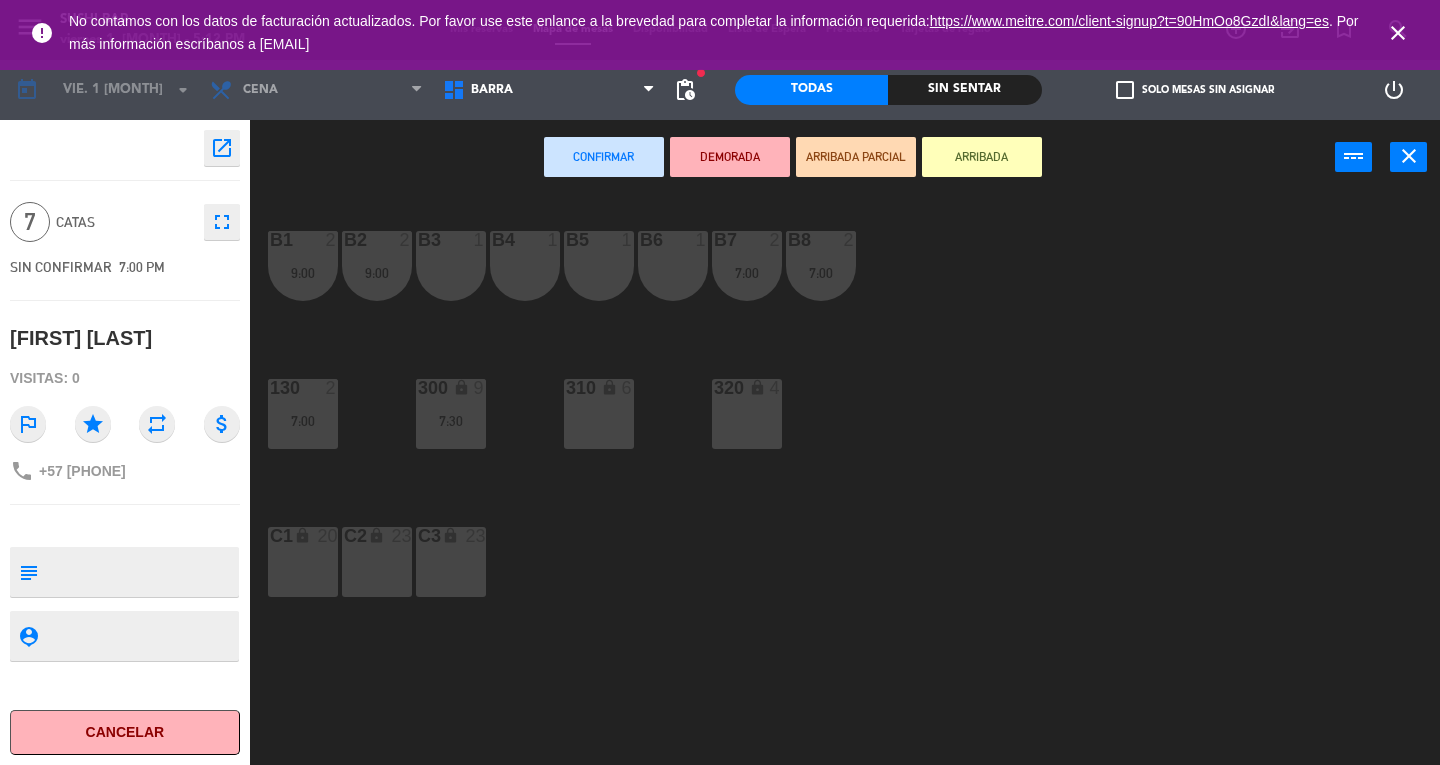 scroll, scrollTop: 0, scrollLeft: 0, axis: both 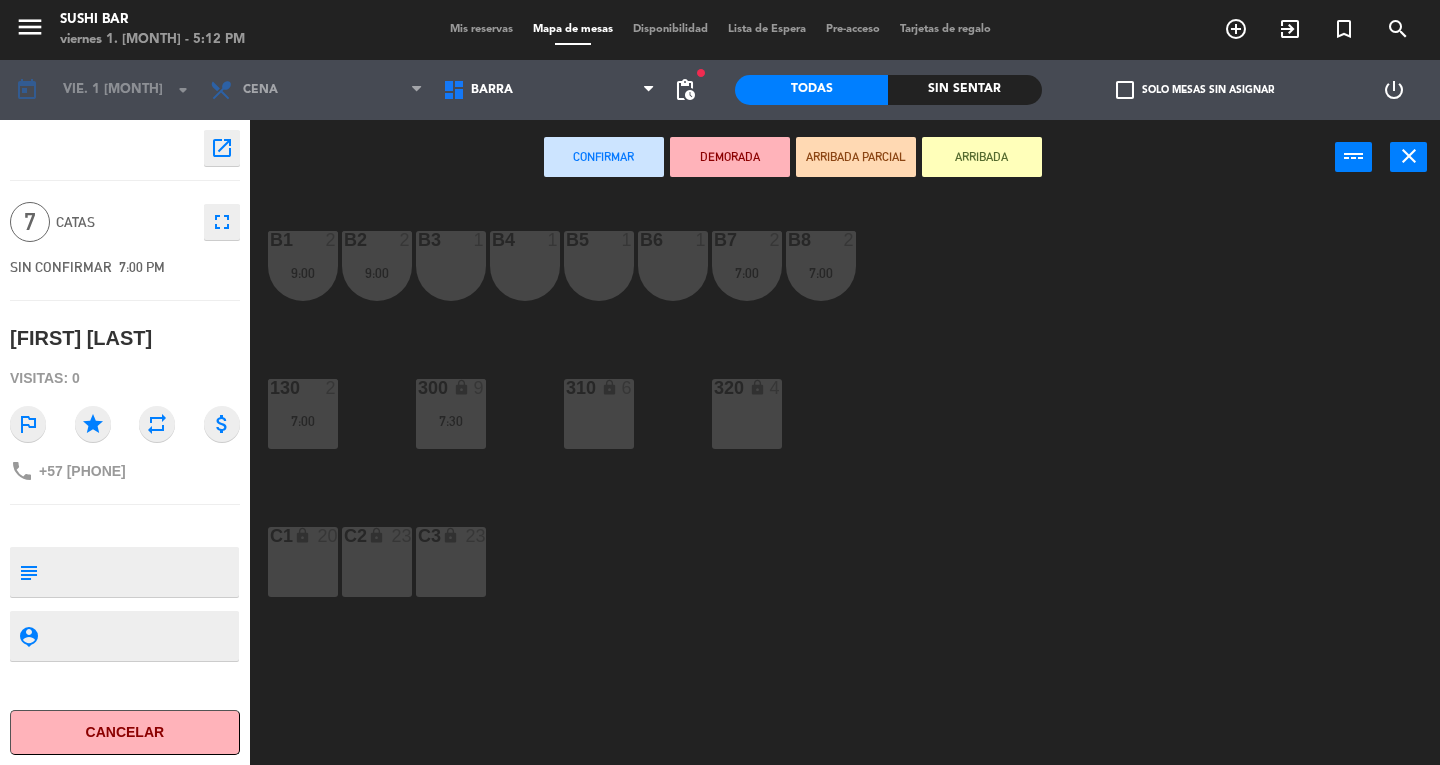 click on "menu" at bounding box center [30, 27] 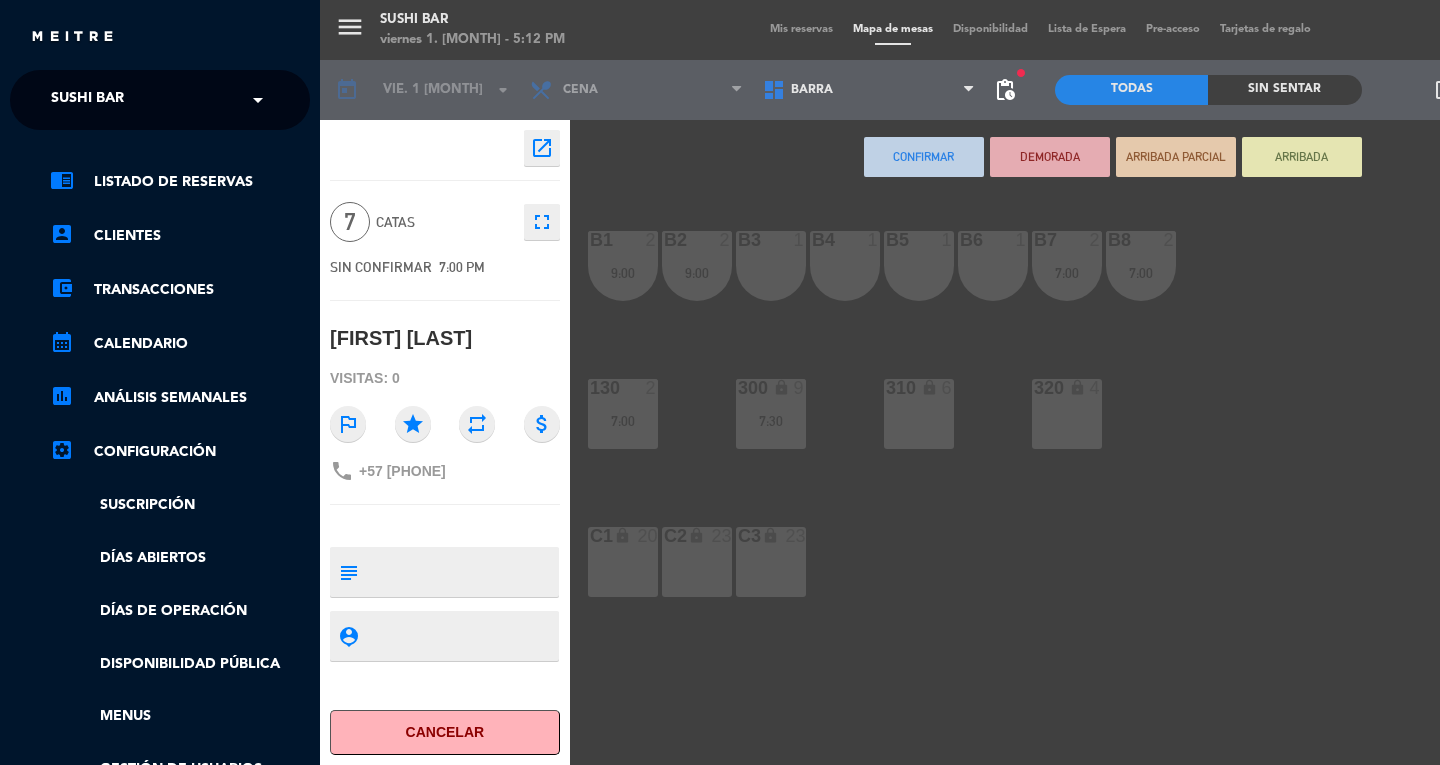 click 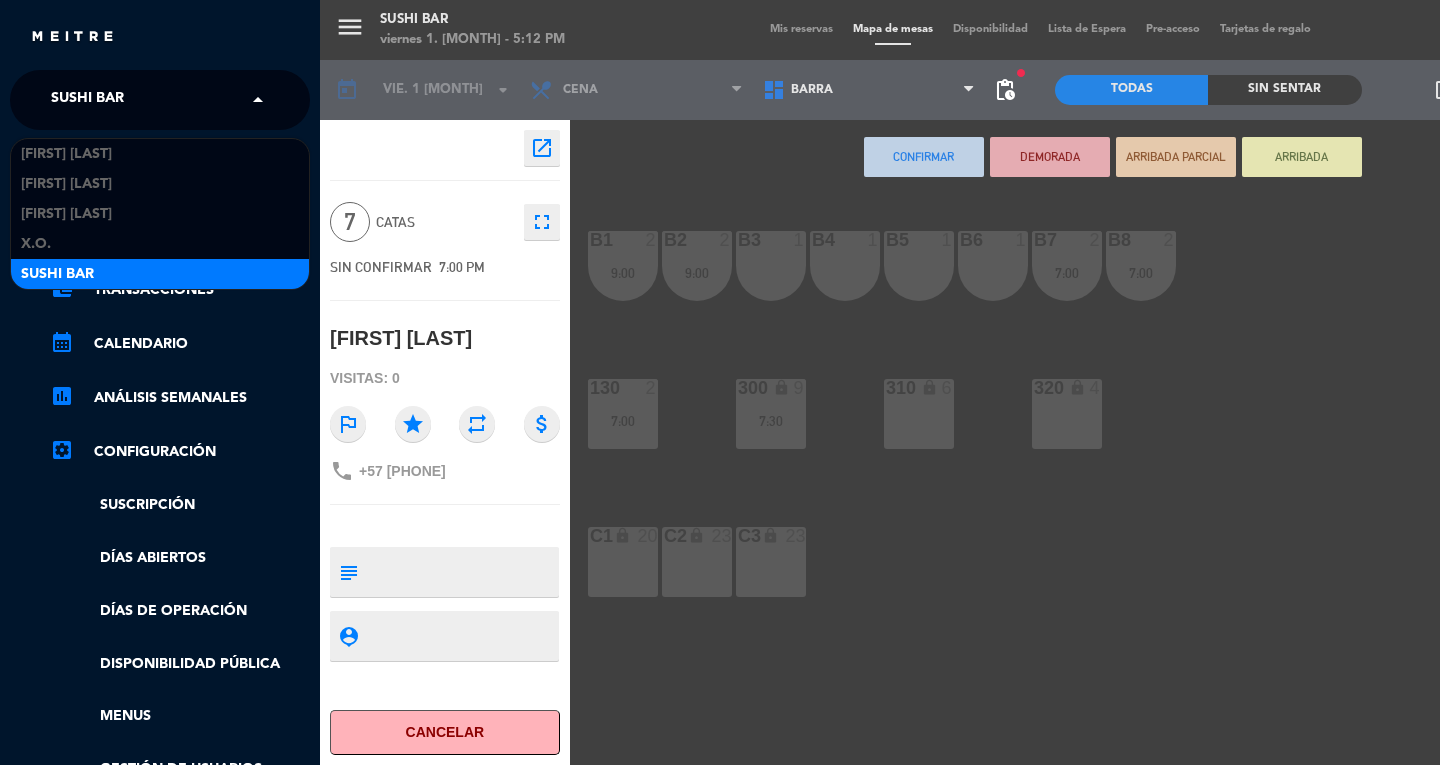click on "menu  SUSHI BAR   viernes 1. [MONTH] - 5:12 PM   Mis reservas   Mapa de mesas   Disponibilidad   Lista de Espera   Pre-acceso   Tarjetas de regalo  add_circle_outline exit_to_app turned_in_not search today    vie. 1 [MONTH]  arrow_drop_down  Almuerzo  Cena  Cena  Almuerzo  Cena  BARRA   BARRA   BARRA  fiber_manual_record pending_actions  Todas  Sin sentar  check_box_outline_blank   Solo mesas sin asignar   power_settings_new    open_in_new 7  CATAS  fullscreen  SIN CONFIRMAR   7:00 PM   [FIRST] [LAST]  Visitas: 0 outlined_flag star repeat attach_money phone +57 [PHONE] subject                              person_pin                              Cancelar   Confirmar   DEMORADA   ARRIBADA PARCIAL   ARRIBADA  power_input close B1  2   9:00  B2  2   9:00  B3  1  B4  1  B5  1  B6  1  B7  2   7:00  B8  2   7:00  130  2   7:00  300 lock  9   7:30  310 lock  6  320 lock  4  C1 lock  20  C2 lock  23  C3 lock  23" at bounding box center [1040, 382] 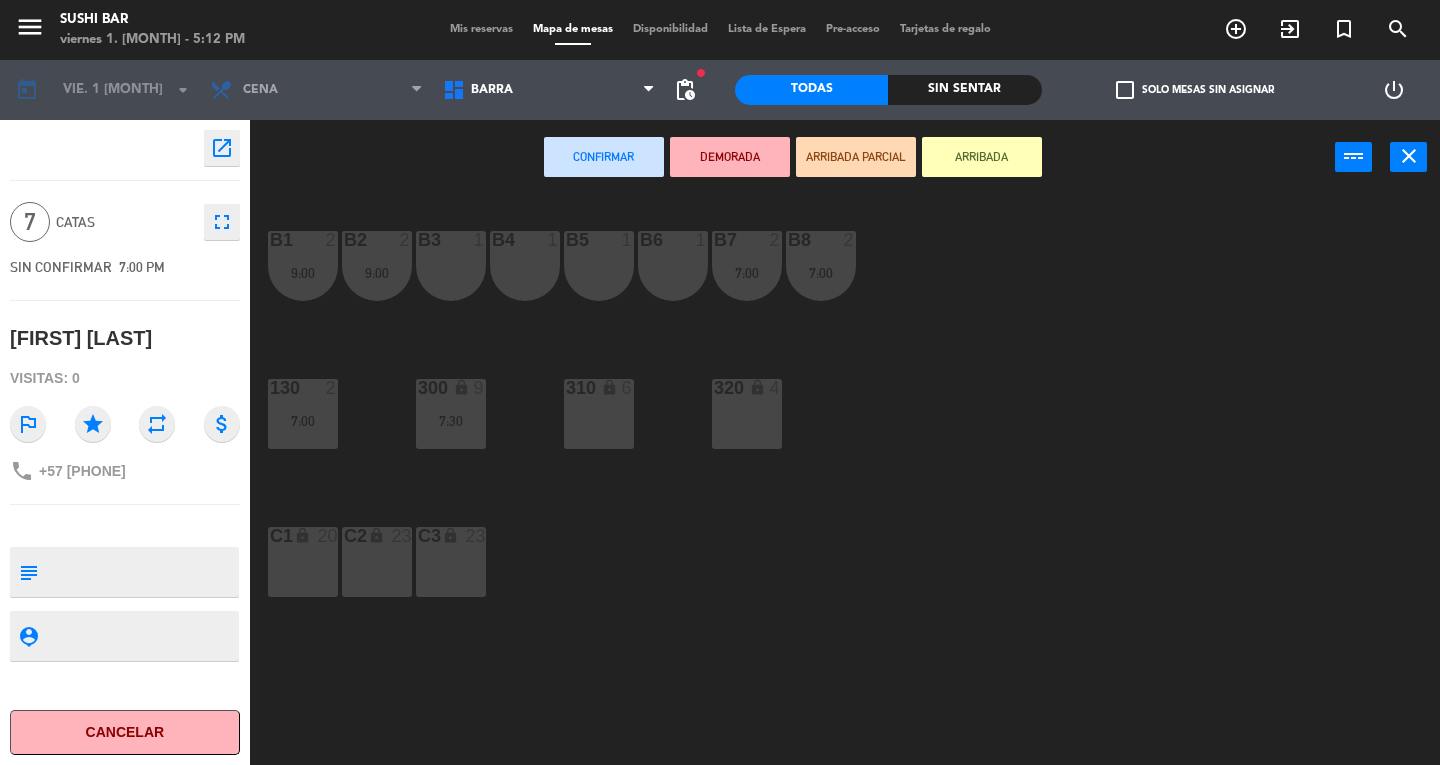 click on "Mis reservas" at bounding box center (481, 29) 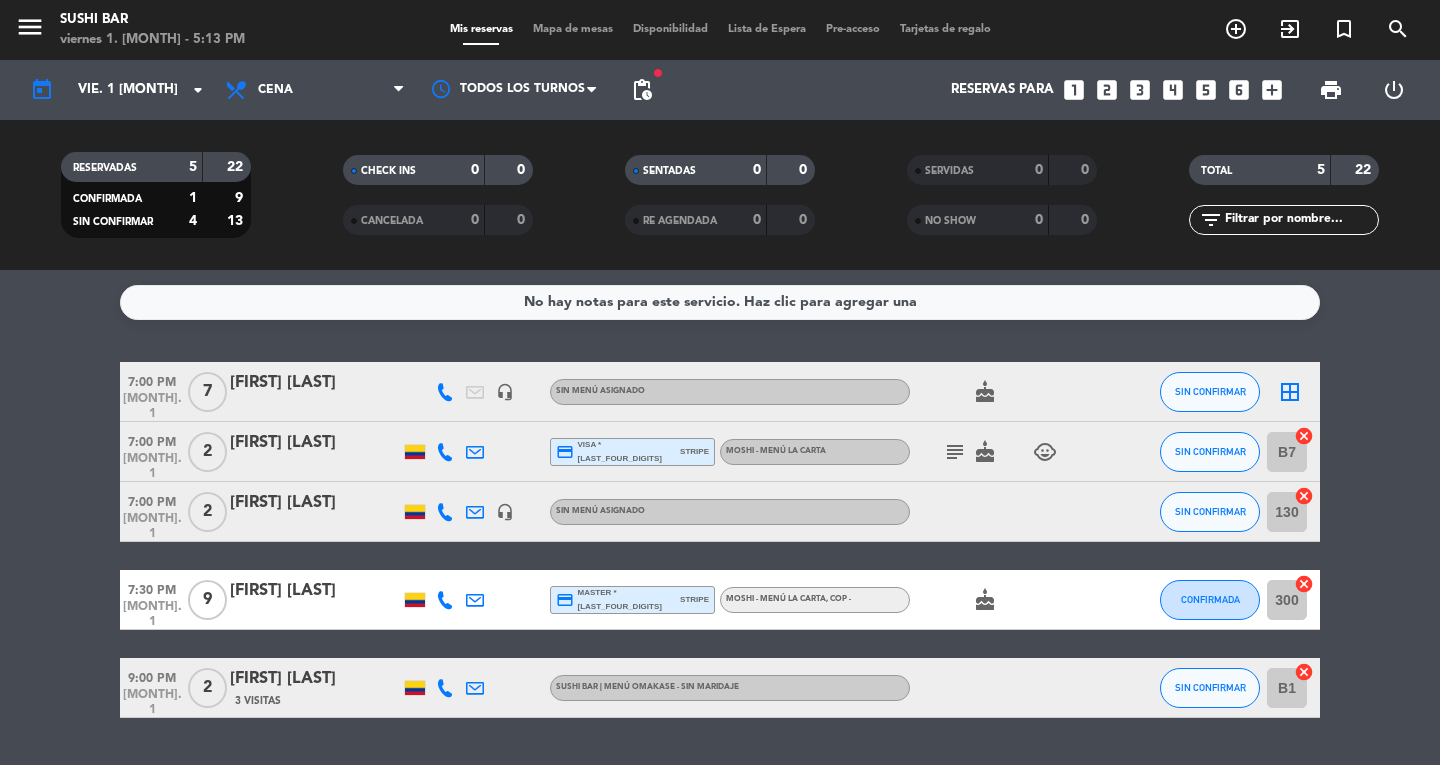 click on "menu" at bounding box center [30, 27] 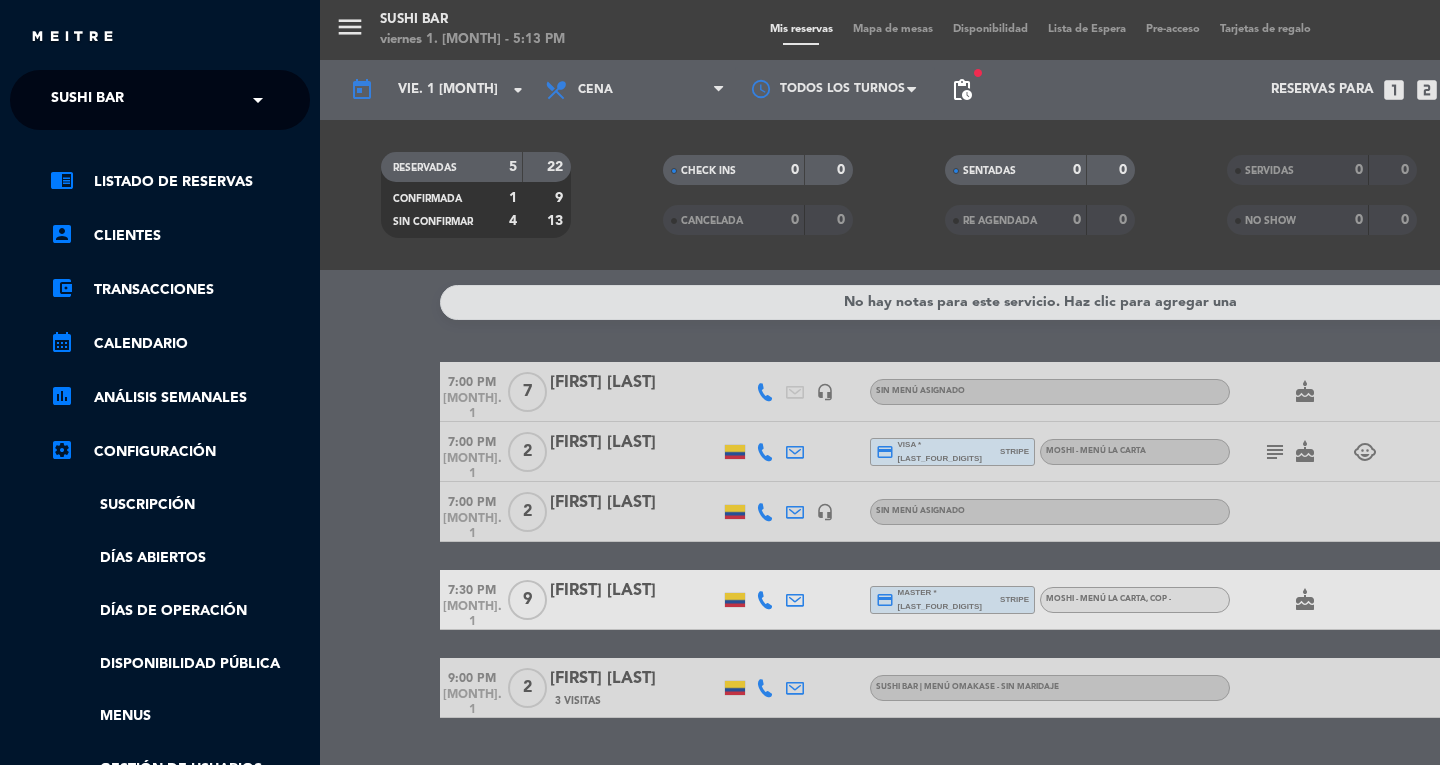 click on "× SUSHI BAR" 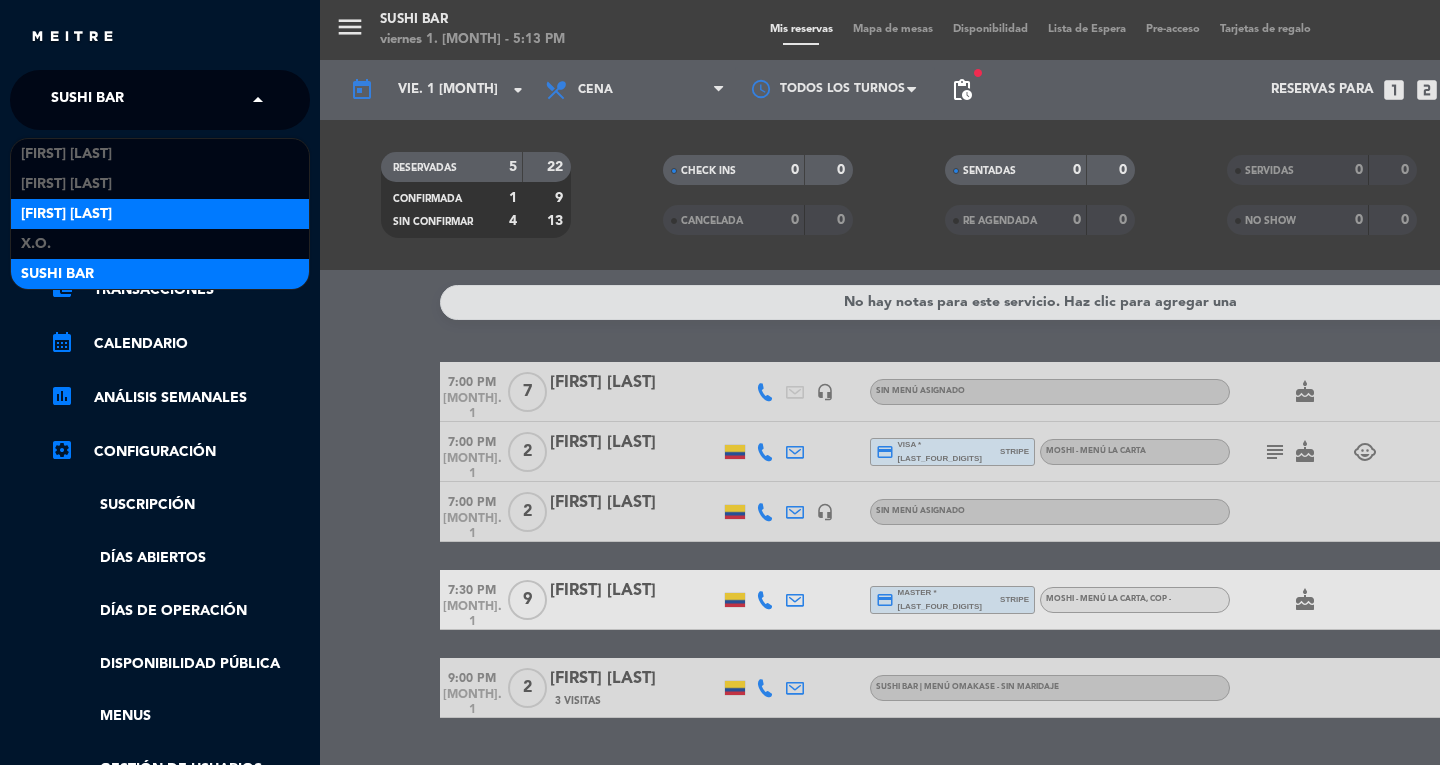 click on "[FIRST] [LAST]" at bounding box center [66, 214] 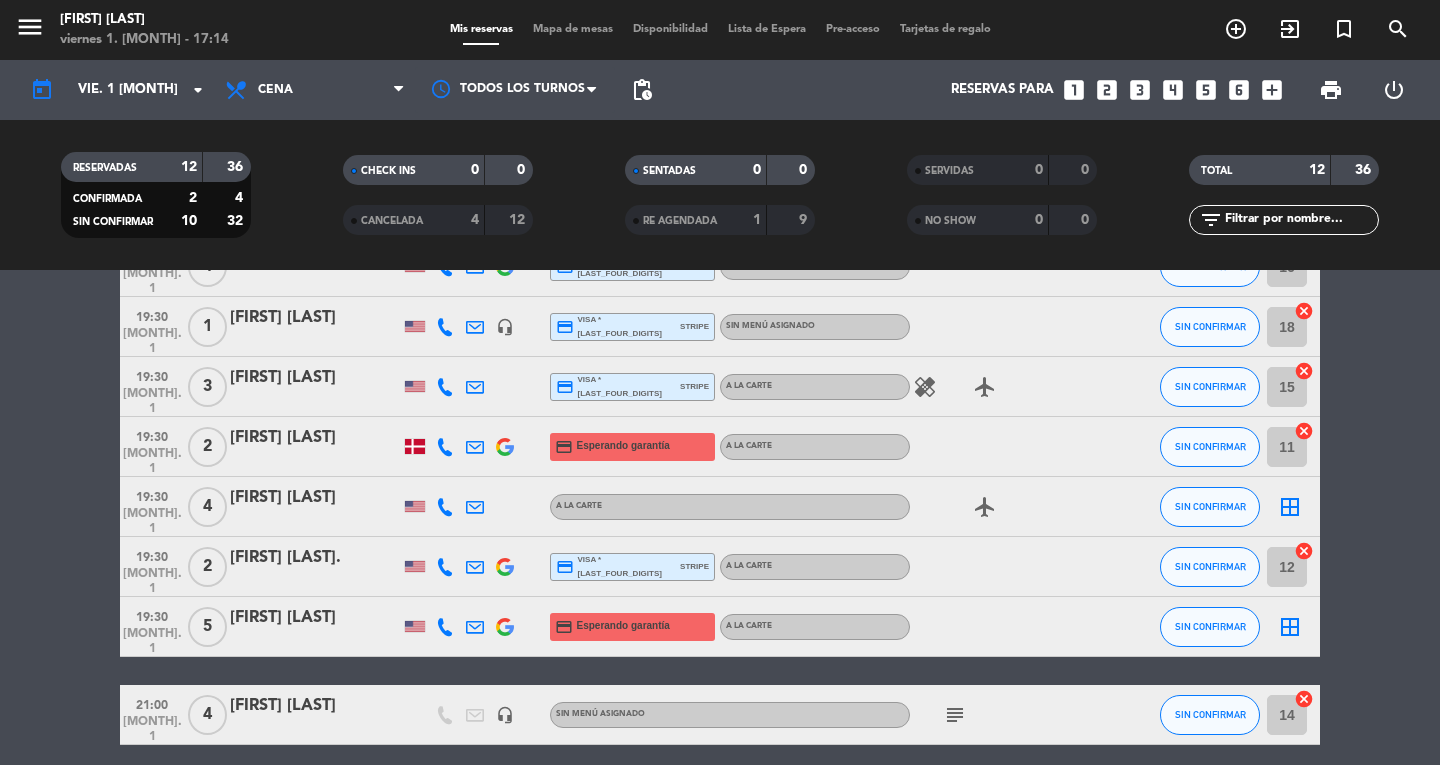 scroll, scrollTop: 291, scrollLeft: 0, axis: vertical 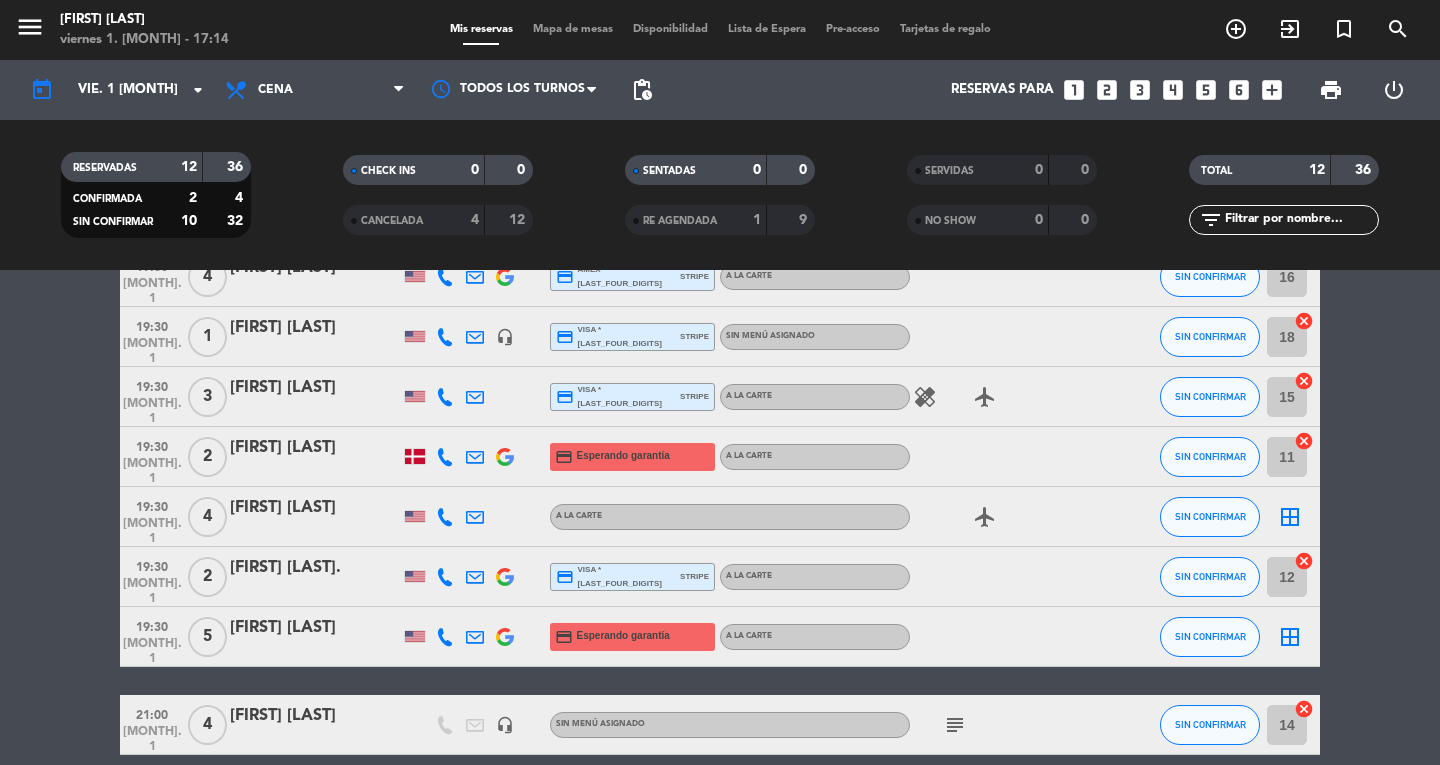 click 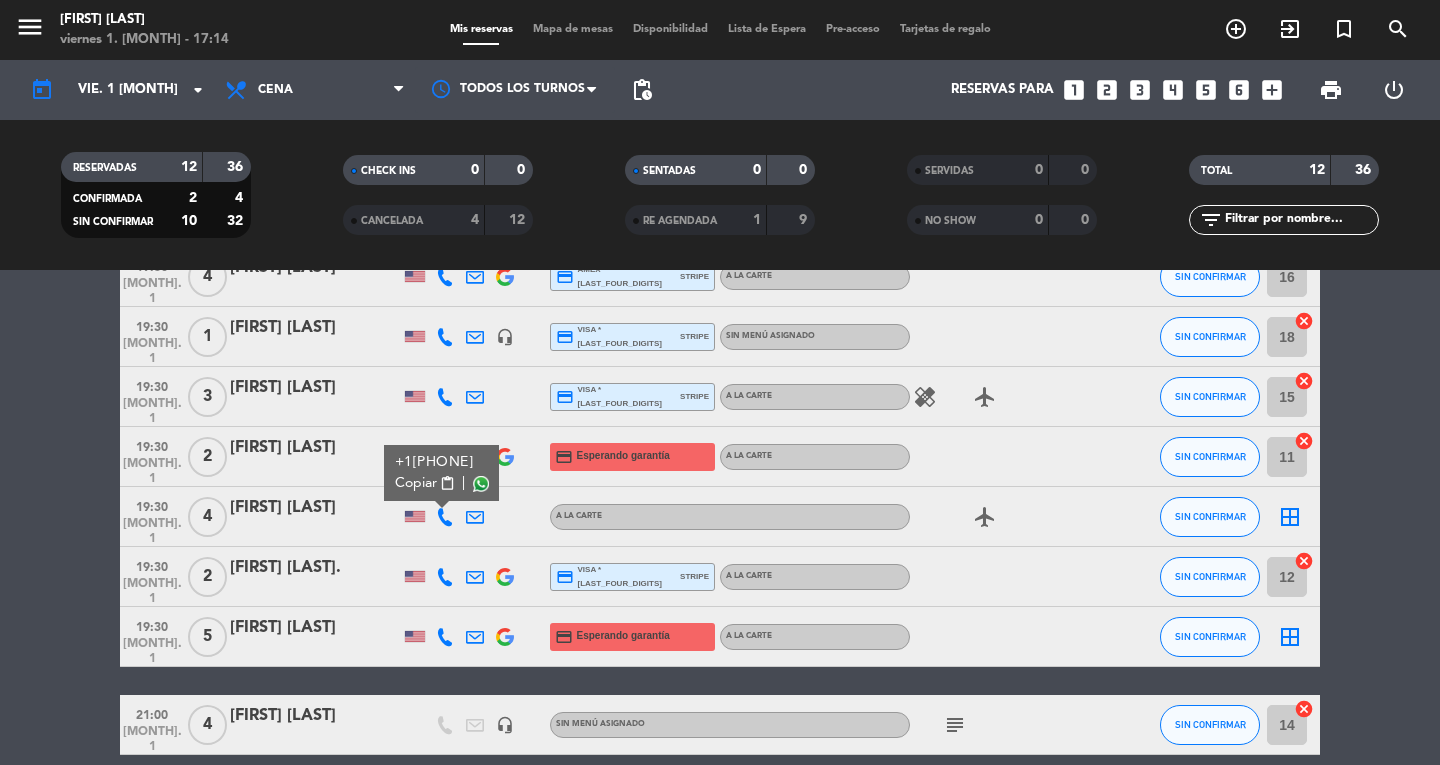 click on "content_paste" at bounding box center [447, 483] 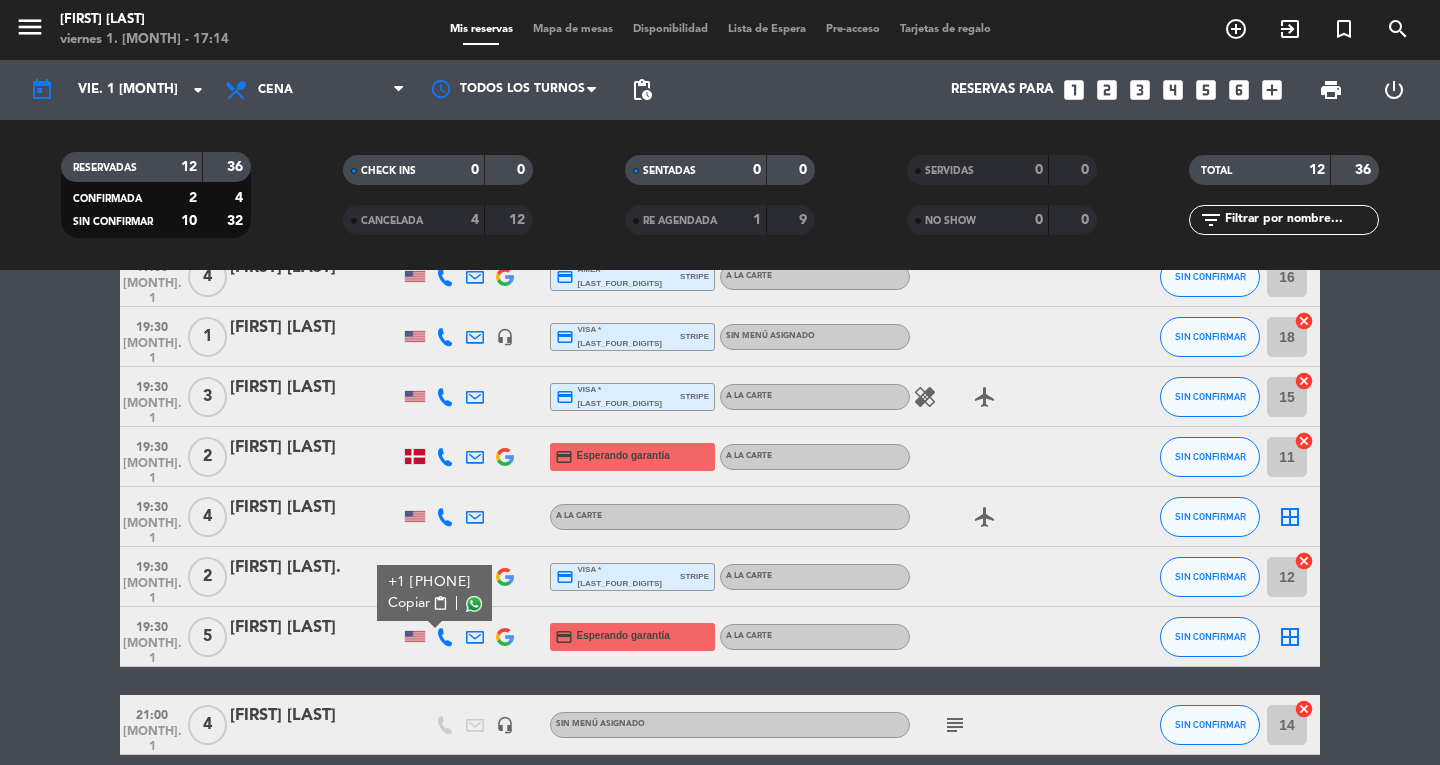 click on "content_paste" at bounding box center (440, 603) 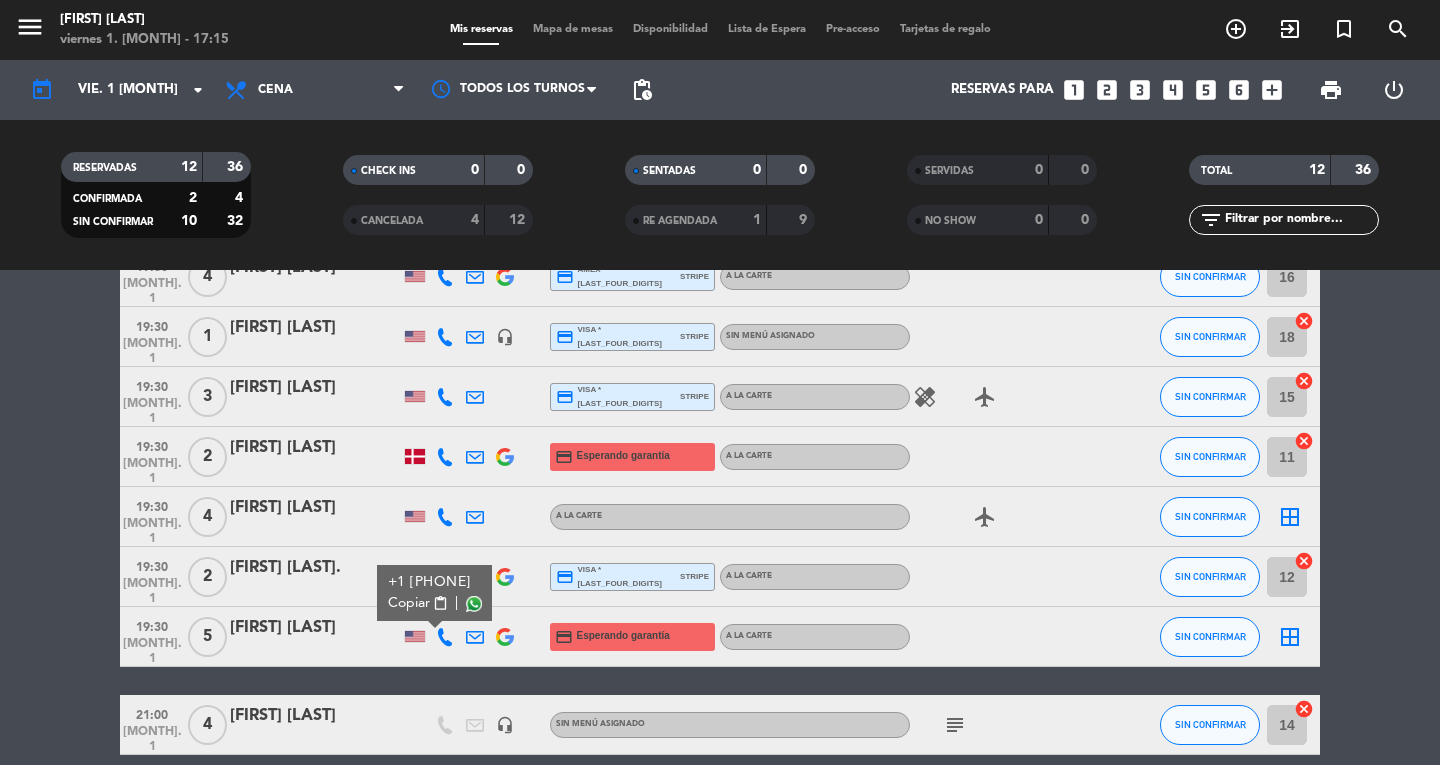 click on "Mapa de mesas" at bounding box center [573, 29] 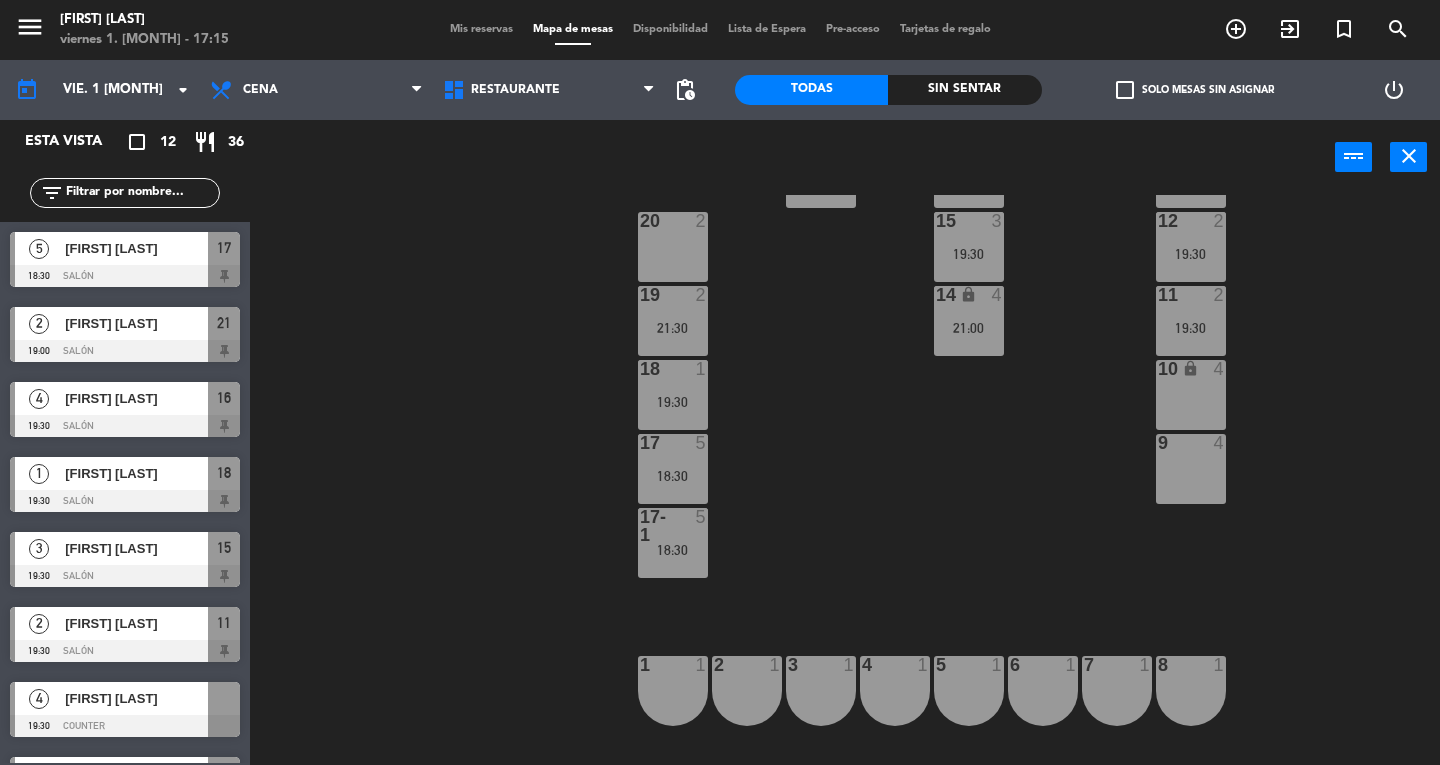 scroll, scrollTop: 142, scrollLeft: 0, axis: vertical 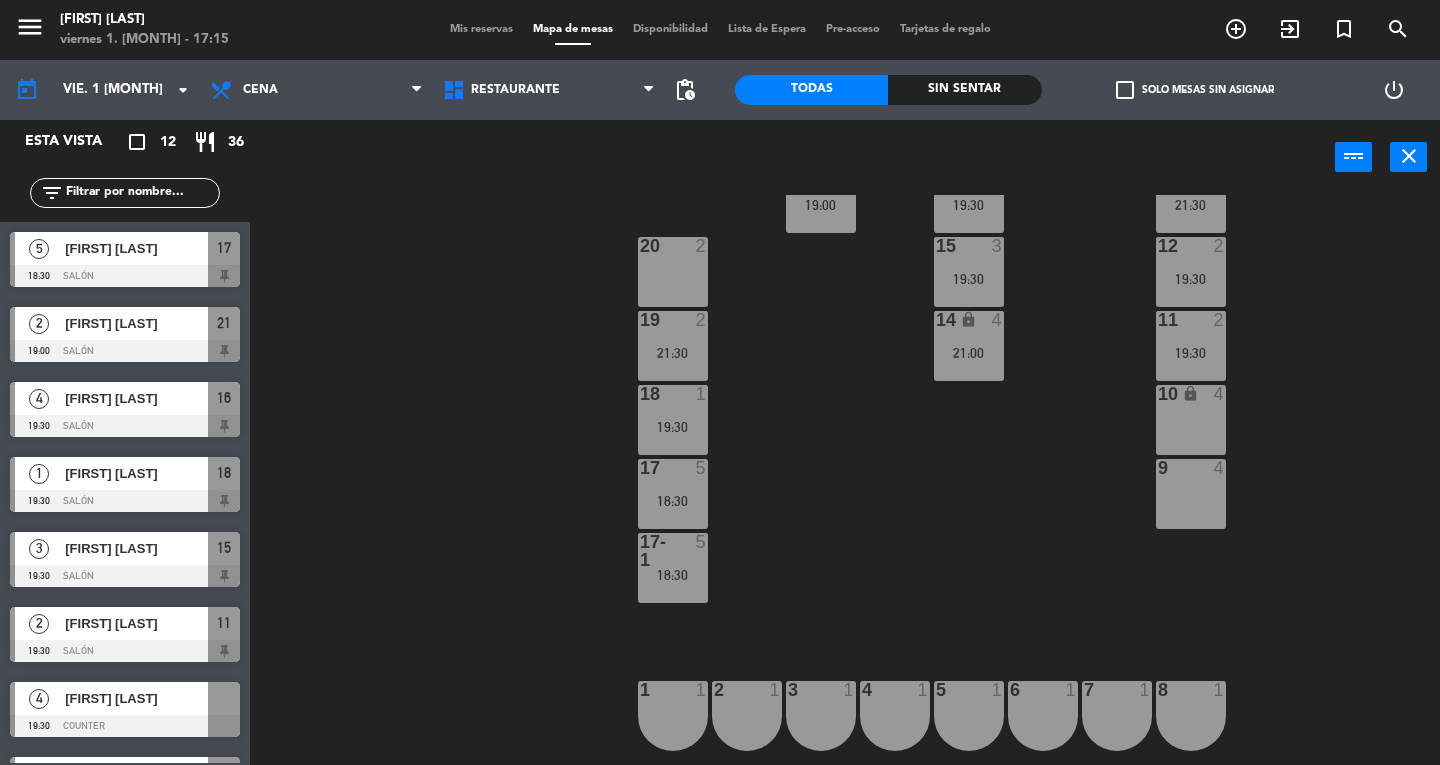 click on "[FIRST] [LAST]" at bounding box center (136, 698) 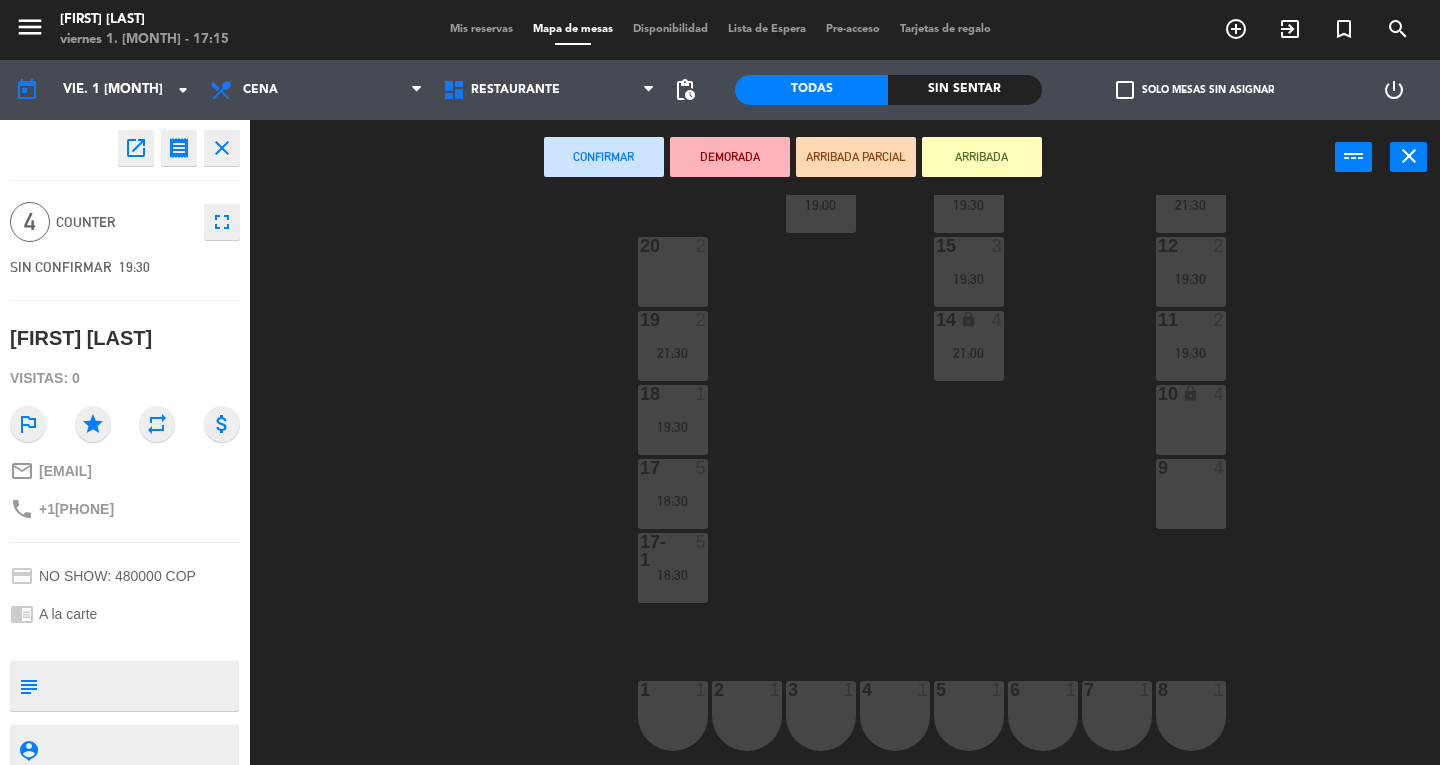 click on "10 lock  4" at bounding box center [1191, 420] 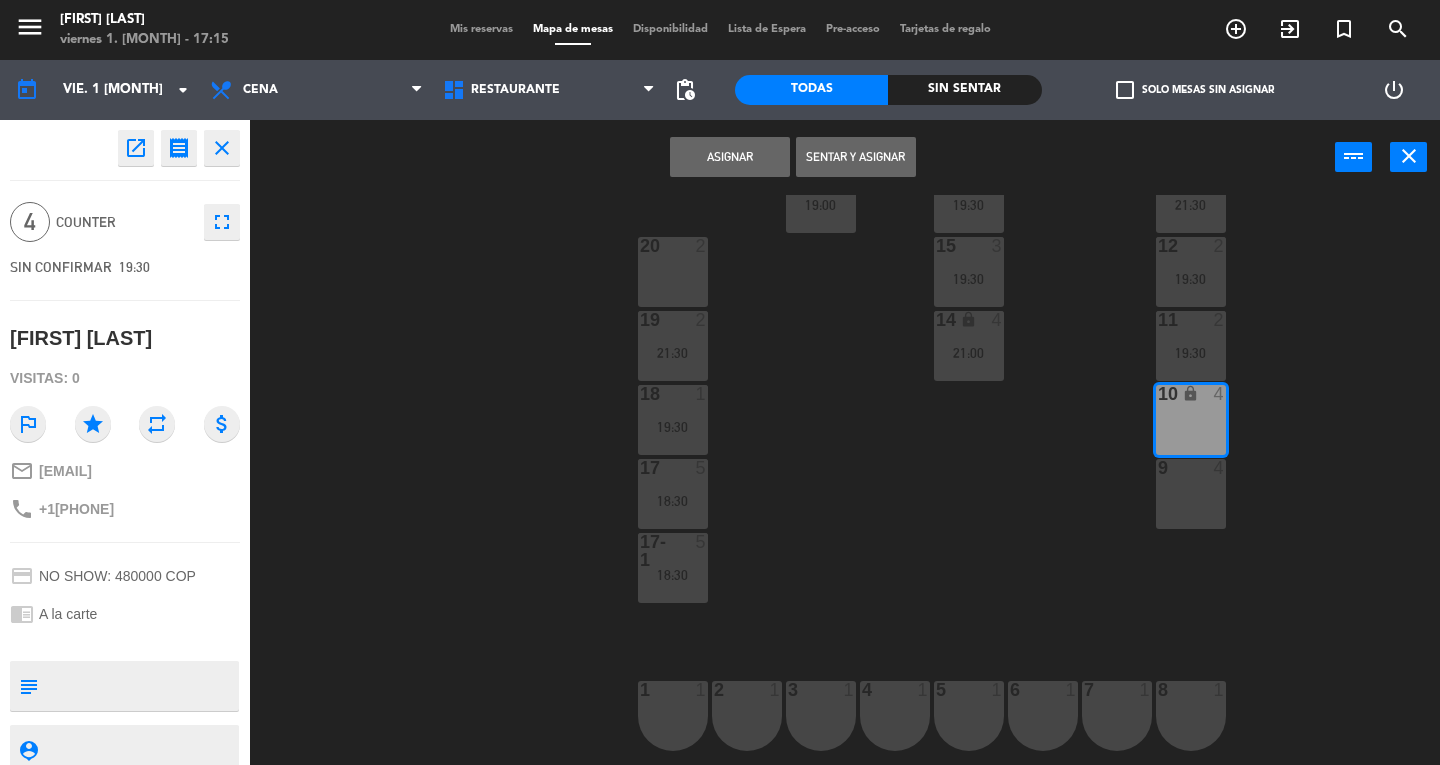 click on "Asignar" at bounding box center [730, 157] 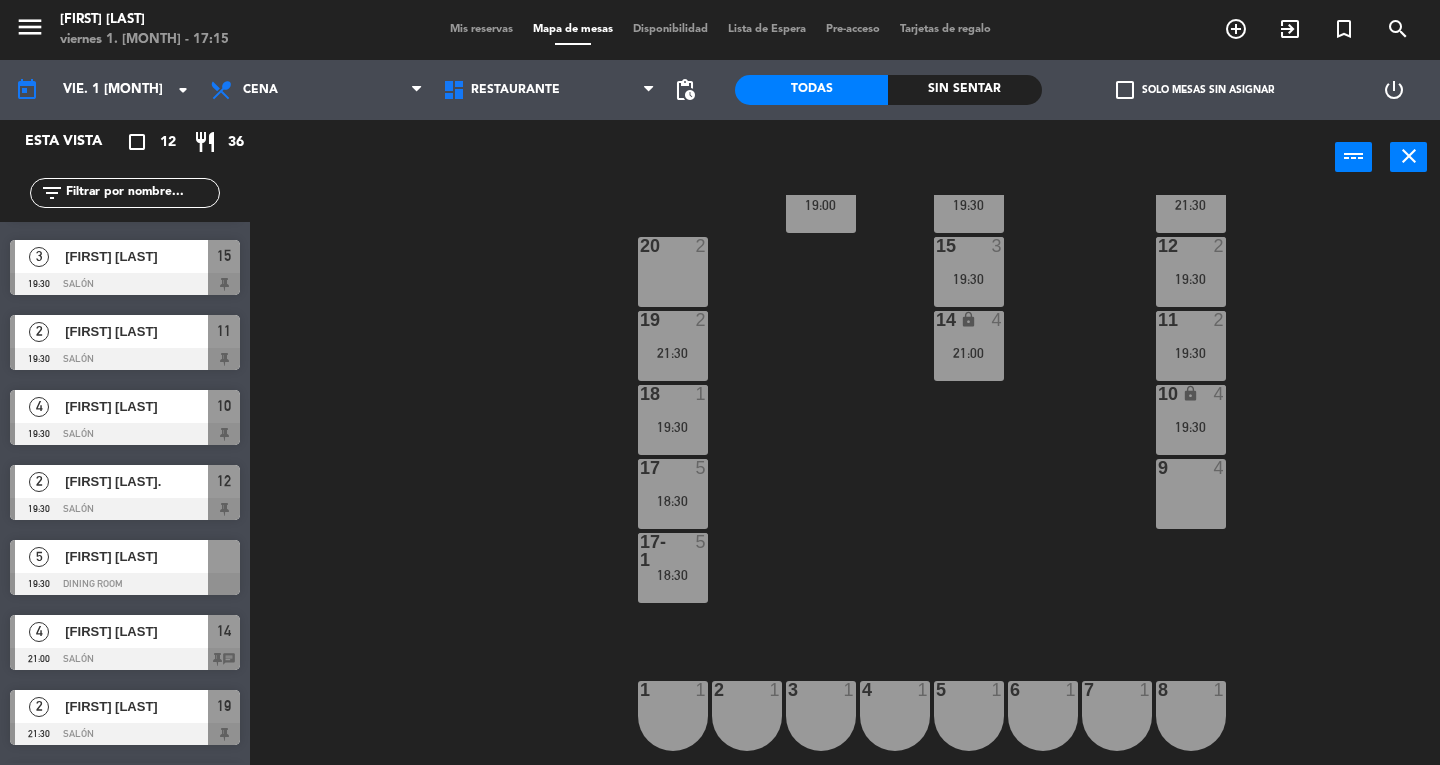 scroll, scrollTop: 292, scrollLeft: 0, axis: vertical 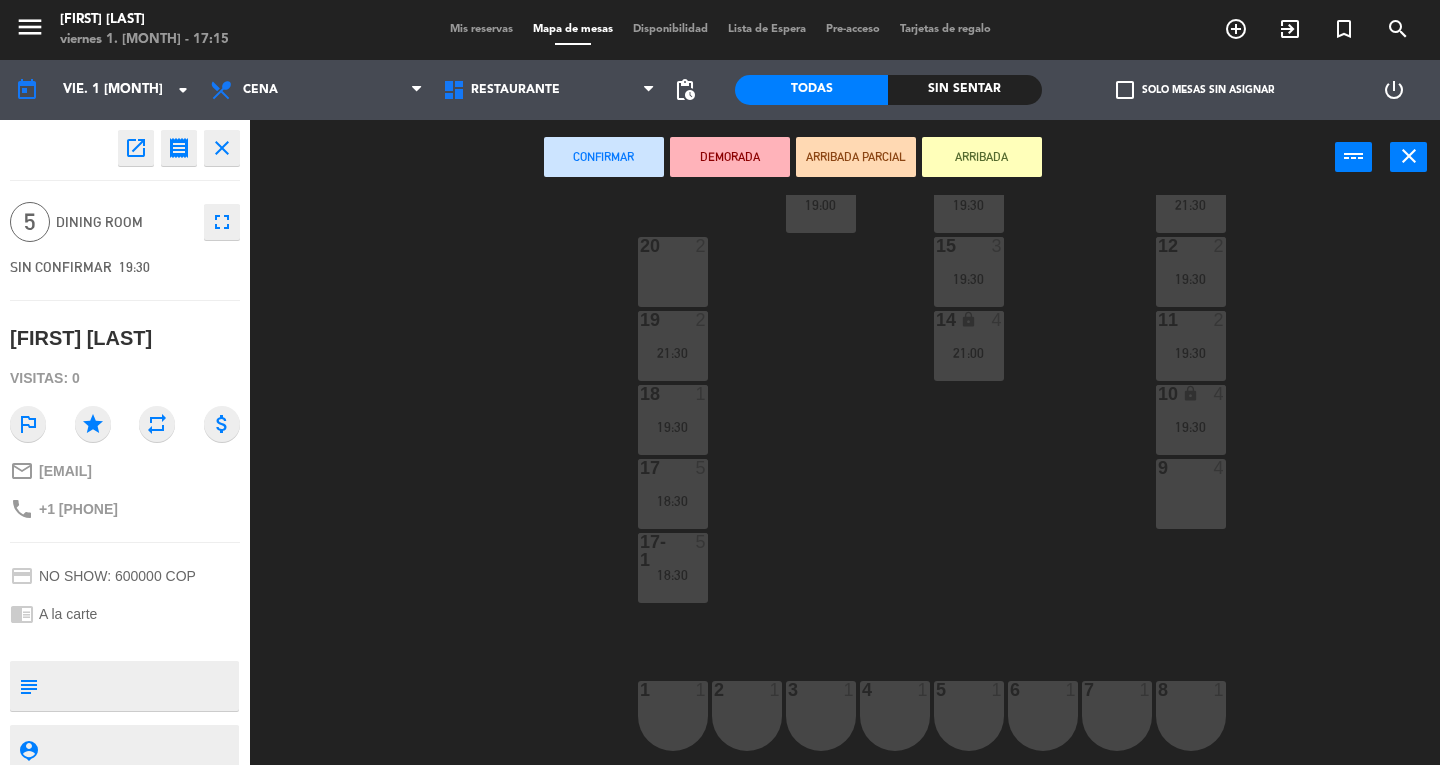 click on "9  4" at bounding box center [1191, 494] 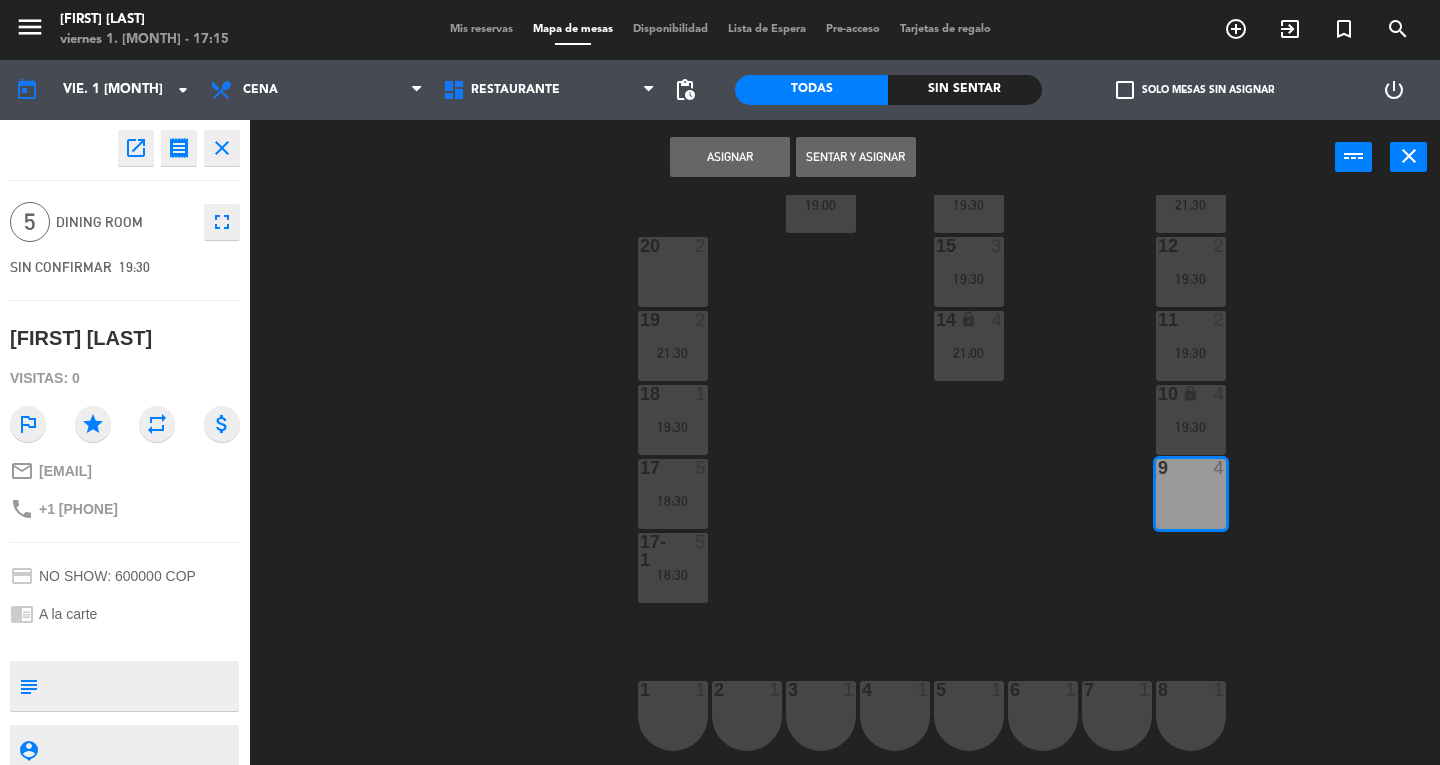 click on "Asignar" at bounding box center [730, 157] 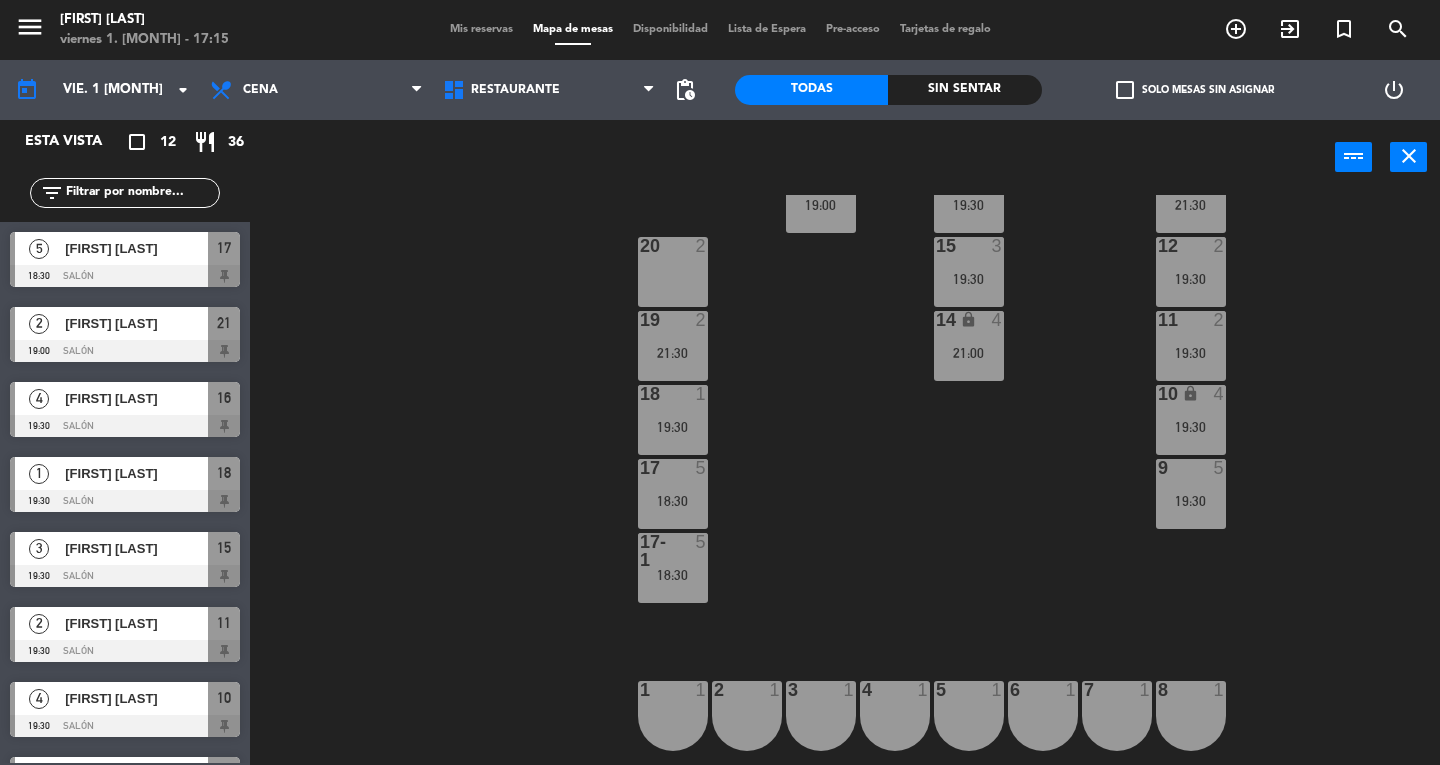 scroll, scrollTop: 0, scrollLeft: 0, axis: both 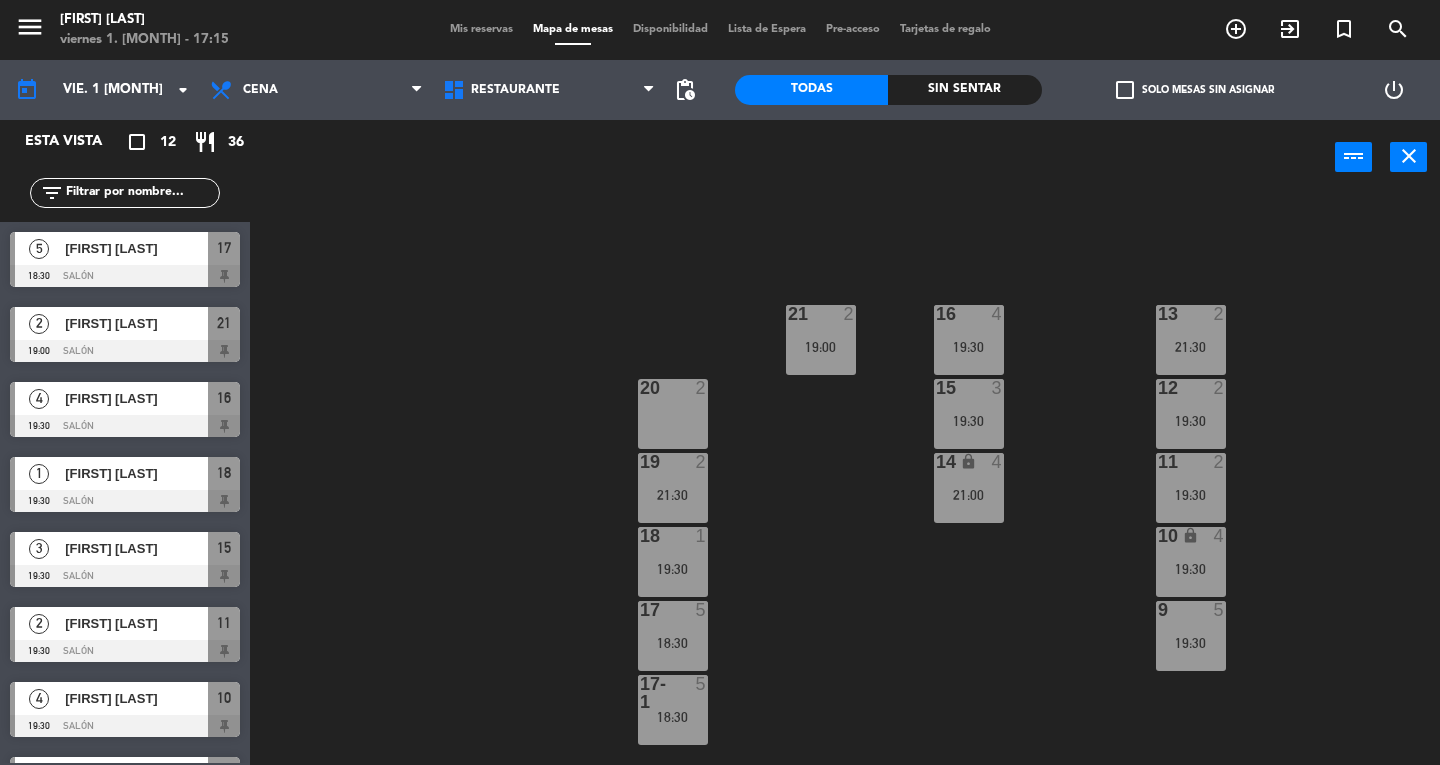 click on "Mis reservas" at bounding box center [481, 29] 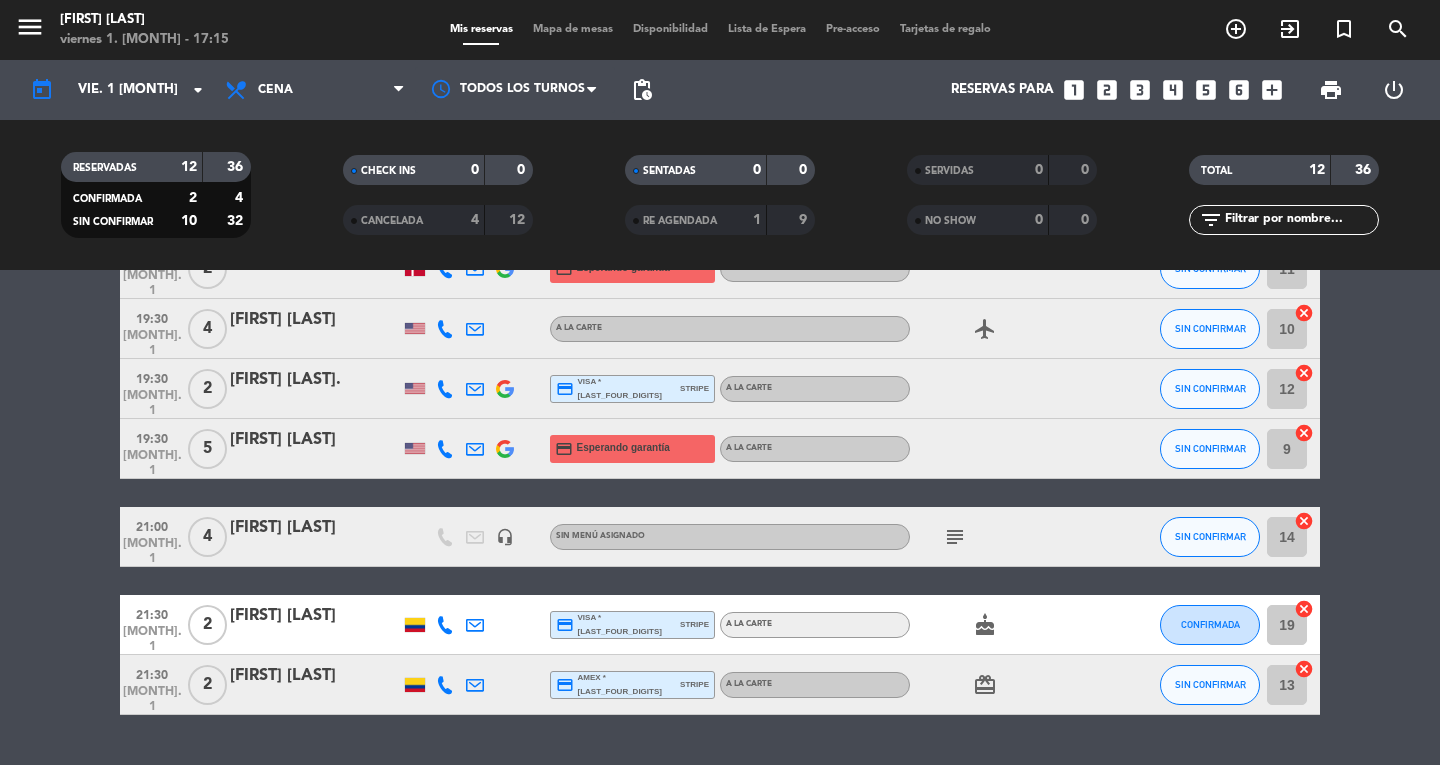 scroll, scrollTop: 528, scrollLeft: 0, axis: vertical 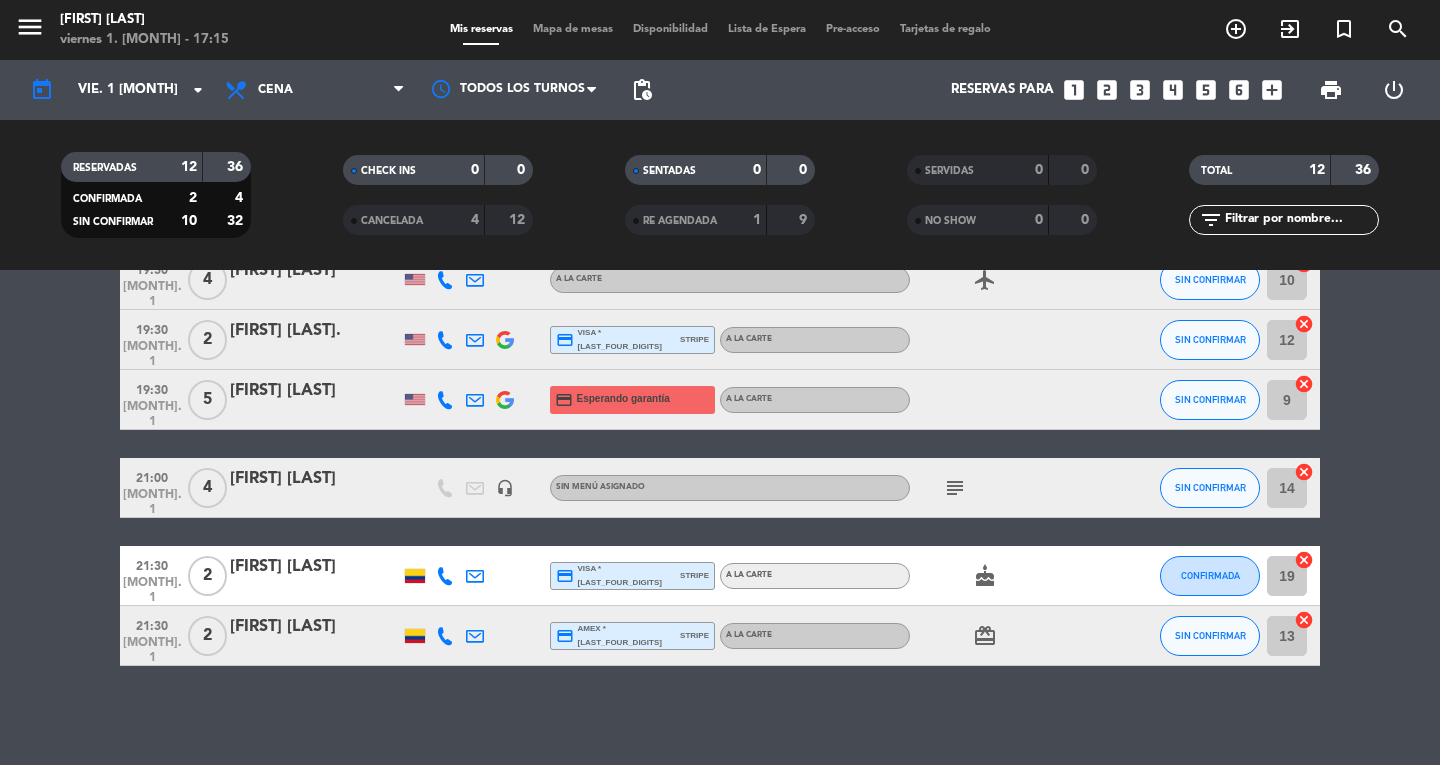 click on "No hay notas para este servicio. Haz clic para agregar una   18:30   [MONTH]. 1   5   [FIRST] [LAST]  credit_card  visa * [LAST_FOUR_DIGITS]   stripe   A la carte SIN CONFIRMAR 17  cancel   19:00   [MONTH]. 1   2   [FIRST] [LAST]  credit_card  visa * [LAST_FOUR_DIGITS]   stripe   A la carte CONFIRMADA 21  cancel   19:30   [MONTH]. 1   4   [FIRST] [LAST]  credit_card  amex * [LAST_FOUR_DIGITS]   stripe   A la carte SIN CONFIRMAR 16  cancel   19:30   [MONTH]. 1   1   [FIRST] [LAST]   headset_mic  credit_card  visa * [LAST_FOUR_DIGITS]   stripe  Sin menú asignado SIN CONFIRMAR 18  cancel   19:30   [MONTH]. 1   3   [FIRST] [LAST]  credit_card  visa * [LAST_FOUR_DIGITS]   stripe   A la carte  healing   airplanemode_active  SIN CONFIRMAR 15  cancel   19:30   [MONTH]. 1   2   [FIRST] [LAST]  credit_card  Esperando garantía   A la carte SIN CONFIRMAR 11  cancel   19:30   [MONTH]. 1   4   [FIRST] [LAST]   A la carte  airplanemode_active  SIN CONFIRMAR 10  cancel   19:30   [MONTH]. 1   2   [FIRST] [LAST].  credit_card  visa * [LAST_FOUR_DIGITS]   stripe   A la carte SIN CONFIRMAR 12  cancel   19:30   [MONTH]. 1   5   [FIRST] [LAST]  credit_card" 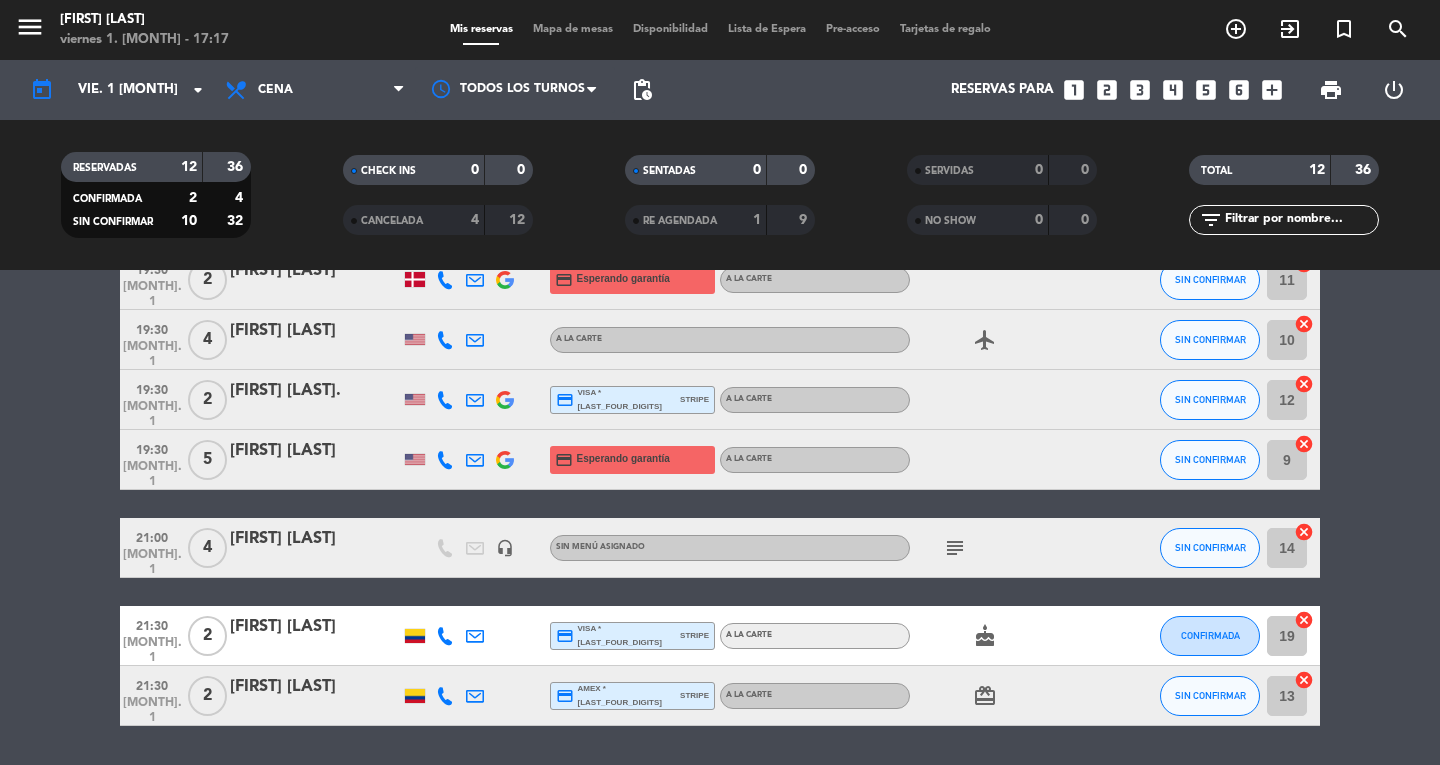 scroll, scrollTop: 465, scrollLeft: 0, axis: vertical 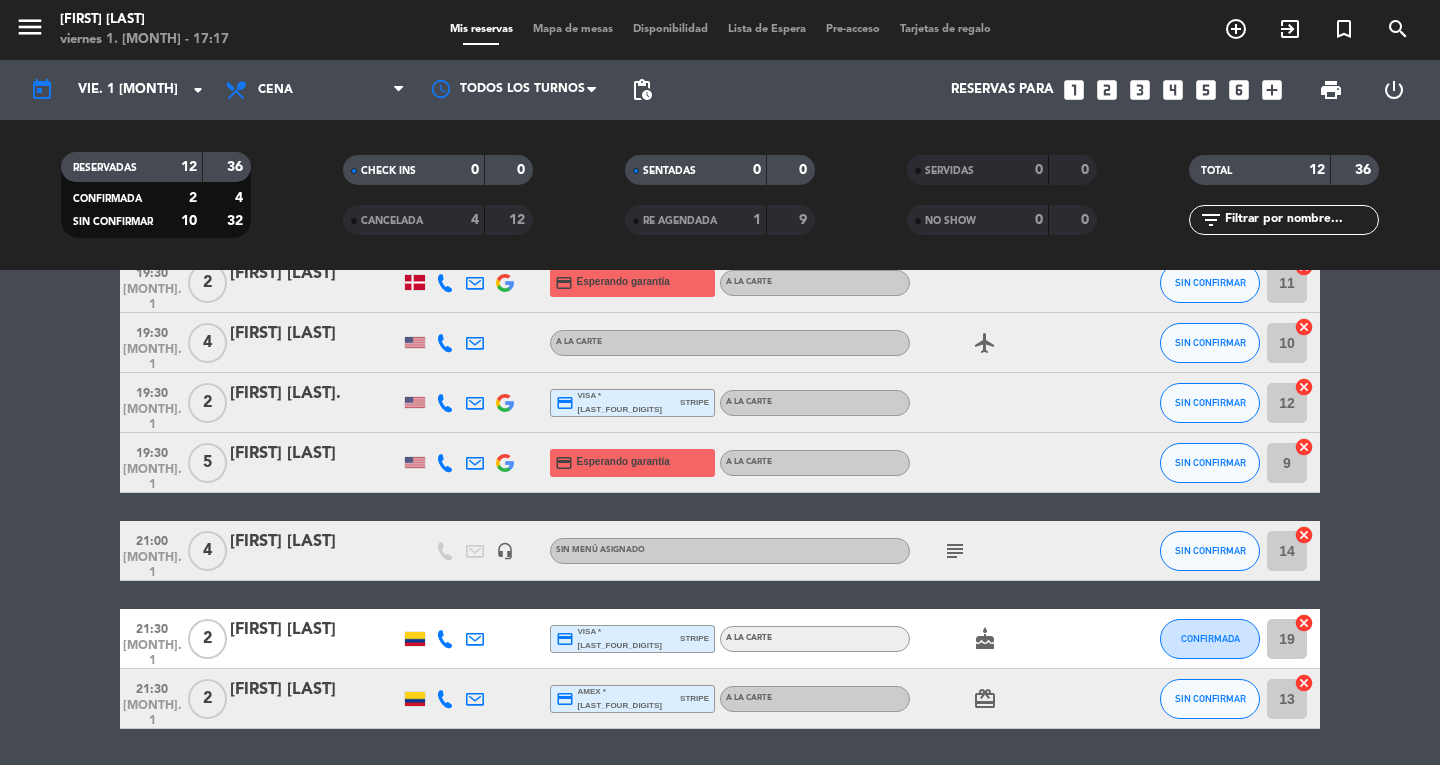 click 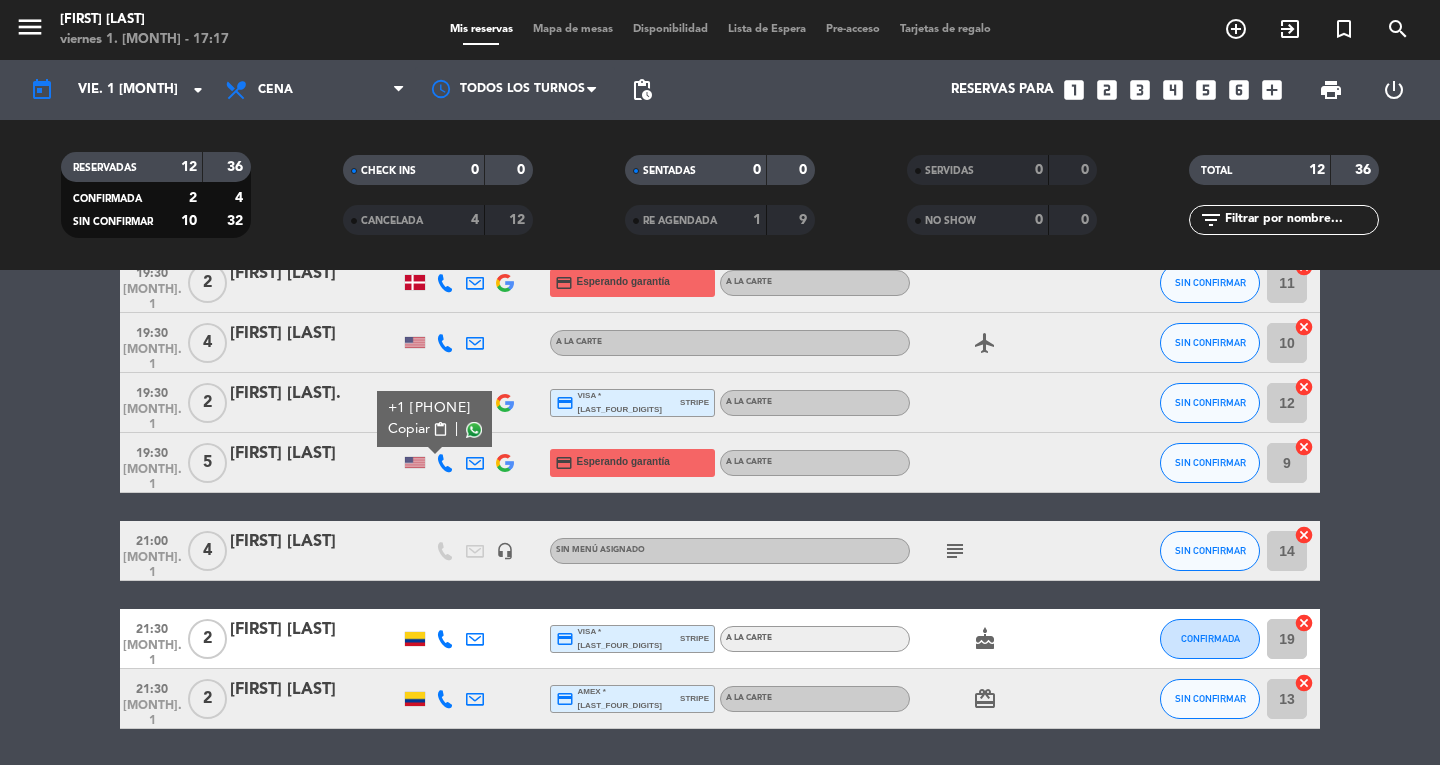 click on "[FIRST] [LAST]" 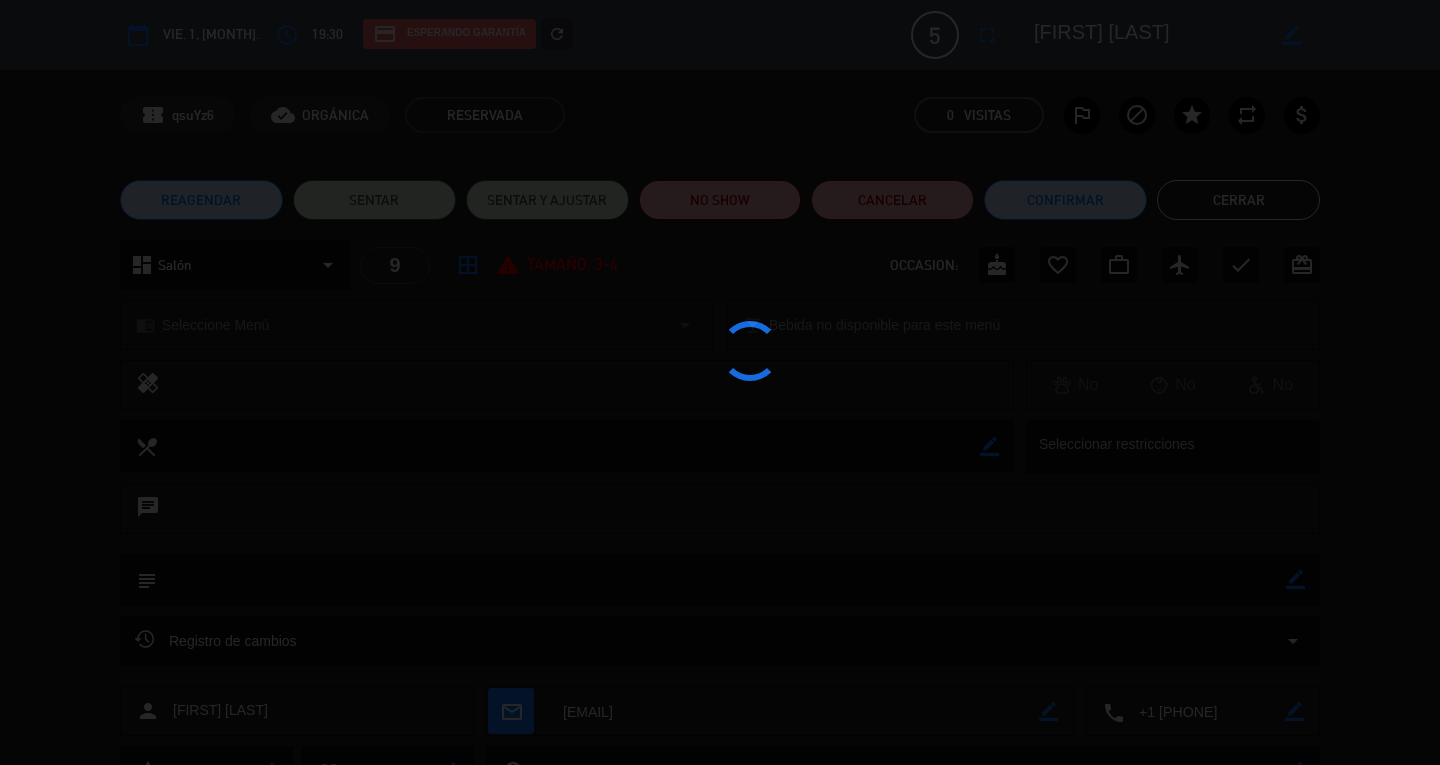 click 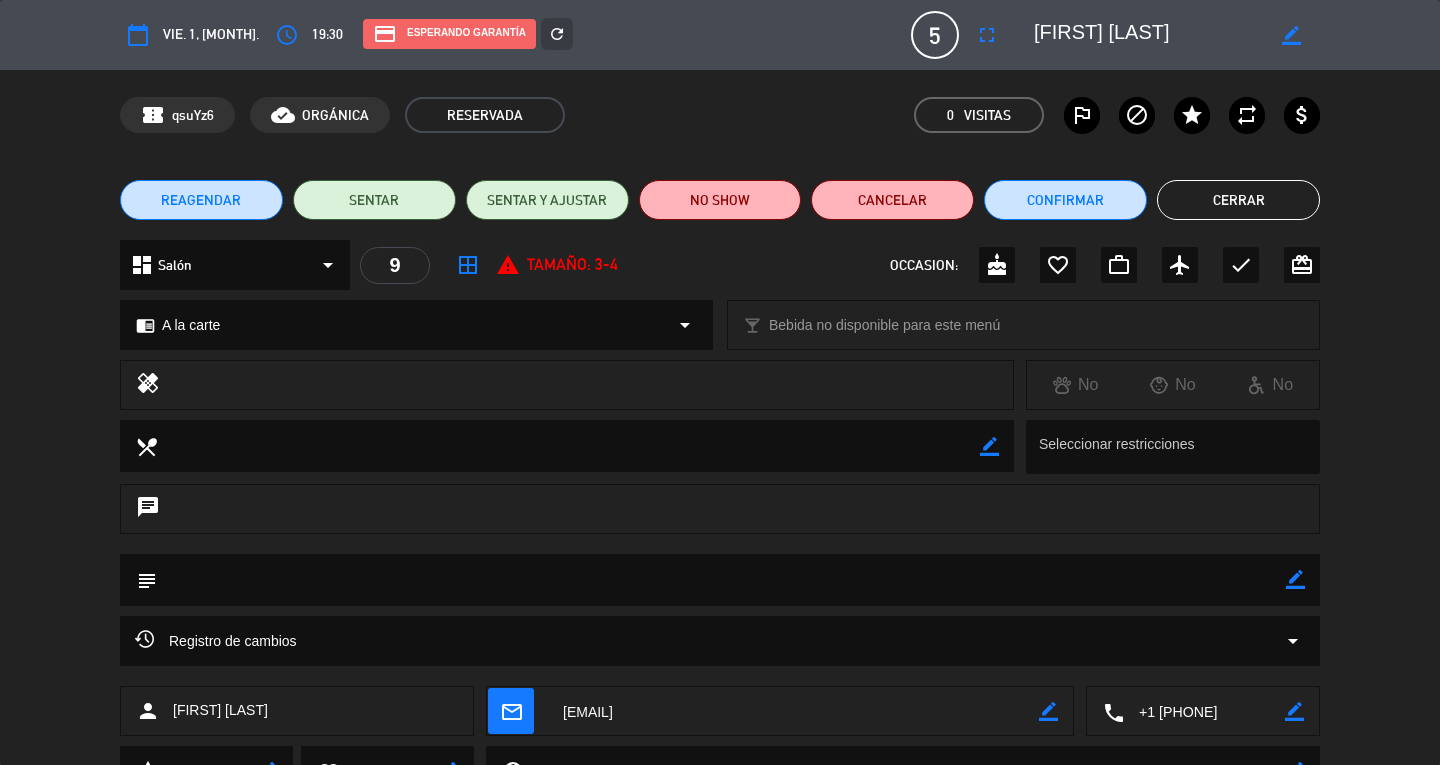 click on "Cerrar" 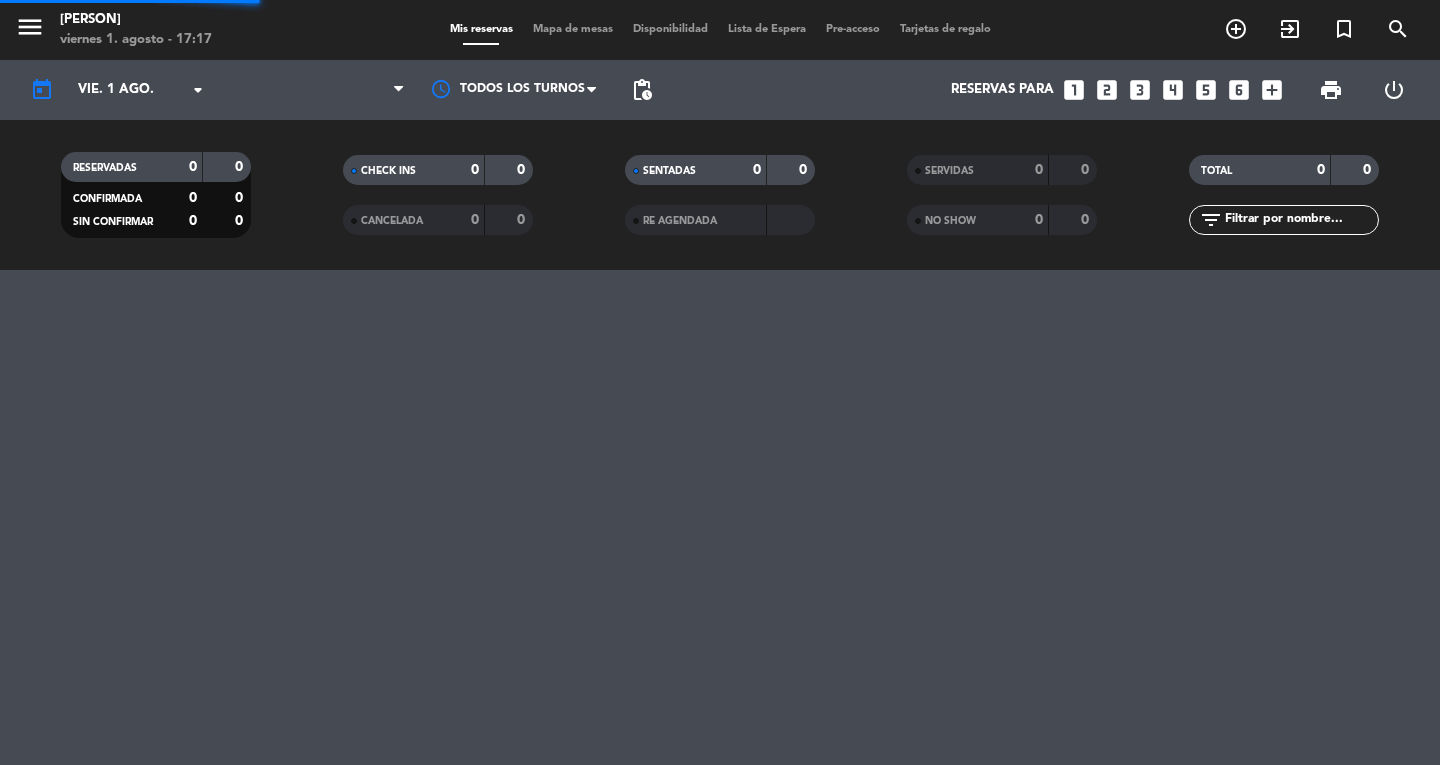 scroll, scrollTop: 0, scrollLeft: 0, axis: both 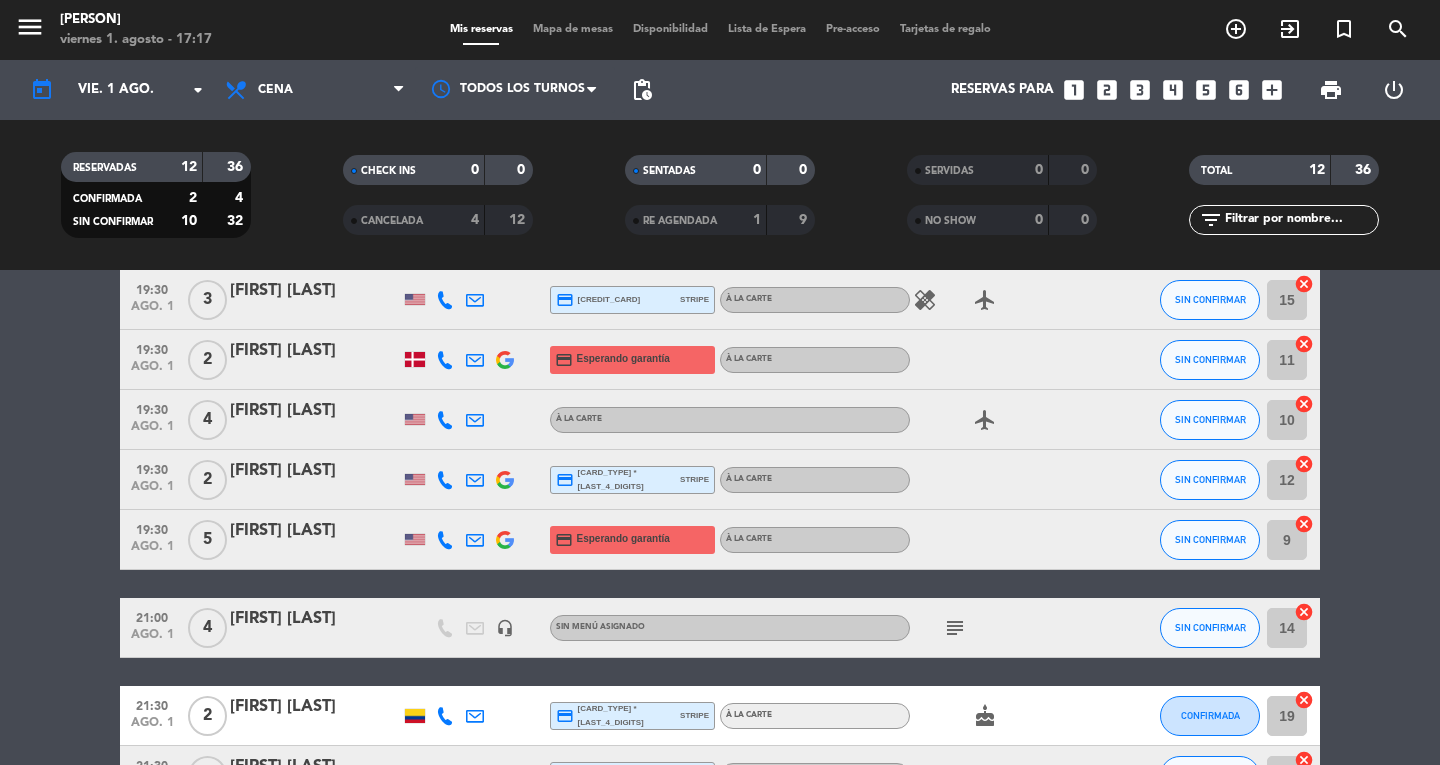 click on "[FIRST] [LAST]" 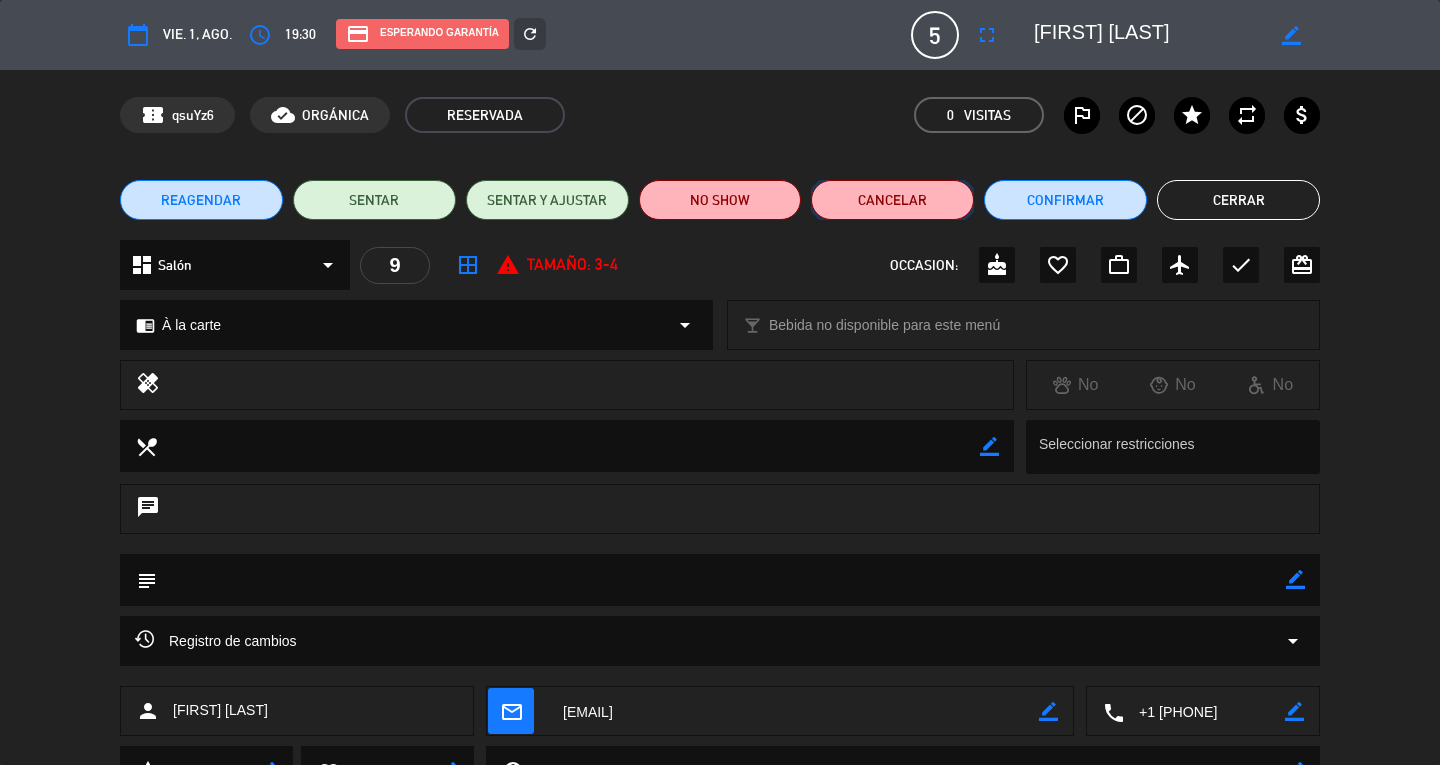 click on "Cancelar" 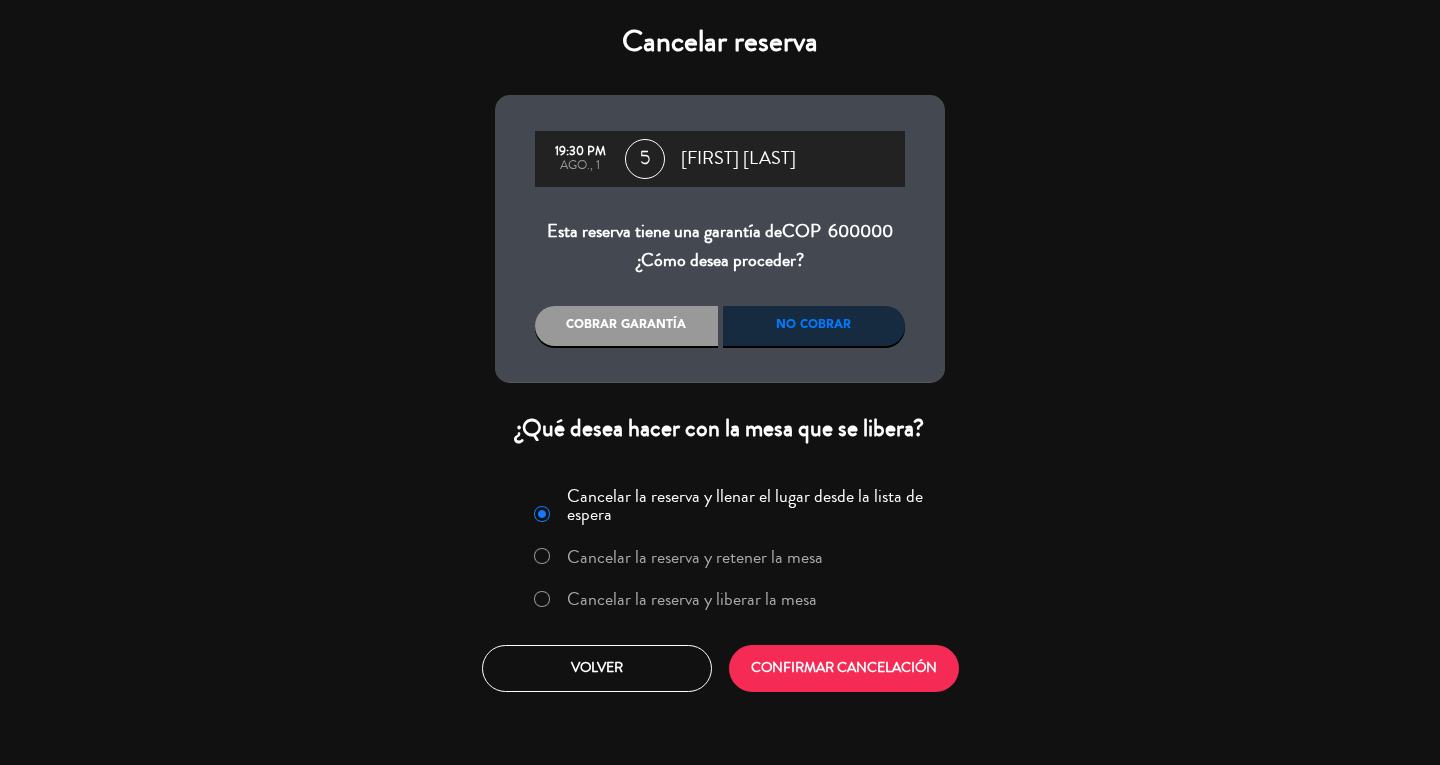 click on "Cancelar la reserva y liberar la mesa" 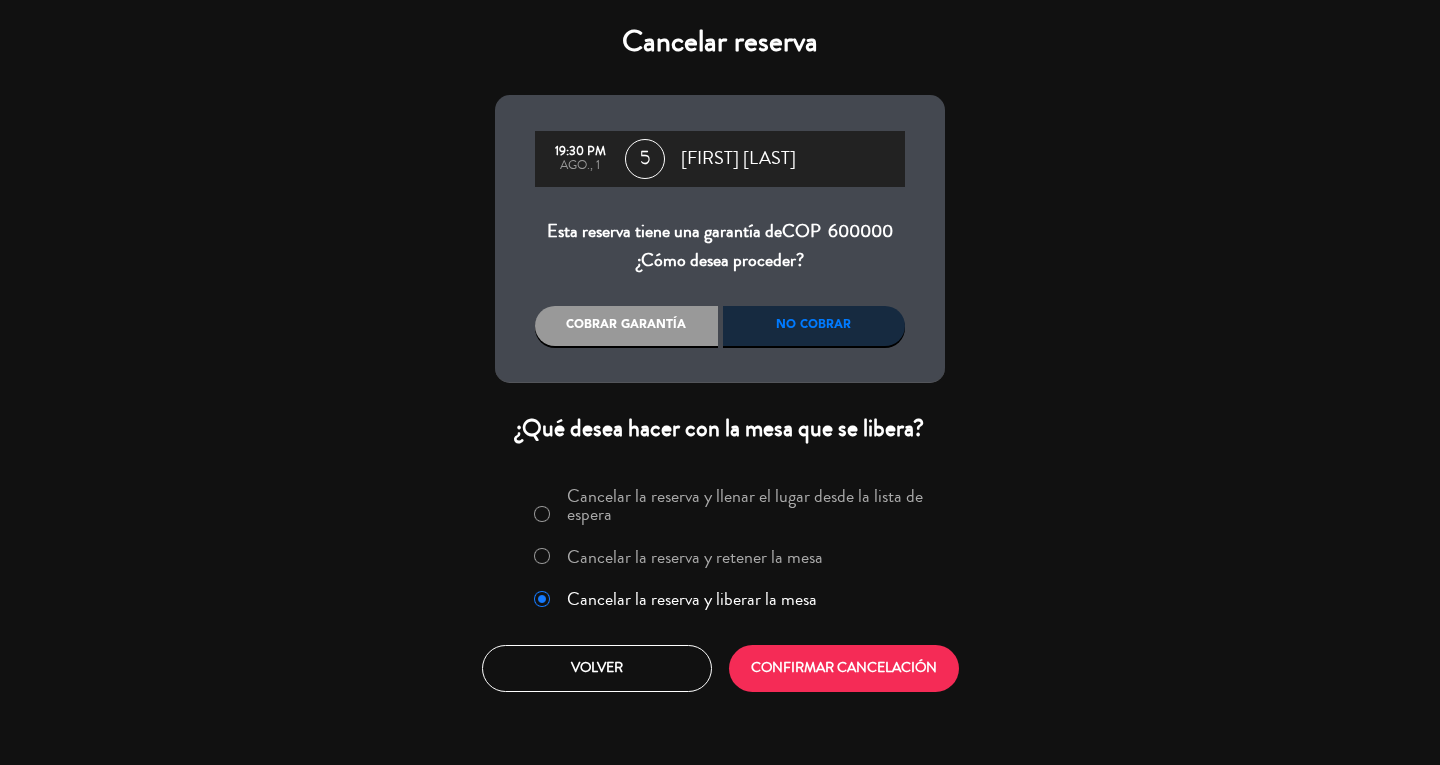 click on "CONFIRMAR CANCELACIÓN" 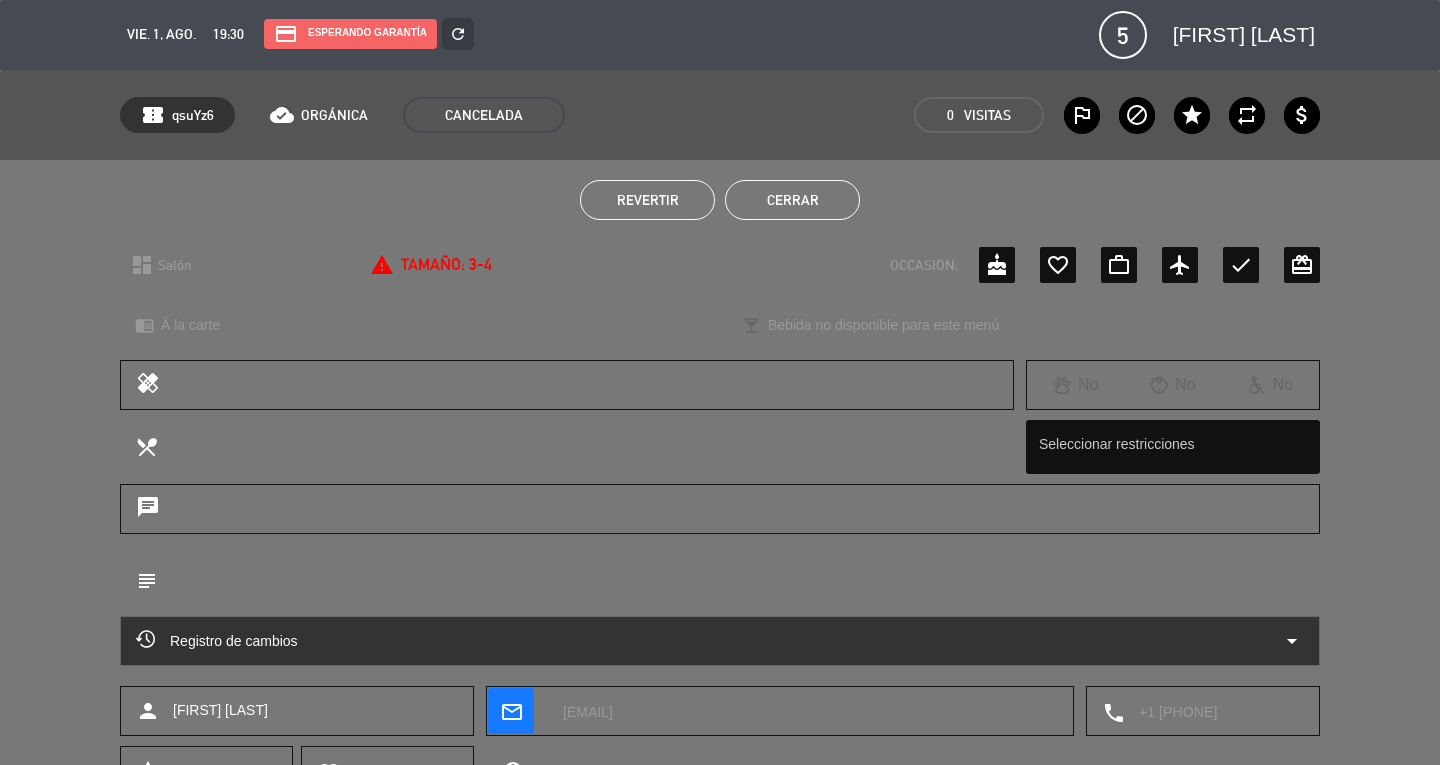 click on "Cerrar" 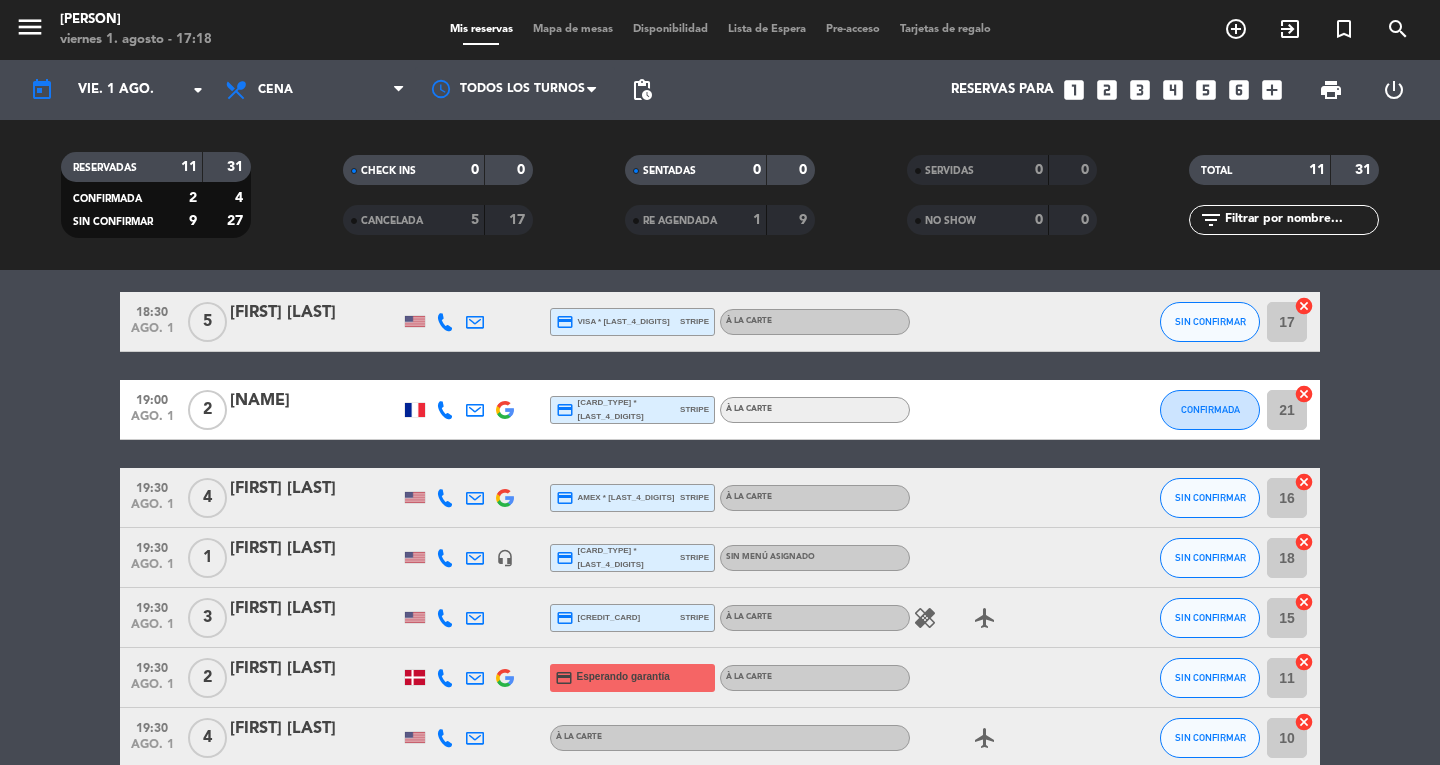 scroll, scrollTop: 50, scrollLeft: 0, axis: vertical 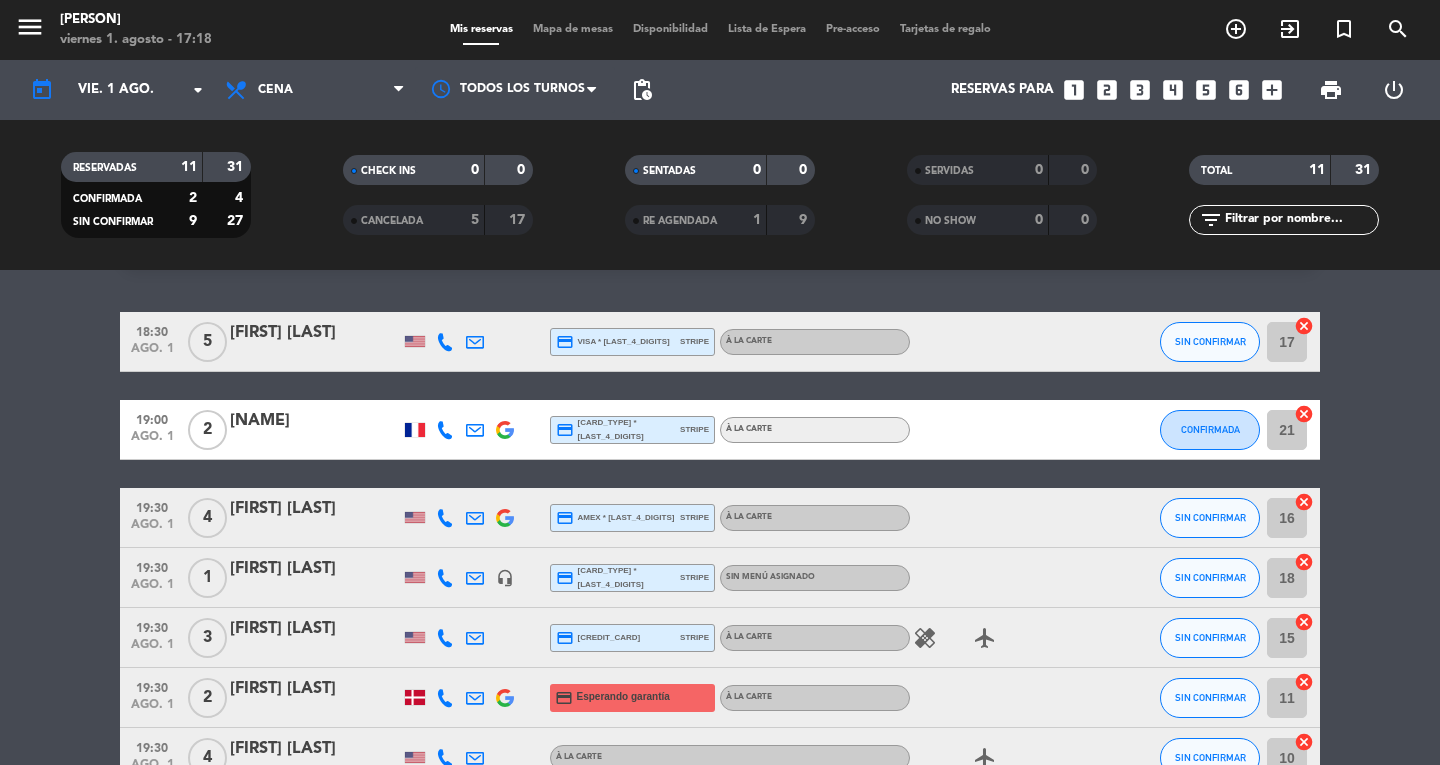 click 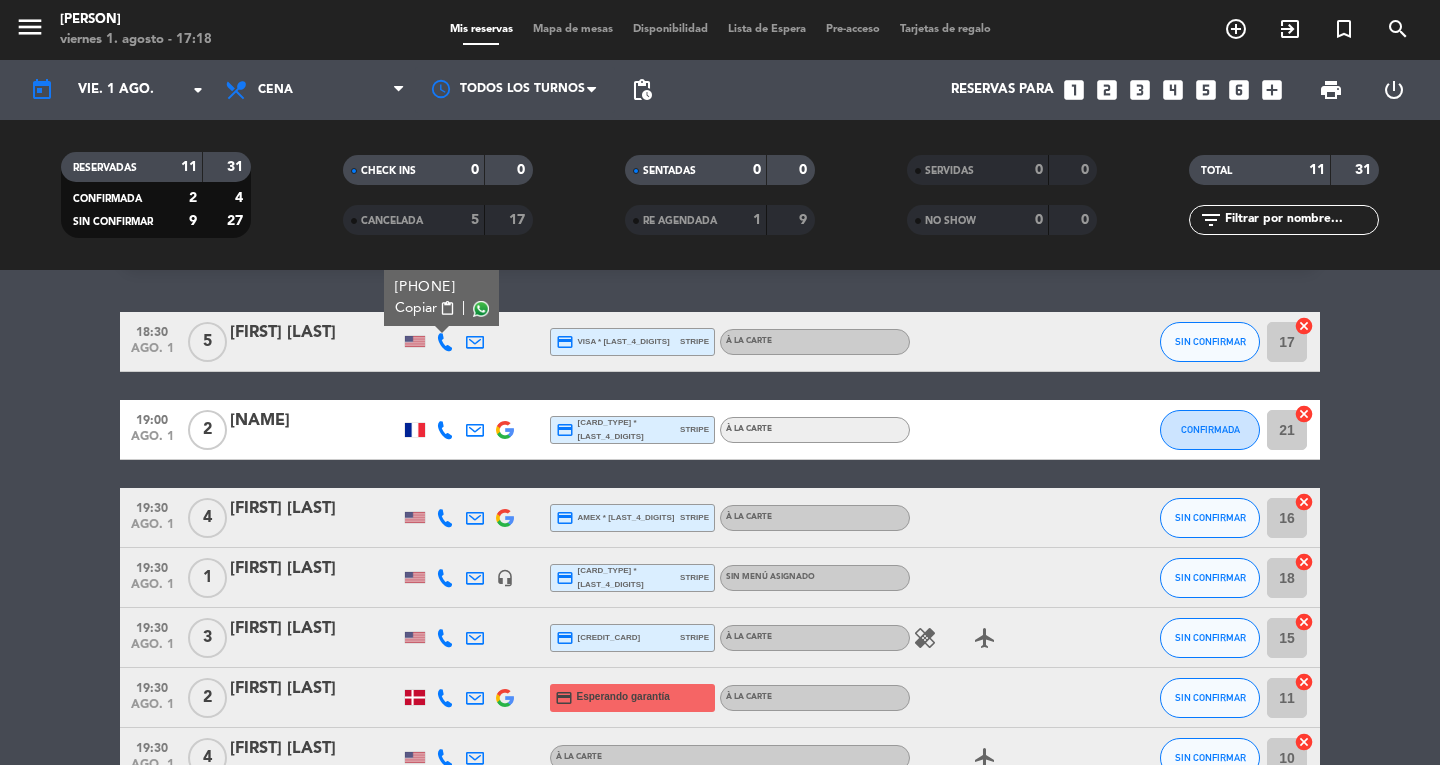 click 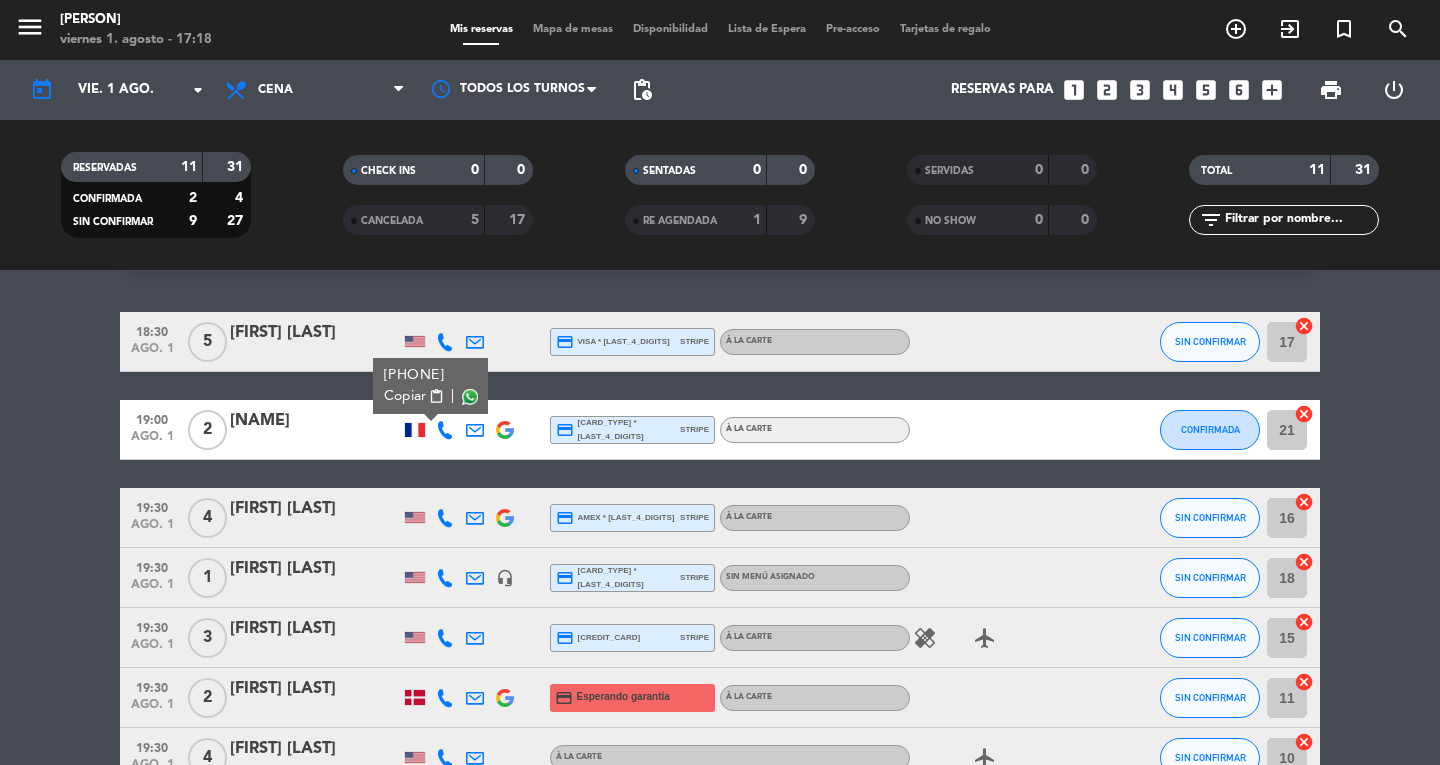 click 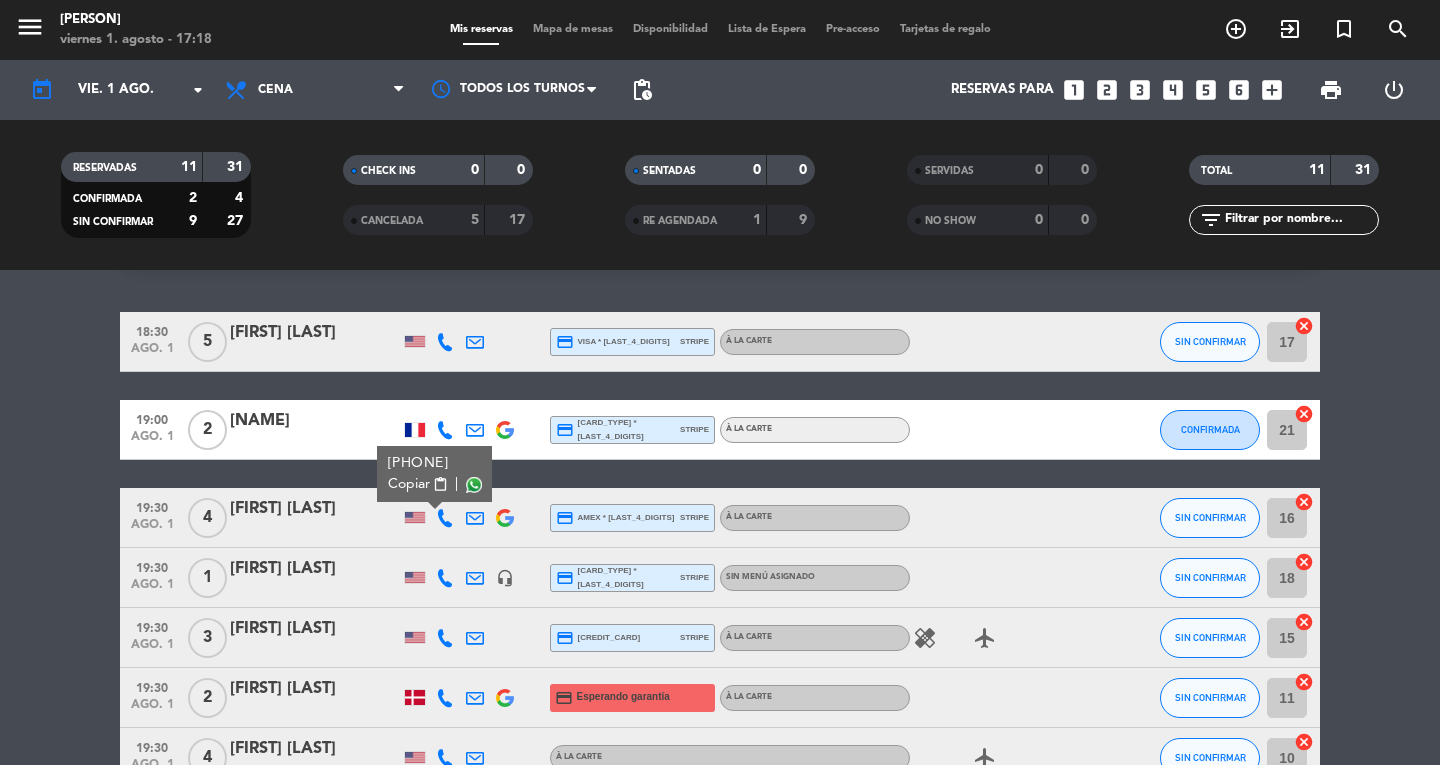 click 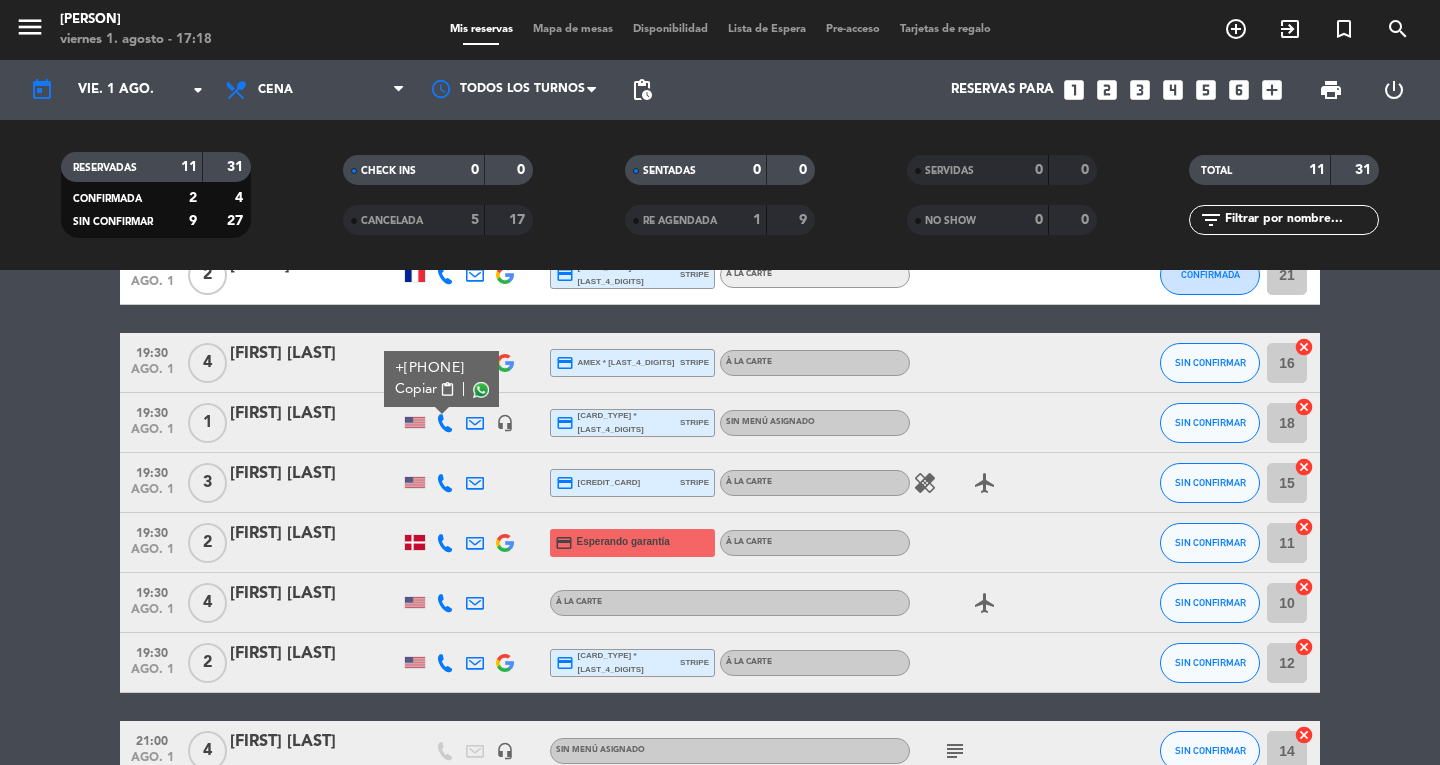 scroll, scrollTop: 218, scrollLeft: 0, axis: vertical 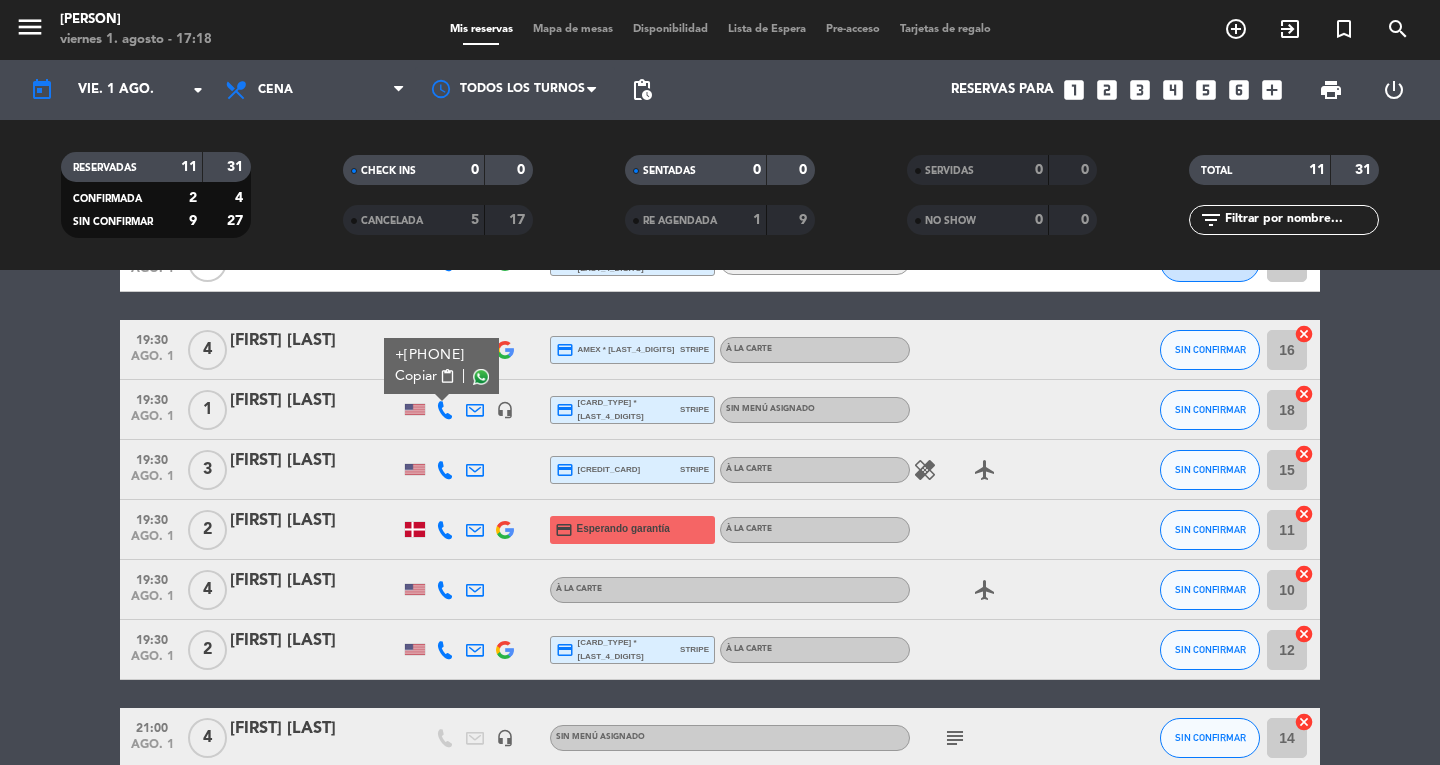 click 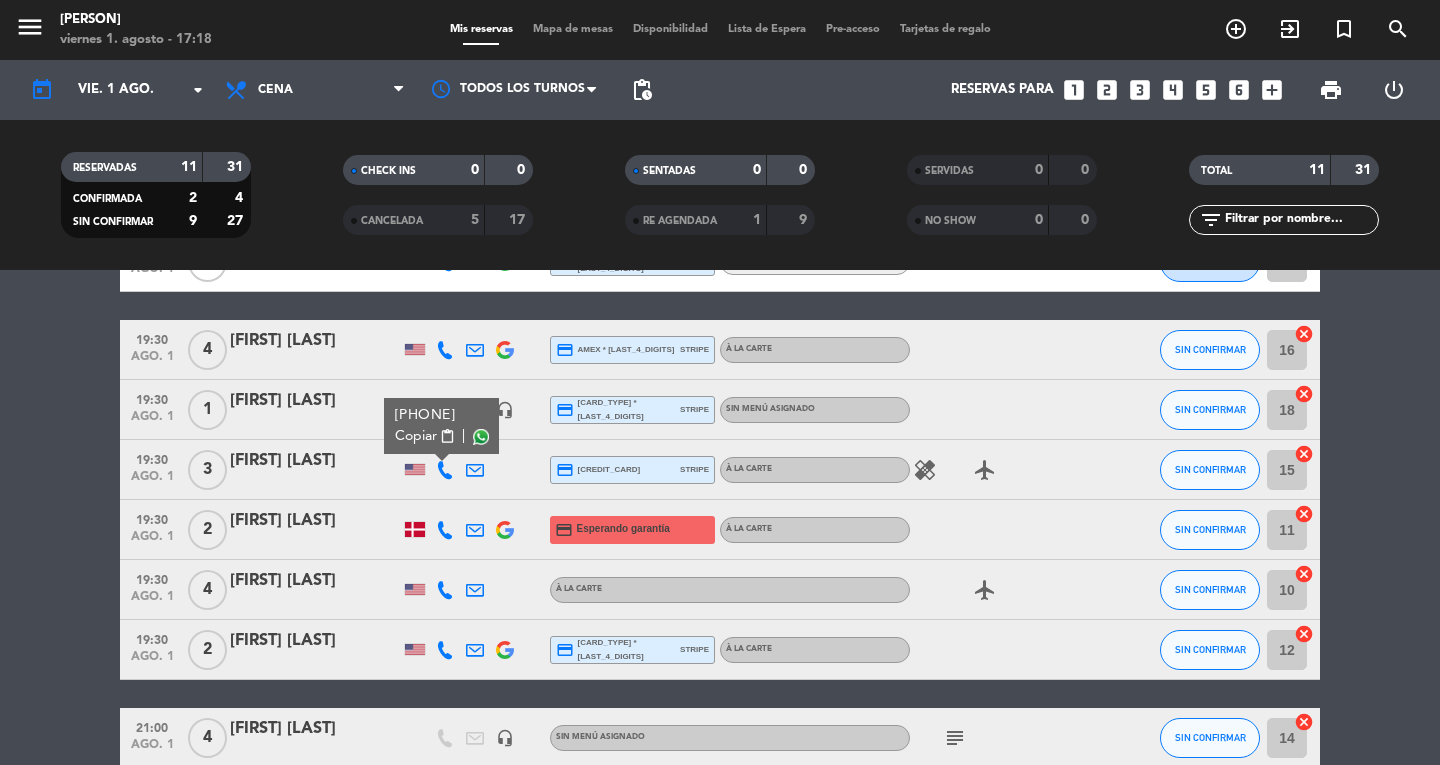 click 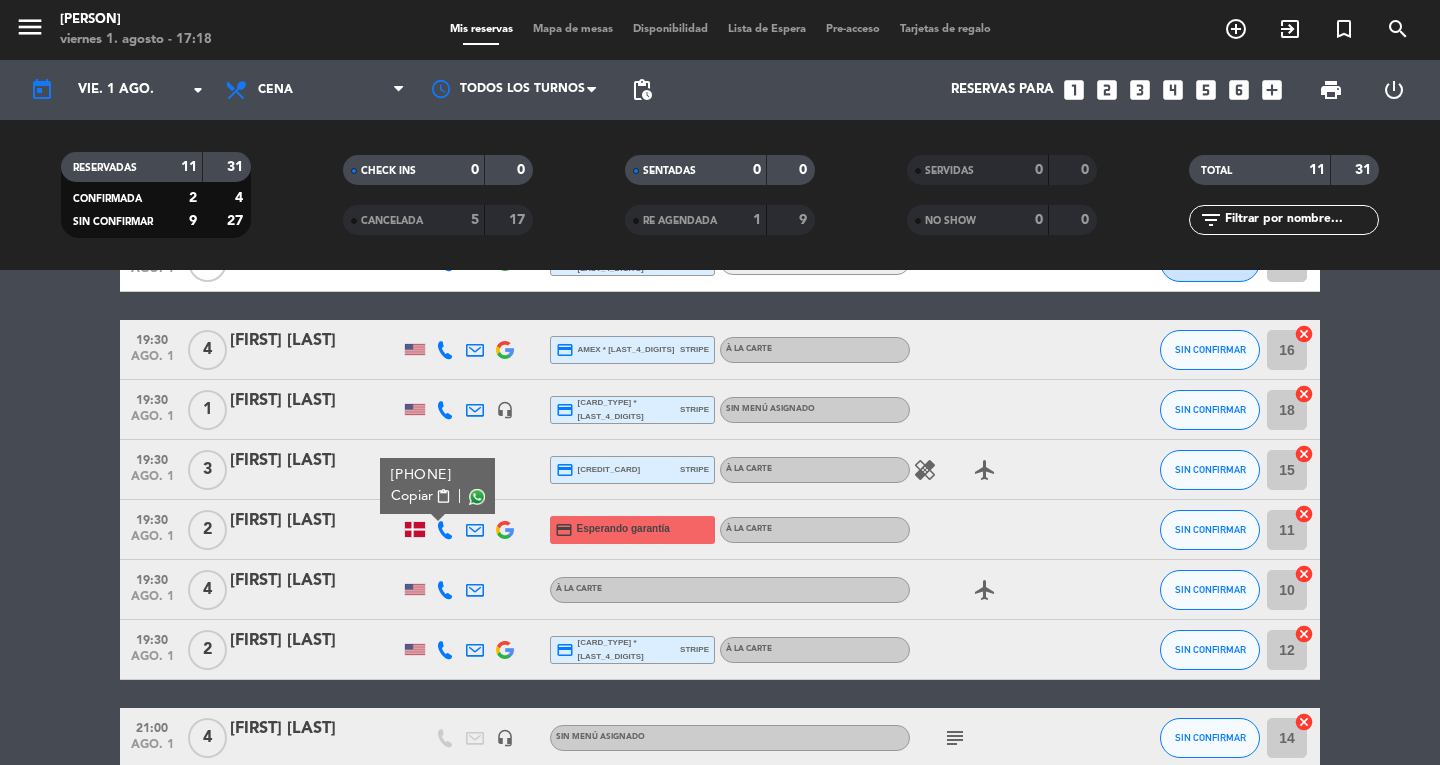 click 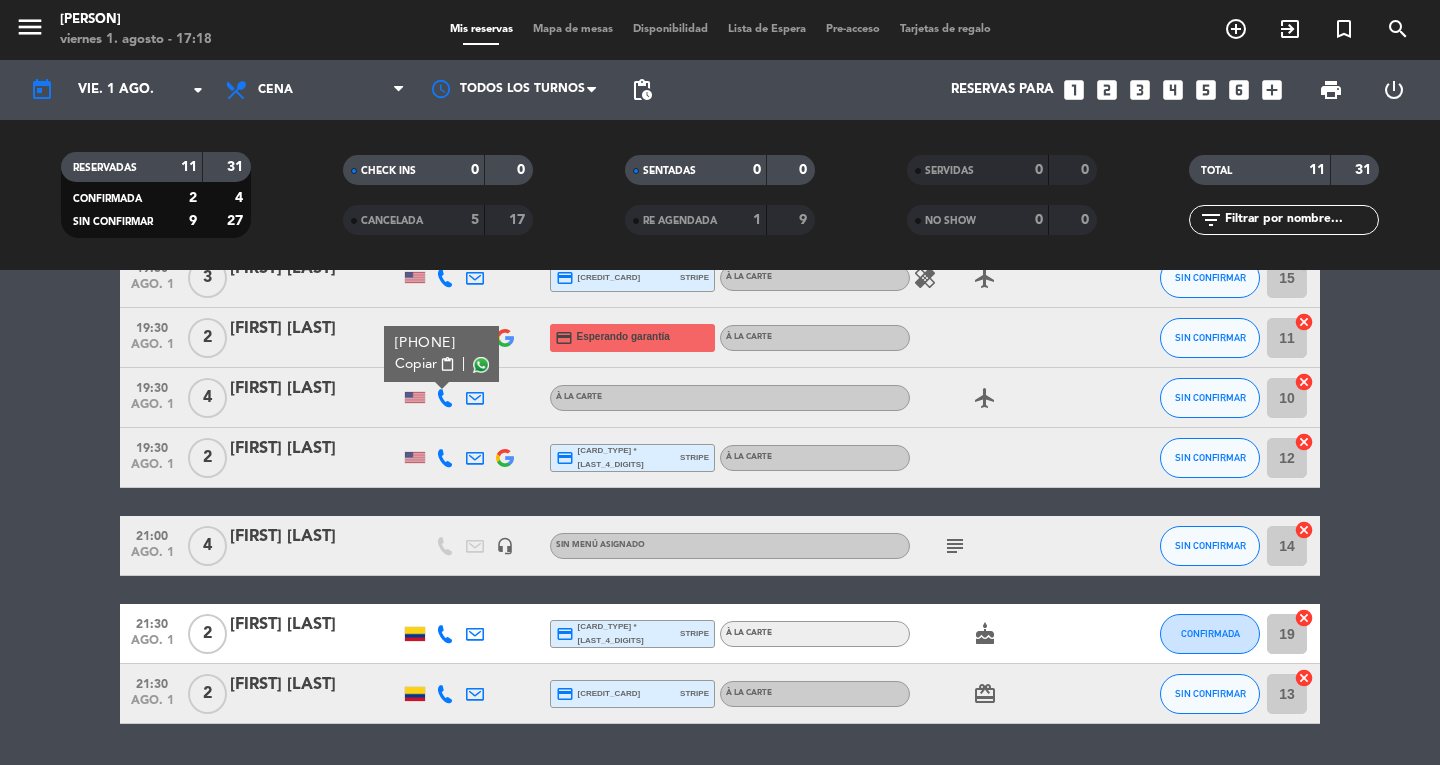 scroll, scrollTop: 413, scrollLeft: 0, axis: vertical 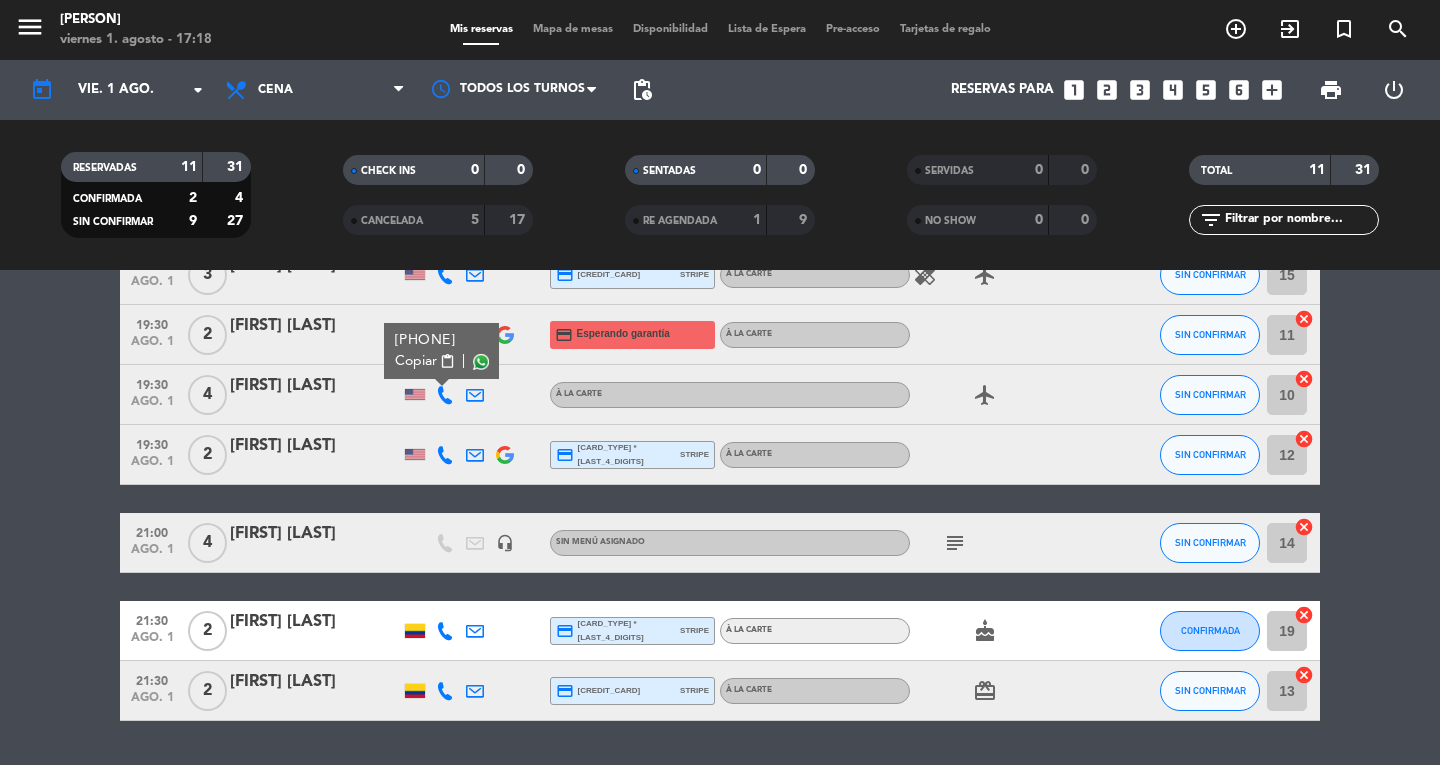 click 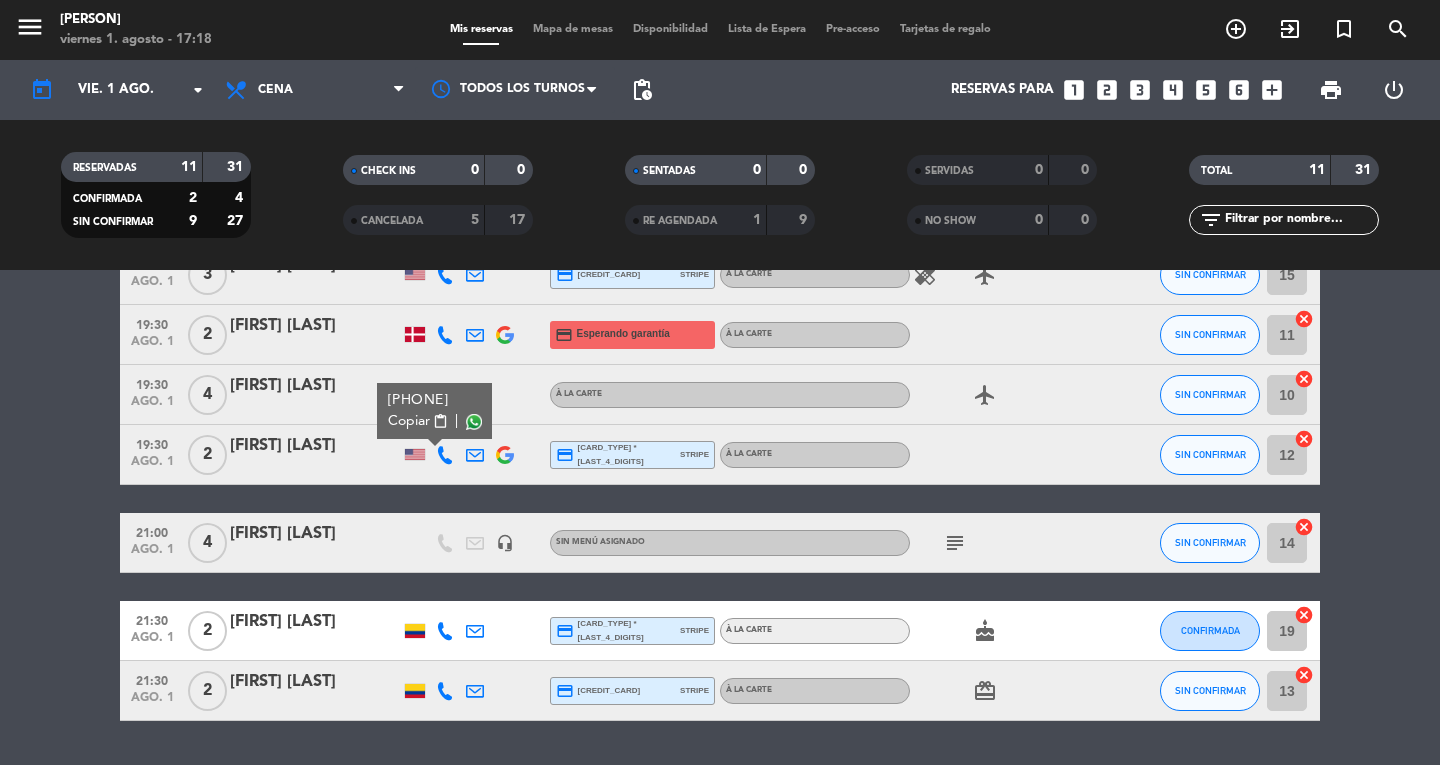 click 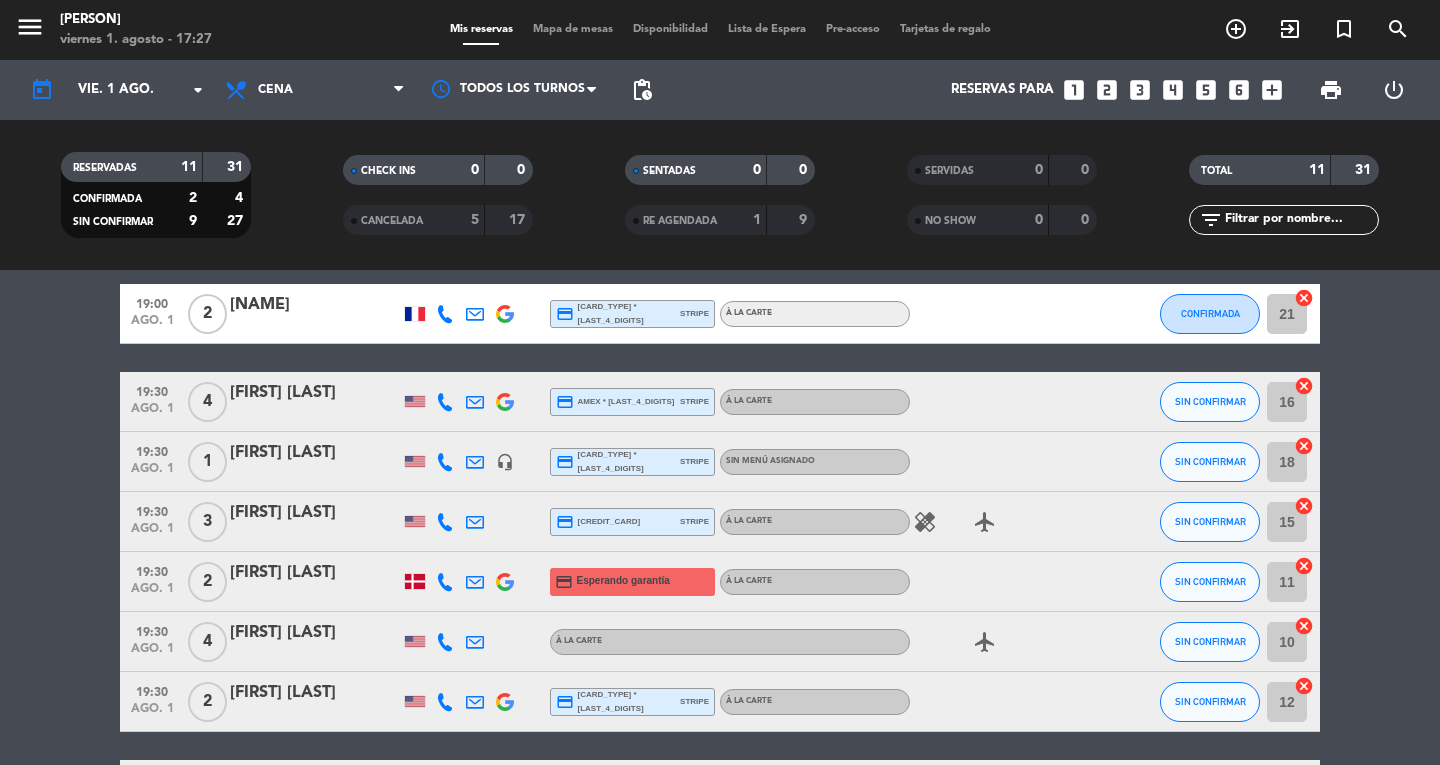 scroll, scrollTop: 0, scrollLeft: 0, axis: both 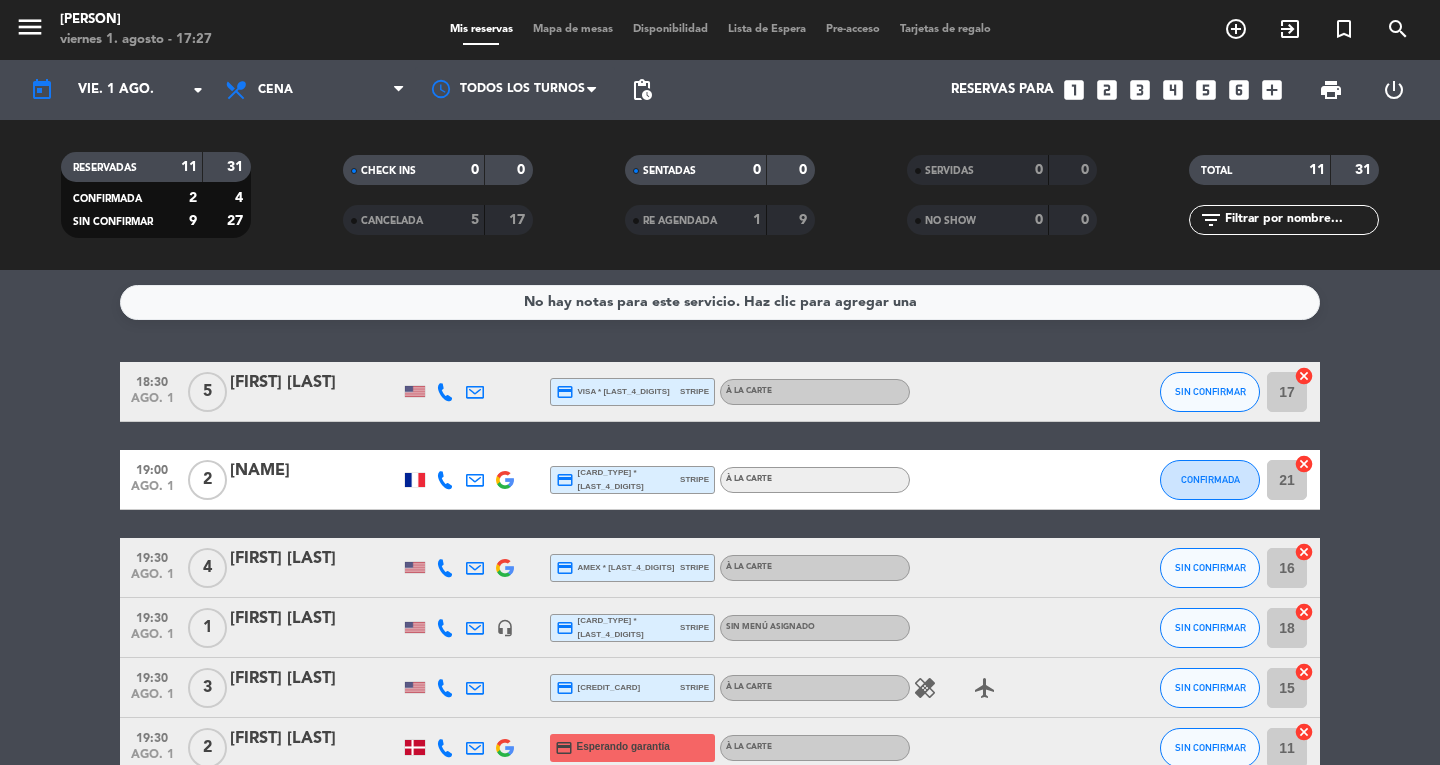 click 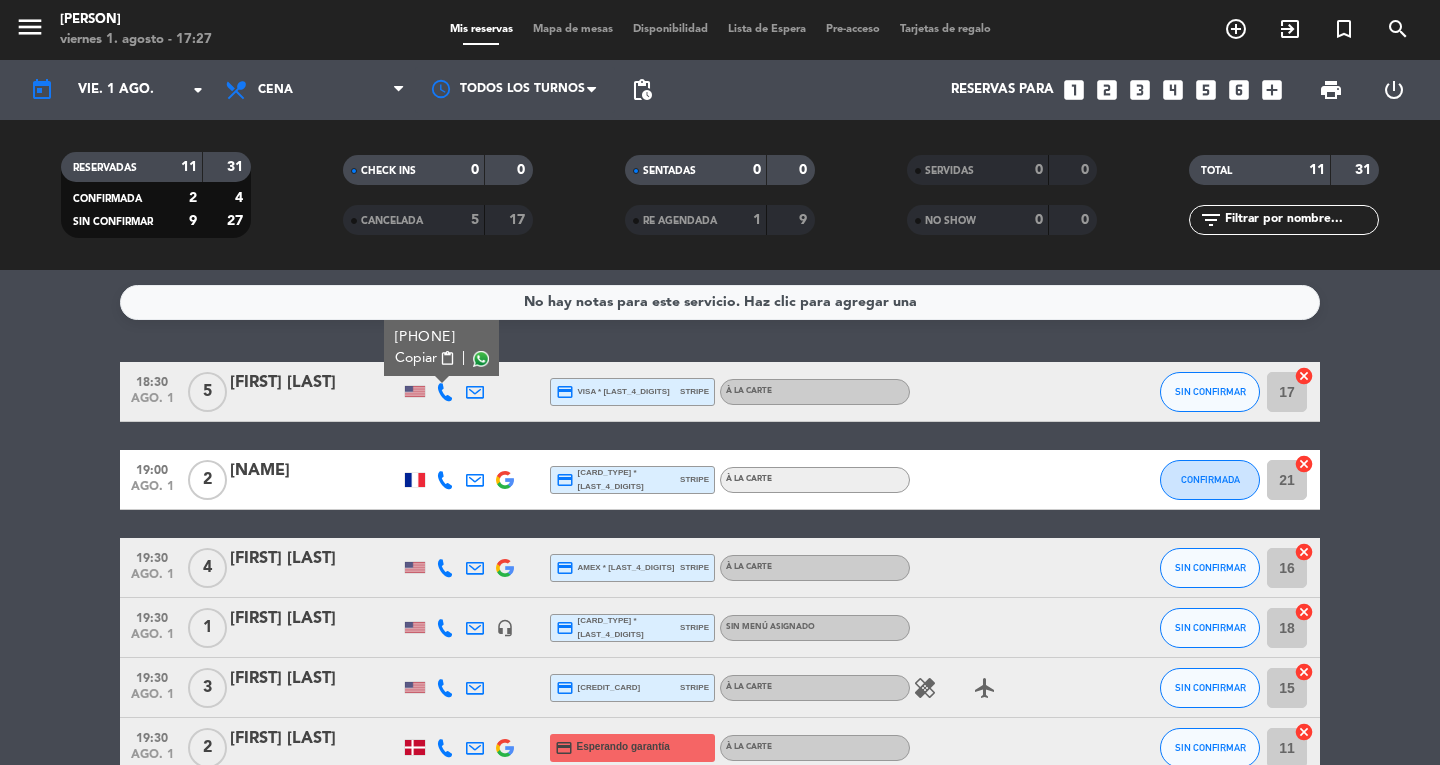 click 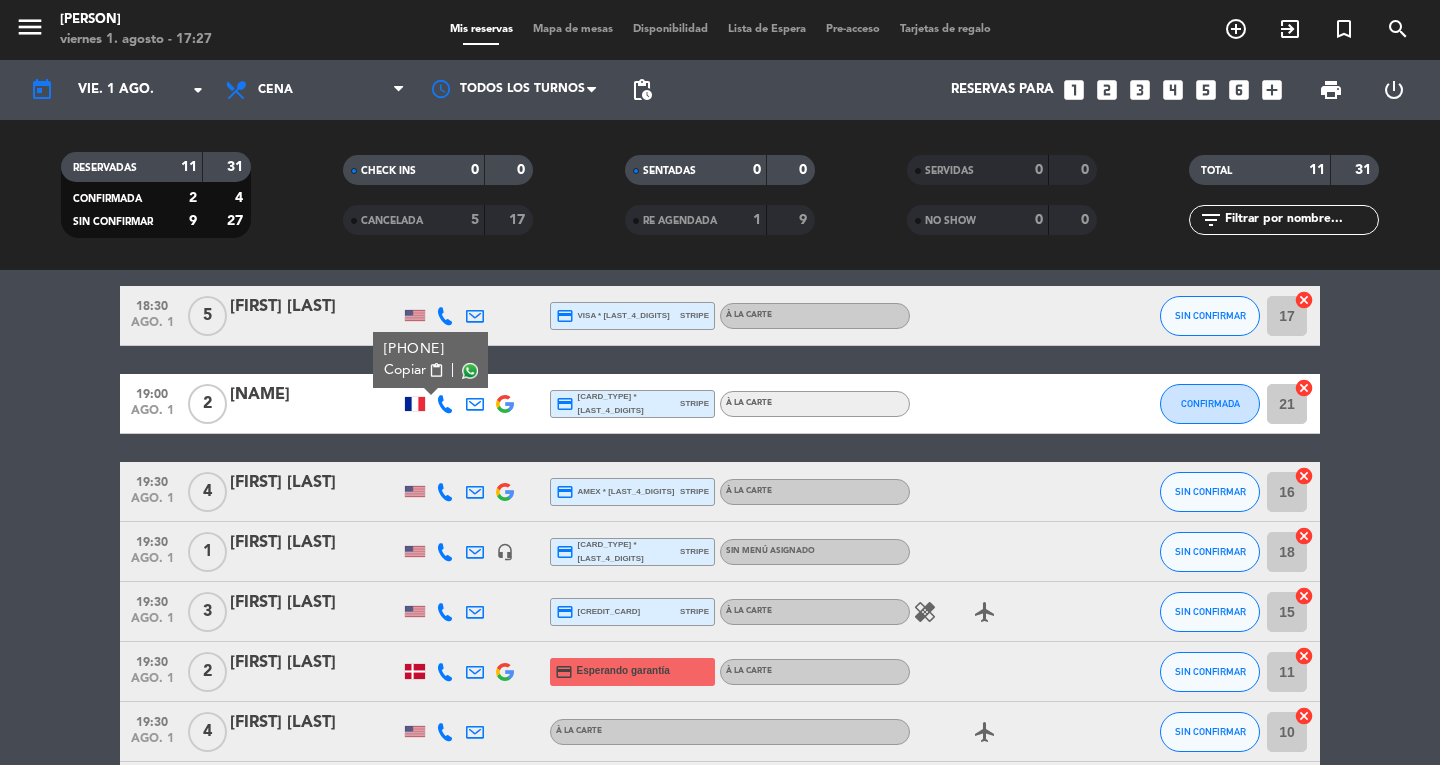 scroll, scrollTop: 94, scrollLeft: 0, axis: vertical 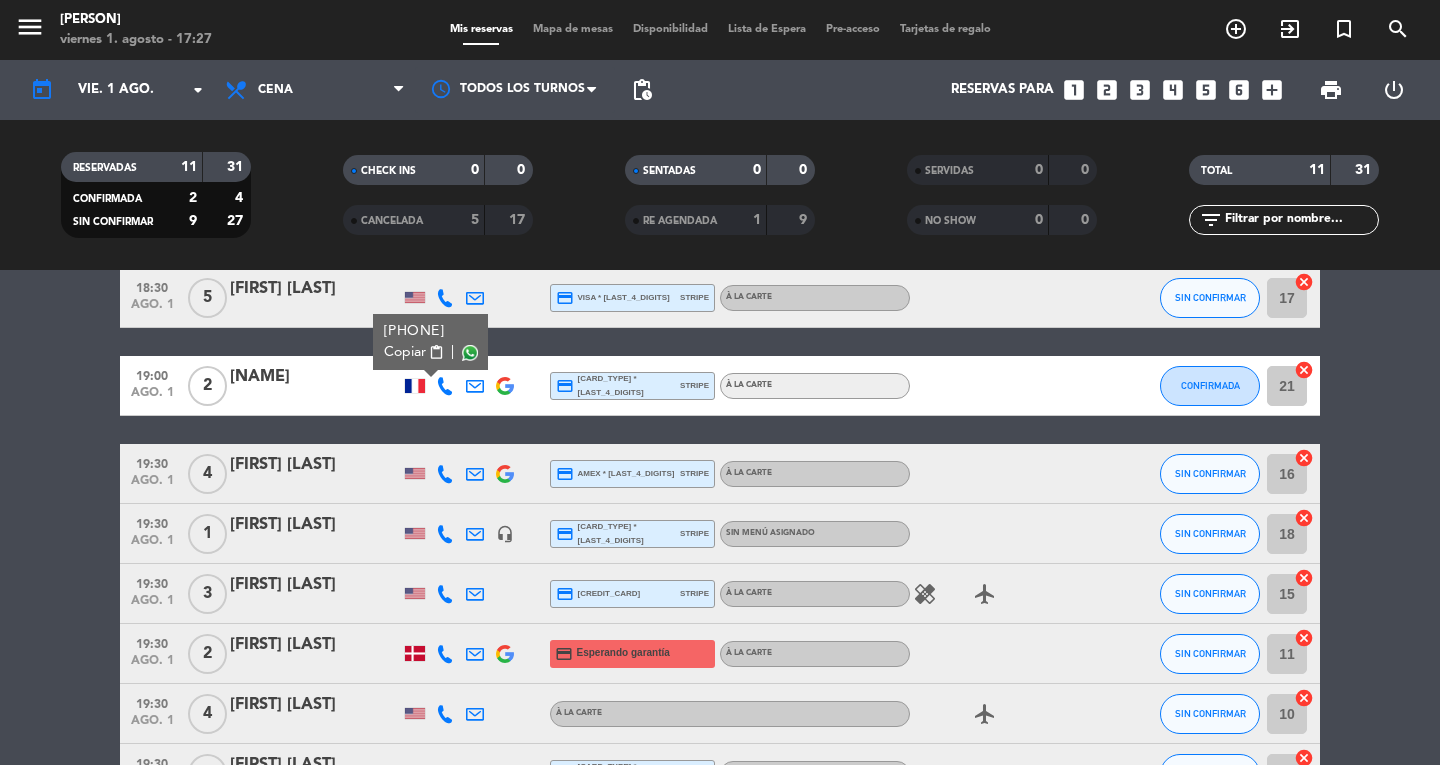 click 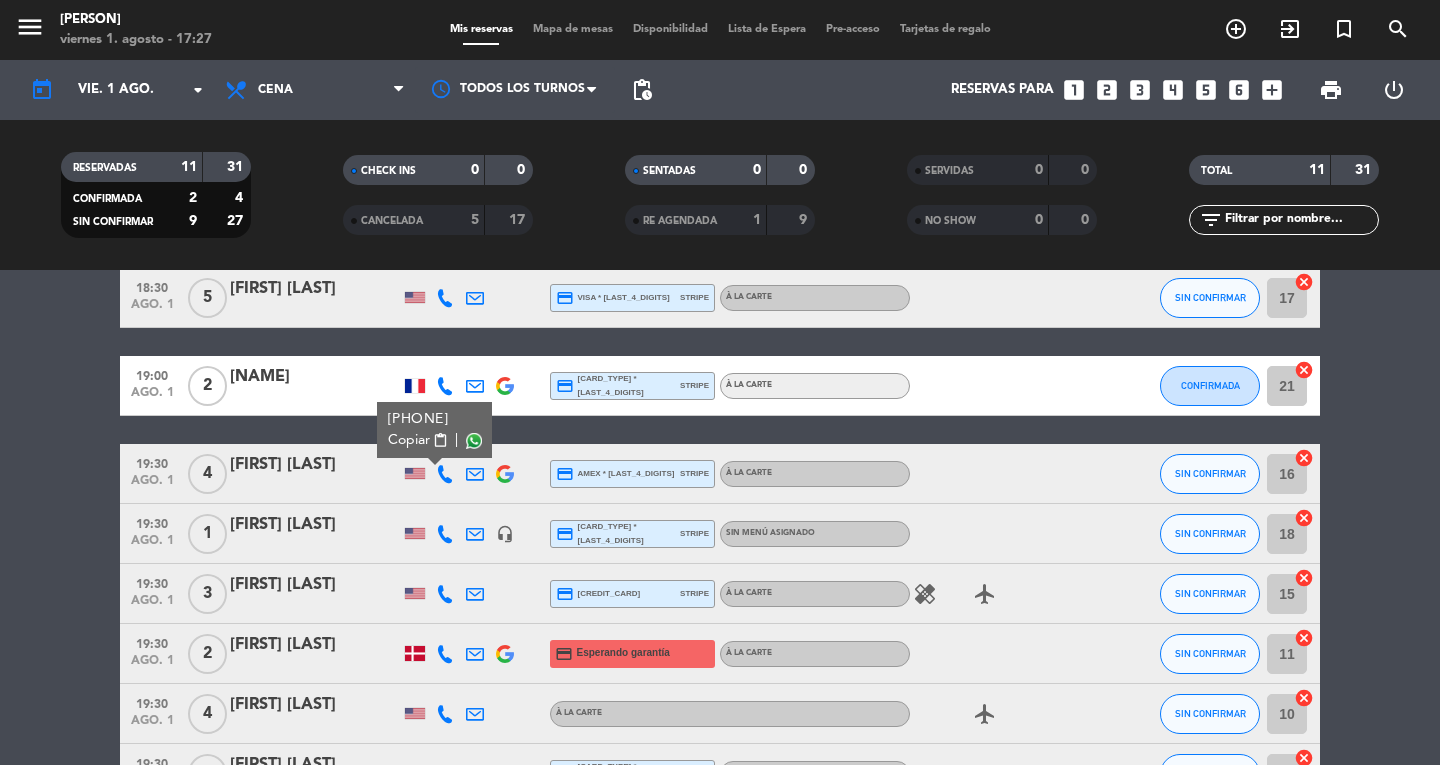 click 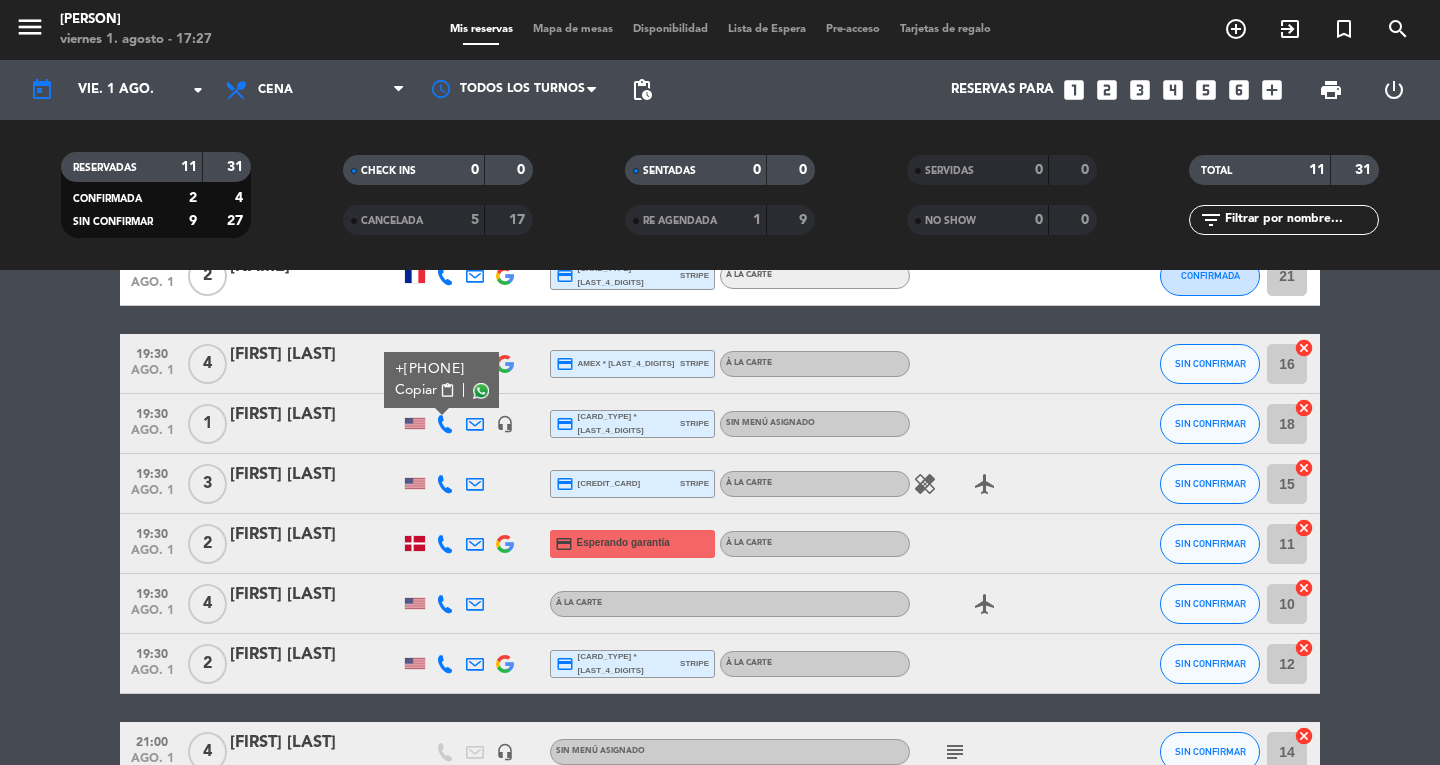 scroll, scrollTop: 208, scrollLeft: 0, axis: vertical 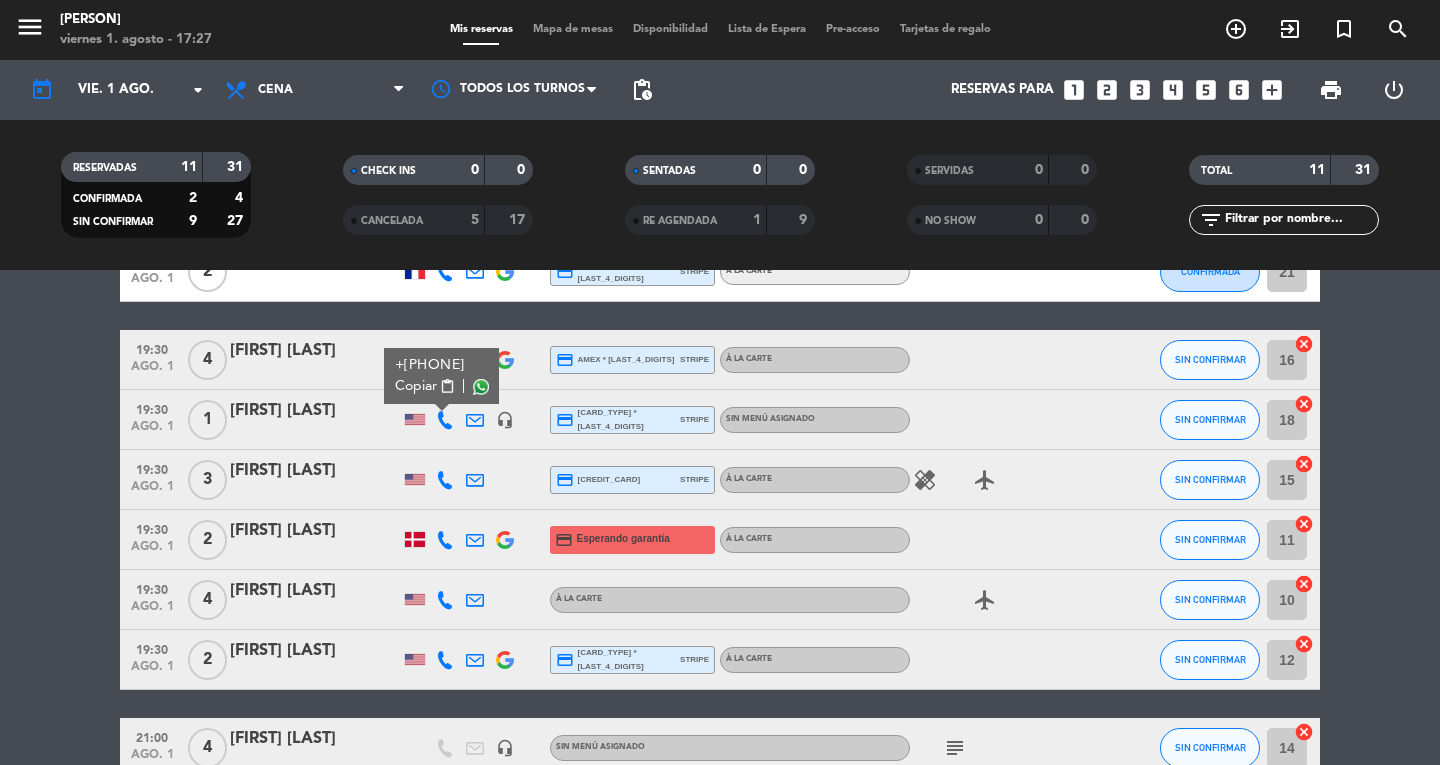click 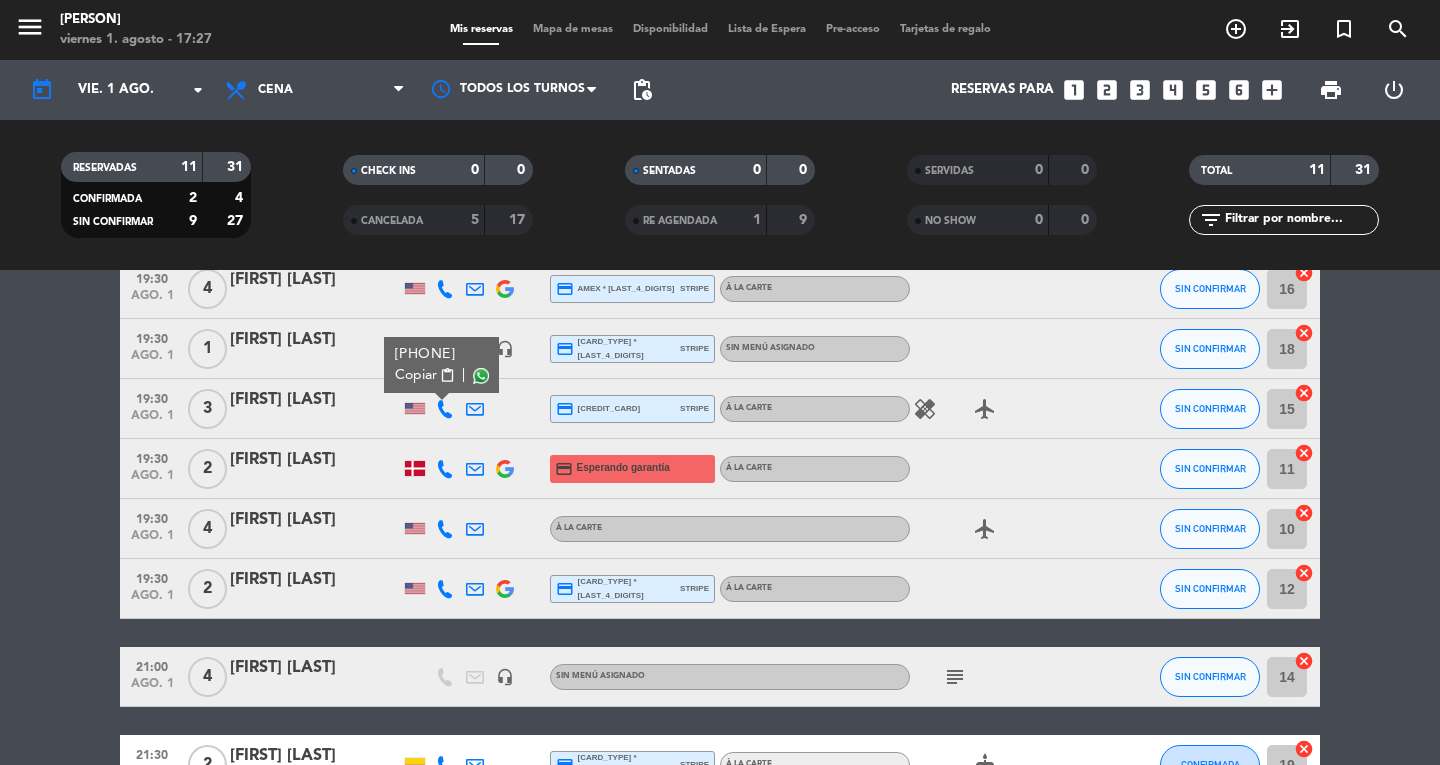 scroll, scrollTop: 281, scrollLeft: 0, axis: vertical 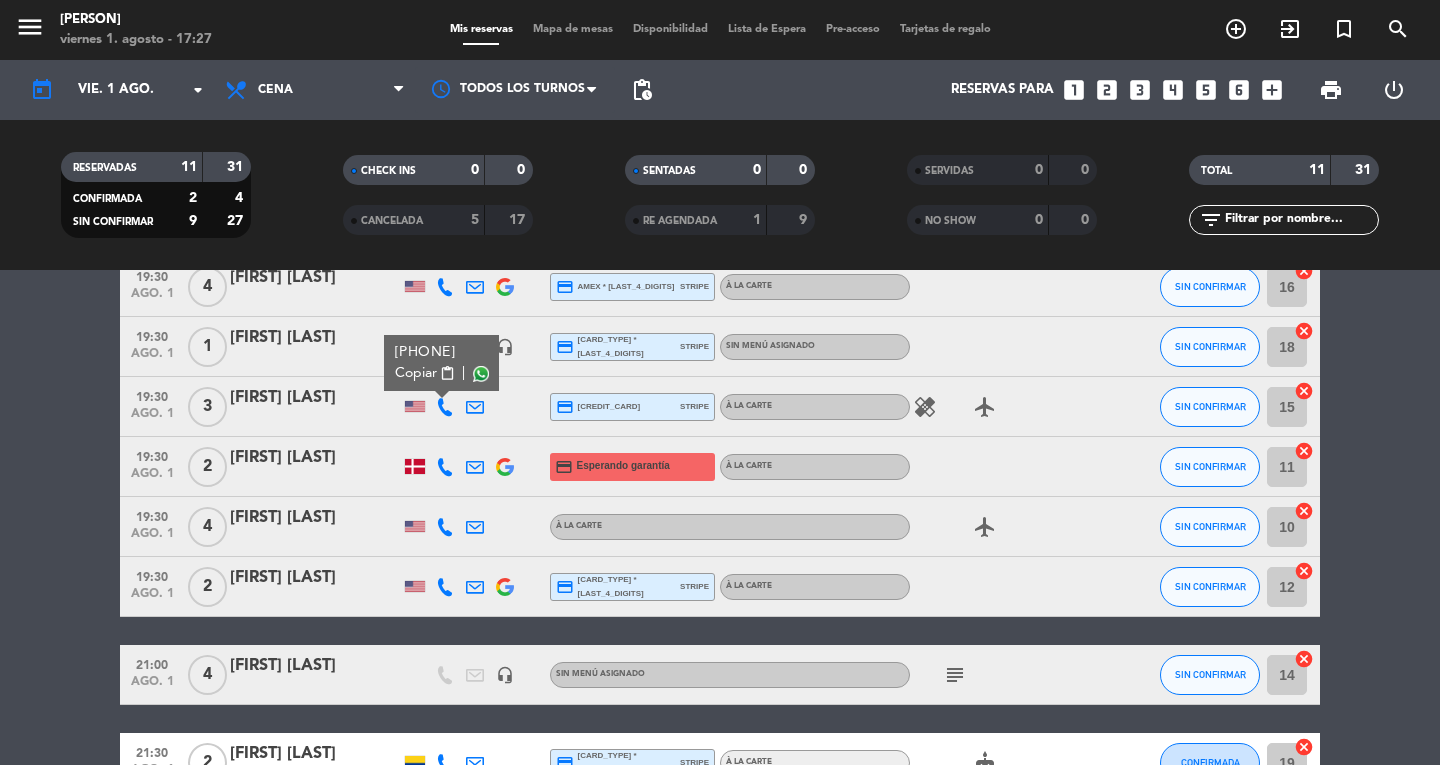 click 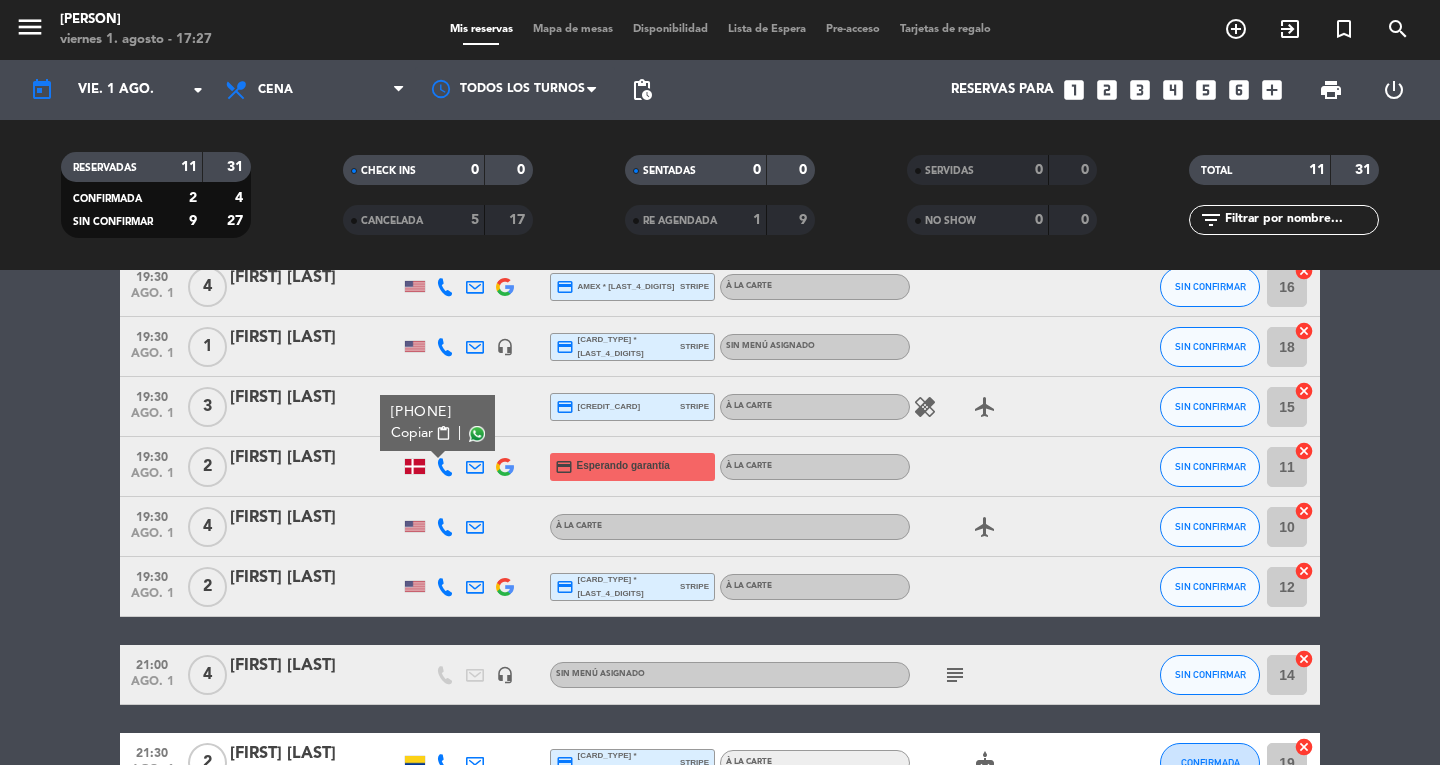 click 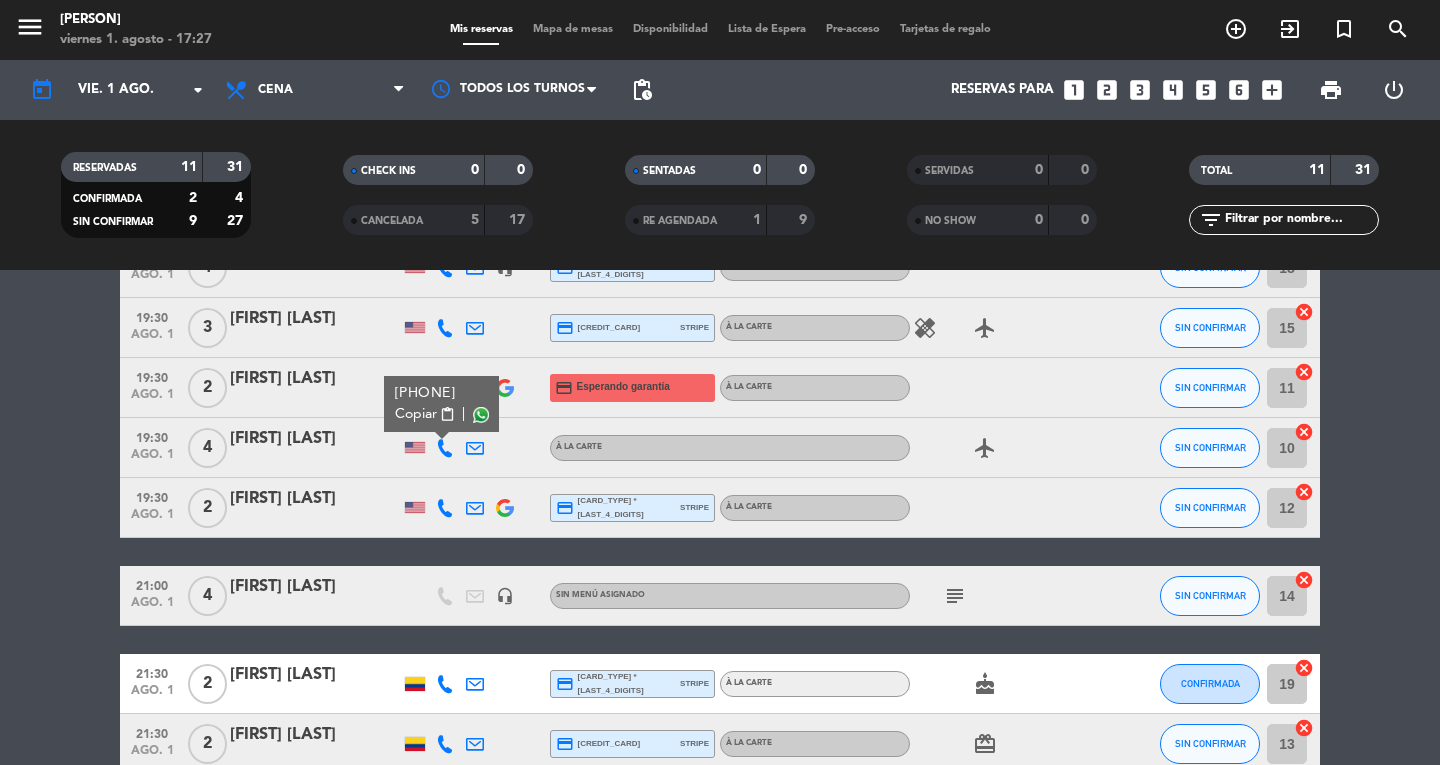 scroll, scrollTop: 367, scrollLeft: 0, axis: vertical 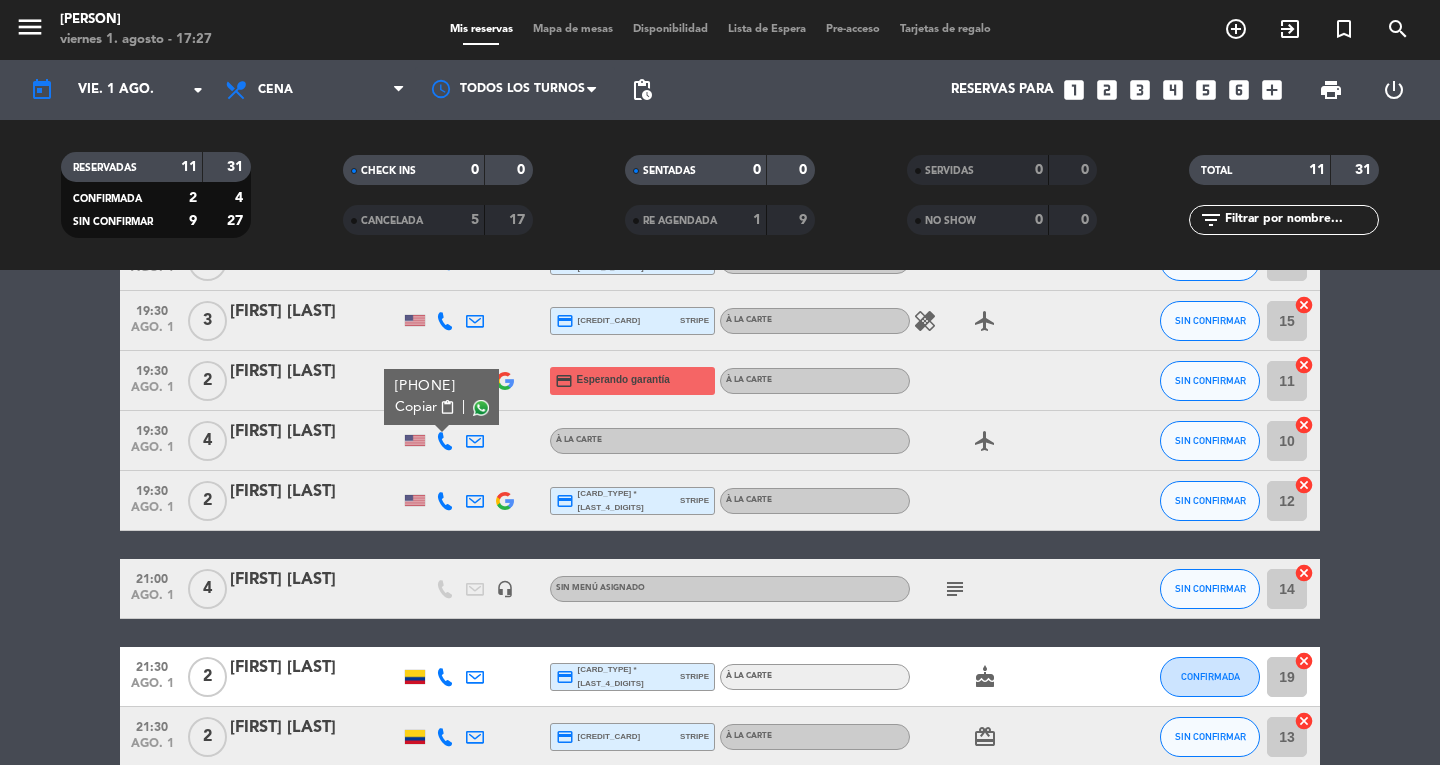 click on "[FIRST] [LAST]" 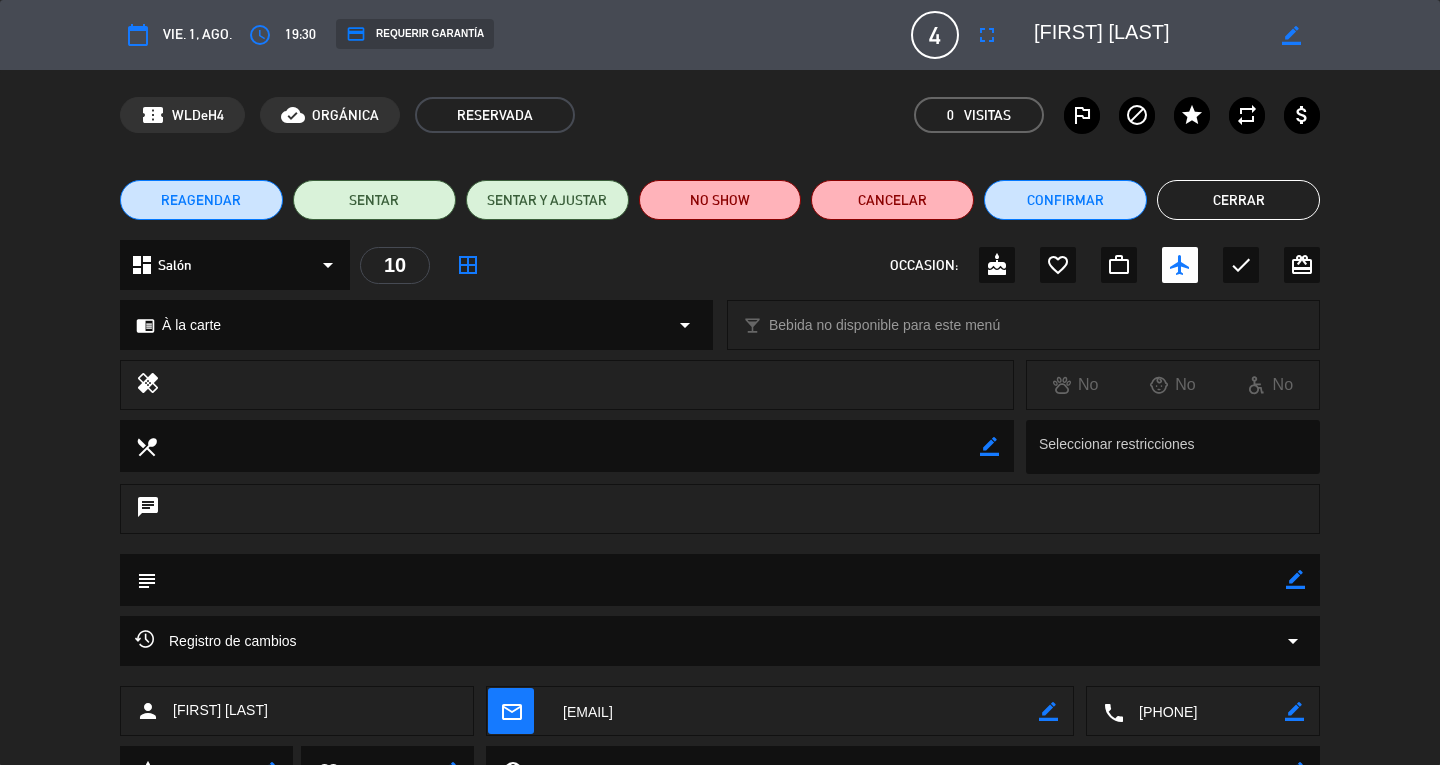 click on "access_time" at bounding box center (260, 35) 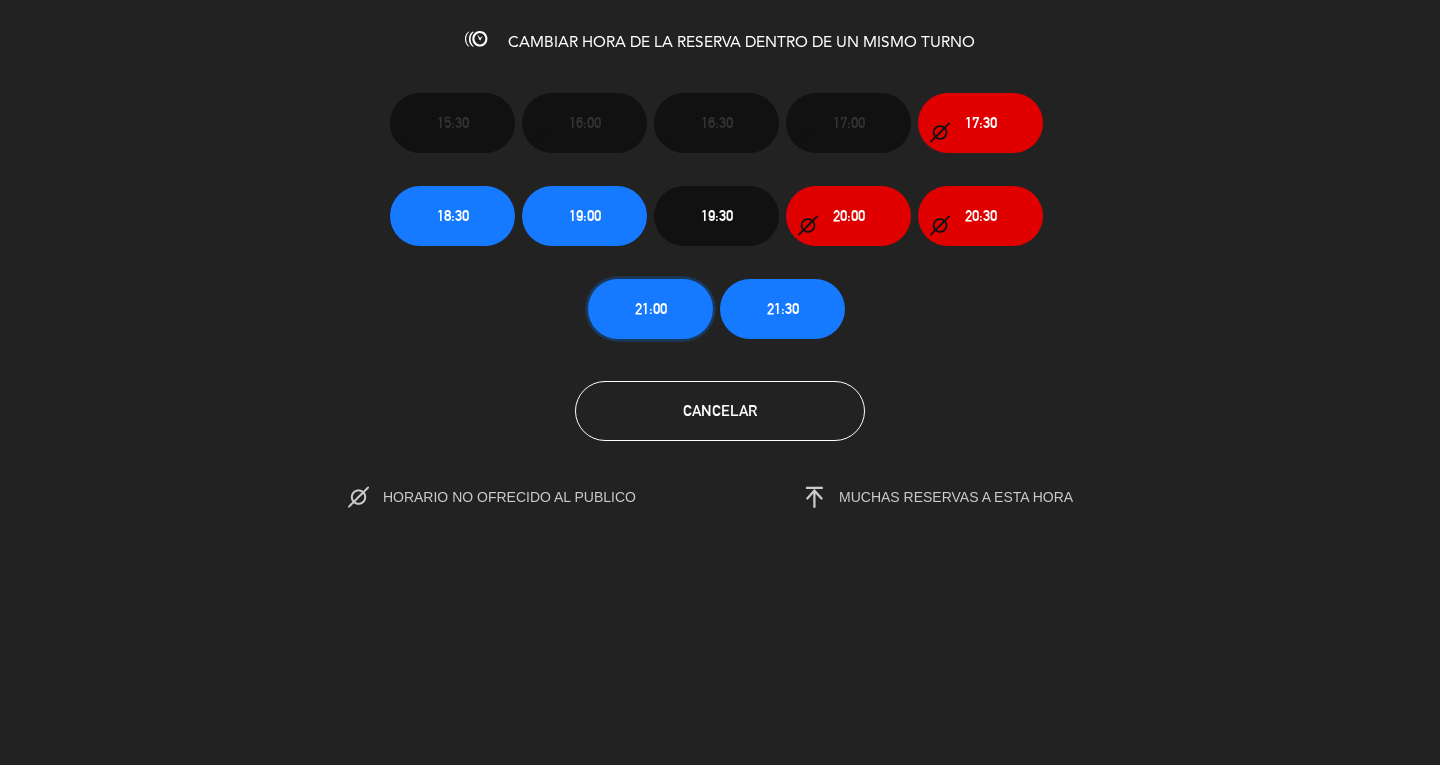 click on "21:00" 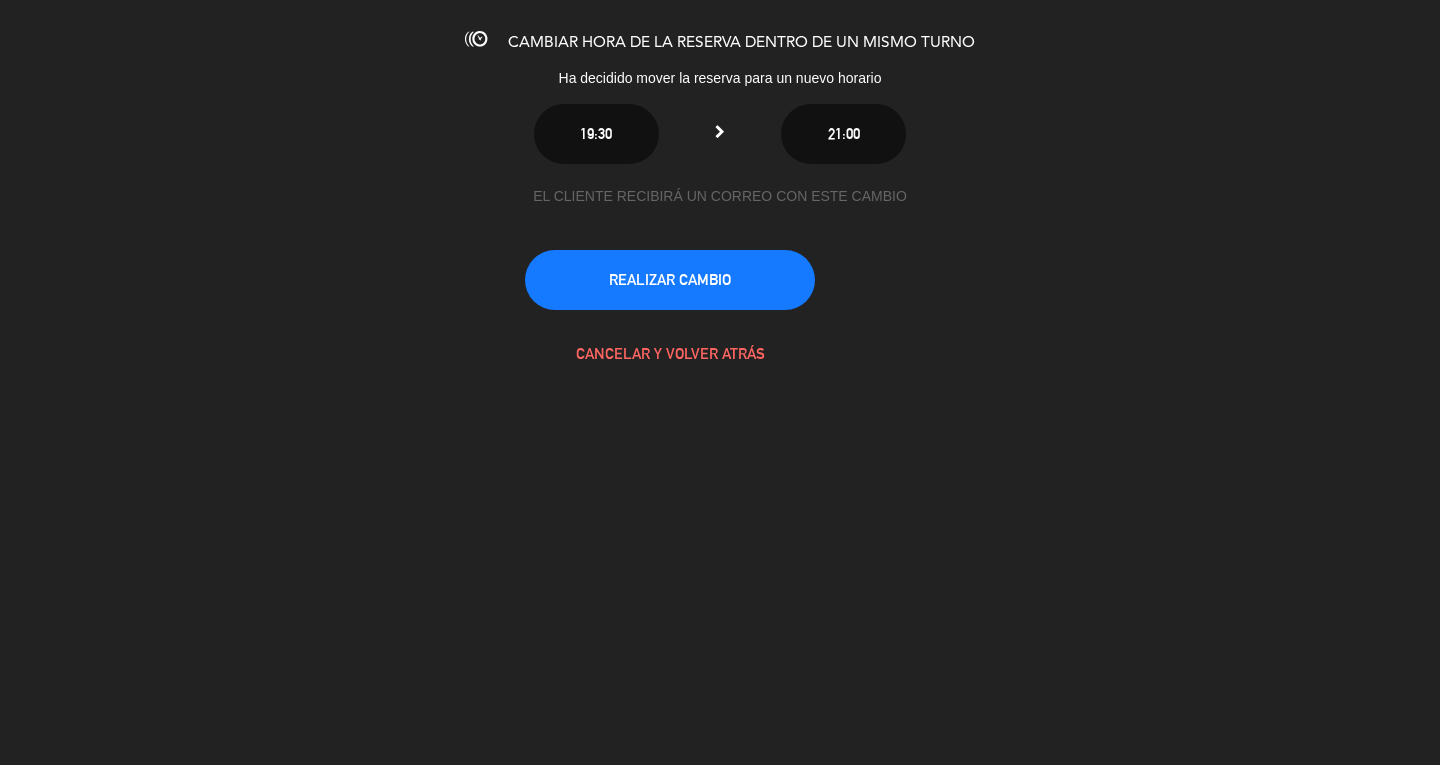 click on "REALIZAR CAMBIO" 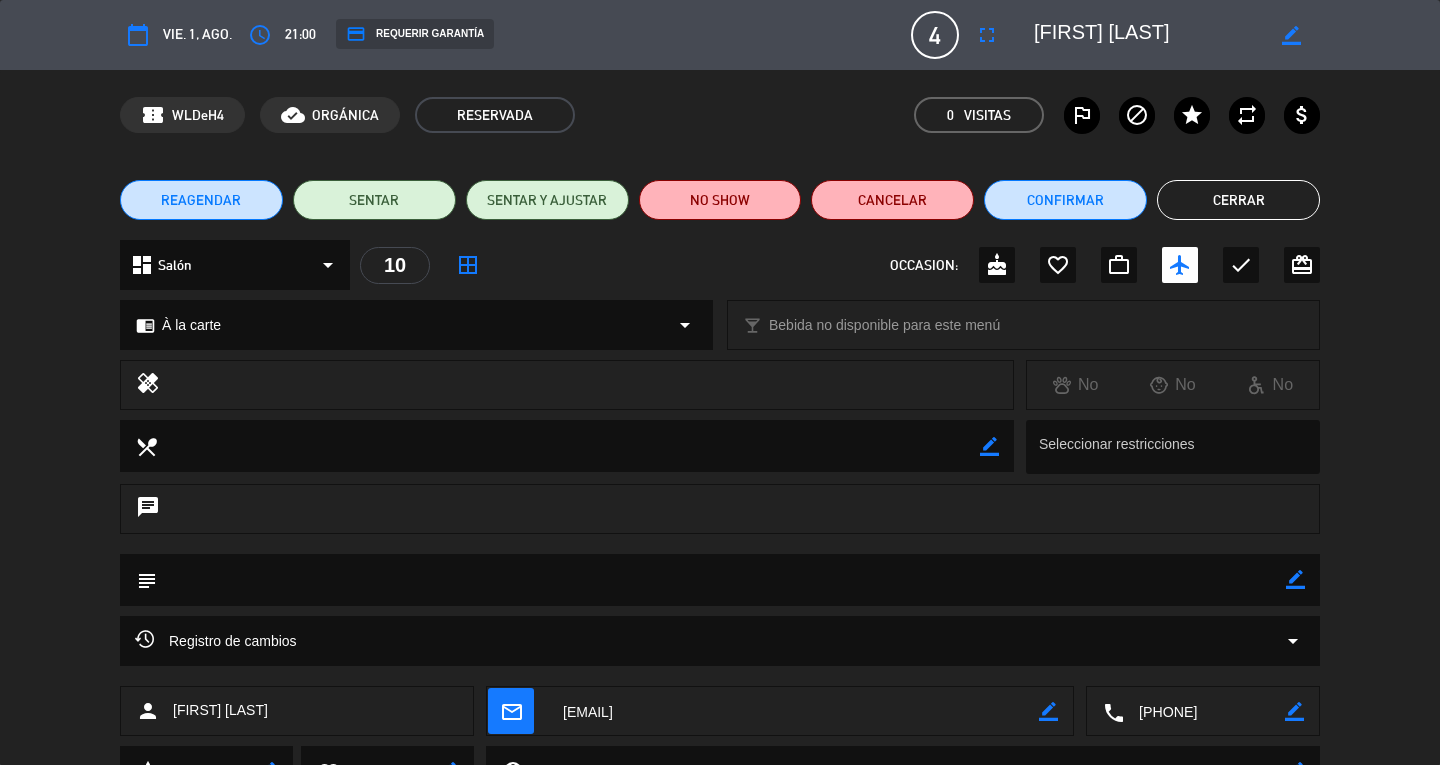 click on "Cerrar" 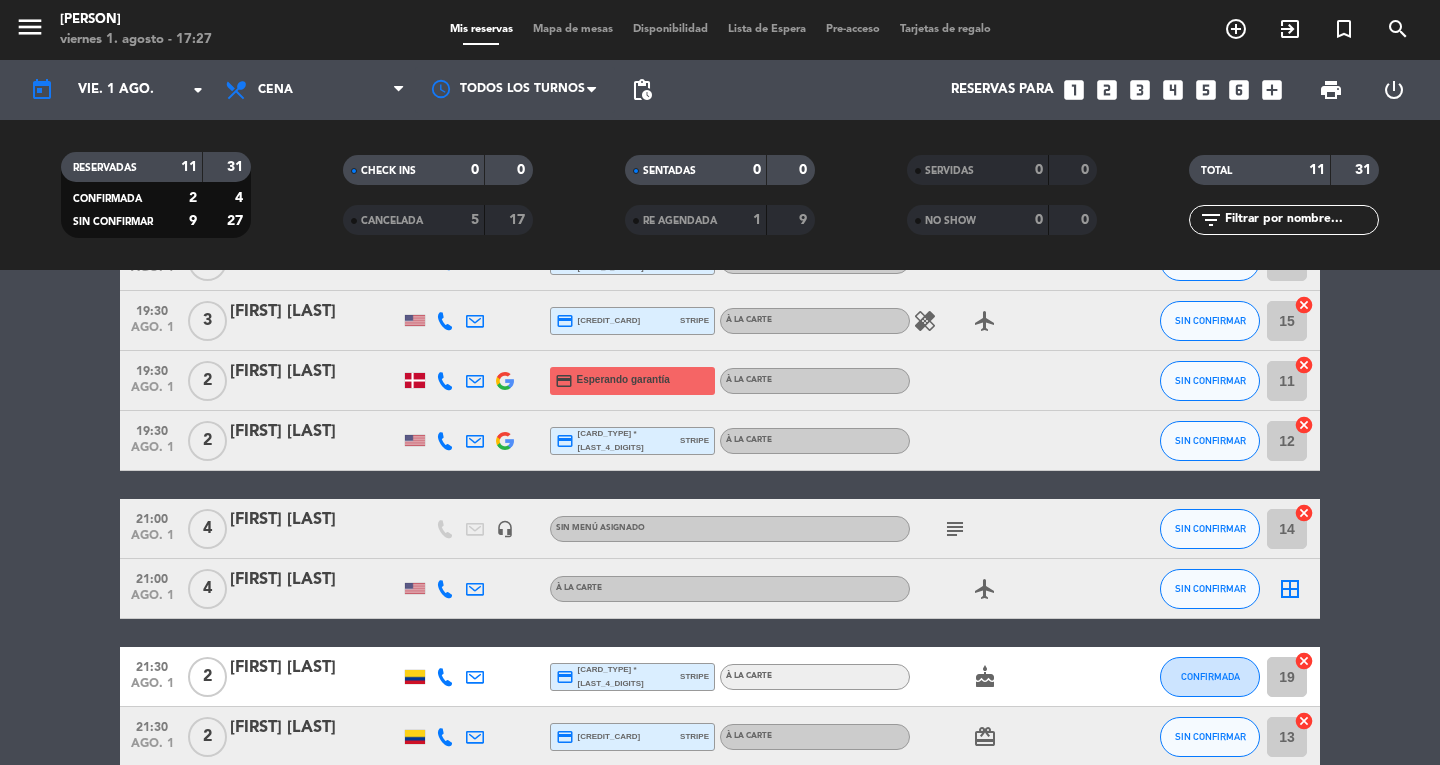 scroll, scrollTop: 468, scrollLeft: 0, axis: vertical 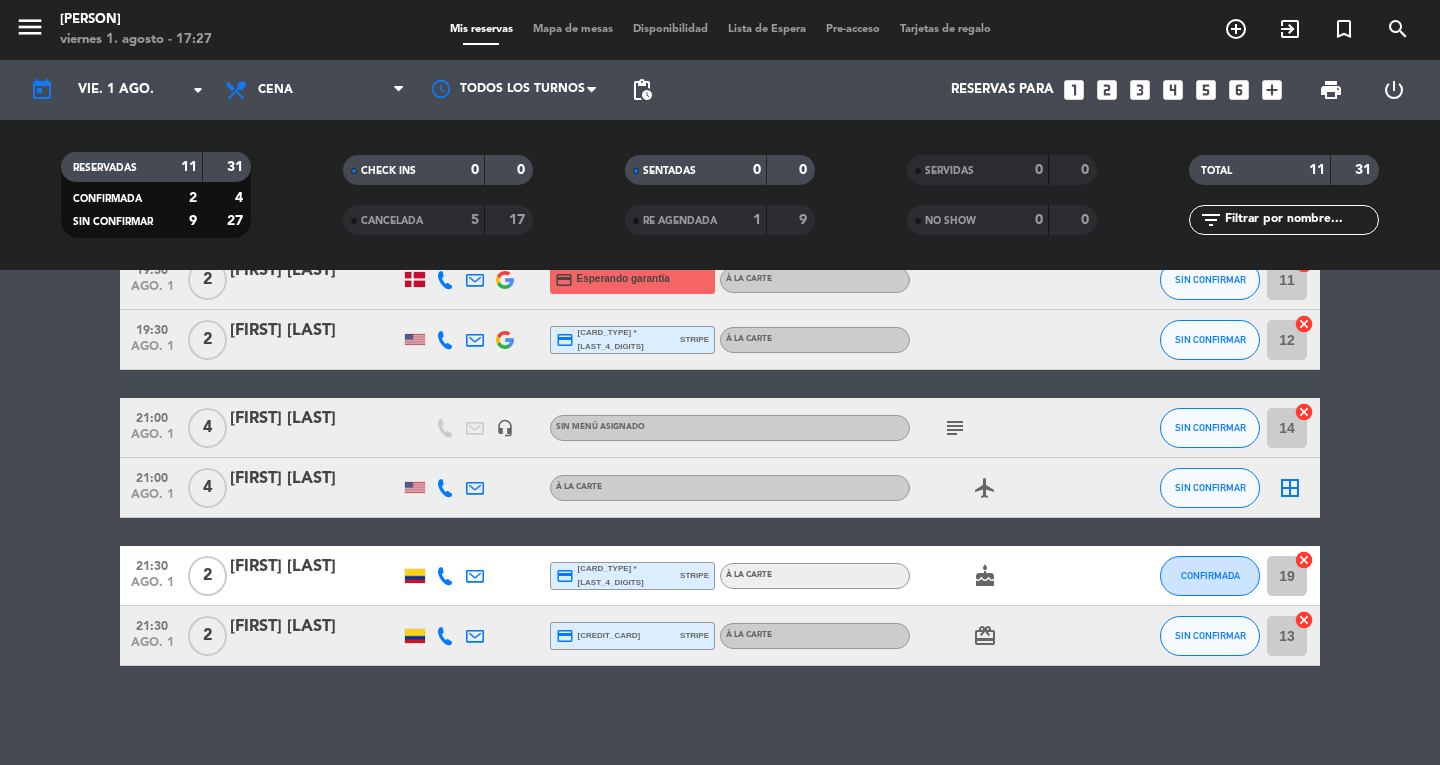 click on "border_all" 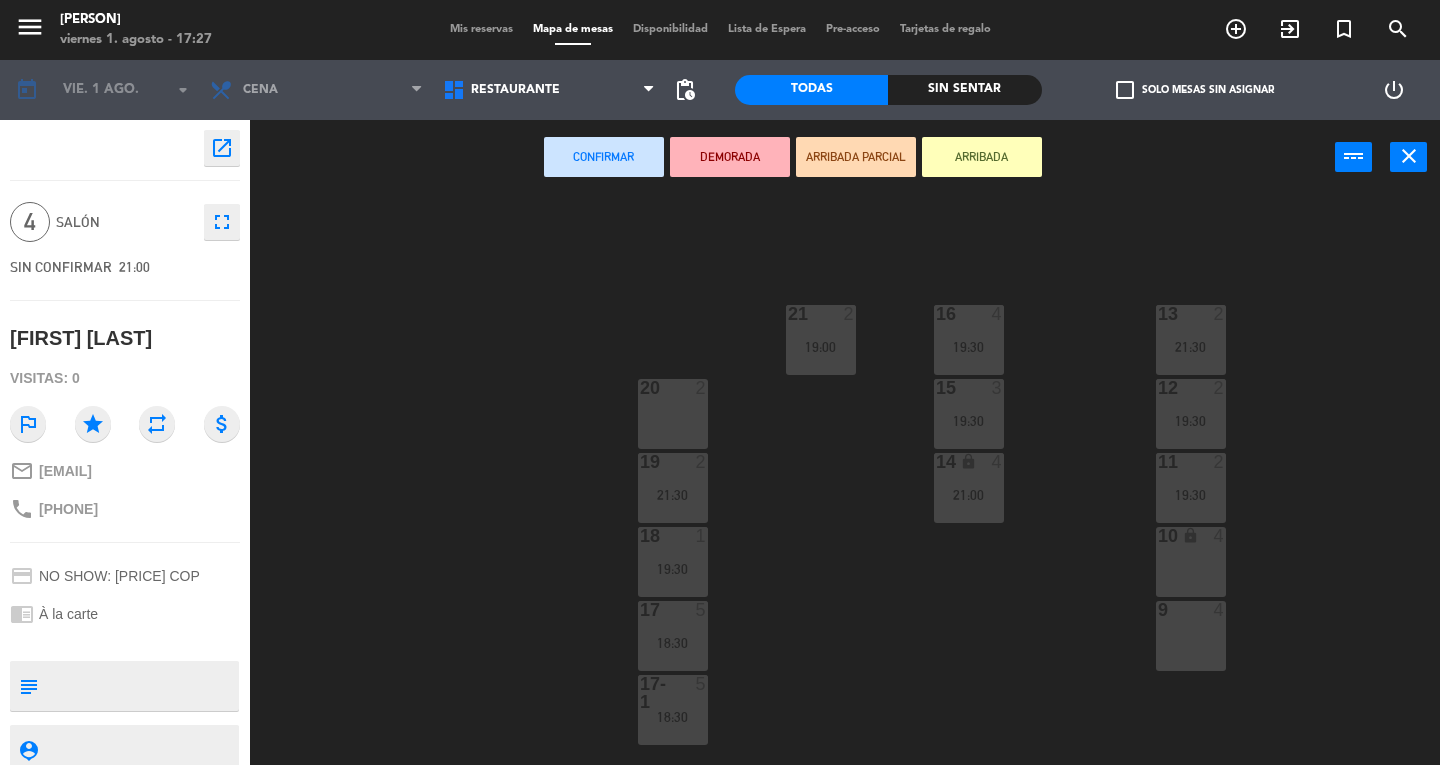 click on "10 lock  4" at bounding box center (1191, 562) 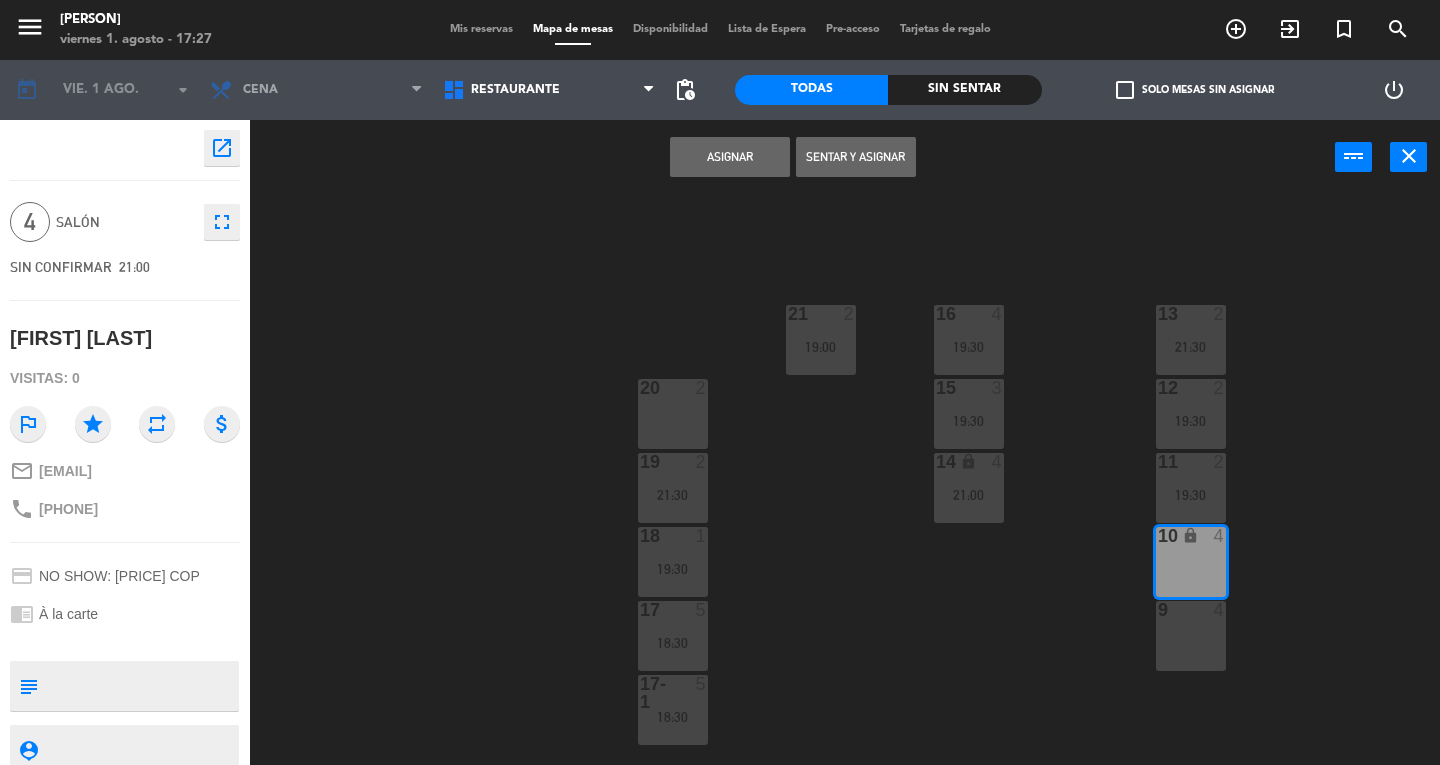 click on "Asignar" at bounding box center (730, 157) 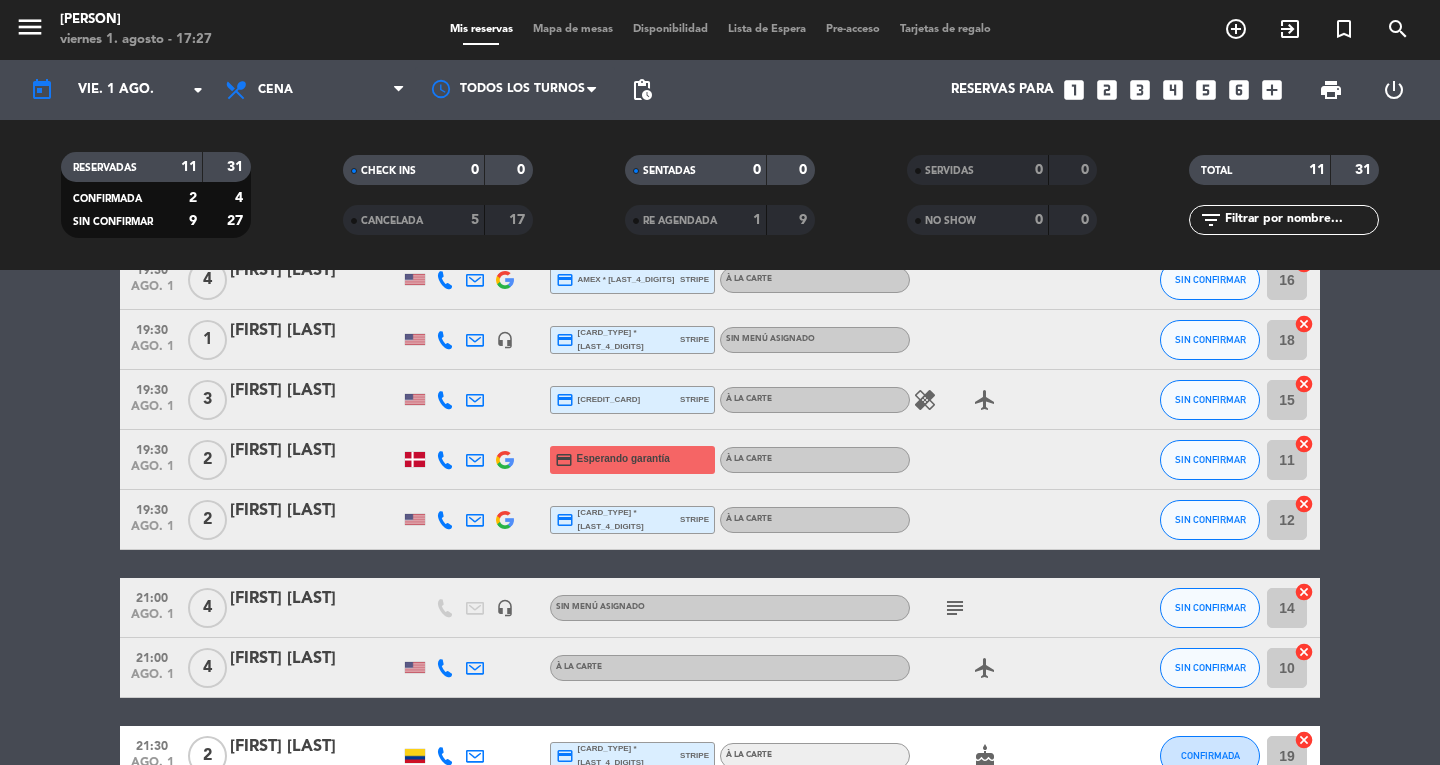 scroll, scrollTop: 468, scrollLeft: 0, axis: vertical 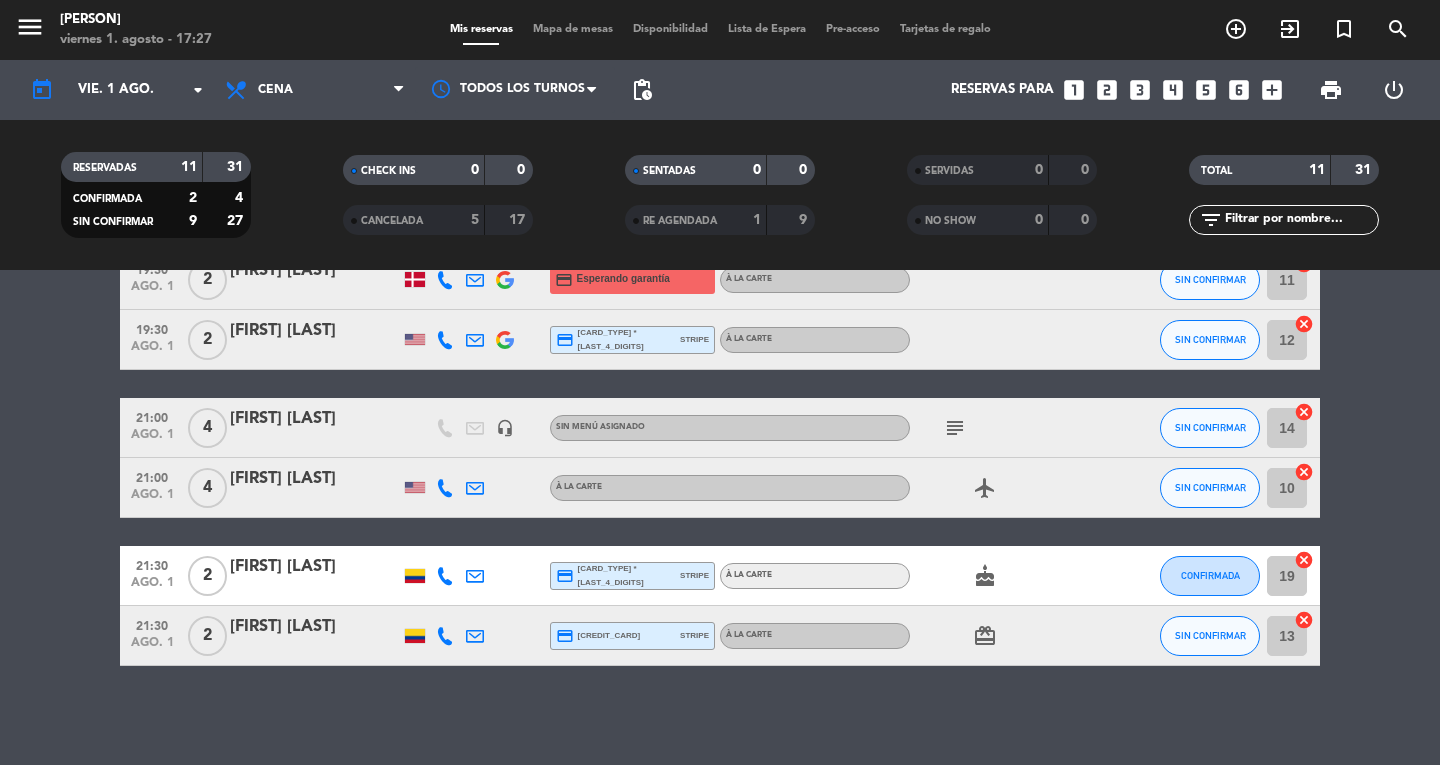 click on "menu" at bounding box center (30, 27) 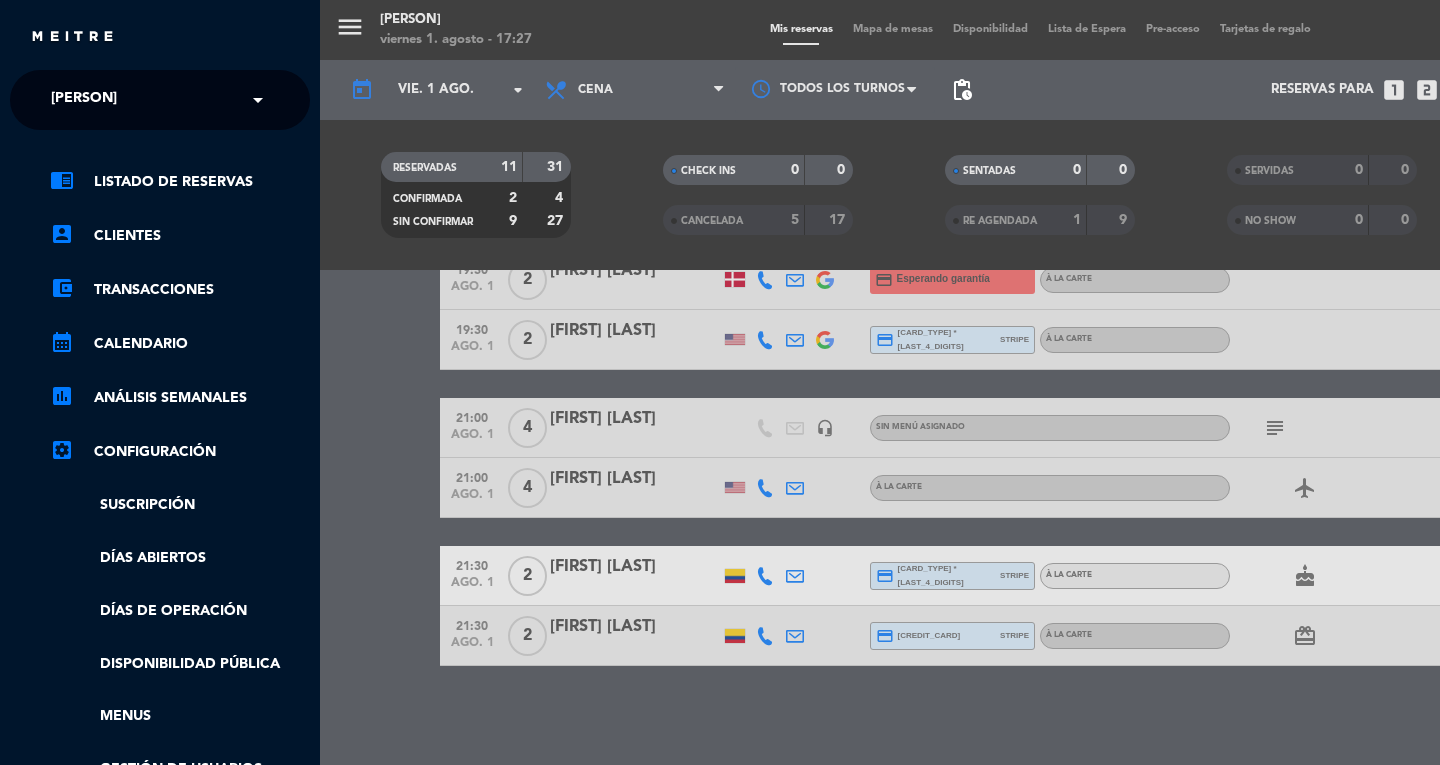 click on "[PERSON]" 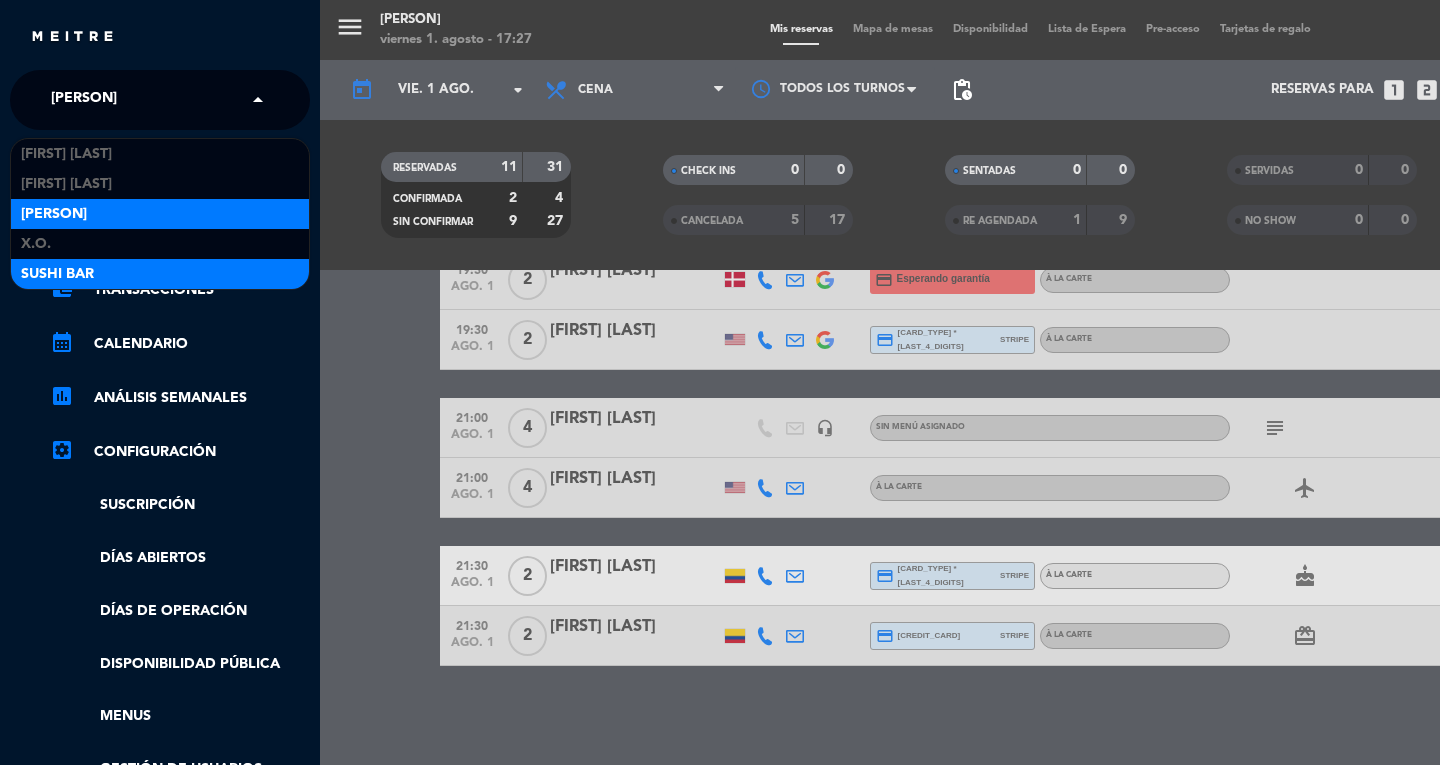 click on "SUSHI BAR" at bounding box center (57, 274) 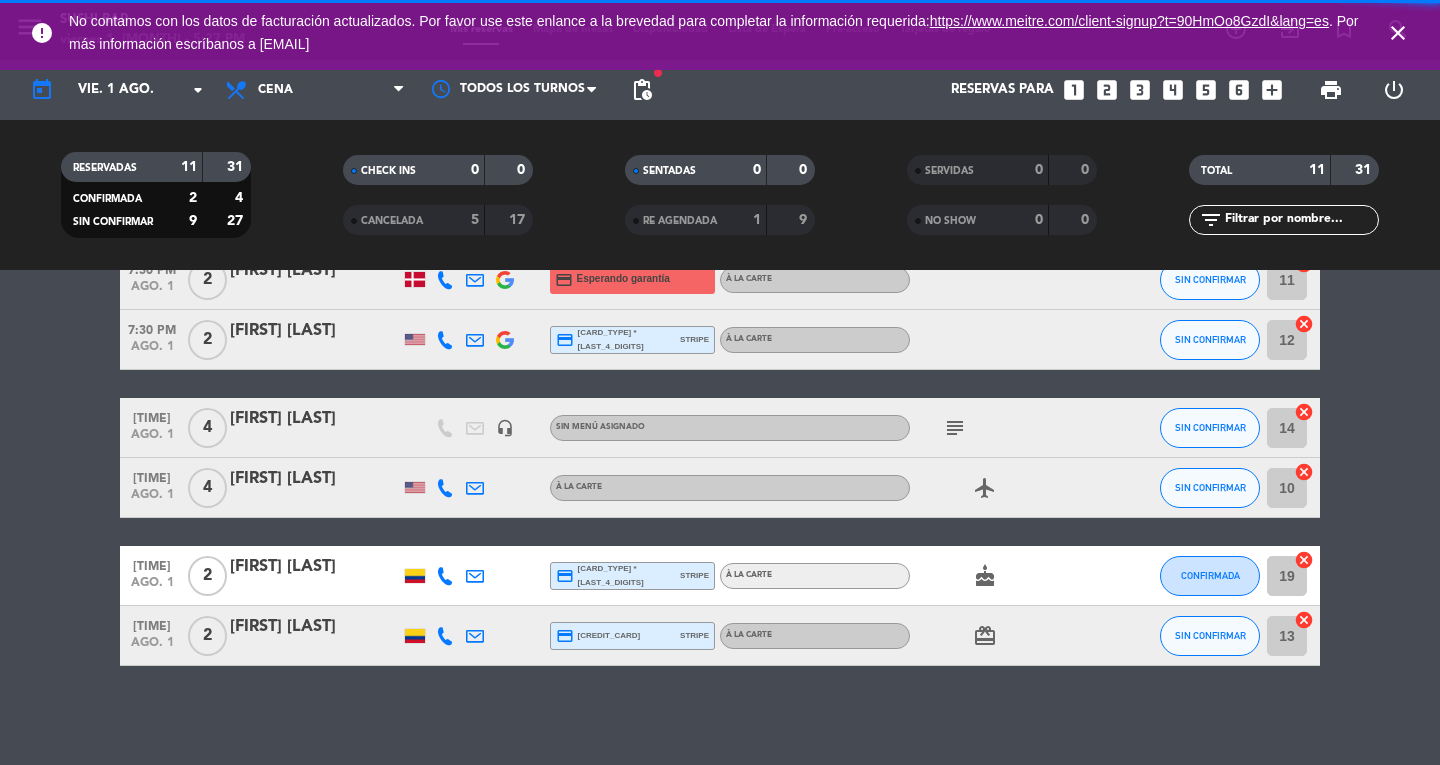 scroll, scrollTop: 52, scrollLeft: 0, axis: vertical 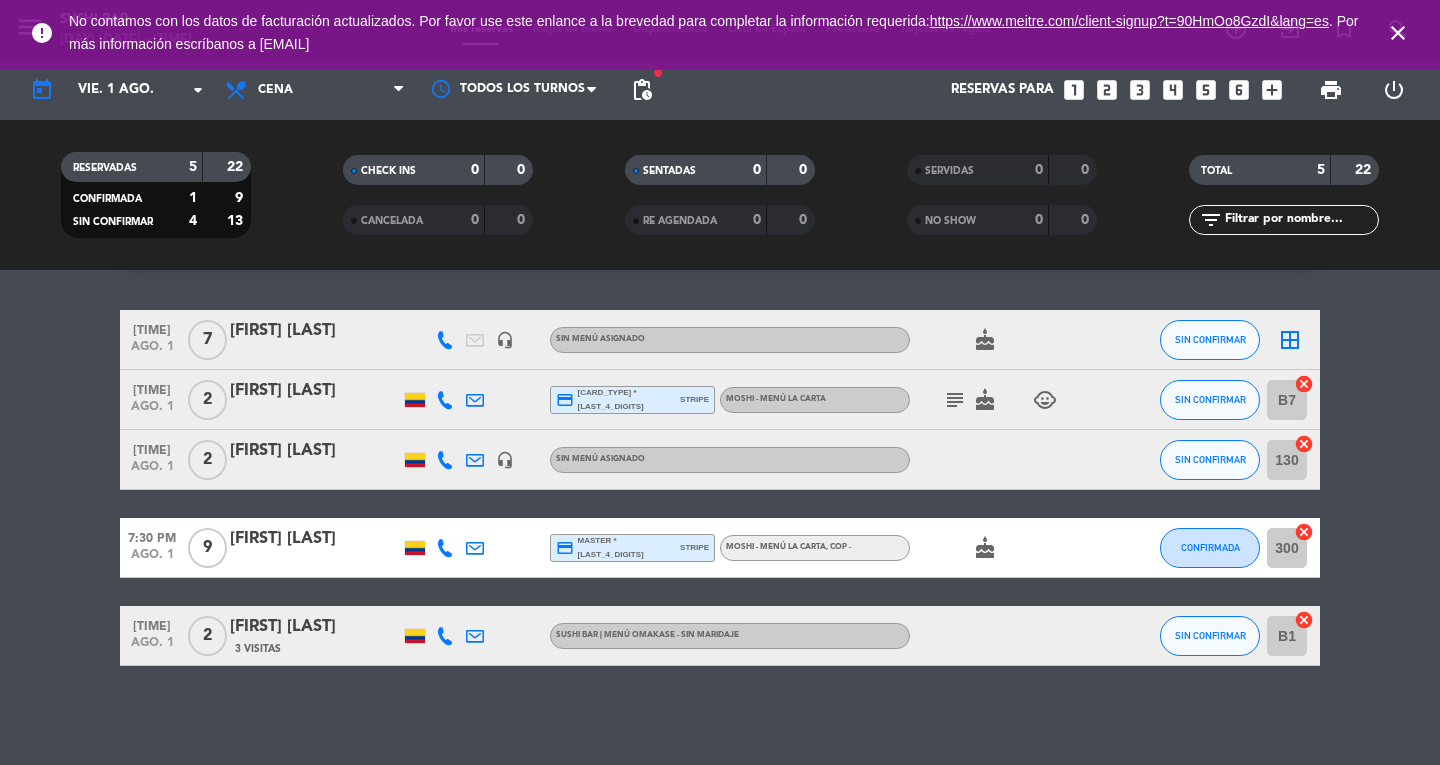 click on "border_all" 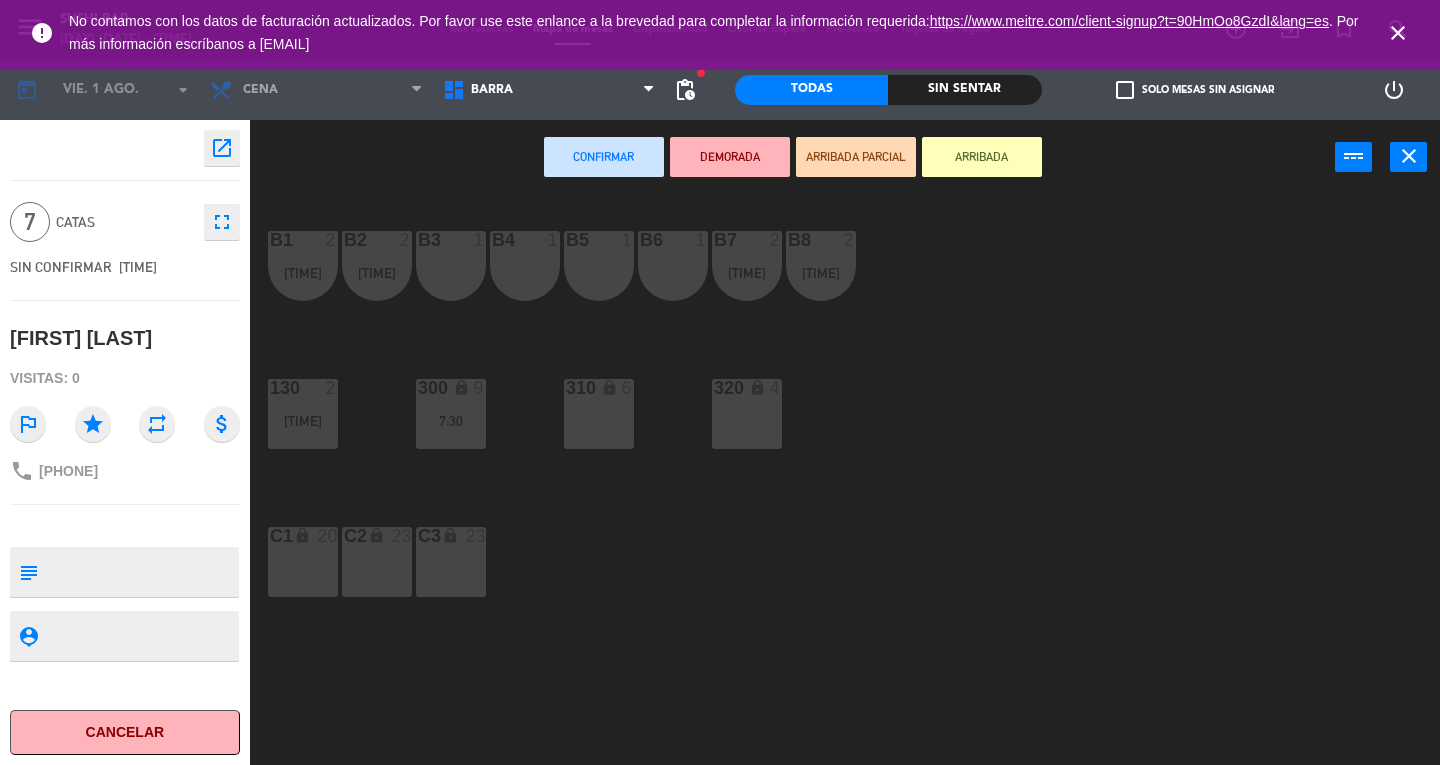 click on "B1 2 9:00" at bounding box center [303, 266] 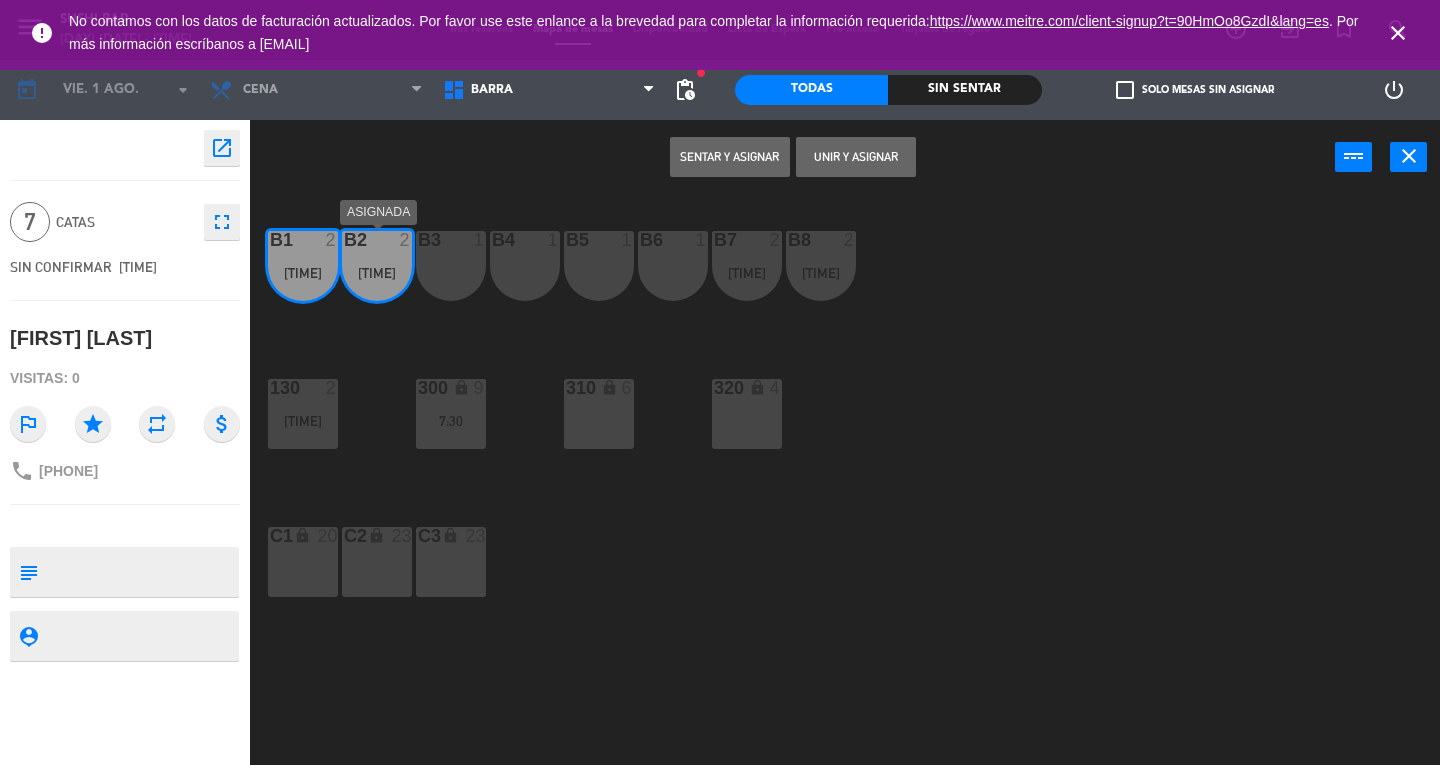 click on "B3 1" at bounding box center (451, 266) 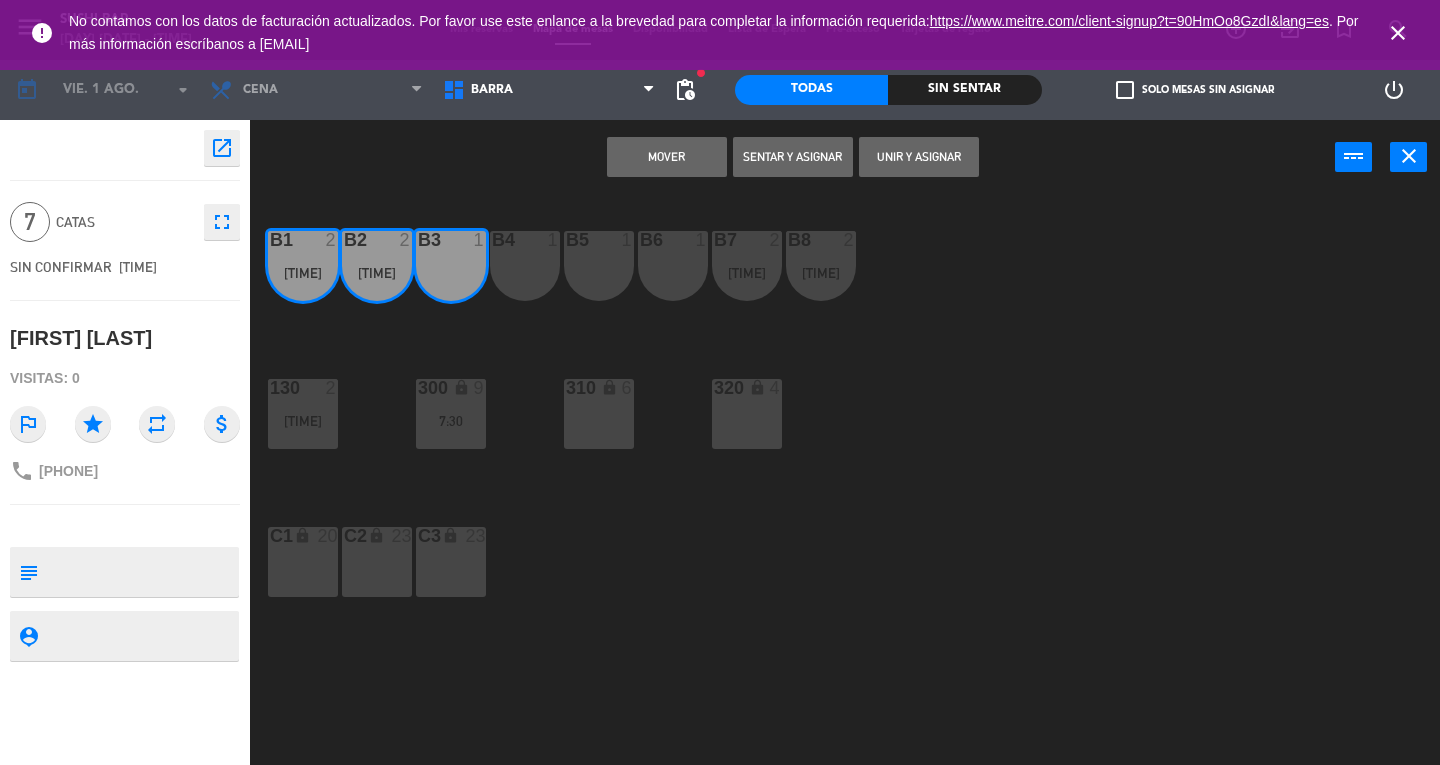 click on "B4  1" at bounding box center [525, 266] 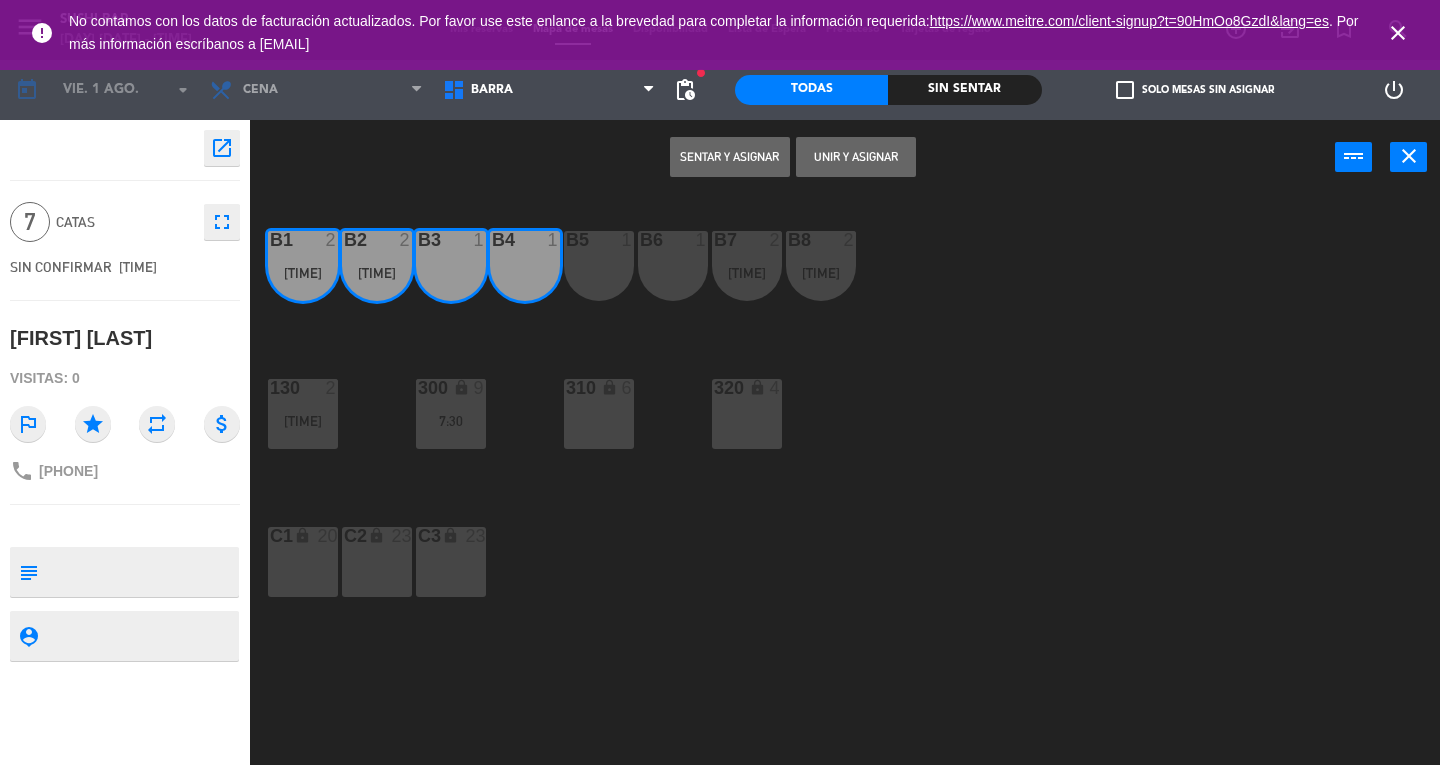 click on "B5 1" at bounding box center [599, 266] 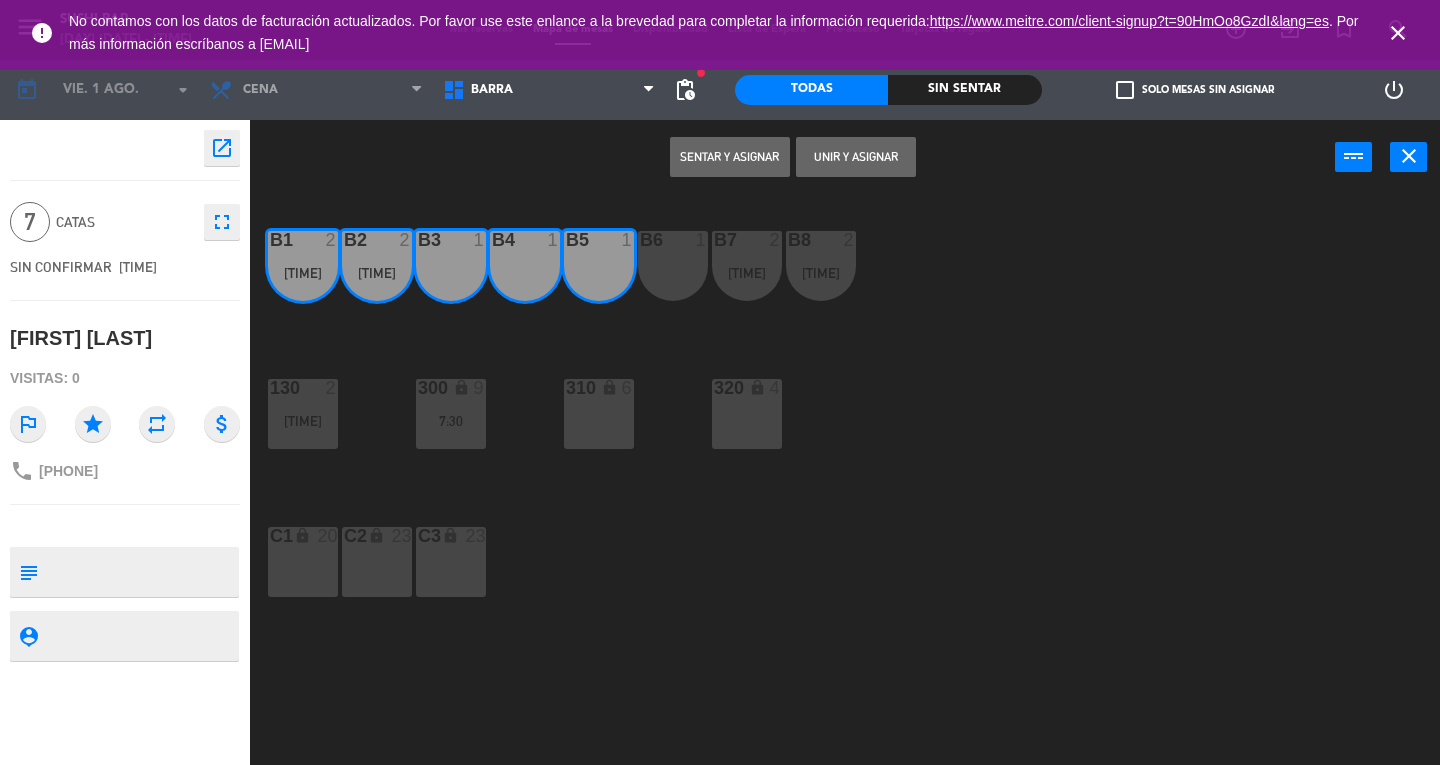 click on "B5 1" at bounding box center (599, 266) 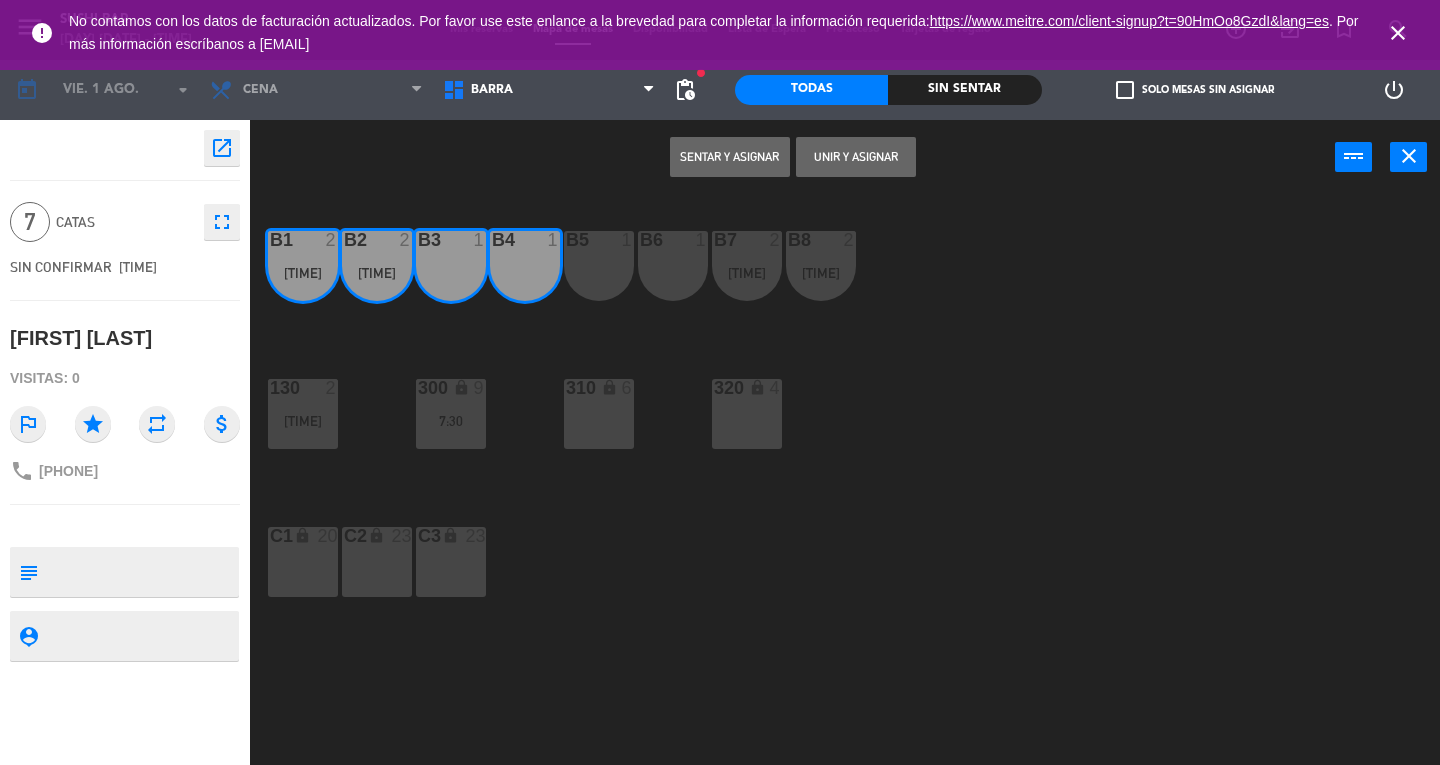 click on "B5 1" at bounding box center [599, 266] 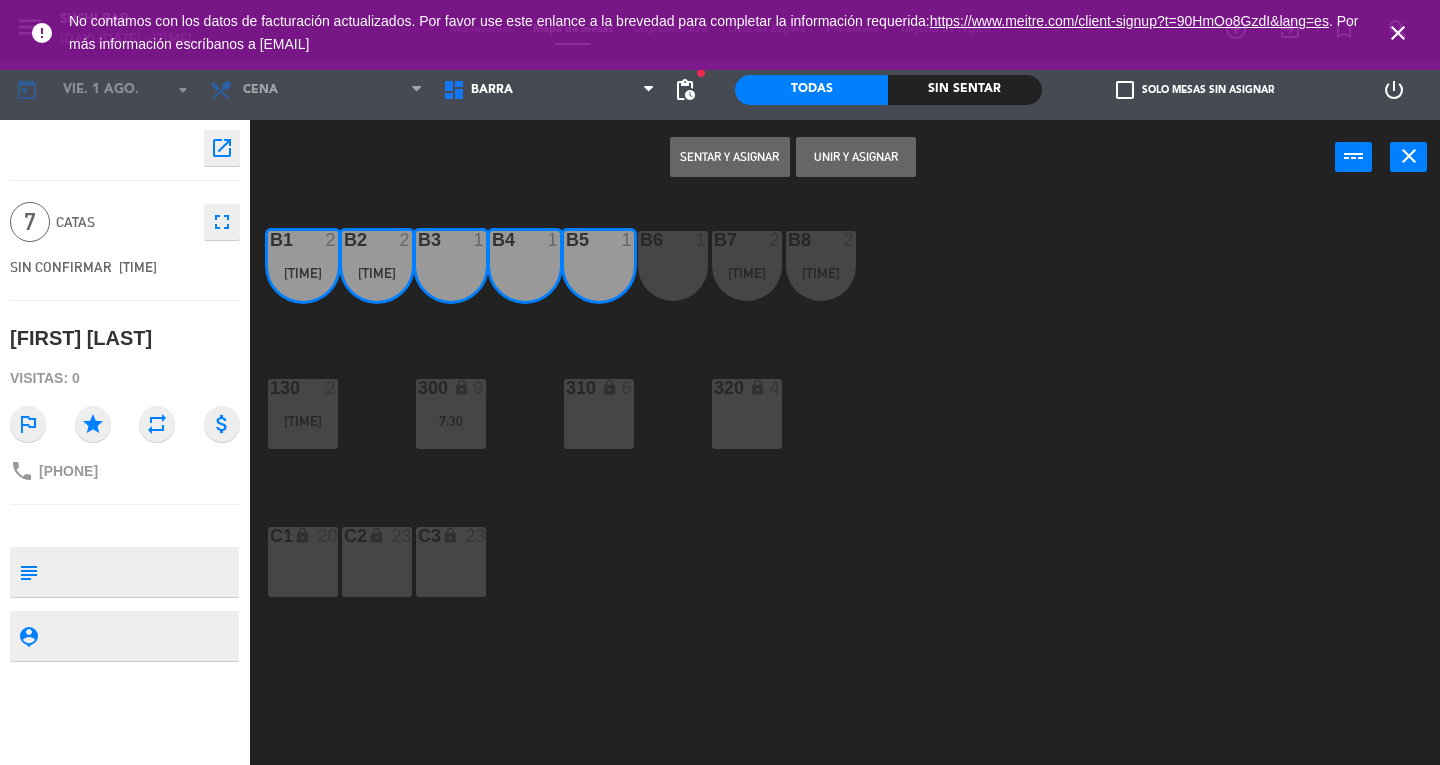 click on "B6 1" at bounding box center [673, 266] 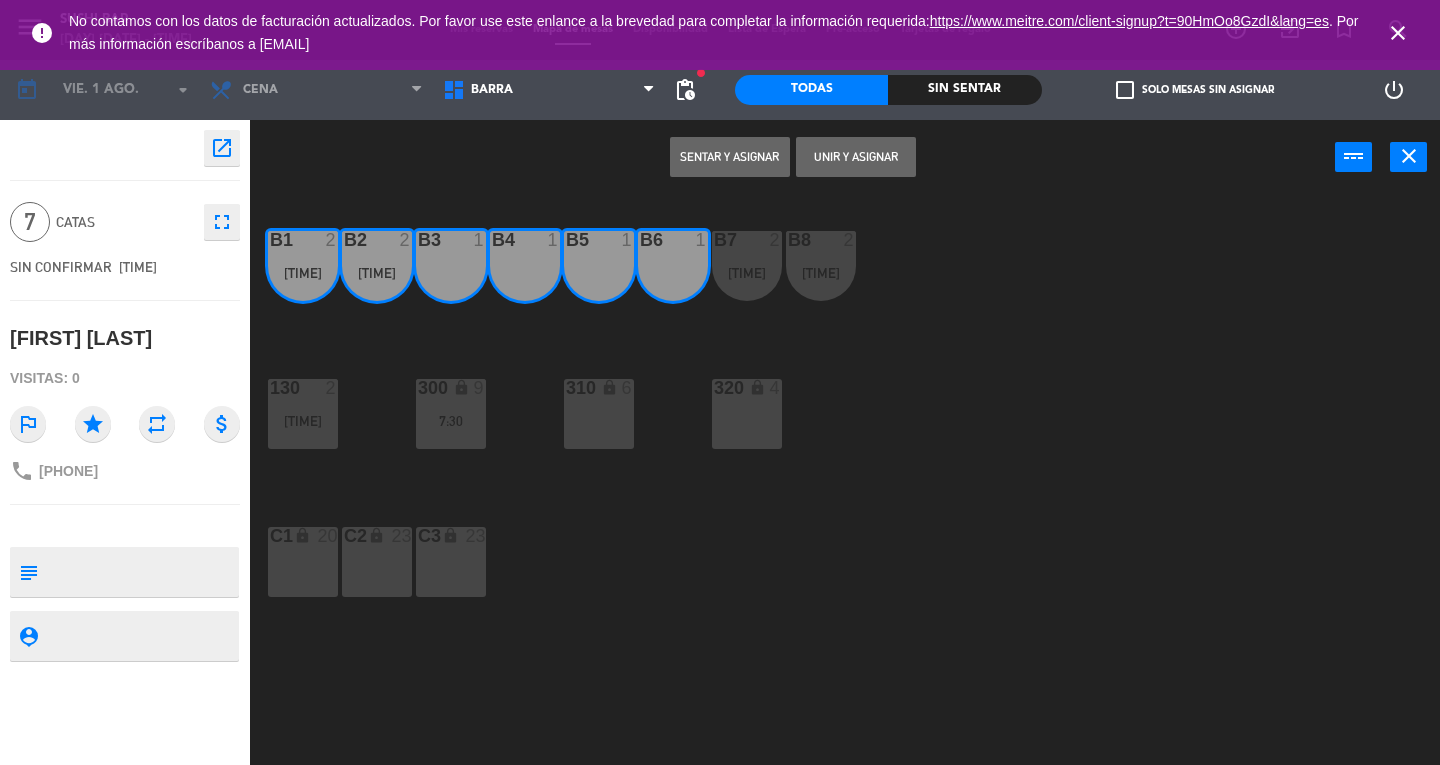 click on "B7  2   [TIME]" at bounding box center (747, 266) 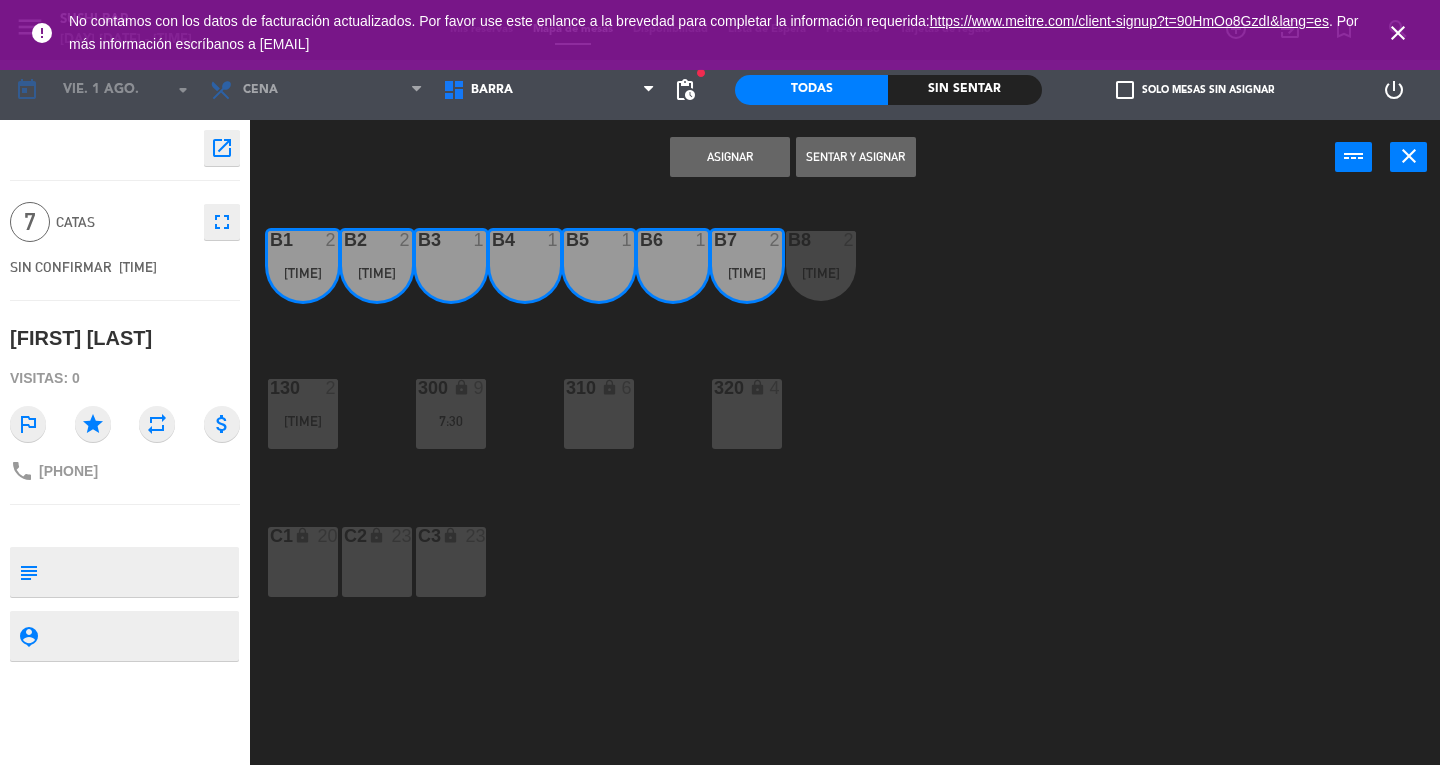 click on "Asignar" at bounding box center (730, 157) 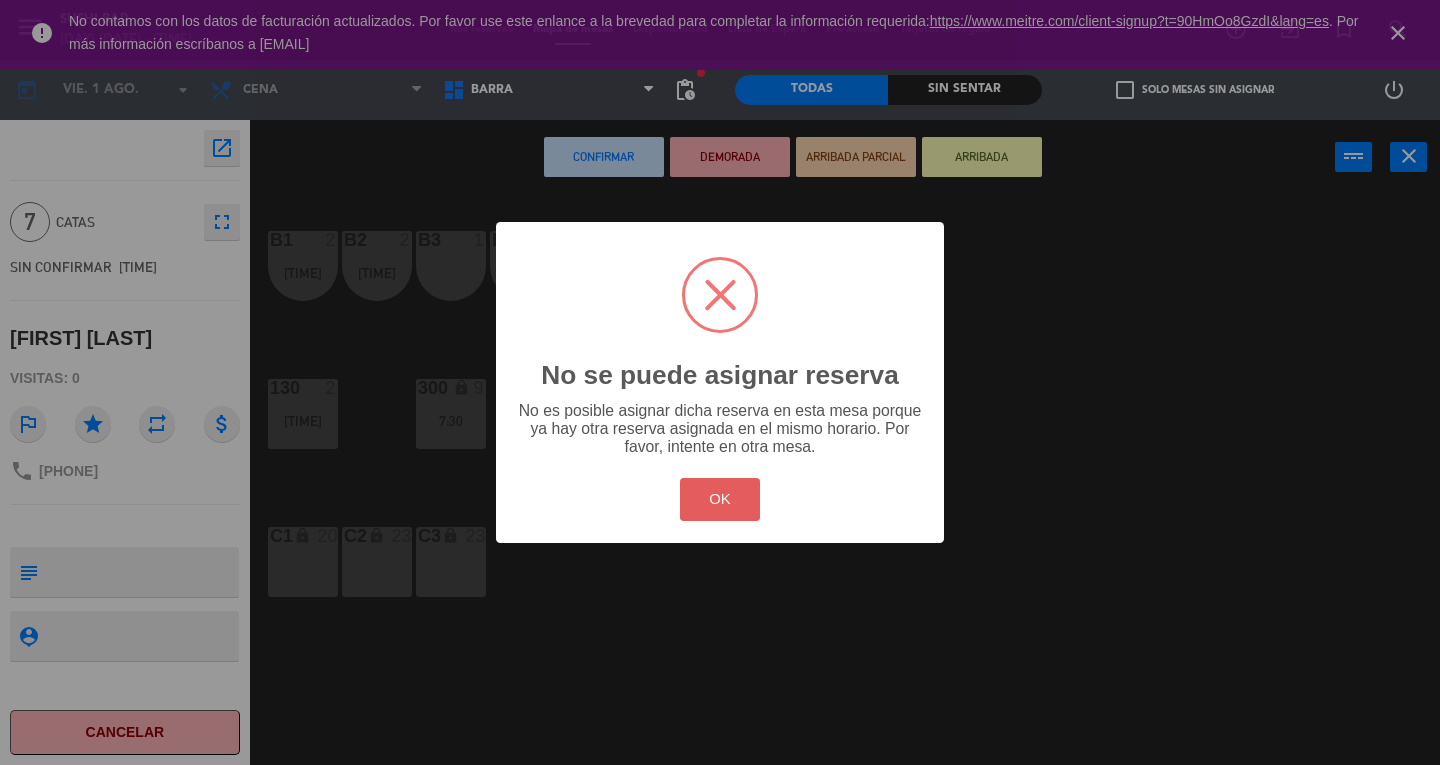 click on "OK" at bounding box center [720, 499] 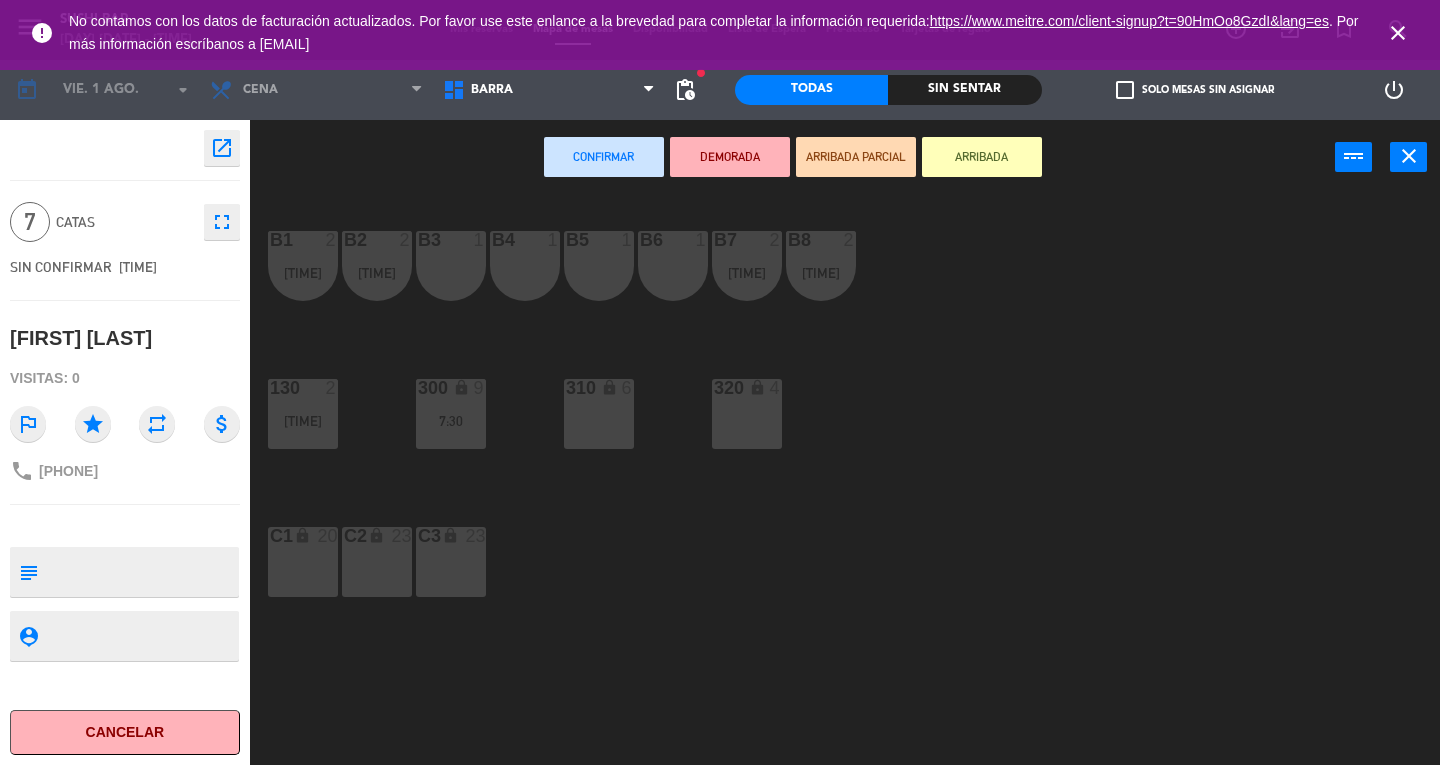 click on "B7  2   [TIME]" at bounding box center (747, 266) 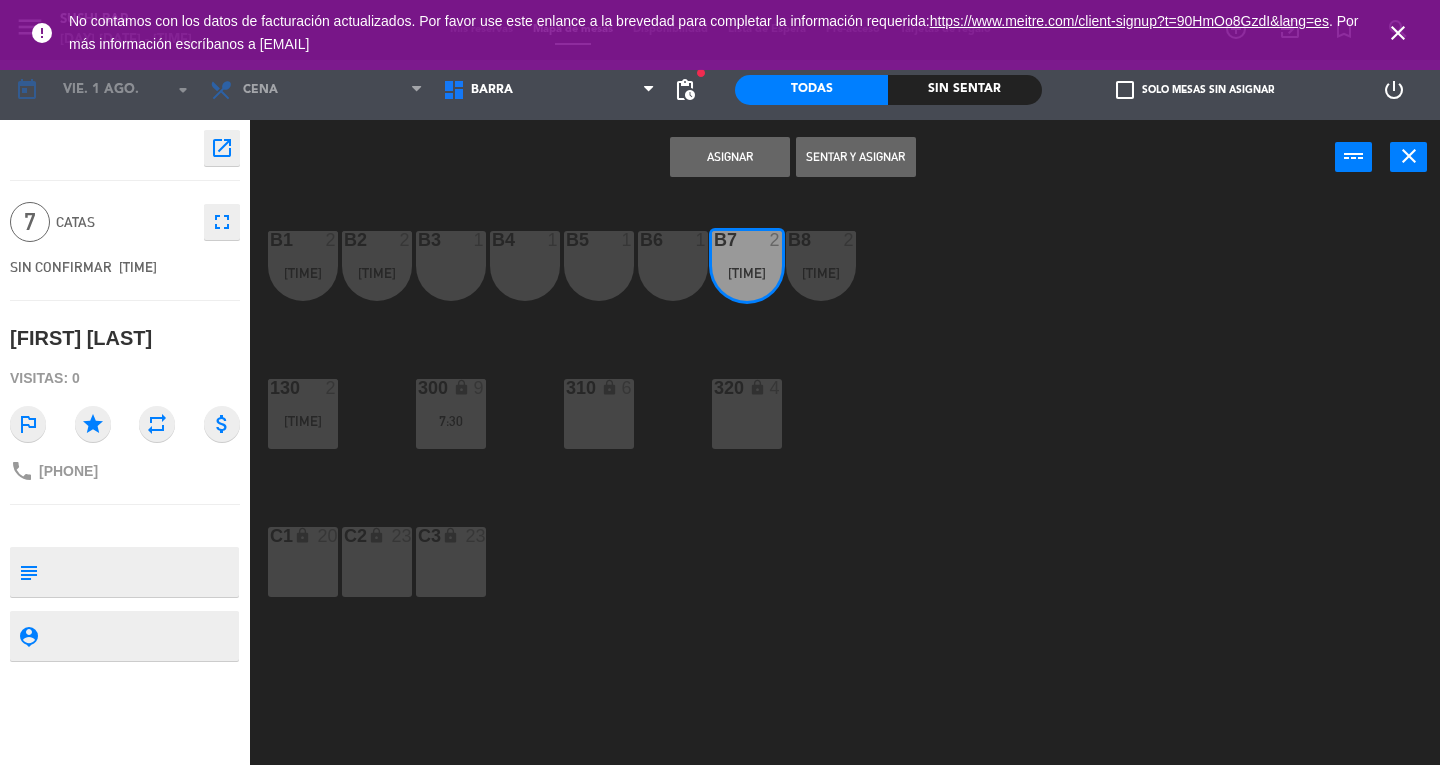 click on "B8  2   [TIME]" at bounding box center (821, 266) 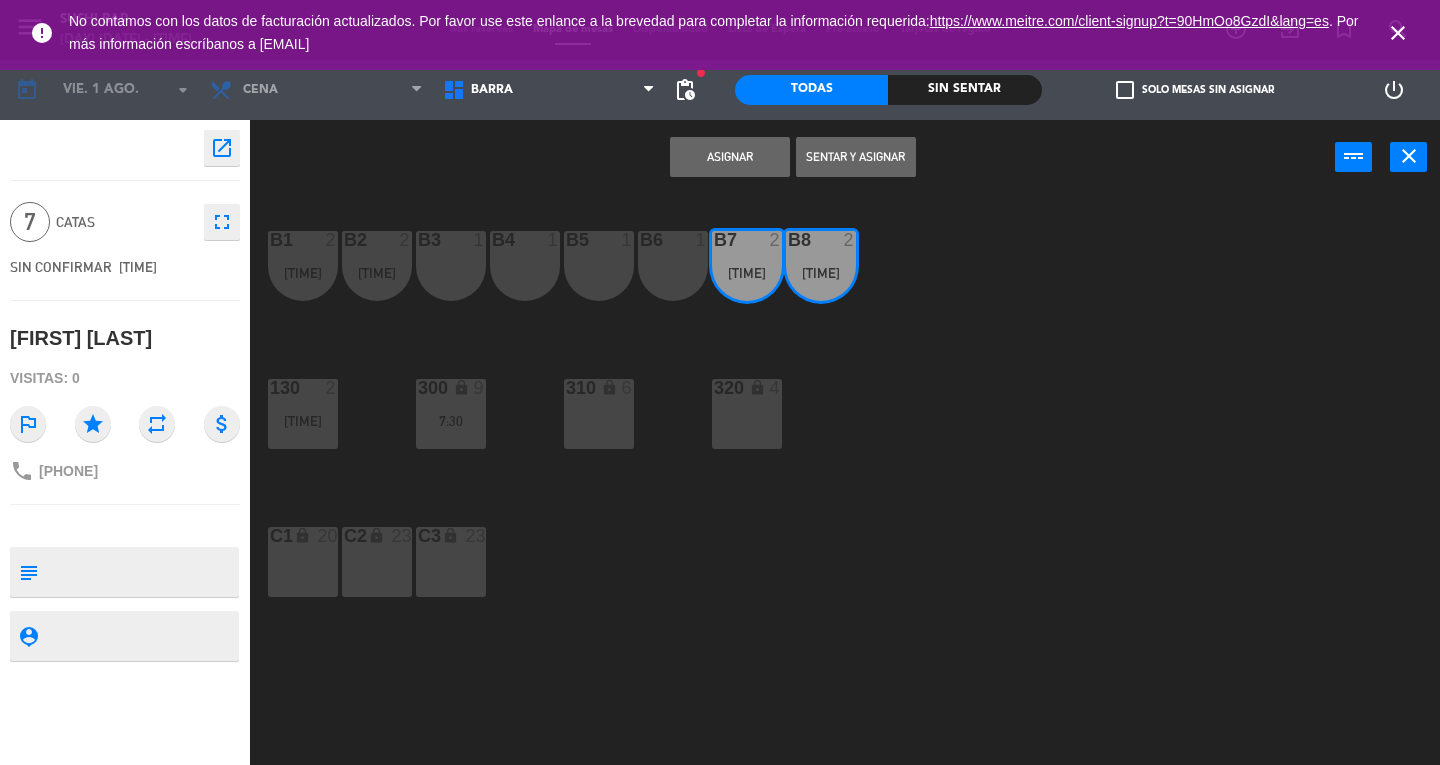click on "310" at bounding box center [566, 388] 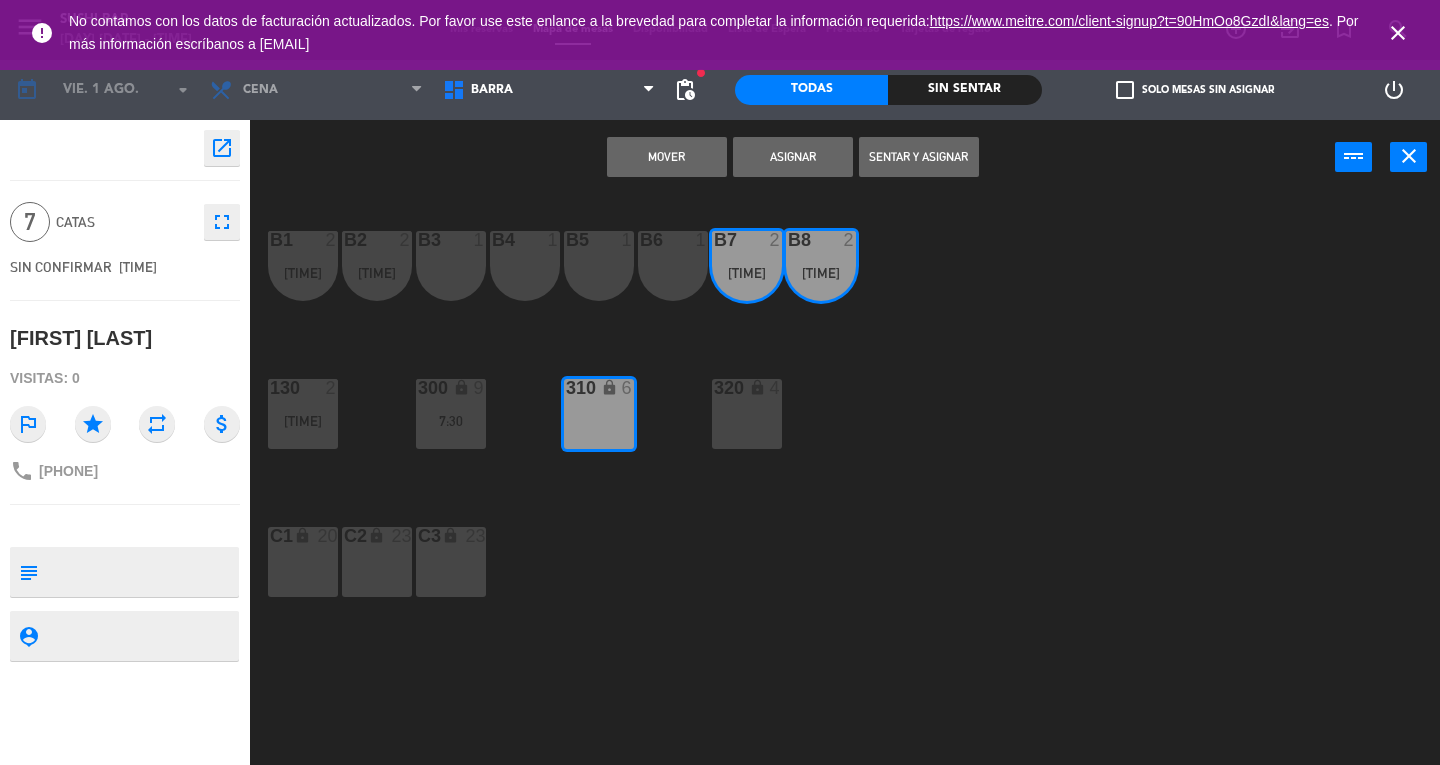 click on "B1  2   9:00  B2  2   9:00  B3  1  B4  1  B5  1  B6  1  B7  2   7:00  B8  2   7:00  130  2   7:00  300 lock  9   7:30  310 lock  6  320 lock  4  C1 lock  20  C2 lock  23  C3 lock  23" 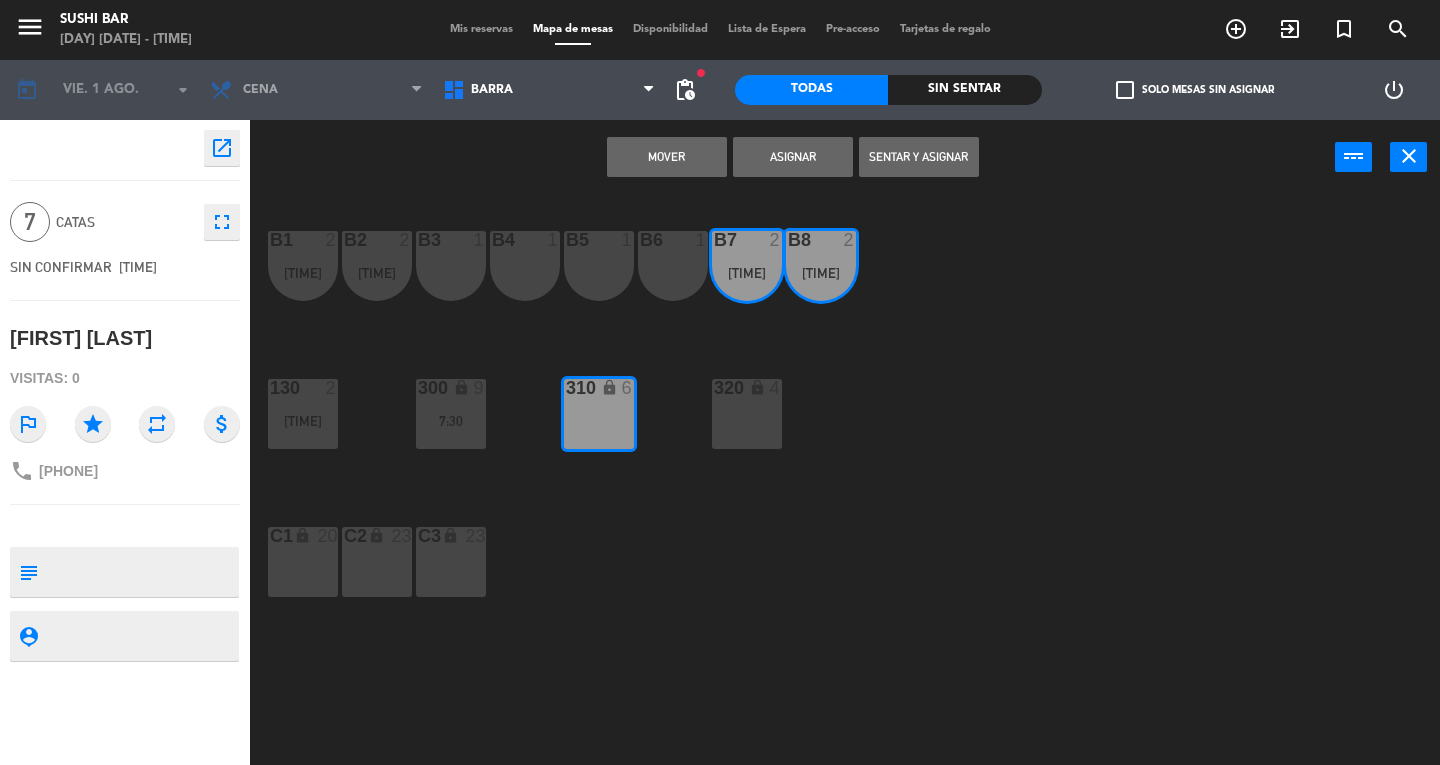 click on "Mis reservas" at bounding box center (481, 29) 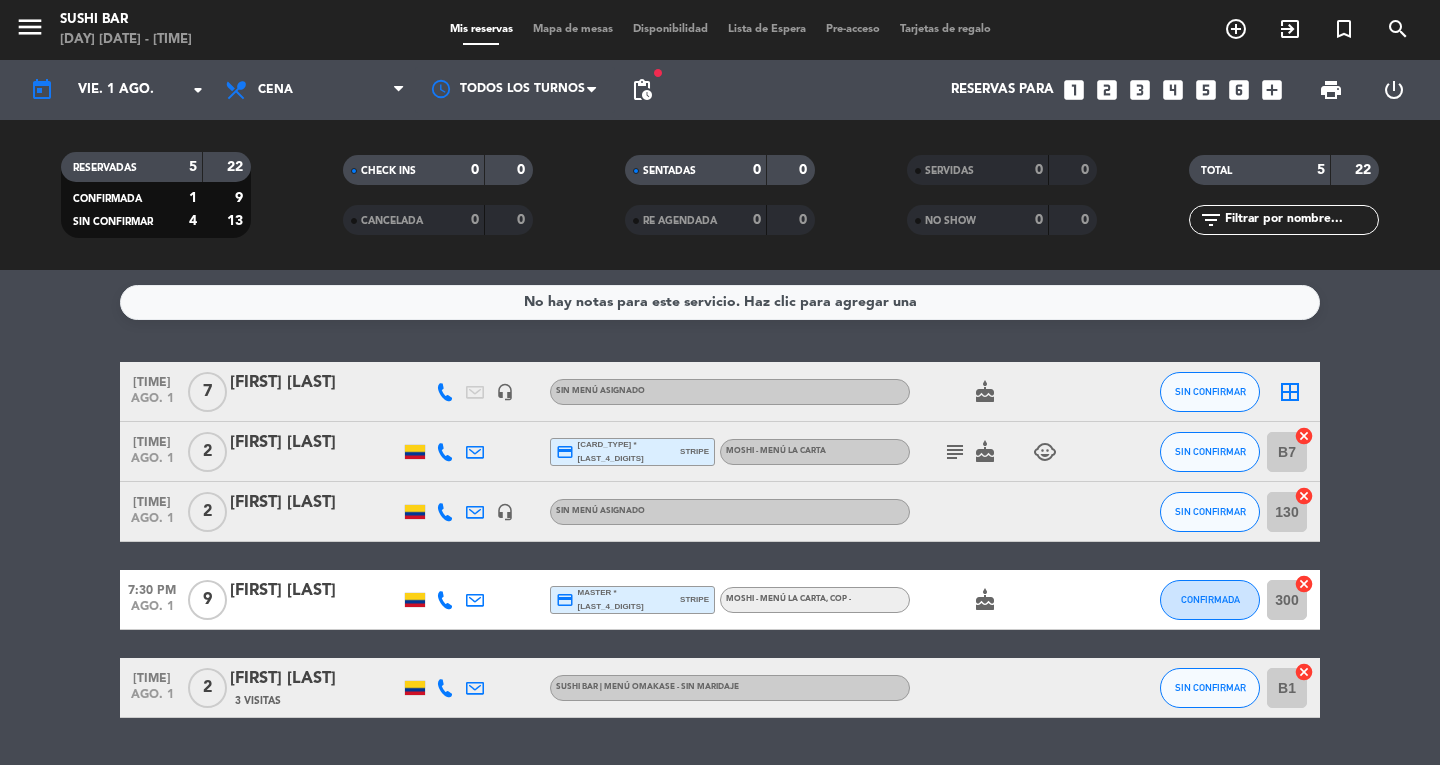 click on "Mapa de mesas" at bounding box center [573, 29] 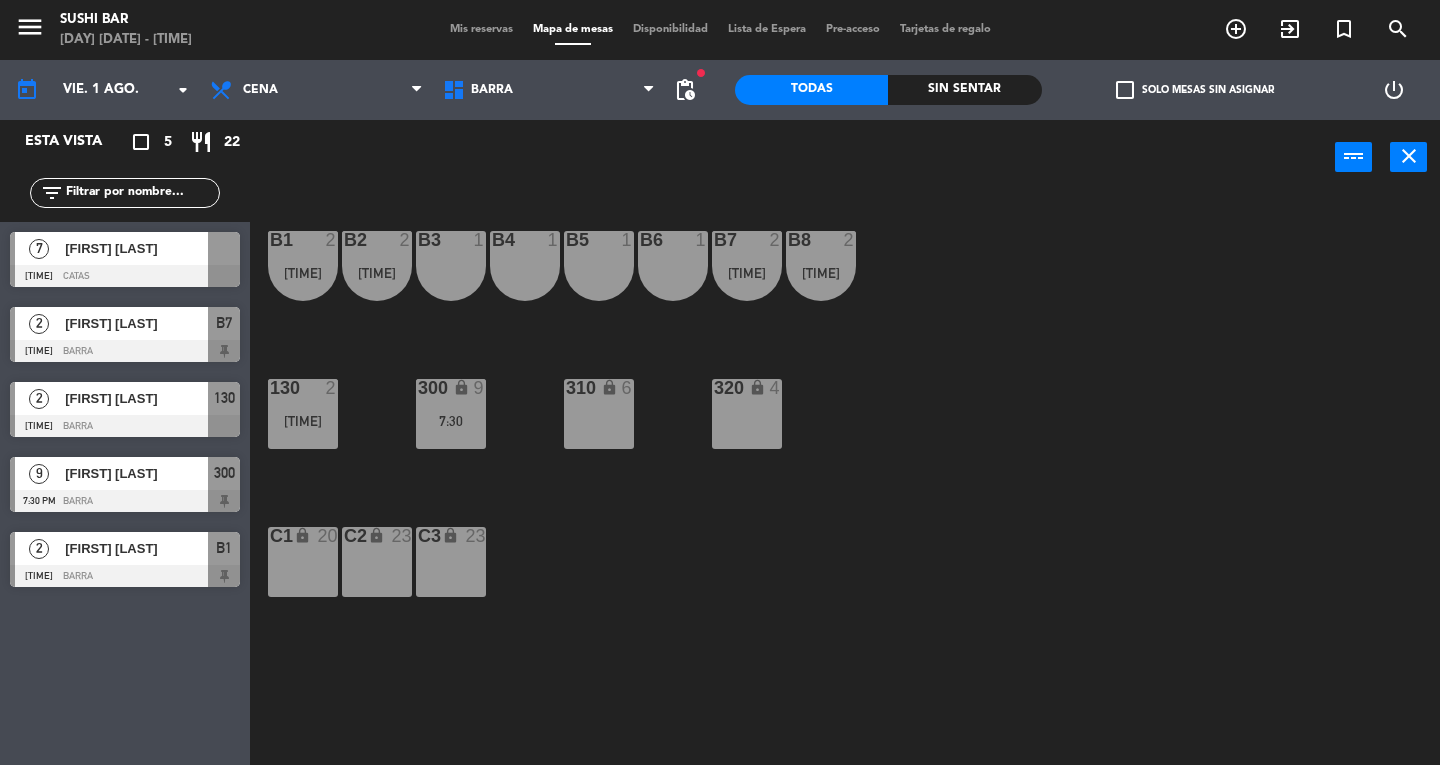 click at bounding box center [746, 240] 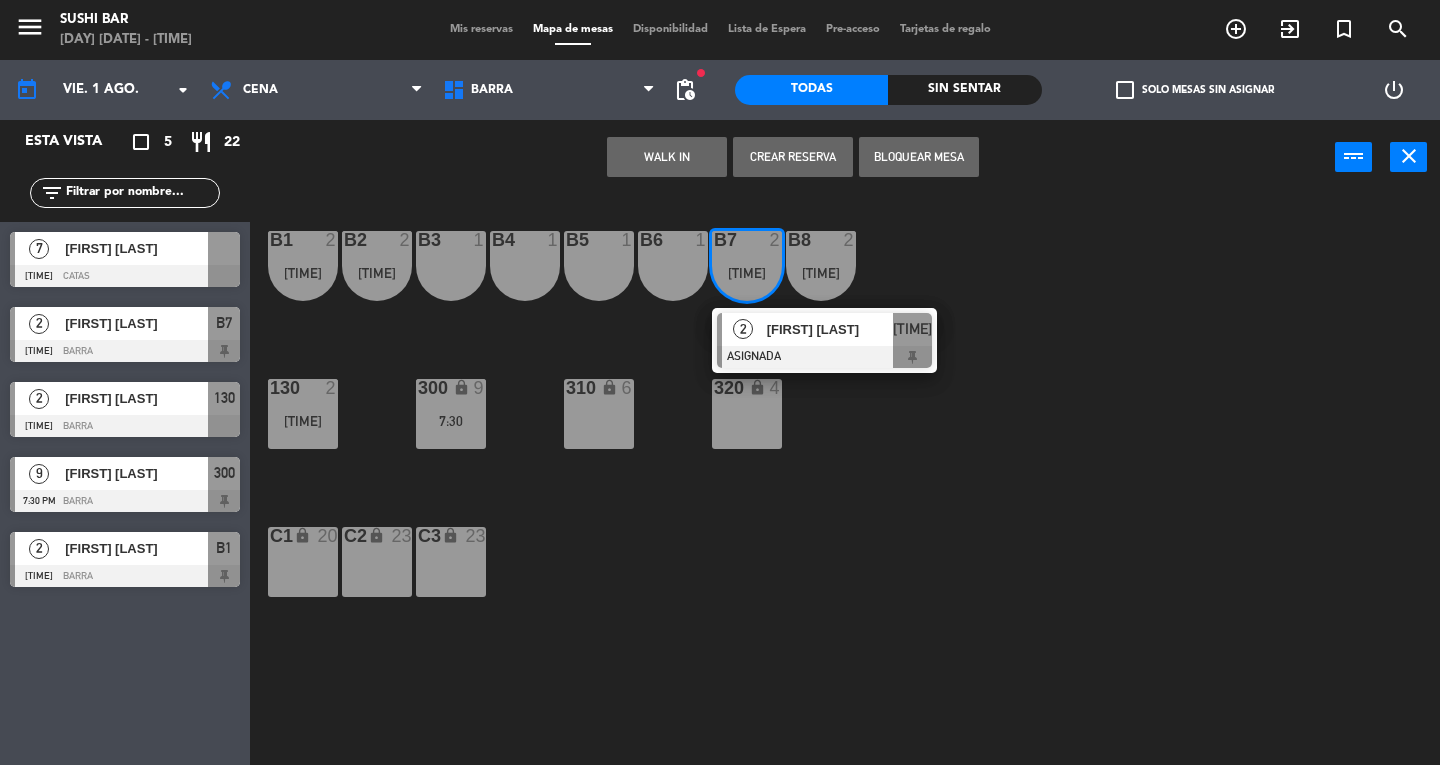 click on "2   [FIRST] [LAST]   ASIGNADA  [TIME]" at bounding box center (824, 340) 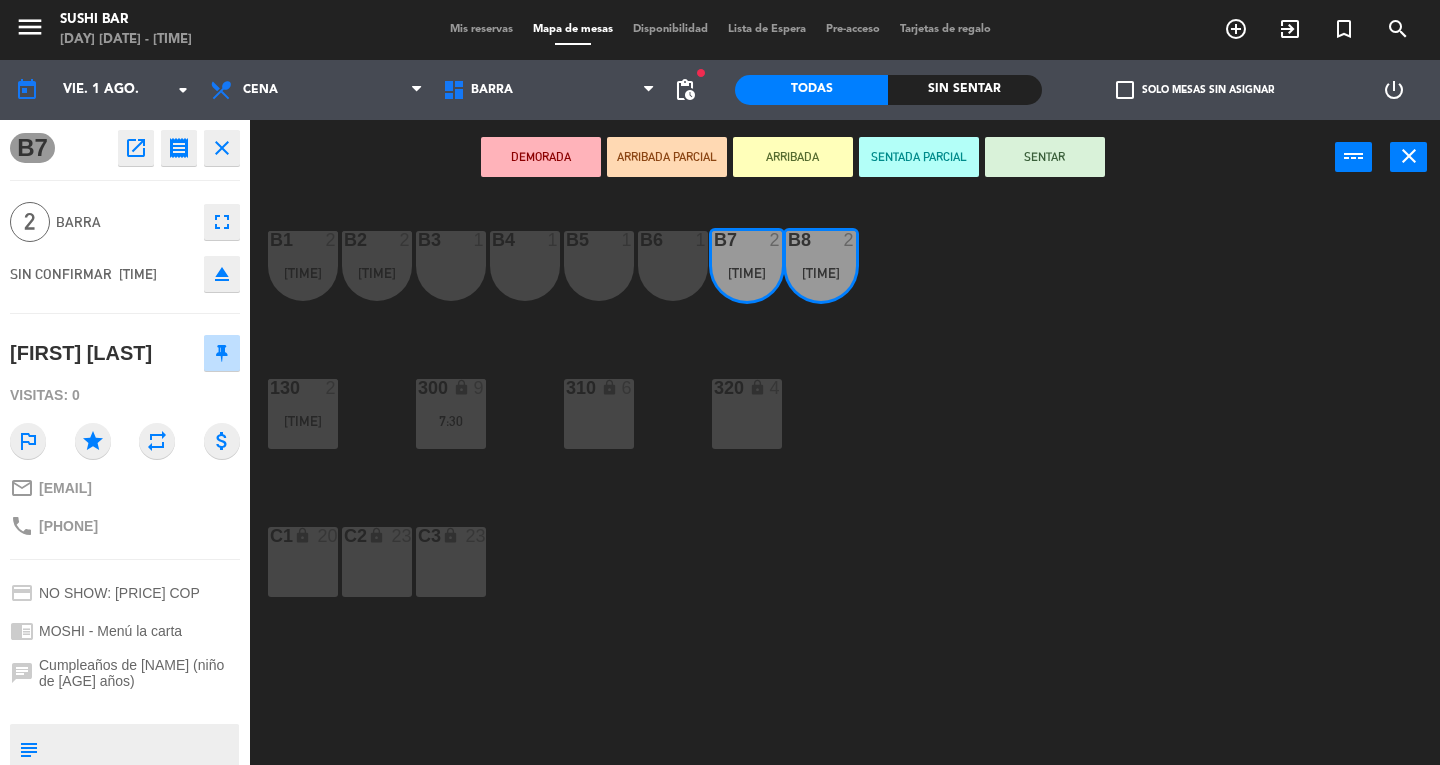 click on "B1  2   9:00  B2  2   9:00  B3  1  B4  1  B5  1  B6  1  B7  2   7:00  B8  2   7:00  130  2   7:00  300 lock  9   7:30  310 lock  6  320 lock  4  C1 lock  20  C2 lock  23  C3 lock  23" 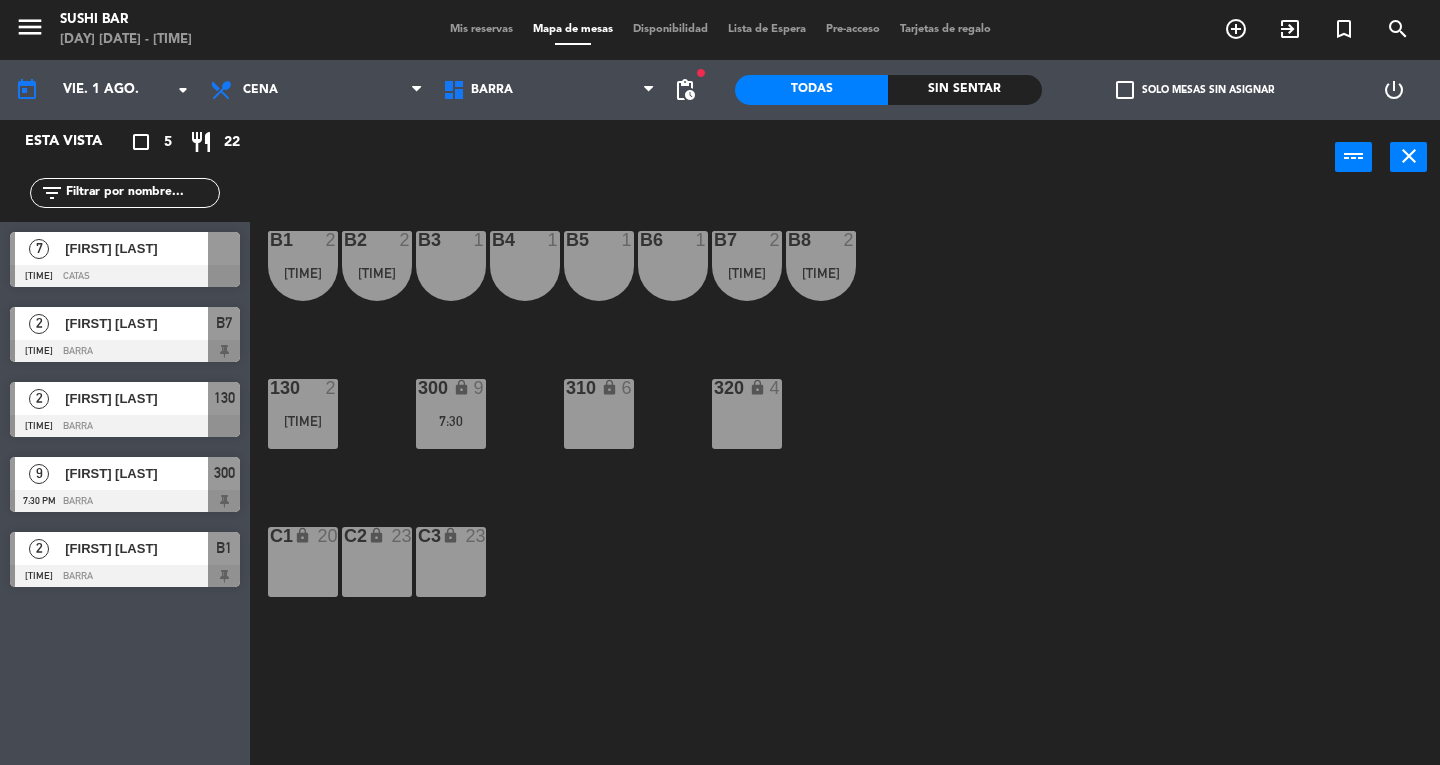 click on "130  2   [TIME]" at bounding box center [303, 414] 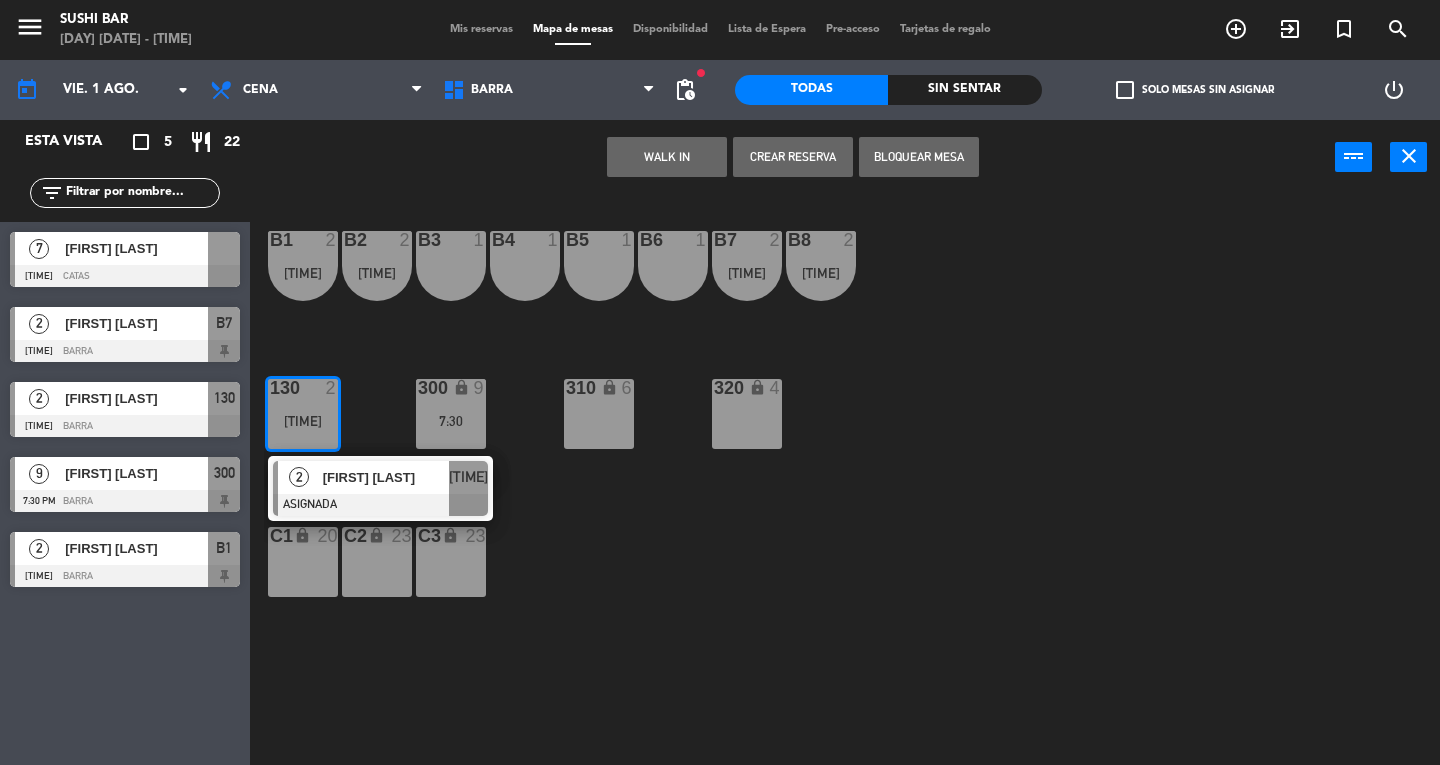 click on "[FIRST] [LAST]" at bounding box center [385, 477] 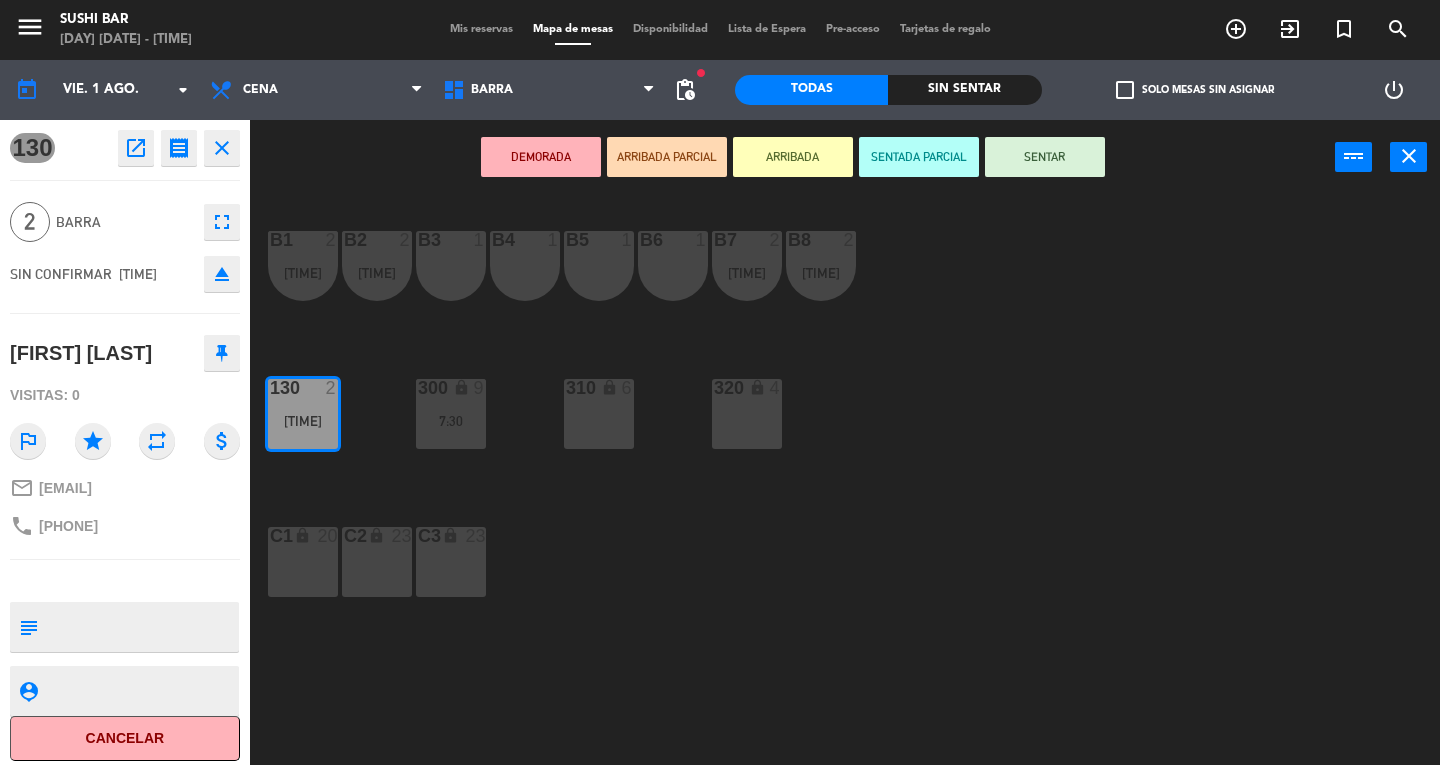 click on "[NUMBER] lock 6" at bounding box center (599, 414) 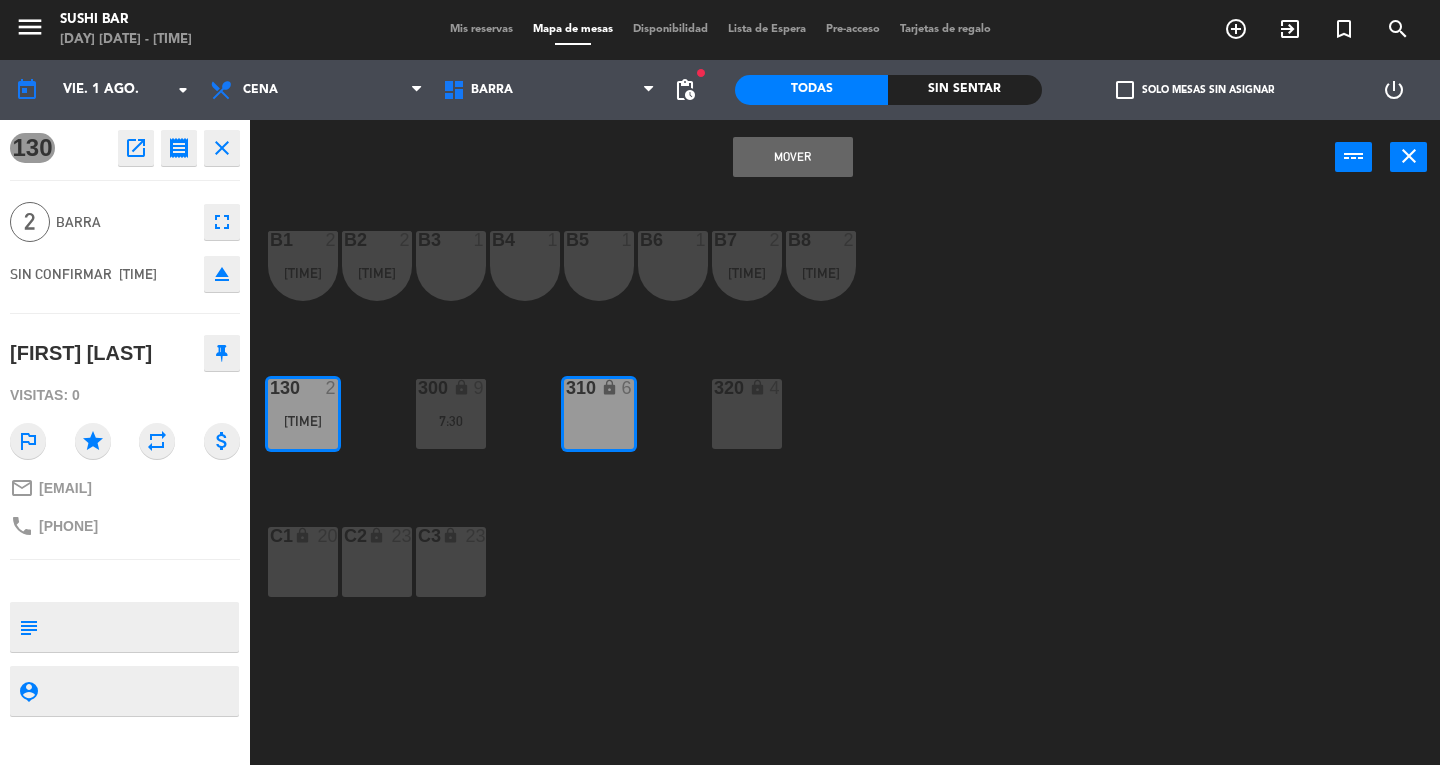 click on "Mover" at bounding box center [793, 157] 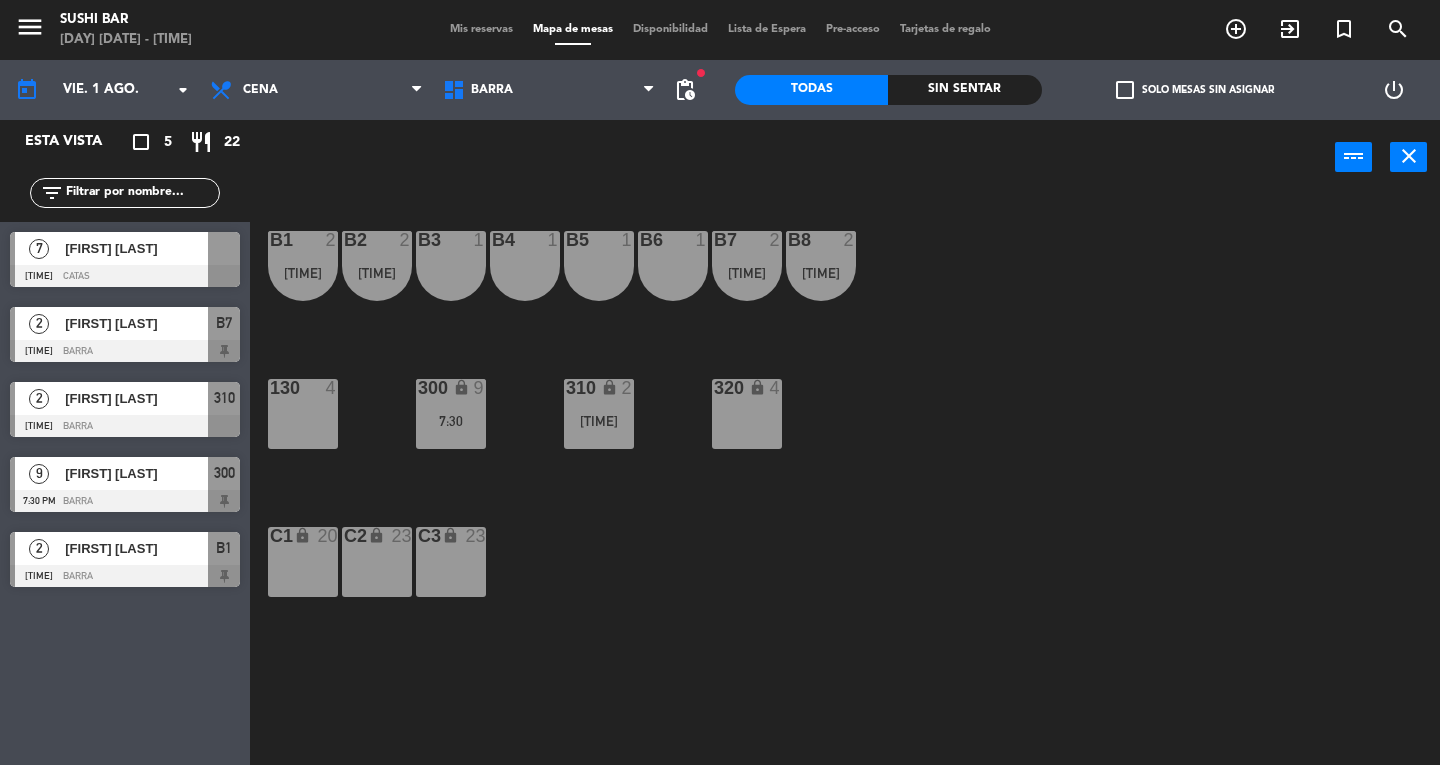 click on "B7  2   [TIME]" at bounding box center [747, 266] 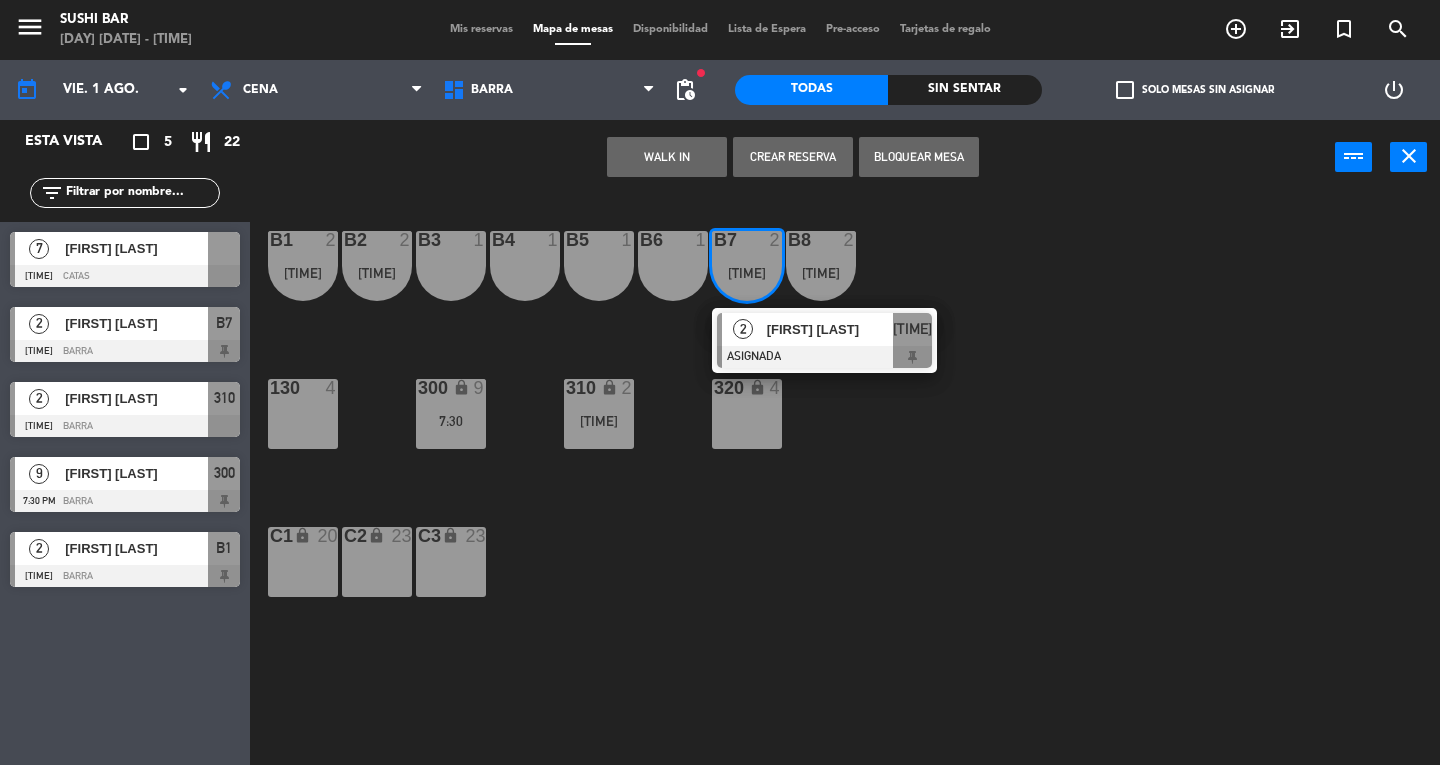 click on "2" at bounding box center (743, 329) 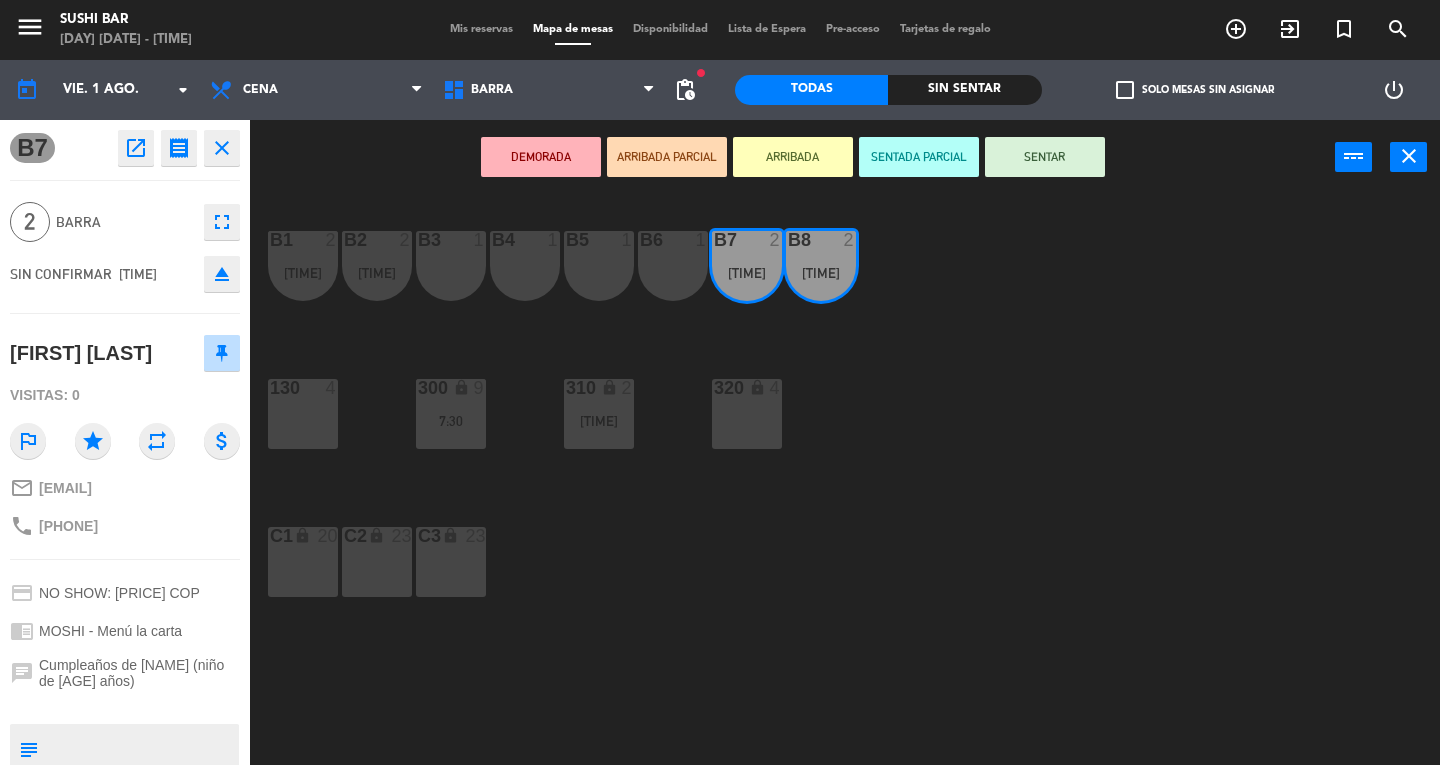 click on "130  4" at bounding box center (303, 414) 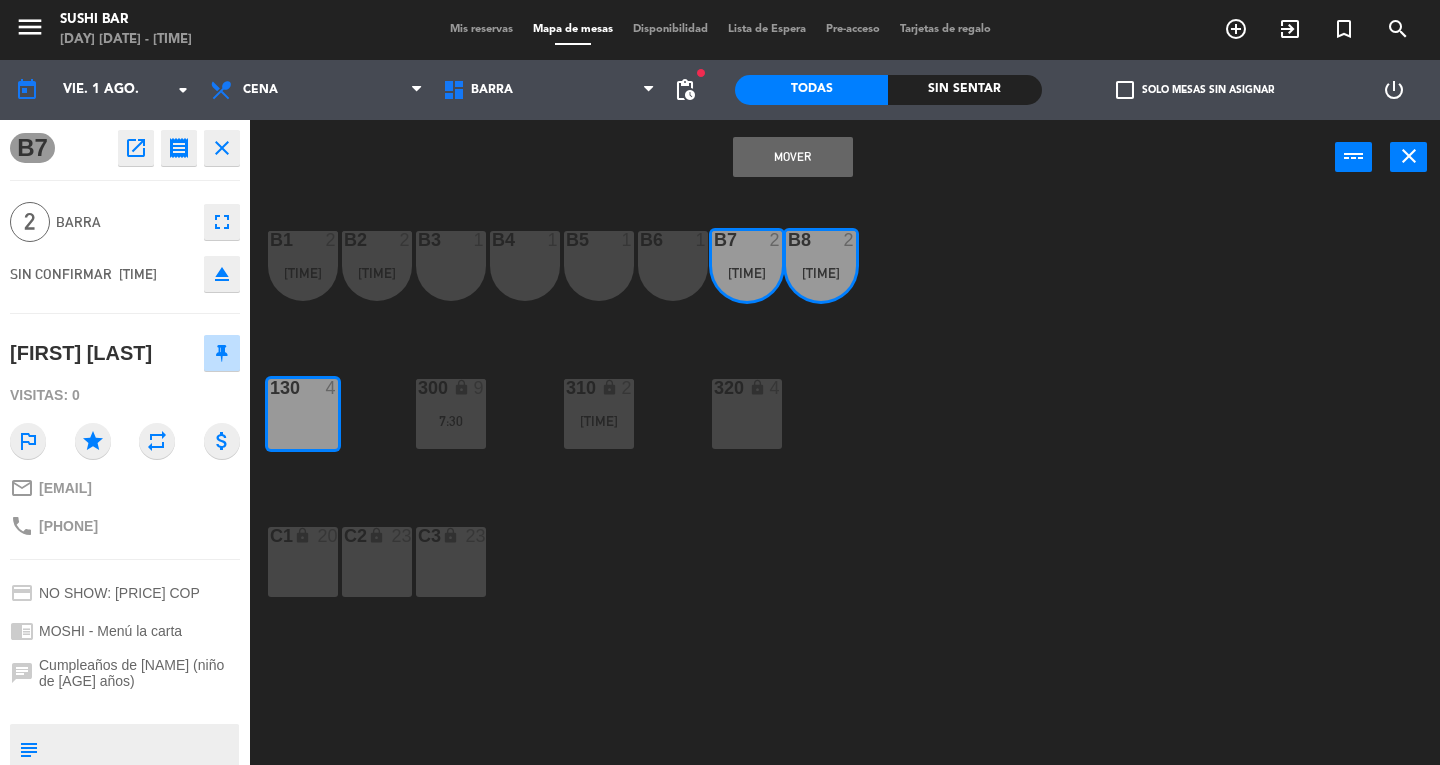 click on "Mover" at bounding box center (793, 157) 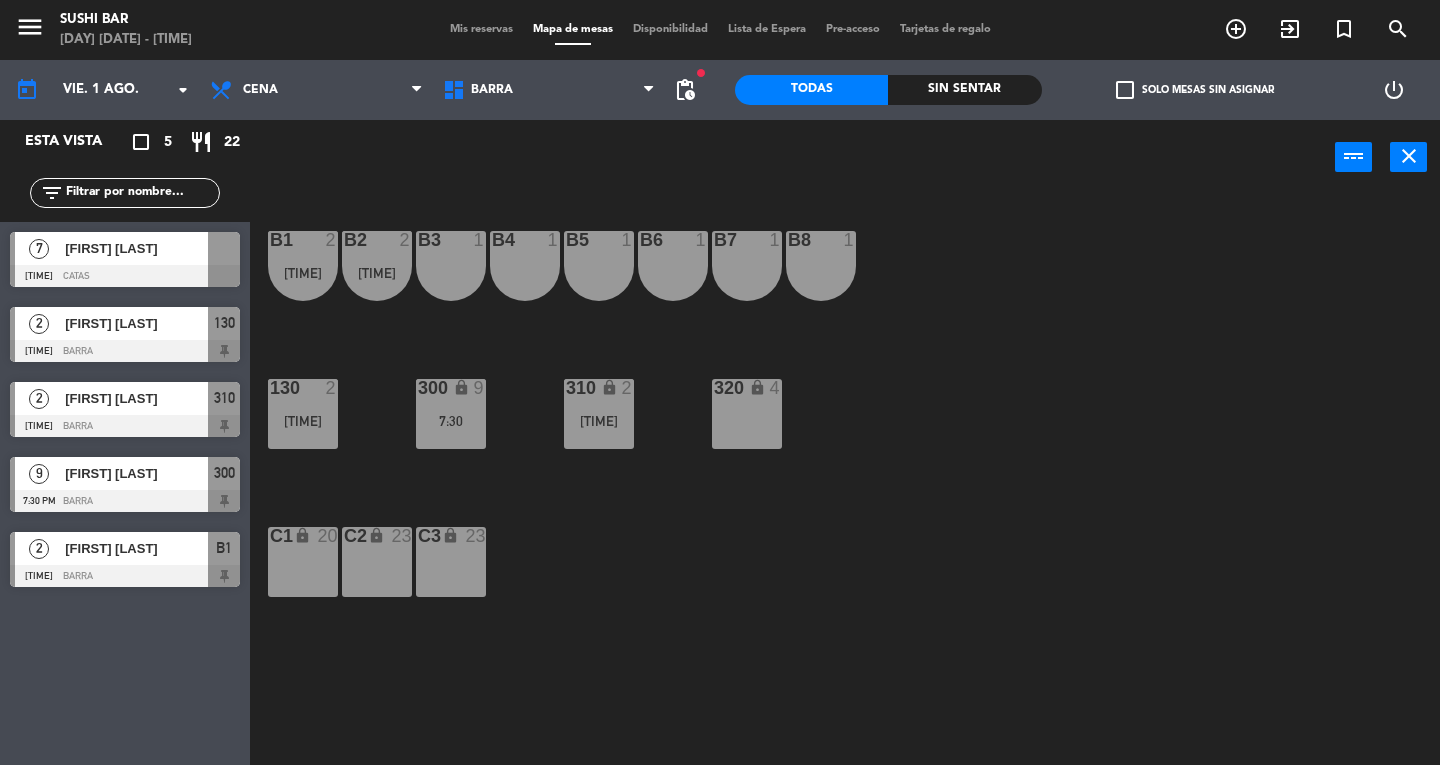 click on "300 lock  9   [TIME]" at bounding box center (451, 414) 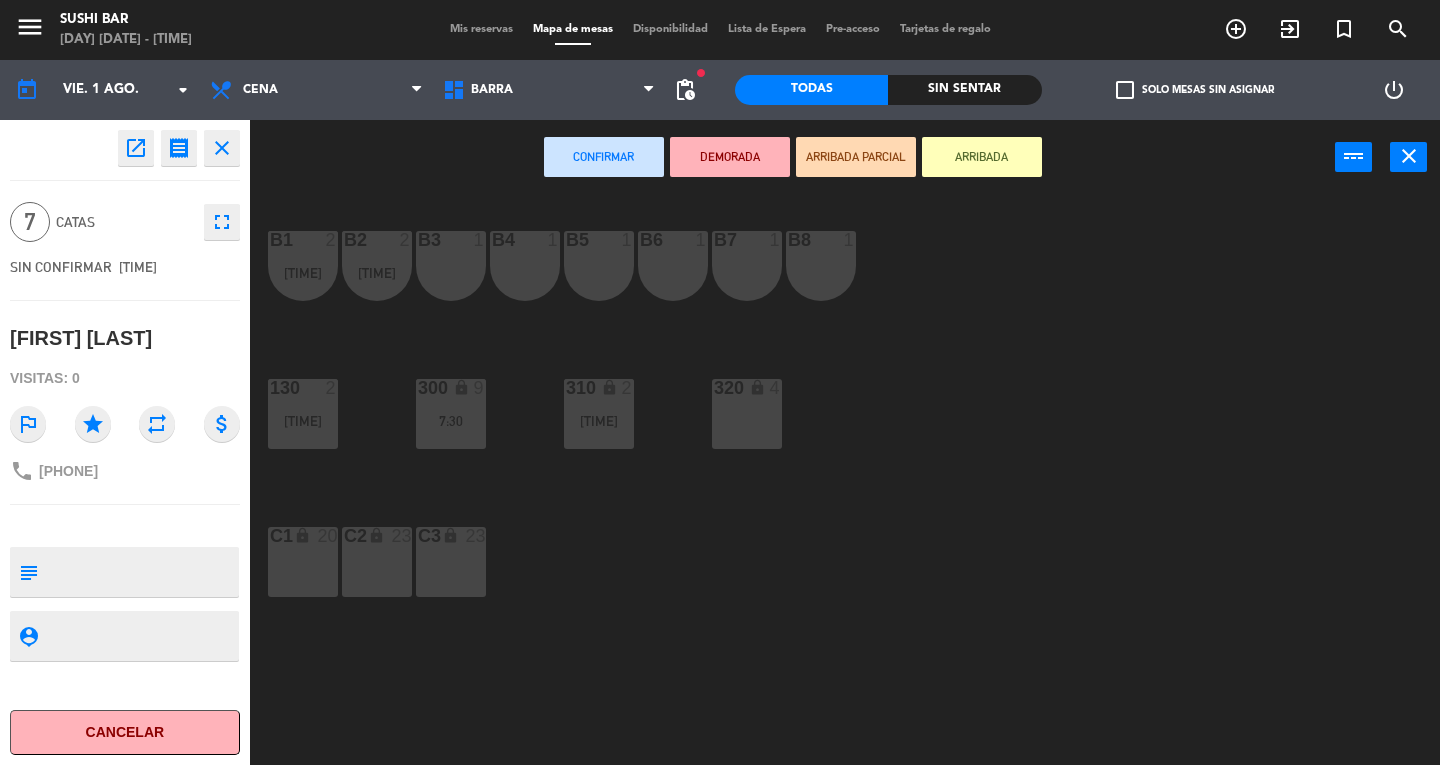 click on "[TIME]" at bounding box center (303, 273) 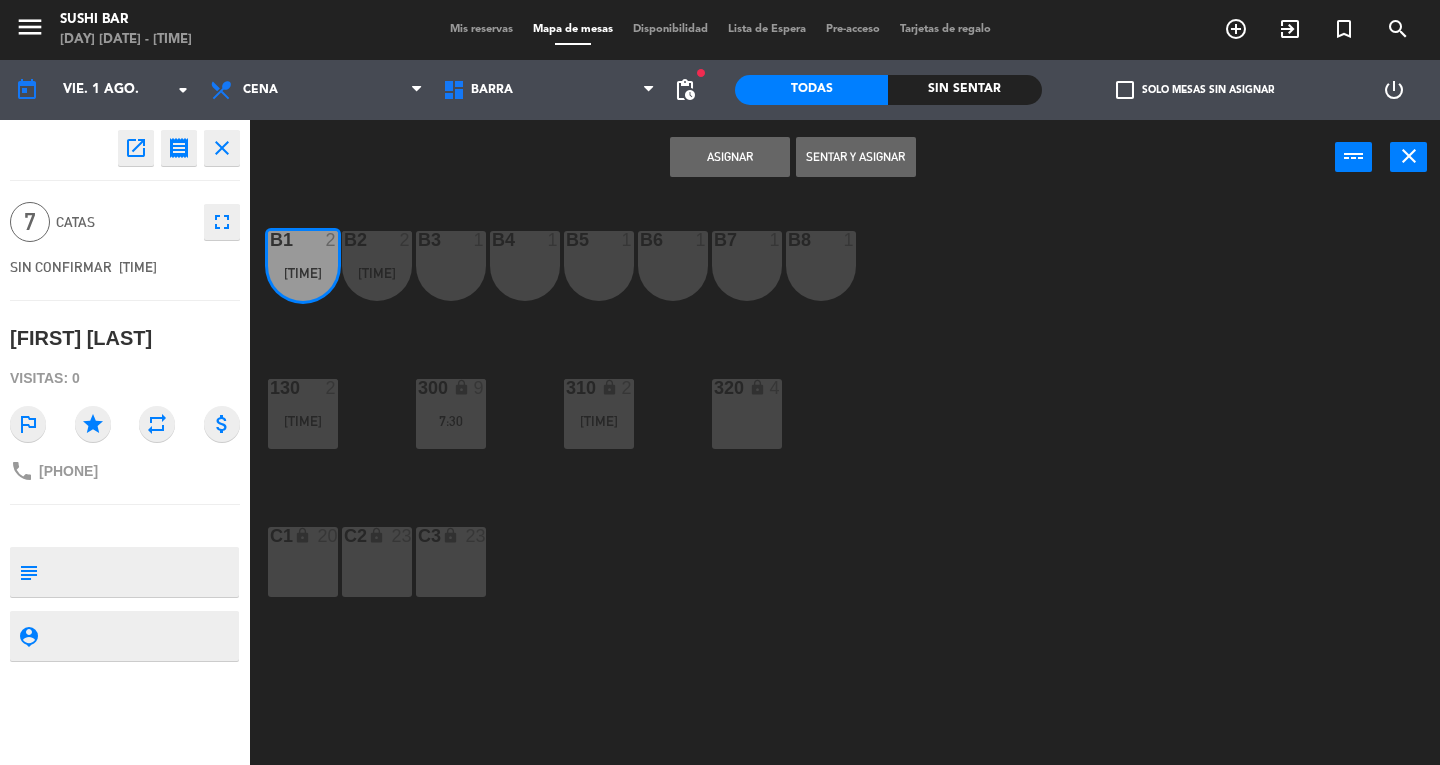 click on "B2  2   [TIME]" at bounding box center (377, 266) 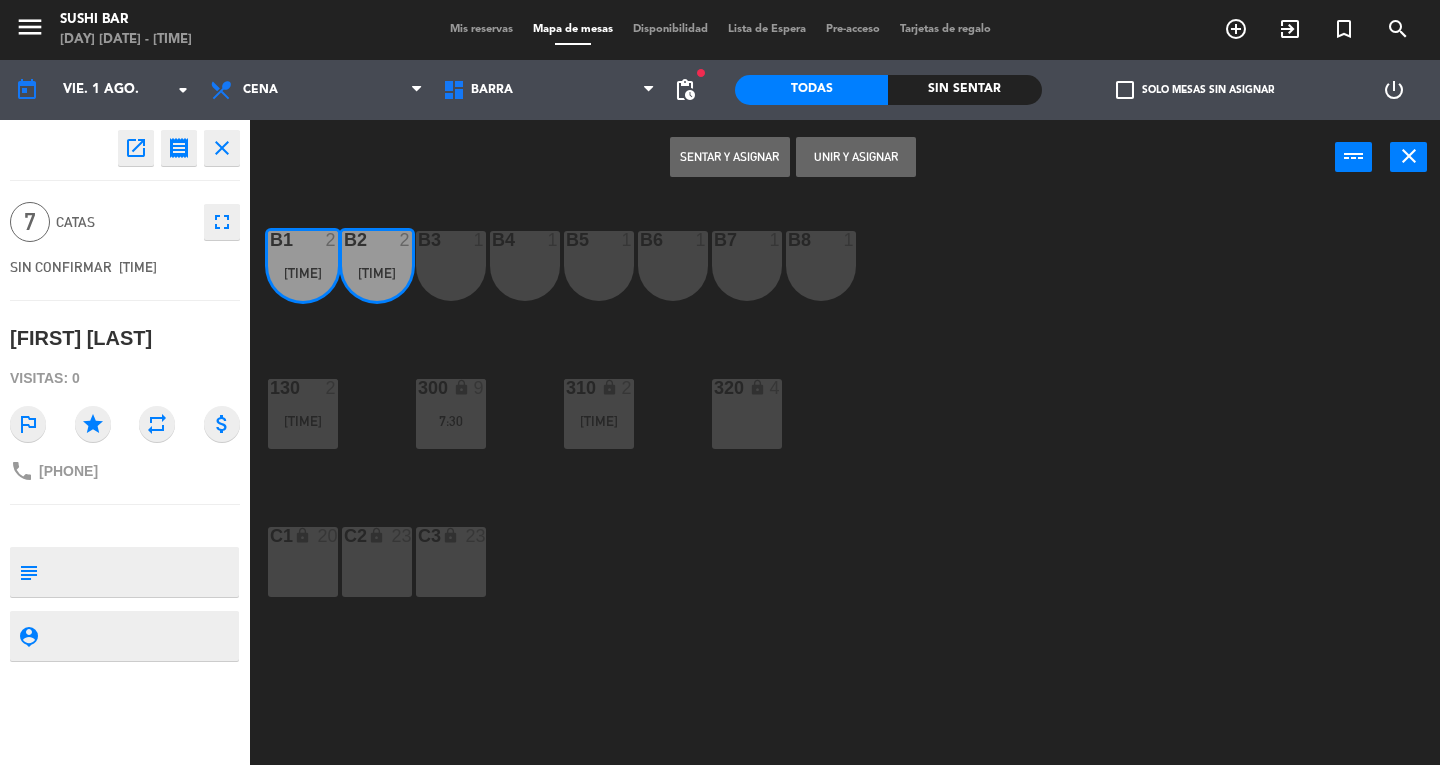 click on "B3 1" at bounding box center (451, 266) 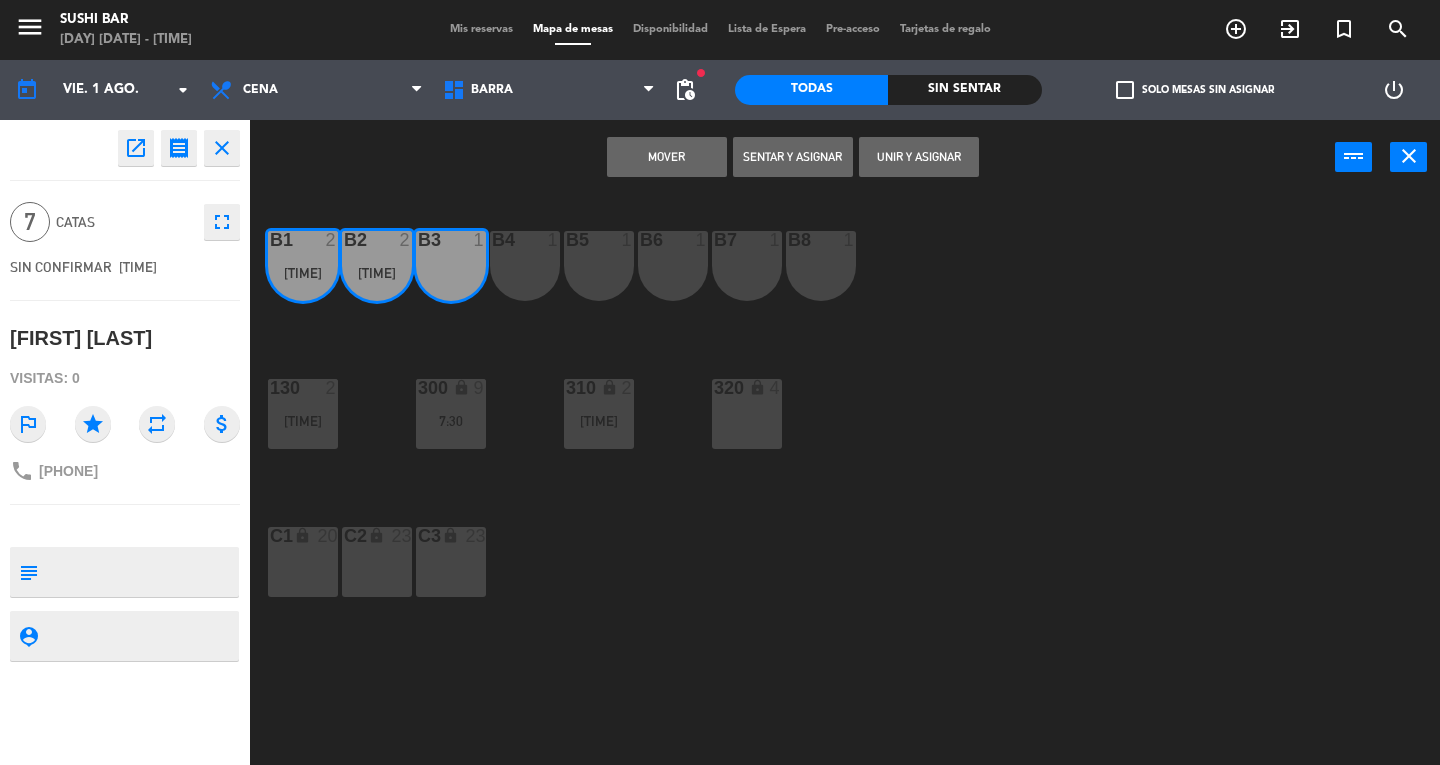 click on "B4  1" at bounding box center [525, 266] 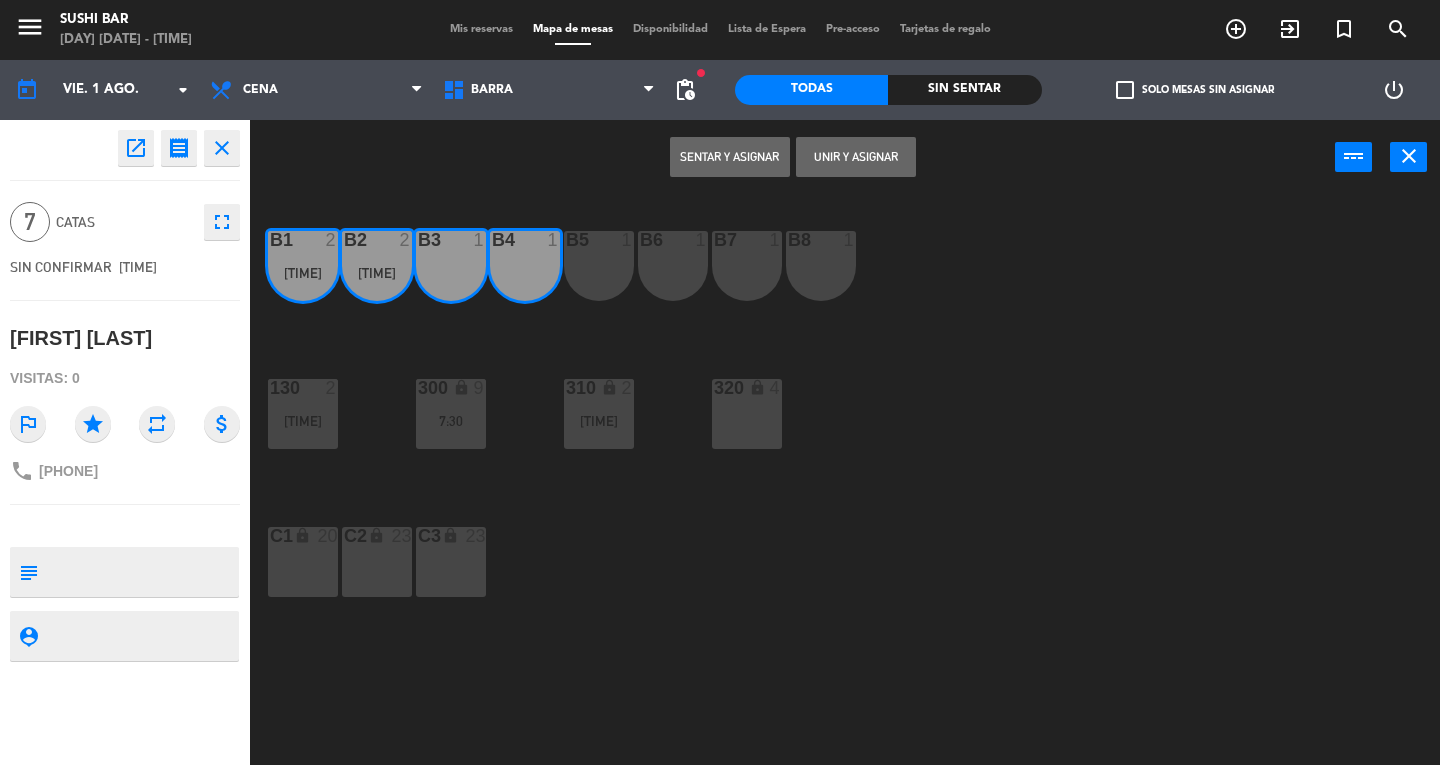 click on "B5 1" at bounding box center [599, 266] 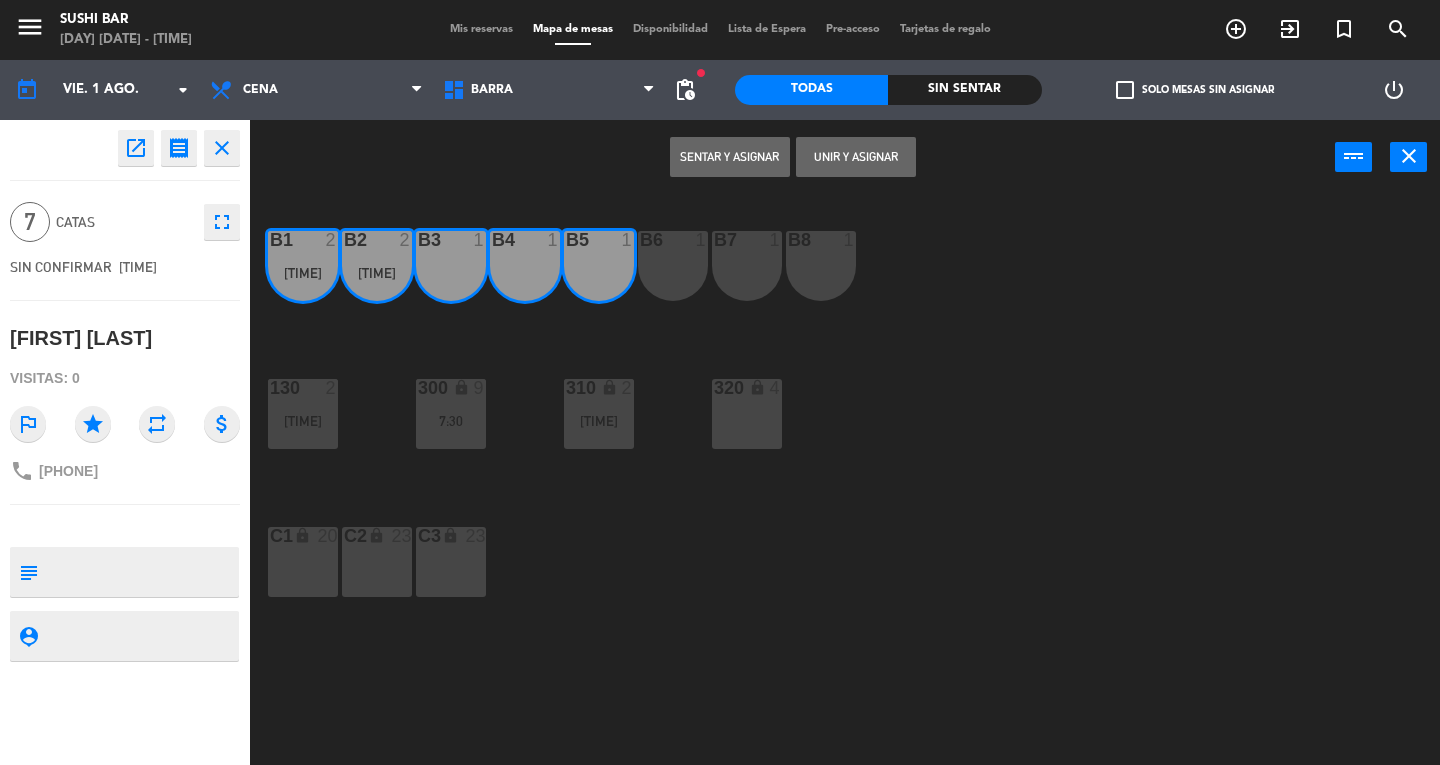 click on "B6 1" at bounding box center [673, 266] 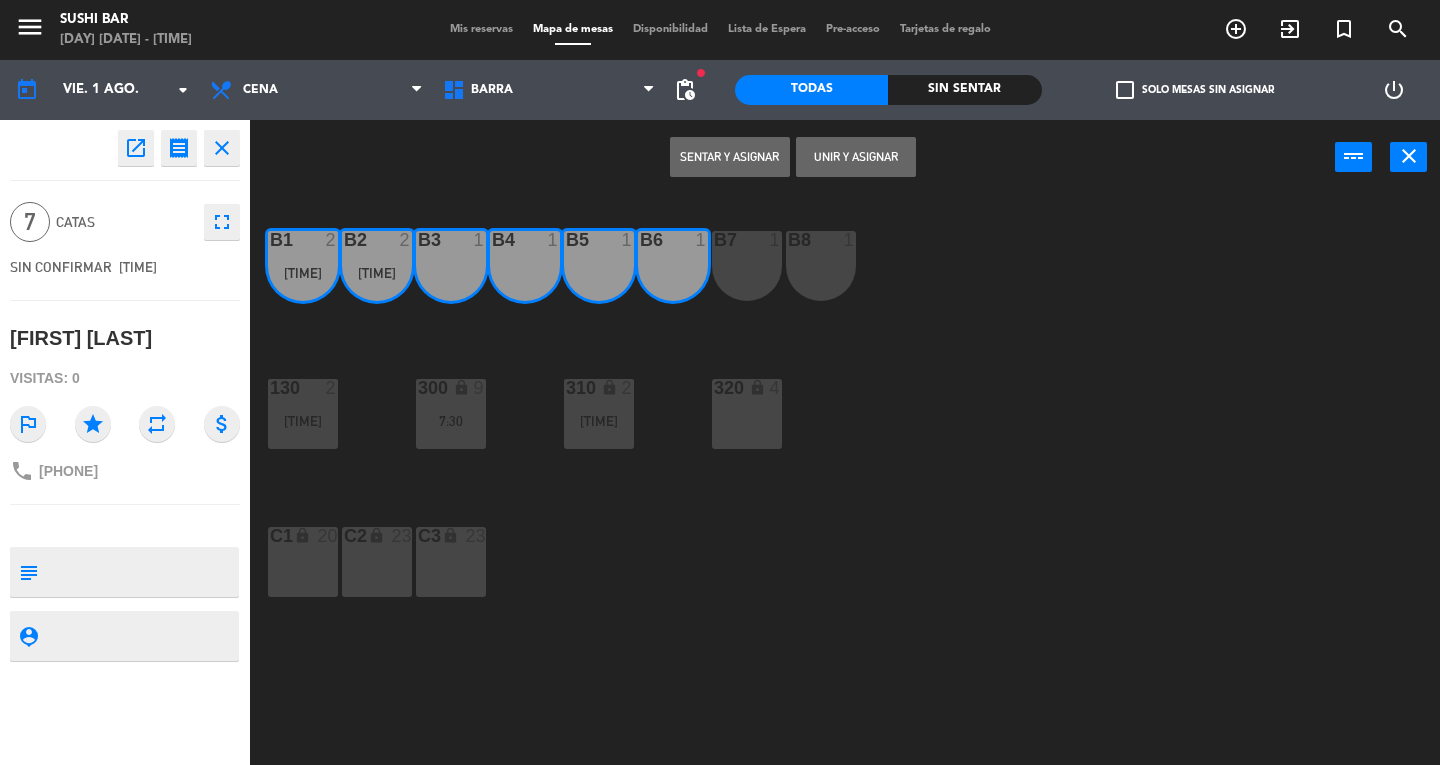 click on "B7 1" at bounding box center (747, 266) 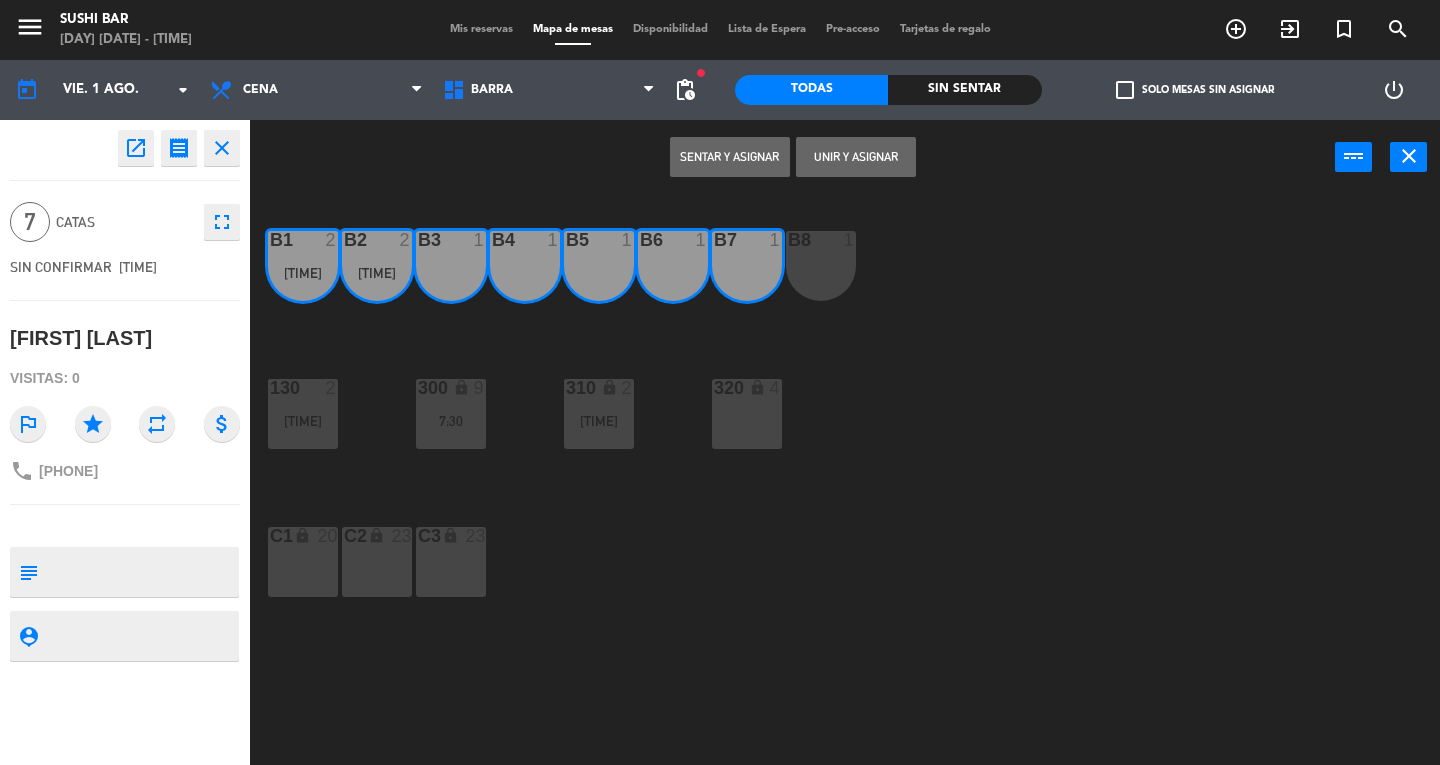 click on "Sentar y Asignar" at bounding box center (730, 157) 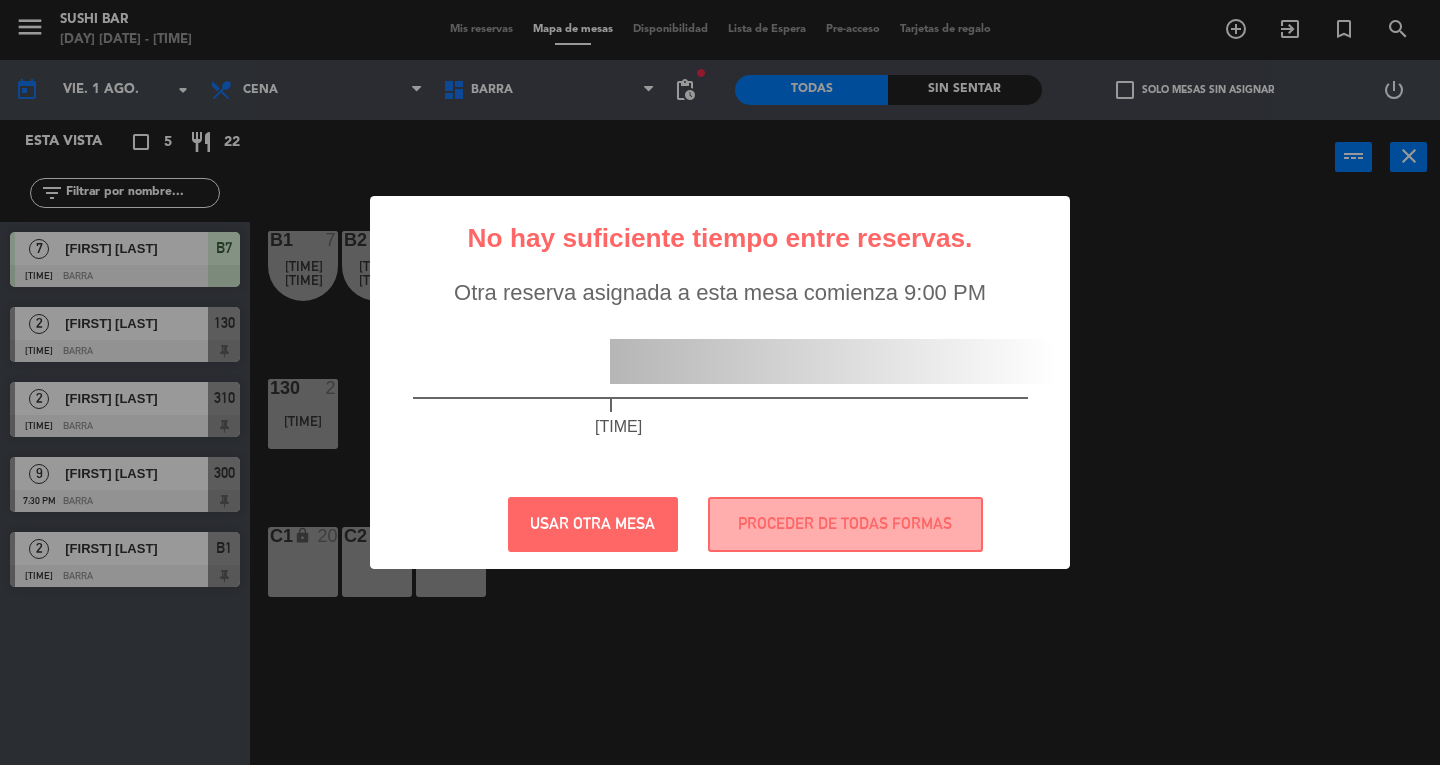 click on "No hay suficiente tiempo entre reservas. × Otra reserva asignada a esta mesa comienza [TIME] [TIME] USAR OTRA MESA PROCEDER DE TODAS FORMAS" at bounding box center [720, 382] 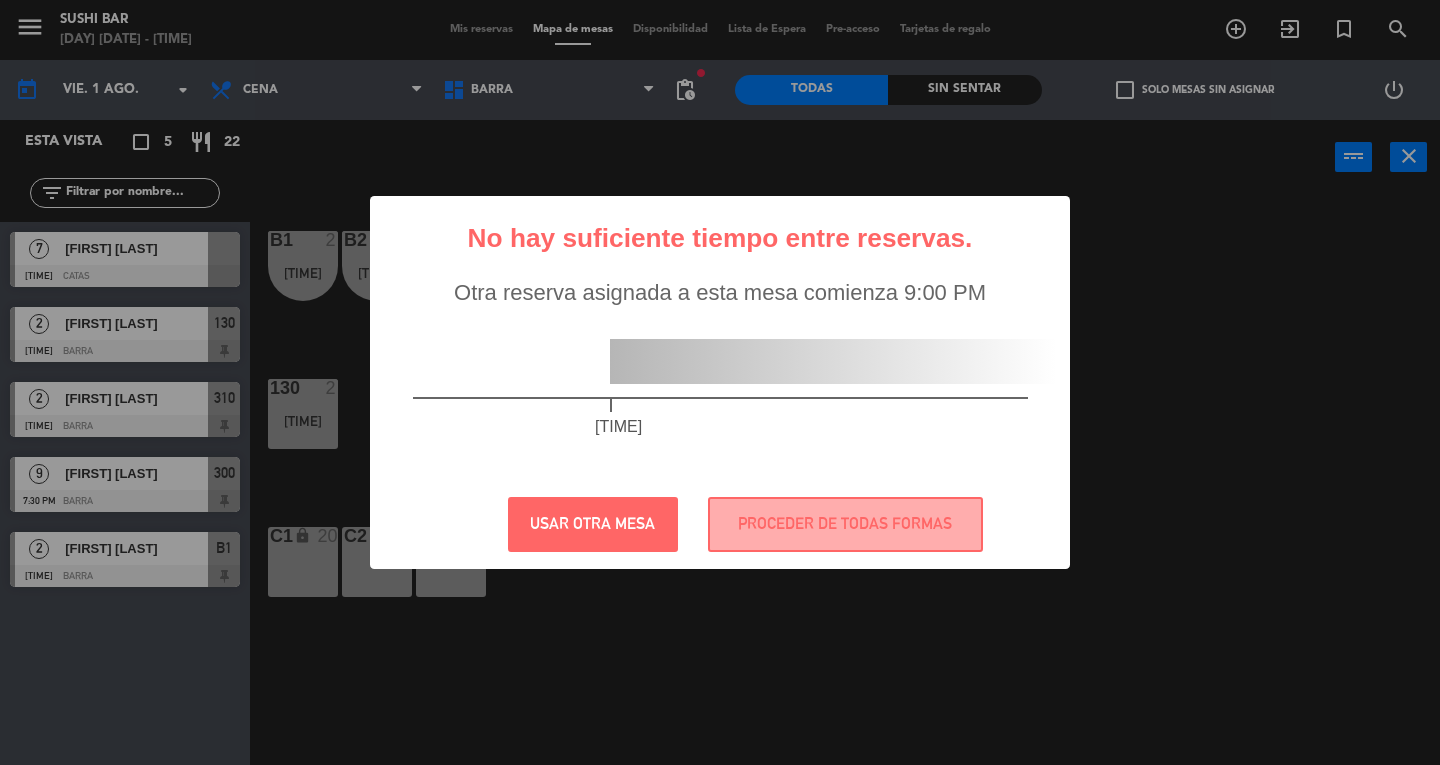 click on "No hay suficiente tiempo entre reservas. × Otra reserva asignada a esta mesa comienza [TIME] [TIME] USAR OTRA MESA PROCEDER DE TODAS FORMAS" at bounding box center [720, 382] 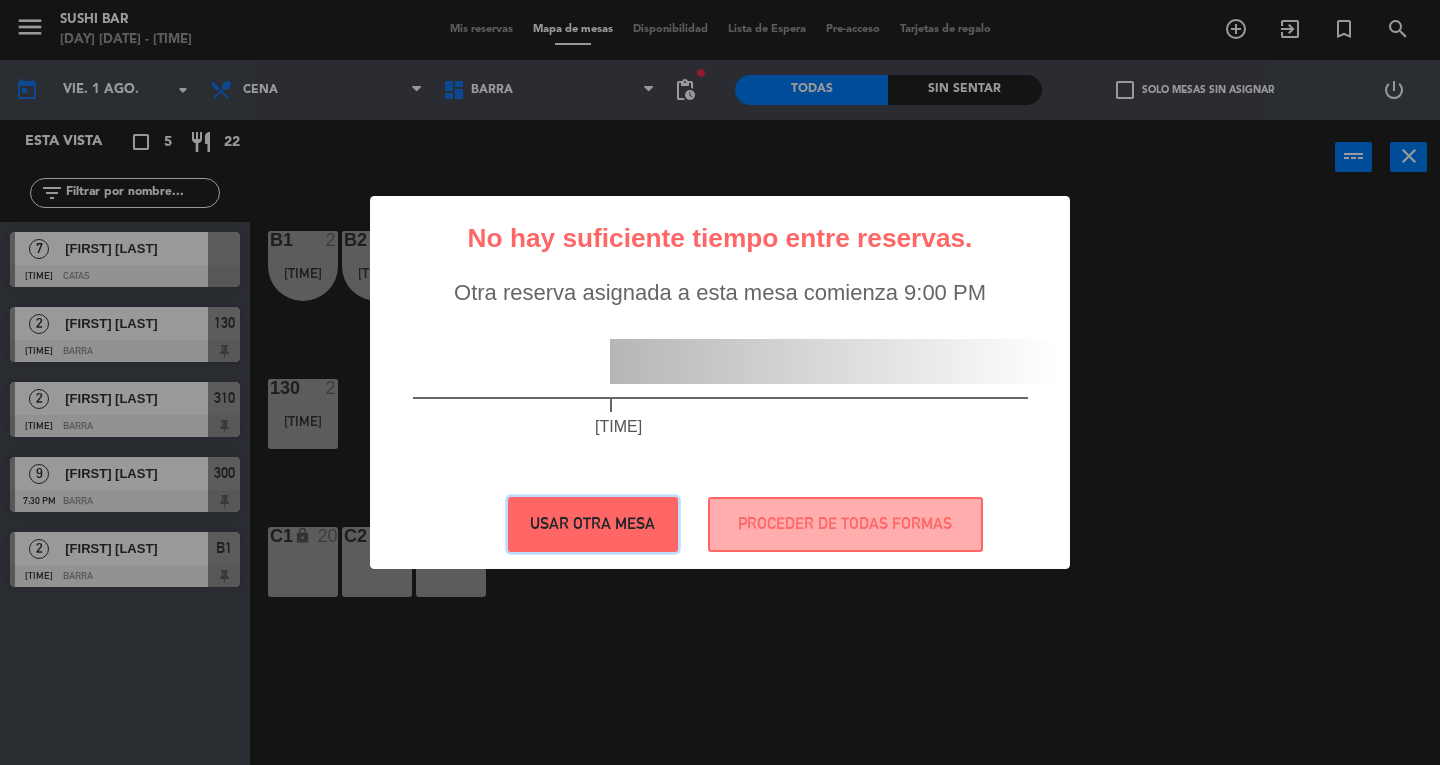 click on "USAR OTRA MESA" at bounding box center [593, 524] 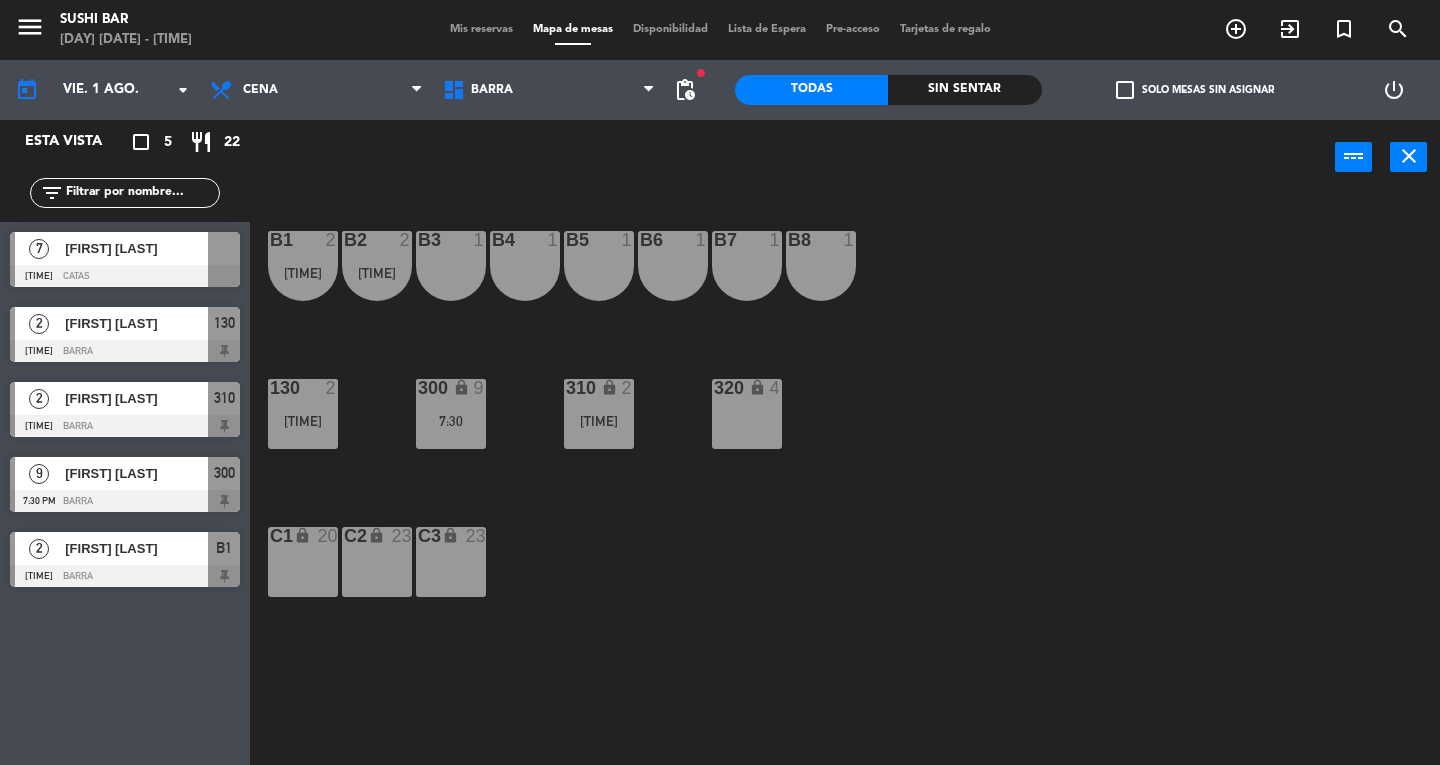 click on "[FIRST] [LAST]" at bounding box center (136, 248) 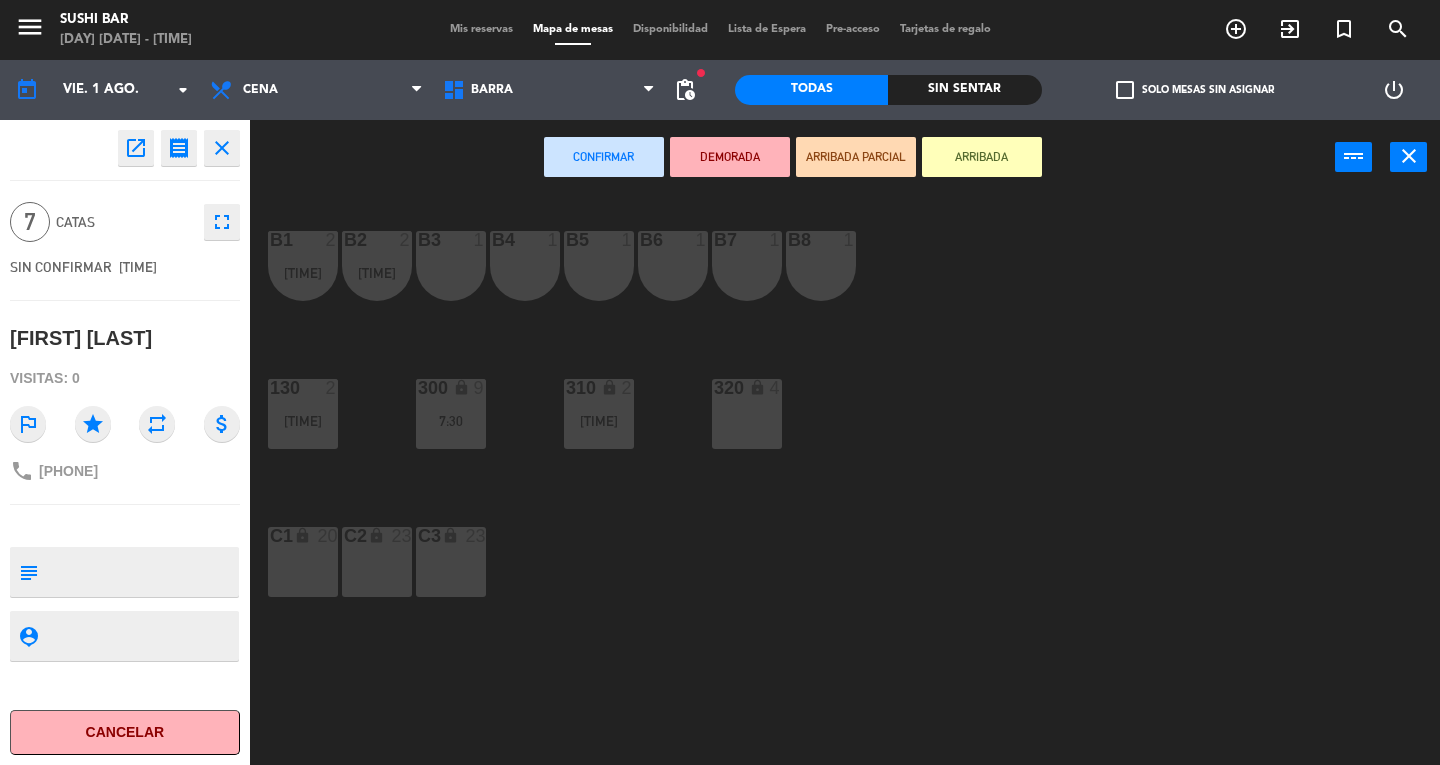 click on "B1 2 9:00" at bounding box center [303, 266] 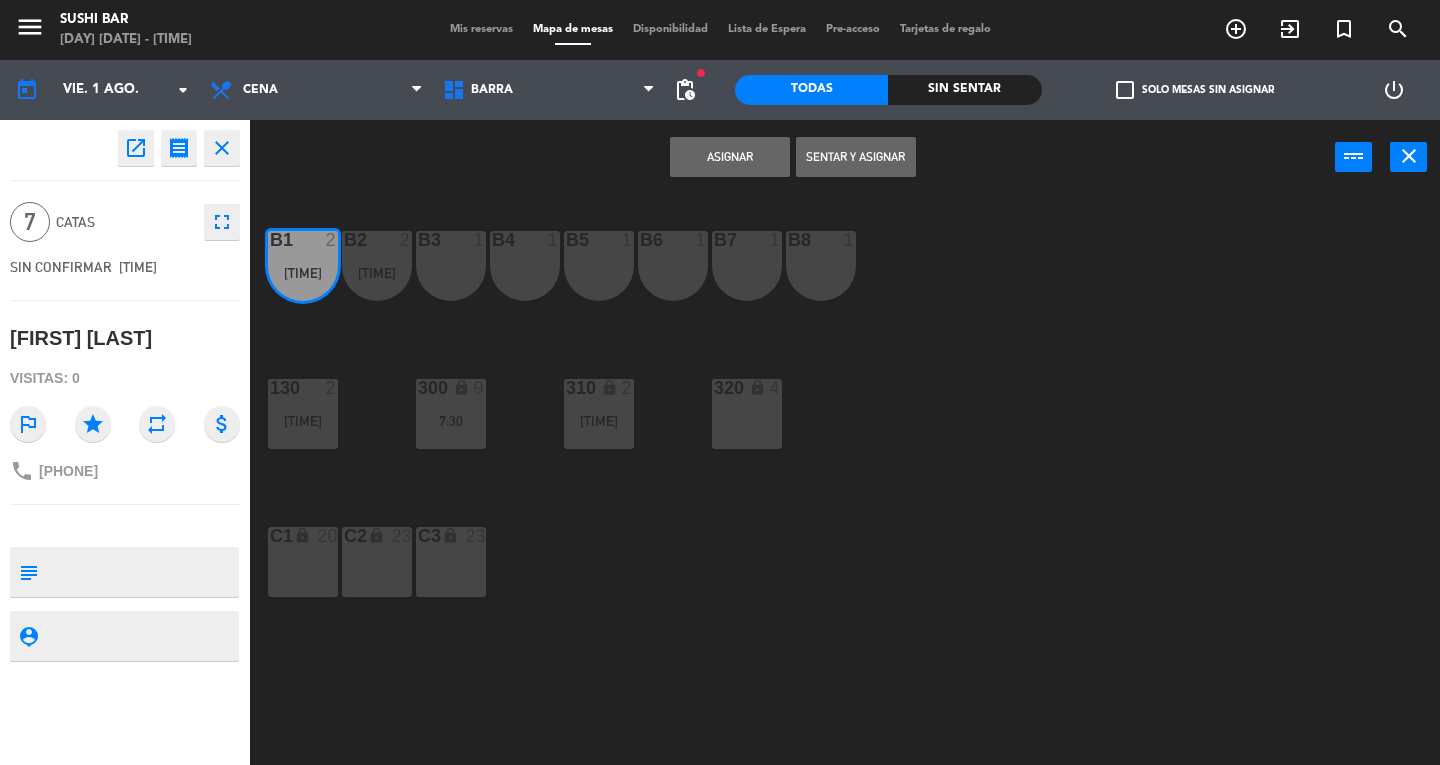 click on "[TIME]" at bounding box center (377, 272) 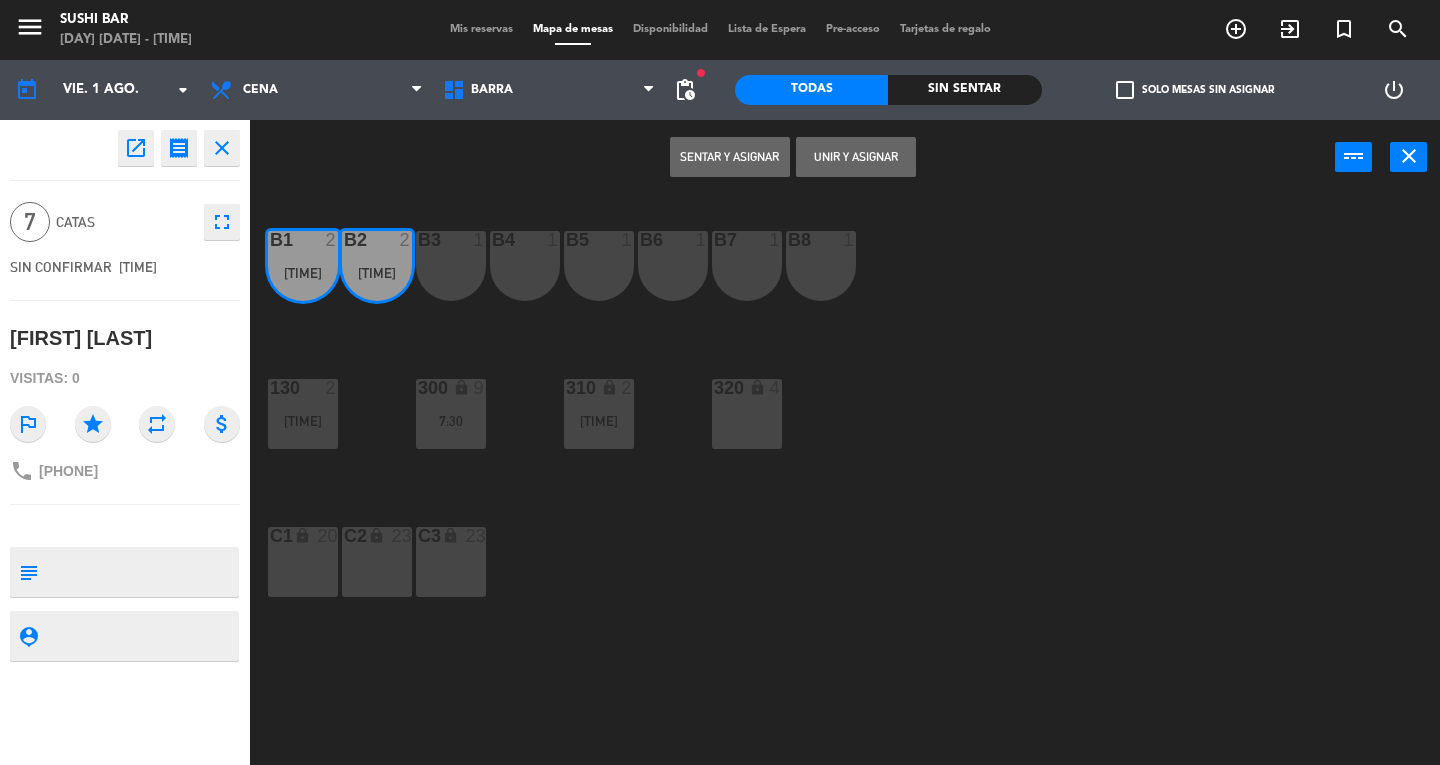click on "B3 1" at bounding box center (451, 266) 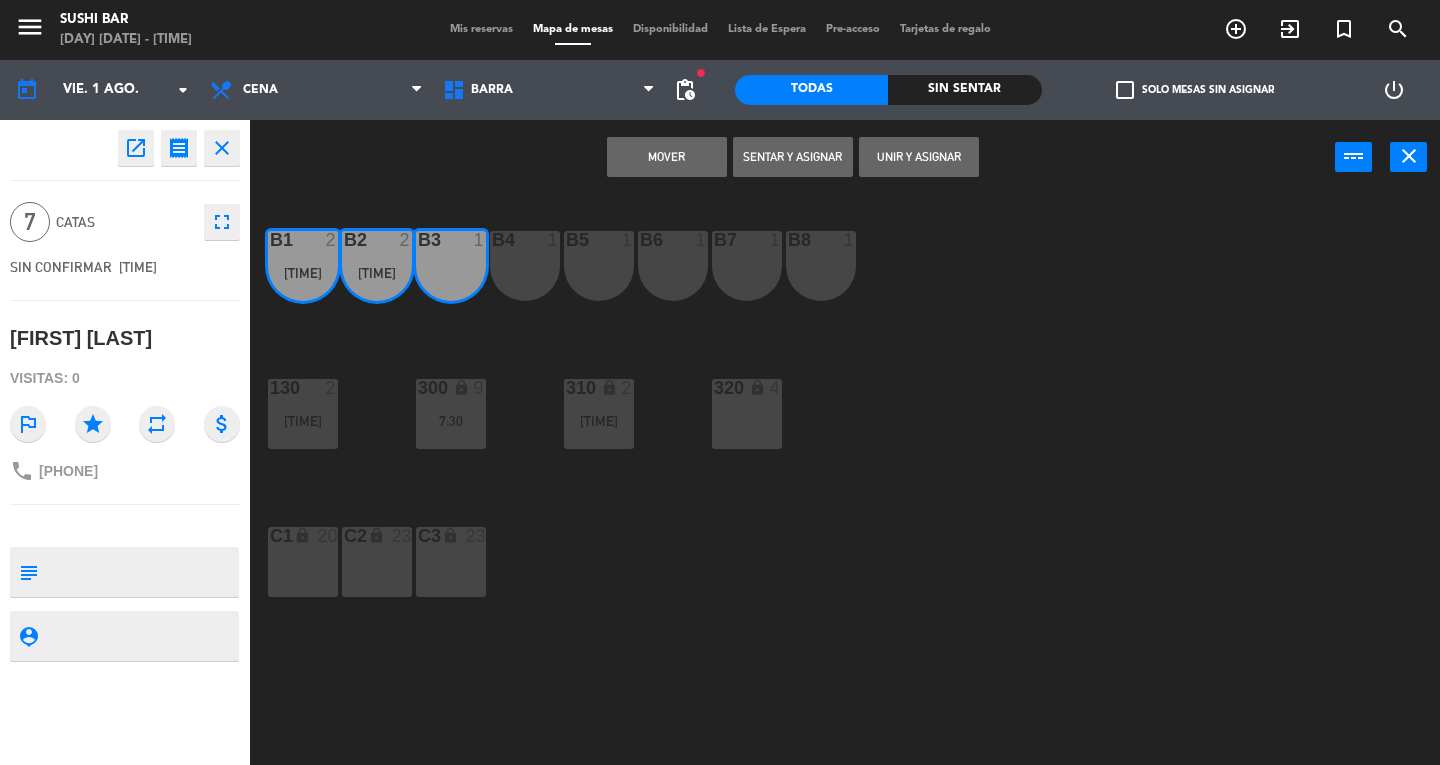 click on "B4  1" at bounding box center [525, 266] 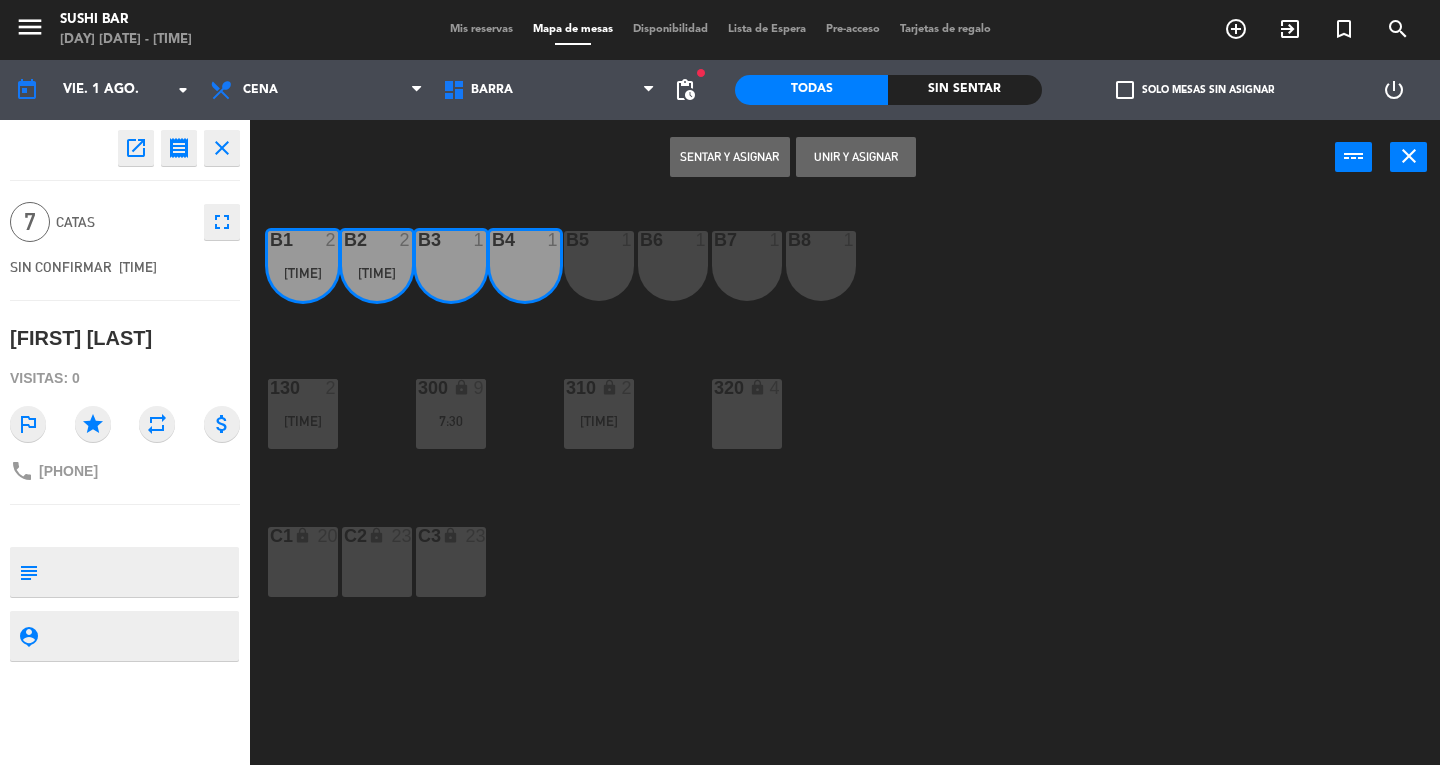click on "B5 1" at bounding box center (599, 266) 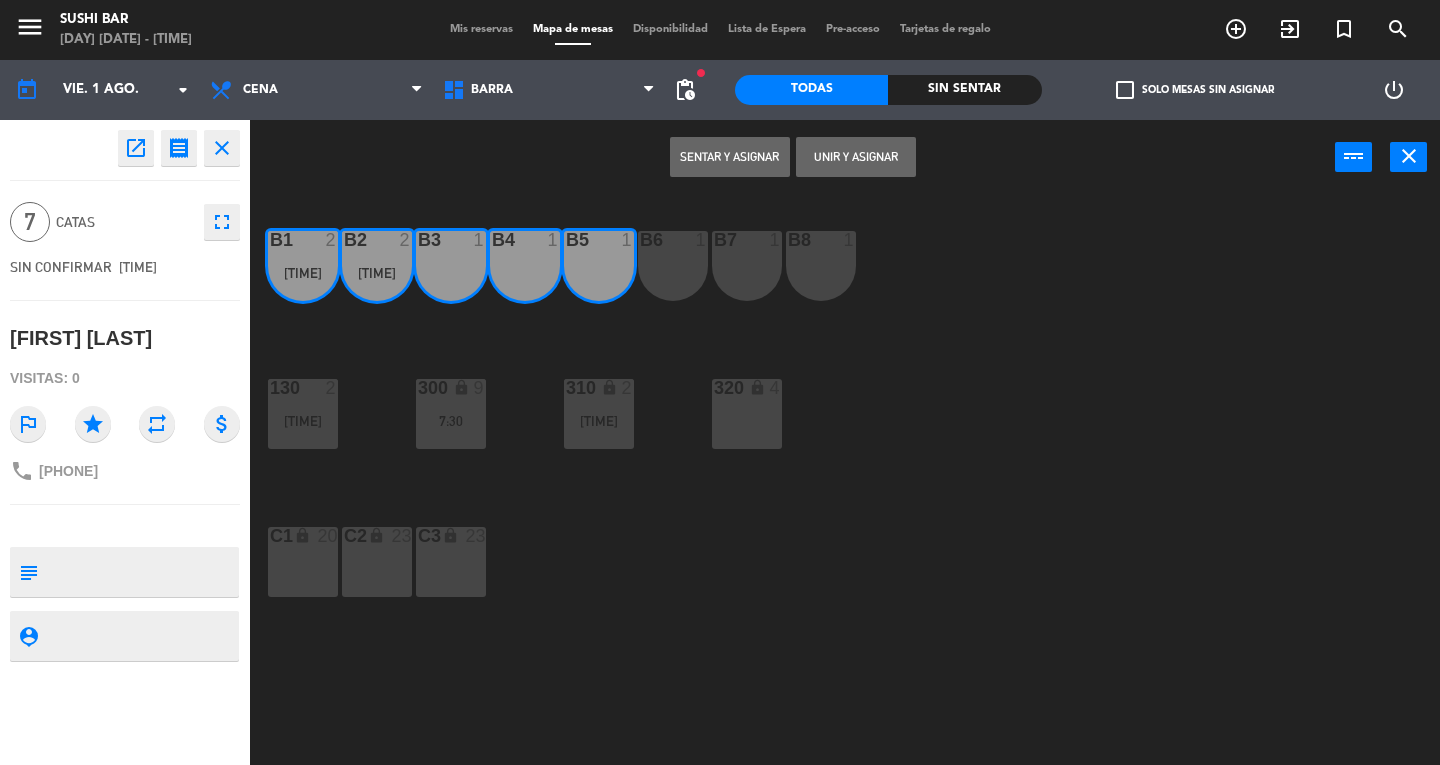 click on "B6 1" at bounding box center [673, 266] 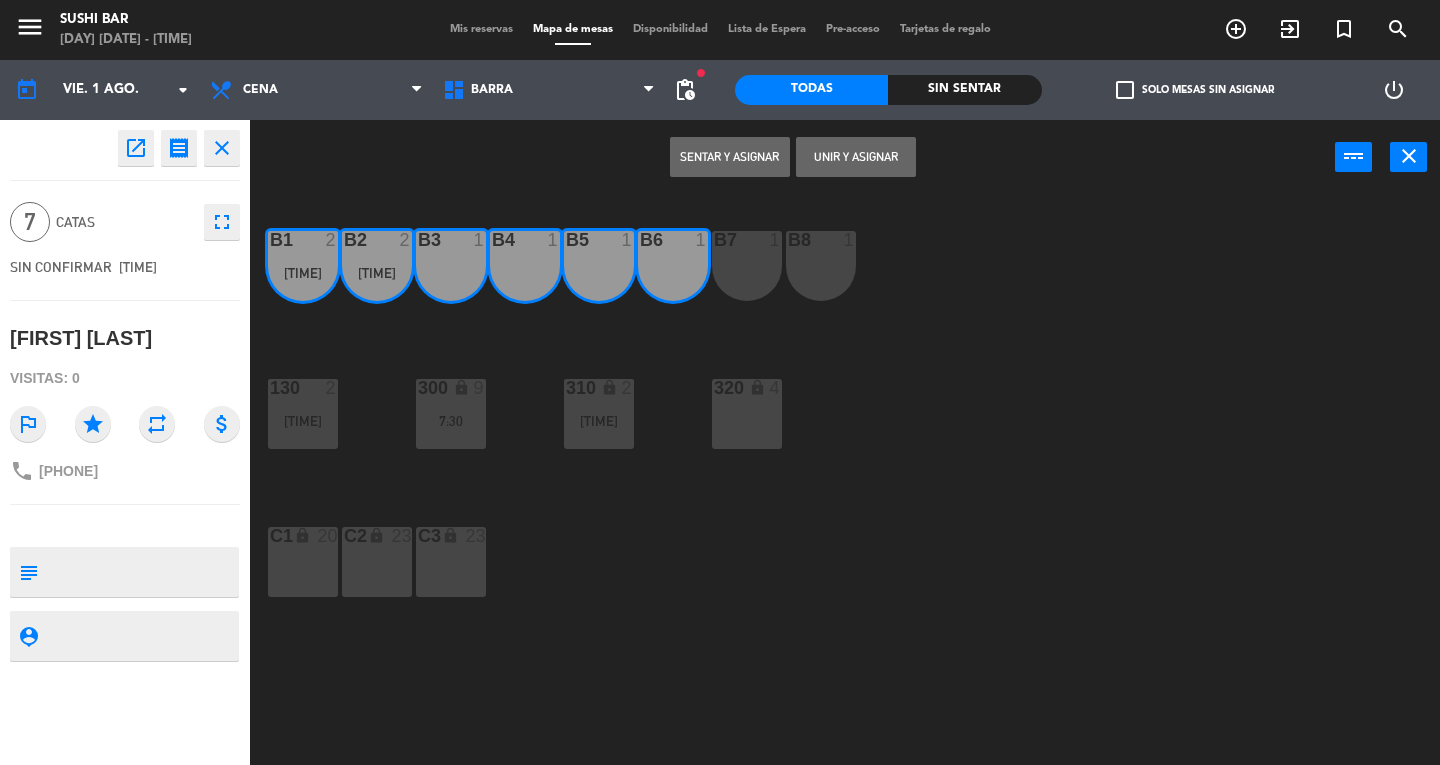 click on "B7 1" at bounding box center [747, 266] 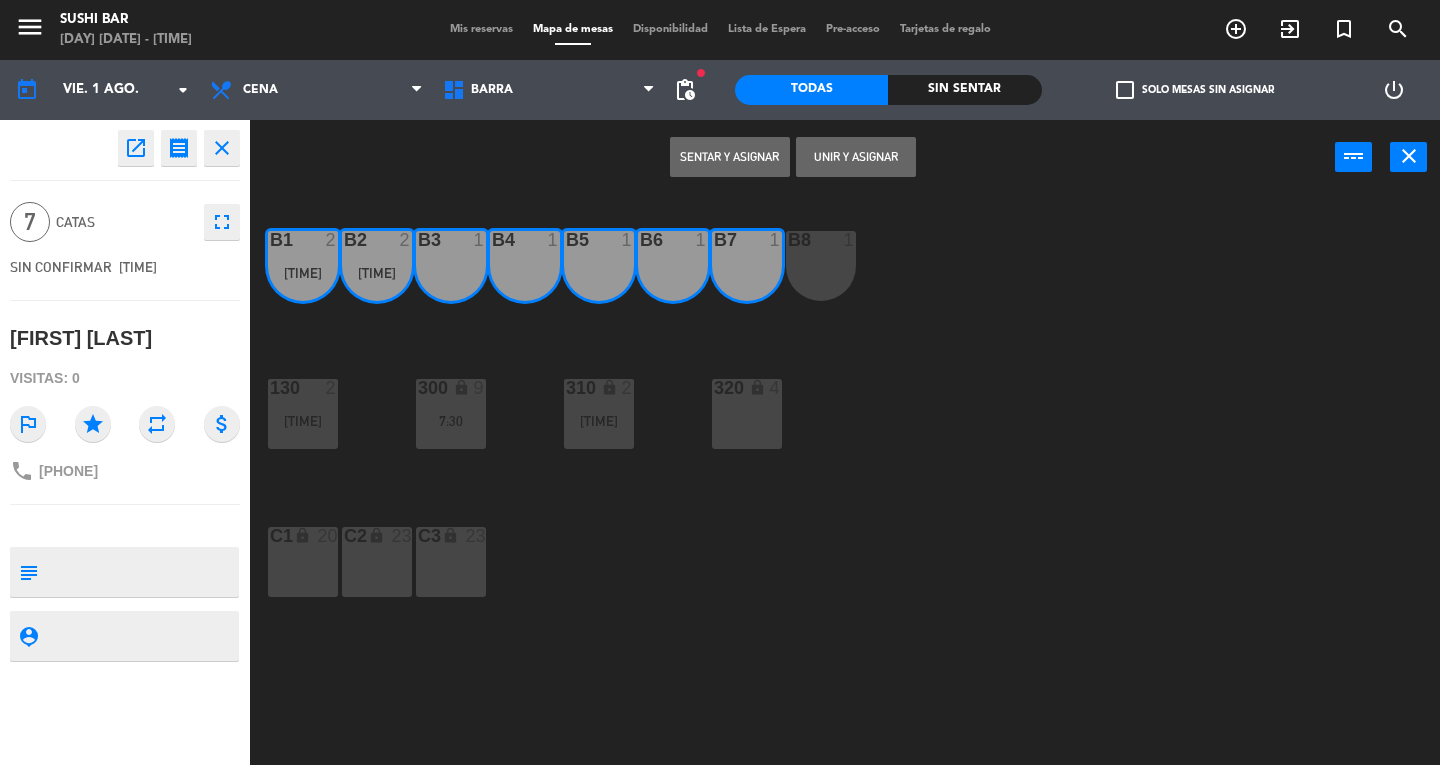 click on "Unir y asignar" at bounding box center [856, 157] 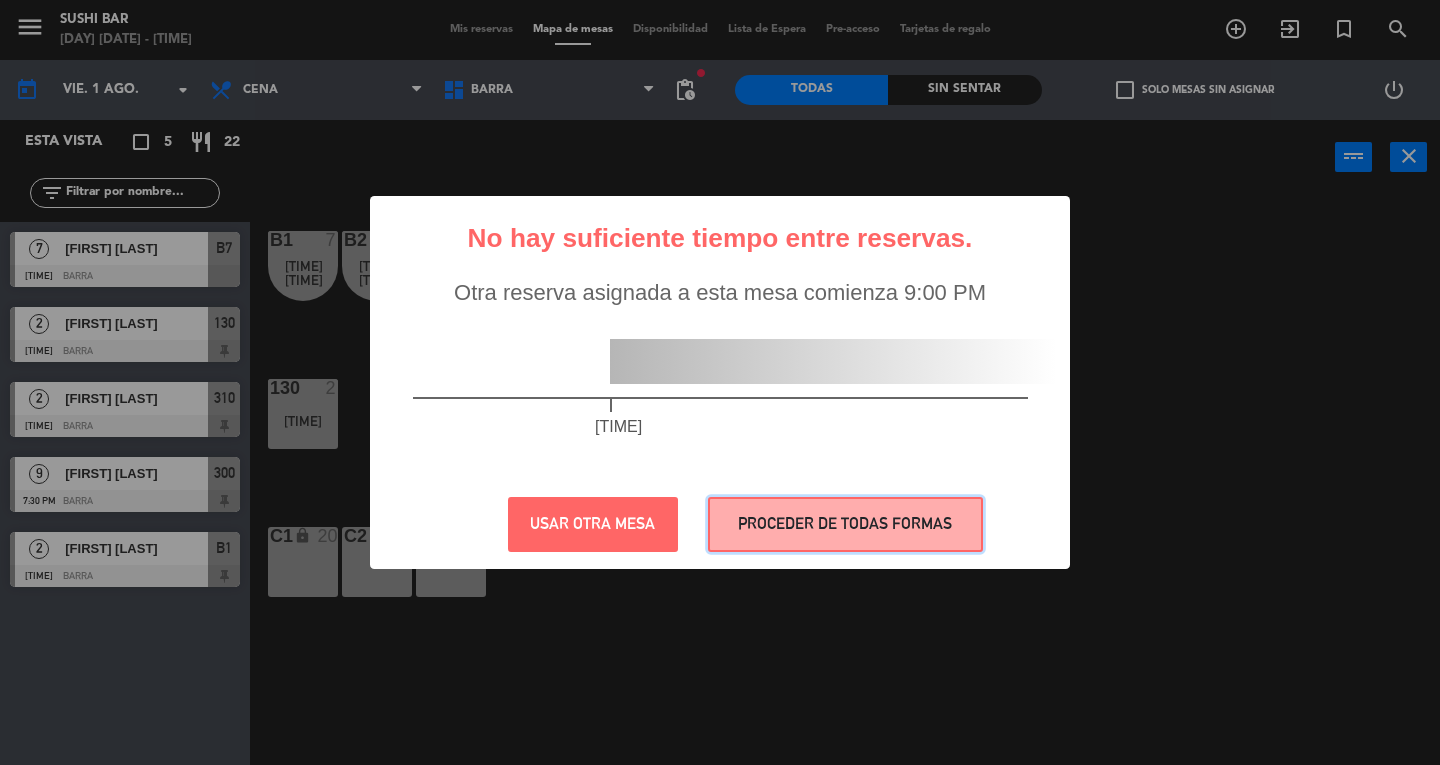 click on "PROCEDER DE TODAS FORMAS" at bounding box center [845, 524] 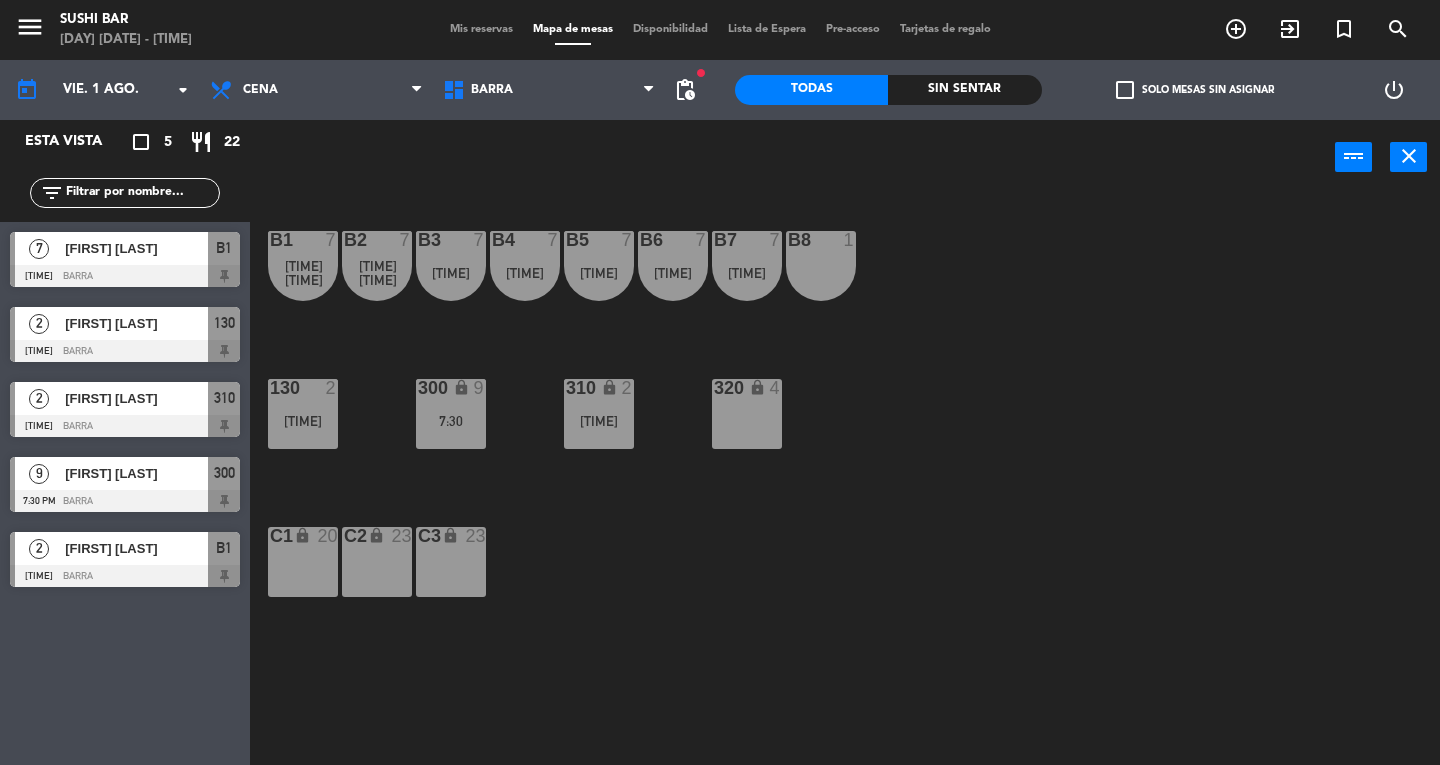 click on "Mis reservas" at bounding box center [481, 29] 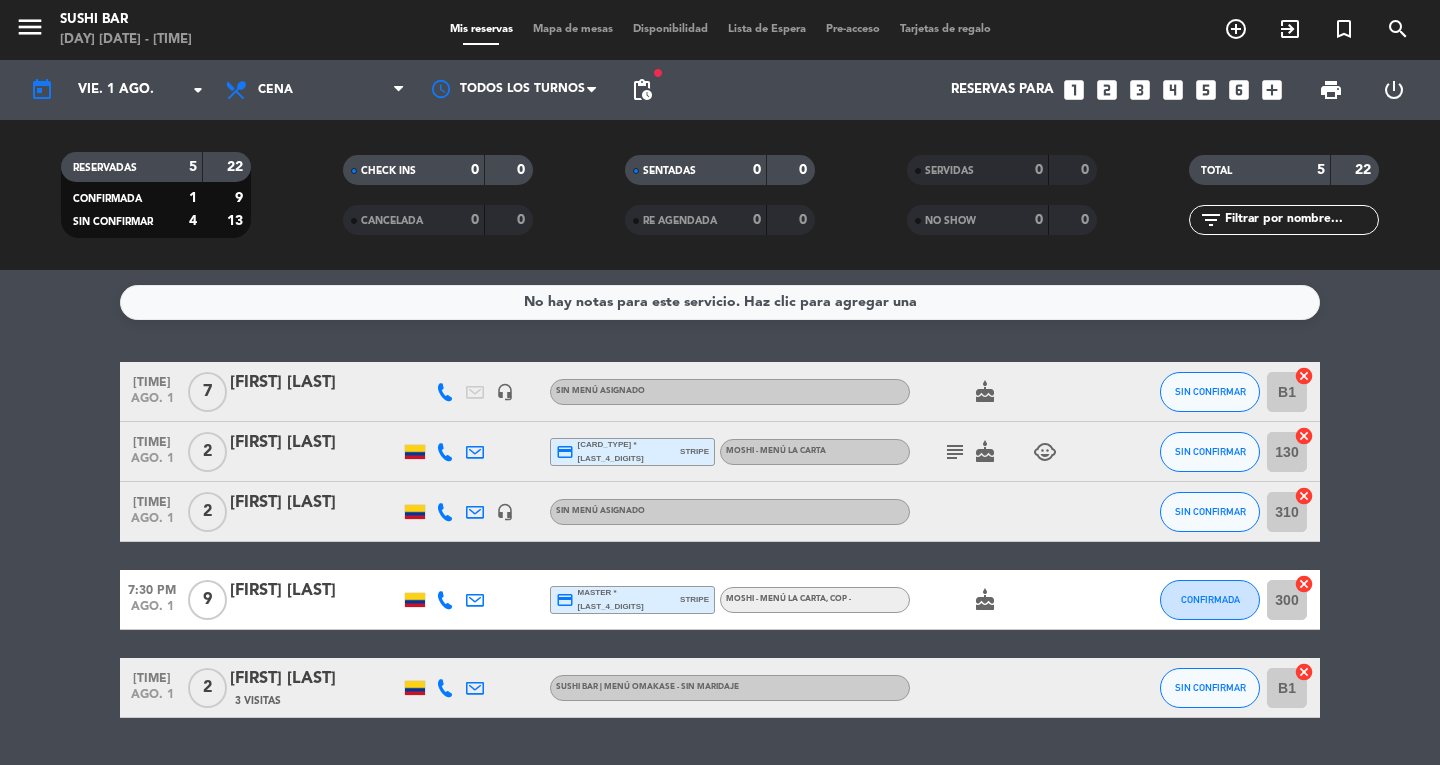 click on "menu" at bounding box center (30, 27) 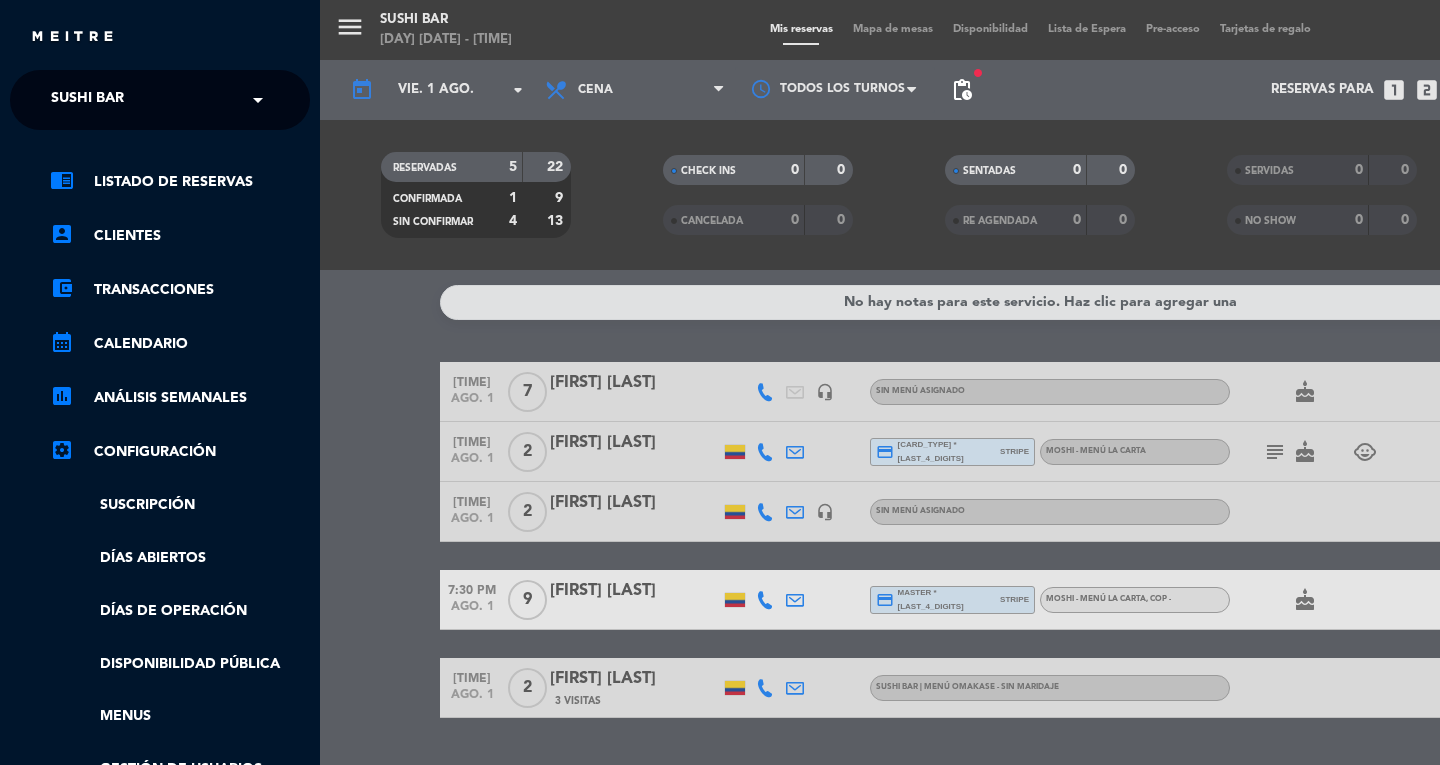 click 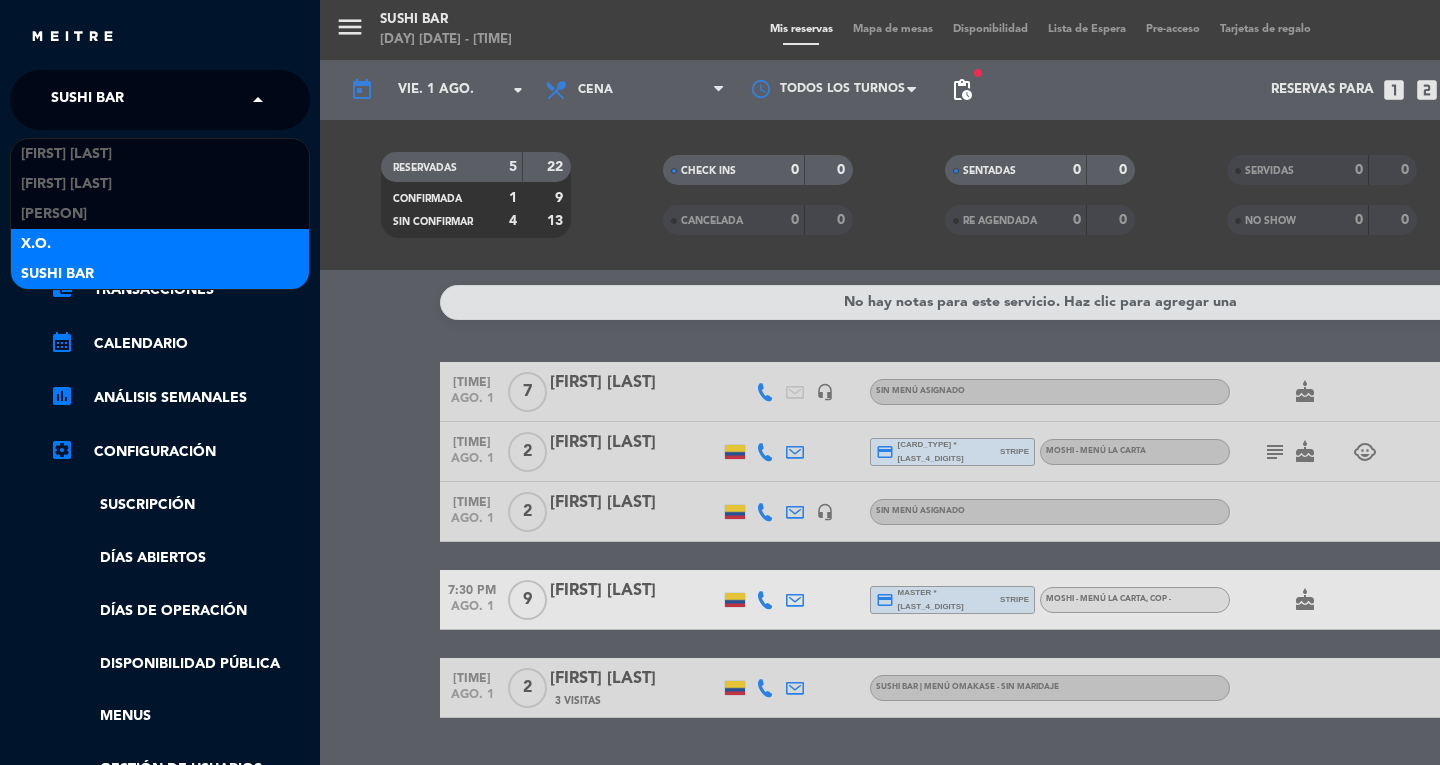 click on "X.O." at bounding box center (160, 244) 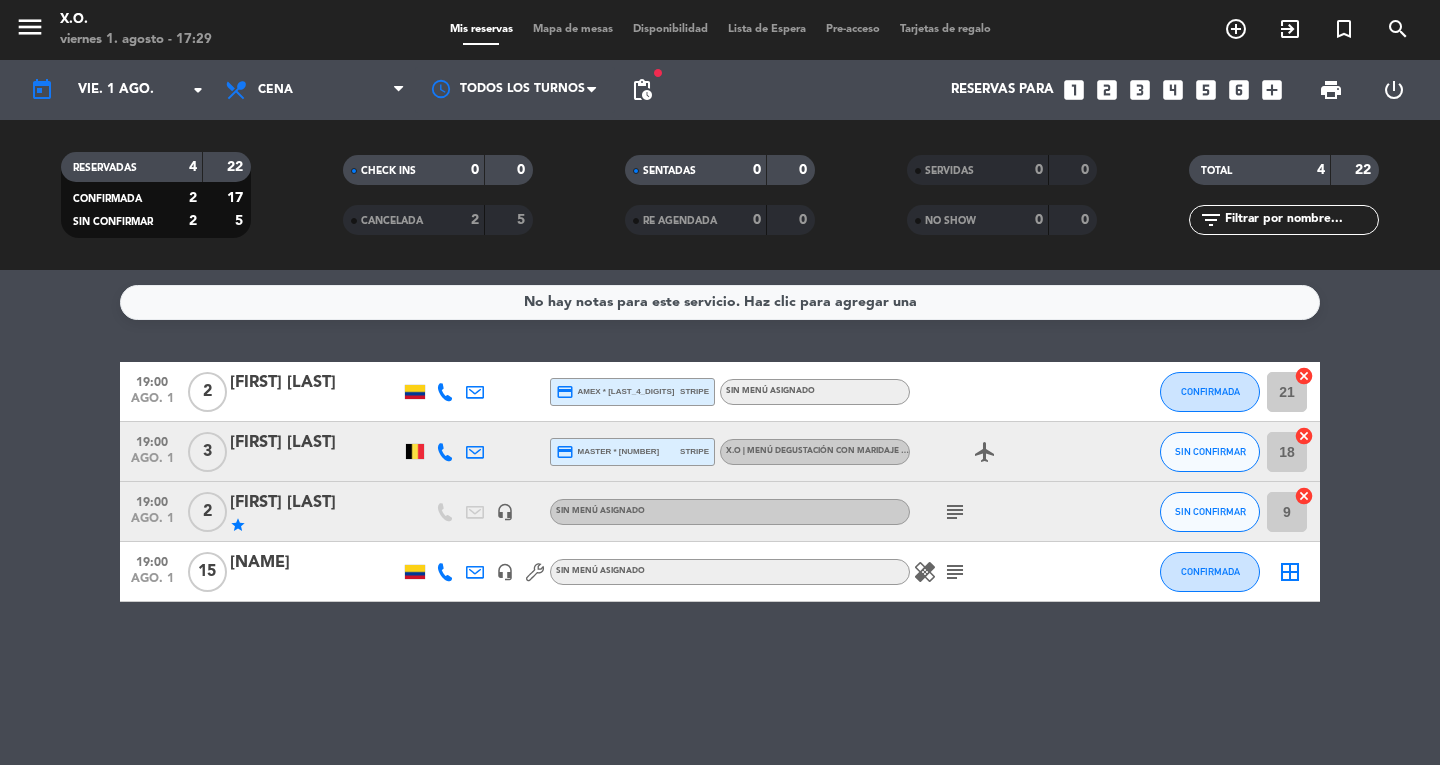 click on "border_all" 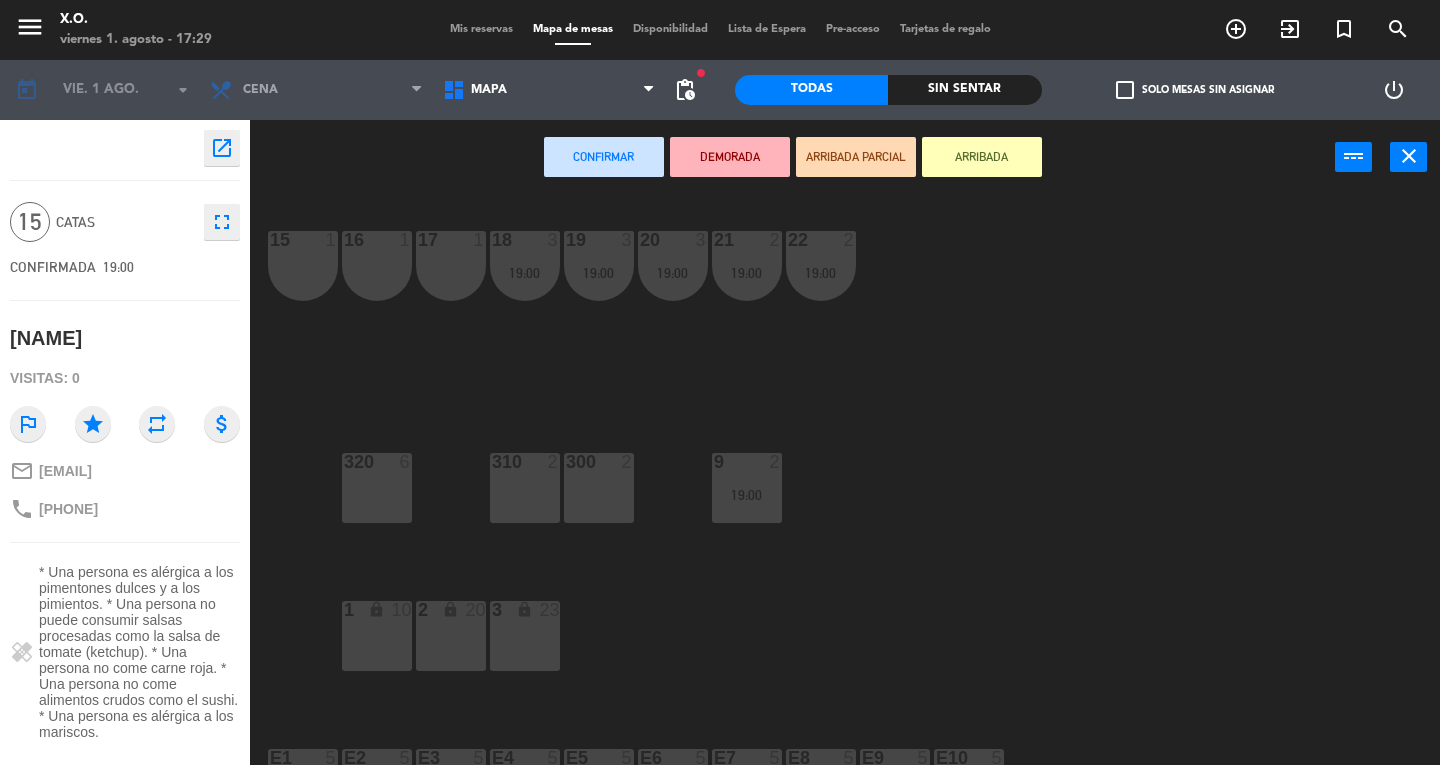 click on "320  6" at bounding box center [377, 488] 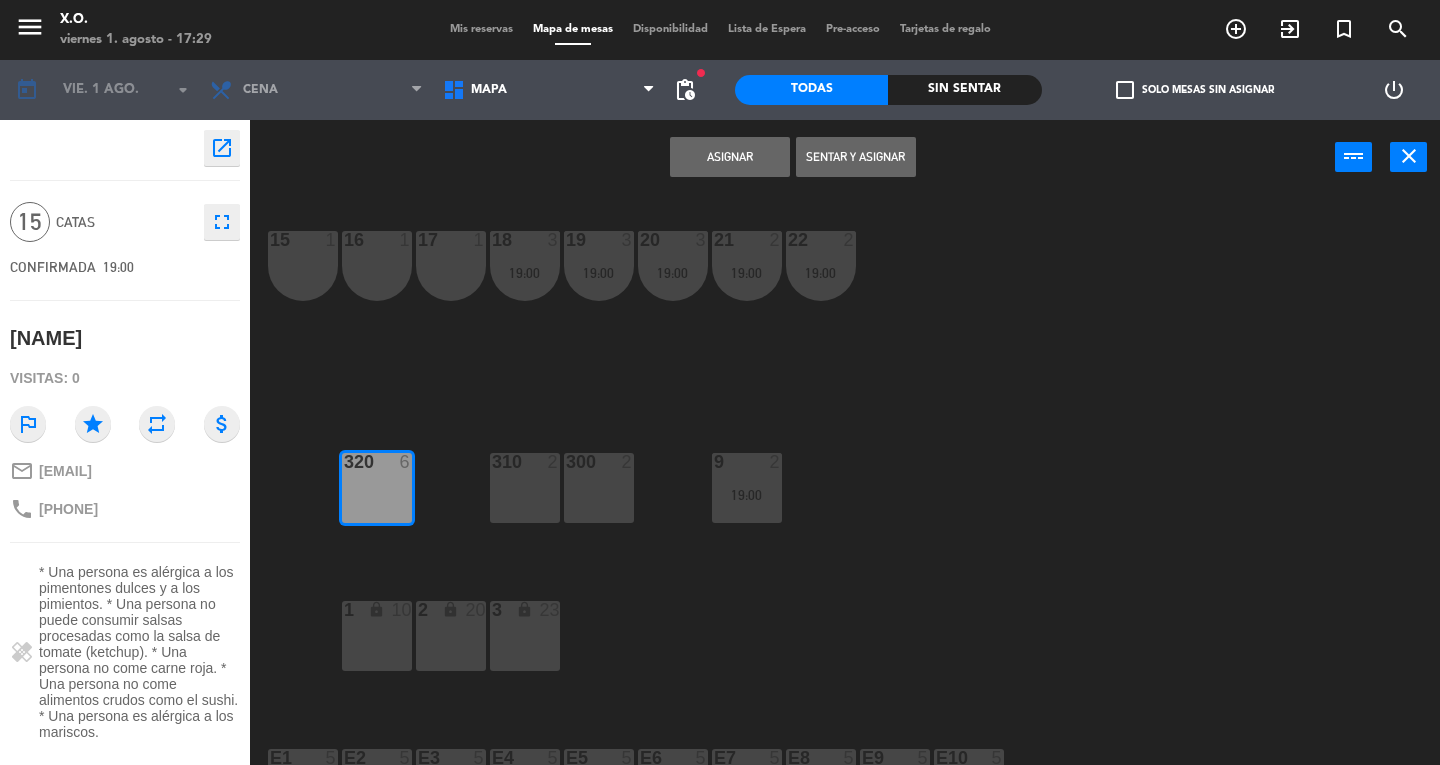 click on "Asignar" at bounding box center (730, 157) 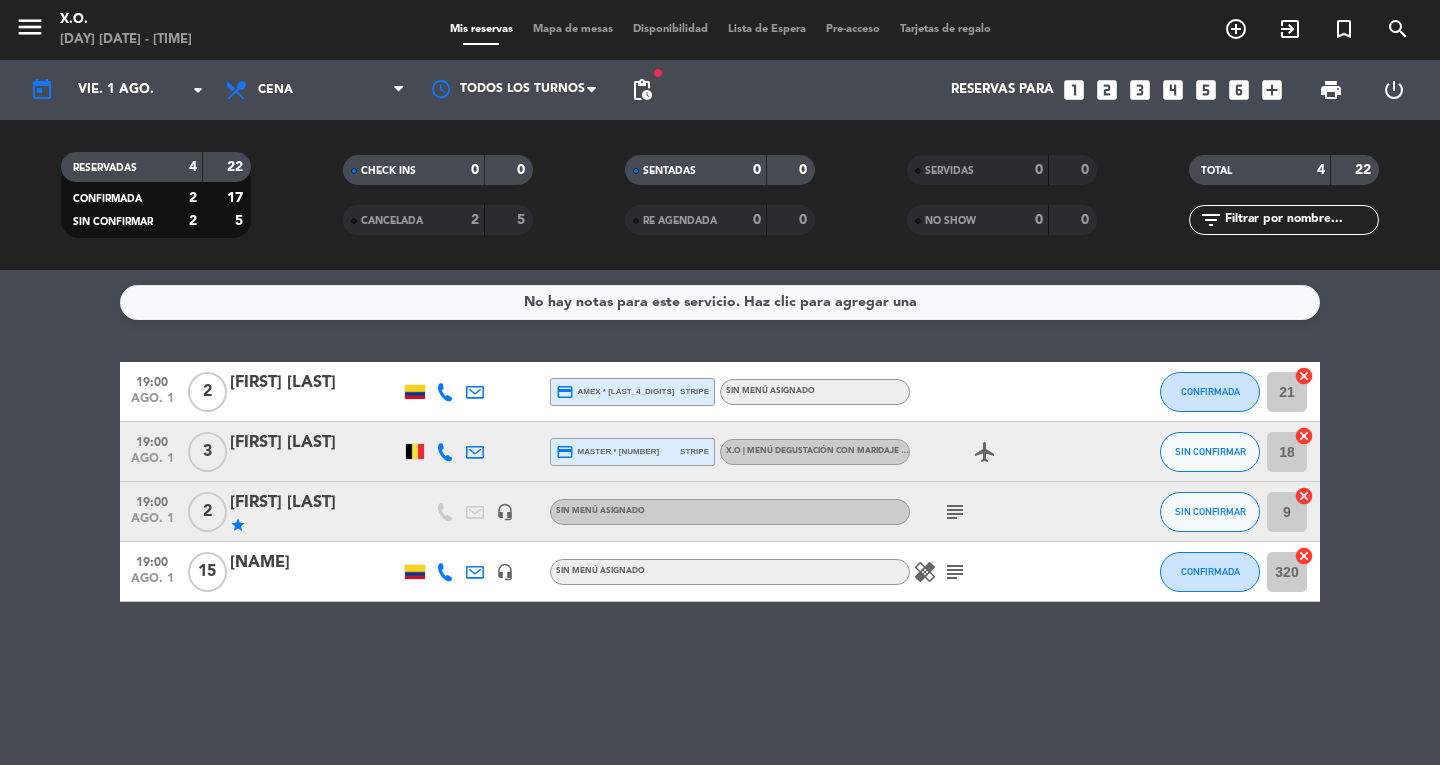 click on "menu" at bounding box center [30, 30] 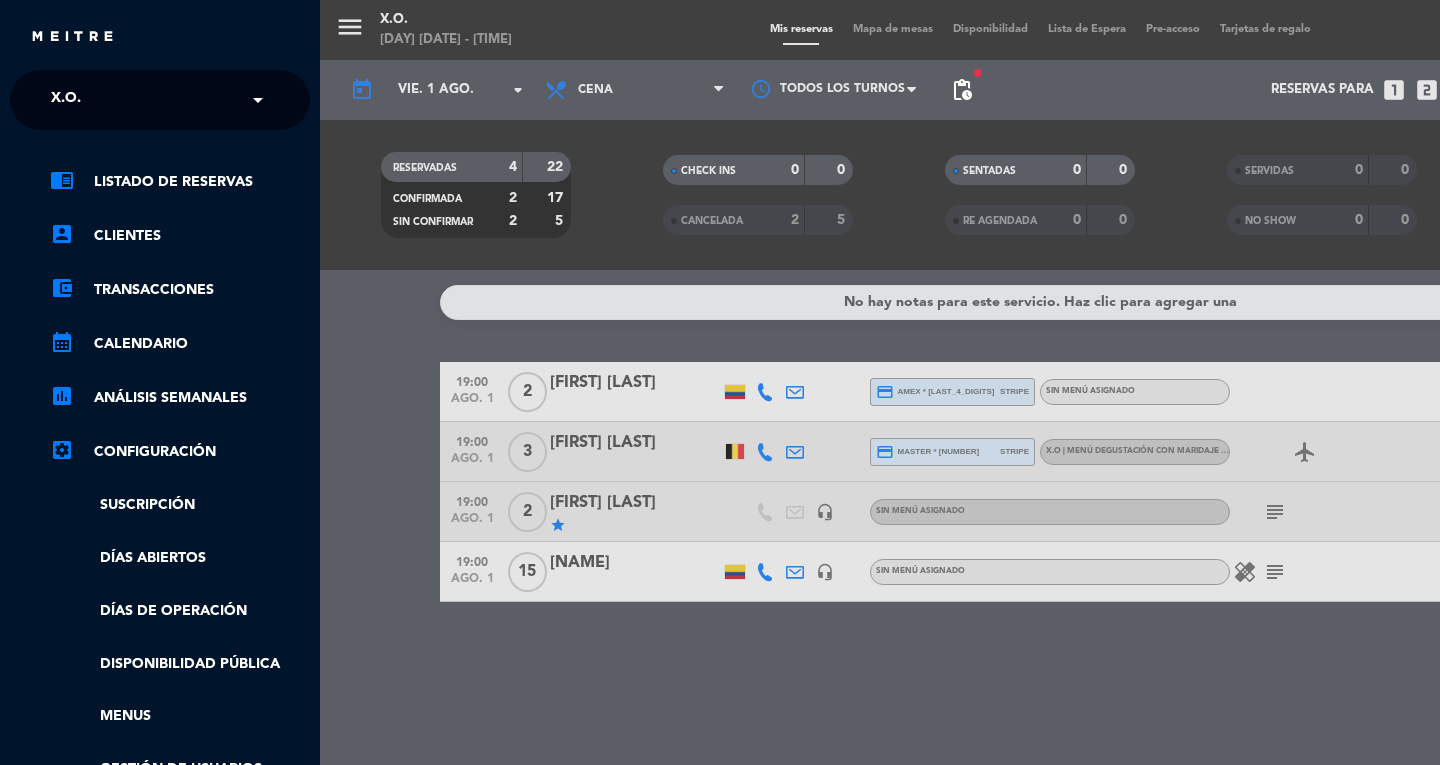click 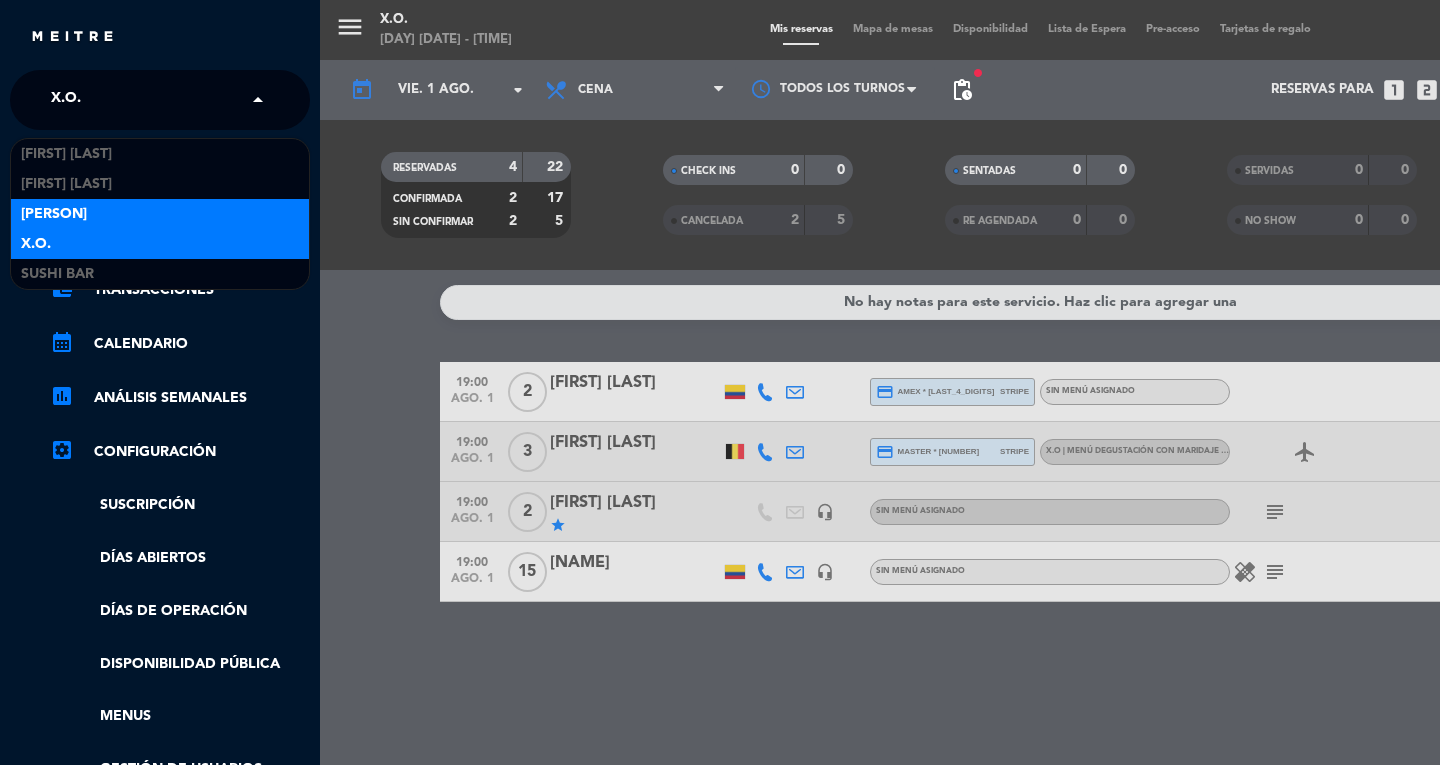 click on "[PERSON]" at bounding box center [54, 214] 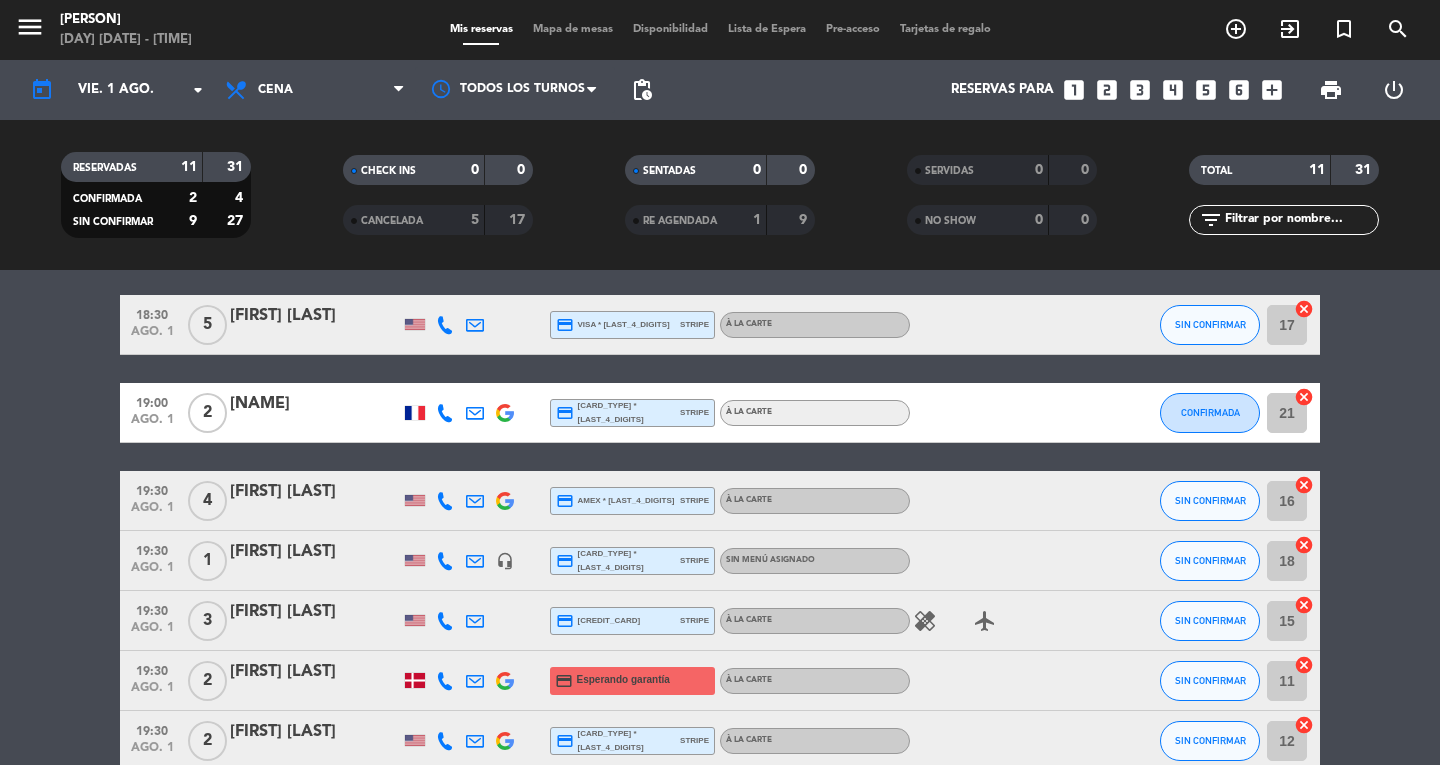 scroll, scrollTop: 0, scrollLeft: 0, axis: both 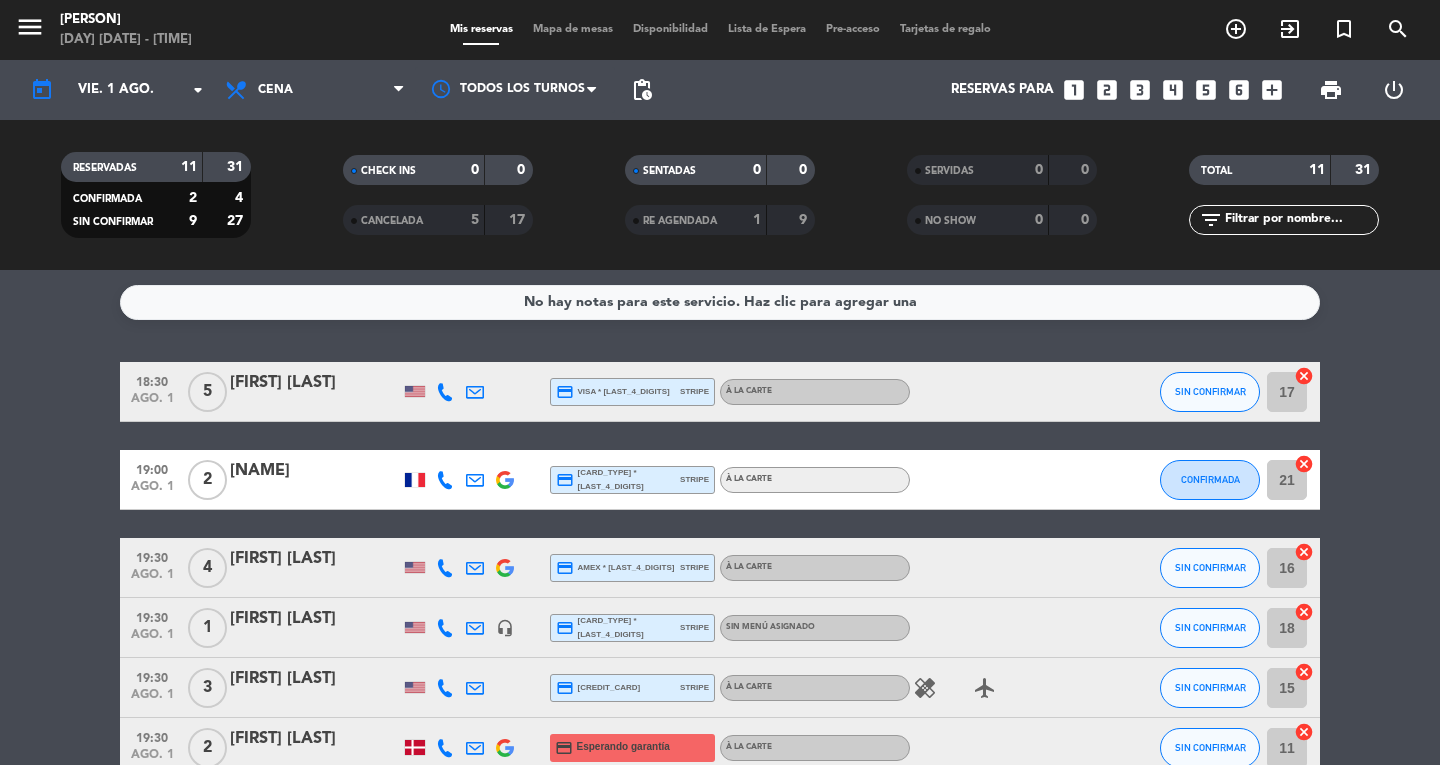 click on "menu" at bounding box center [30, 27] 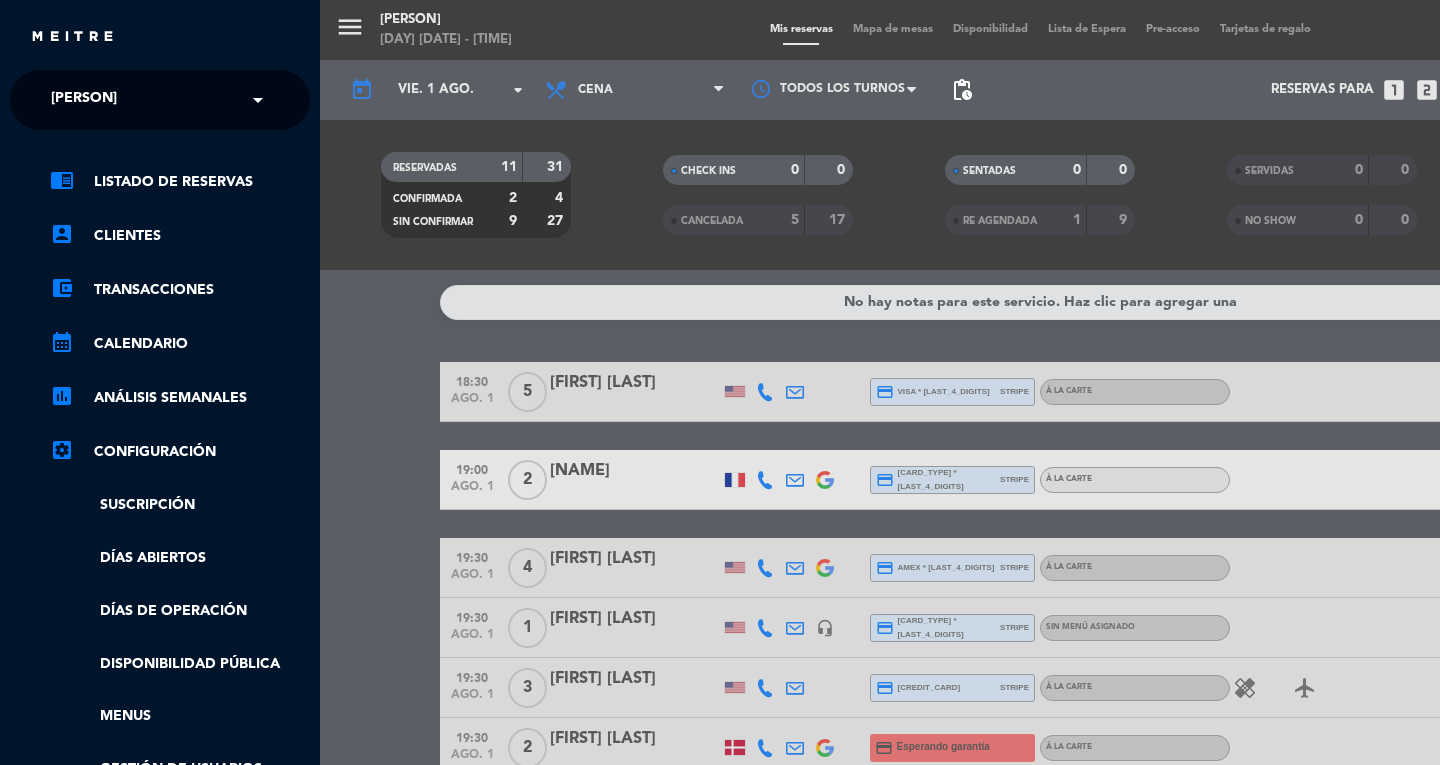 click 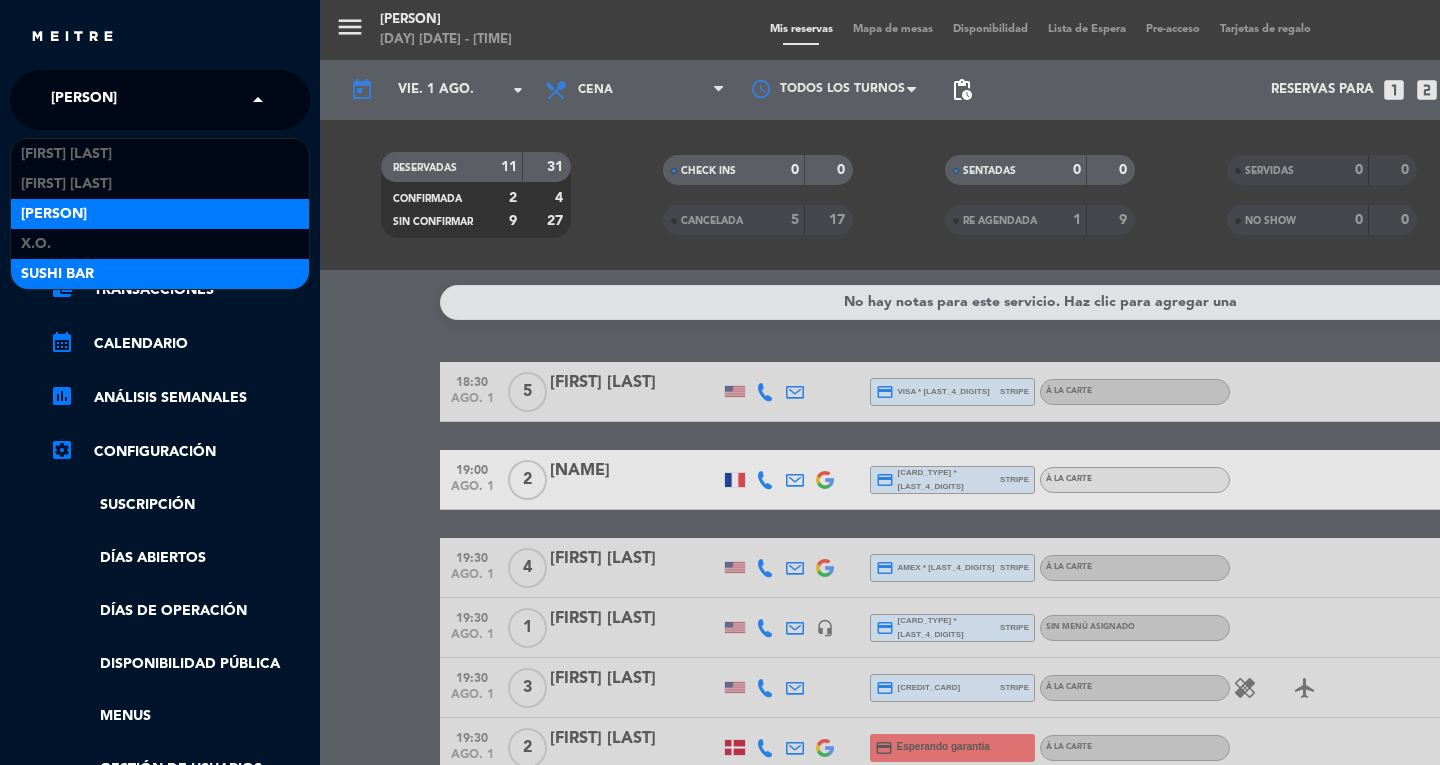 click on "SUSHI BAR" at bounding box center (57, 274) 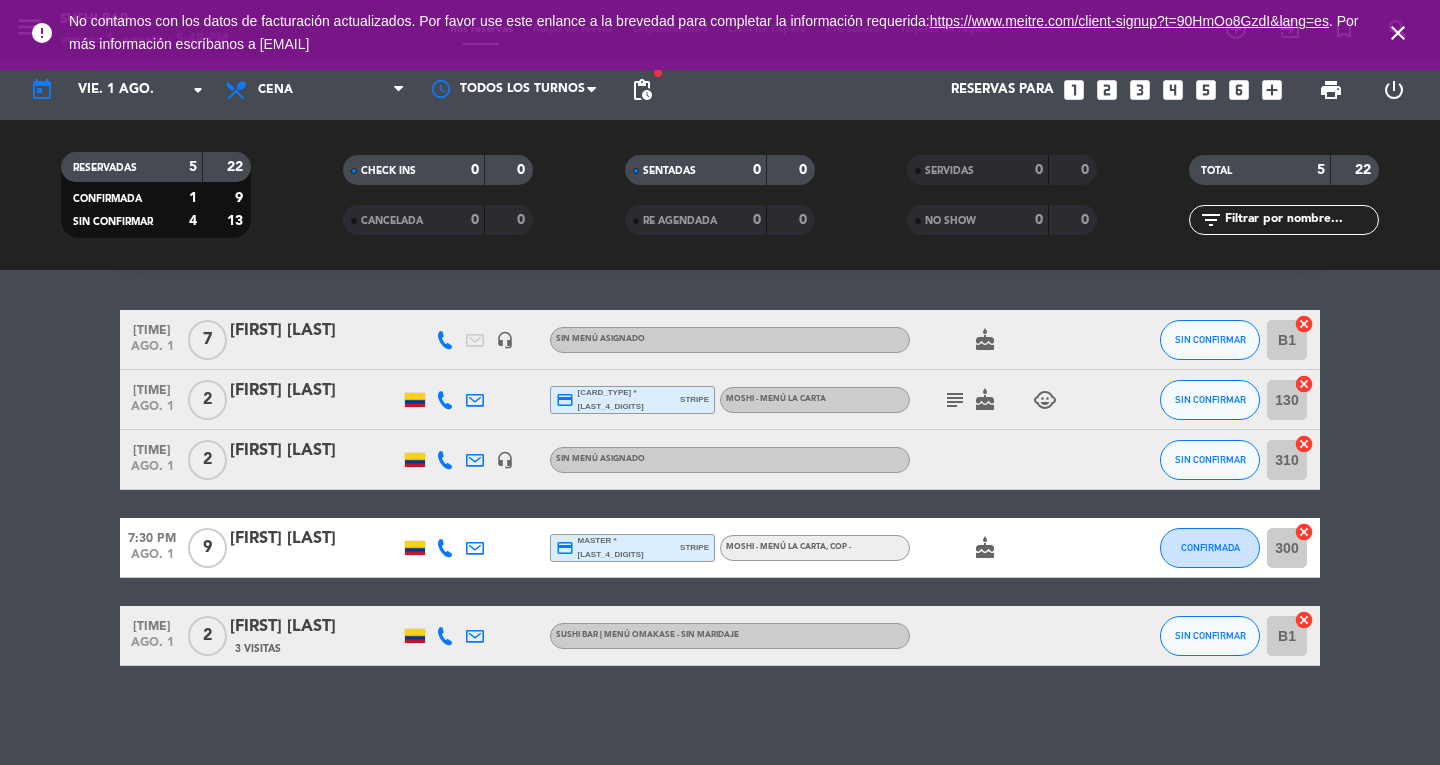 scroll, scrollTop: 0, scrollLeft: 0, axis: both 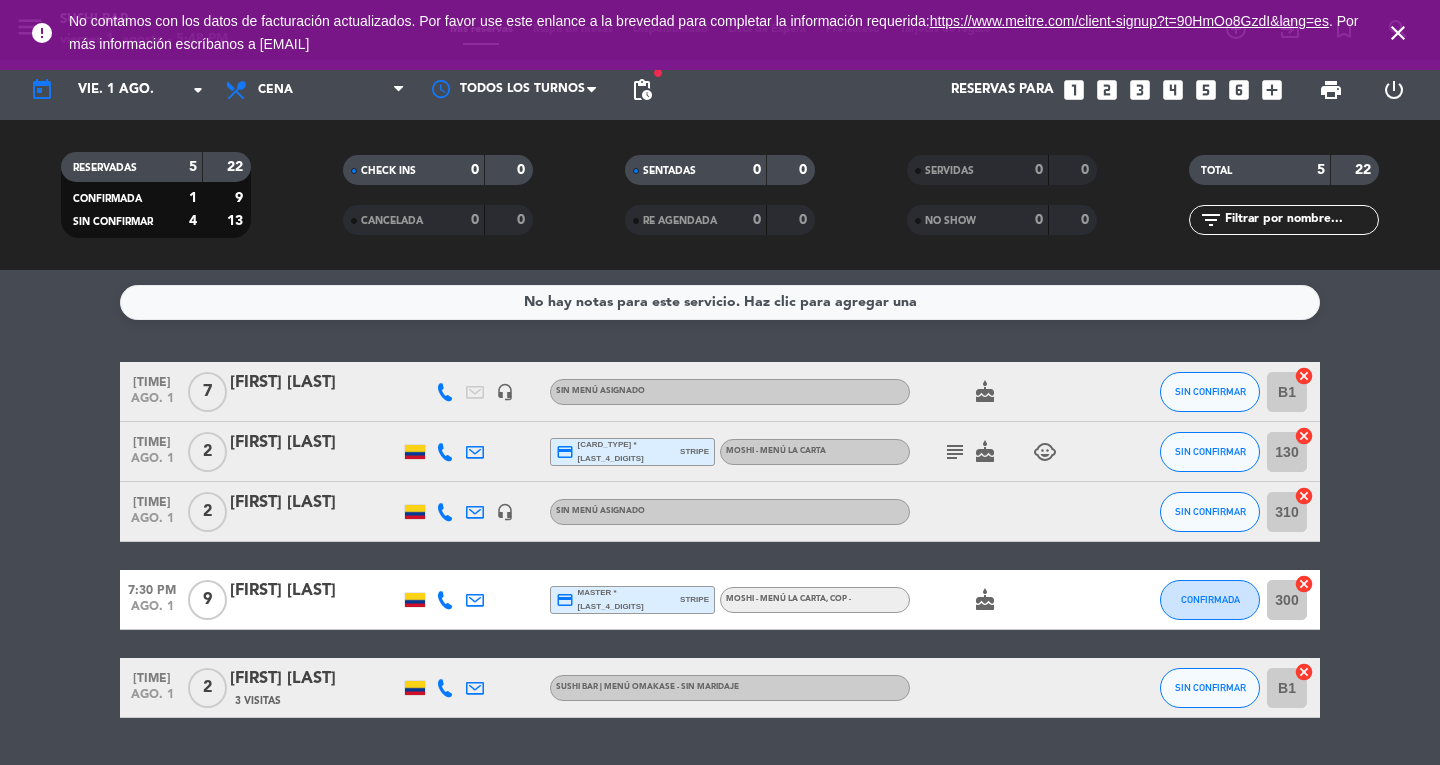click on "close" at bounding box center (1398, 33) 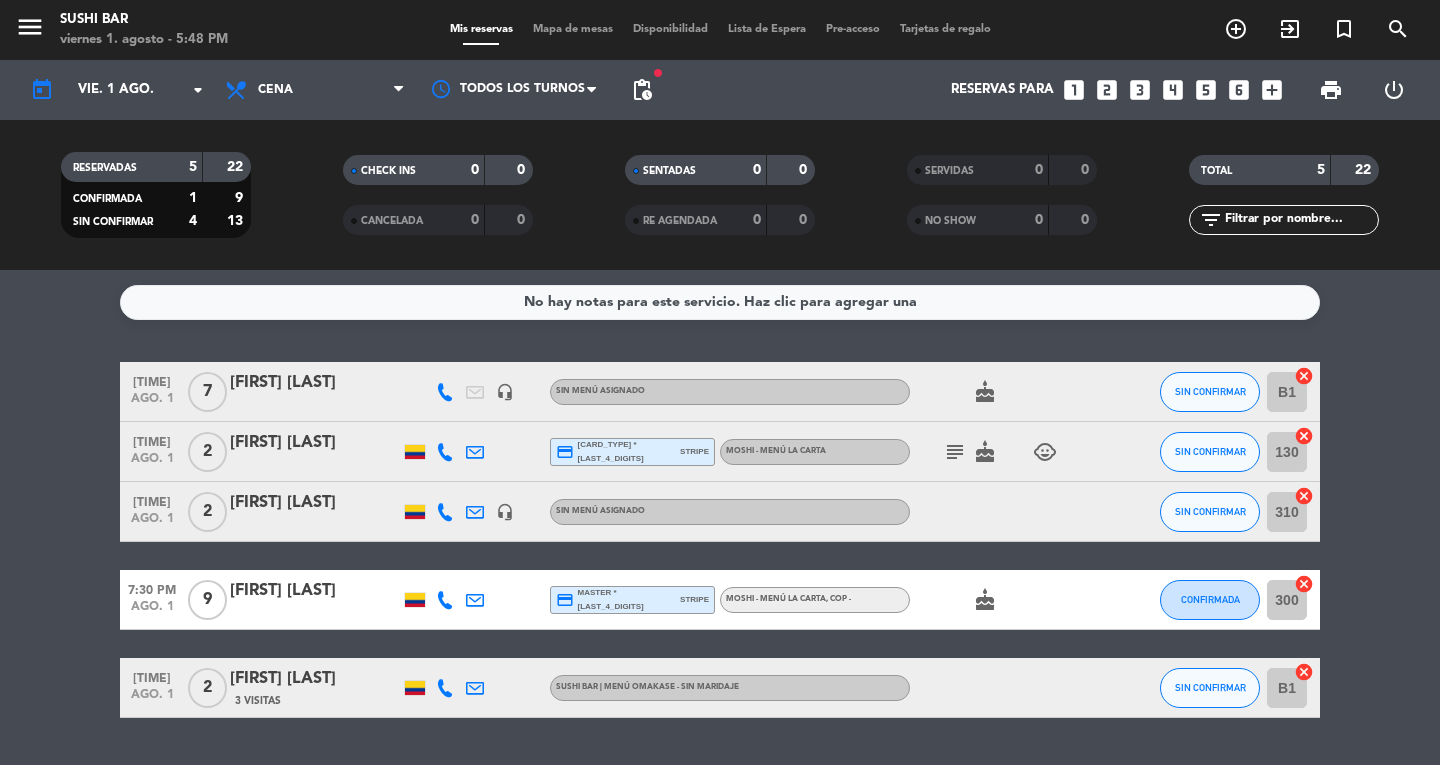 click on "menu" at bounding box center [30, 27] 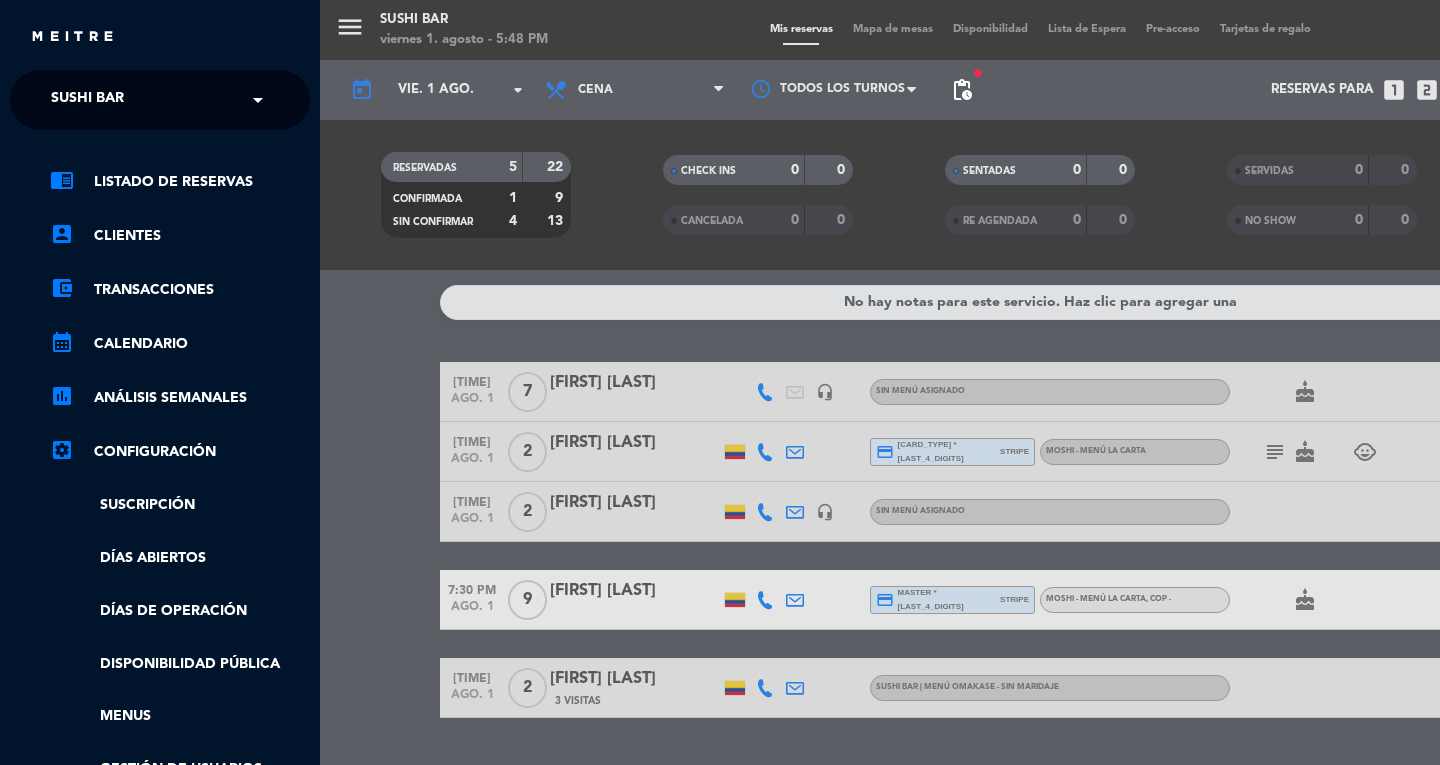 click on "SUSHI BAR" 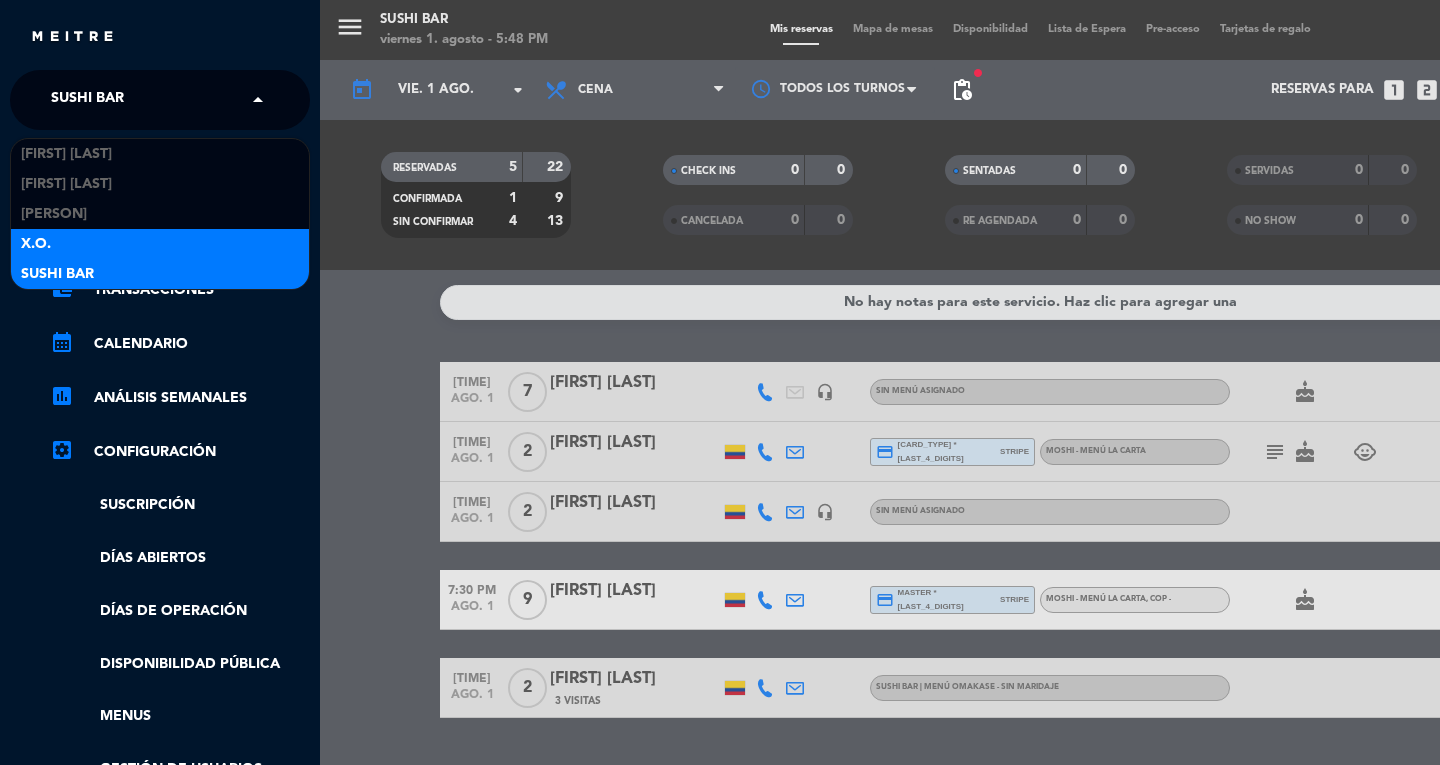 click on "X.O." at bounding box center (36, 244) 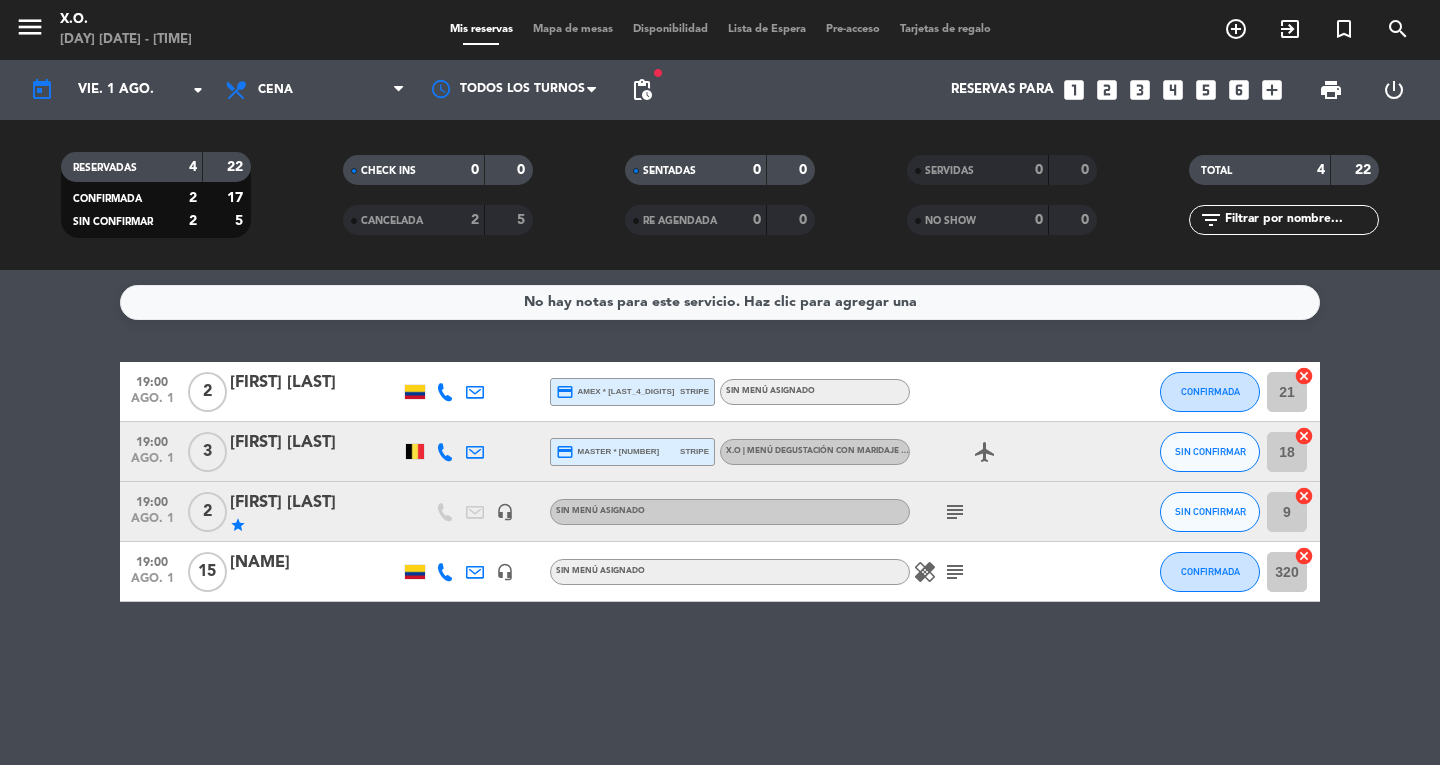 click on "+886 19:00   ago. 1   2   [FIRST] [LAST]  credit_card  amex * 3383   stripe  Sin menú asignado CONFIRMADA 21  cancel   19:00   ago. 1   3   [FIRST] [LAST]  credit_card  master * 1457   stripe   X.O | Menú degustación con maridaje | Pescetariano | COP 649.000 , COP 649.000  airplanemode_active  SIN CONFIRMAR 18  cancel   19:00   ago. 1   2   [FIRST] [LAST]   star   headset_mic  Sin menú asignado  subject  SIN CONFIRMAR 9  cancel   19:00   ago. 1   15   Two Travel - [FIRST] [LAST]   headset_mic  Sin menú asignado  healing   subject  CONFIRMADA 320  cancel" 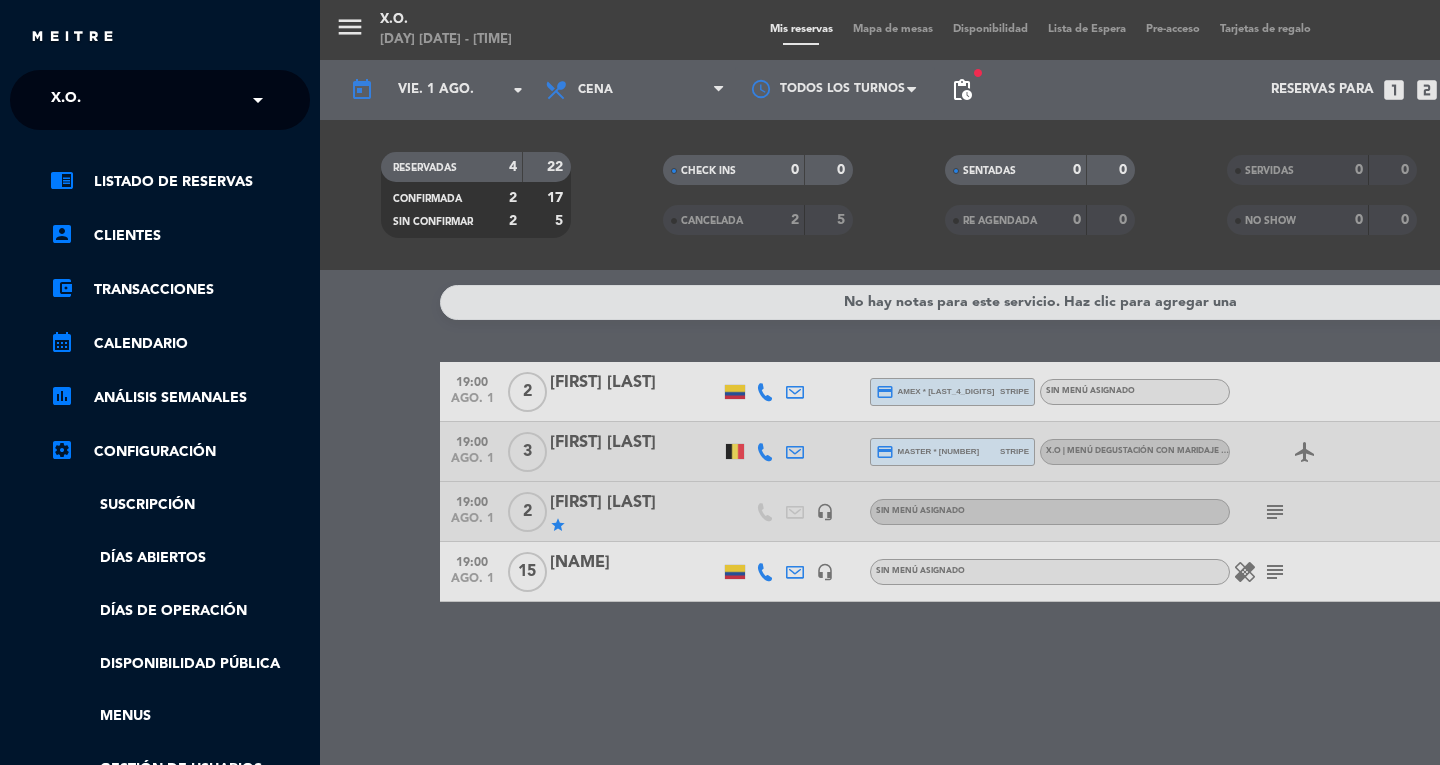click 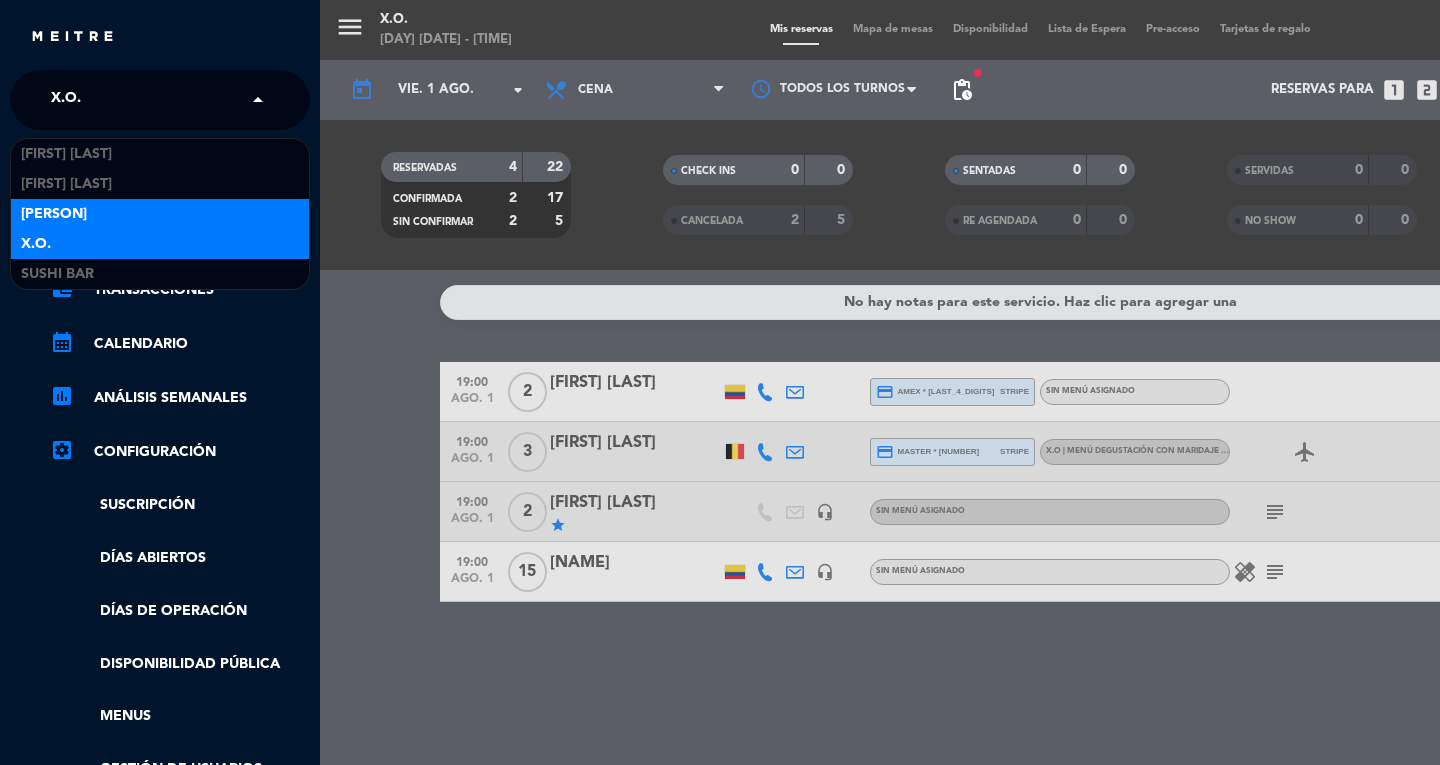 click on "[PERSON]" at bounding box center [54, 214] 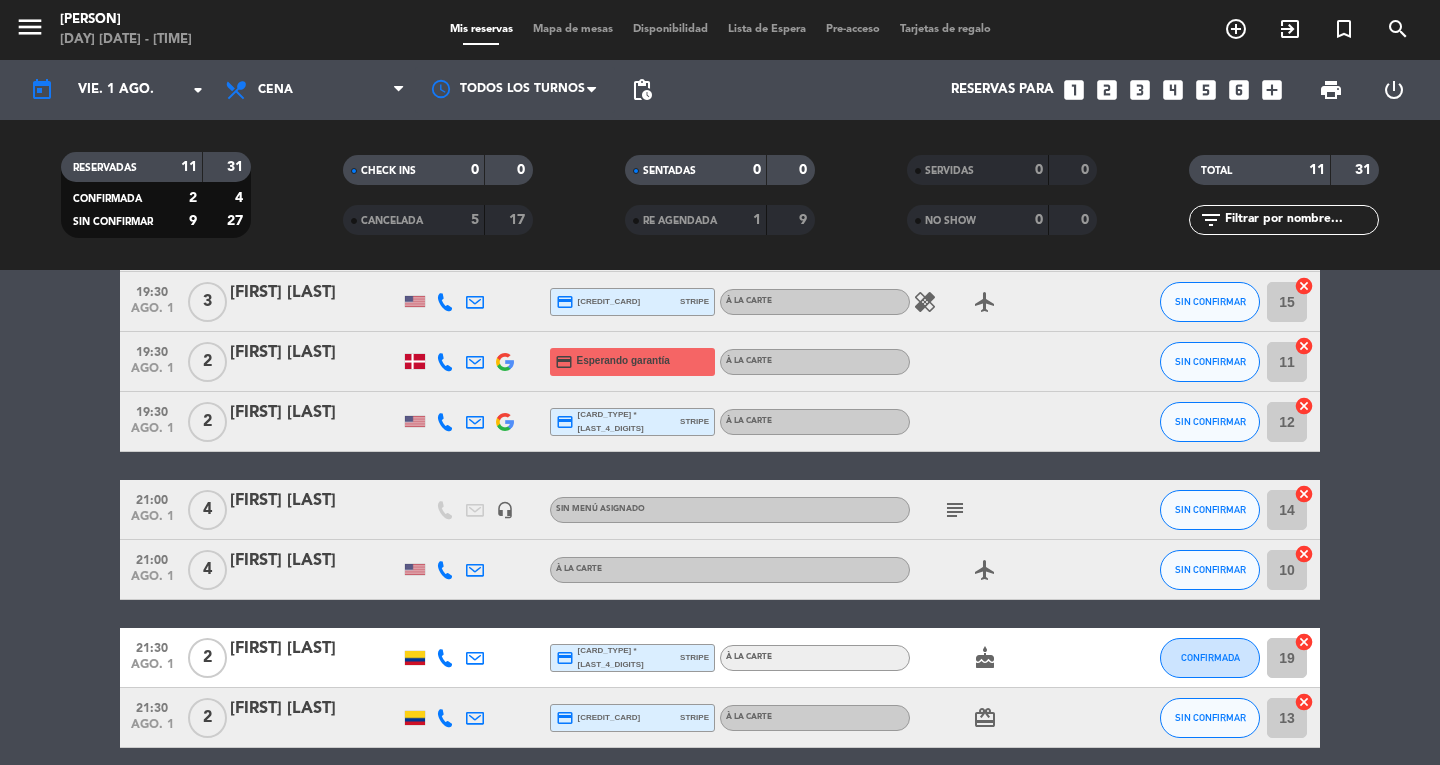 scroll, scrollTop: 392, scrollLeft: 0, axis: vertical 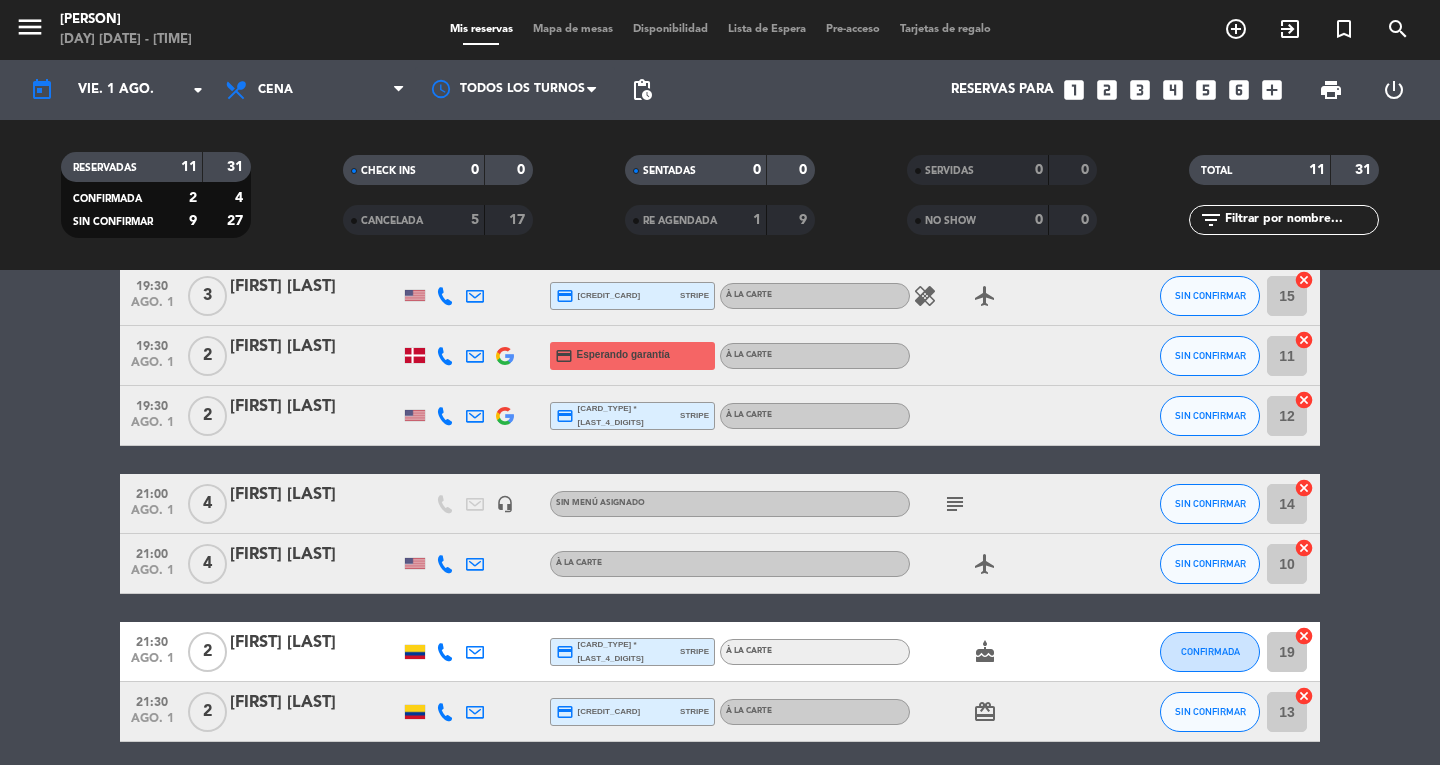 click on "subject" 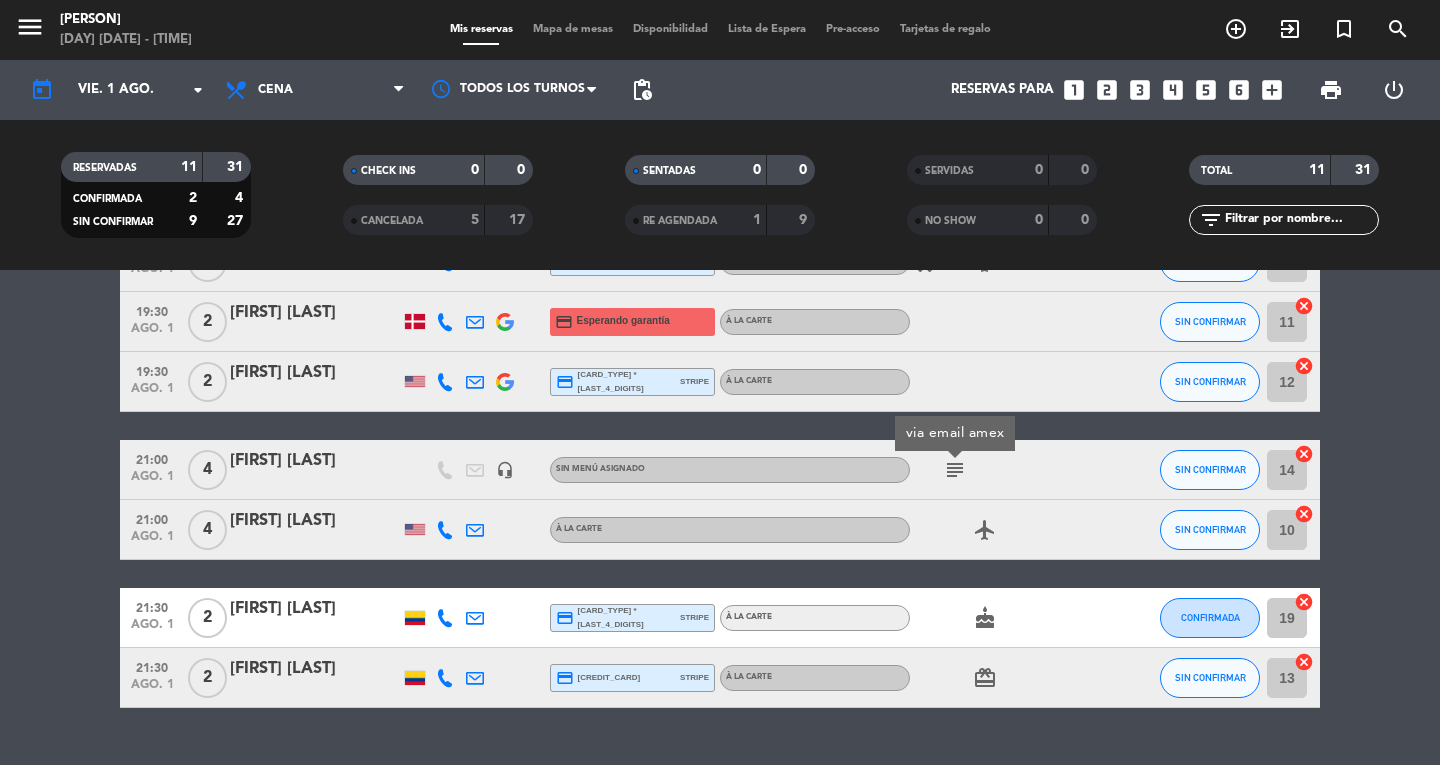 scroll, scrollTop: 432, scrollLeft: 0, axis: vertical 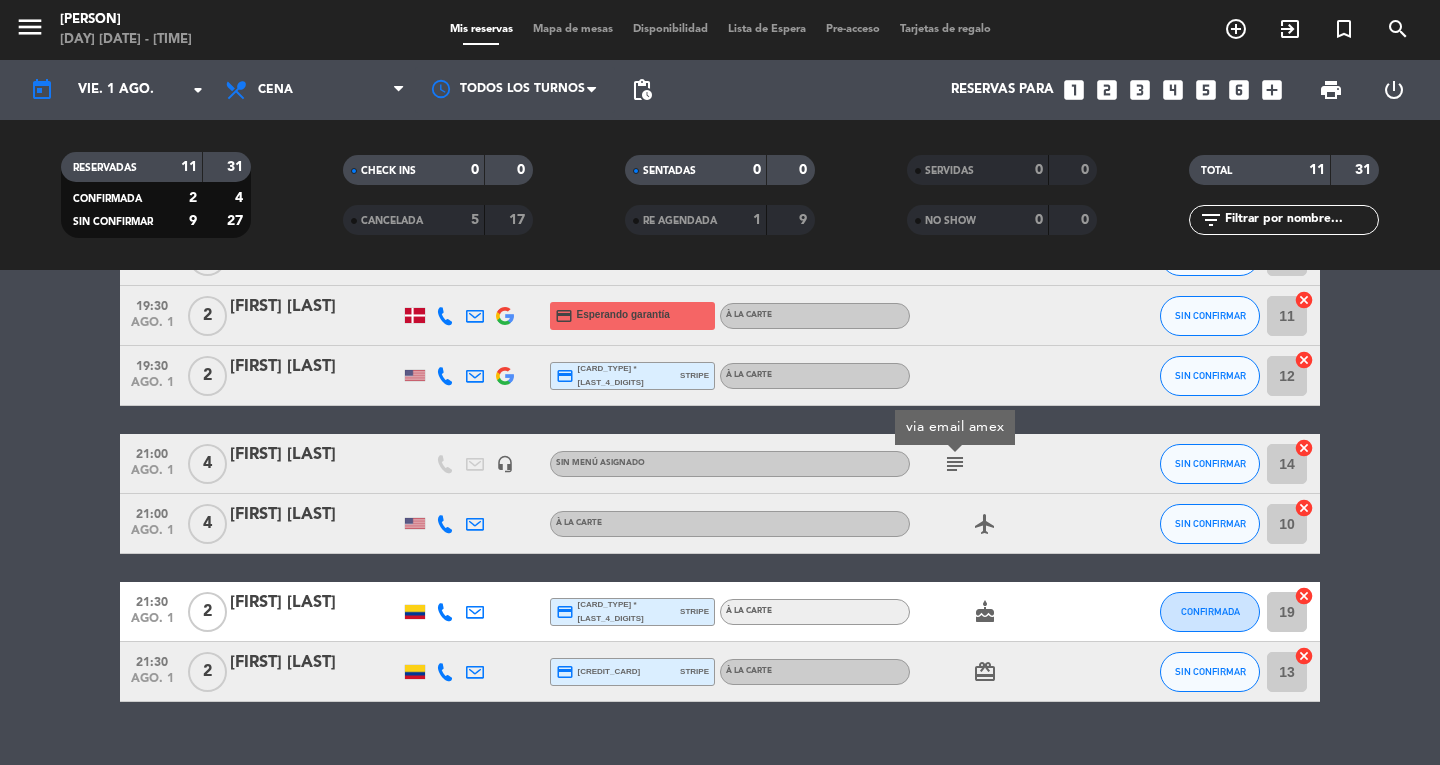 click on "menu" at bounding box center [30, 27] 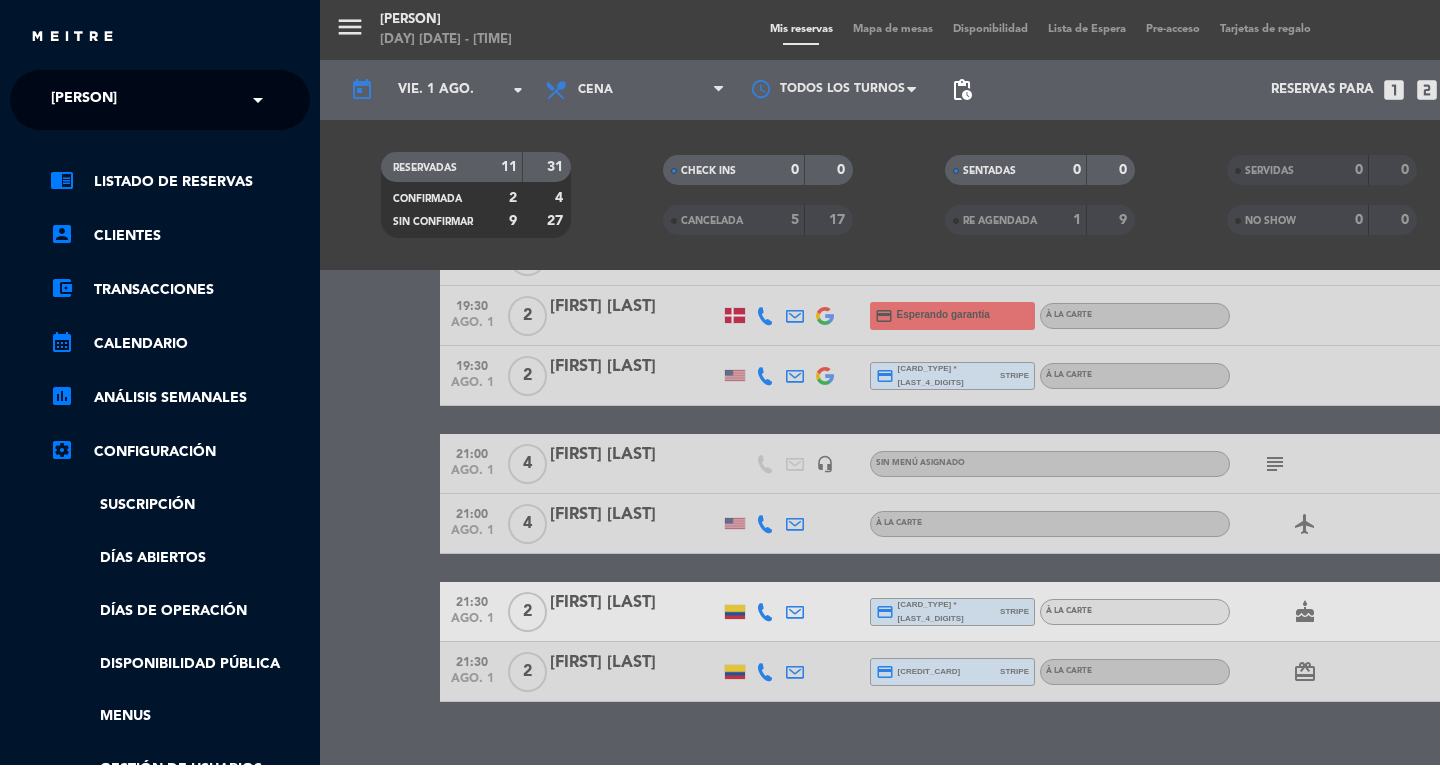 click on "× Don Diablo" 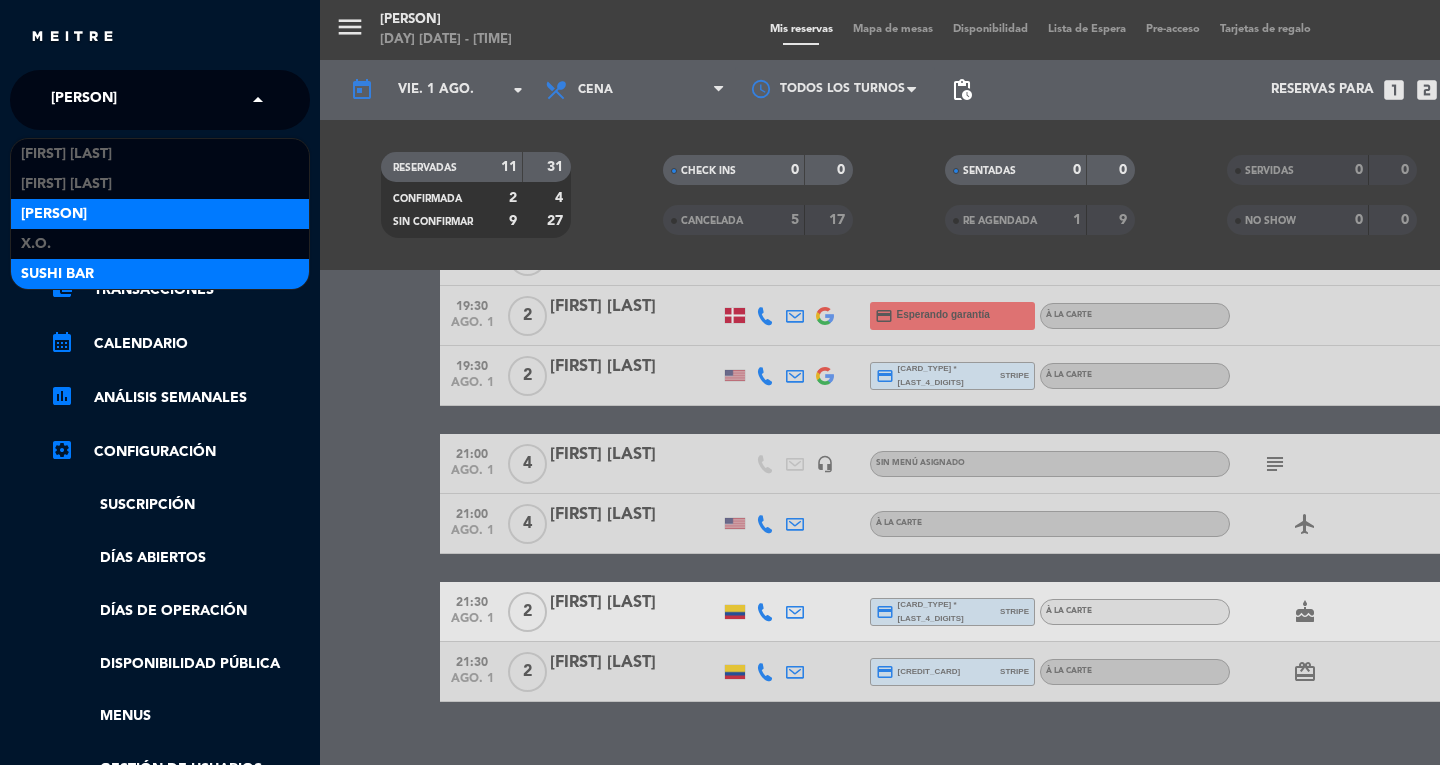 click on "SUSHI BAR" at bounding box center [57, 274] 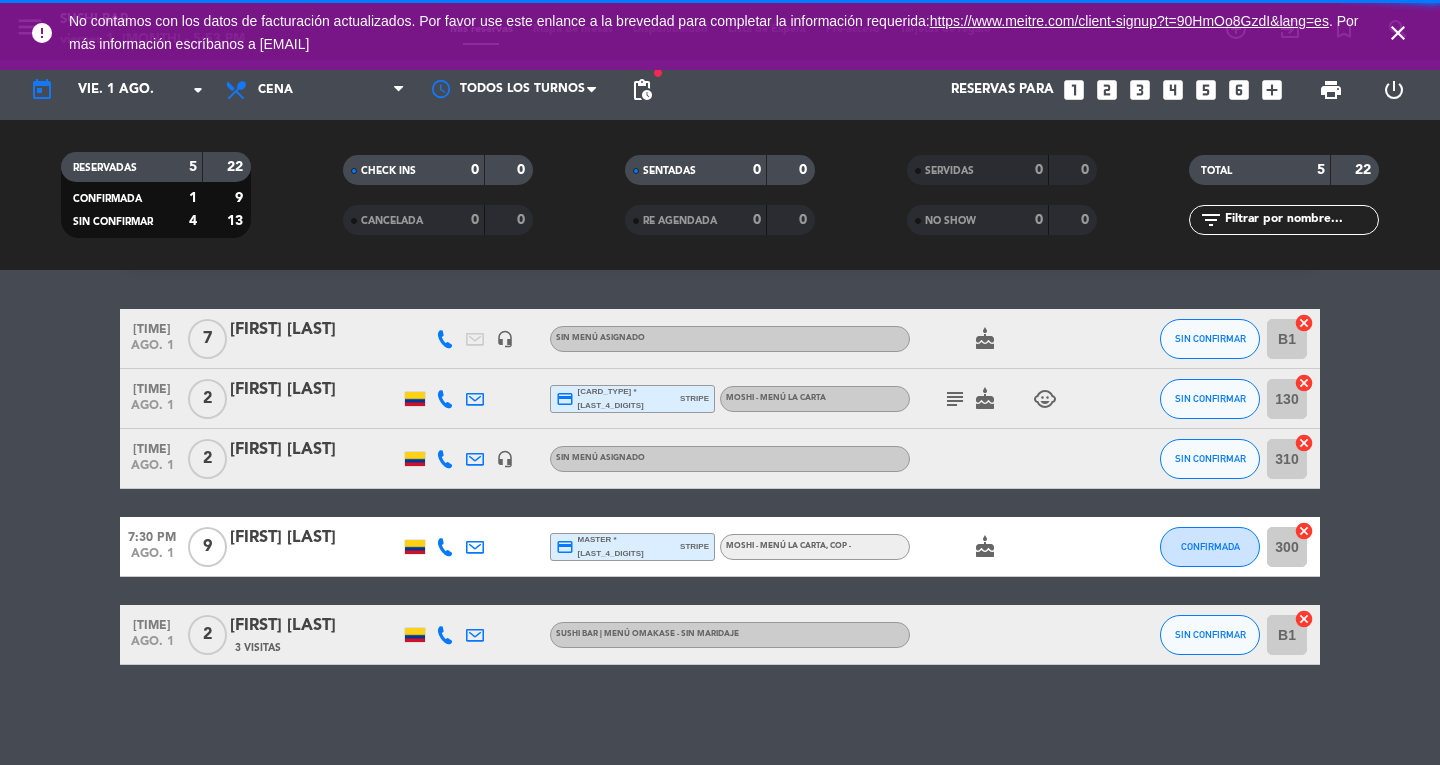 scroll, scrollTop: 52, scrollLeft: 0, axis: vertical 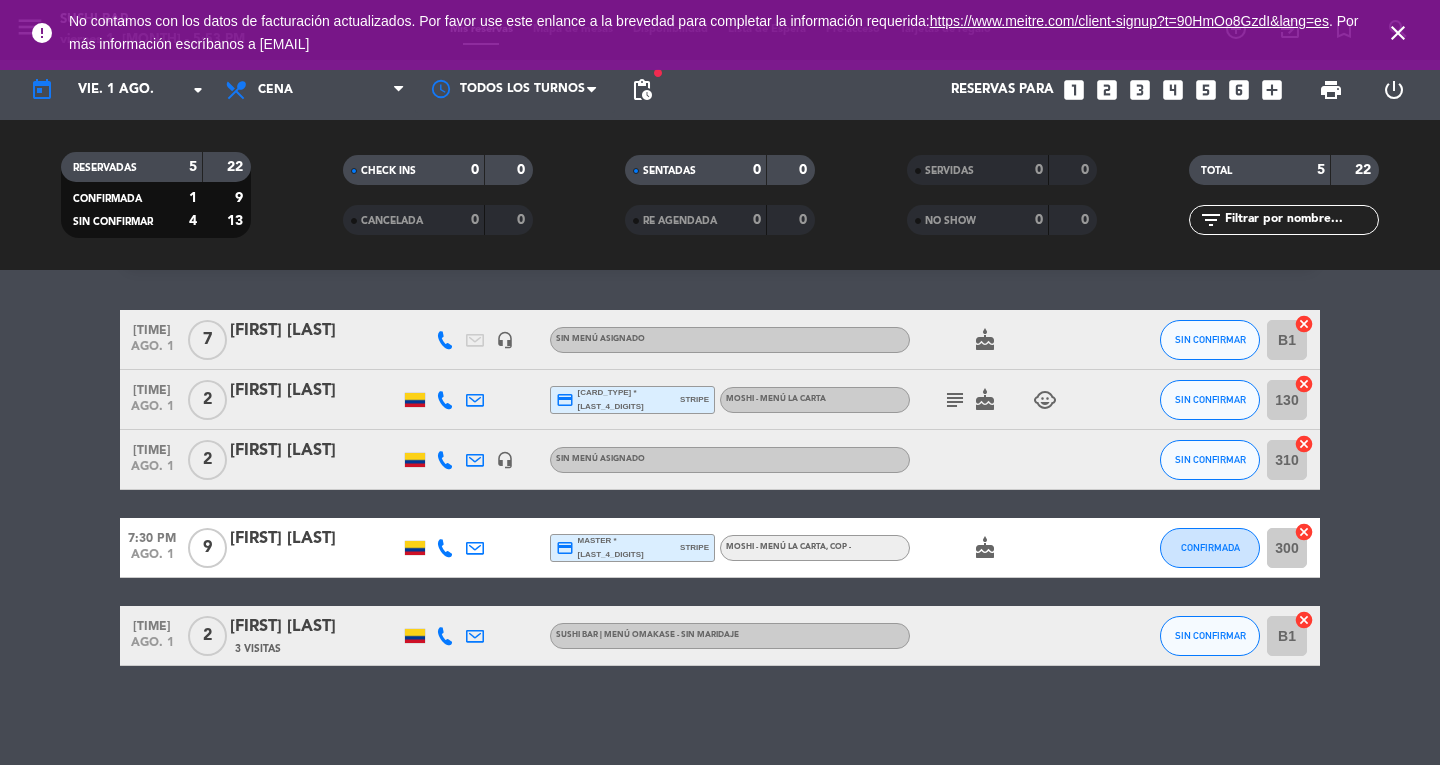 click on "close" at bounding box center (1398, 33) 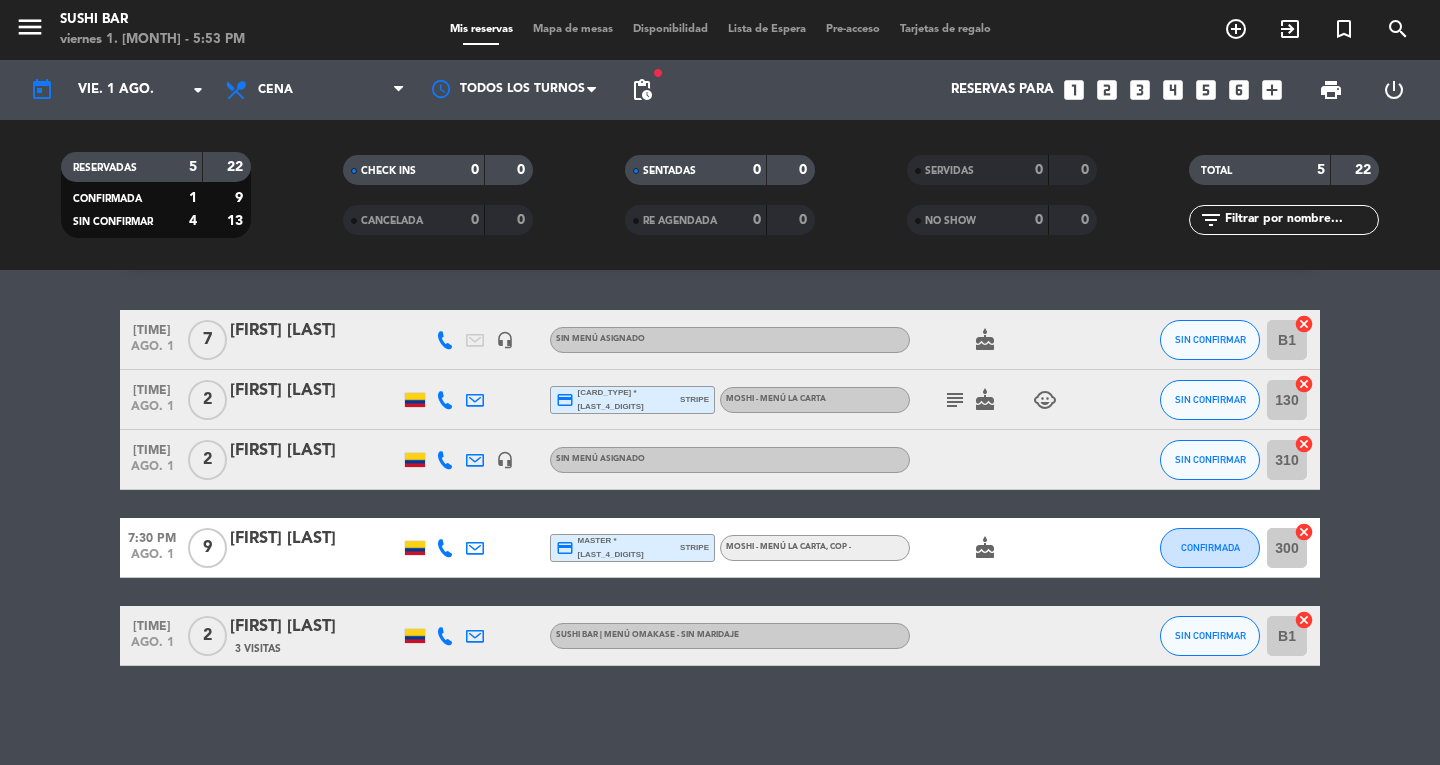 click on "menu" at bounding box center [30, 27] 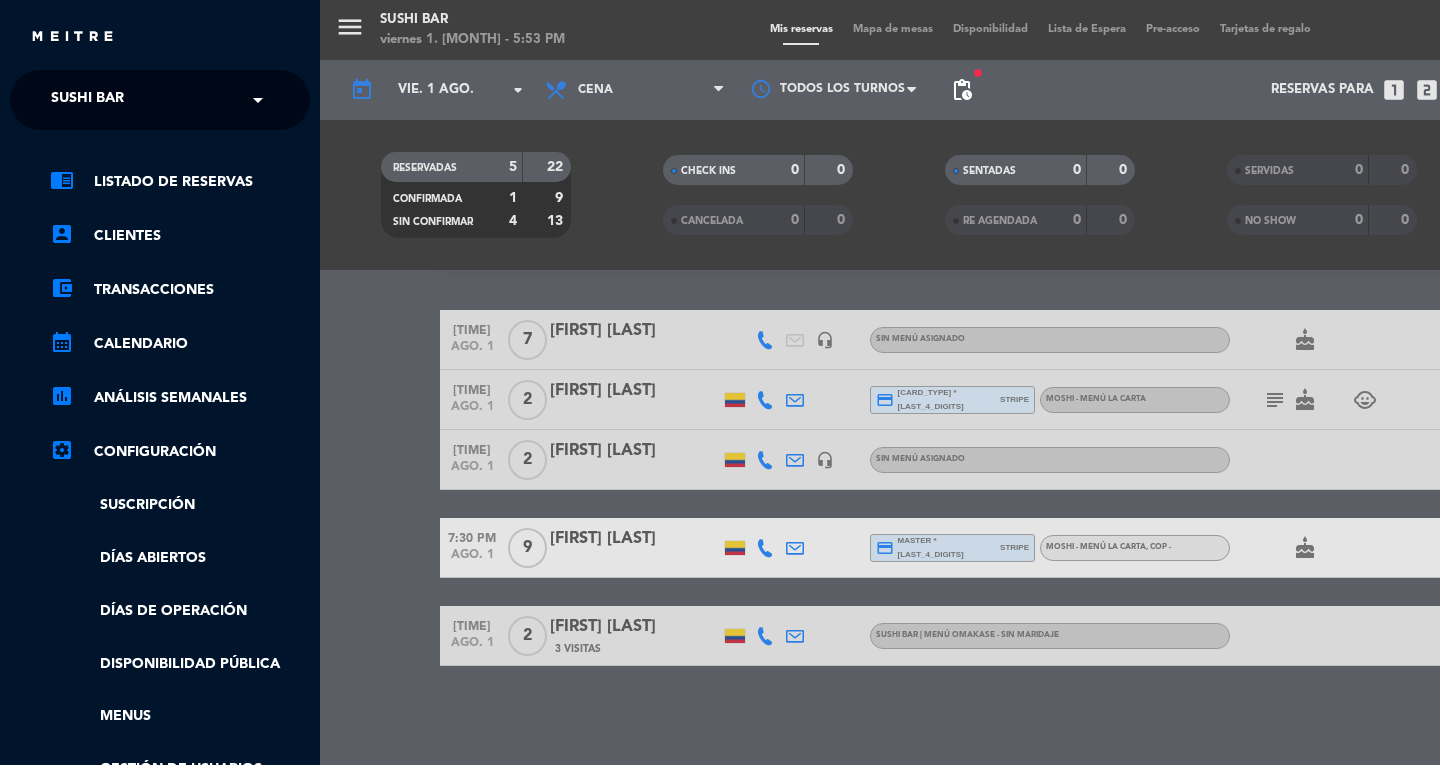 click on "× SUSHI BAR" 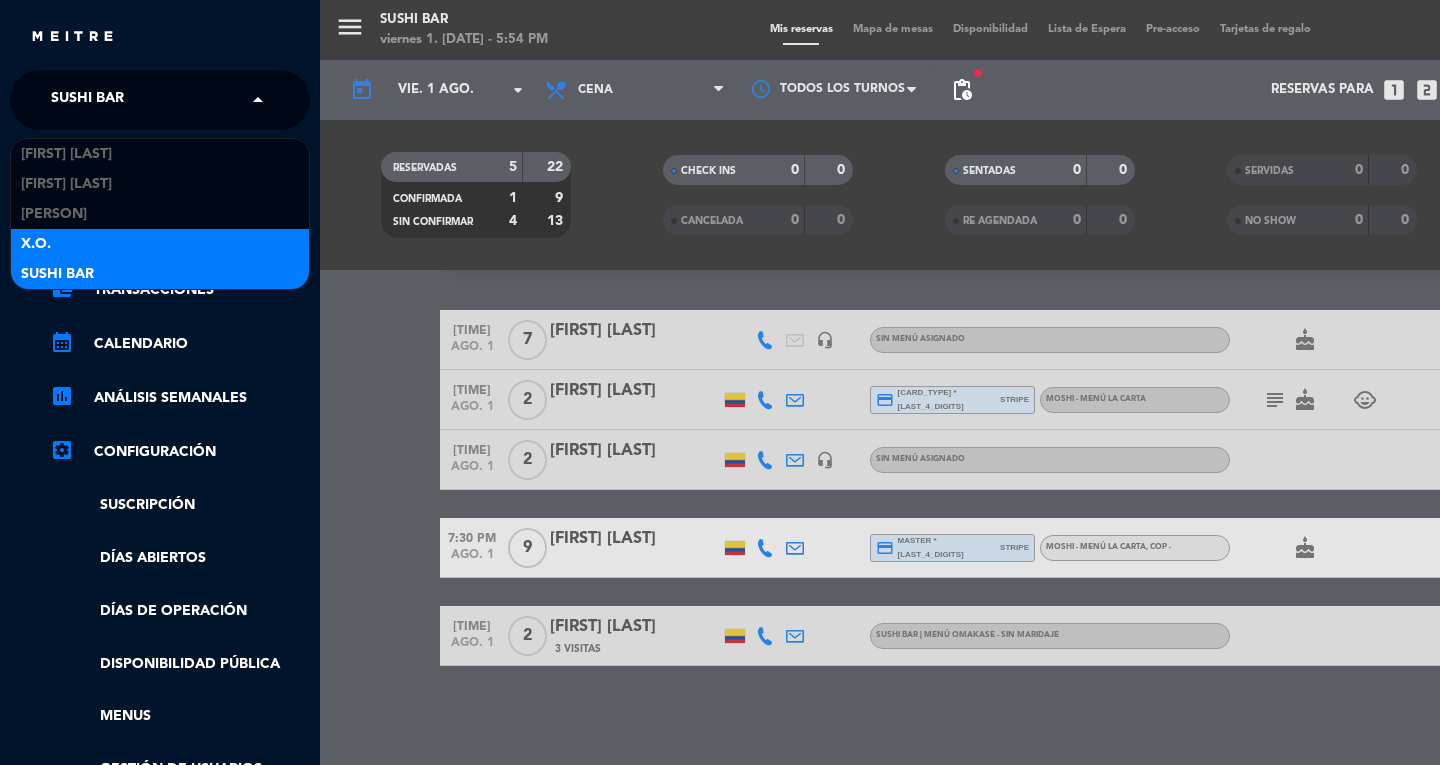 click on "X.O." at bounding box center (160, 244) 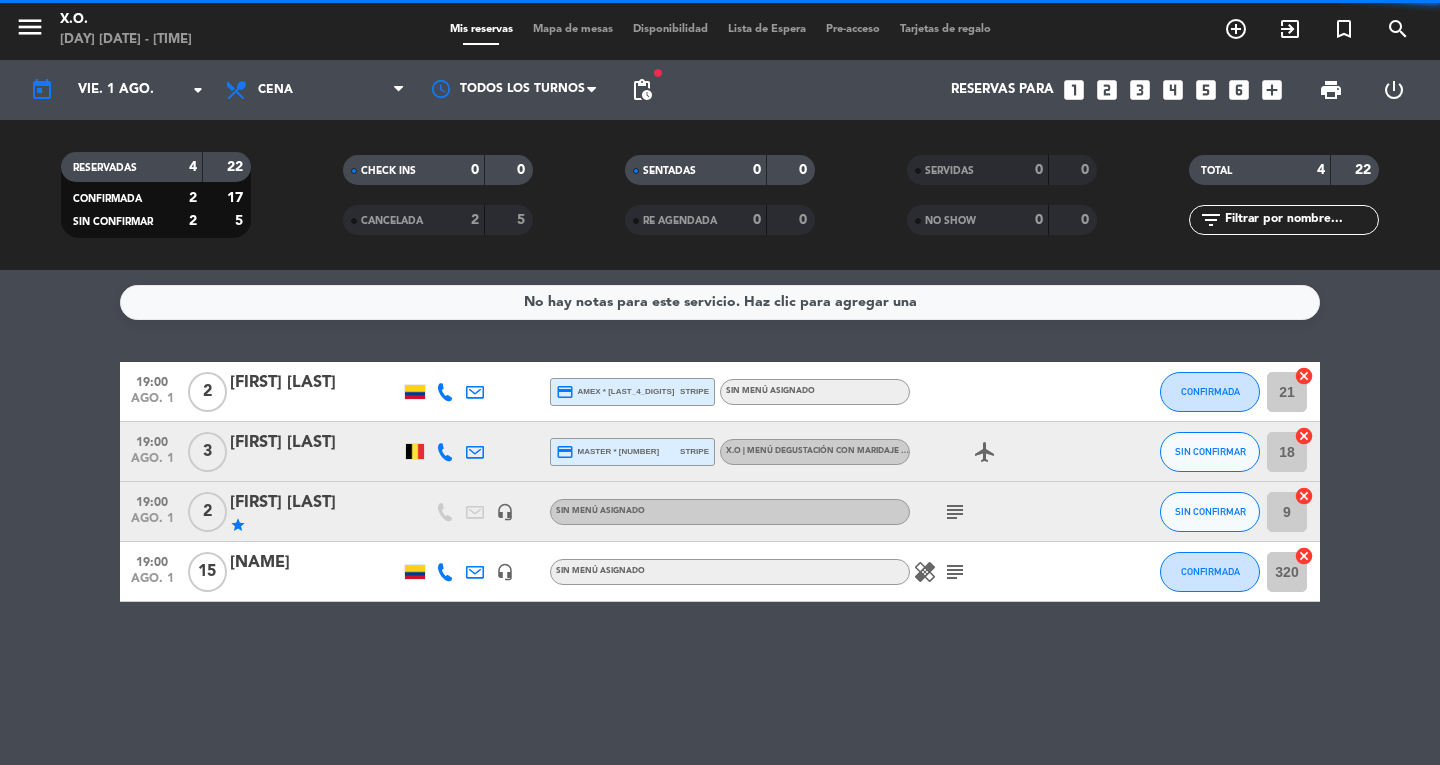 scroll, scrollTop: 0, scrollLeft: 0, axis: both 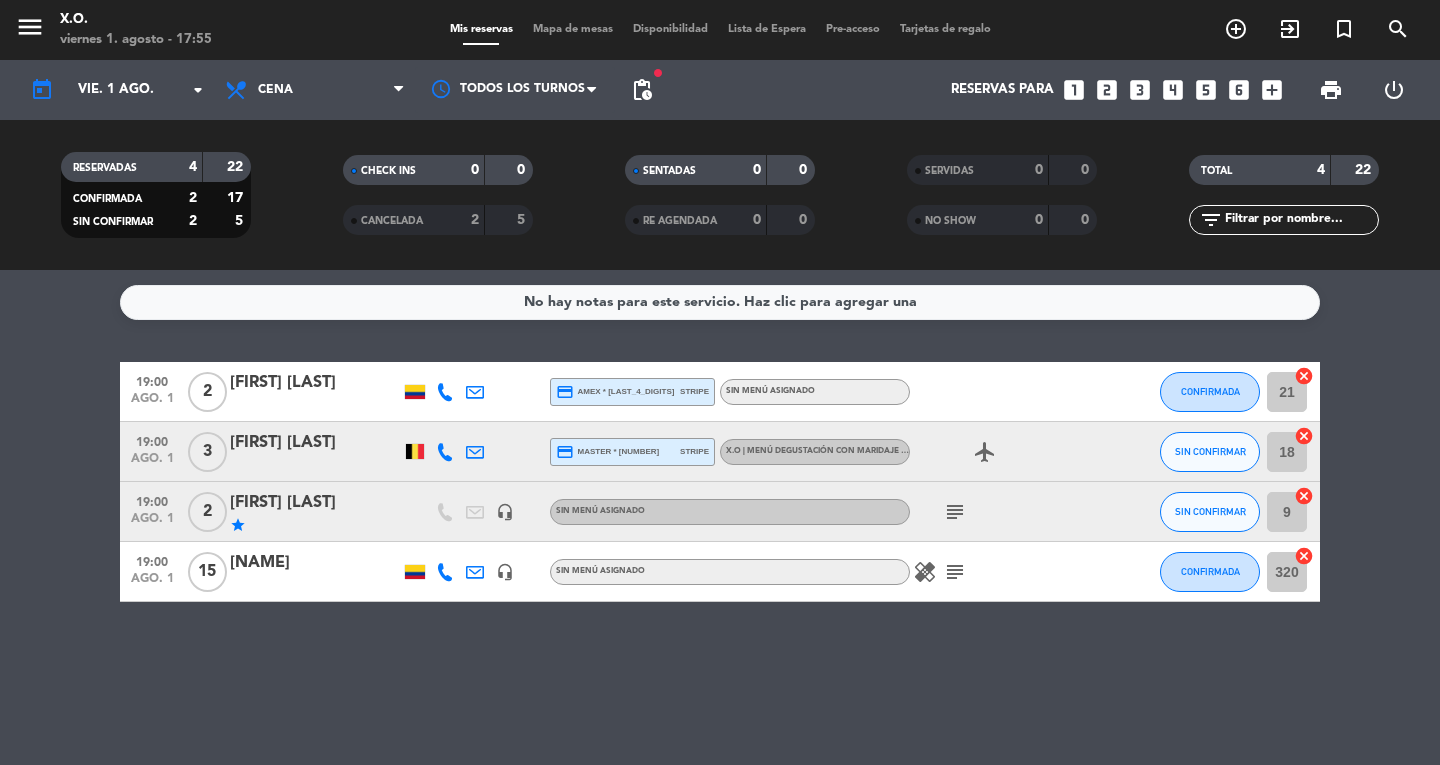 click on "menu" at bounding box center (30, 27) 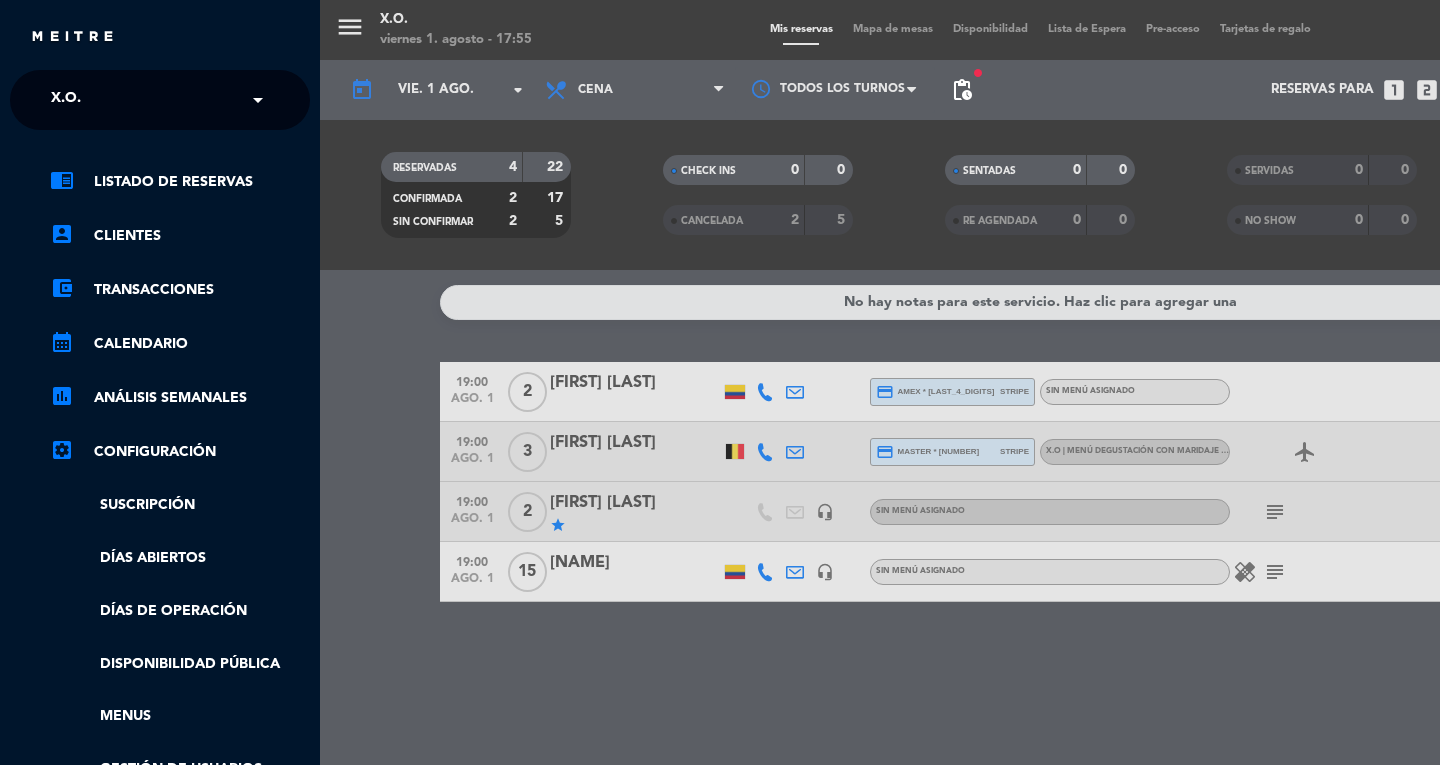 click on "[PHONE]" at bounding box center [1040, 382] 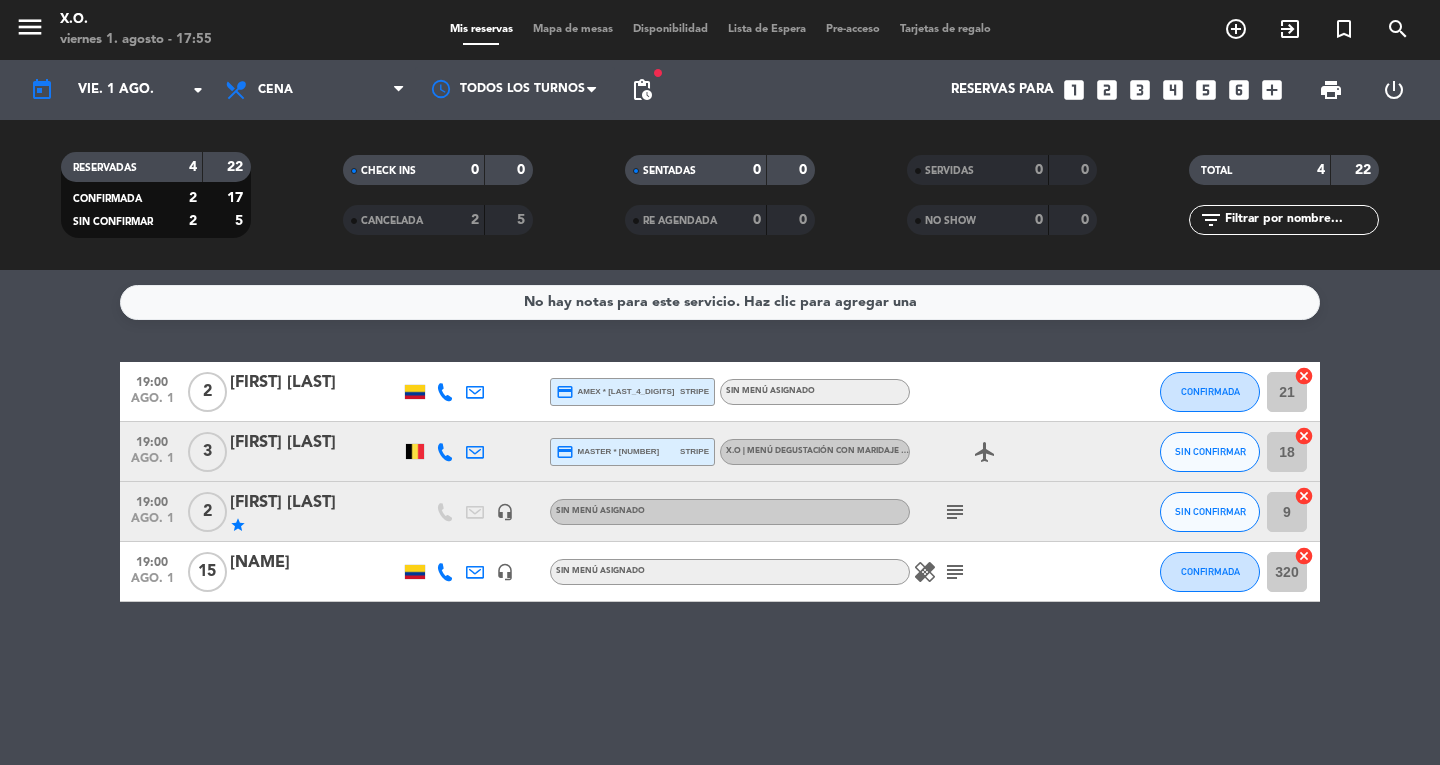 click on "menu" at bounding box center (30, 27) 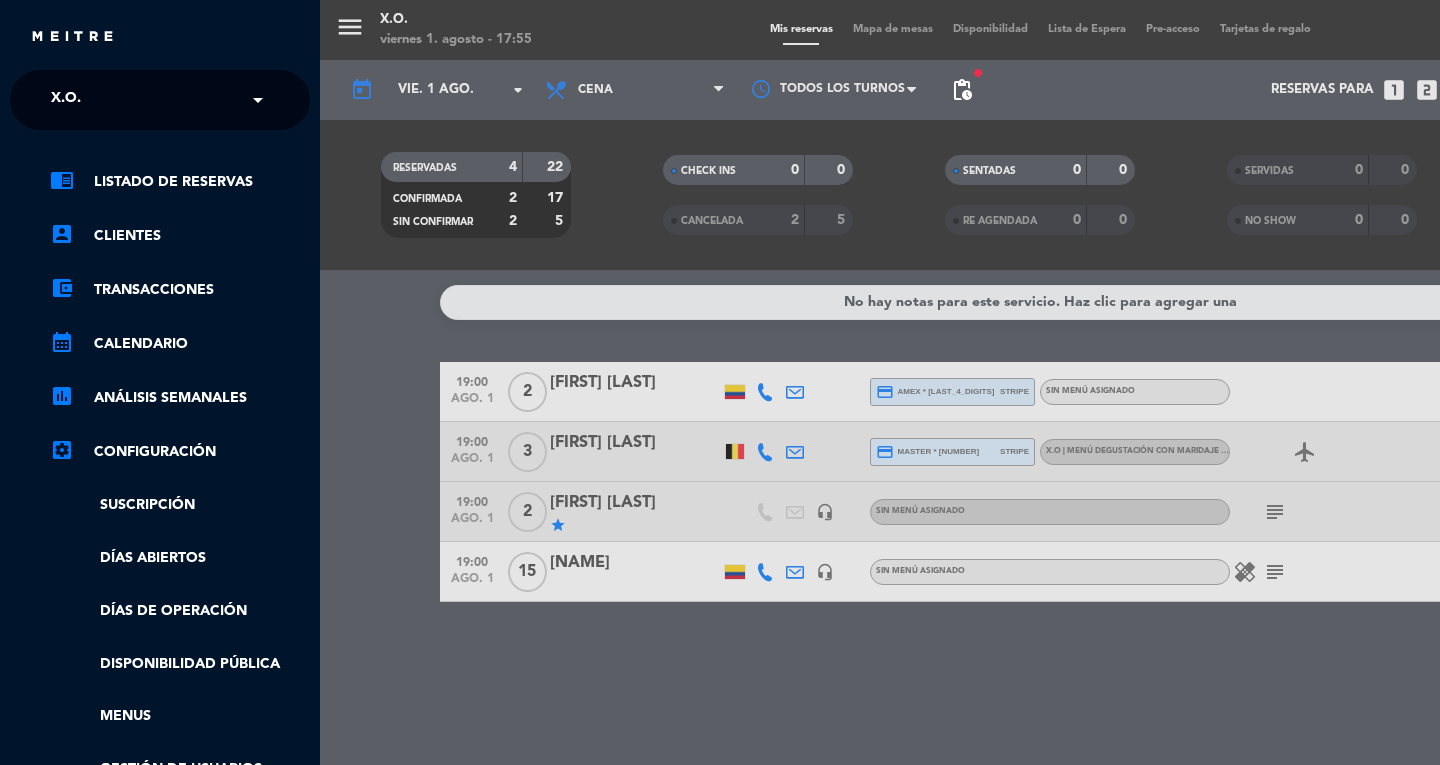 click 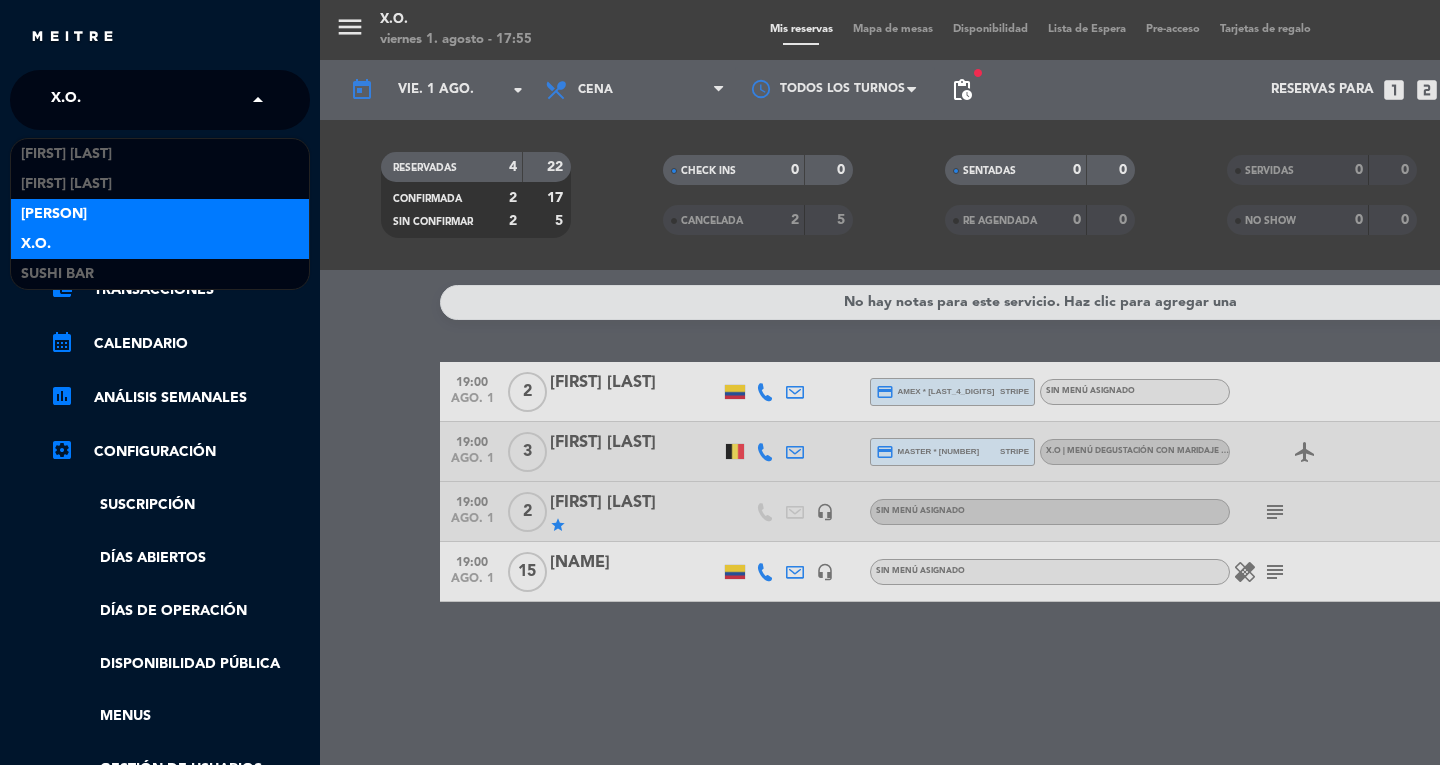 click on "[PERSON]" at bounding box center [54, 214] 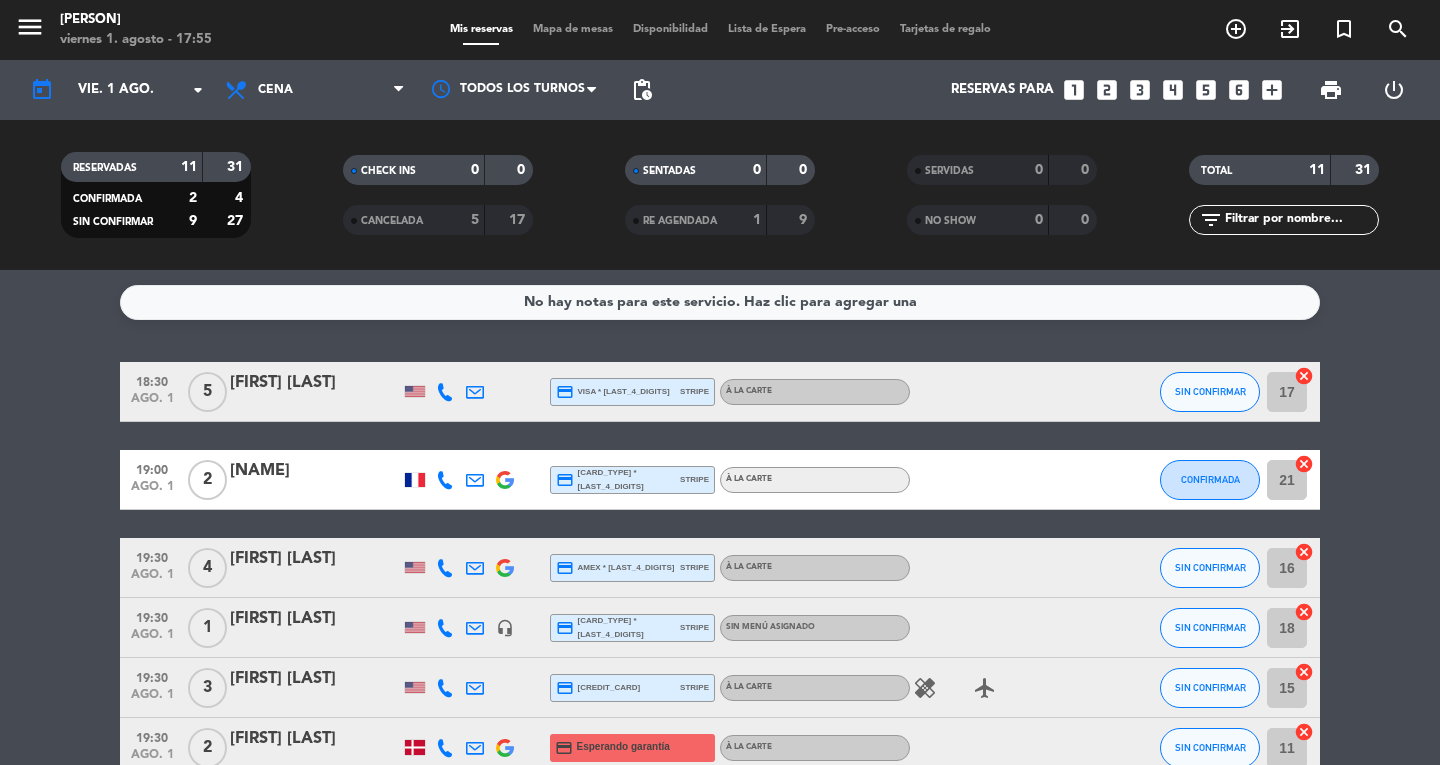 click on "looks_two" at bounding box center (1107, 90) 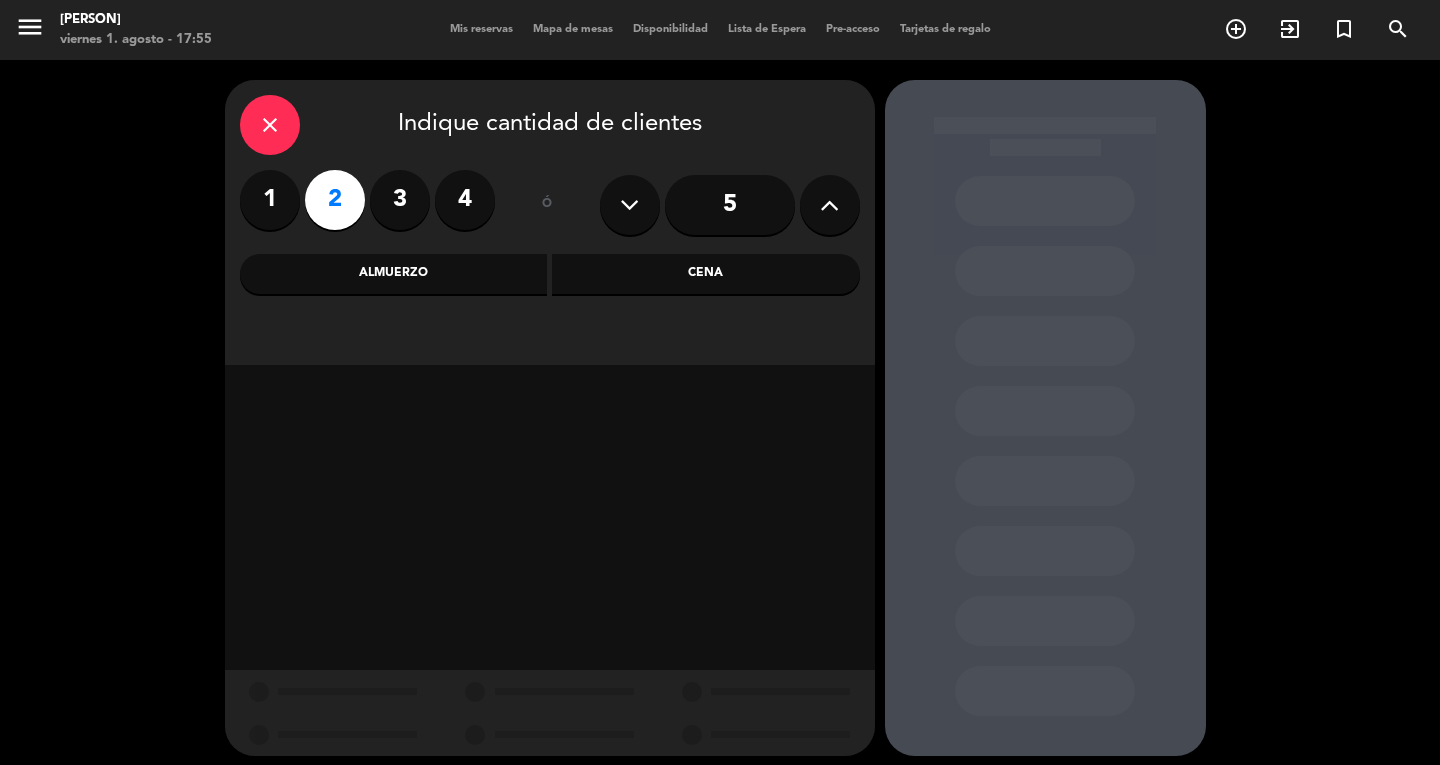 click on "Cena" at bounding box center (706, 274) 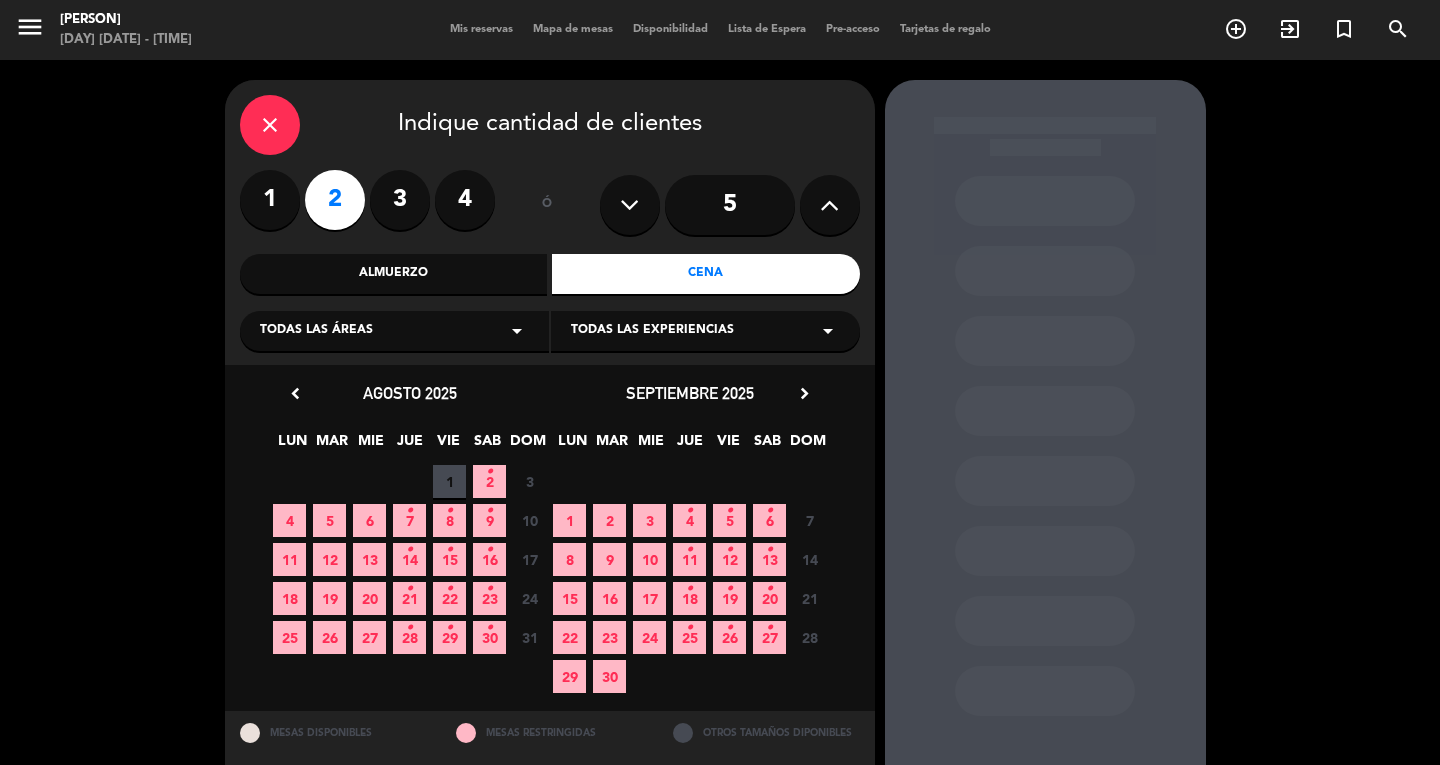 click on "1" at bounding box center [449, 481] 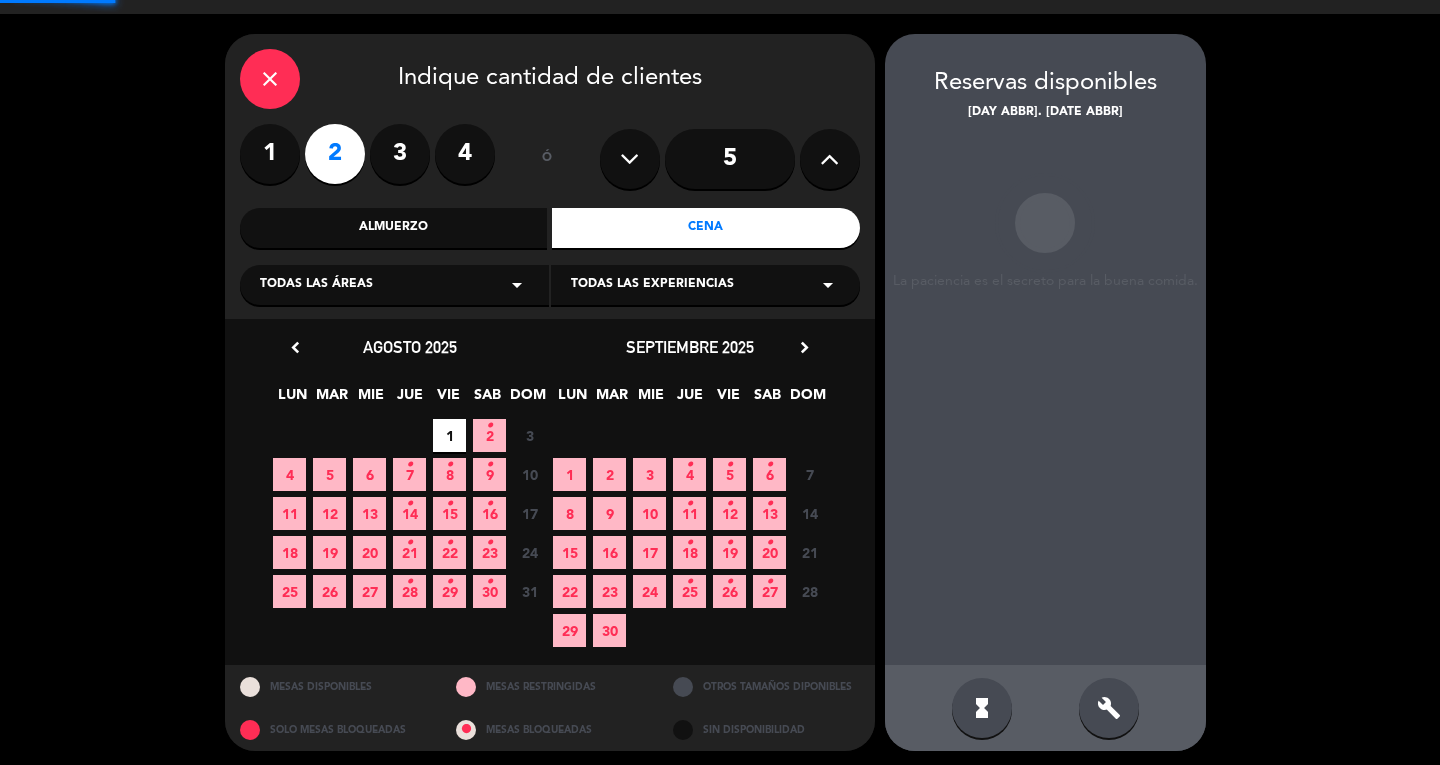 scroll, scrollTop: 50, scrollLeft: 0, axis: vertical 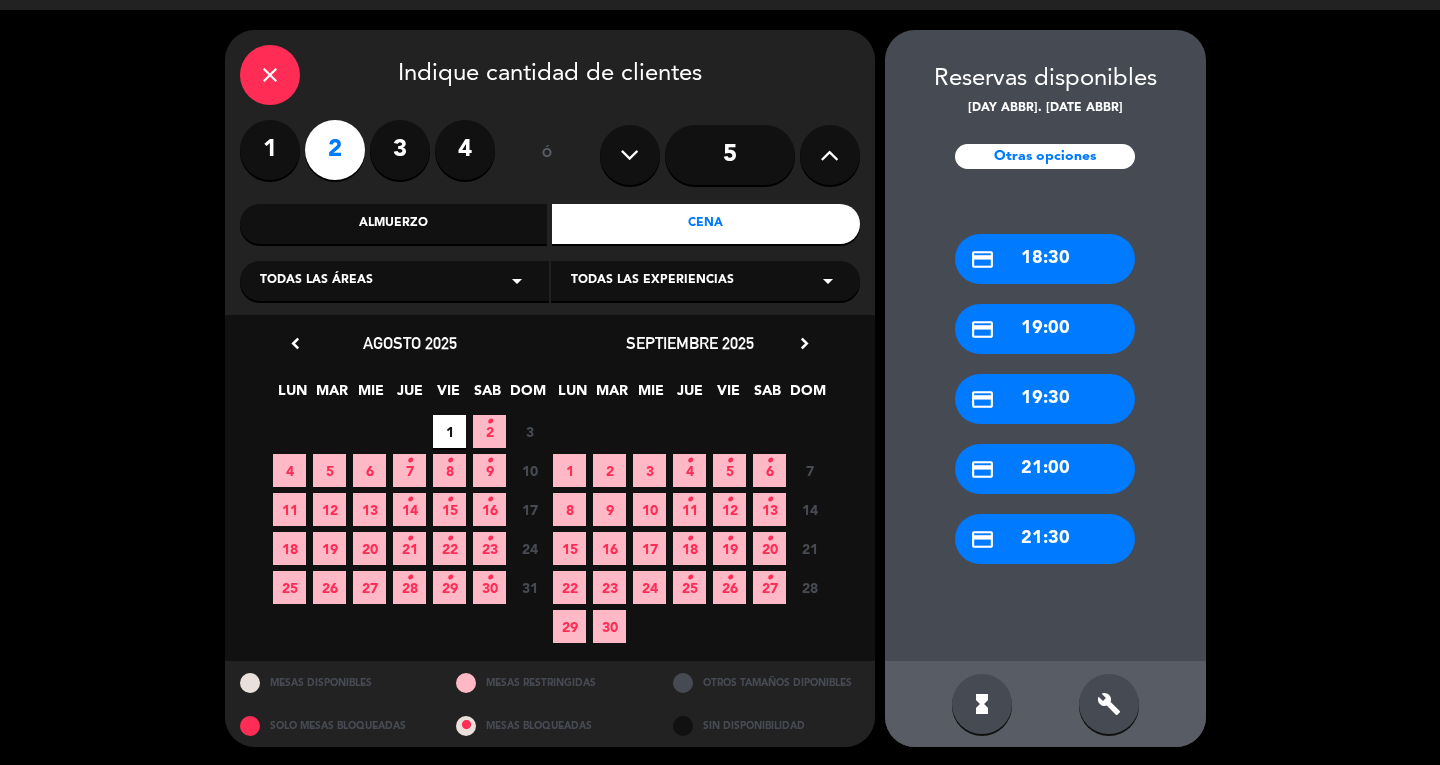 click on "build" at bounding box center [1109, 704] 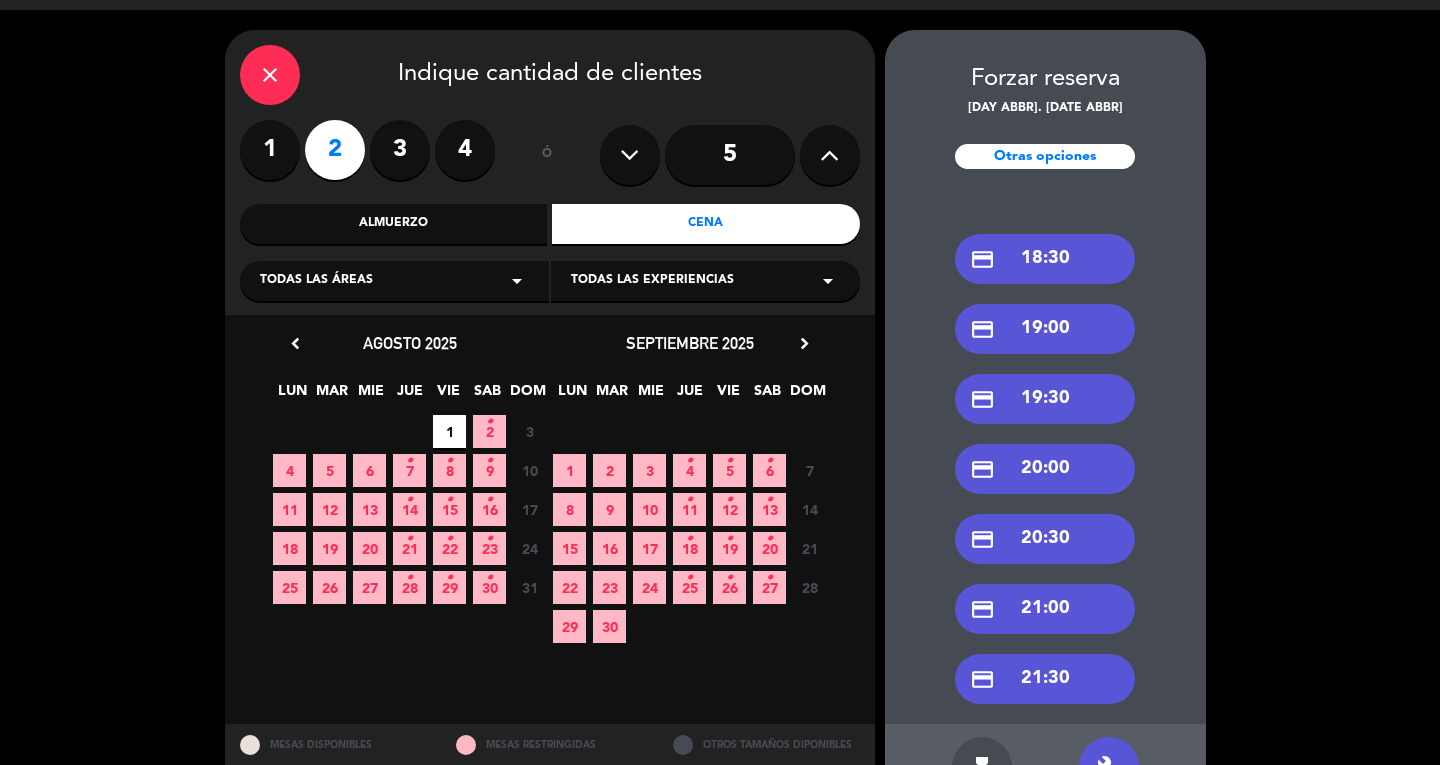 click on "credit_card [TIME]" at bounding box center (1045, 539) 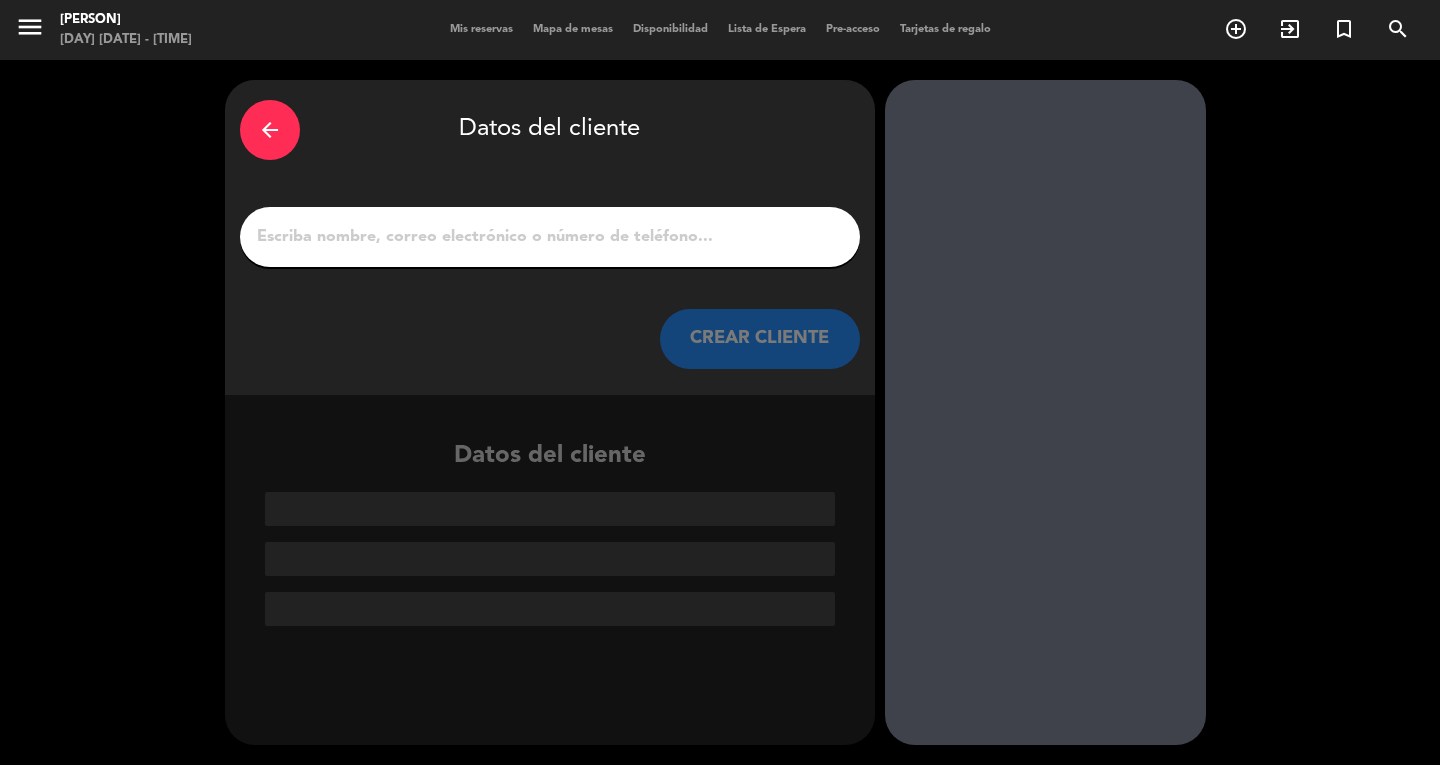 scroll, scrollTop: 0, scrollLeft: 0, axis: both 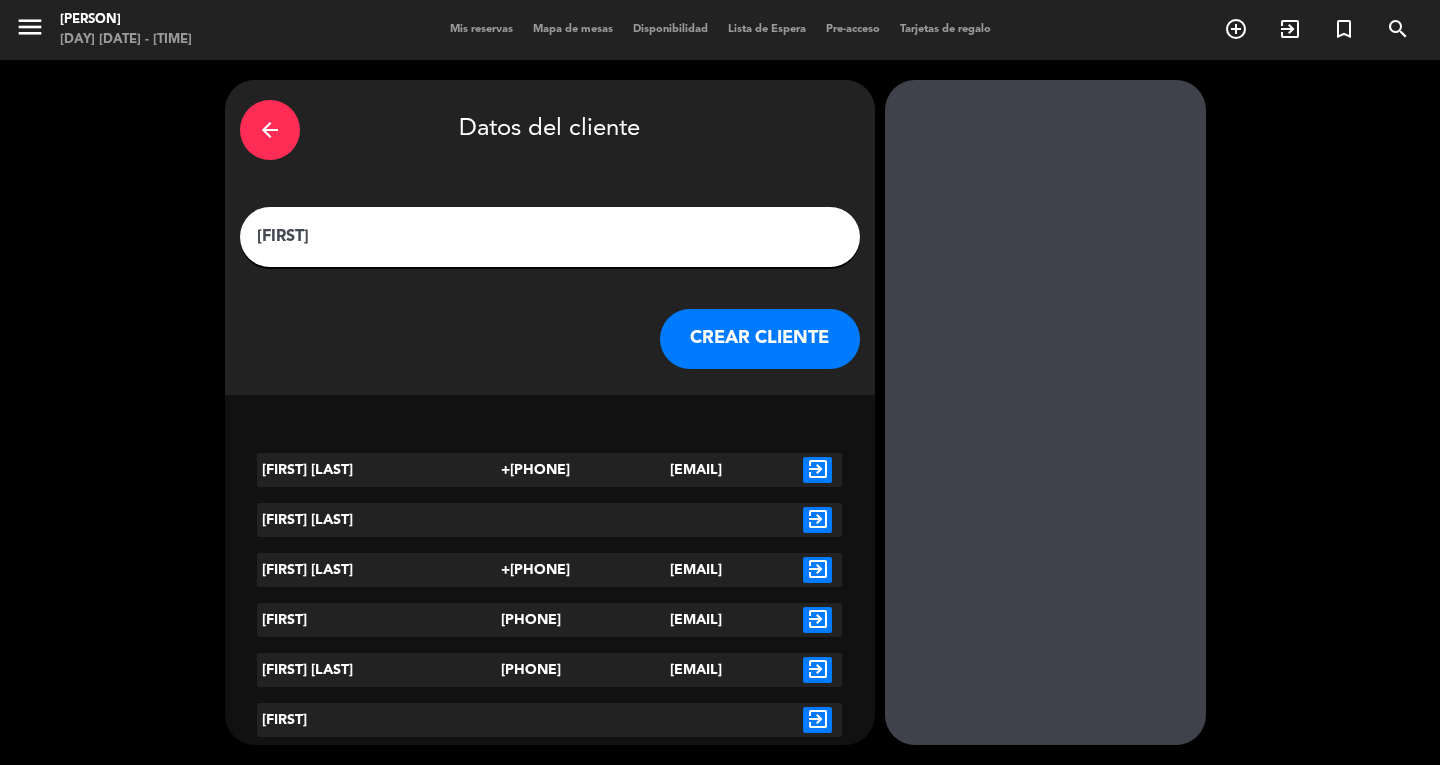 click on "[FIRST]" at bounding box center [550, 237] 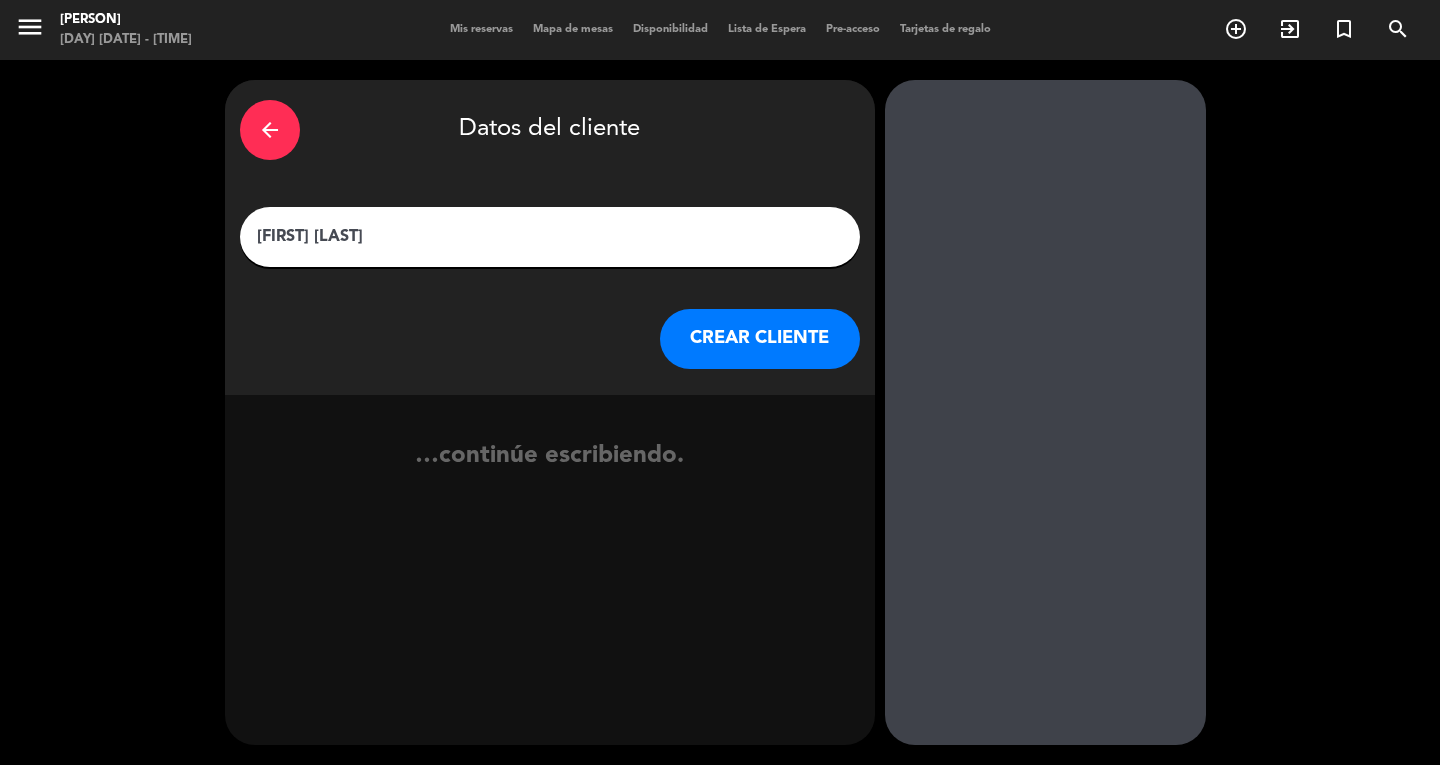 click on "[FIRST] [LAST]" at bounding box center (550, 237) 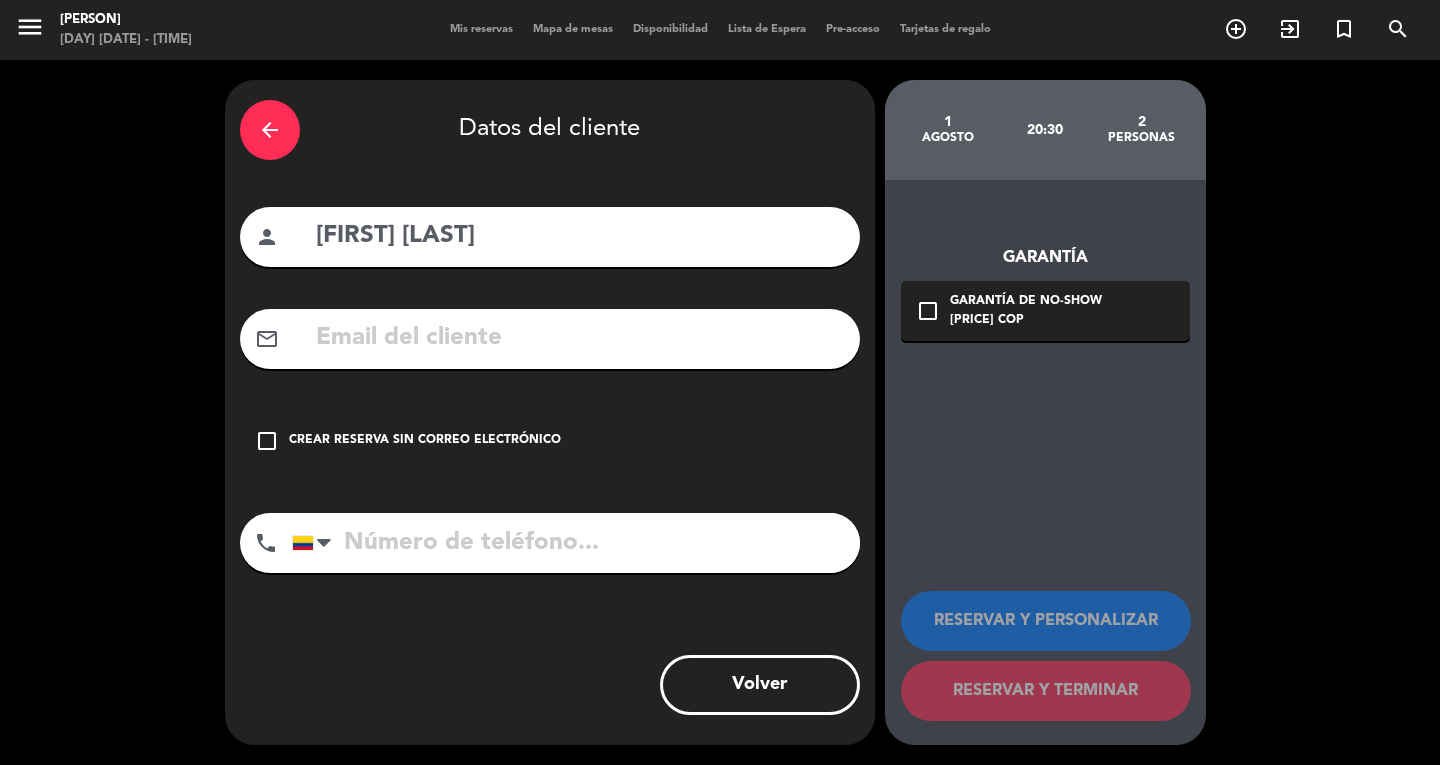click on "Crear reserva sin correo electrónico" at bounding box center [425, 441] 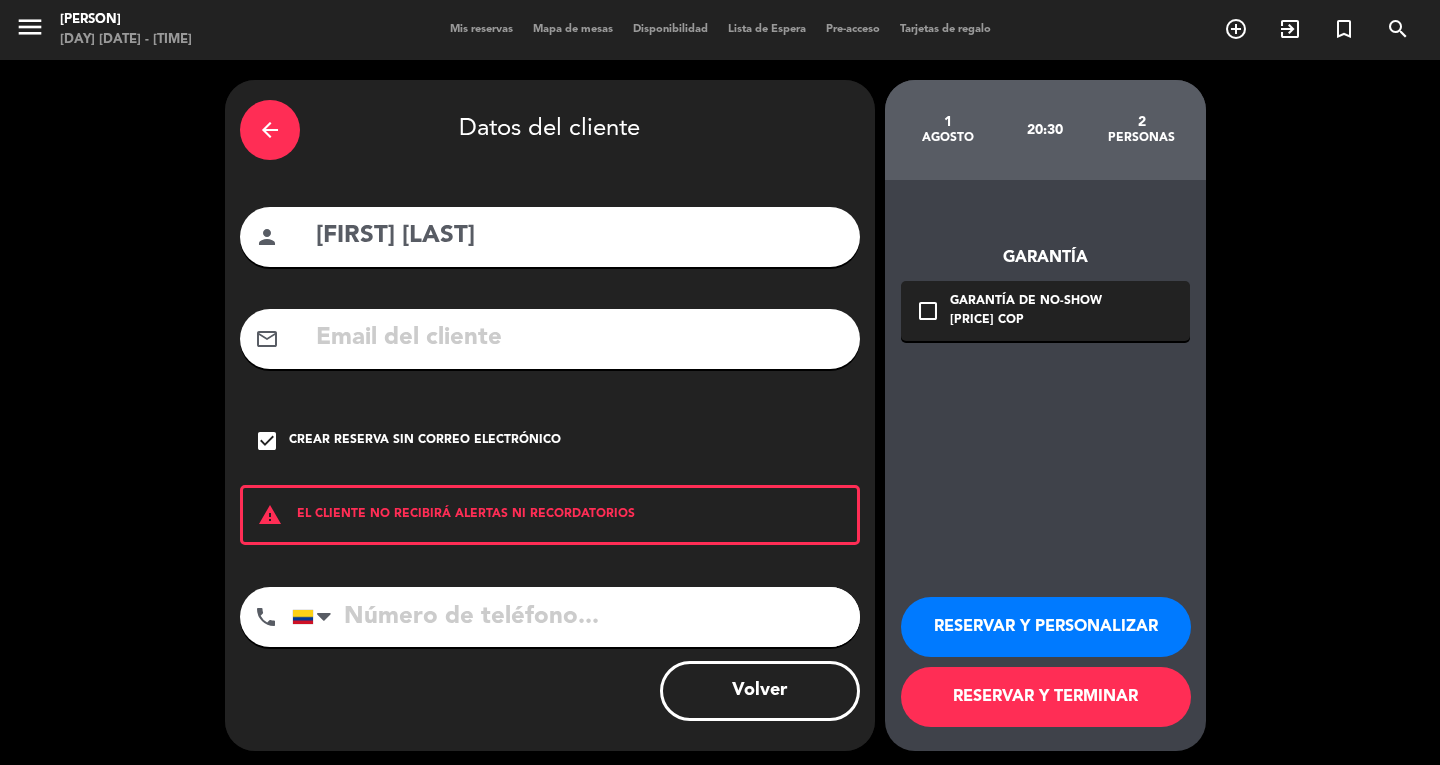 click on "RESERVAR Y TERMINAR" at bounding box center [1046, 697] 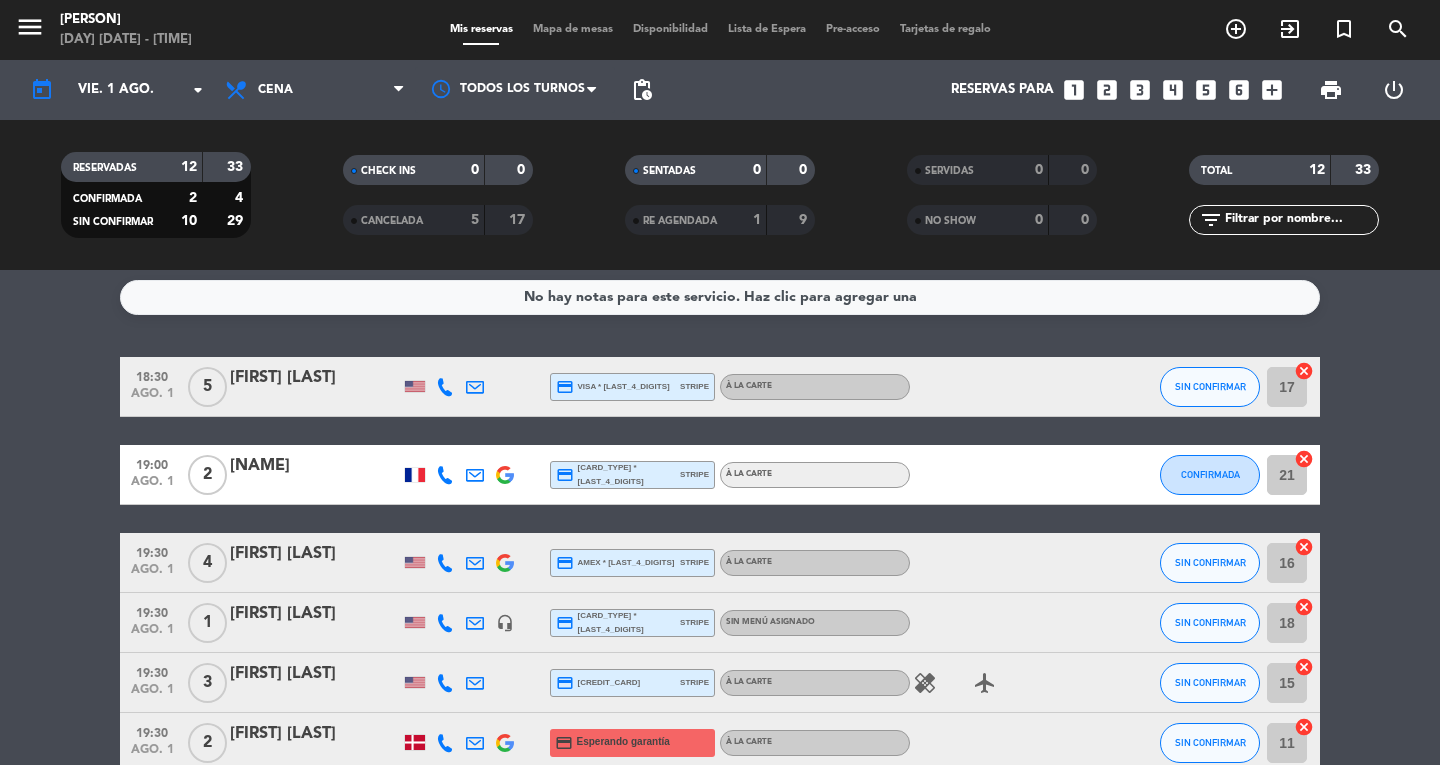 scroll, scrollTop: 0, scrollLeft: 0, axis: both 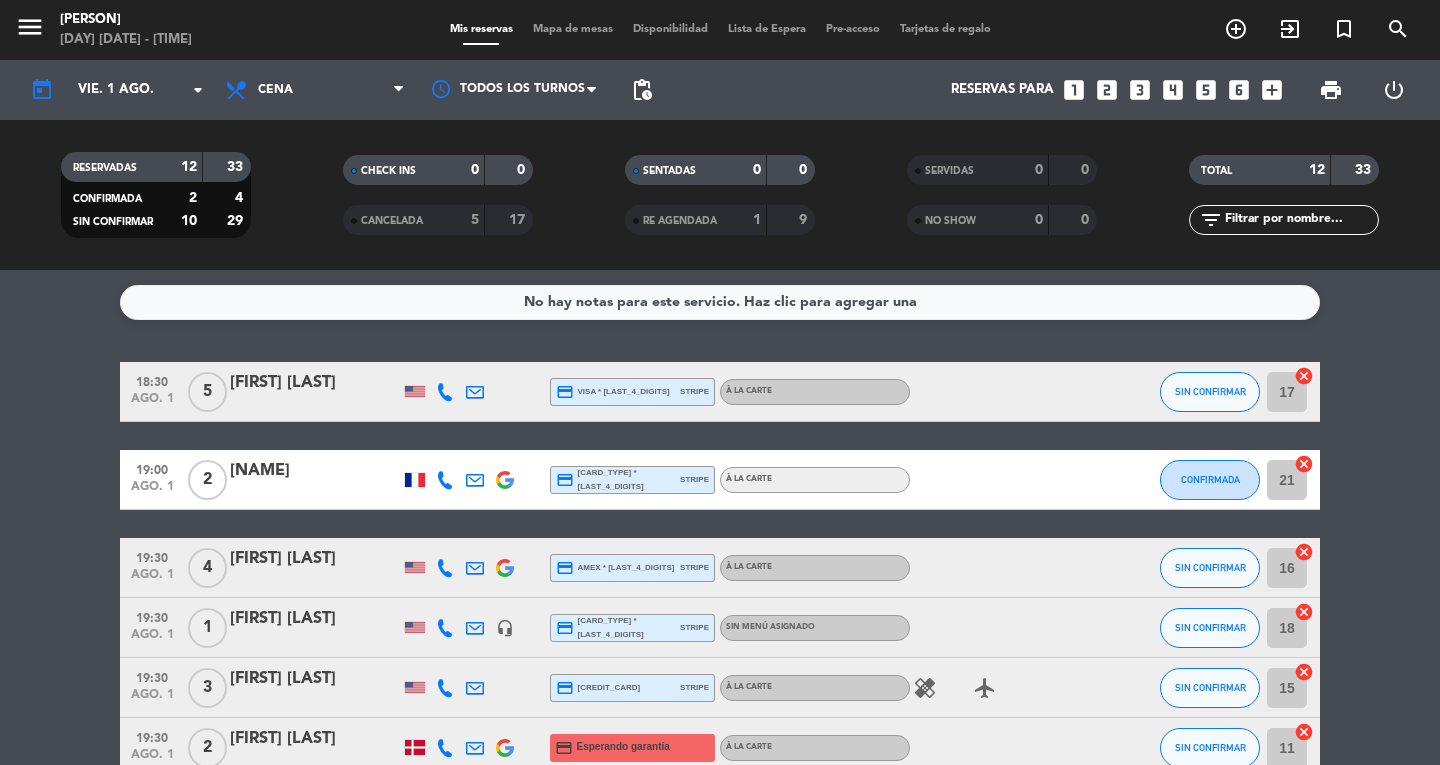 click on "menu" at bounding box center [30, 27] 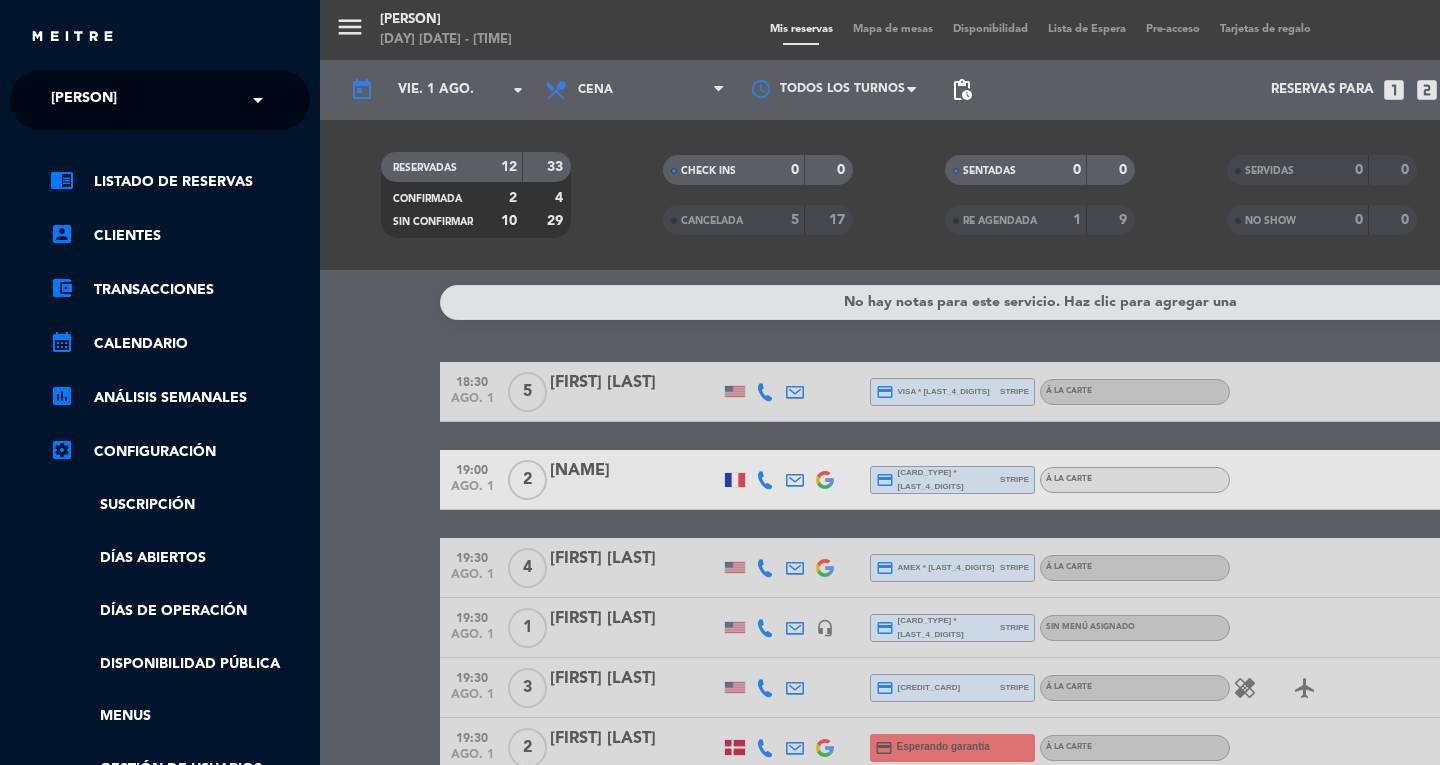 click 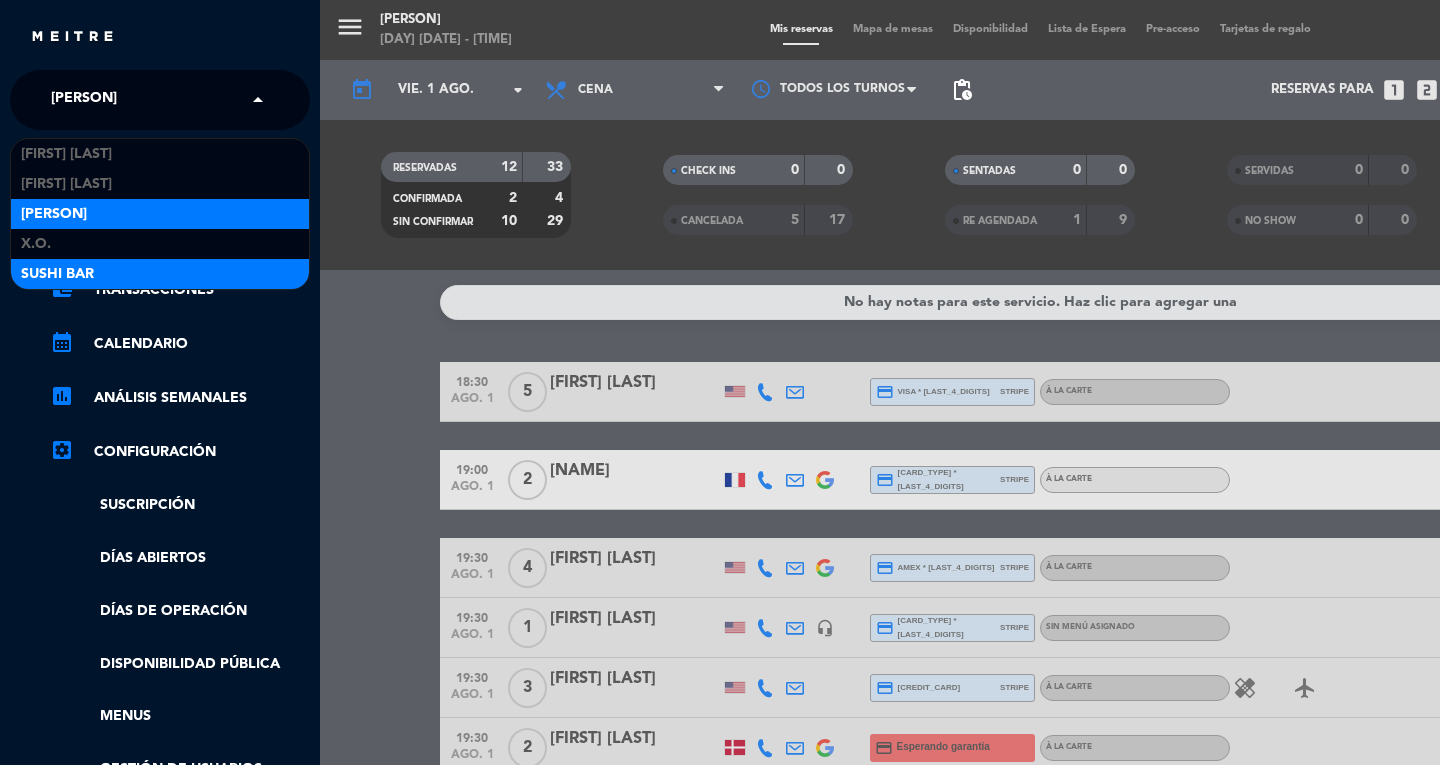 click on "SUSHI BAR" at bounding box center (160, 274) 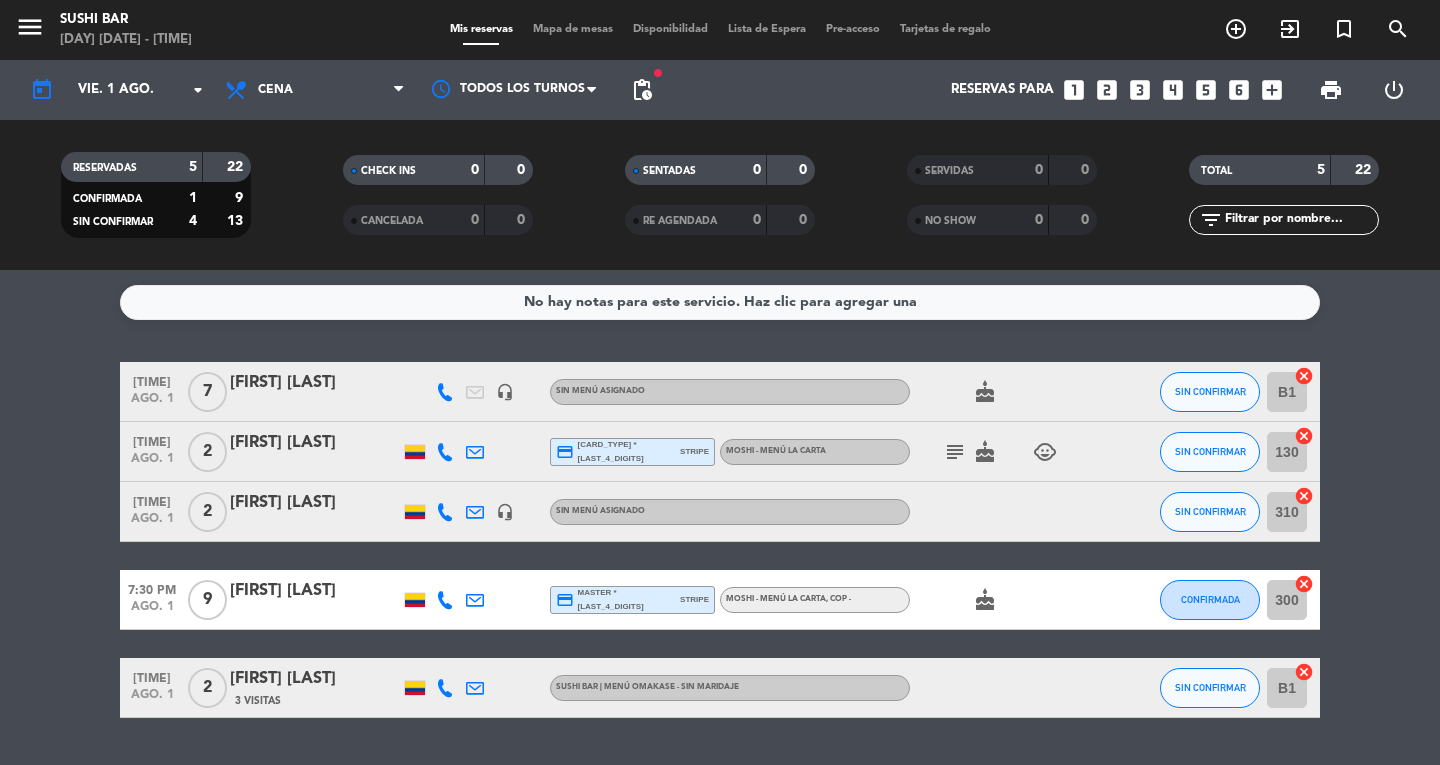 click on "[PHONE]" 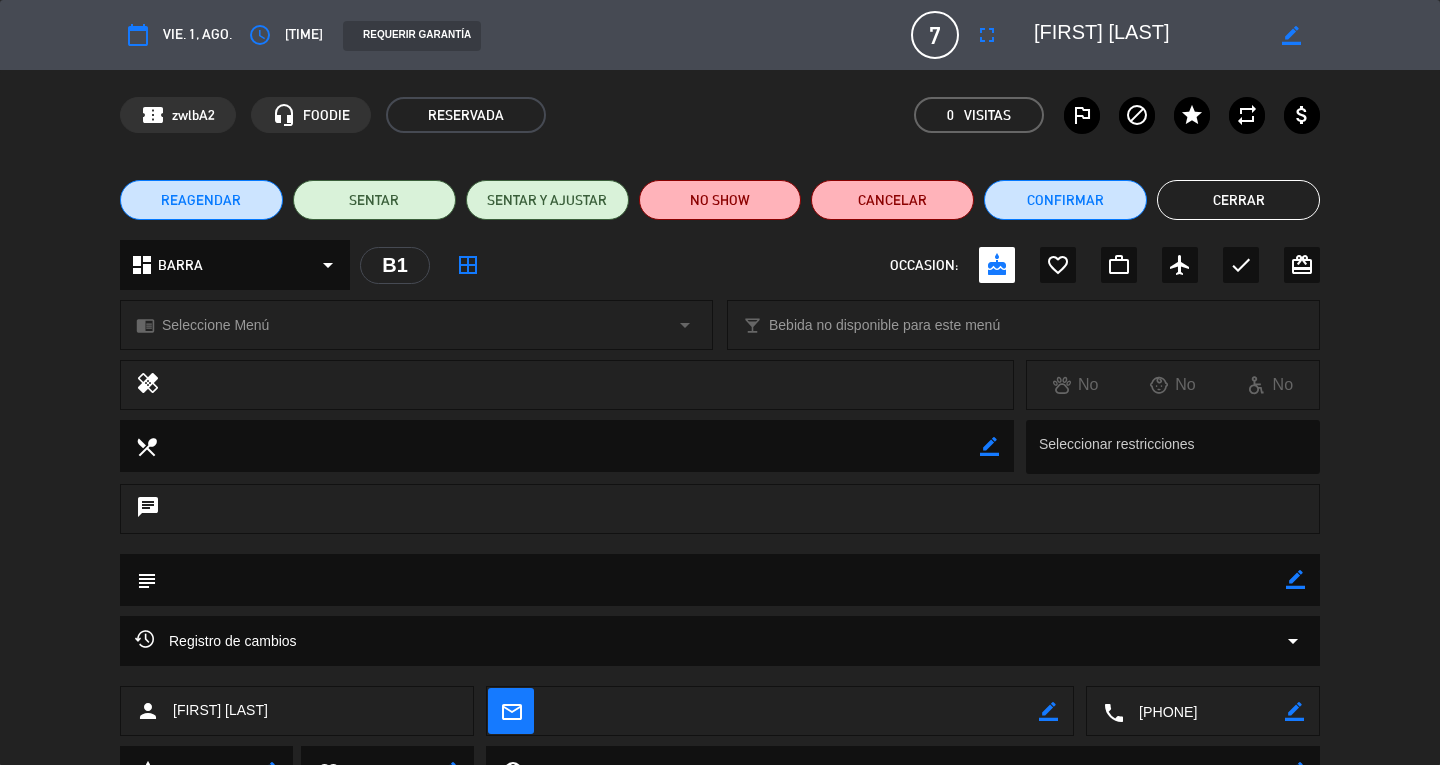 click on "Cerrar" 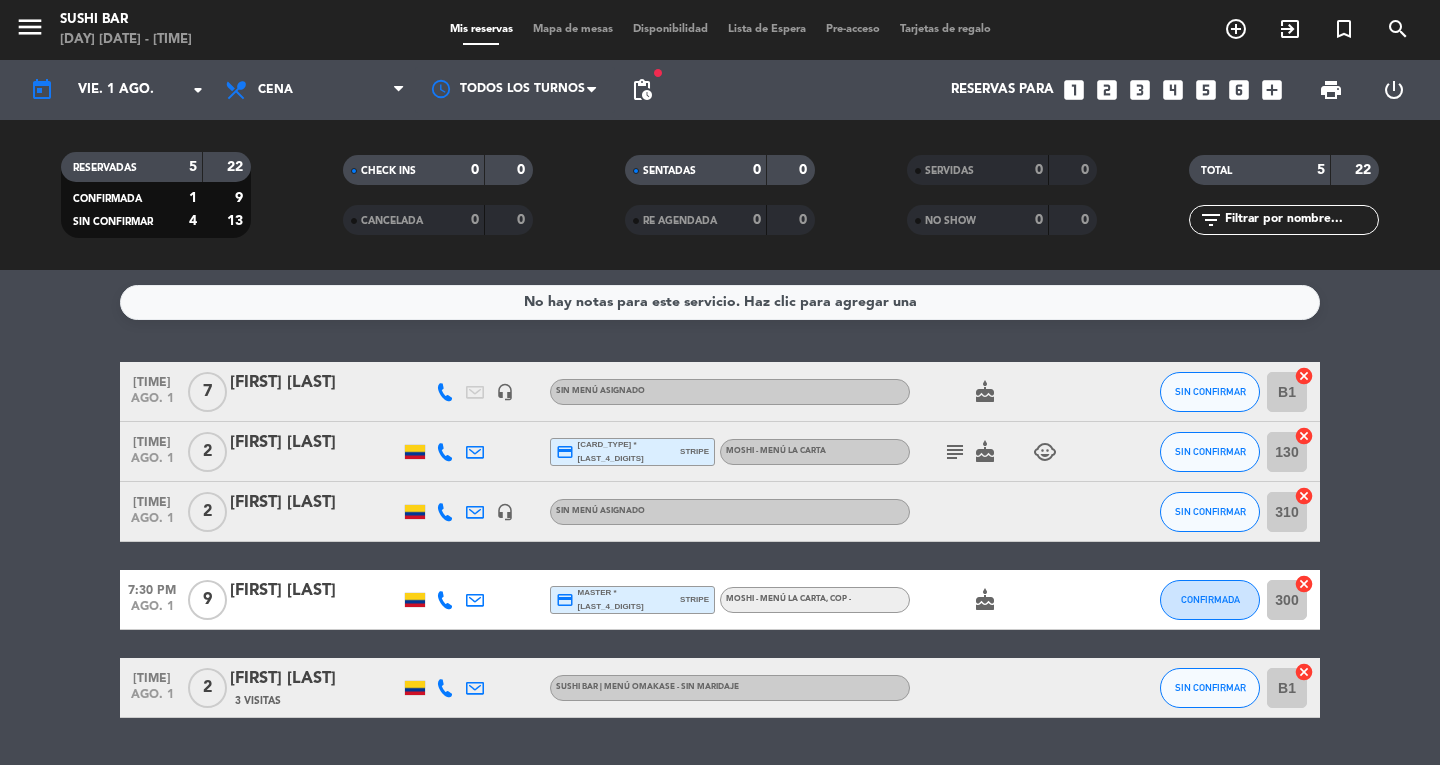 click on "pending_actions" 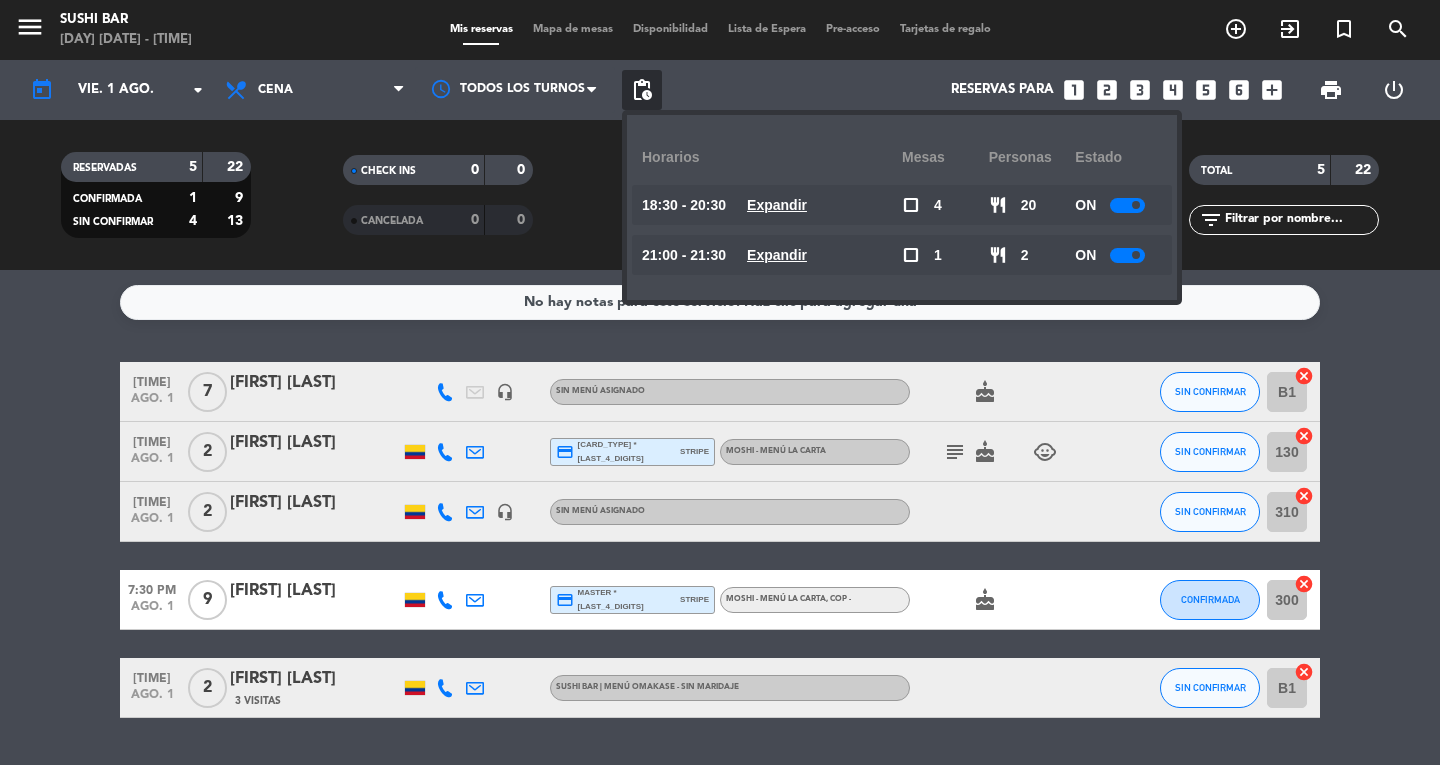 click 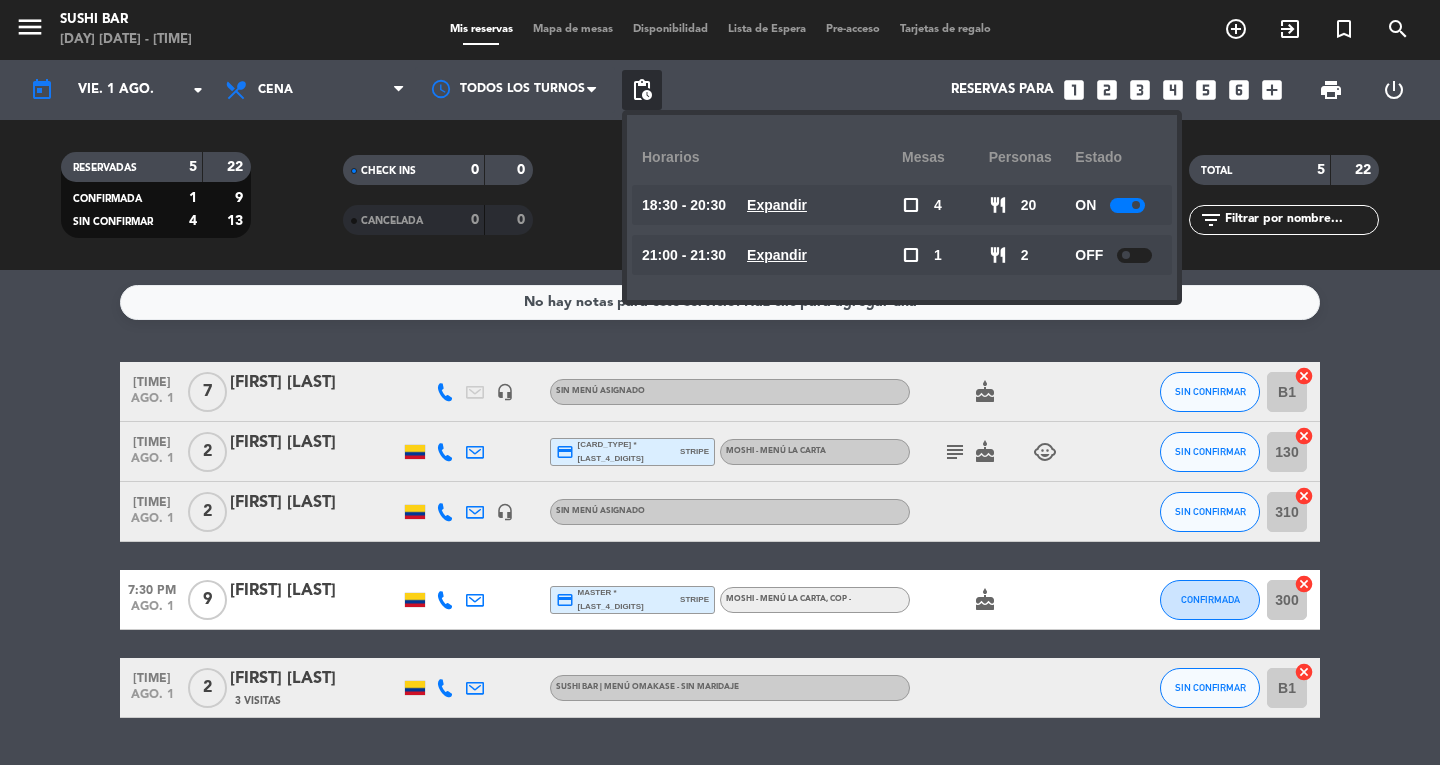 click 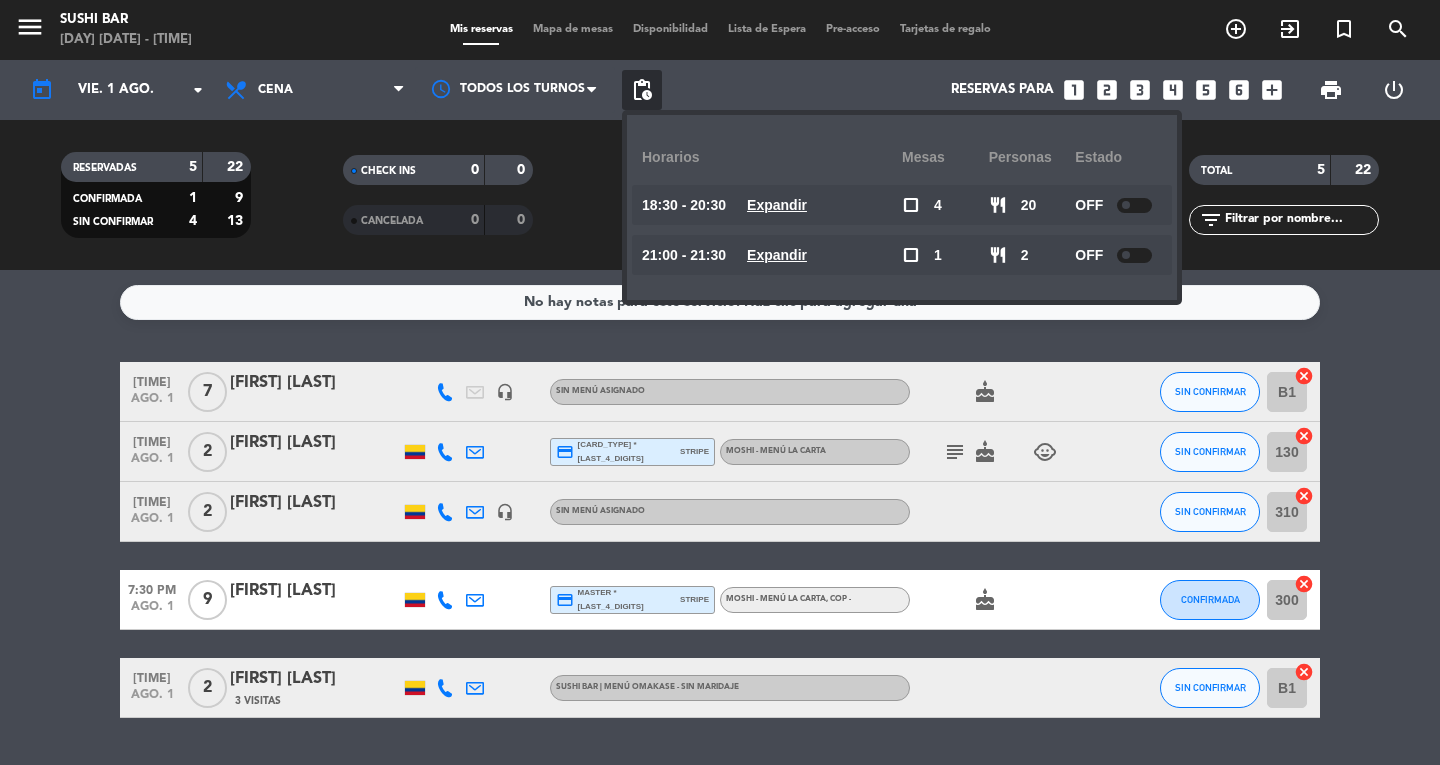 click on "CHECK INS   0   0" 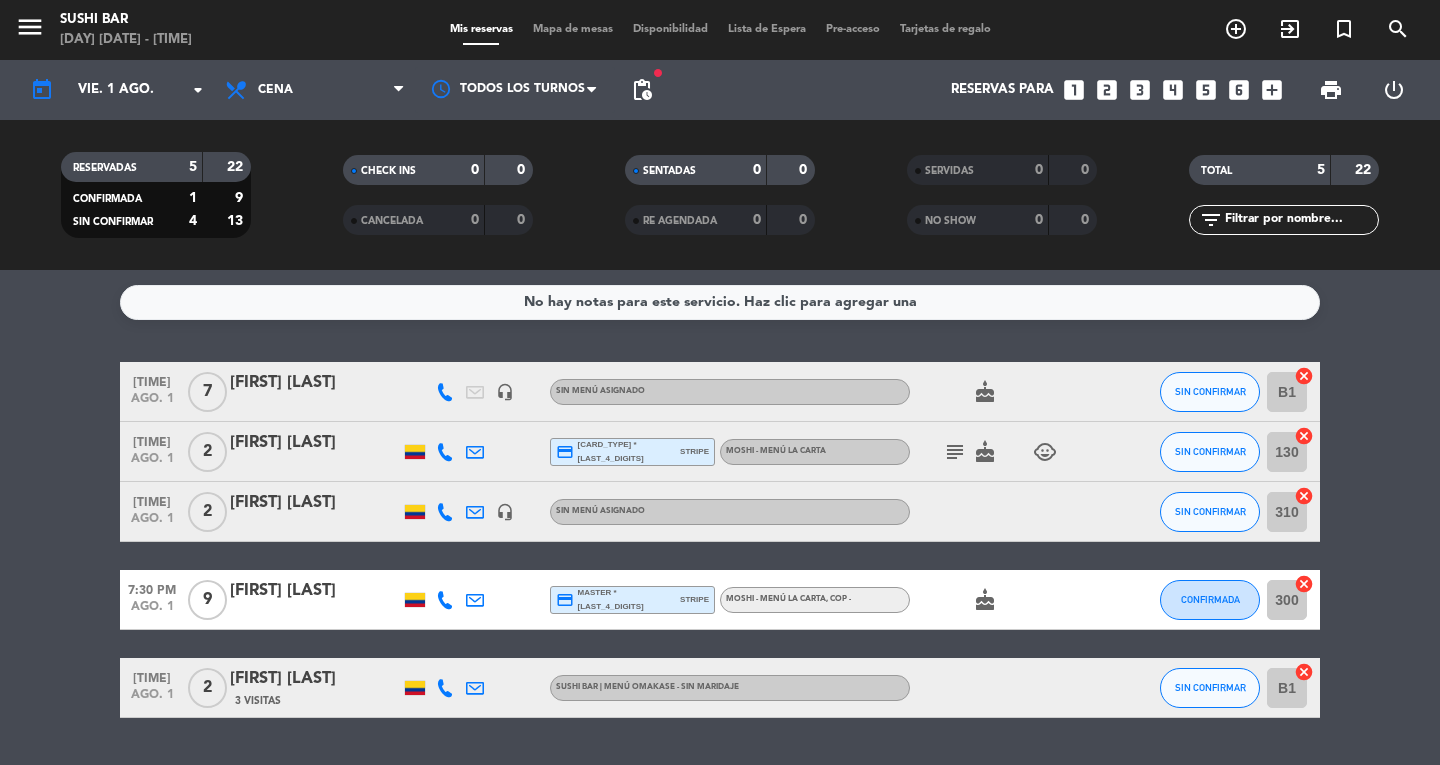 click on "menu" at bounding box center [30, 27] 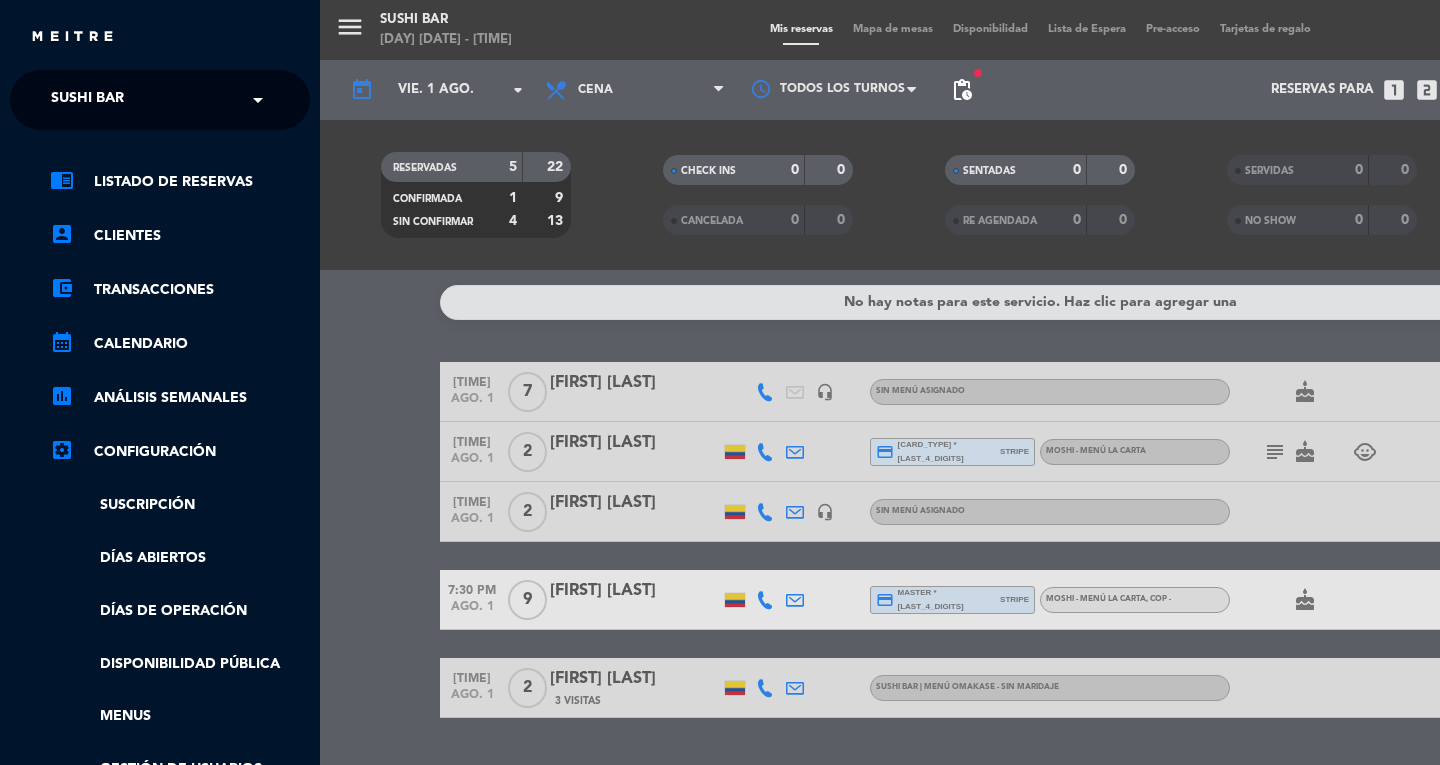click 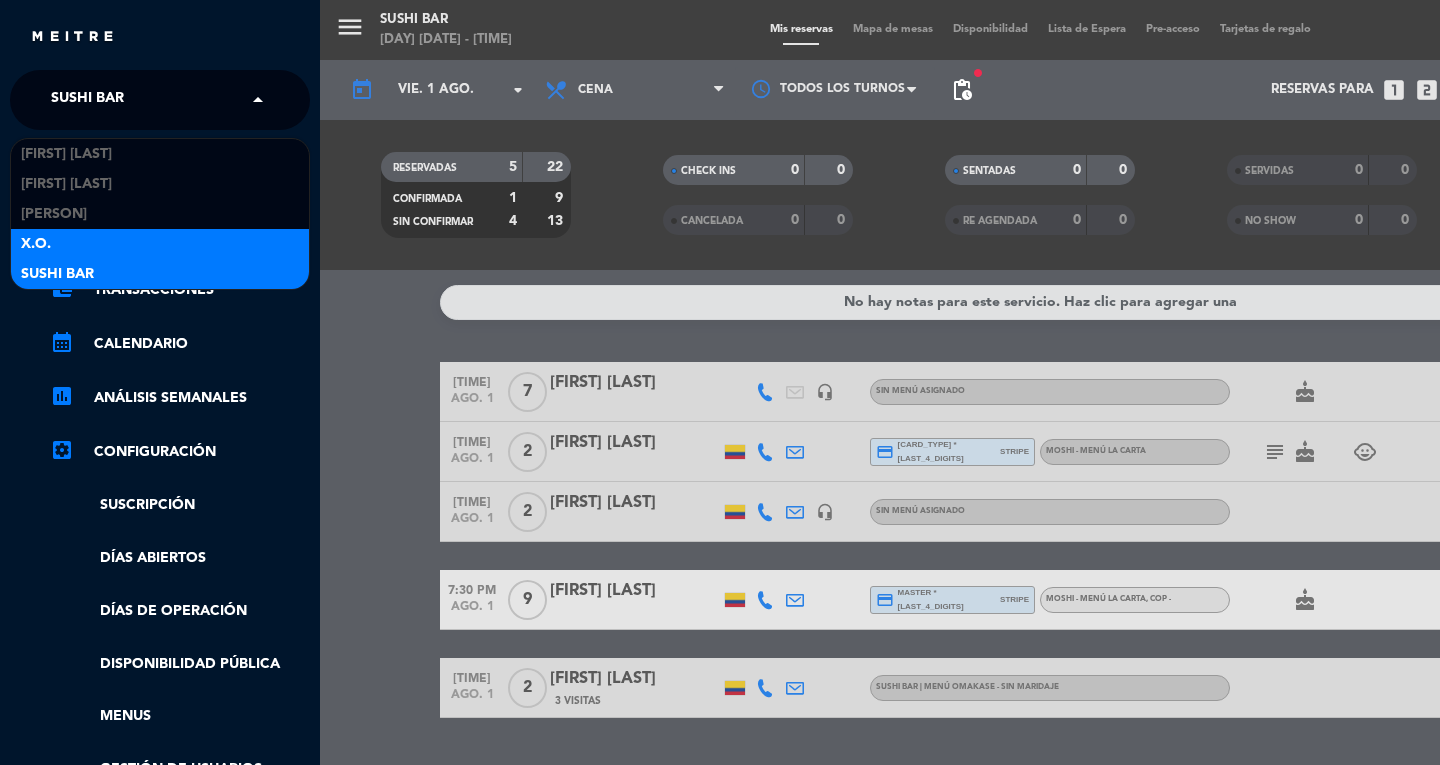 click on "X.O." at bounding box center (160, 244) 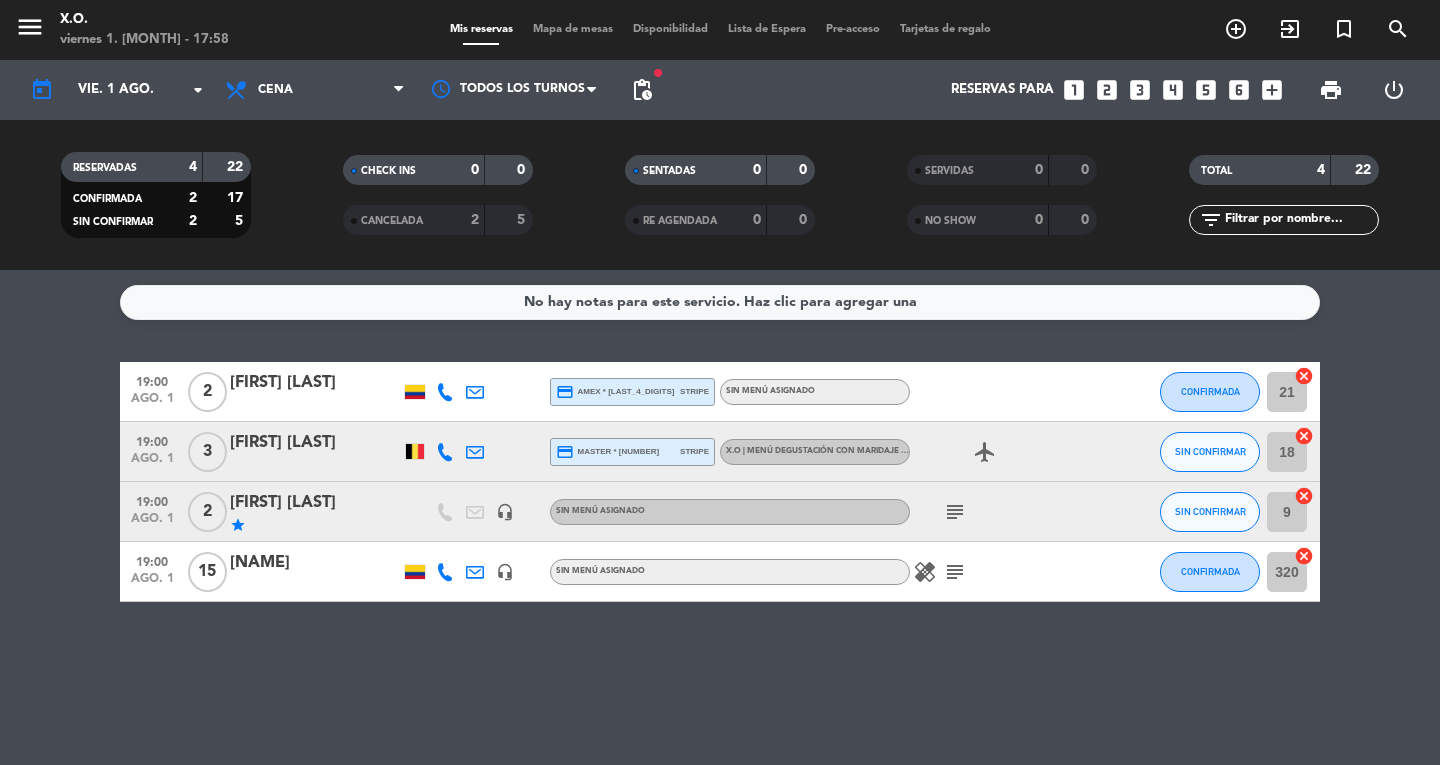 click on "menu" at bounding box center [30, 27] 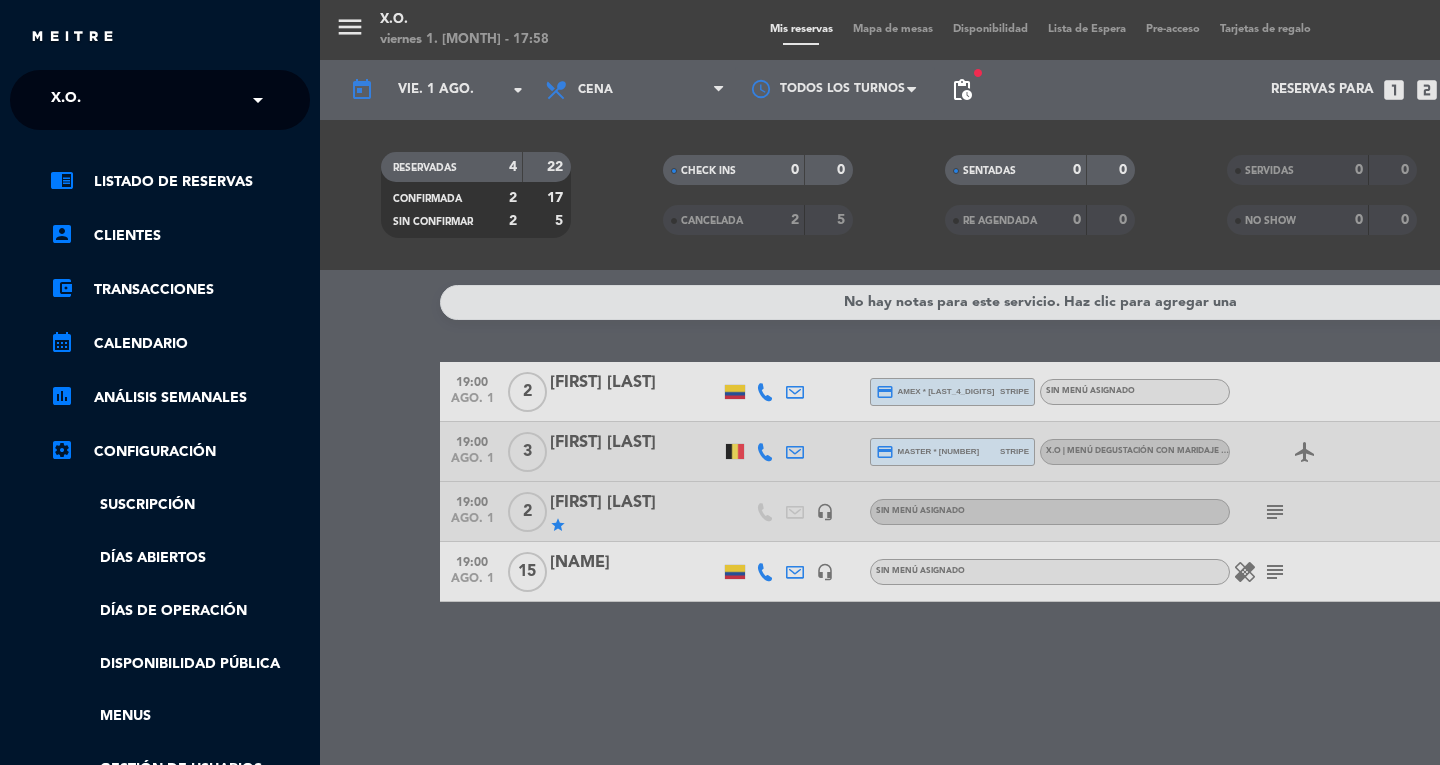 click 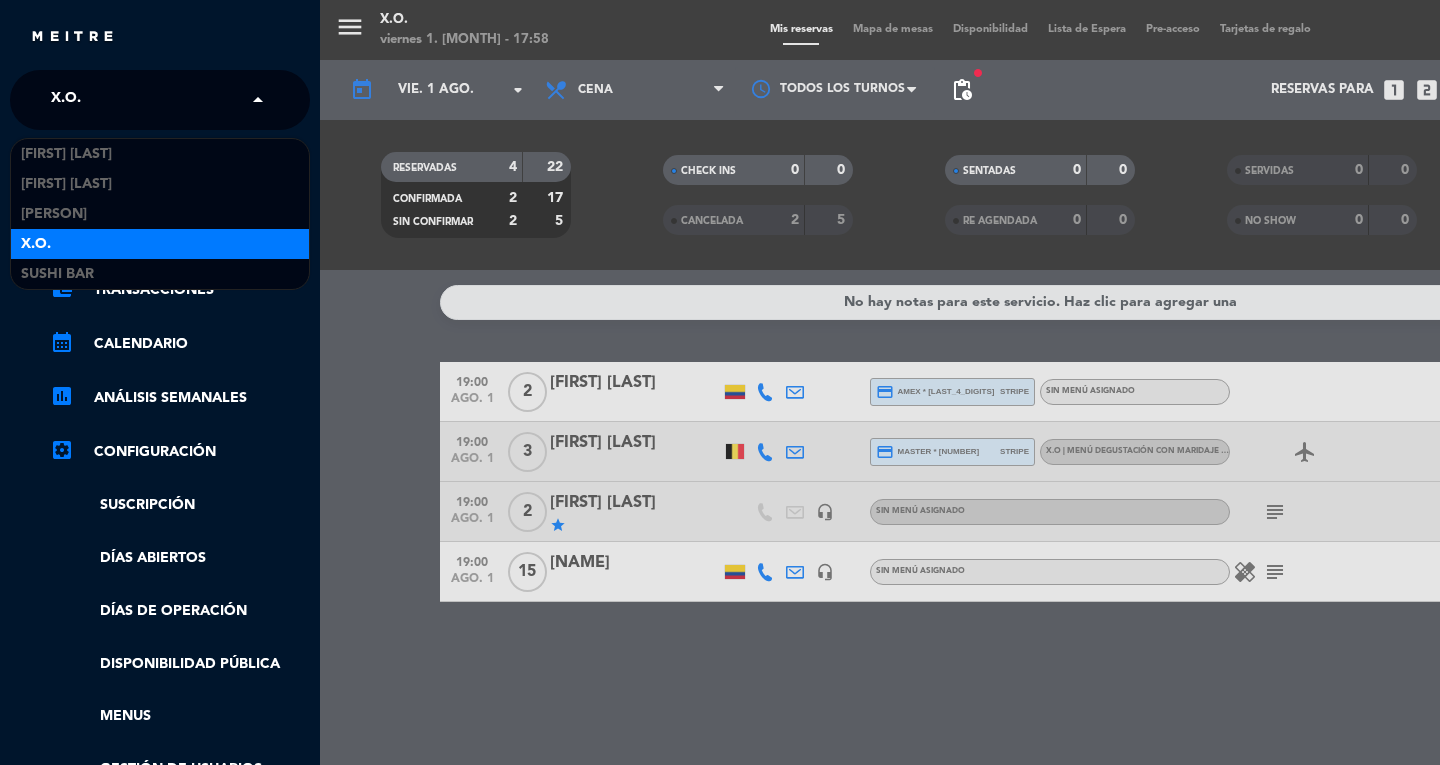 click on "X.O." at bounding box center (160, 244) 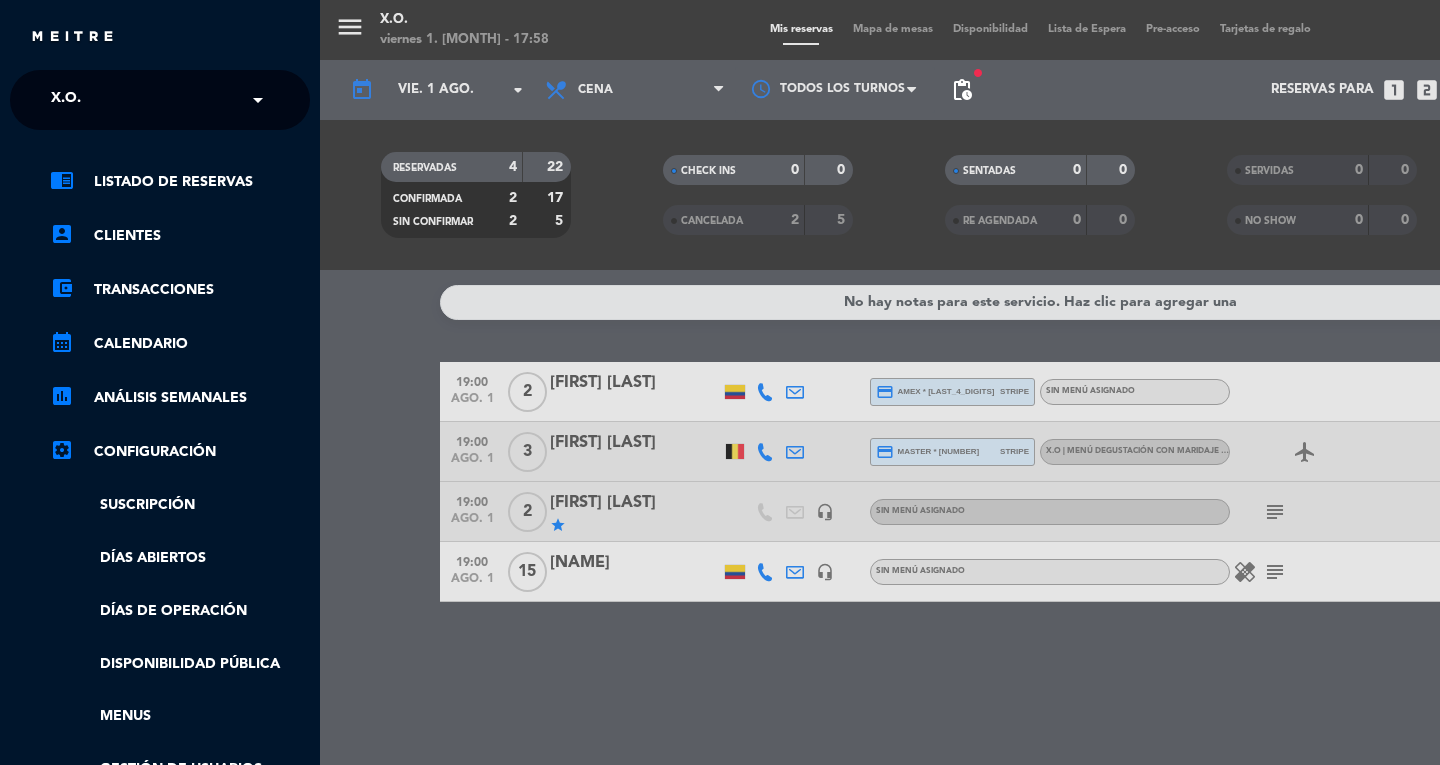 click 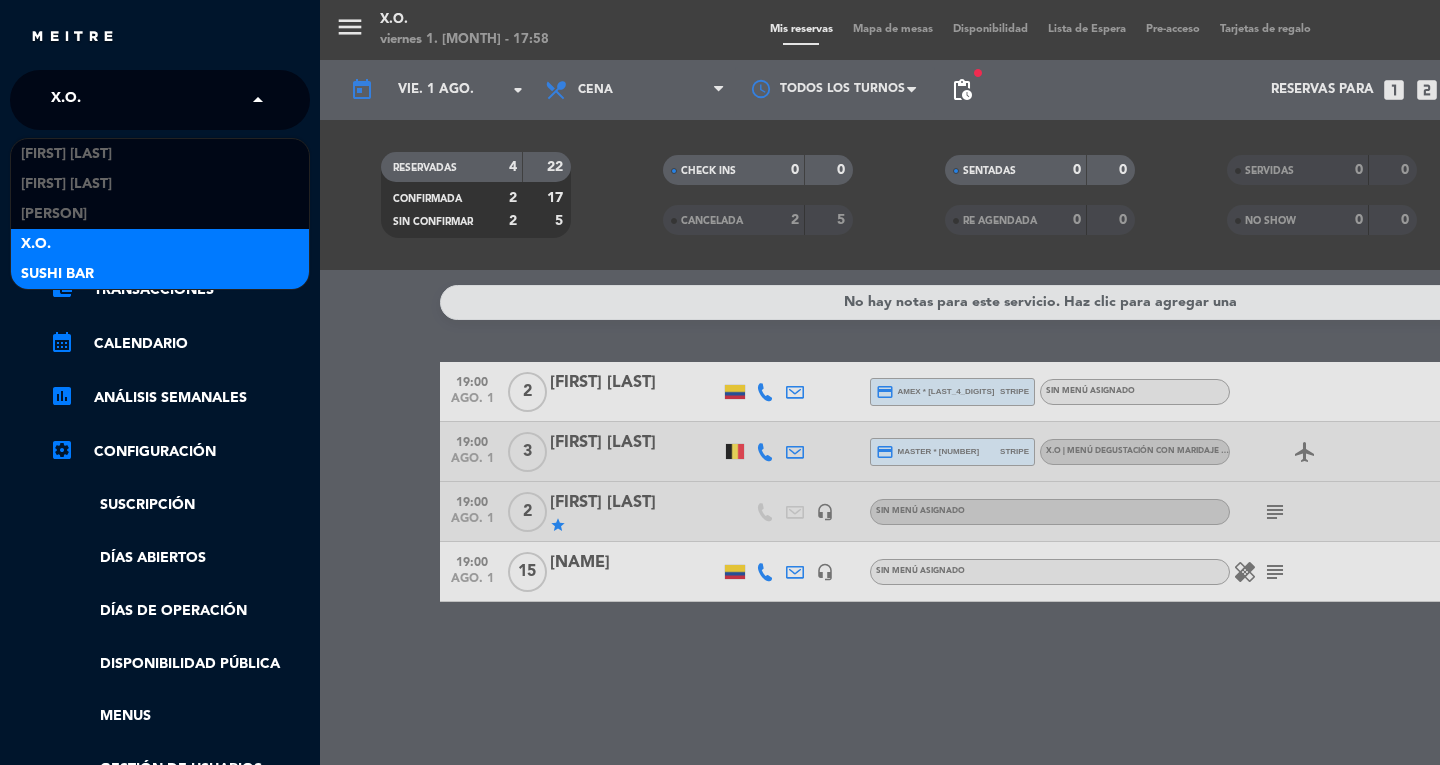 click on "SUSHI BAR" at bounding box center (160, 274) 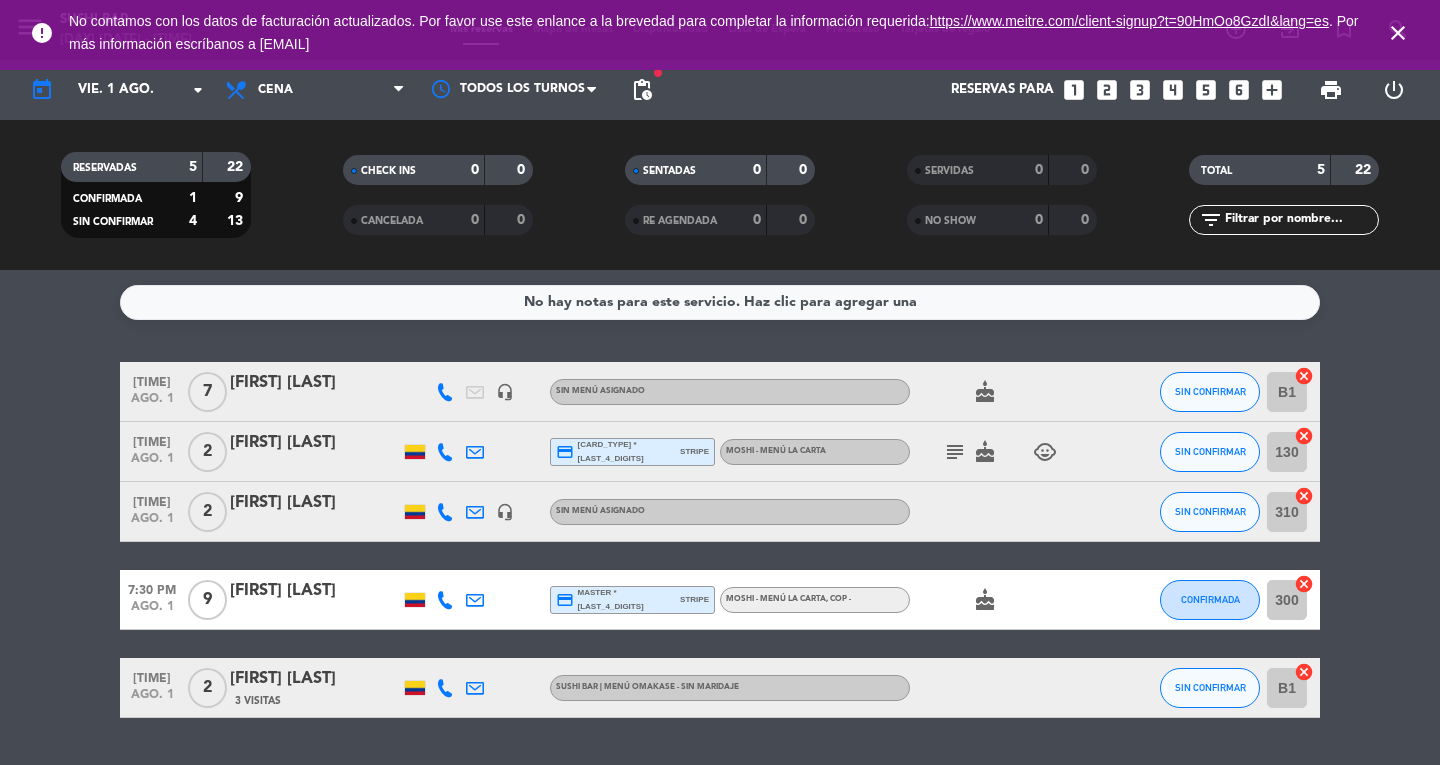 click on "subject" 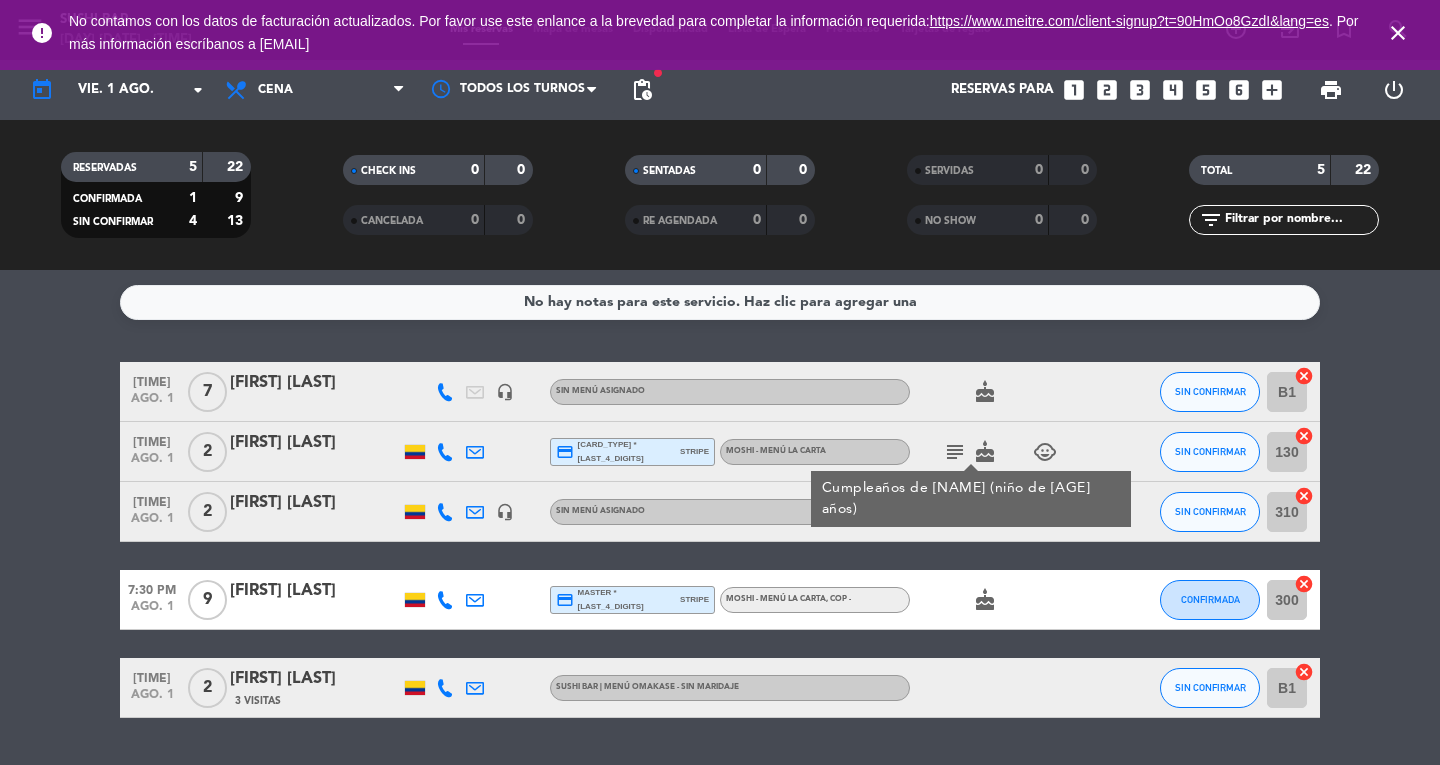 click 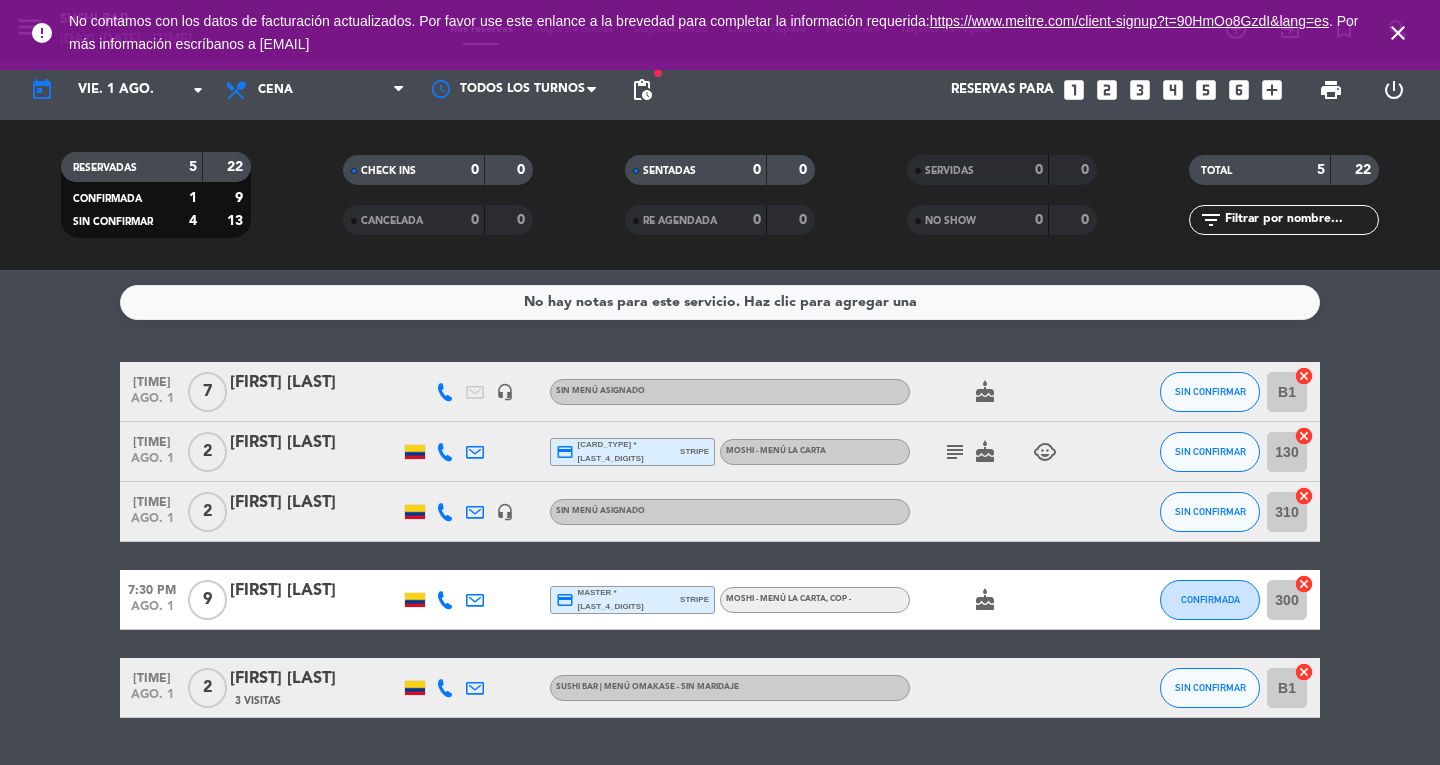 click on "3 Visitas" 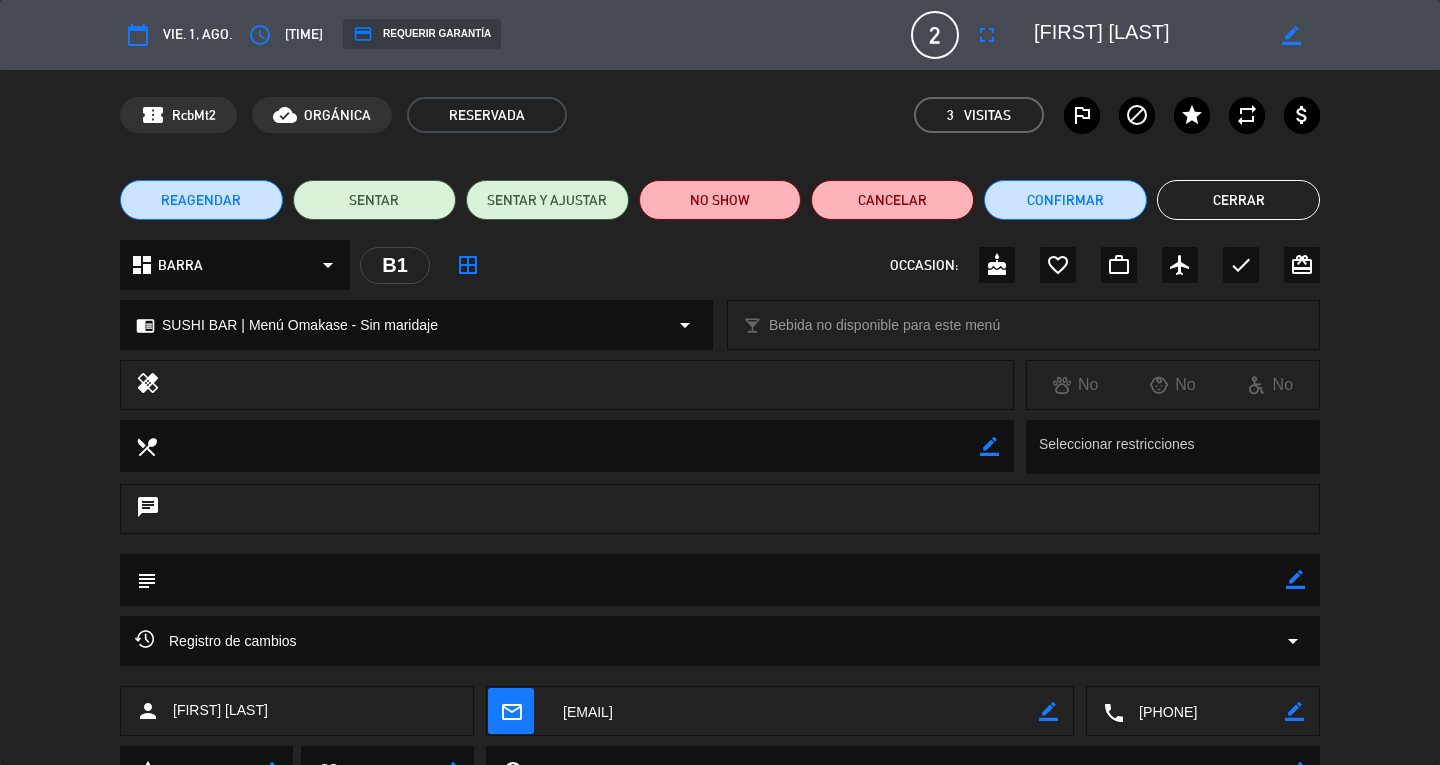 scroll, scrollTop: 152, scrollLeft: 0, axis: vertical 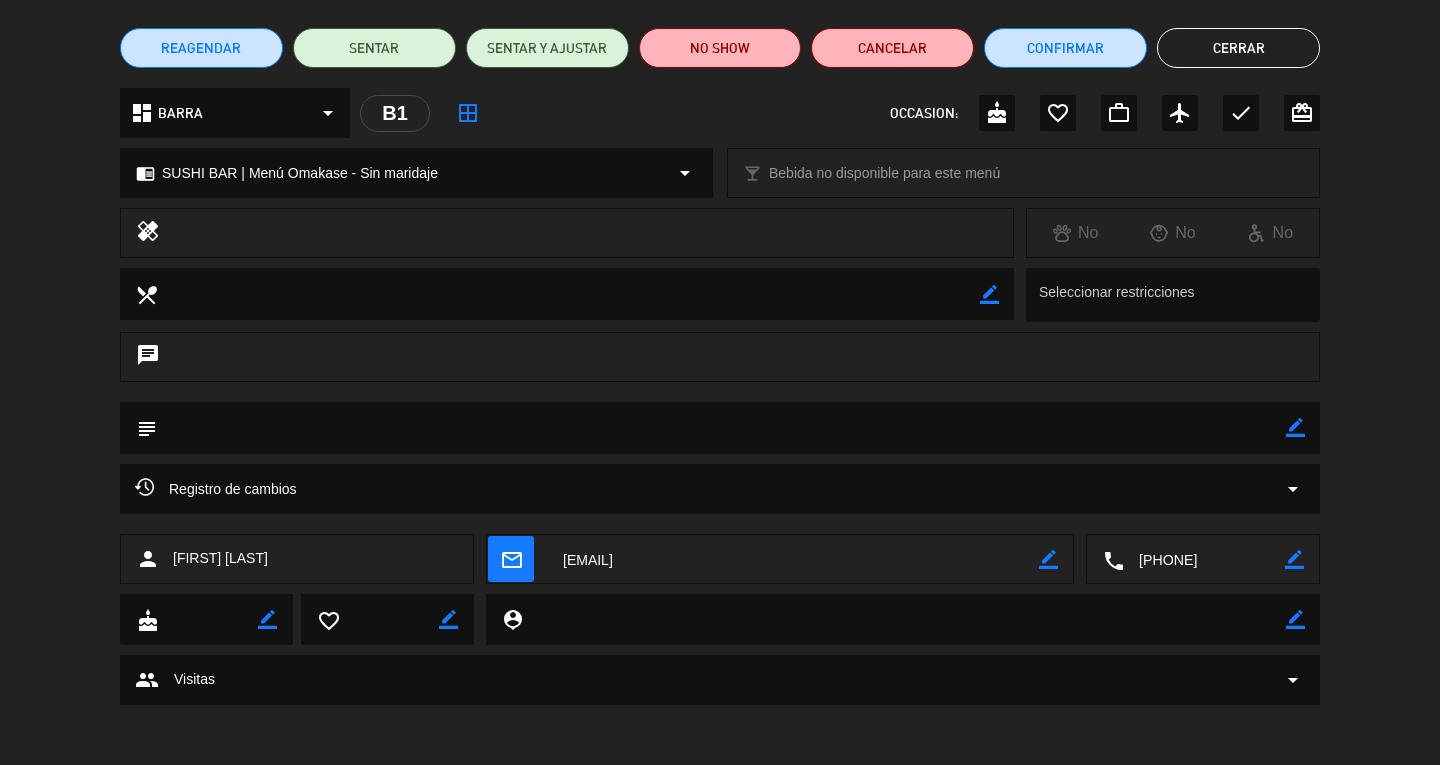 click on "Cerrar" 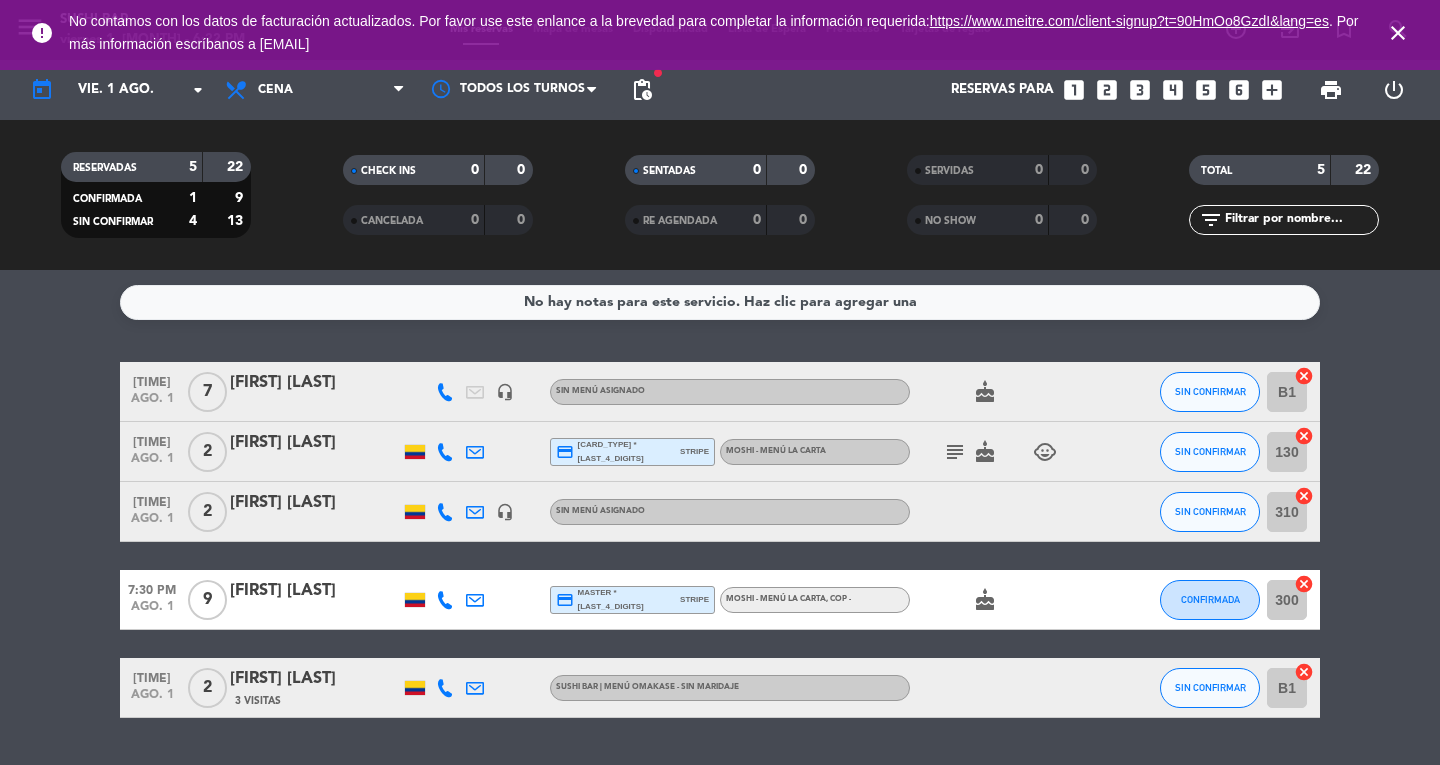 click on "close" at bounding box center [1398, 33] 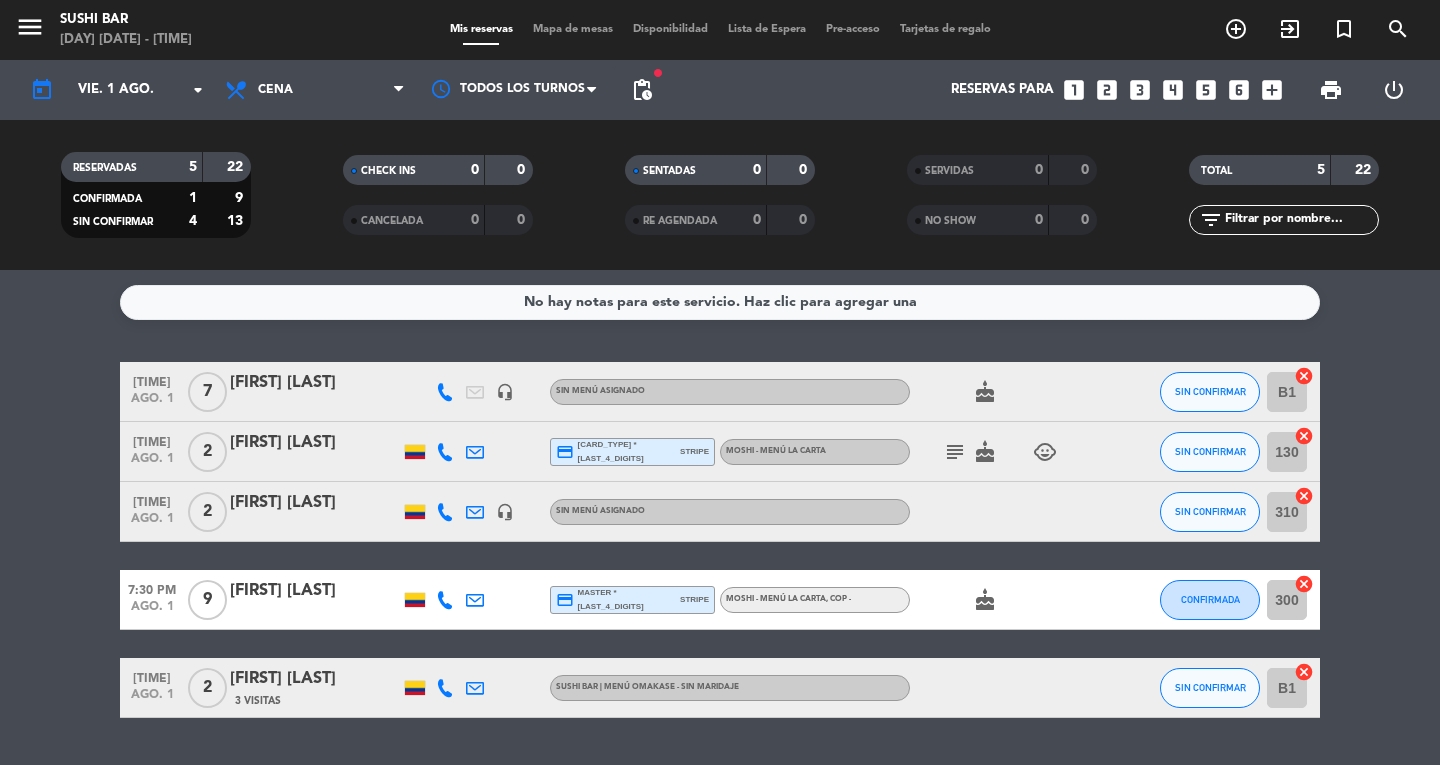 click on "subject" 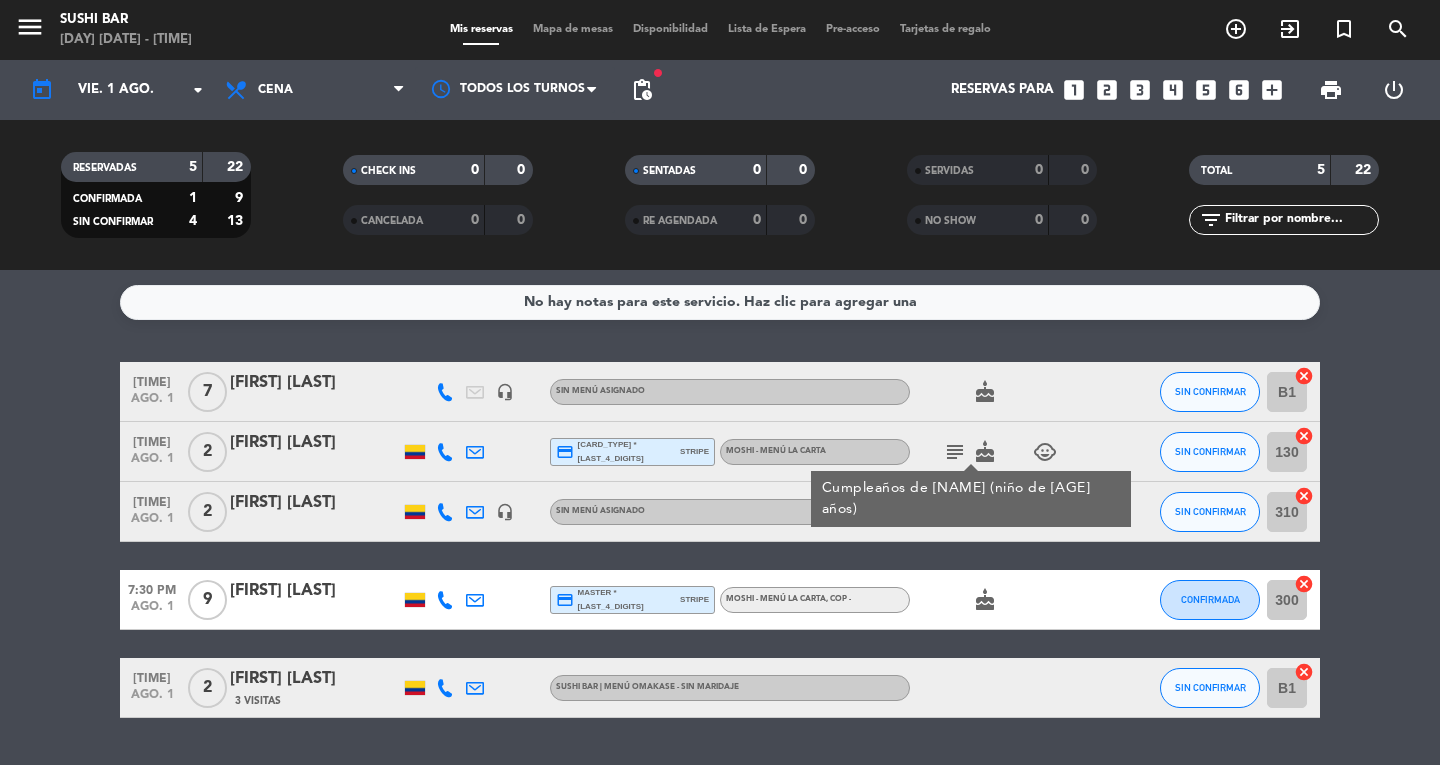 click on "child_care" 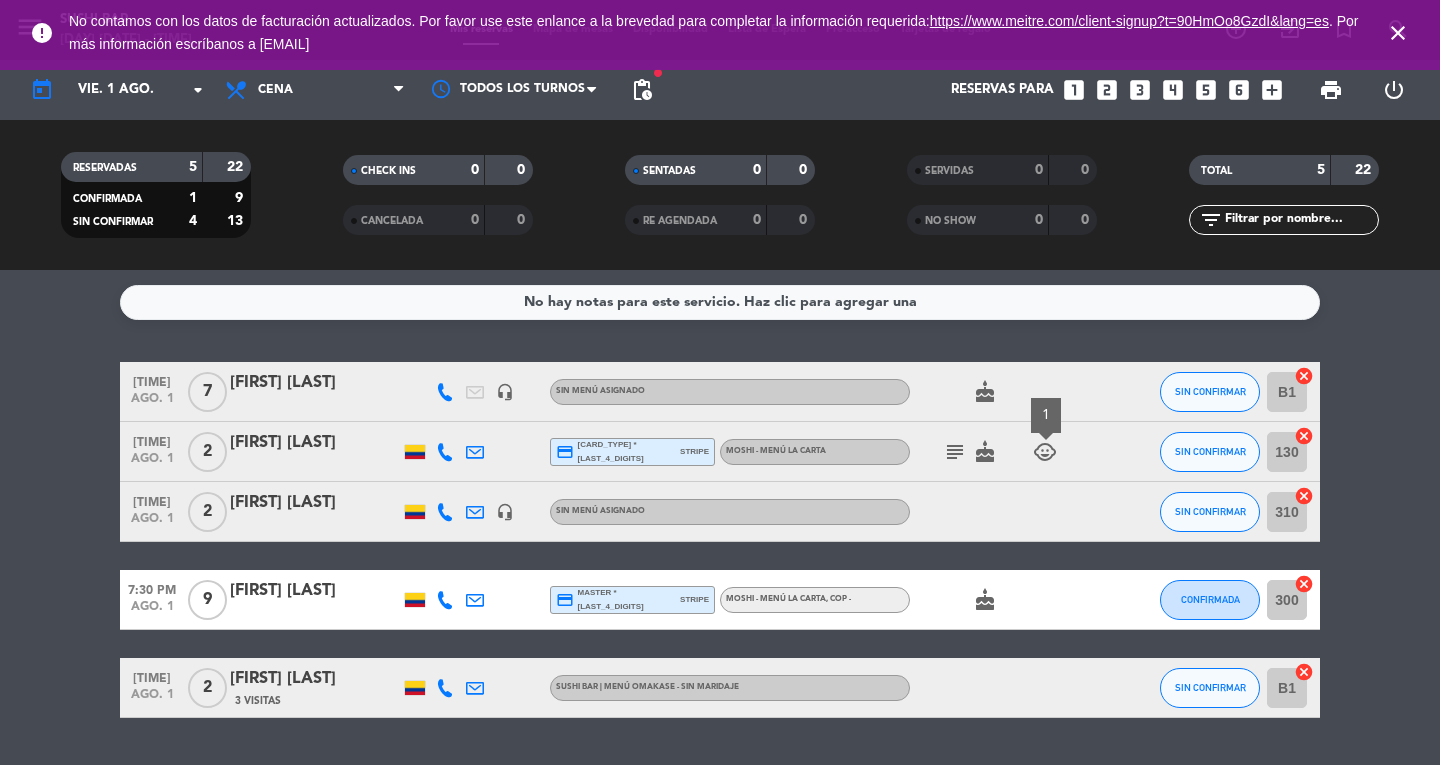 click on "No hay notas para este servicio. Haz clic para agregar una   [TIME]  [DATE ABBR]   7   [FIRST] [LAST]   headset_mic  Sin menú asignado  cake  SIN CONFIRMAR B1  cancel   [TIME]  [DATE ABBR]   2   [FIRST] [LAST]  credit_card  [CARD_TYPE] * [LAST_4_DIGITS]   stripe   MOSHI - Menú la carta   subject   cake   child_care  1 SIN CONFIRMAR 130  cancel   [TIME]  [DATE ABBR]   2   [FIRST] [LAST]    headset_mic  Sin menú asignado SIN CONFIRMAR 310  cancel   [TIME]  [DATE ABBR]   9   [FIRST] [LAST]  credit_card  [CARD_TYPE] * [LAST_4_DIGITS]   stripe   MOSHI - Menú la carta  , COP -  cake  CONFIRMADA 300  cancel   [TIME]  [DATE ABBR]   2   [FIRST] [LAST]   3 Visitas   SUSHI BAR | Menú Omakase - Sin maridaje SIN CONFIRMAR B1  cancel" 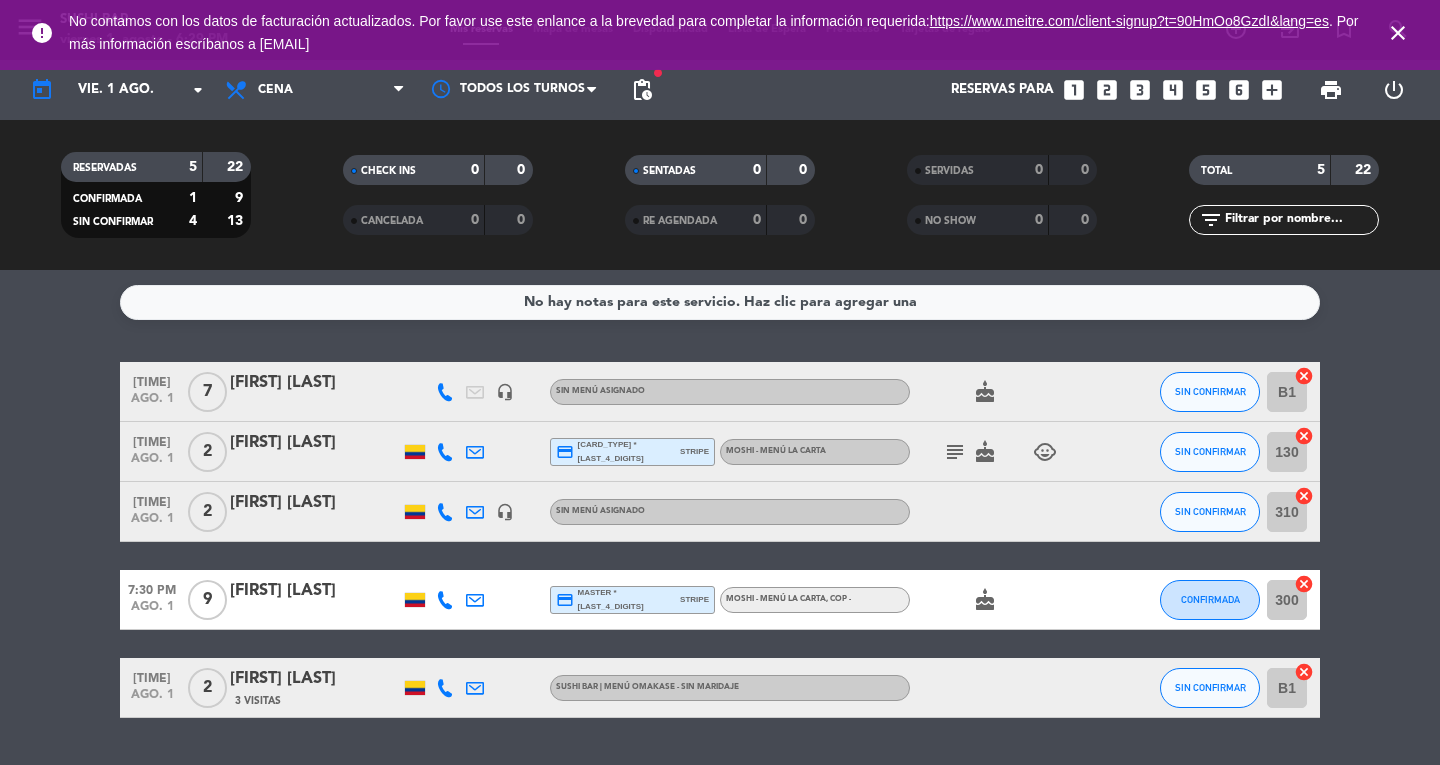 click on "close" at bounding box center (1398, 33) 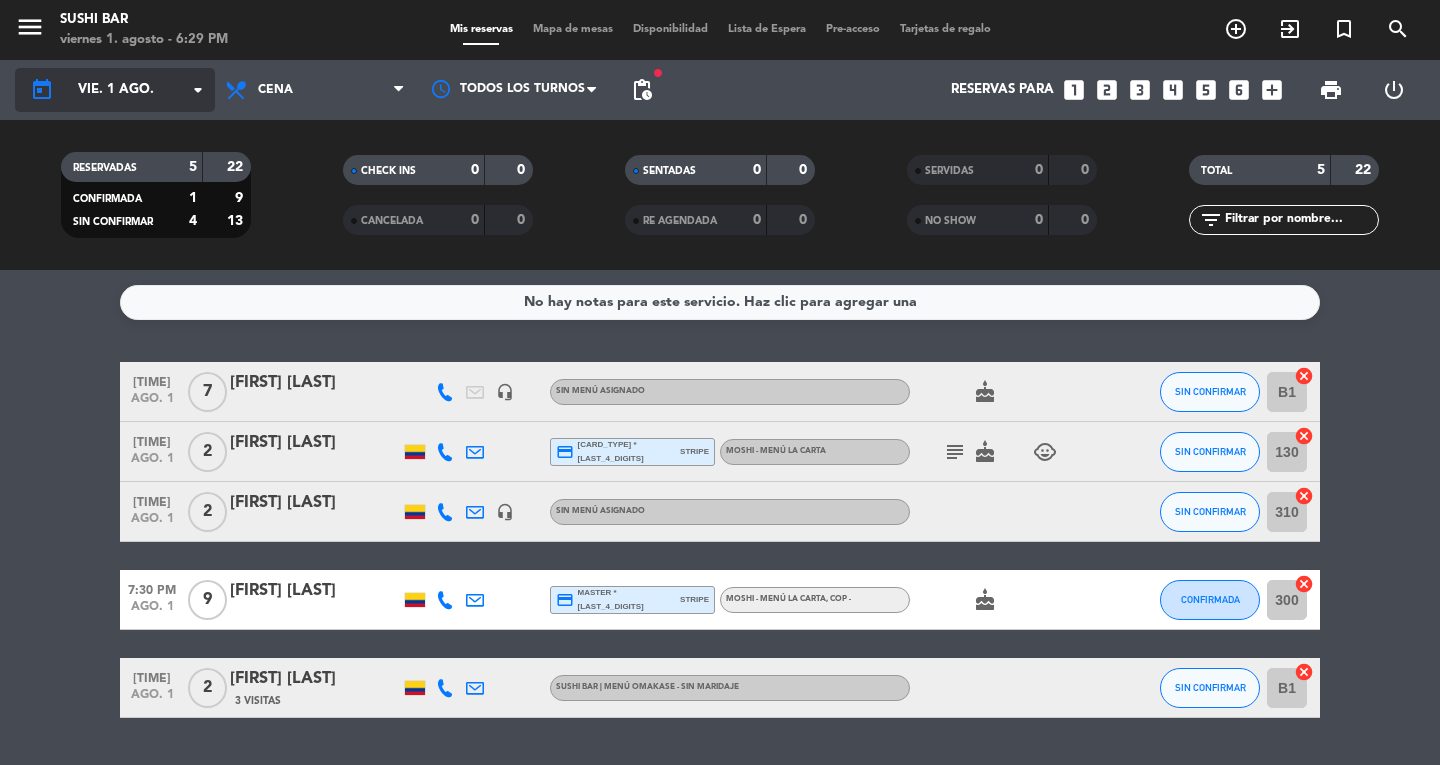 click on "today" 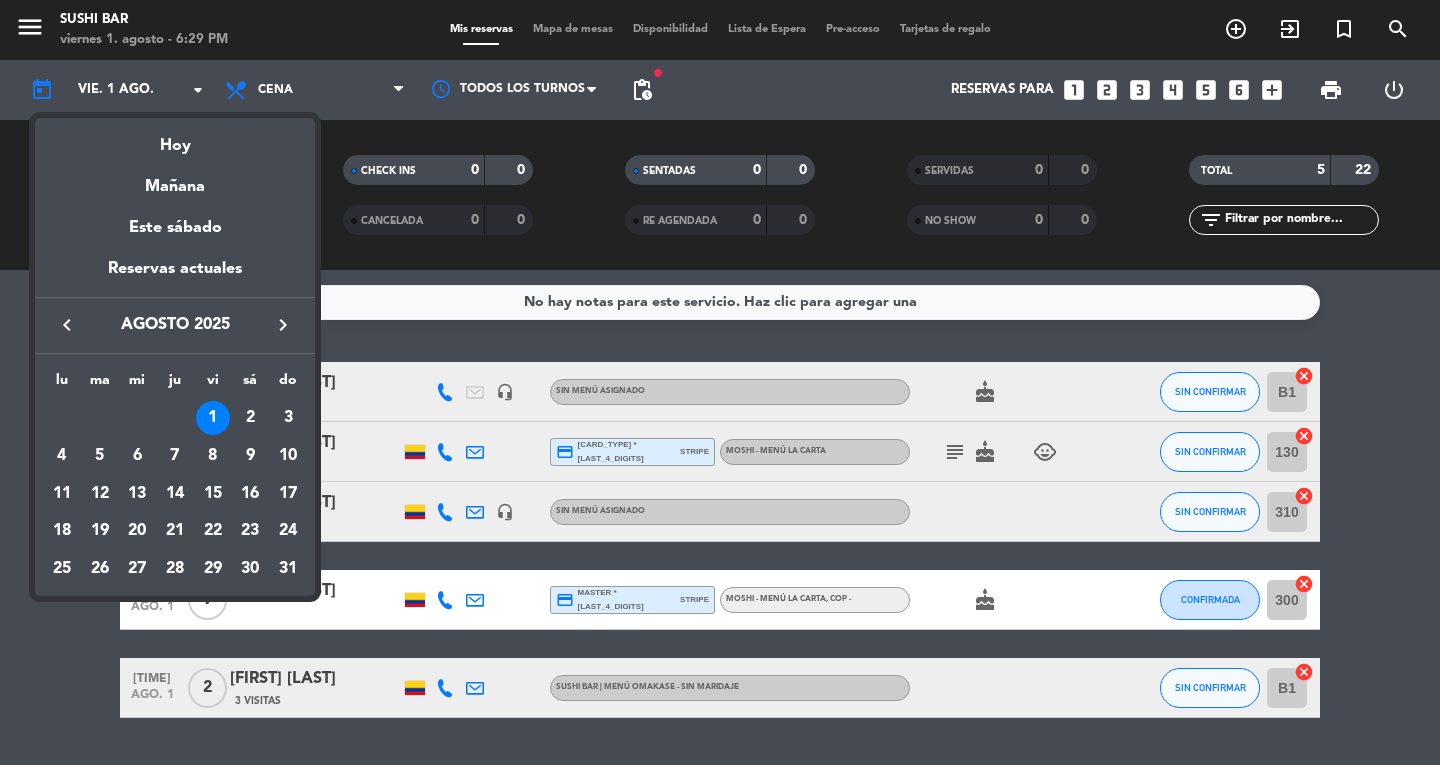 click at bounding box center [720, 382] 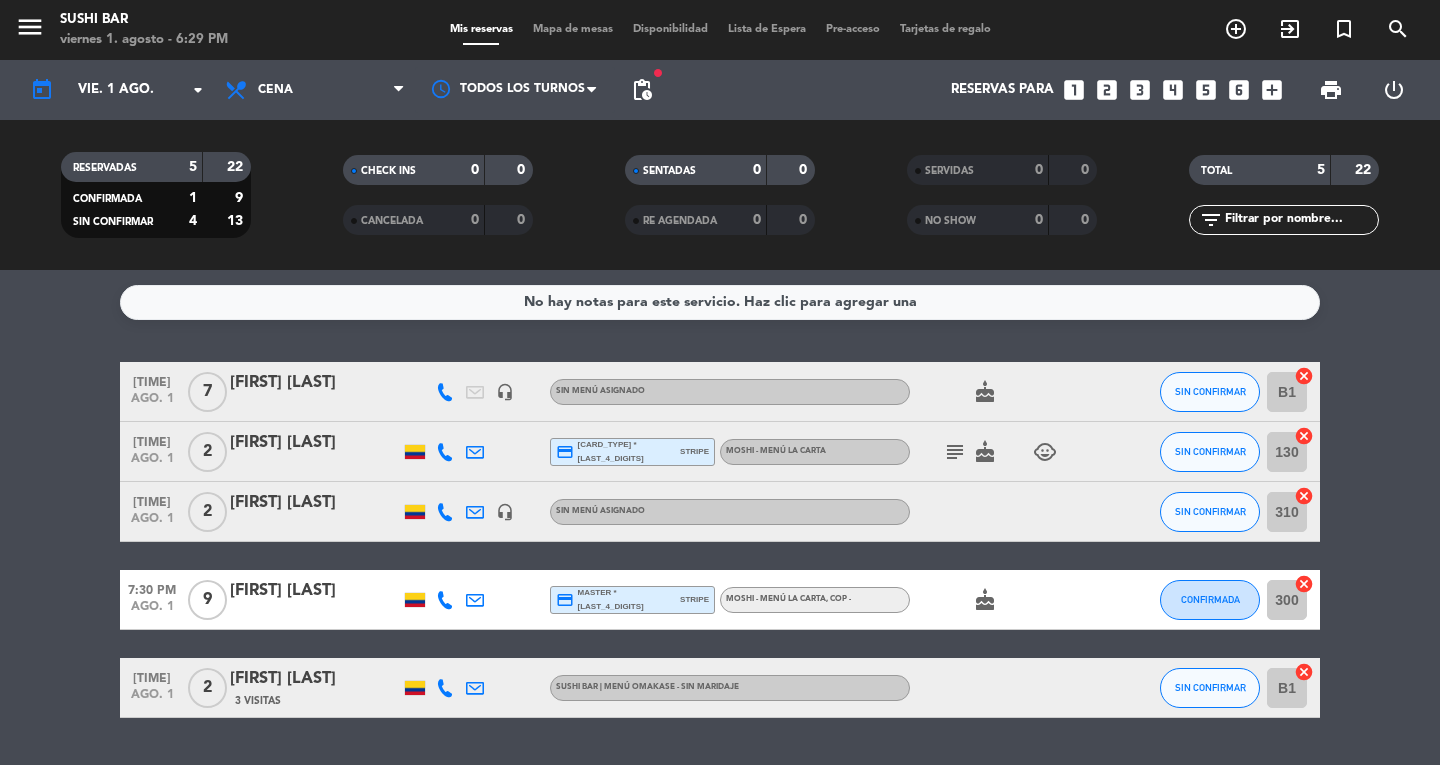 click on "menu" at bounding box center (30, 27) 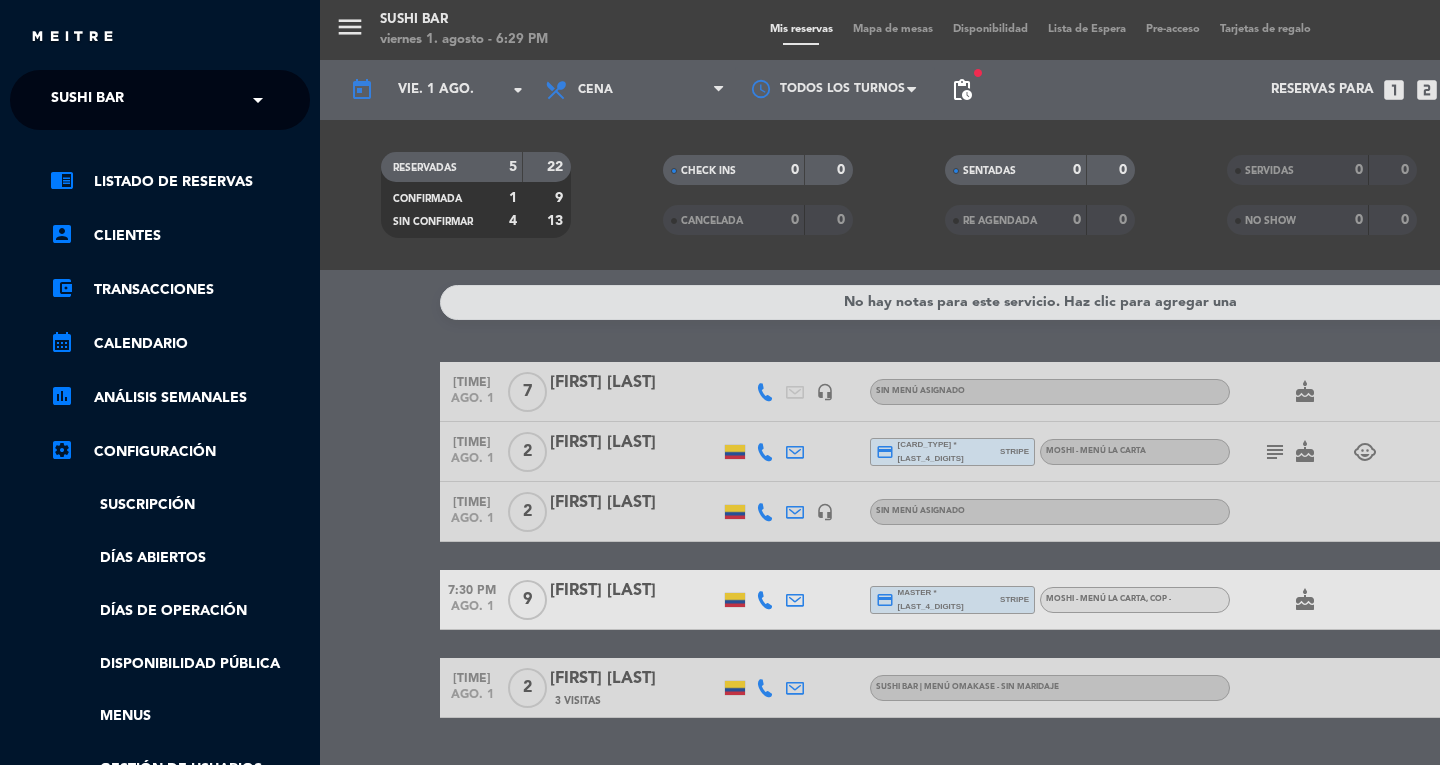 click on "SUSHI BAR" 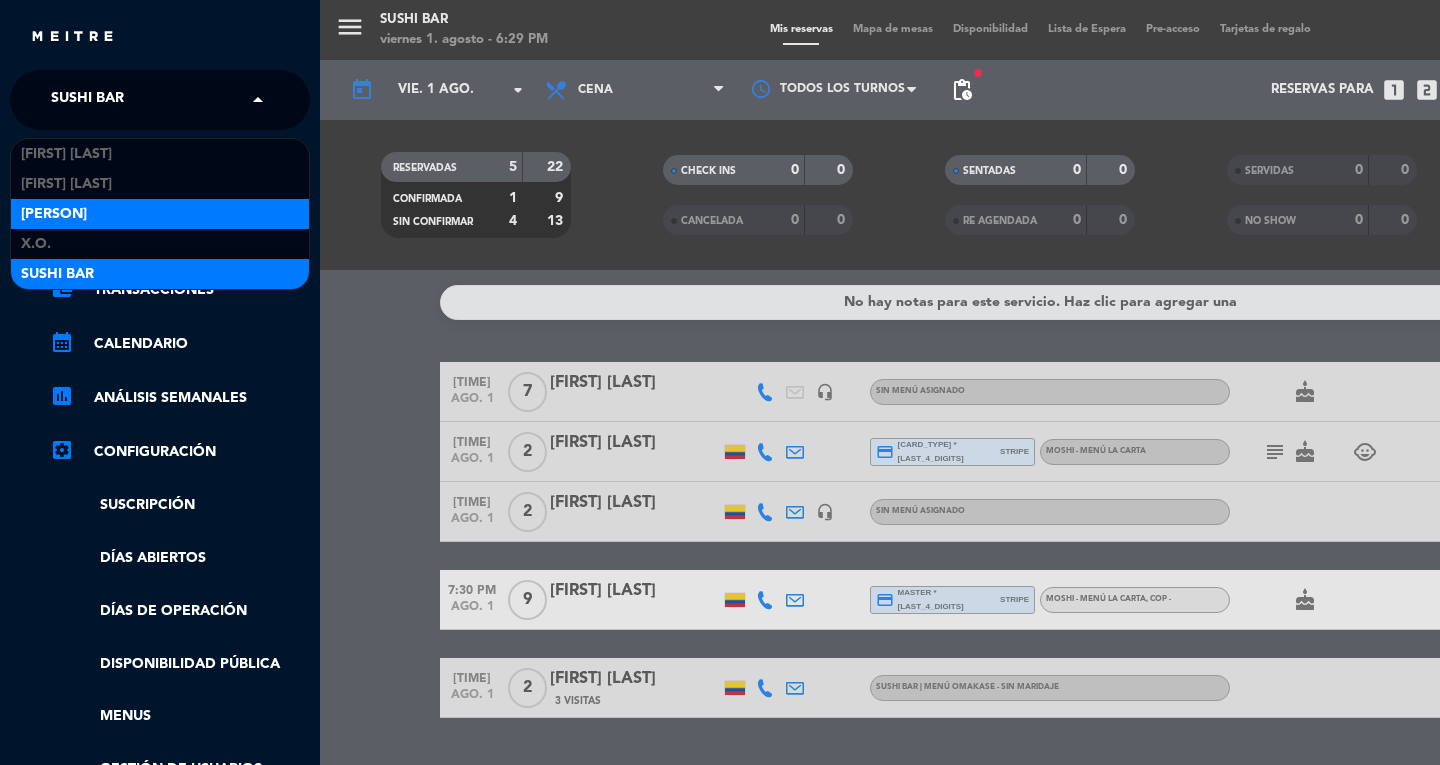 click on "[PERSON]" at bounding box center [54, 214] 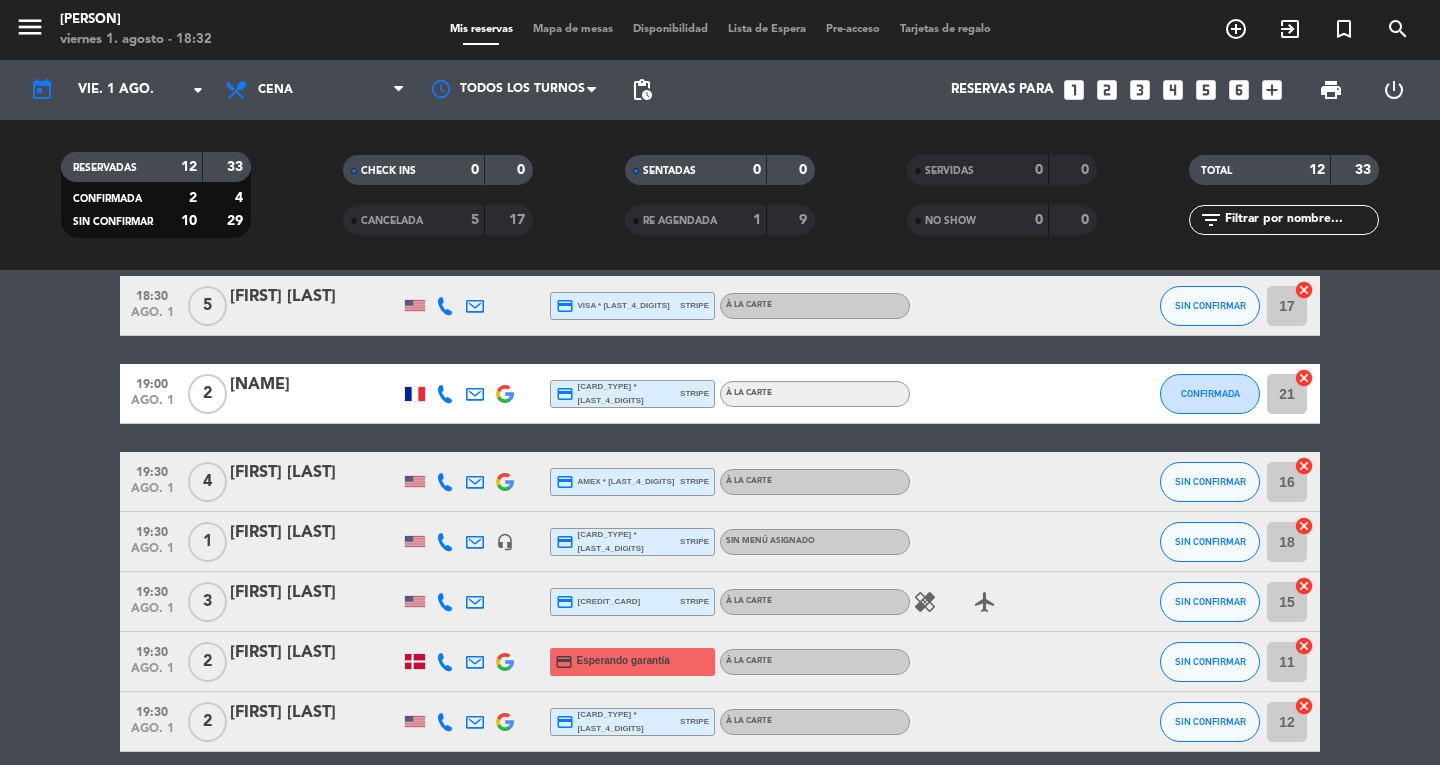 scroll, scrollTop: 0, scrollLeft: 0, axis: both 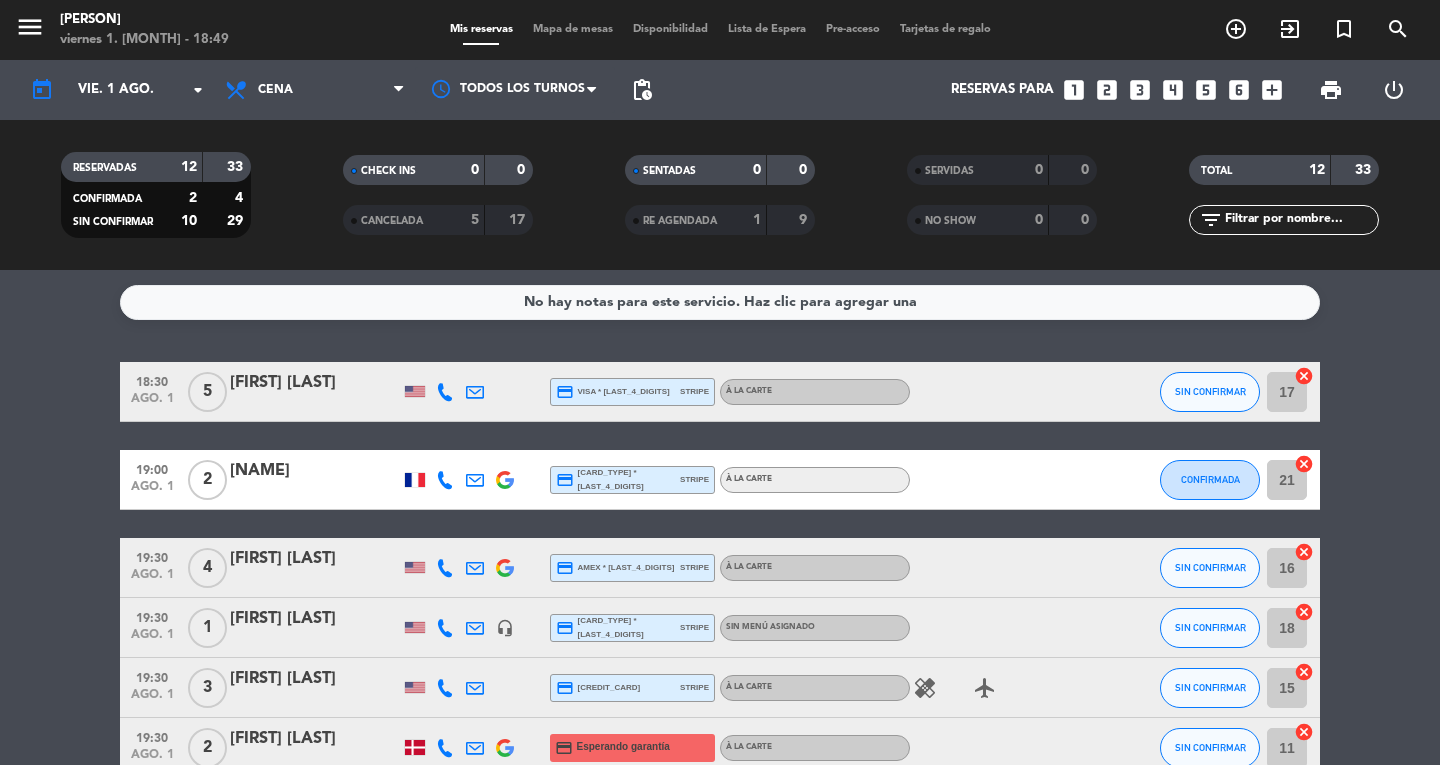 click 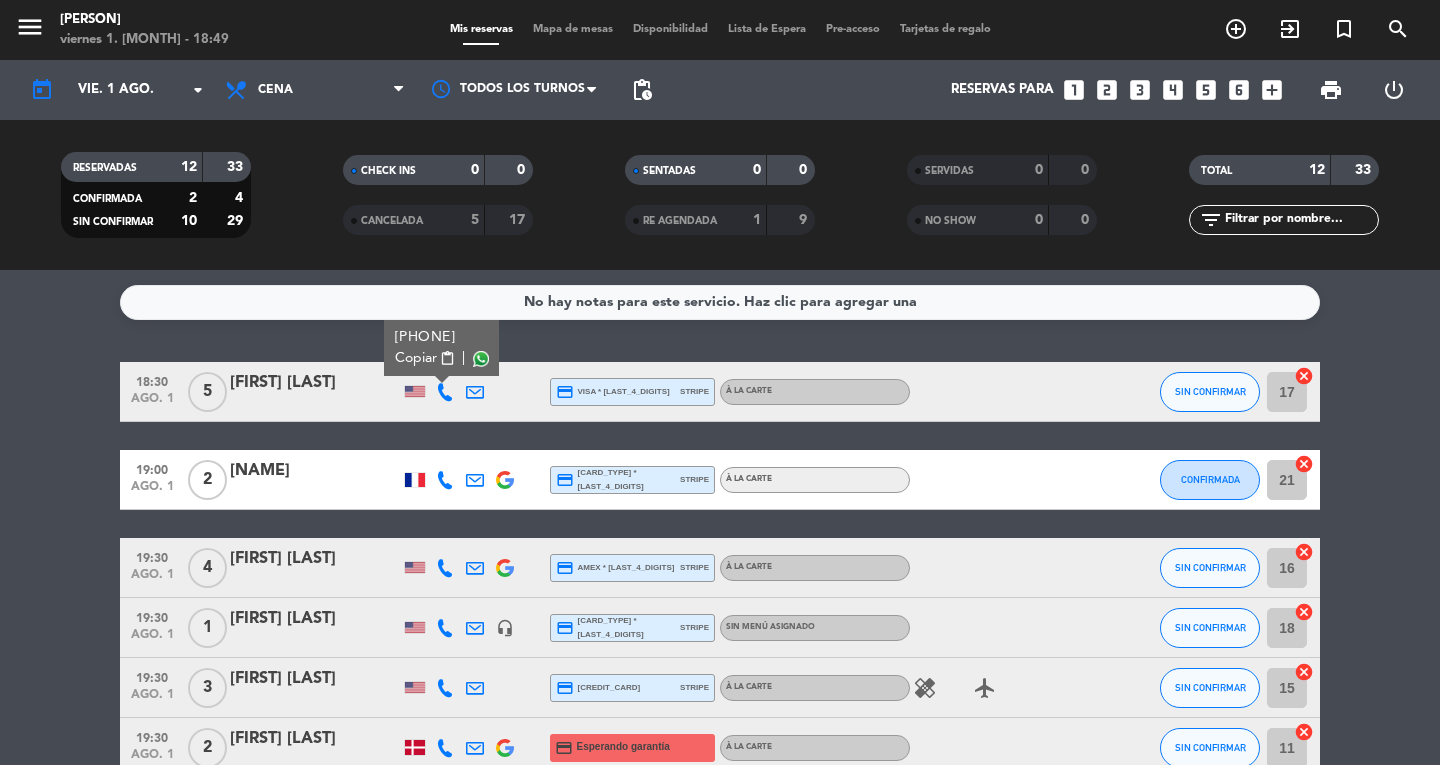 click on "Copiar content_paste" at bounding box center [425, 358] 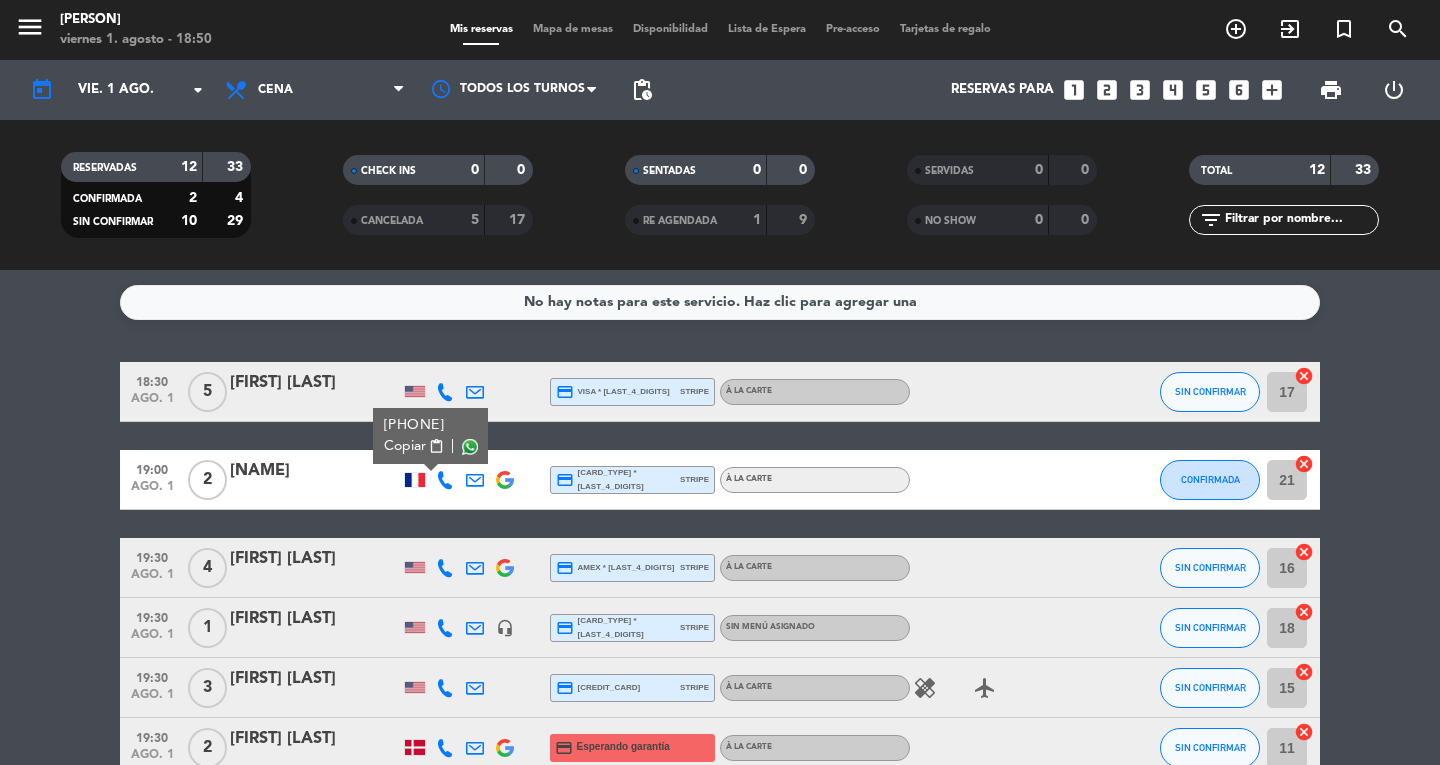 click on "content_paste" at bounding box center [436, 446] 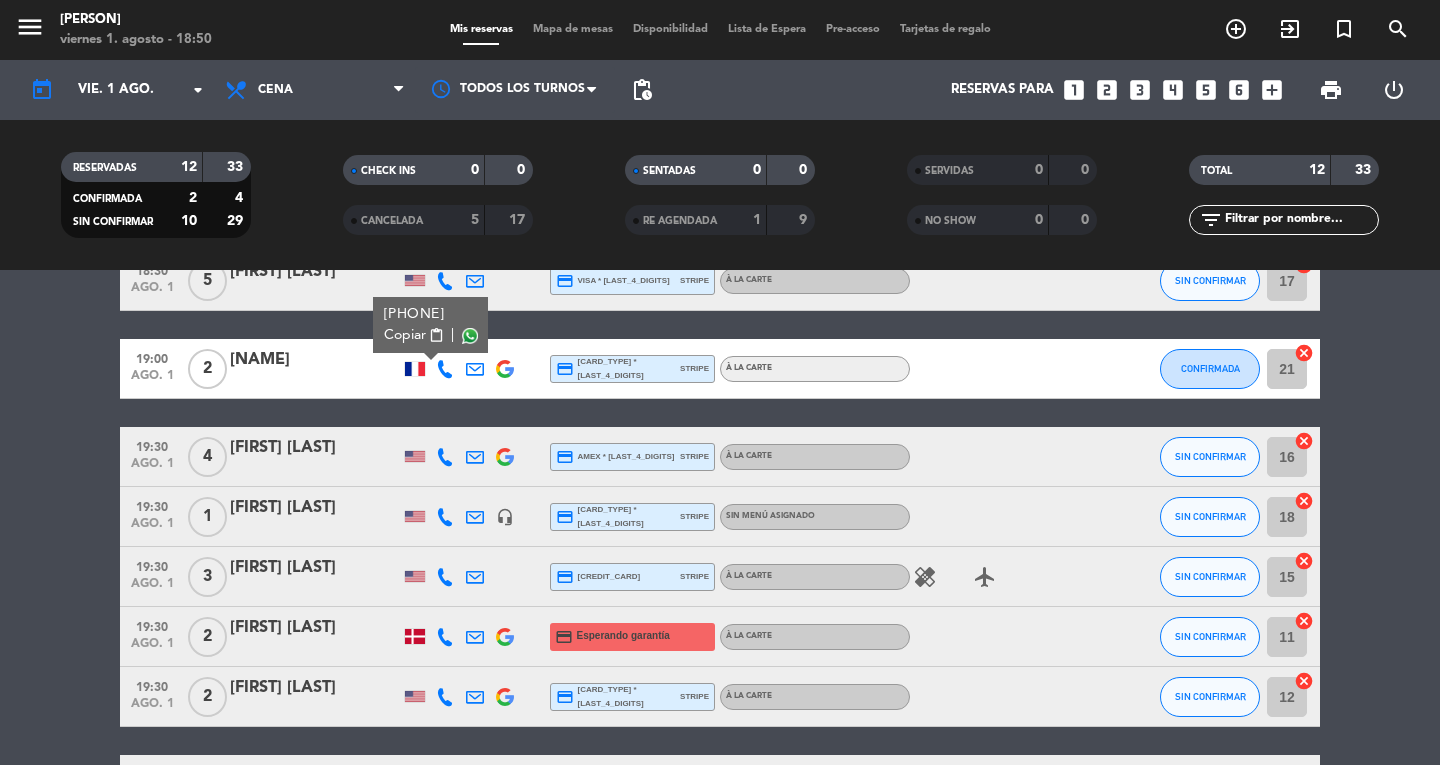 scroll, scrollTop: 114, scrollLeft: 0, axis: vertical 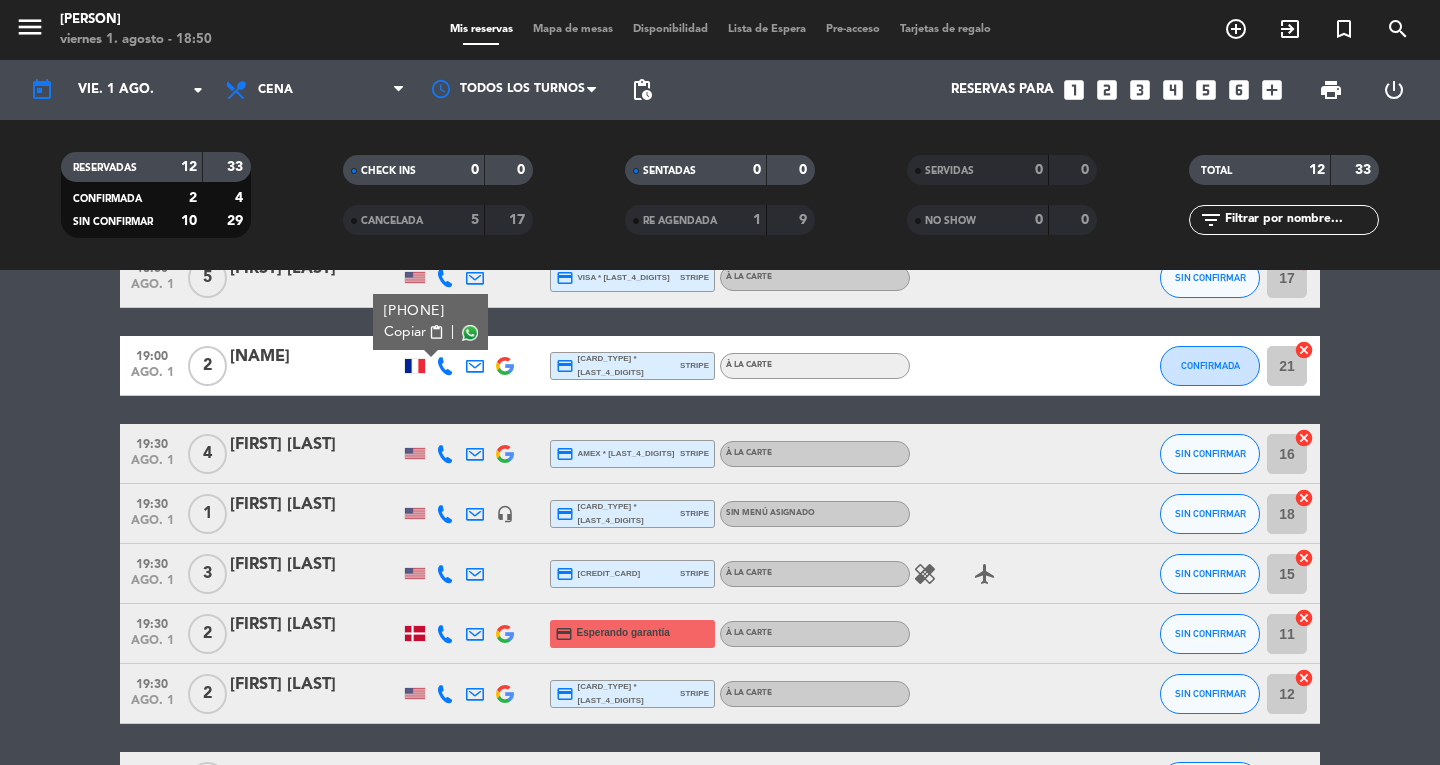 click 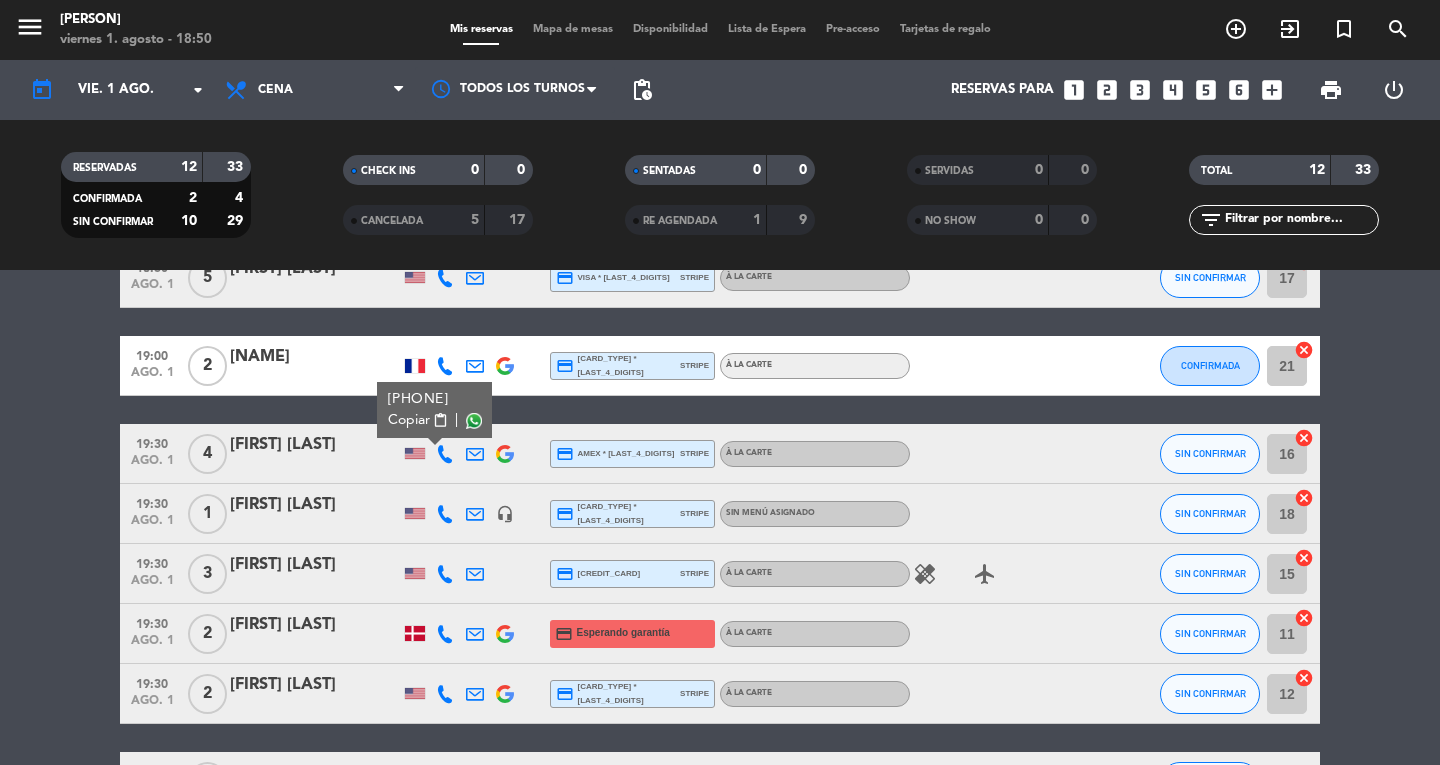 click on "Copiar content_paste" at bounding box center (418, 420) 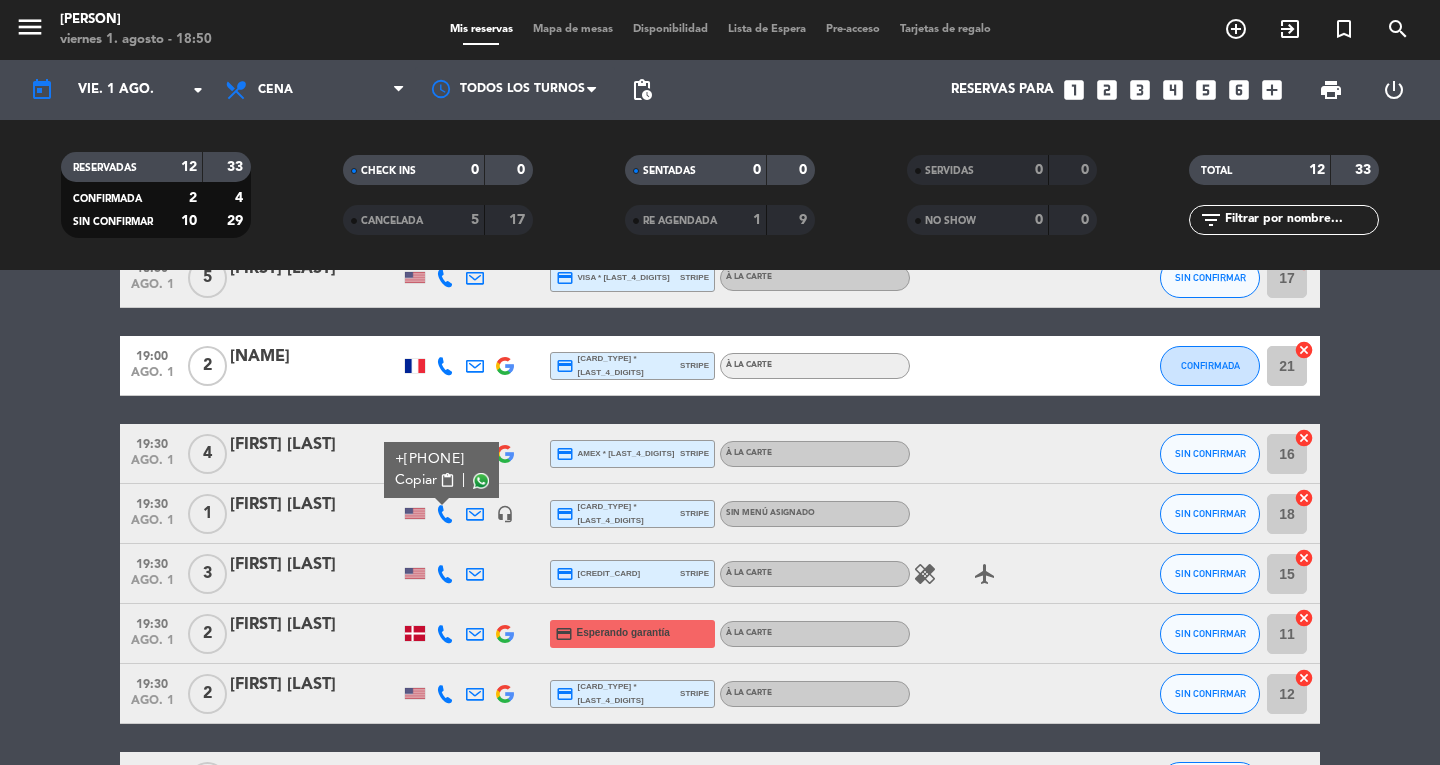 click 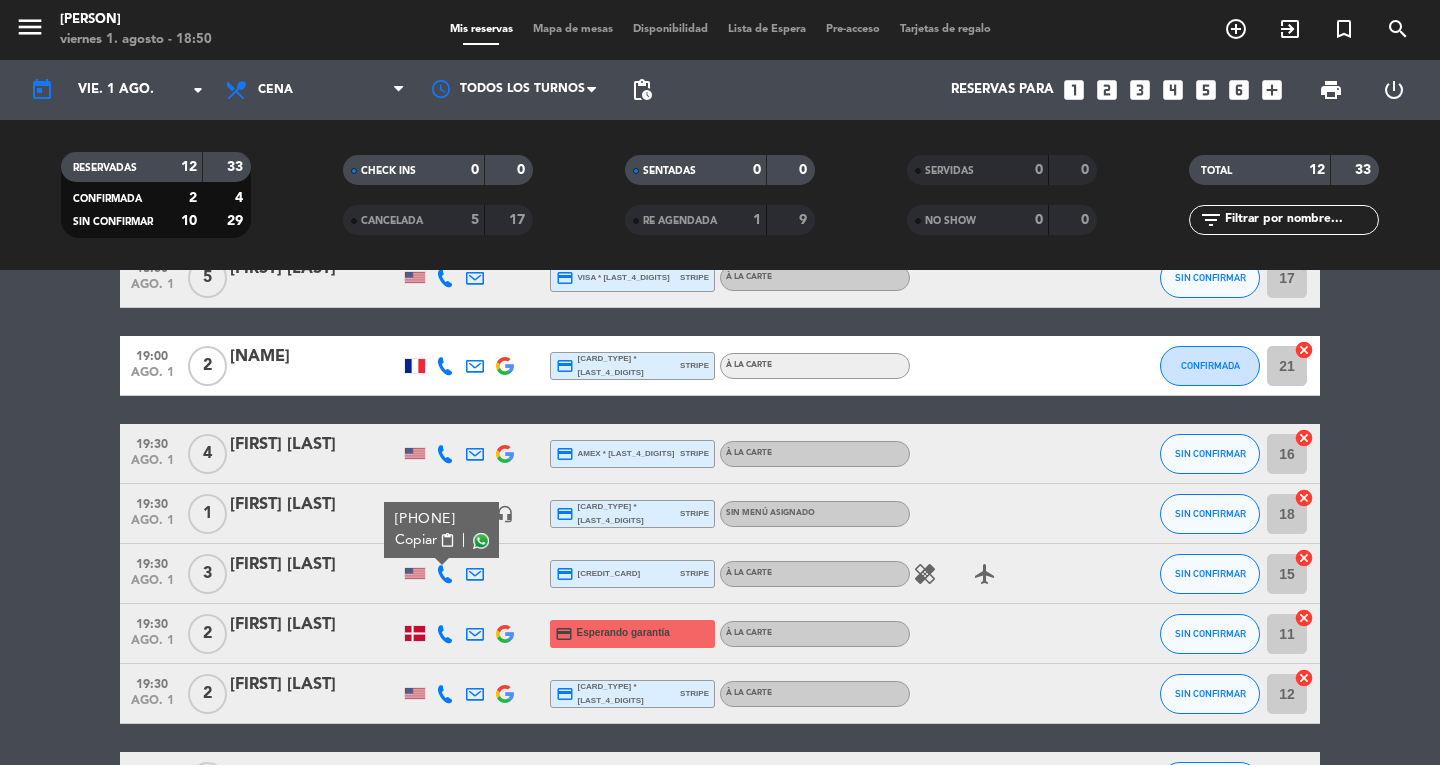 click on "content_paste" at bounding box center (447, 540) 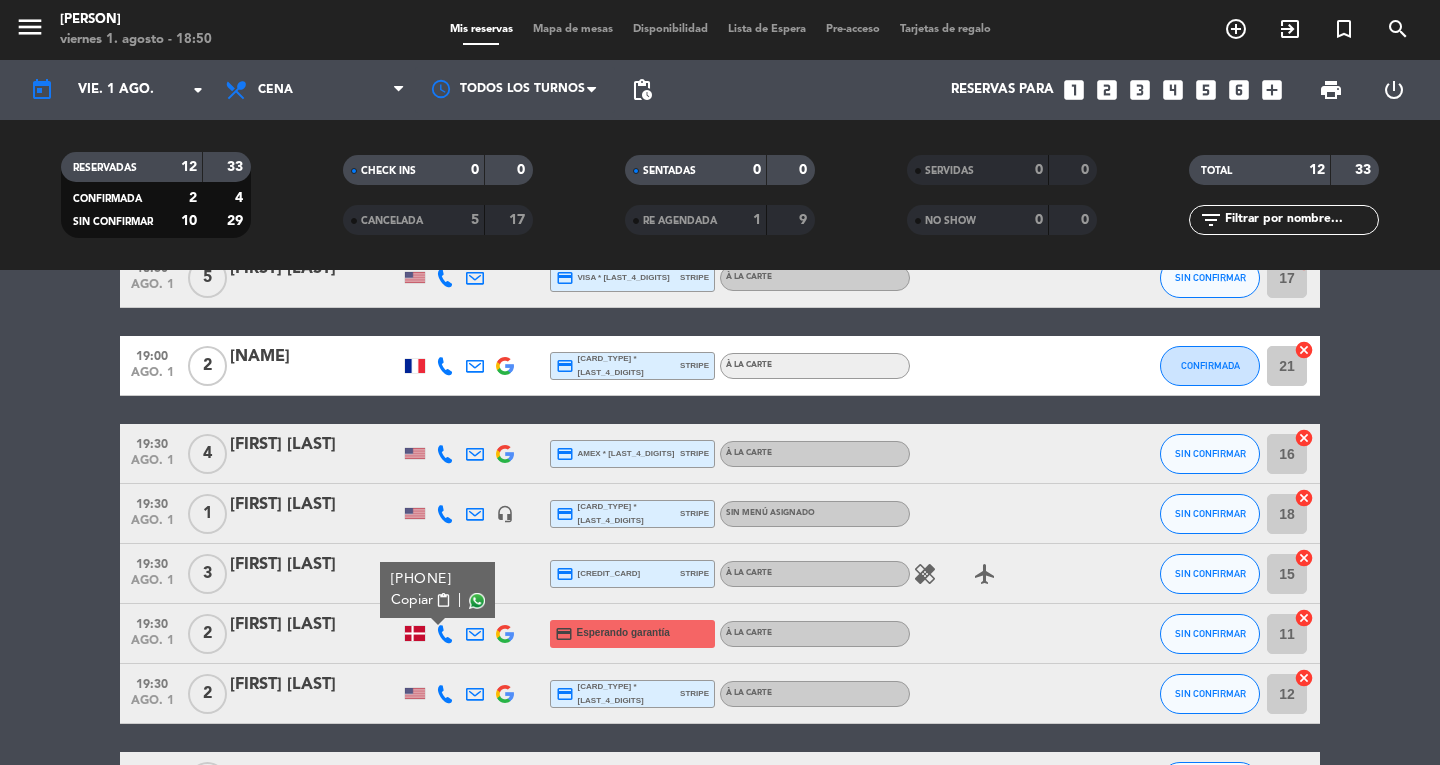 click 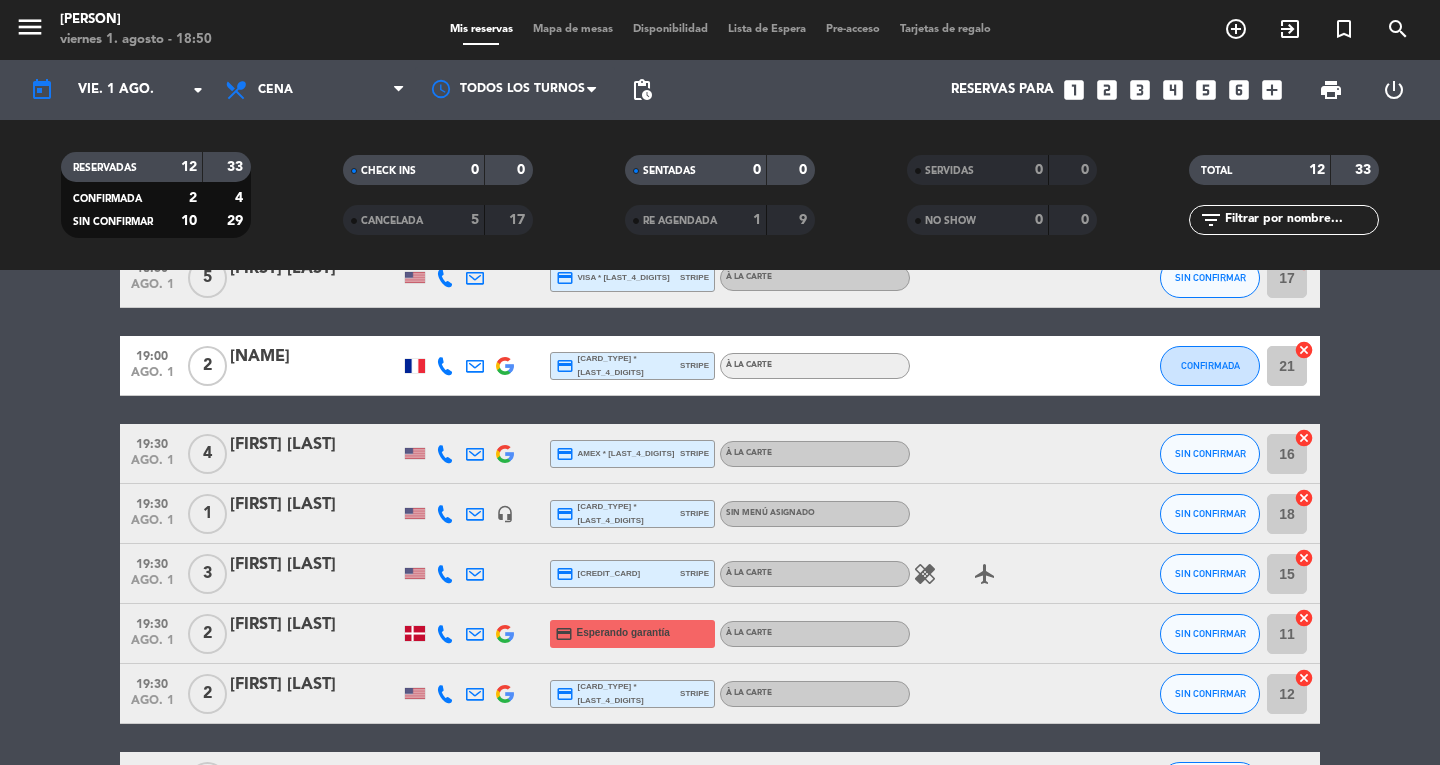 click 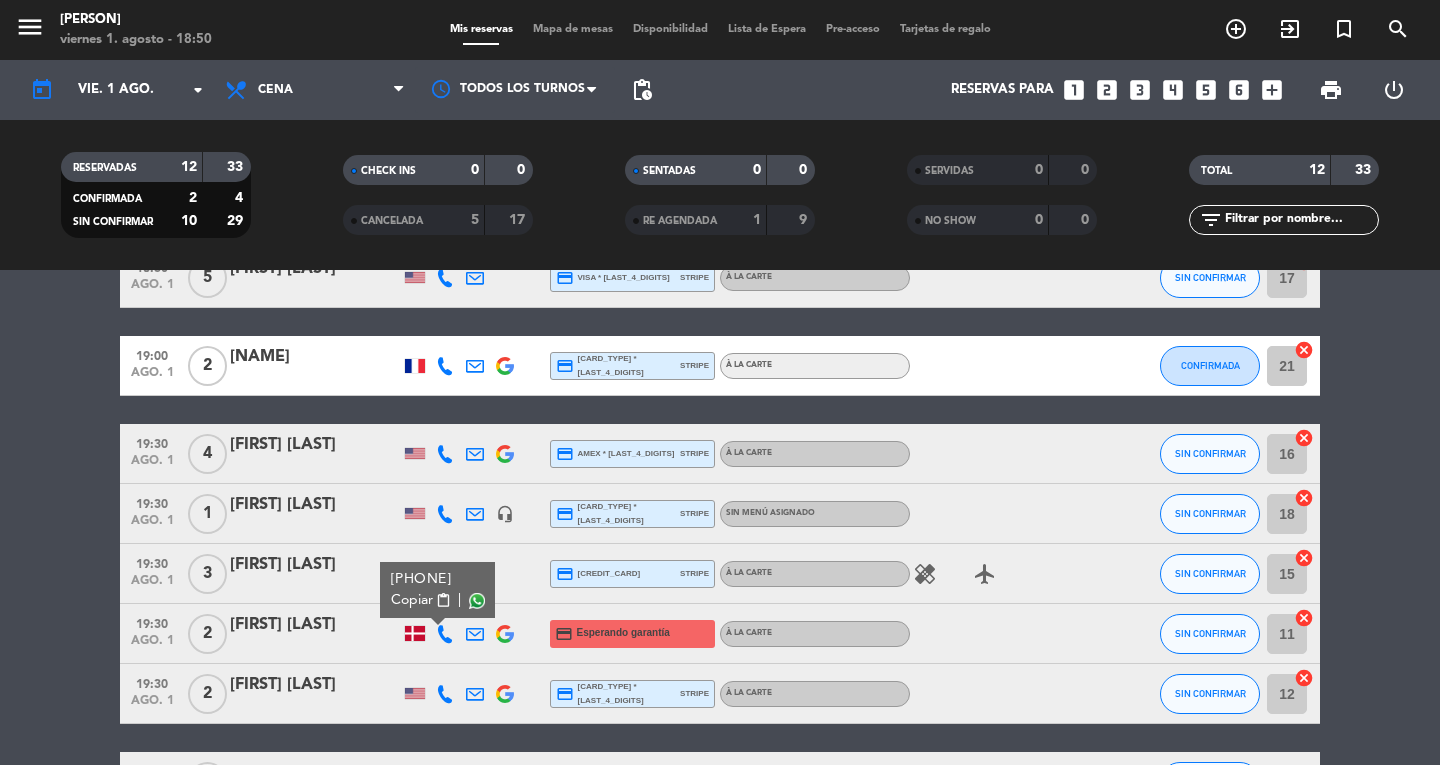 click on "content_paste" at bounding box center (443, 600) 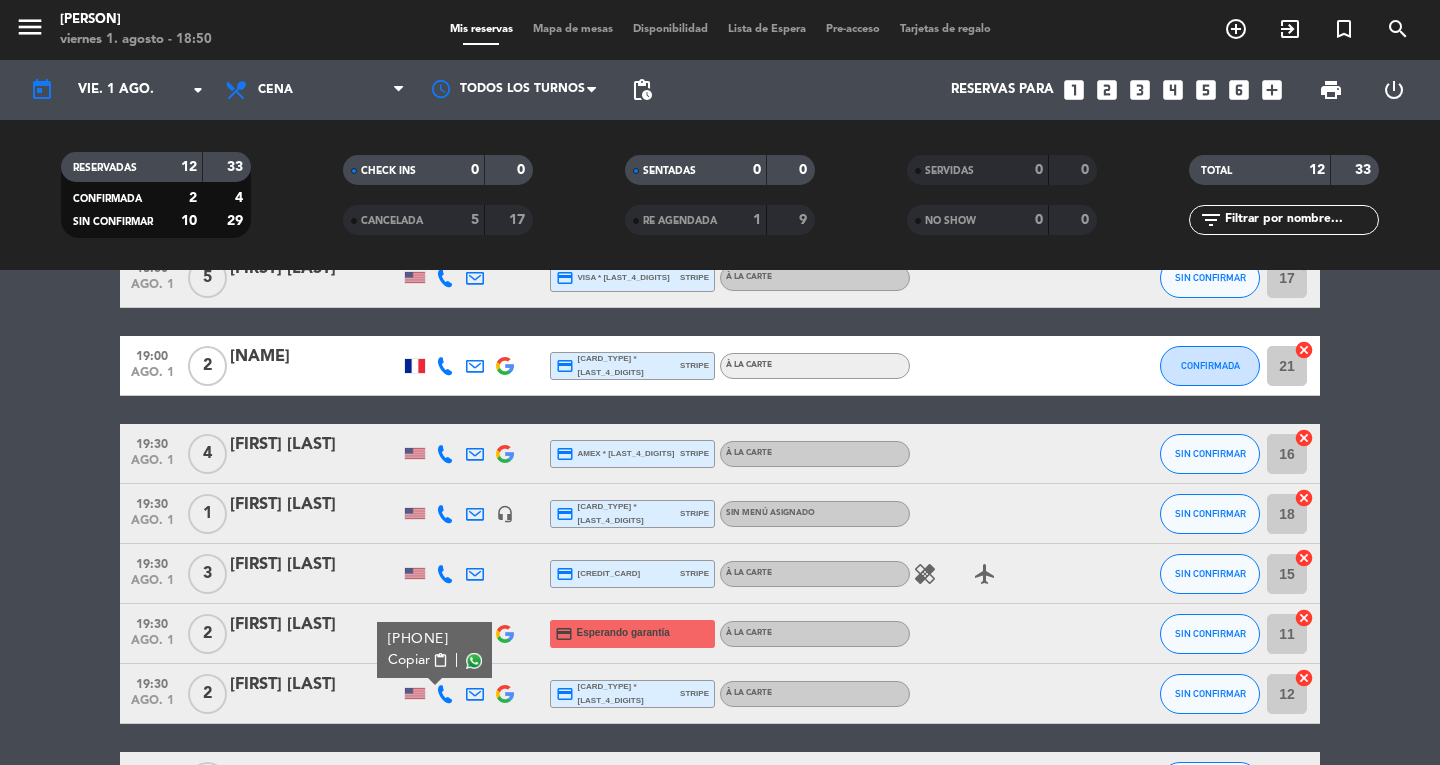 click 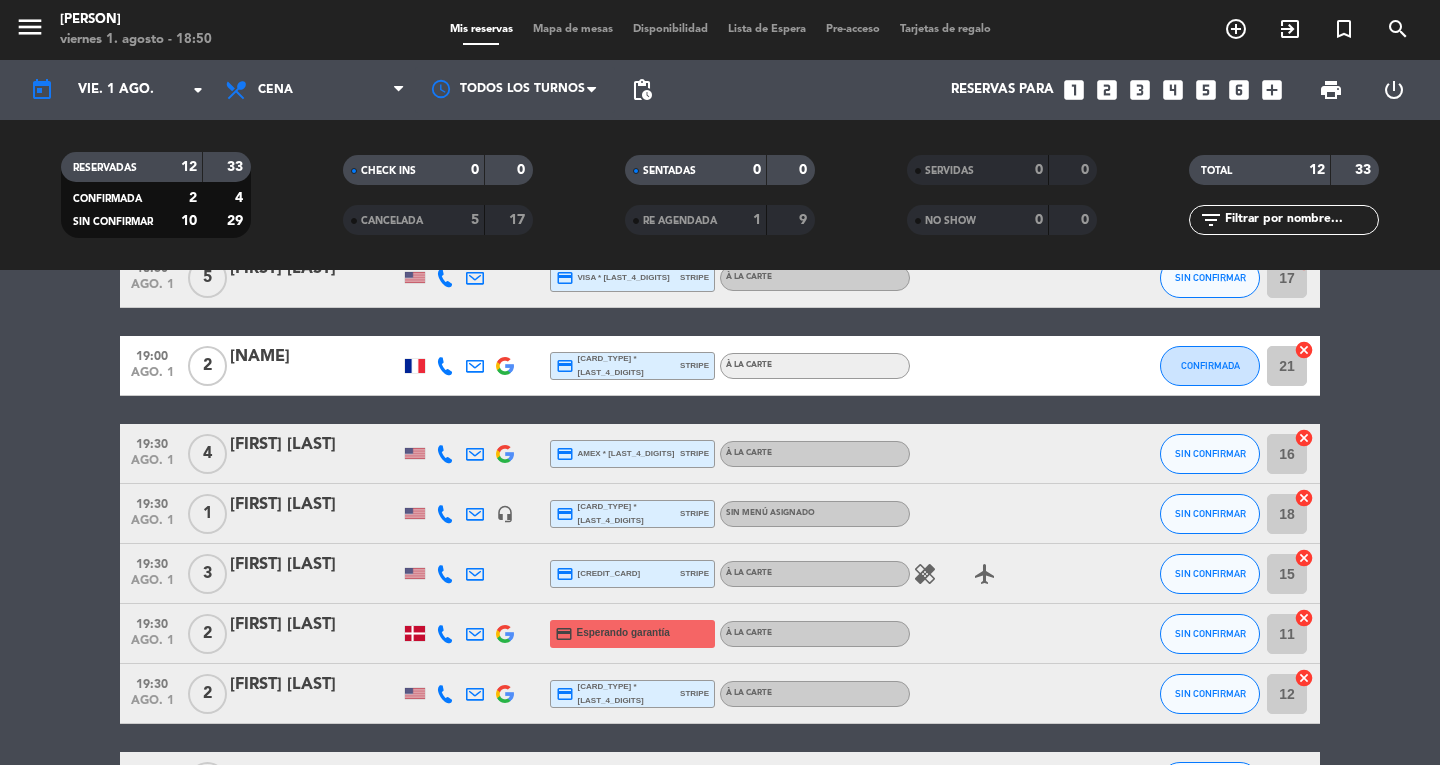 click 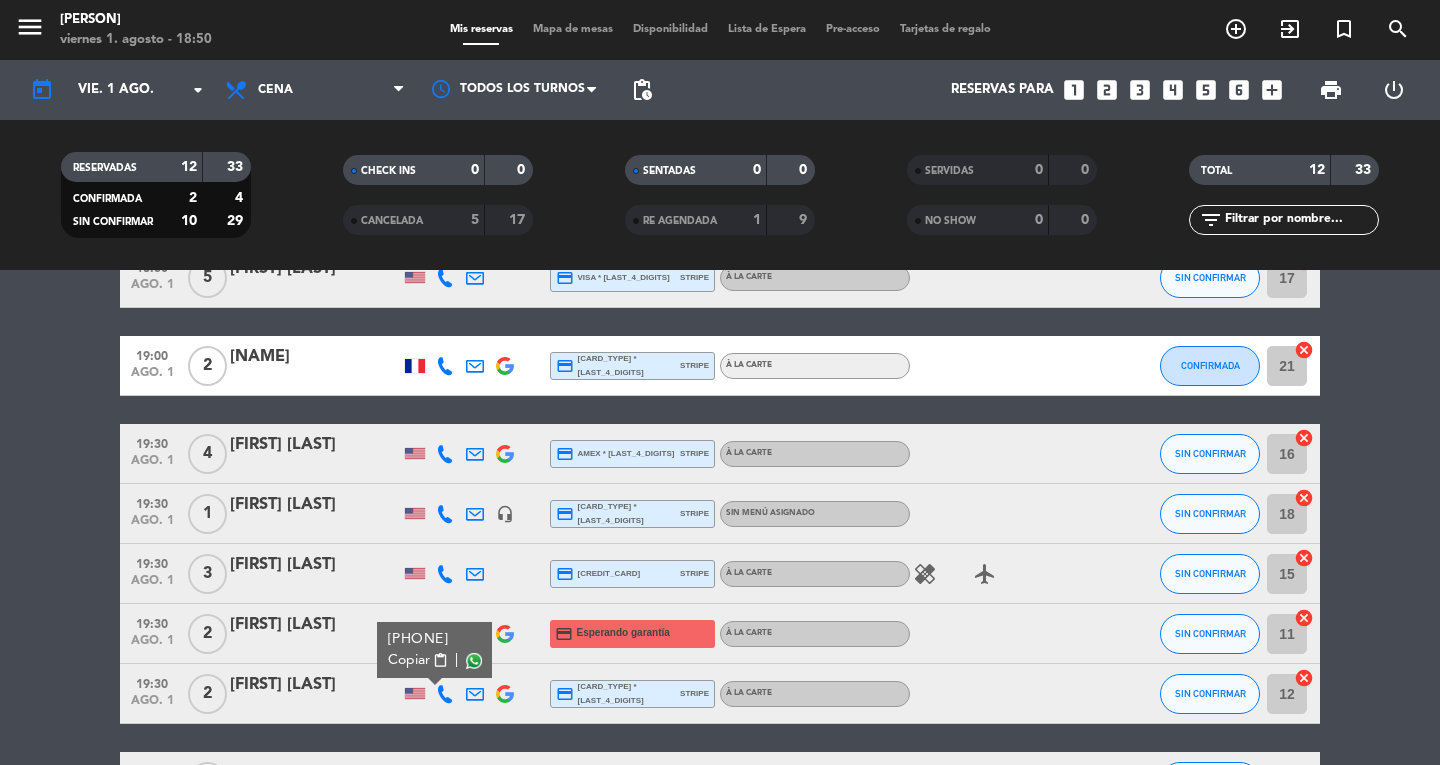 click on "content_paste" at bounding box center (440, 660) 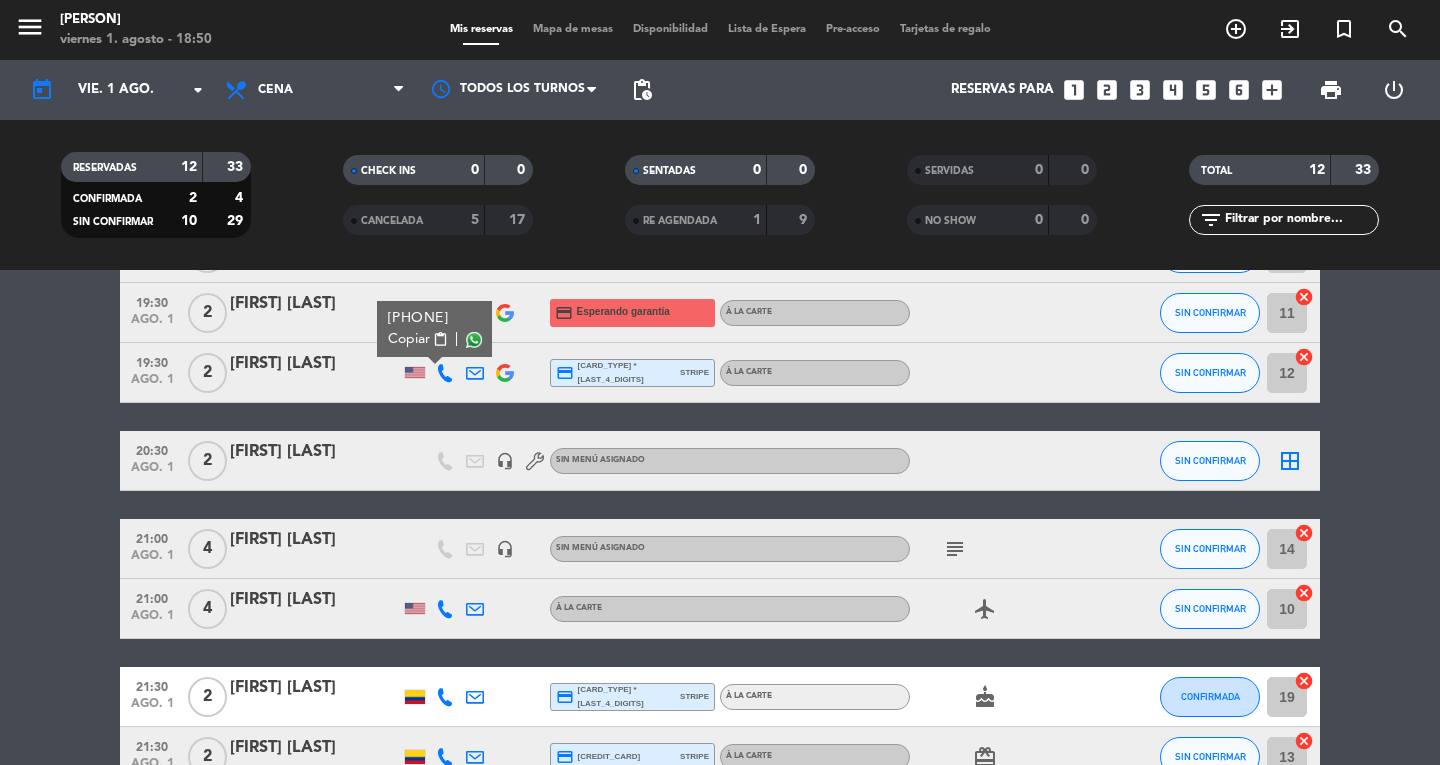scroll, scrollTop: 450, scrollLeft: 0, axis: vertical 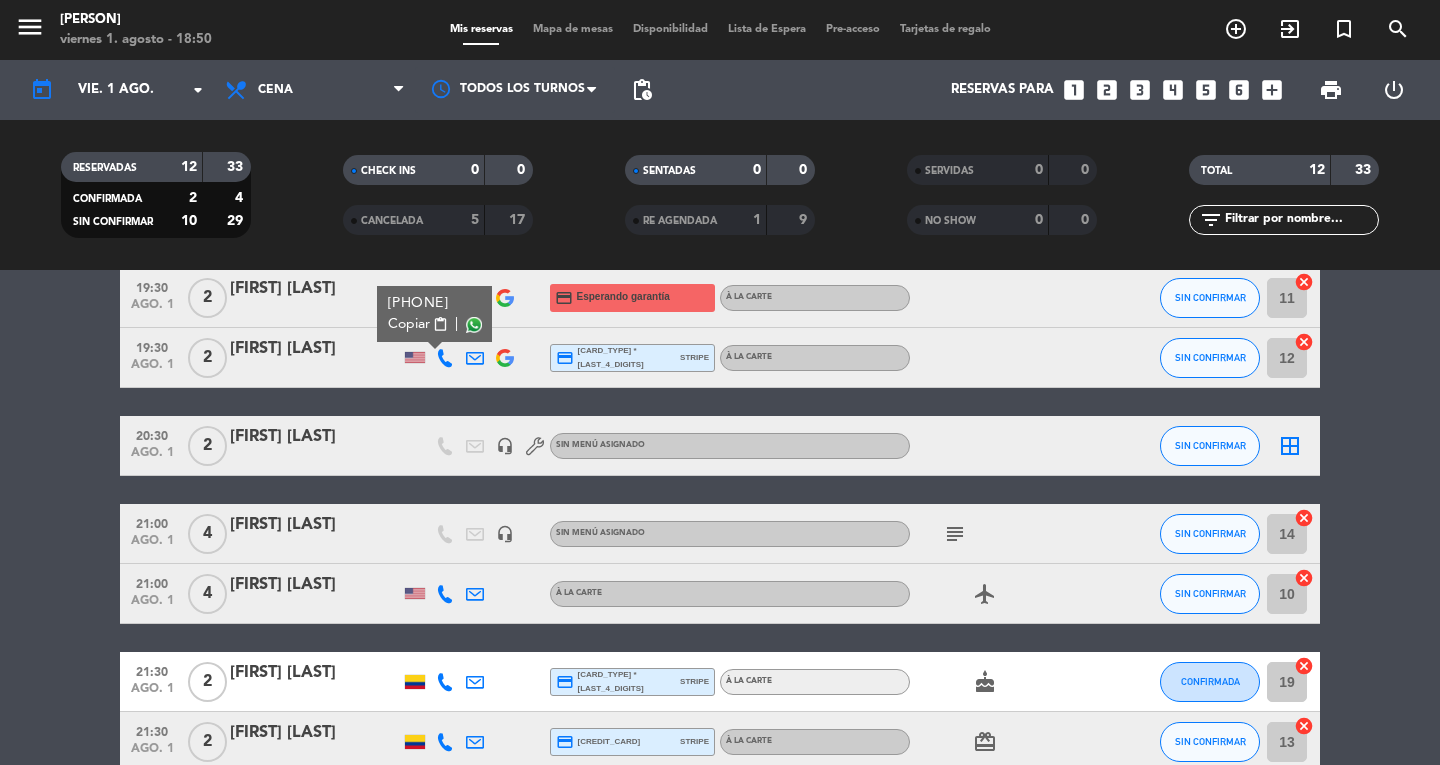 click 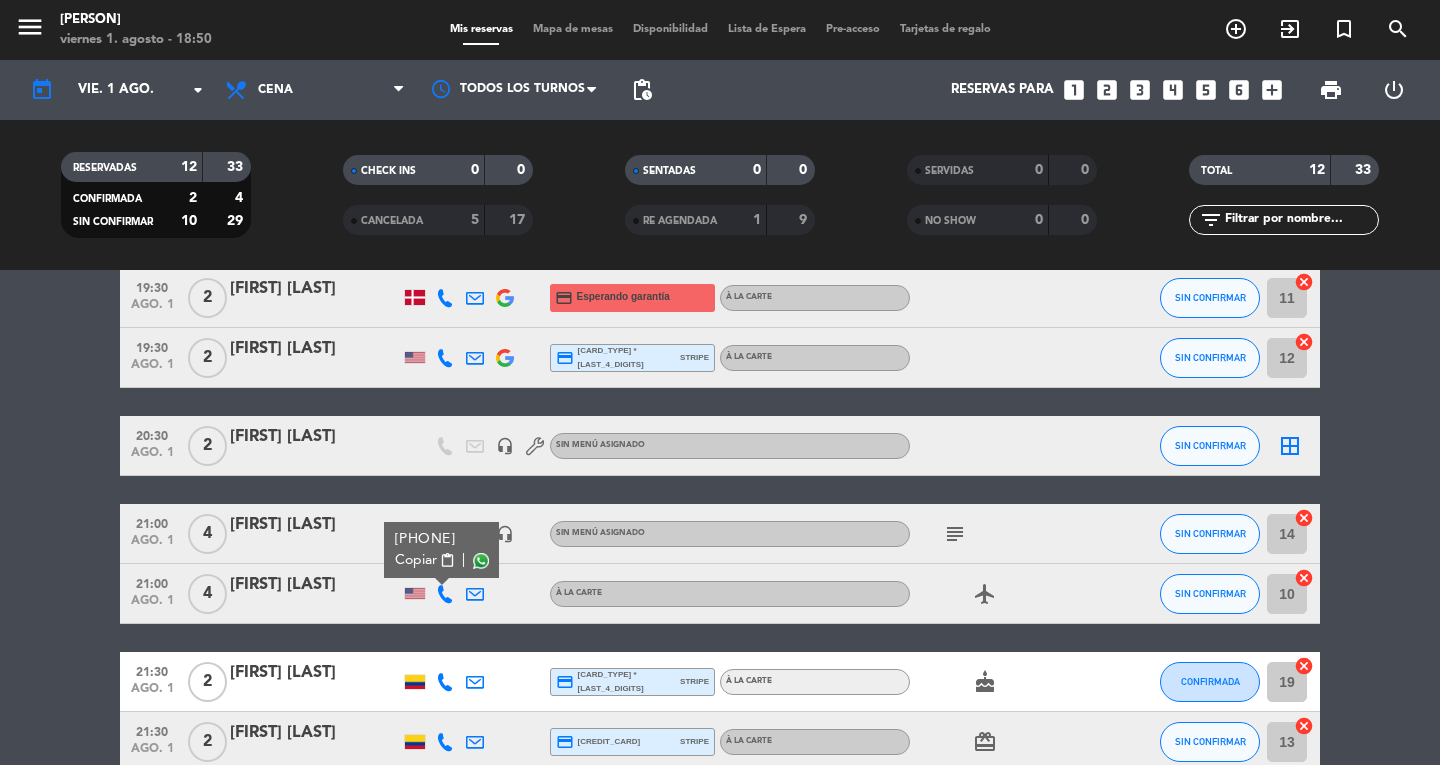 click on "Copiar" at bounding box center [416, 560] 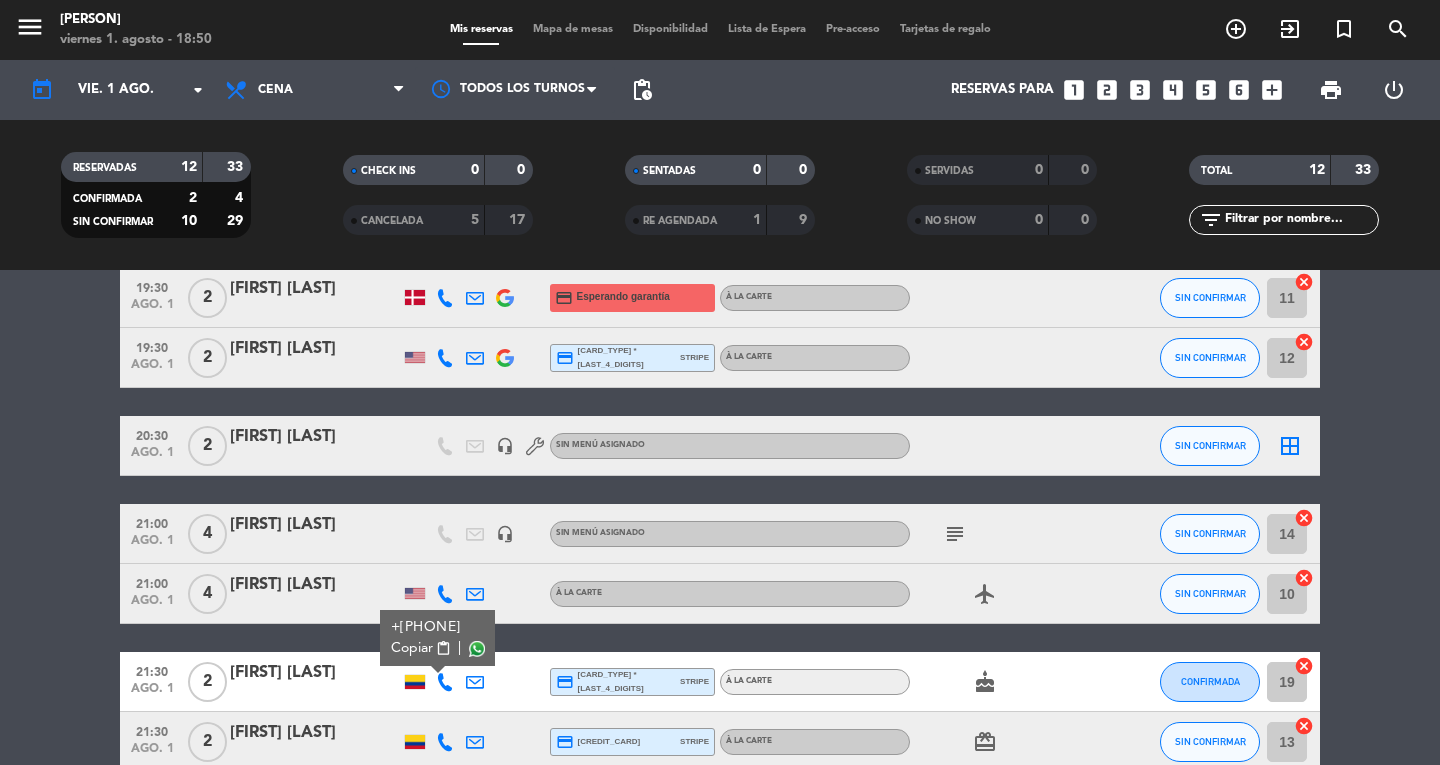click on "content_paste" at bounding box center [443, 648] 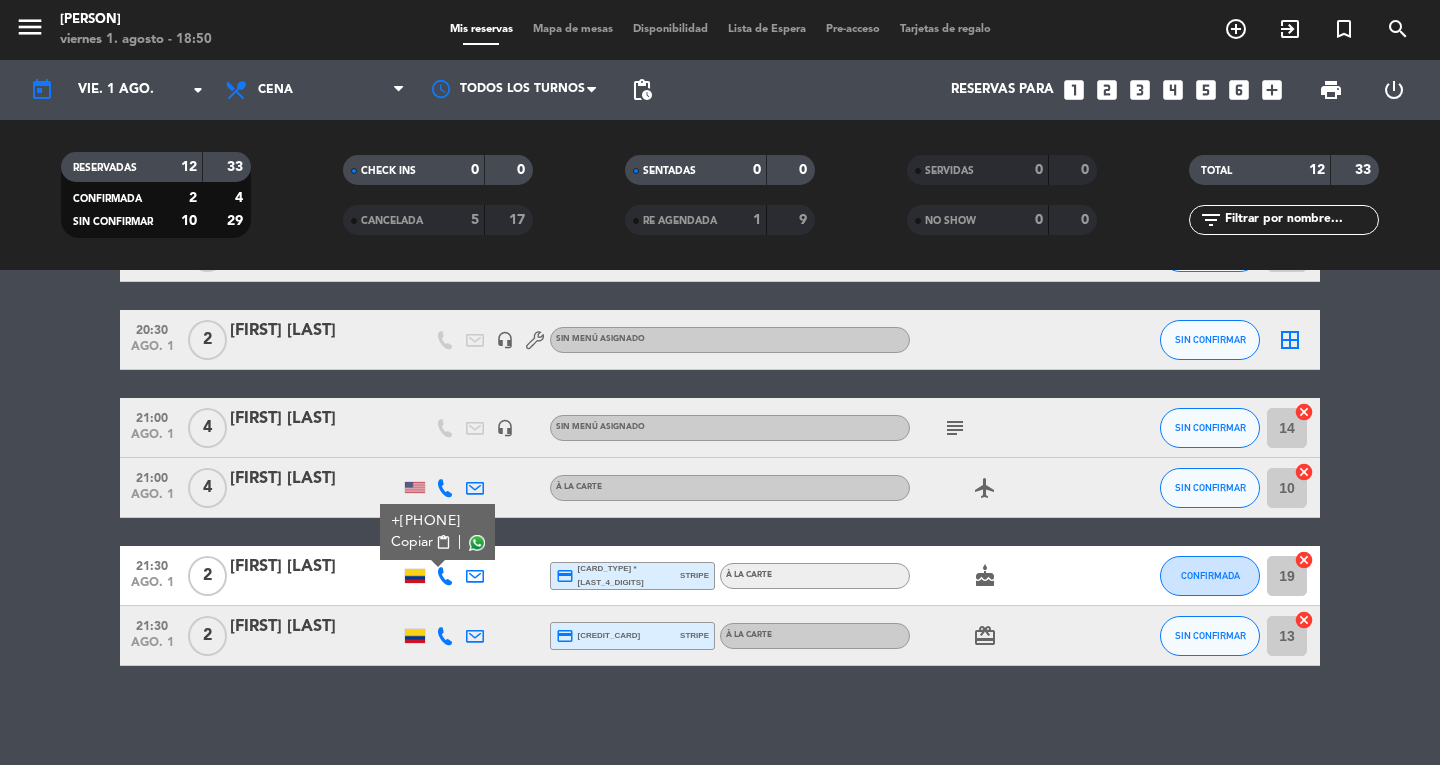 click 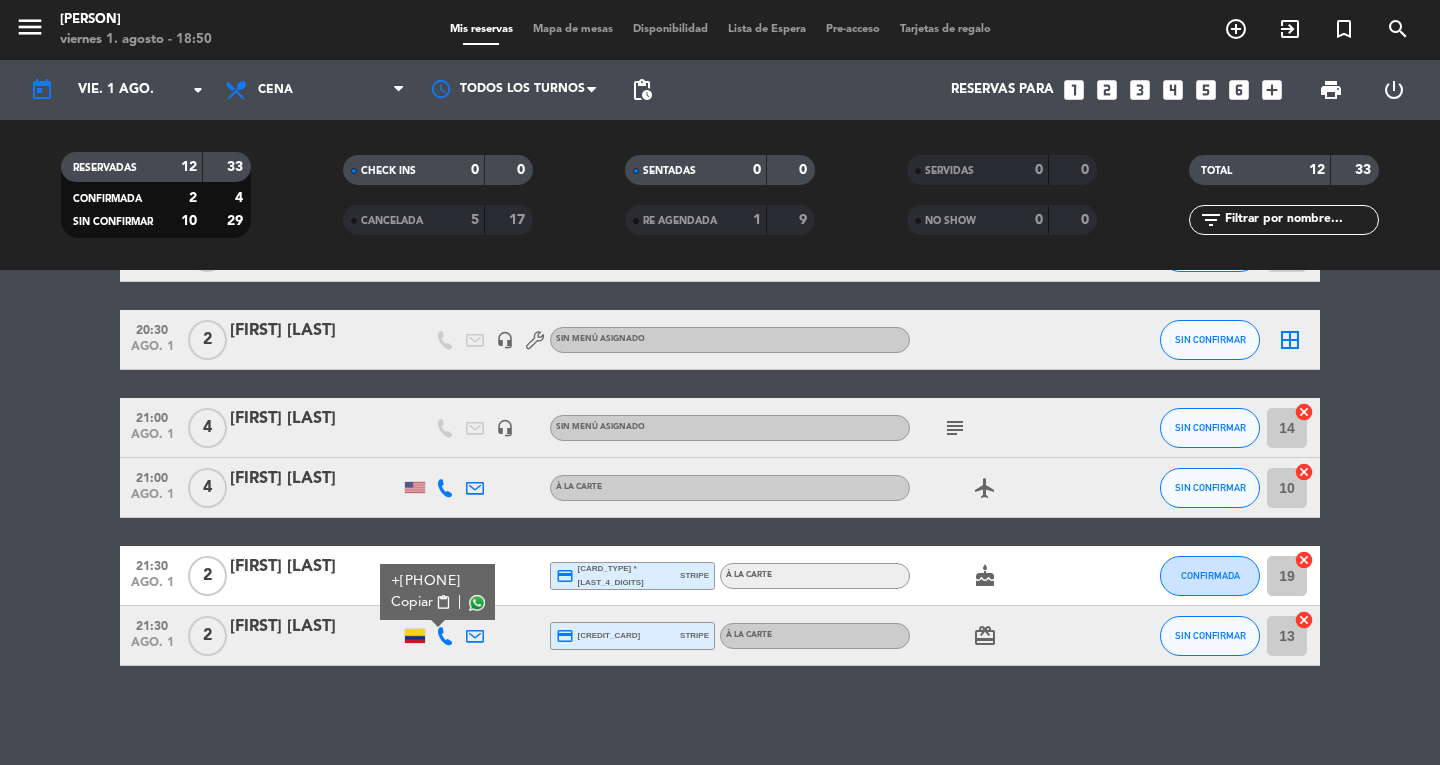 click on "content_paste" at bounding box center (443, 602) 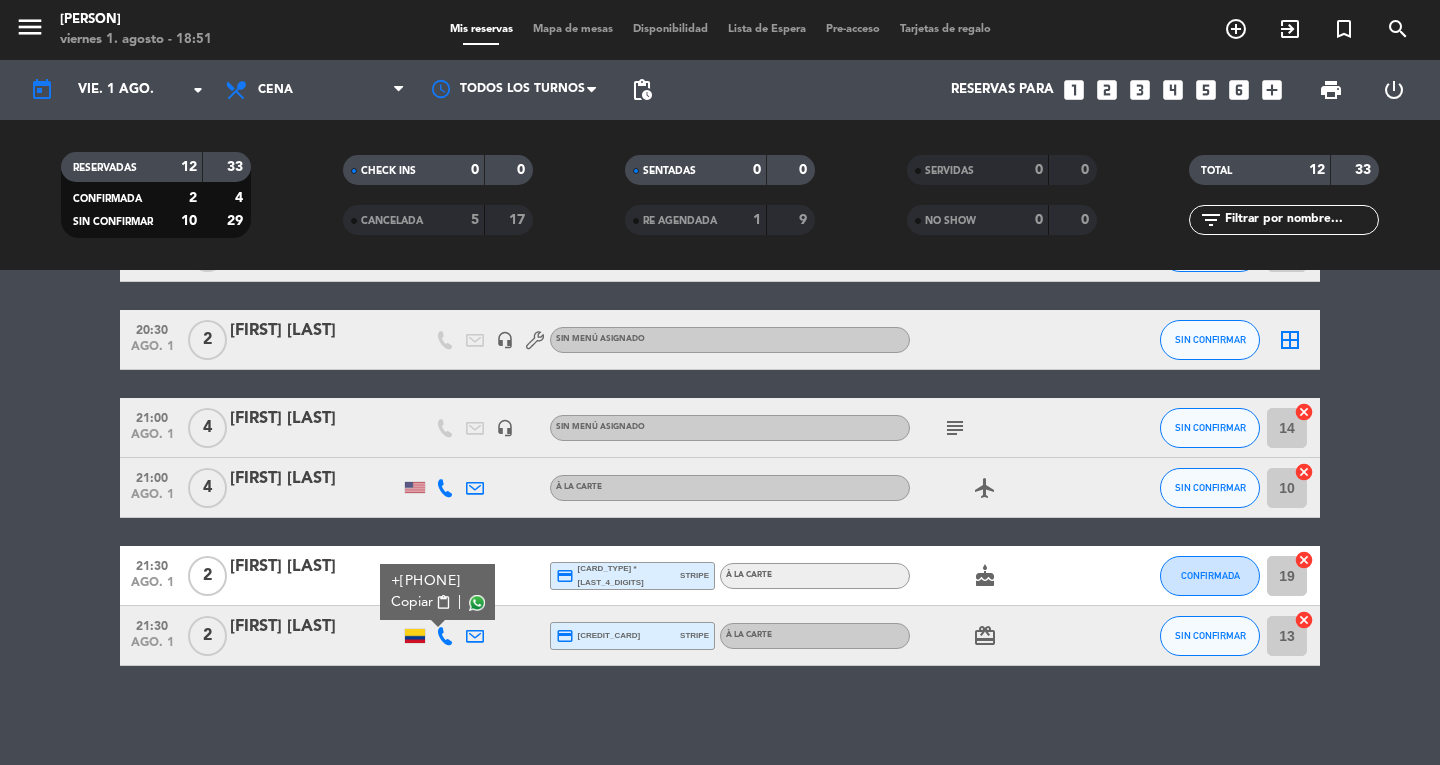 scroll, scrollTop: 0, scrollLeft: 0, axis: both 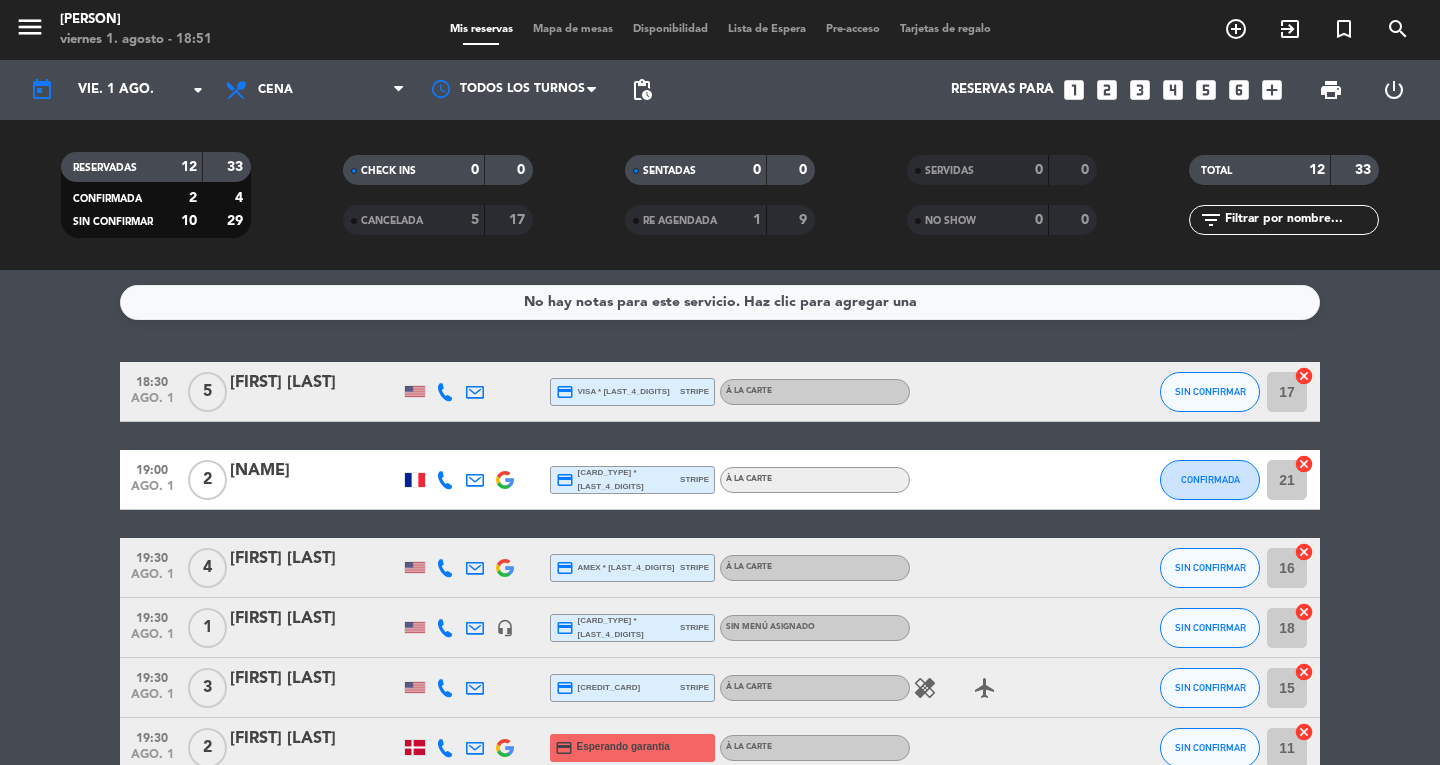 click 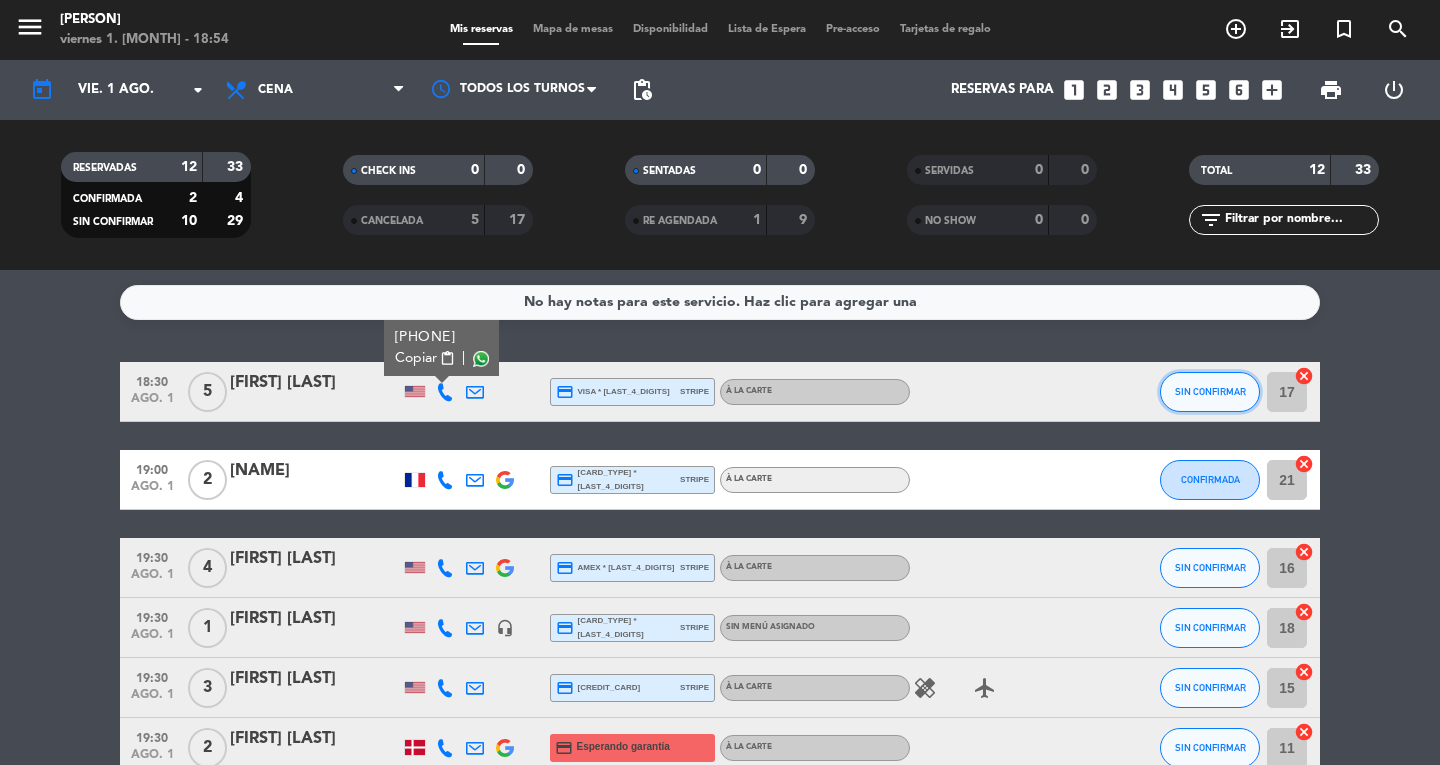 click on "SIN CONFIRMAR" 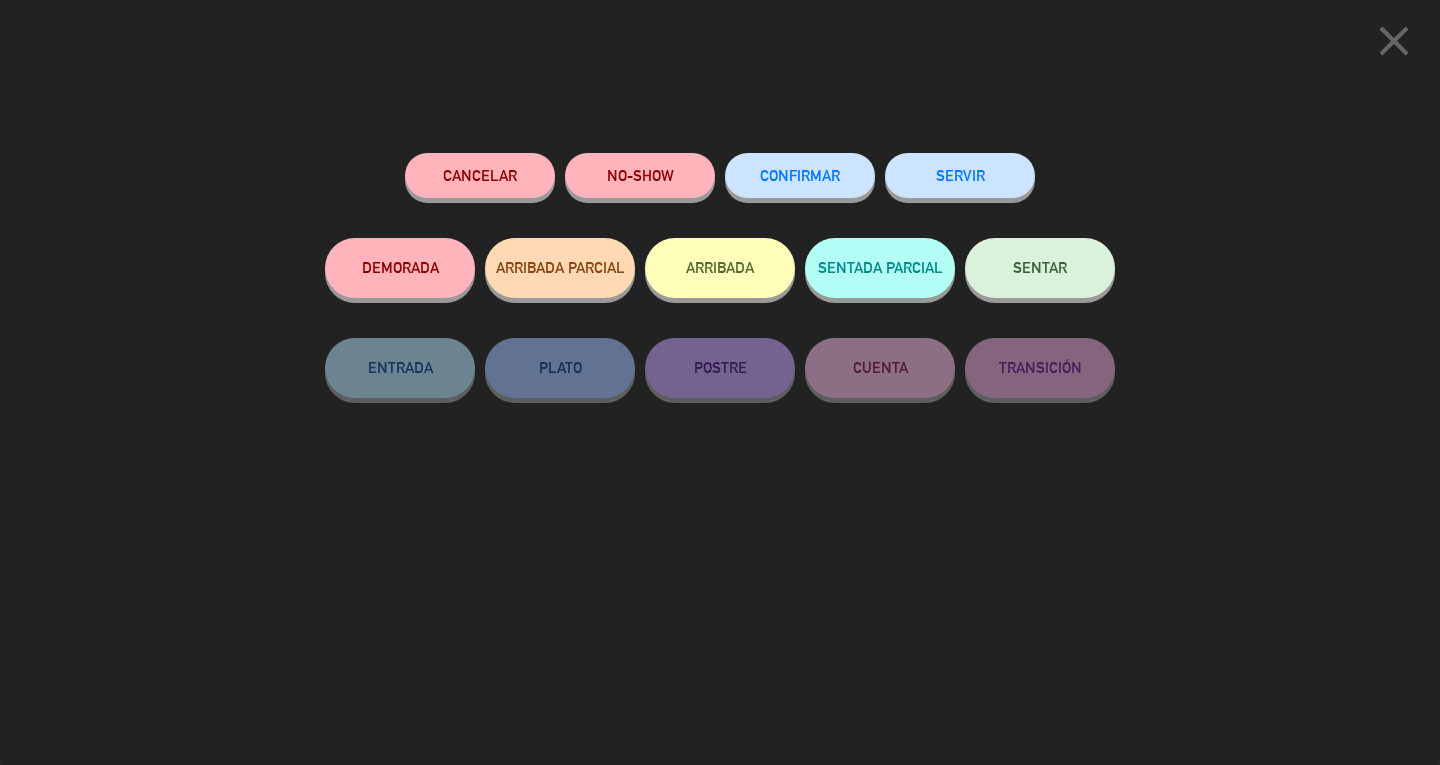 click on "SENTAR" 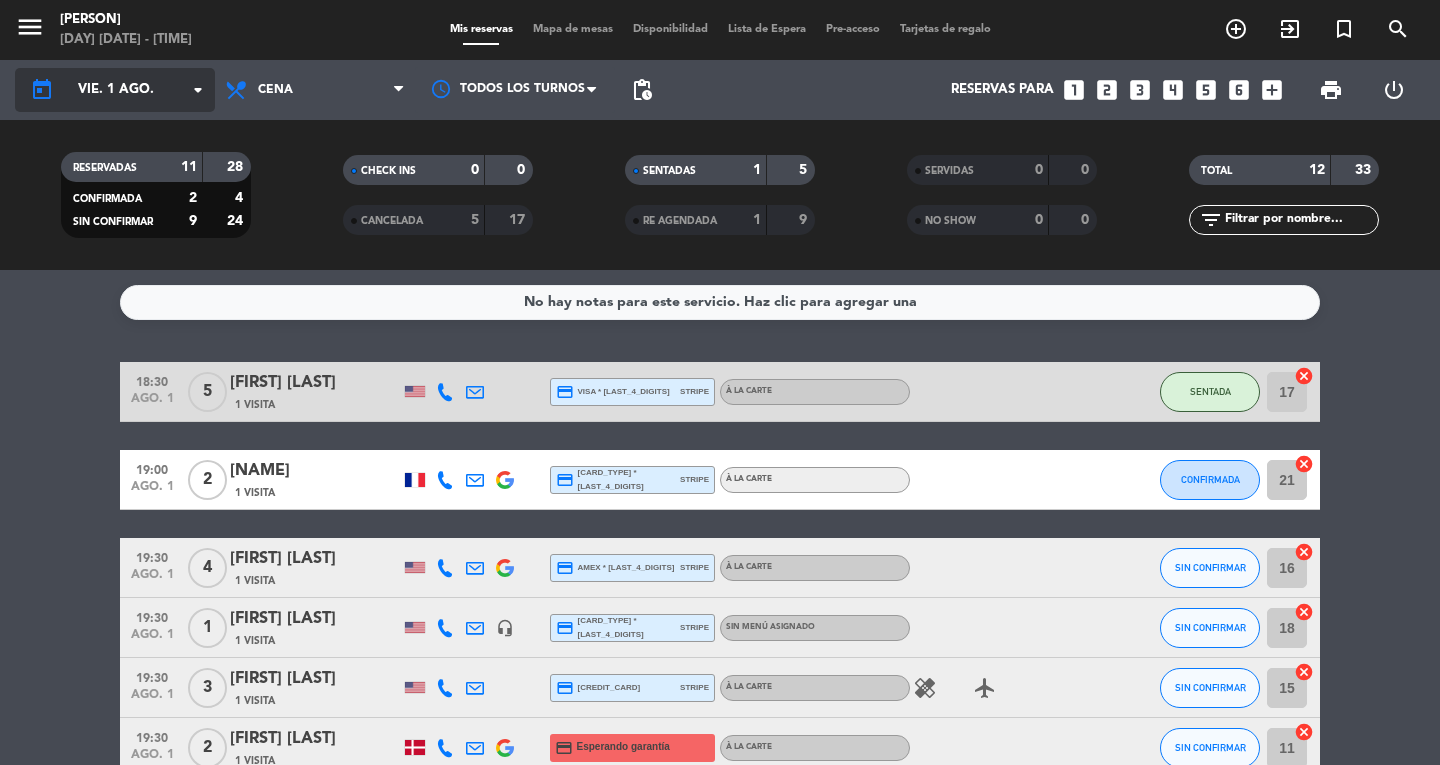 click on "vie. 1 ago." 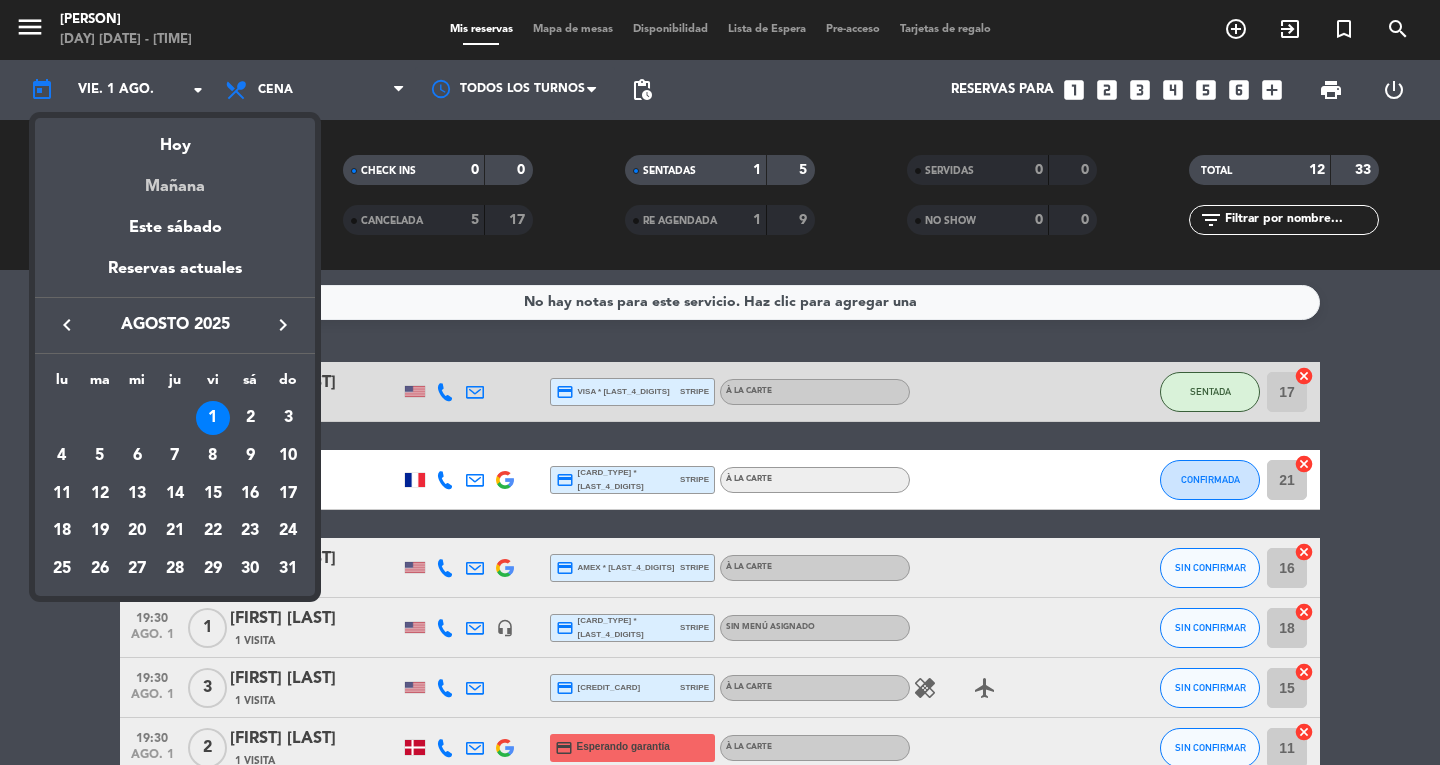click on "Mañana" at bounding box center (175, 179) 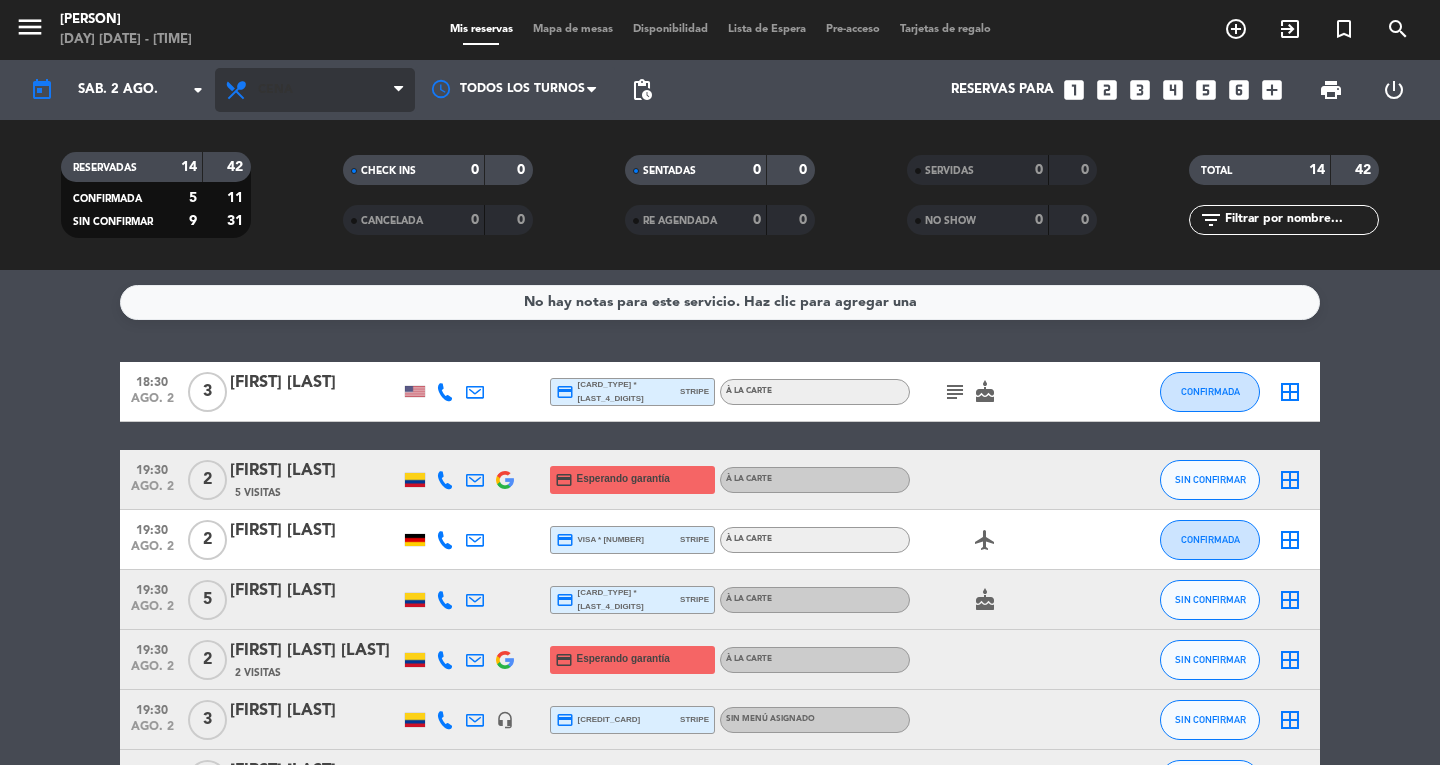 click on "Cena" at bounding box center [275, 90] 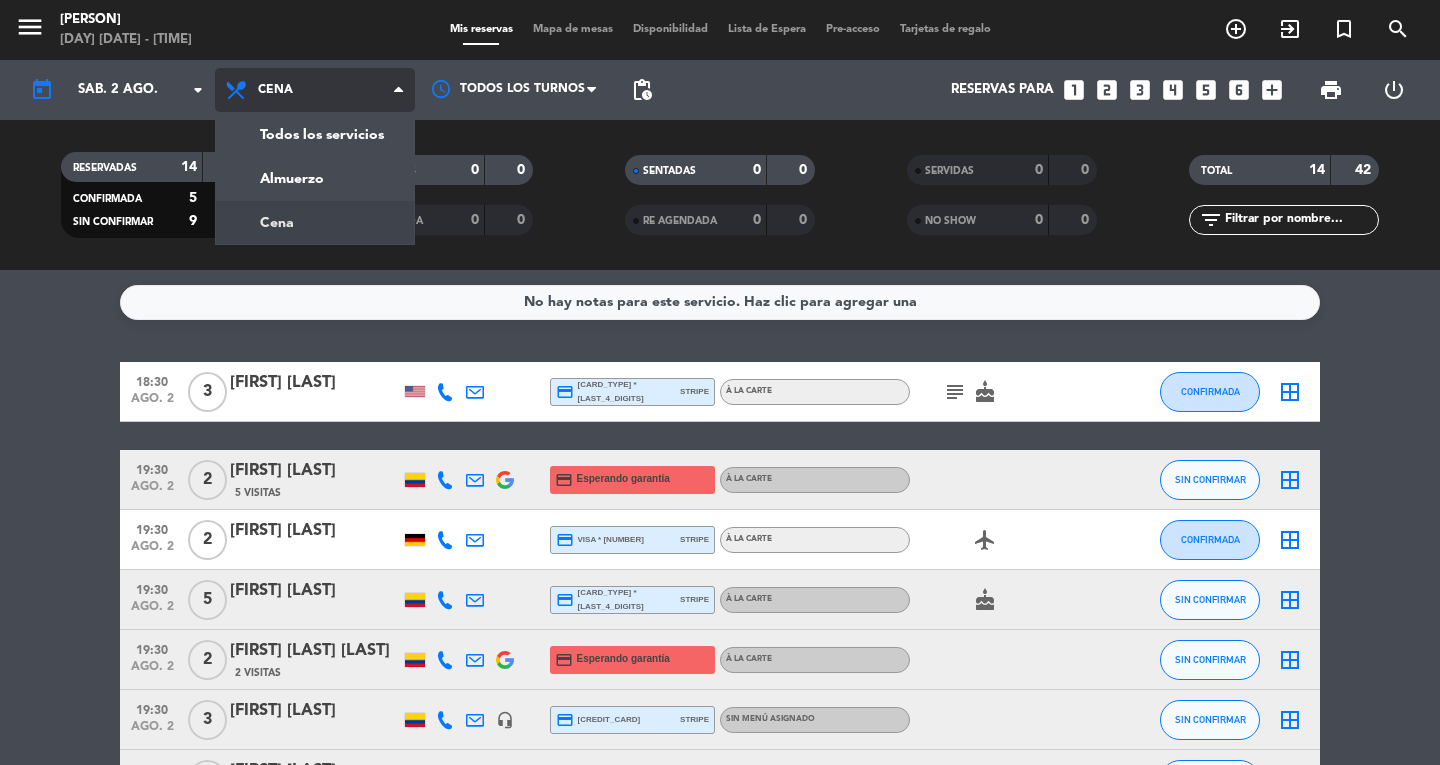 click on "menu  Don Diablo   viernes 1. [MONTH] - 19:03   Mis reservas   Mapa de mesas   Disponibilidad   Lista de Espera   Pre-acceso   Tarjetas de regalo  add_circle_outline exit_to_app turned_in_not search today    sáb. 2 [MONTH]. arrow_drop_down  Todos los servicios  Almuerzo  Cena  Cena  Todos los servicios  Almuerzo  Cena Todos los turnos pending_actions  Reservas para   looks_one   looks_two   looks_3   looks_4   looks_5   looks_6   add_box  print  power_settings_new   RESERVADAS   14   42   CONFIRMADA   5   11   SIN CONFIRMAR   9   31   CHECK INS   0   0   CANCELADA   0   0   SENTADAS   0   0   RE AGENDADA   0   0   SERVIDAS   0   0   NO SHOW   0   0   TOTAL   14   42  filter_list" 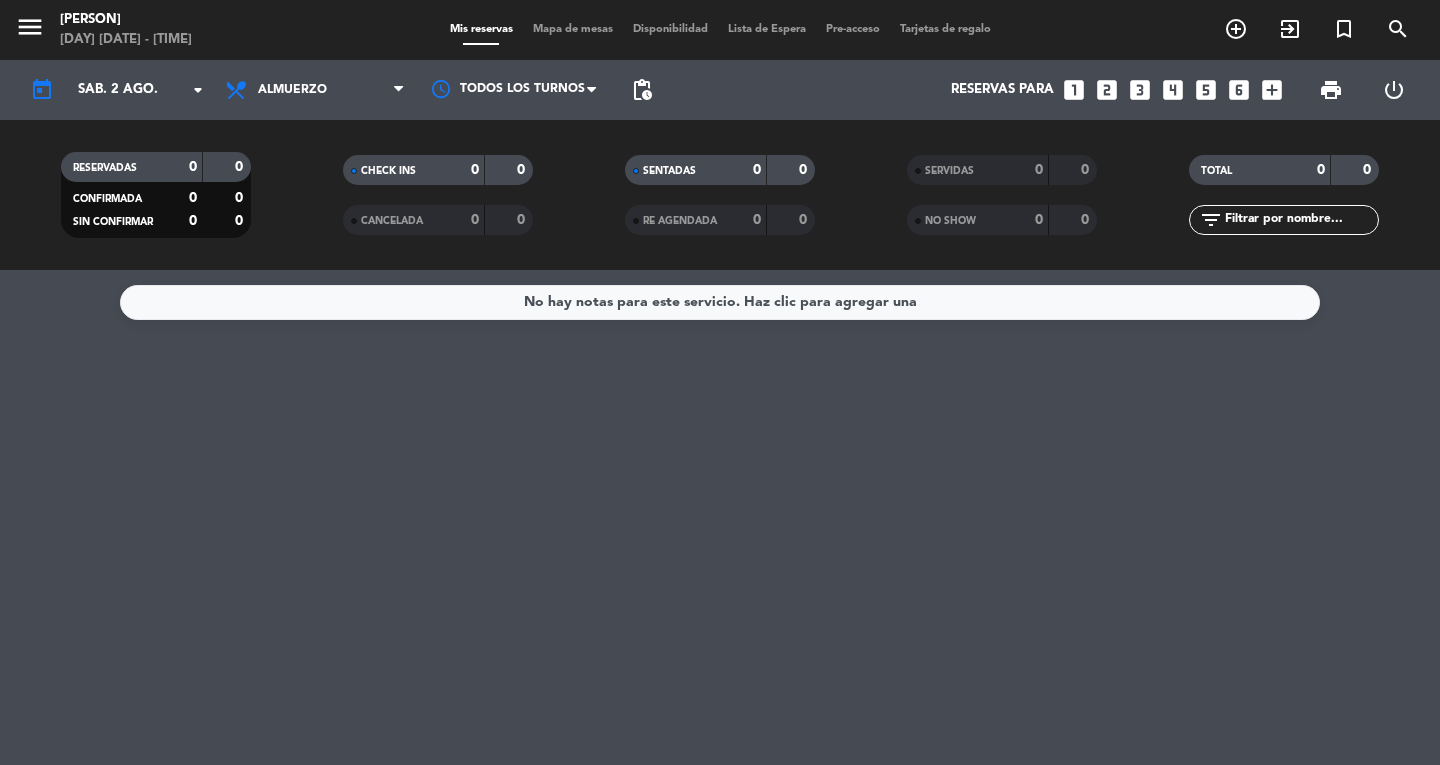 click on "menu" at bounding box center (30, 30) 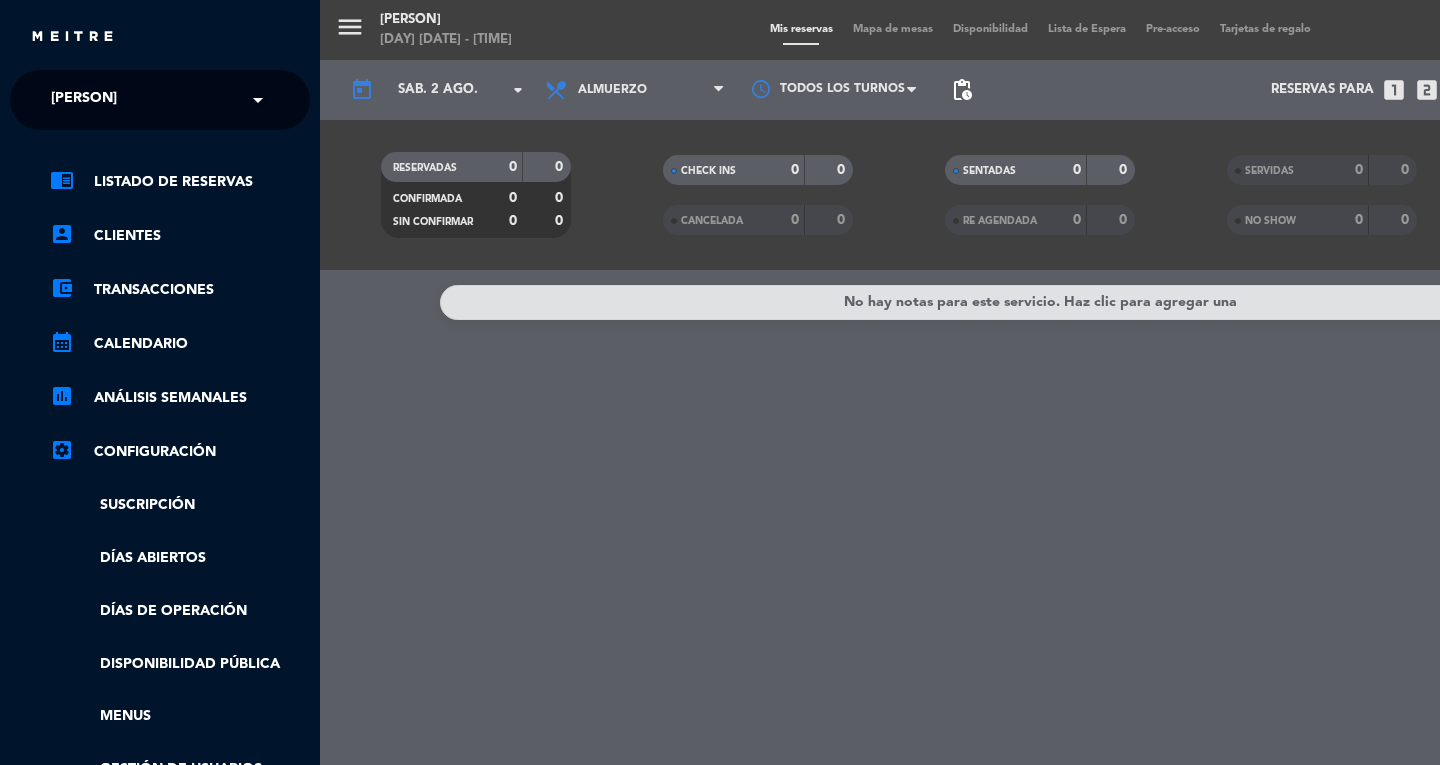click on "× Don Diablo" 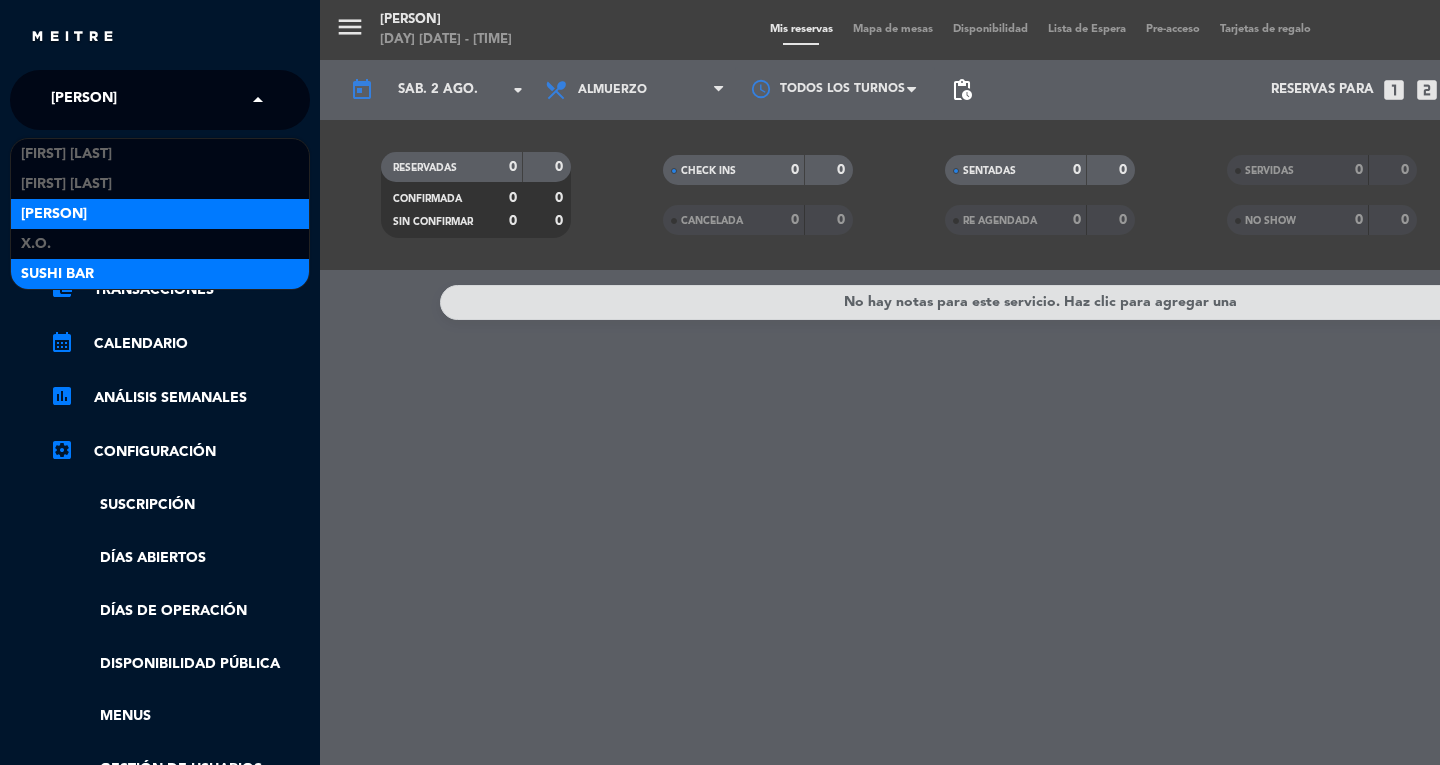 click on "SUSHI BAR" at bounding box center (57, 274) 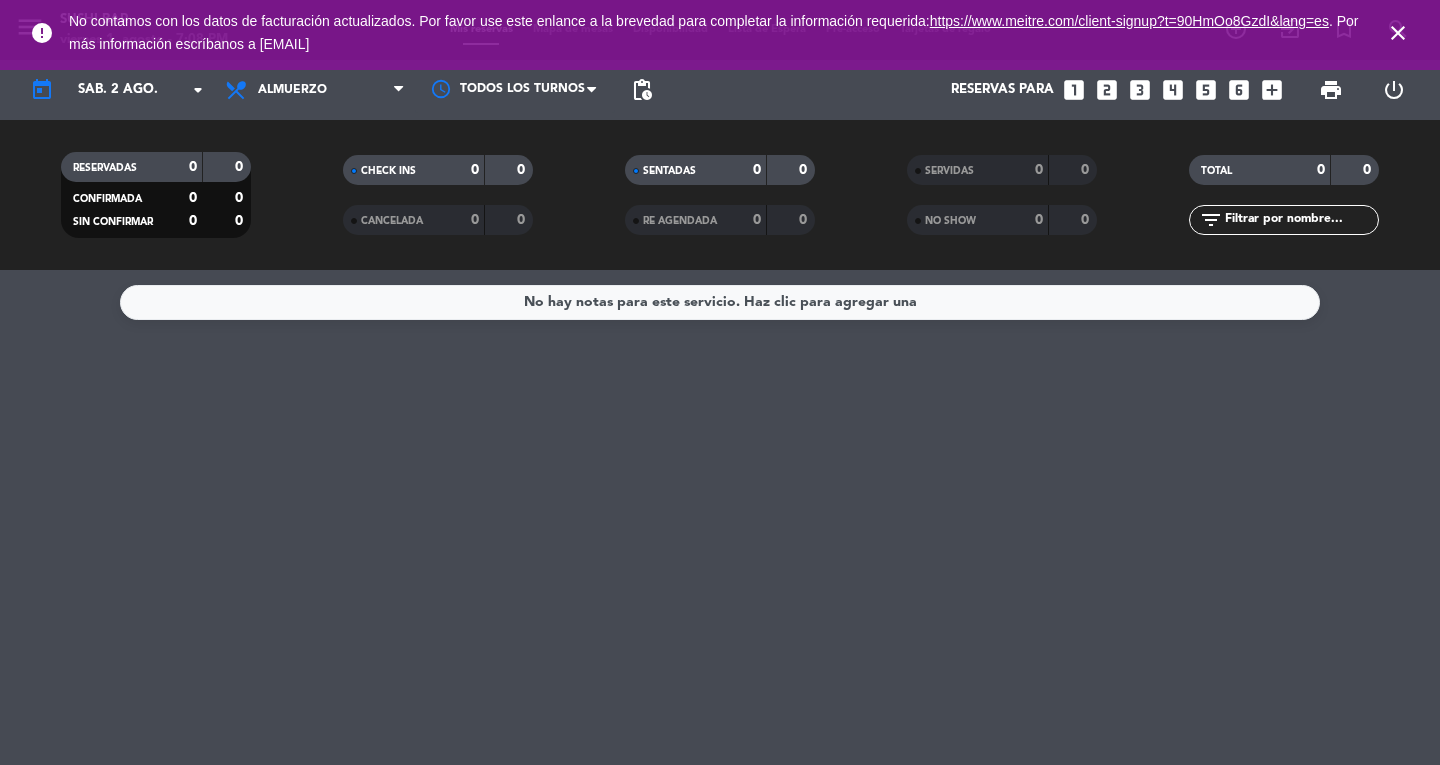 click on "close" at bounding box center [1398, 33] 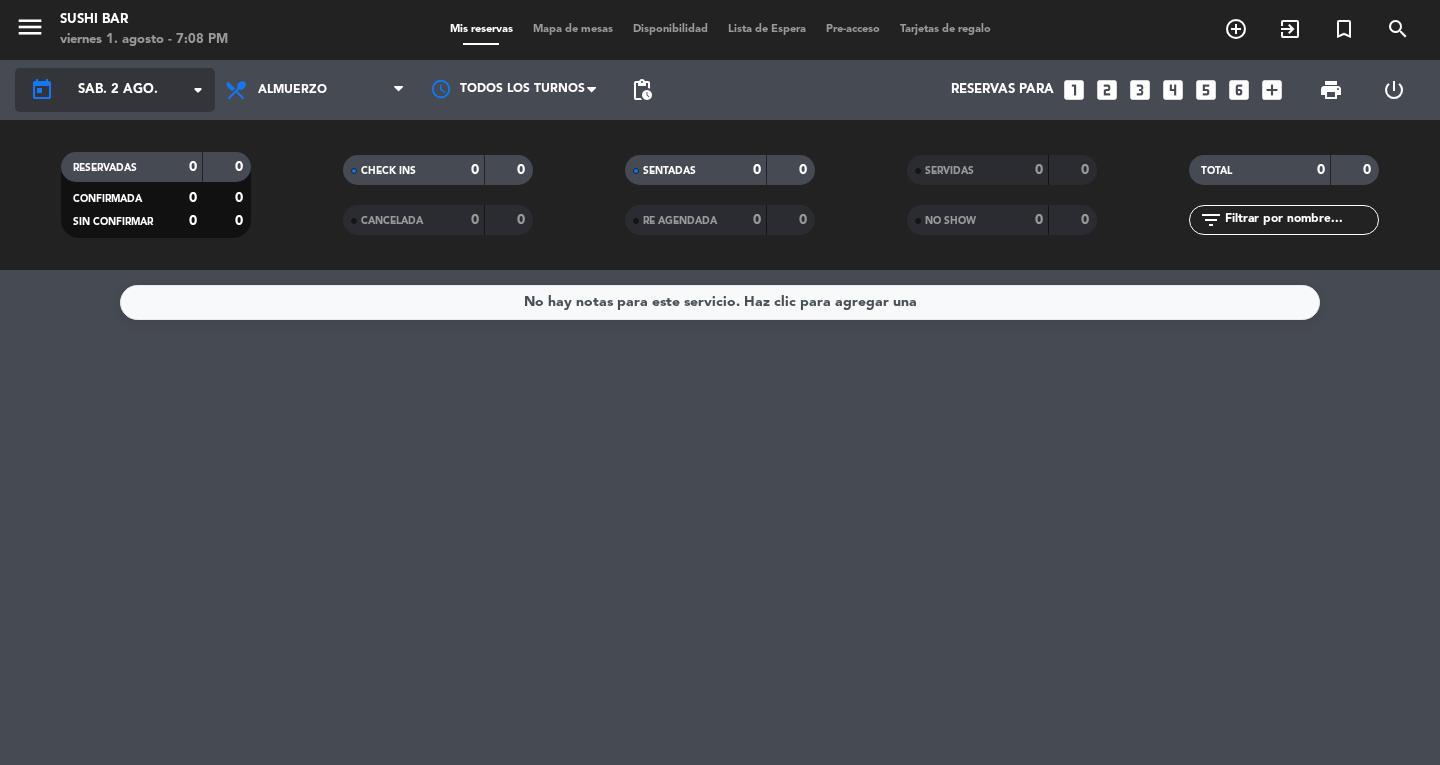 click on "sáb. 2 ago." 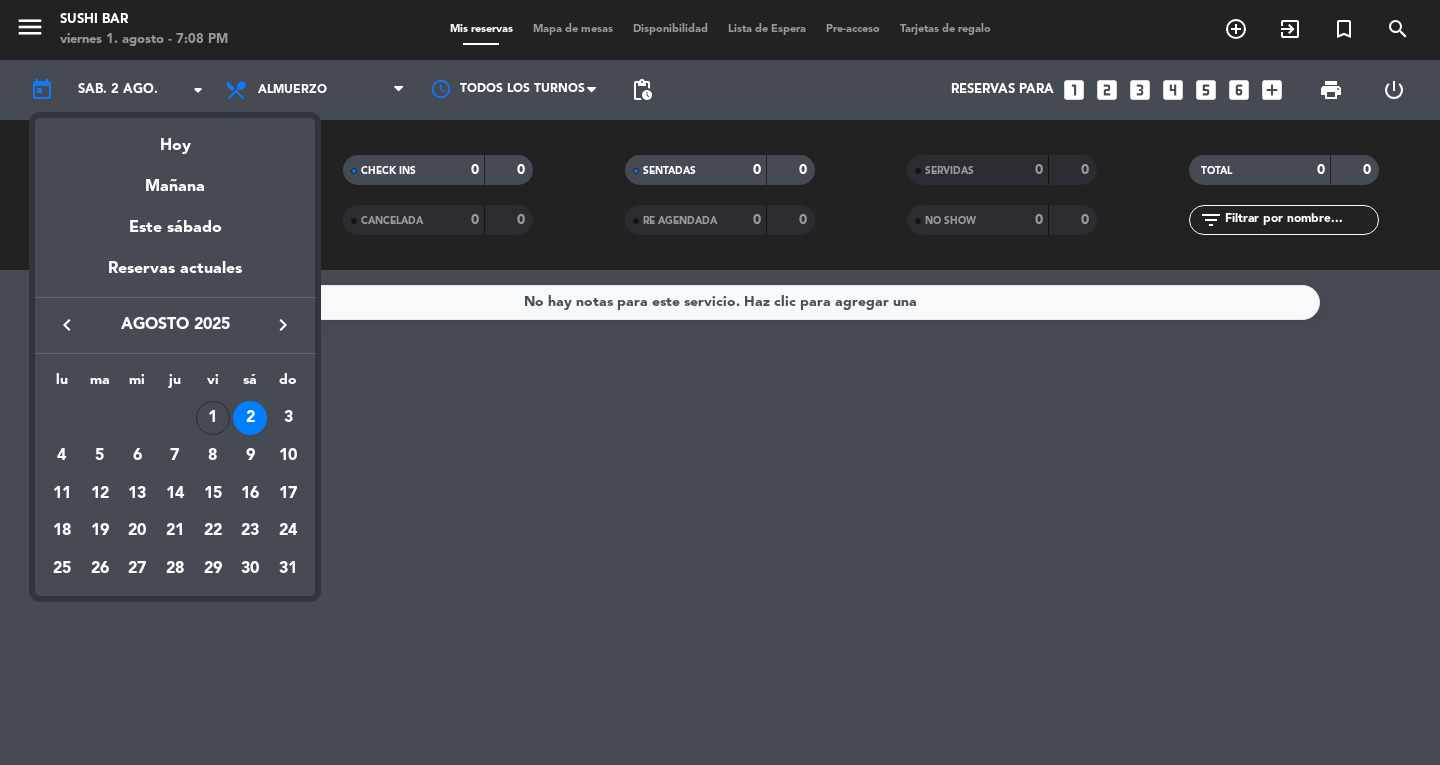 click at bounding box center [720, 382] 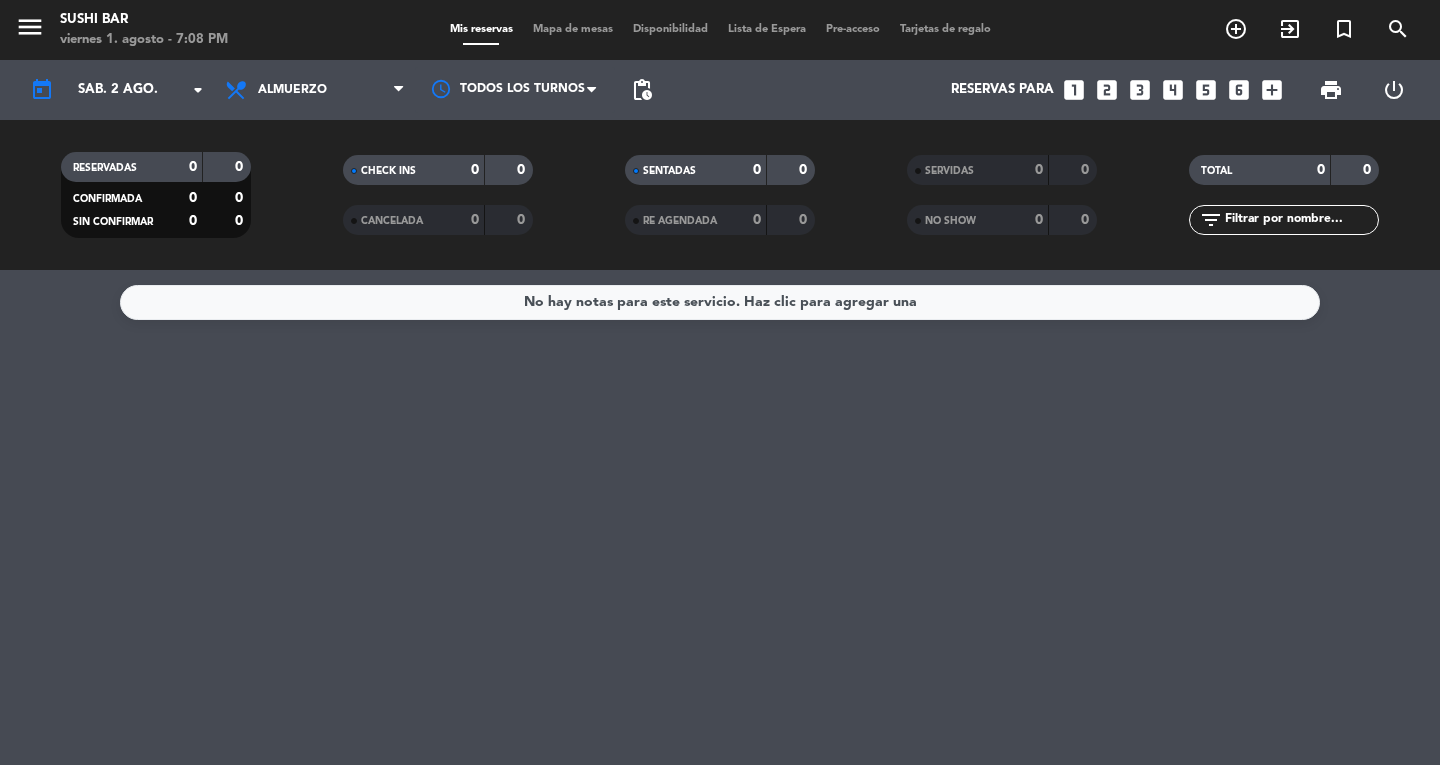 click on "menu" at bounding box center [30, 27] 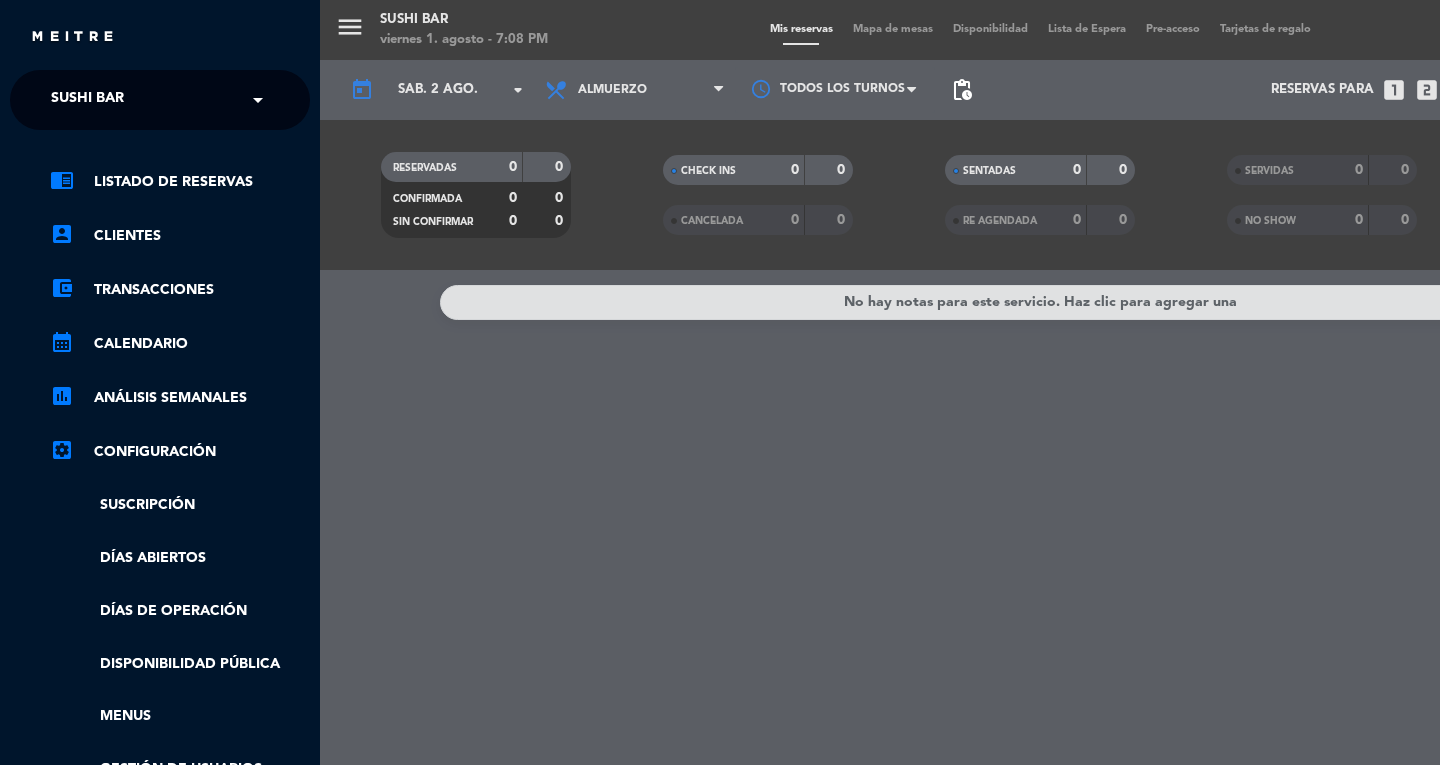 click 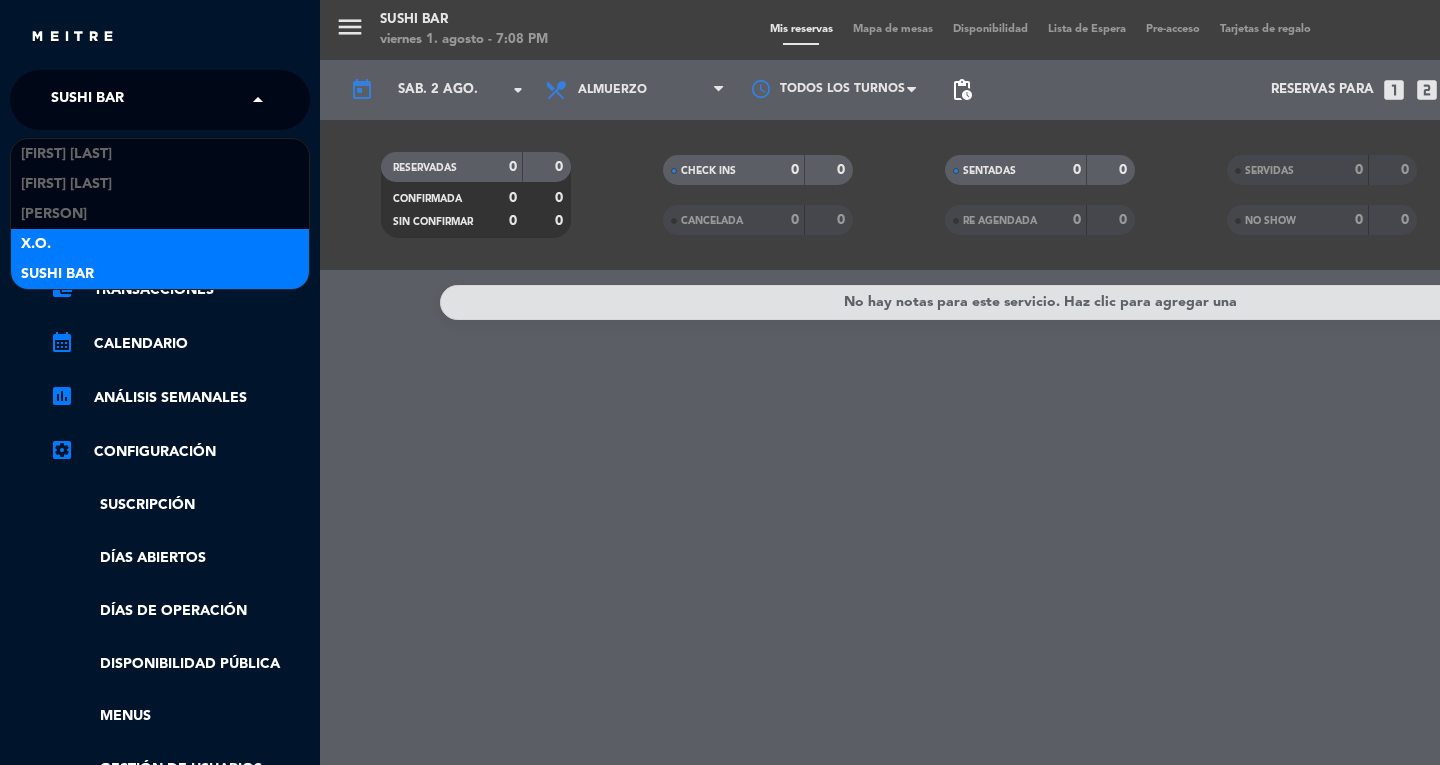 click on "X.O." at bounding box center [160, 244] 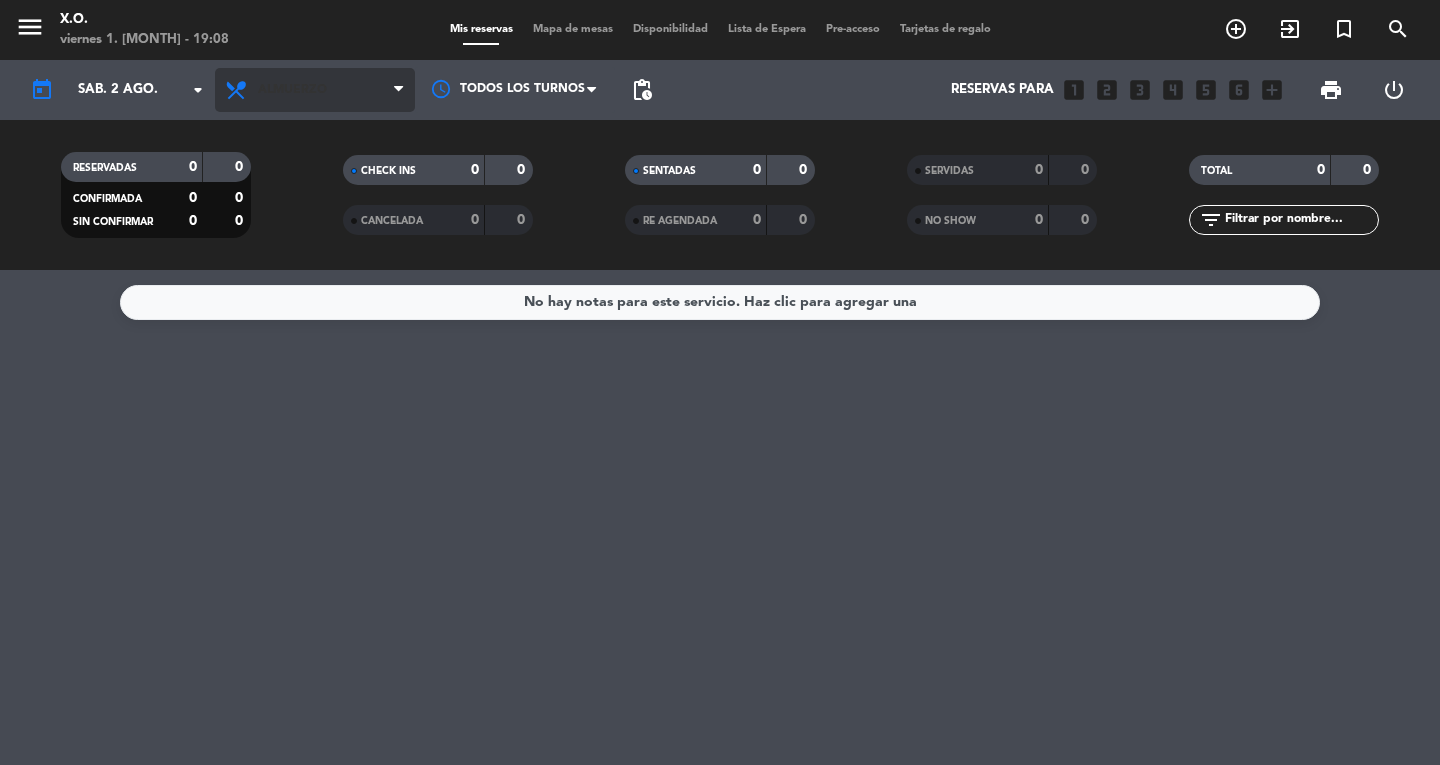 click on "Almuerzo" at bounding box center (292, 90) 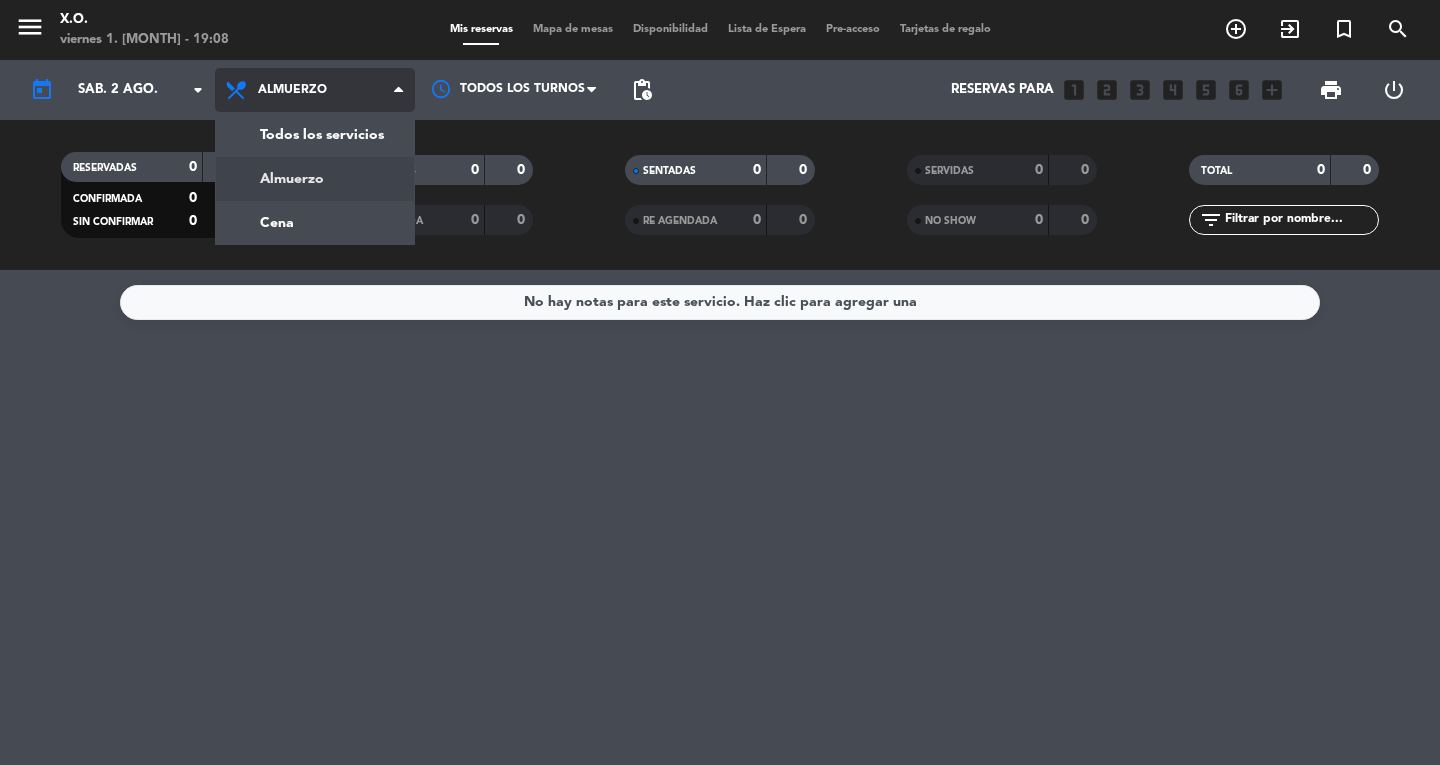 click on "menu  X.O.   viernes 1. [MONTH] - 19:08   Mis reservas   Mapa de mesas   Disponibilidad   Lista de Espera   Pre-acceso   Tarjetas de regalo  add_circle_outline exit_to_app turned_in_not search today    sáb. 2 [MONTH]. arrow_drop_down  Todos los servicios  Almuerzo  Cena  Almuerzo  Todos los servicios  Almuerzo  Cena Todos los turnos pending_actions  Reservas para   looks_one   looks_two   looks_3   looks_4   looks_5   looks_6   add_box  print  power_settings_new   RESERVADAS   0   0   CONFIRMADA   0   0   SIN CONFIRMAR   0   0   CHECK INS   0   0   CANCELADA   0   0   SENTADAS   0   0   RE AGENDADA   0   0   SERVIDAS   0   0   NO SHOW   0   0   TOTAL   0   0  filter_list" 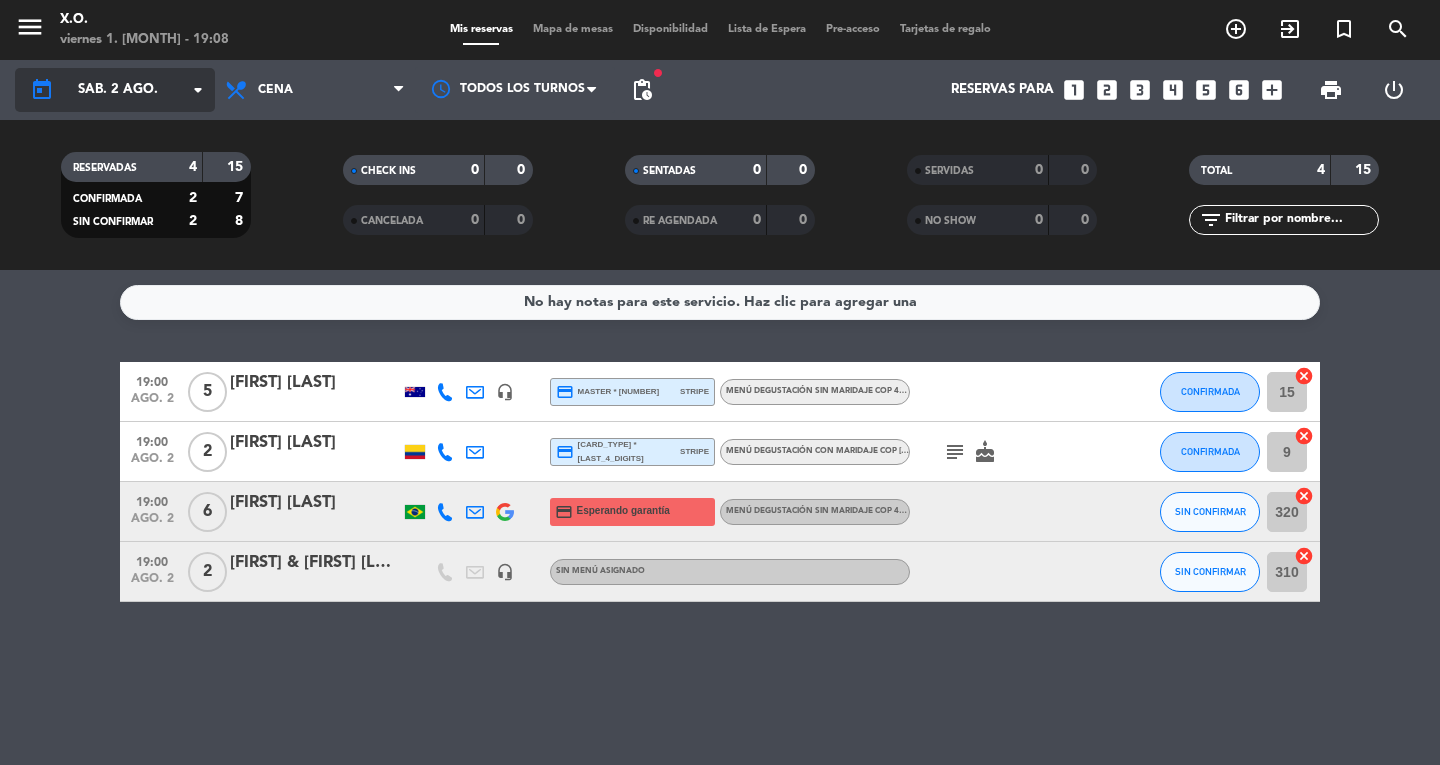 click on "sáb. 2 ago." 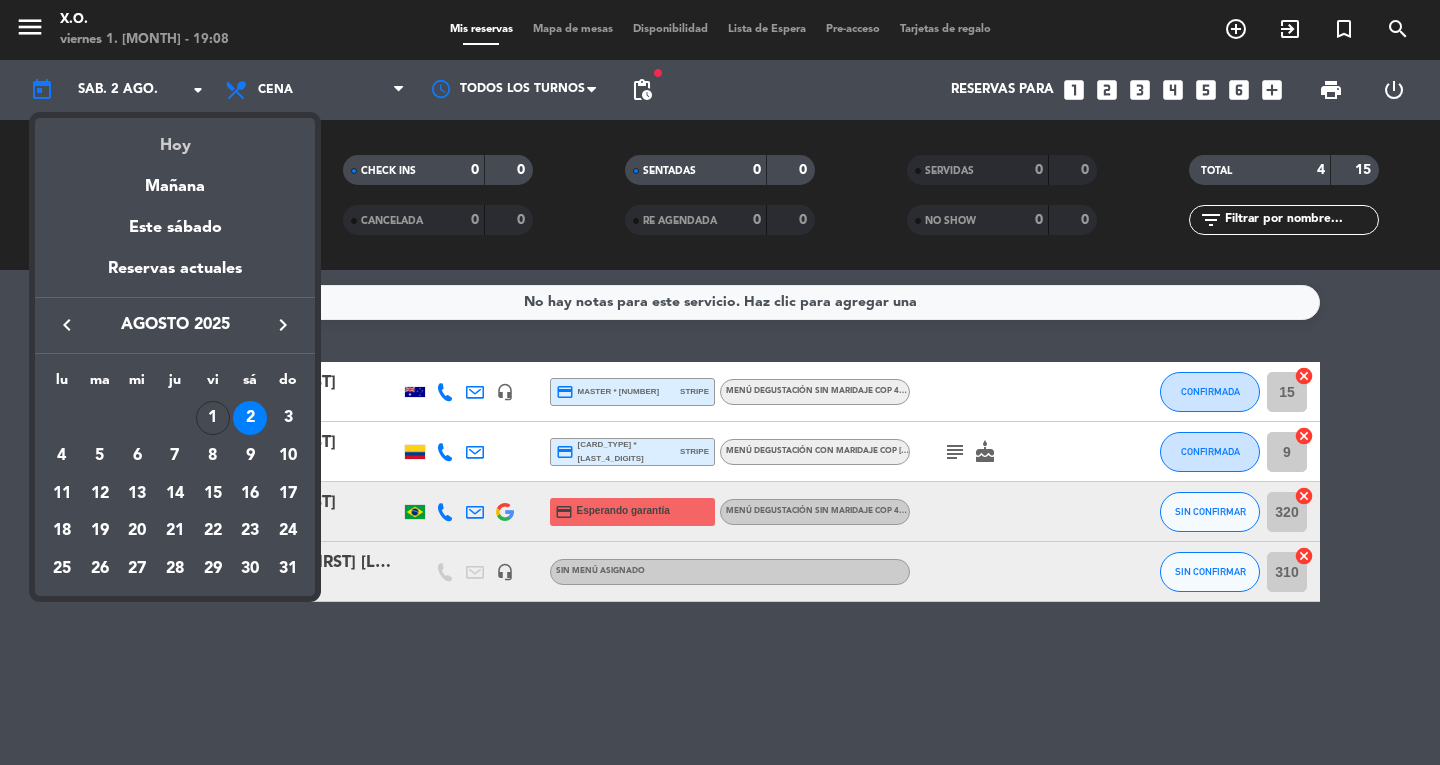 click on "Hoy" at bounding box center (175, 138) 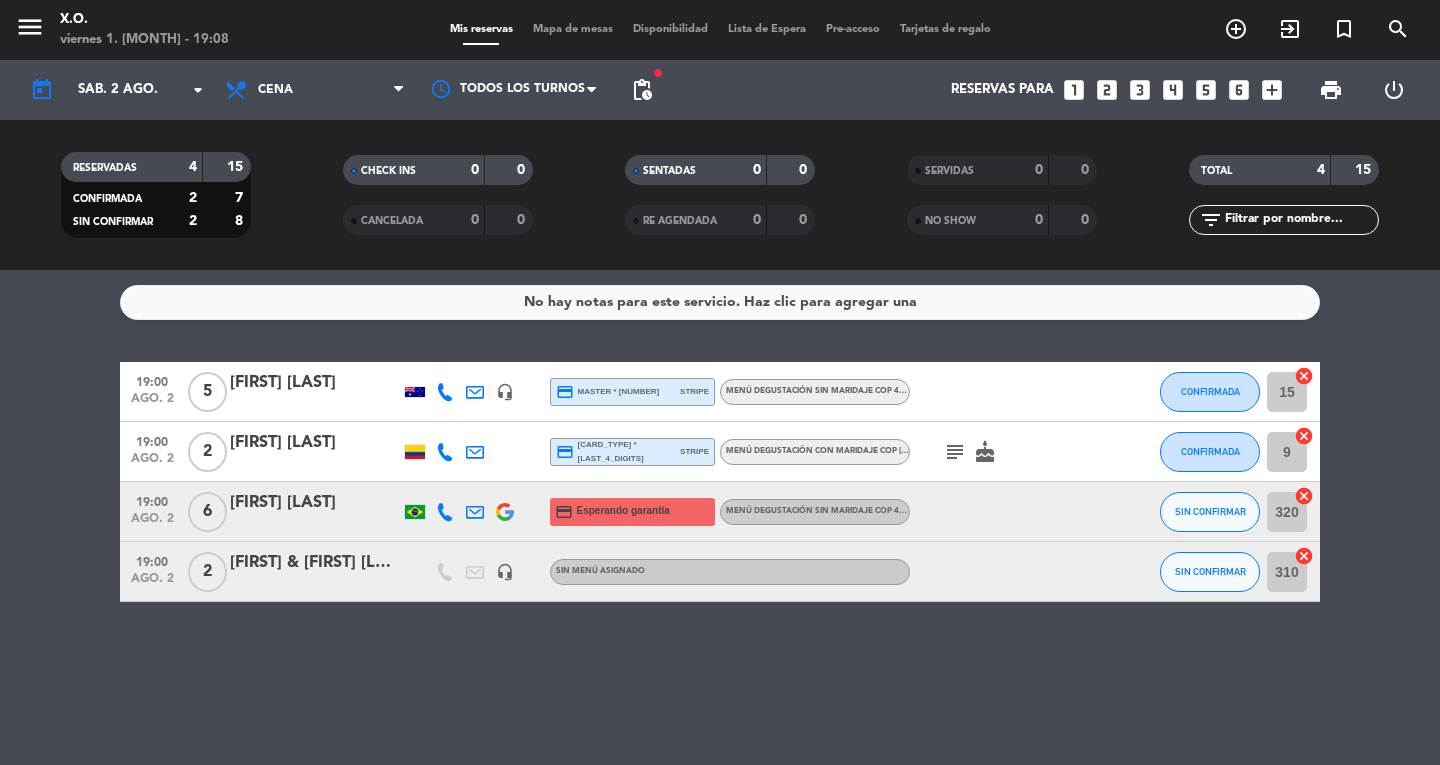 type on "vie. 1 ago." 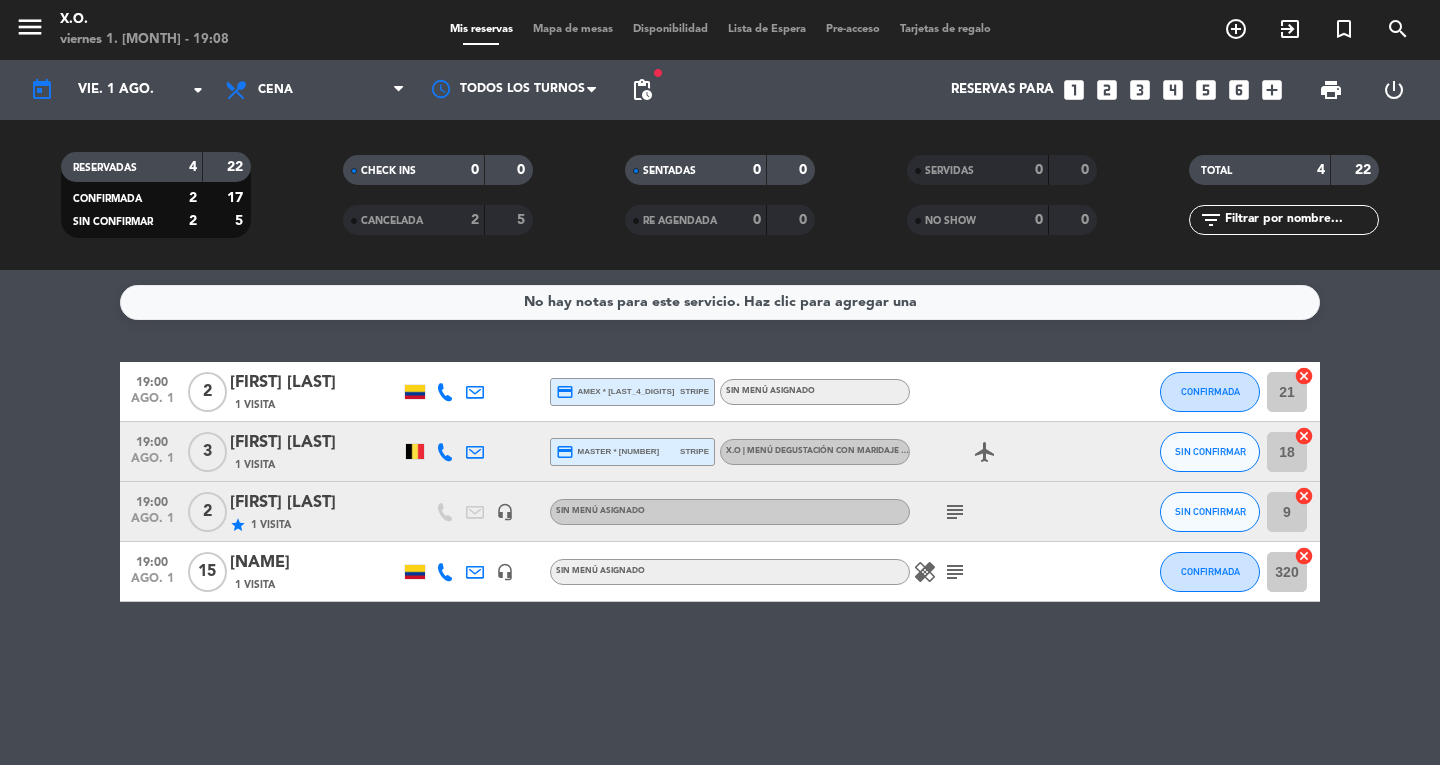 click 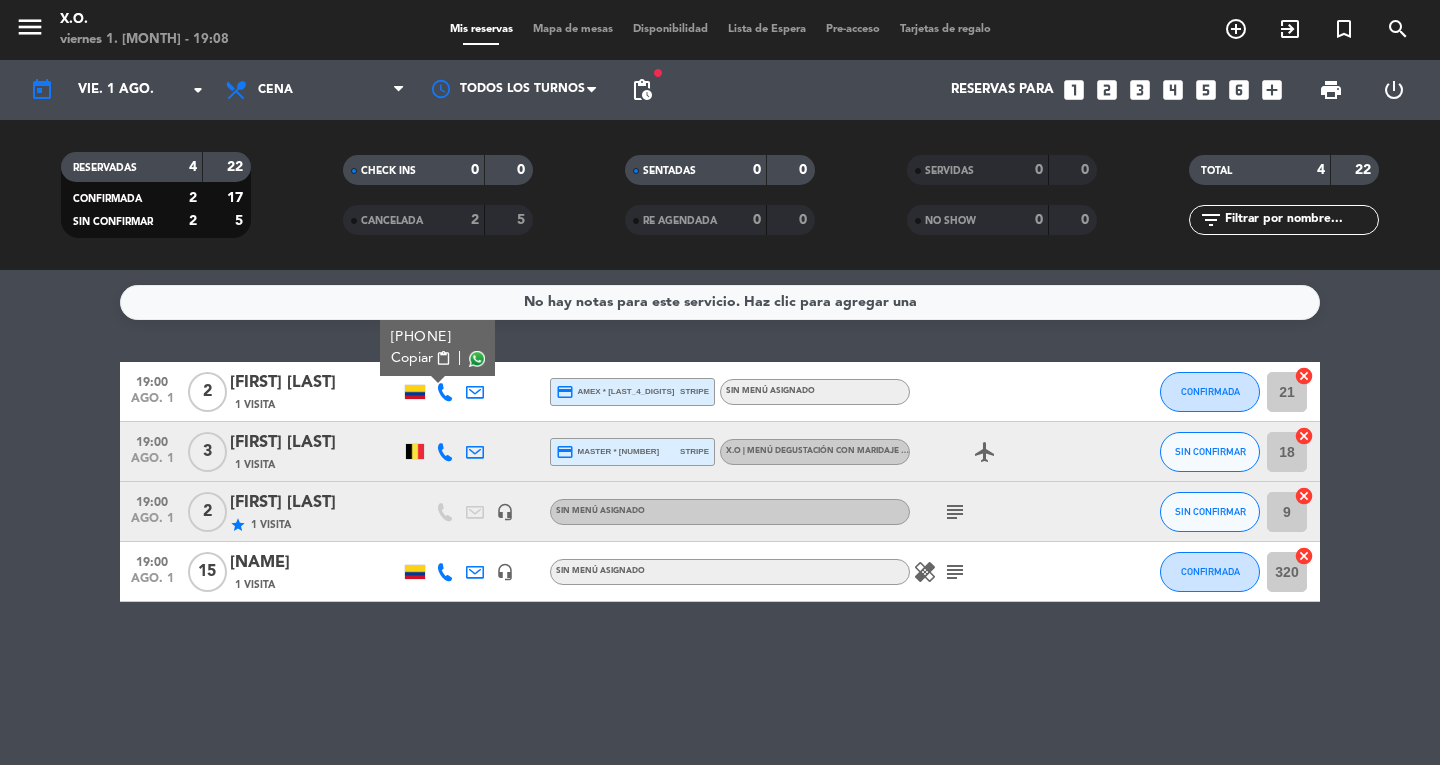 click on "content_paste" at bounding box center [443, 358] 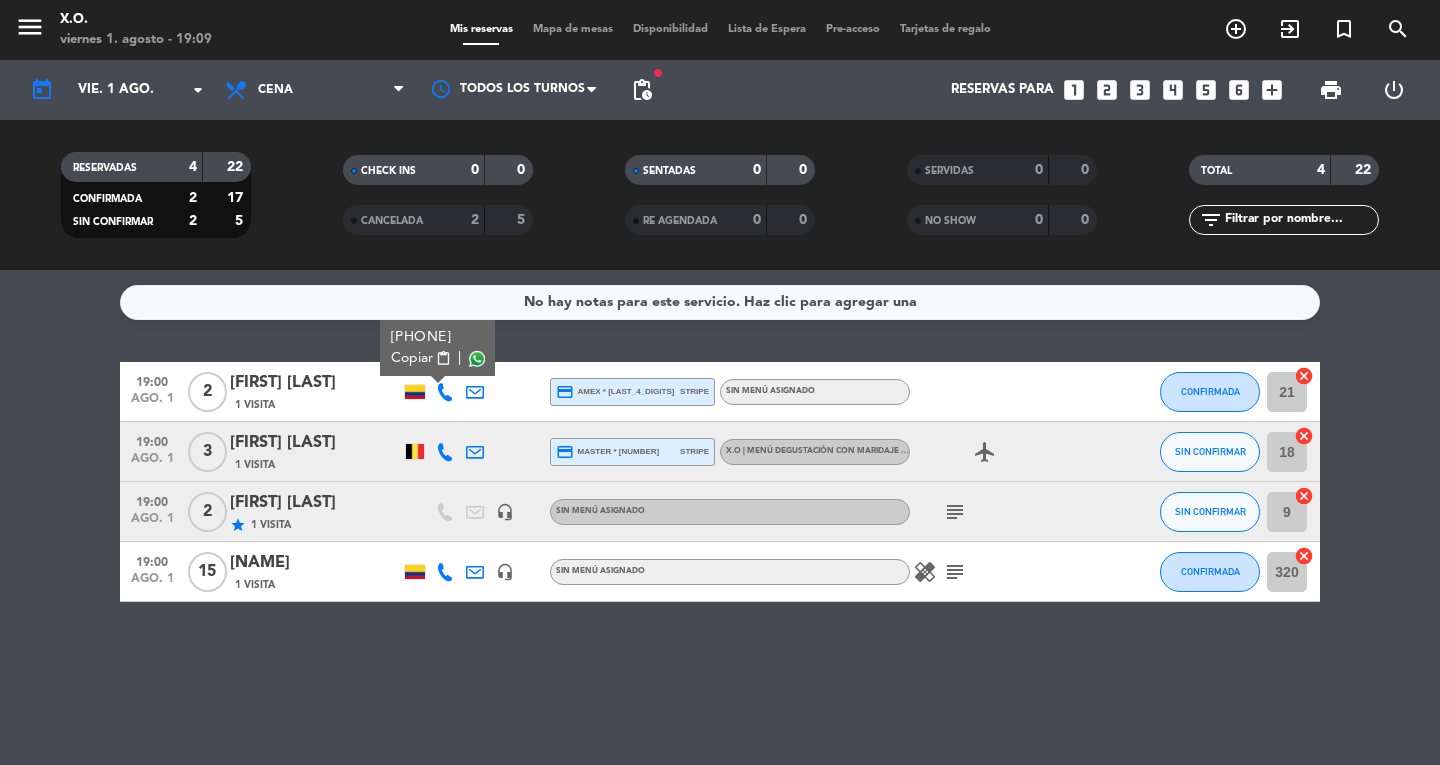 click on "[PHONE]" 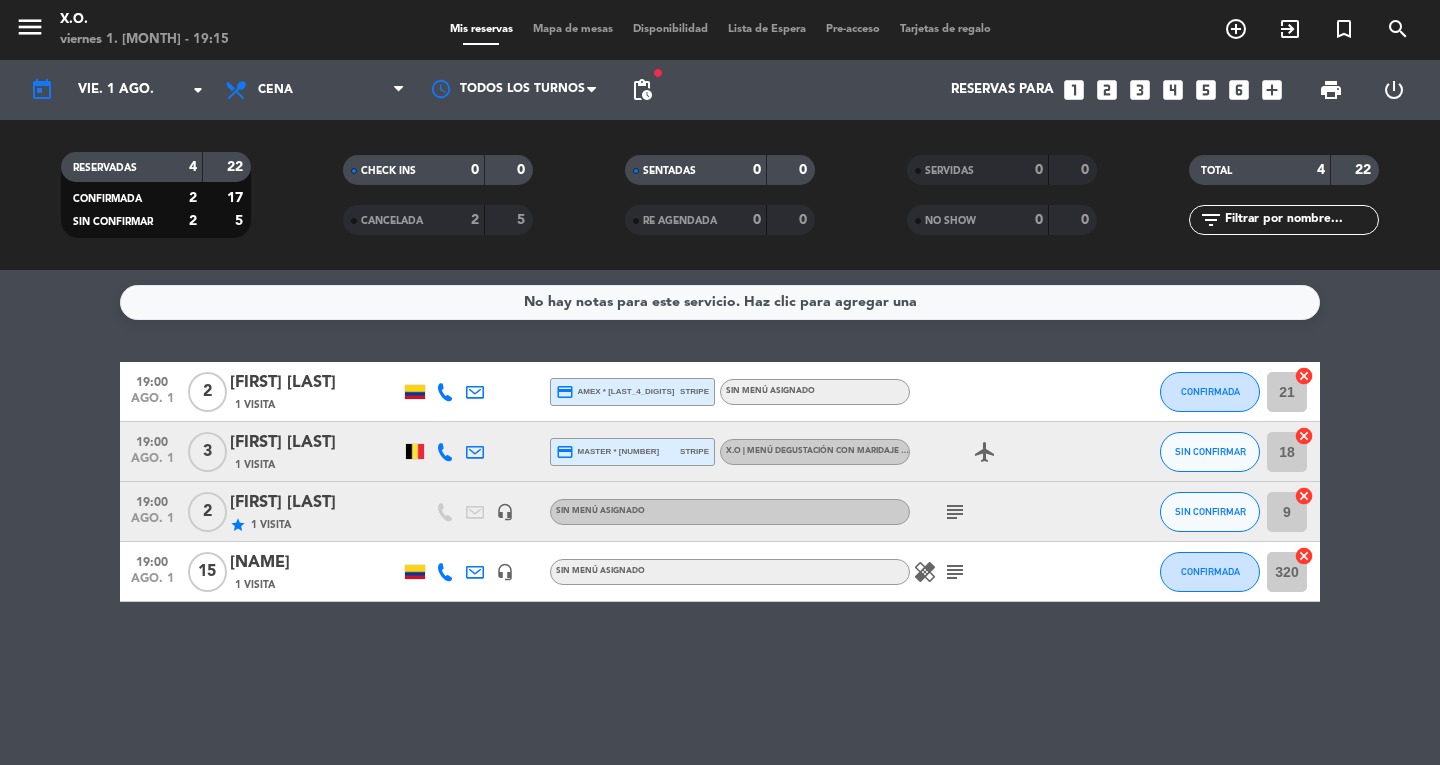 click 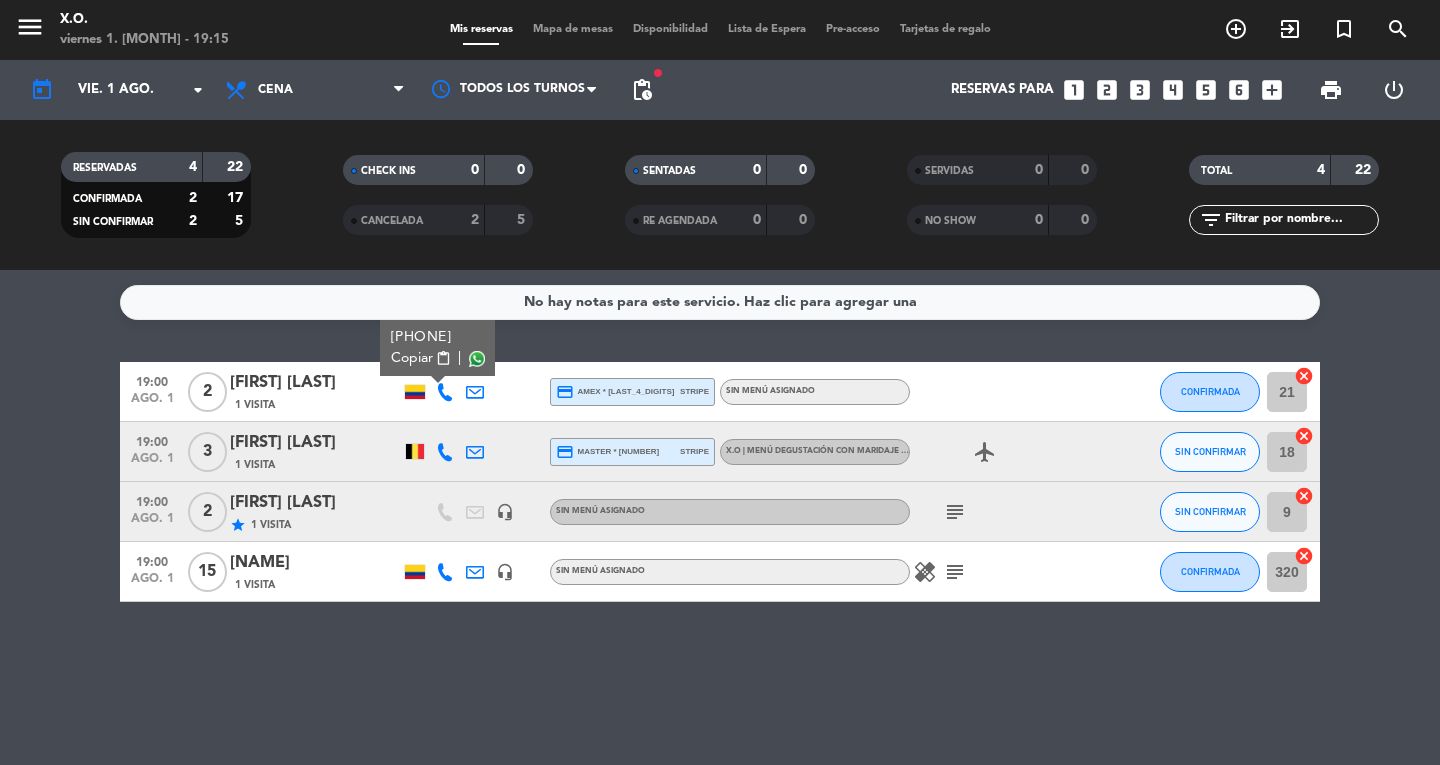 click on "Copiar" at bounding box center [412, 358] 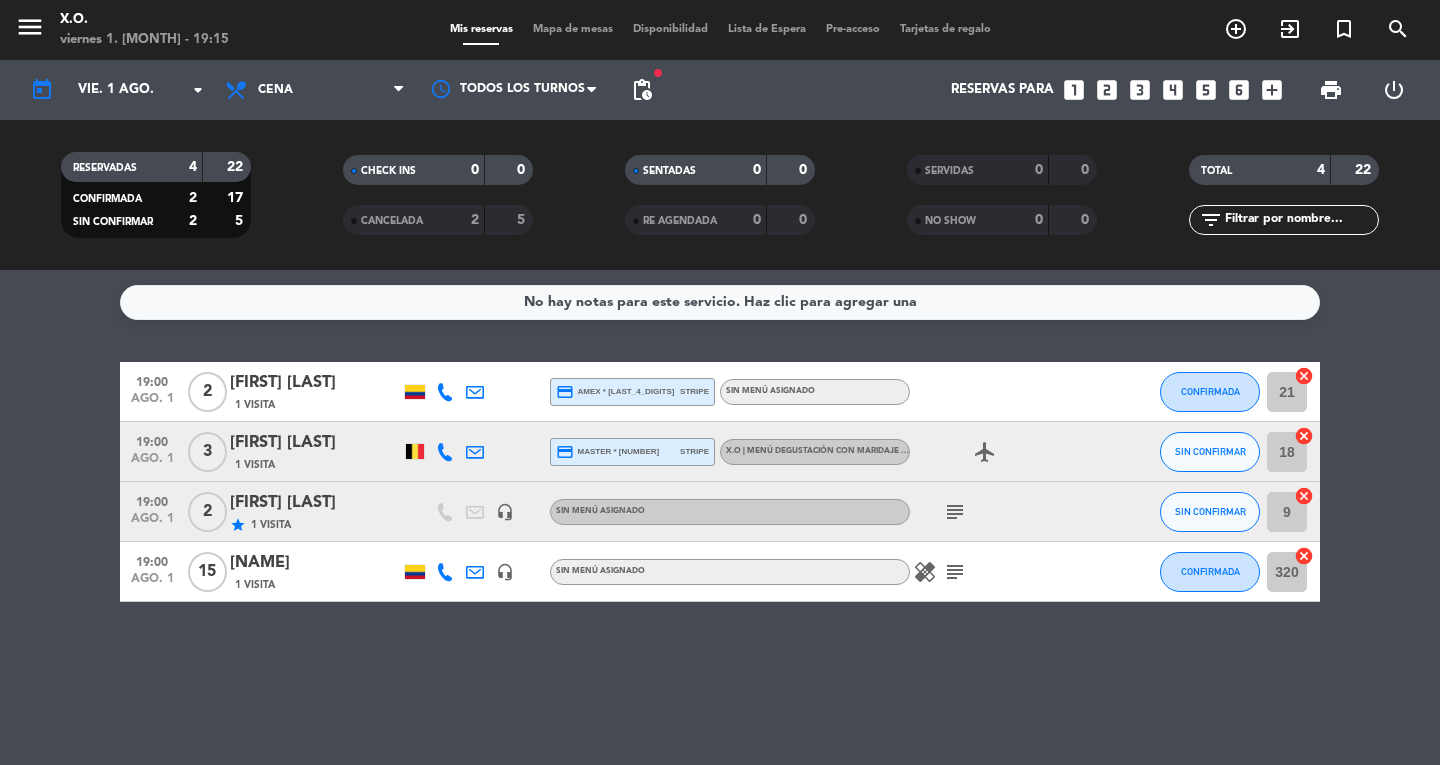 click 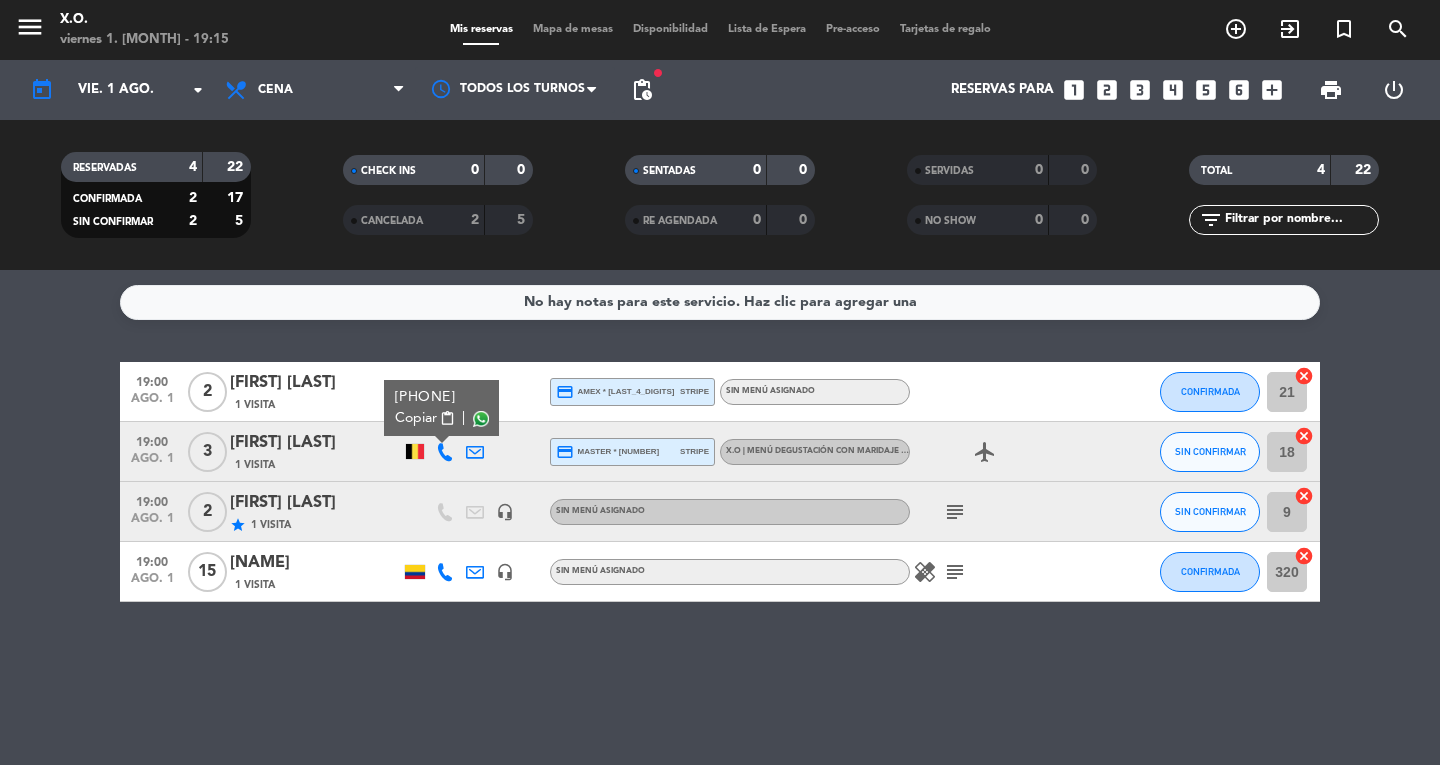 click on "Copiar" at bounding box center [416, 418] 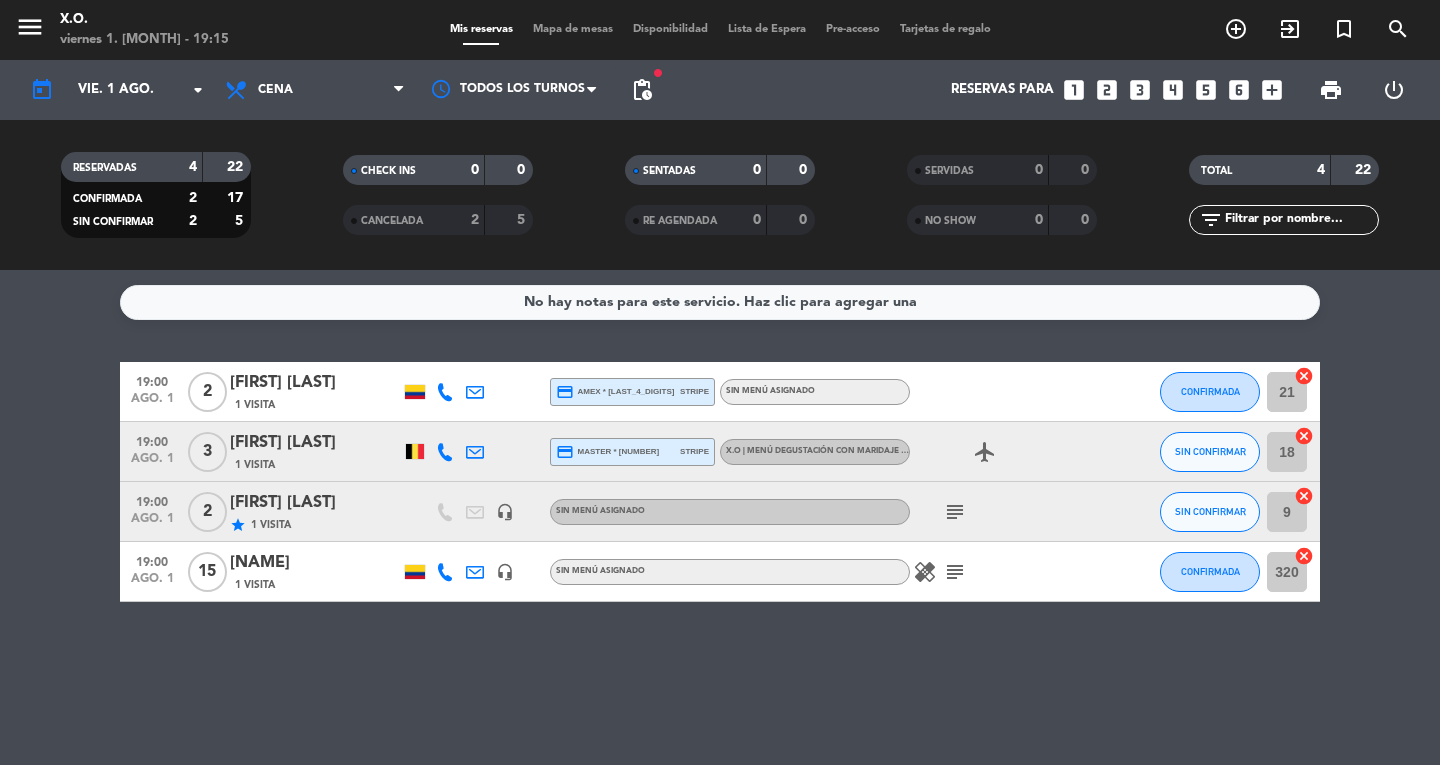click 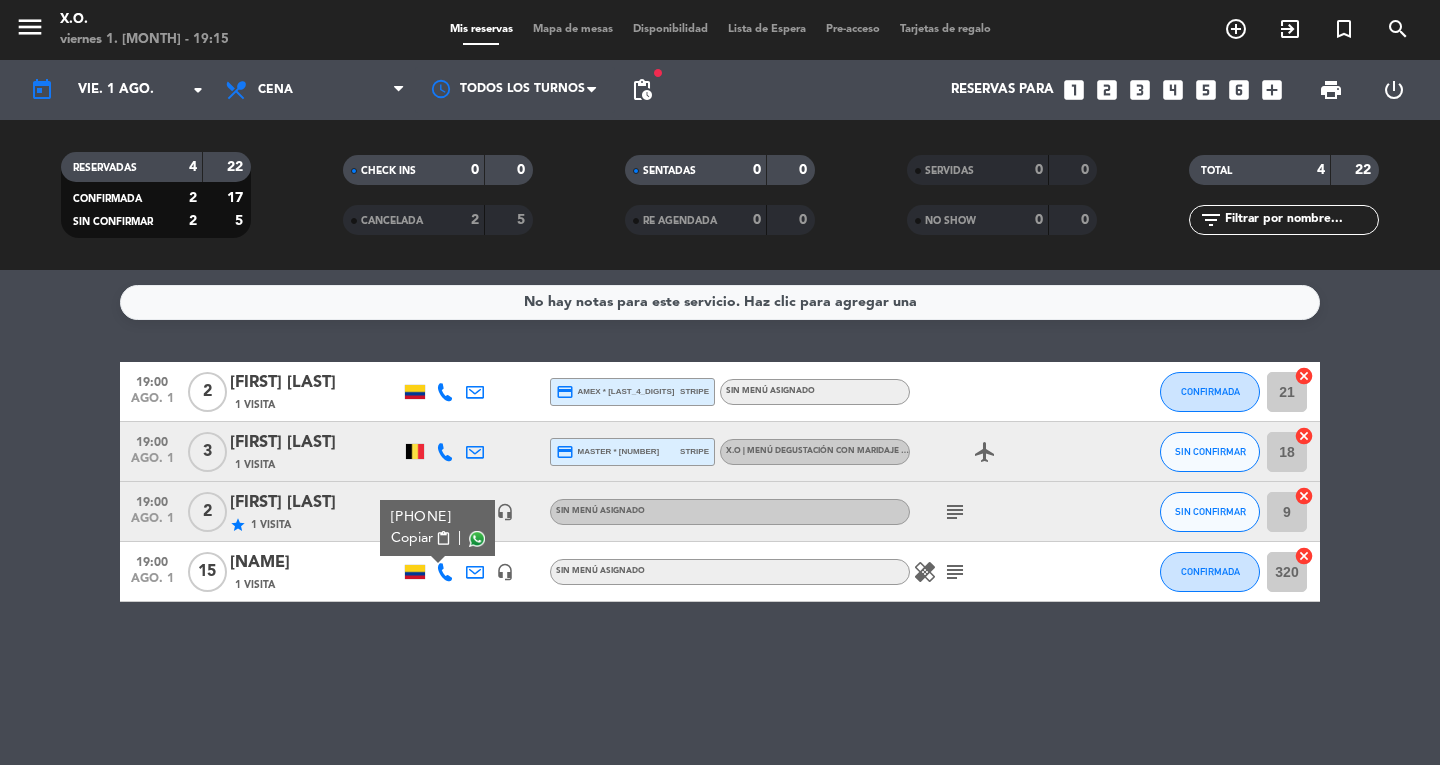 click on "Copiar" at bounding box center (412, 538) 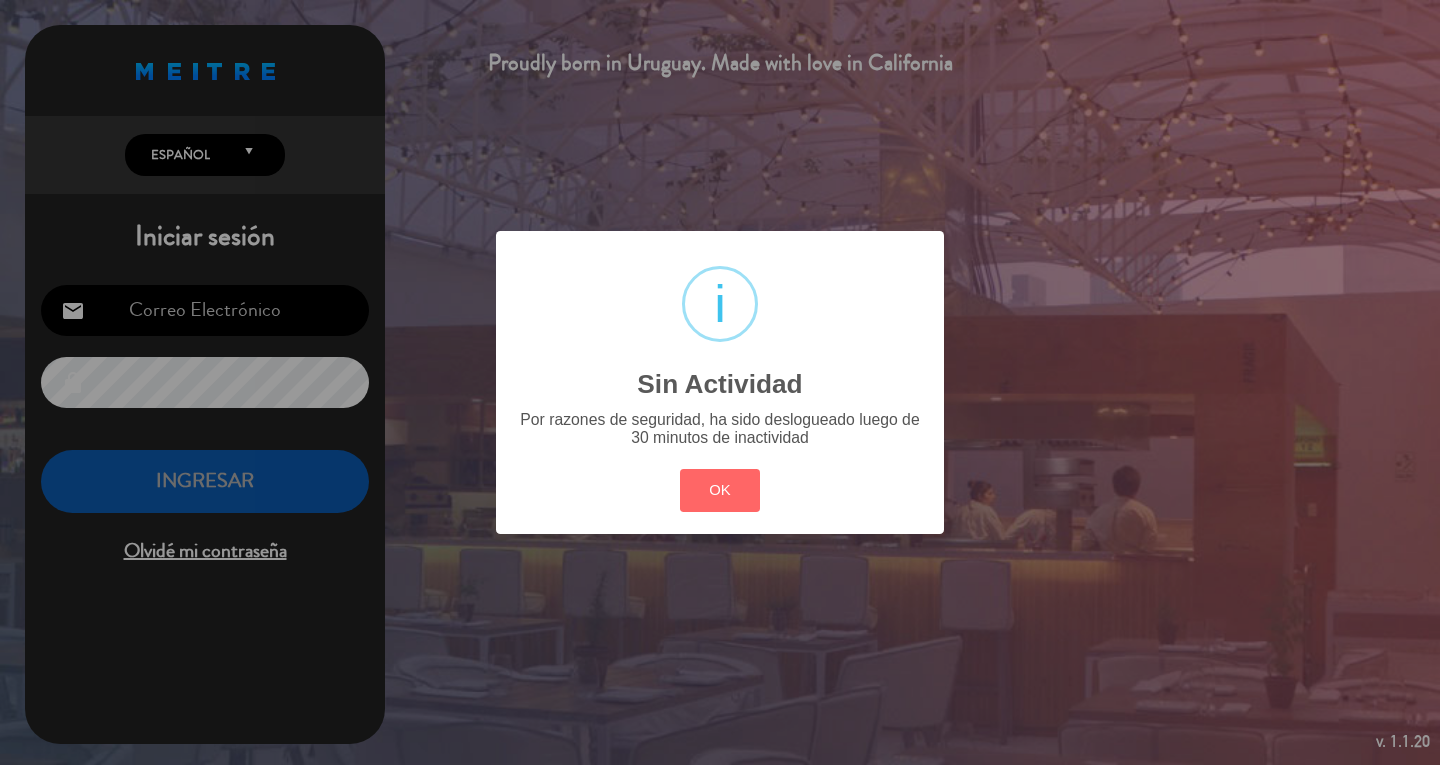 type 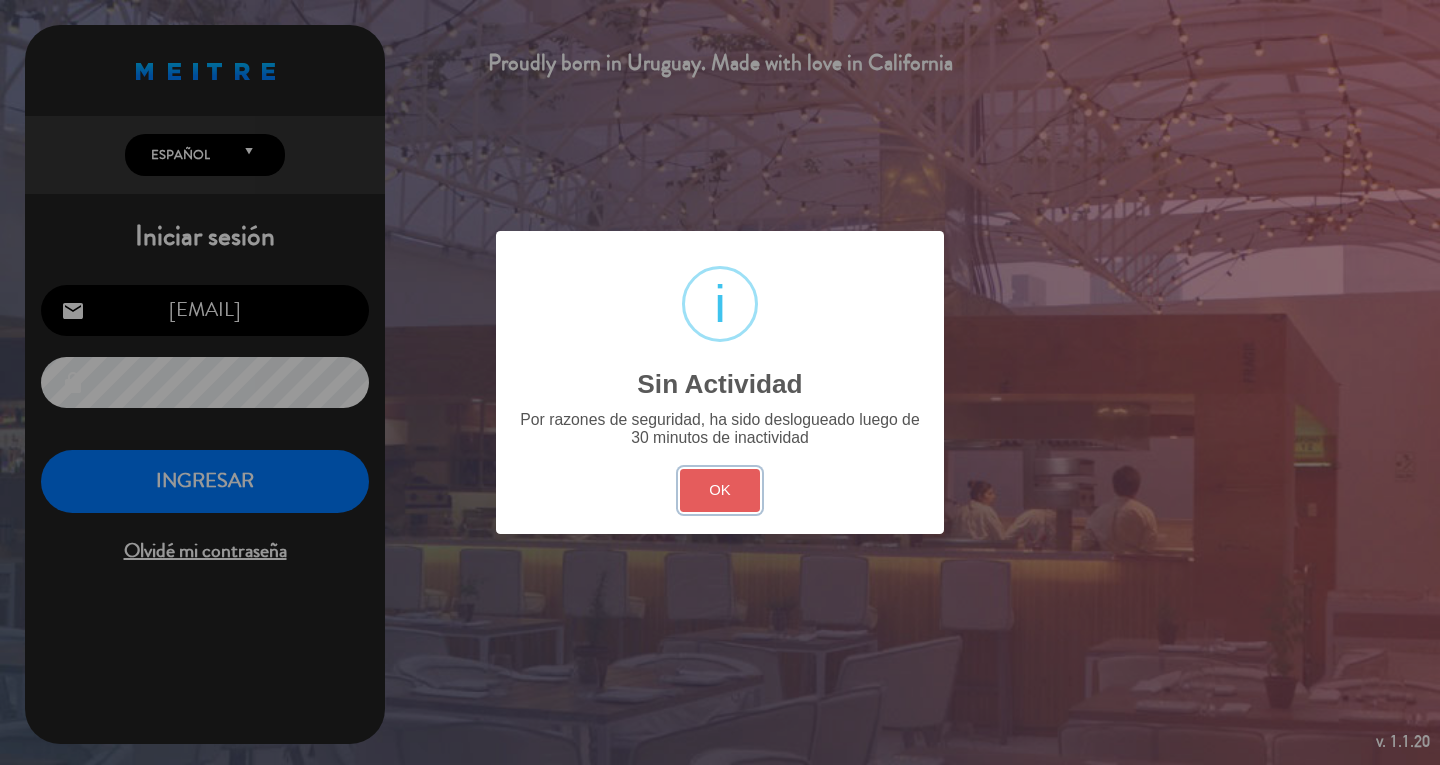 click on "OK" at bounding box center (720, 490) 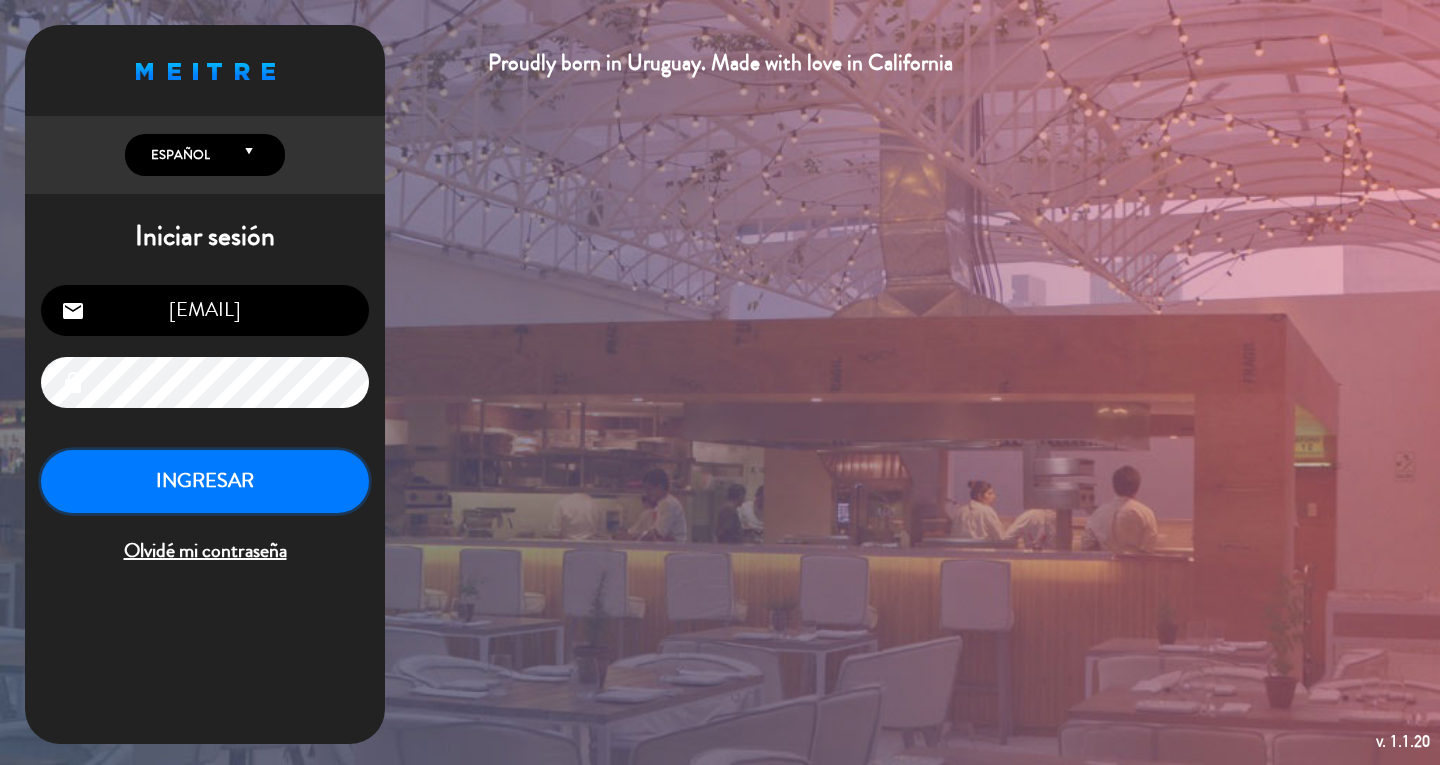 click on "INGRESAR" at bounding box center [205, 481] 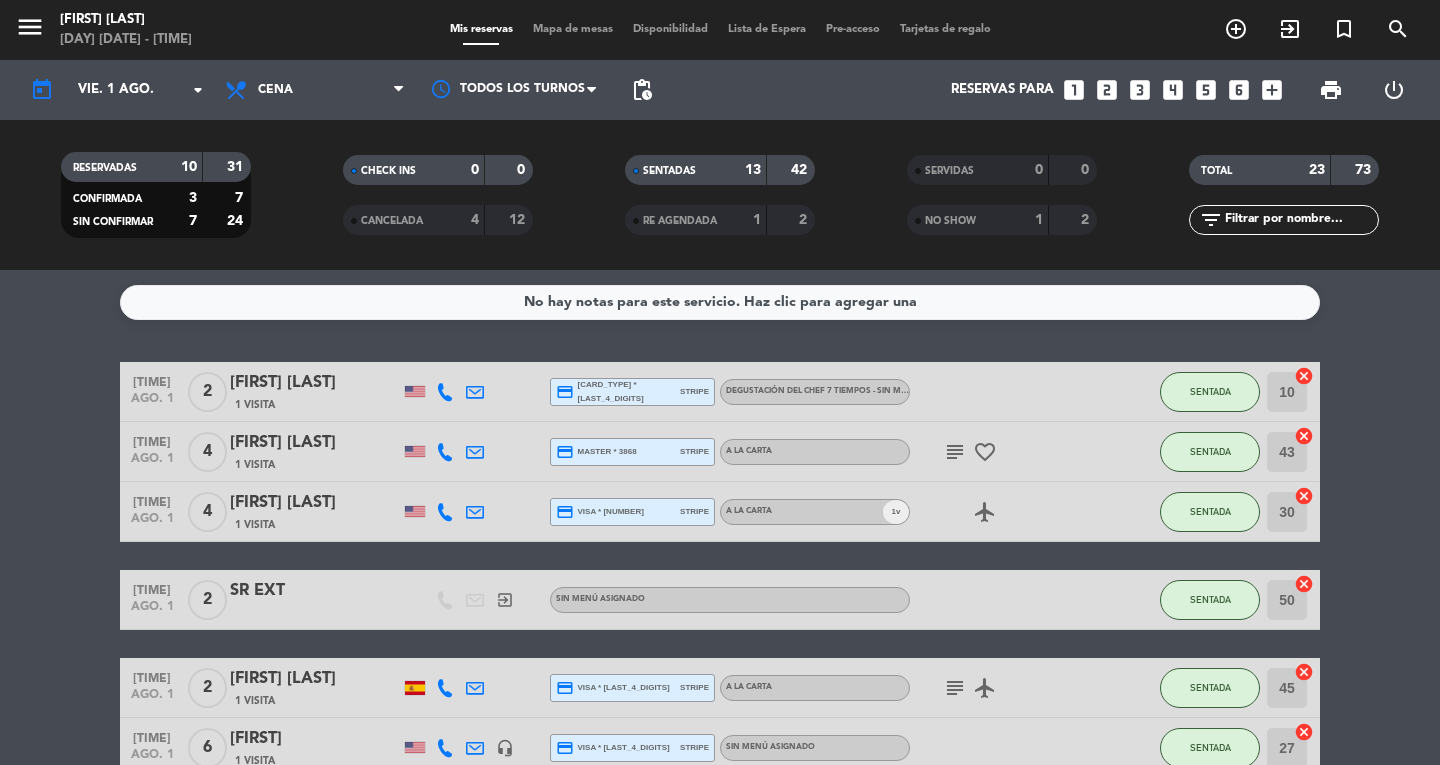 click on "menu" at bounding box center [30, 27] 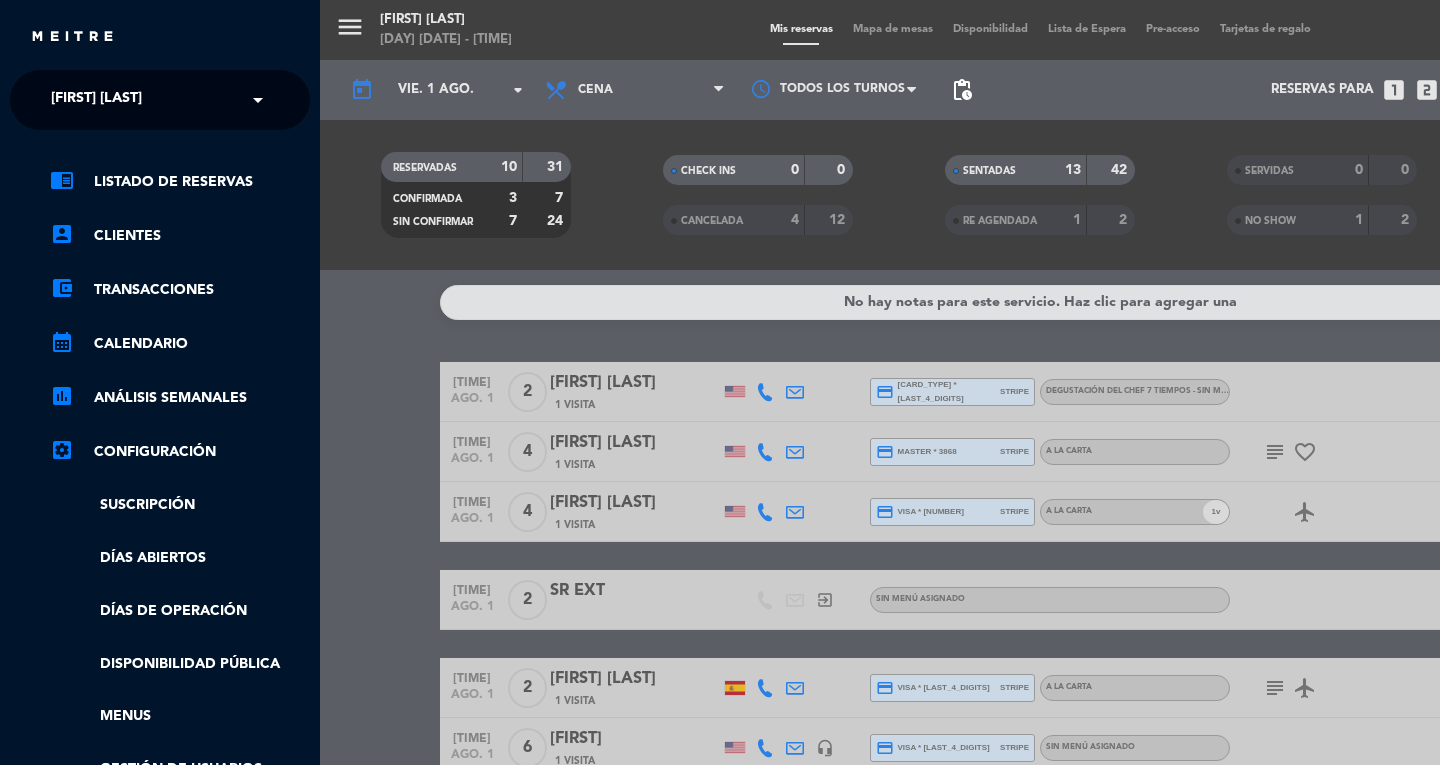 click on "[FIRST] [LAST]" 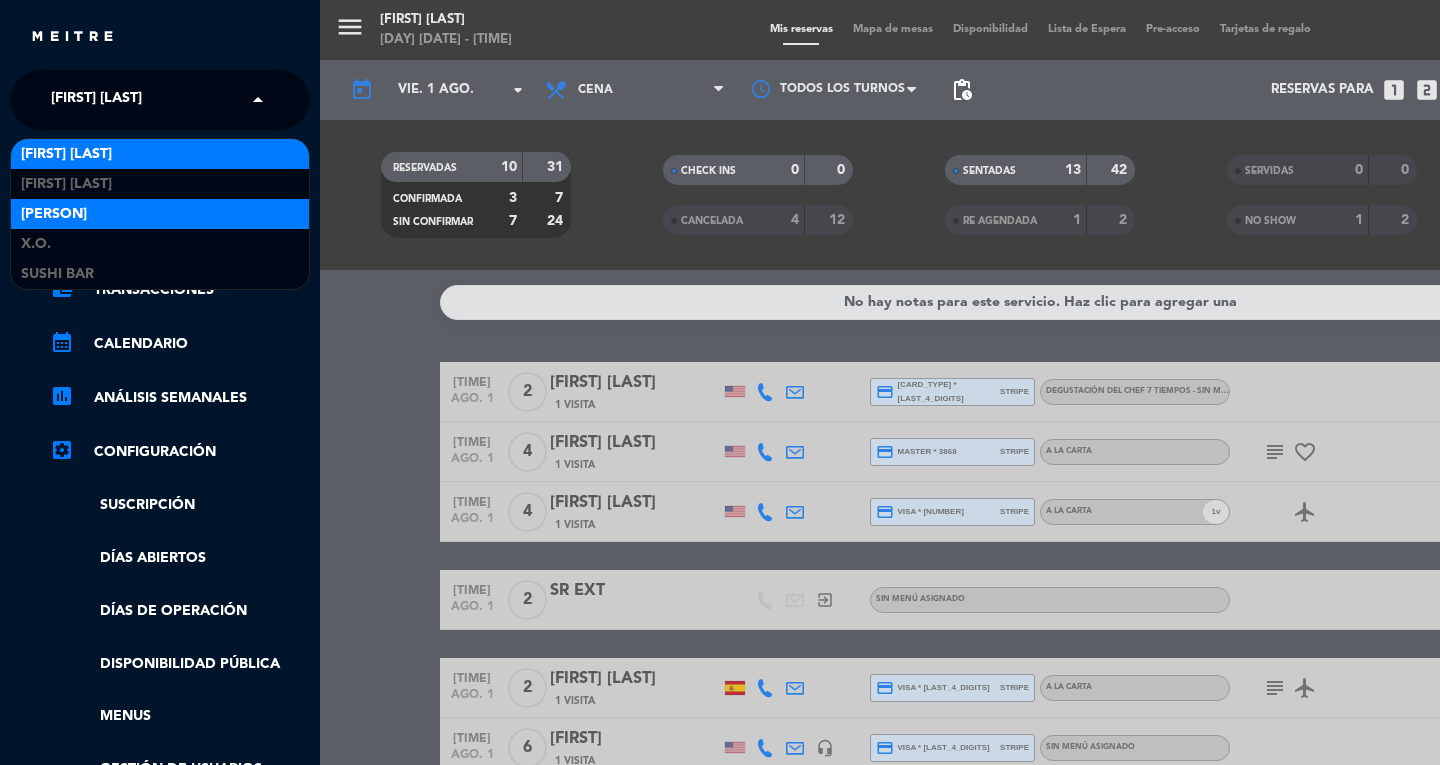 click on "[PERSON]" at bounding box center (54, 214) 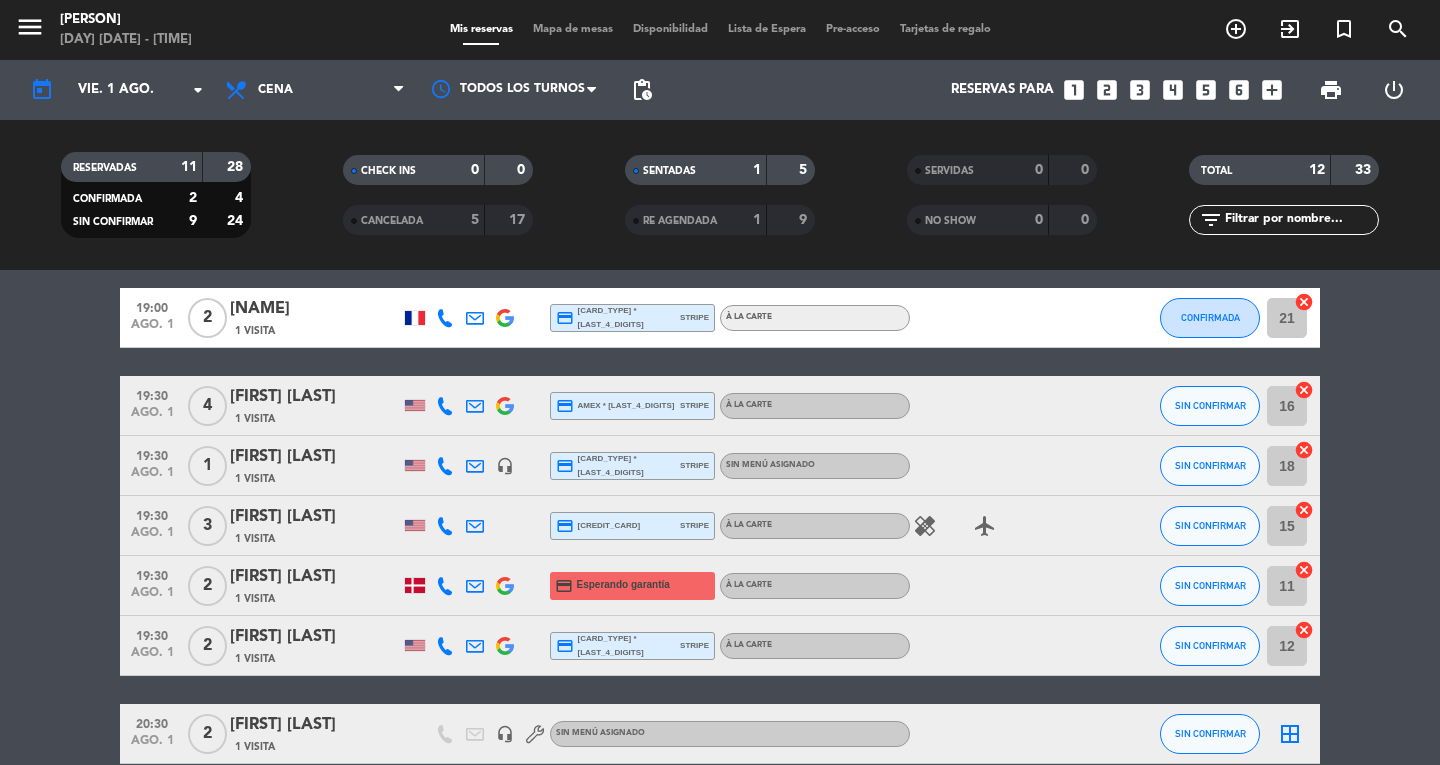 scroll, scrollTop: 163, scrollLeft: 0, axis: vertical 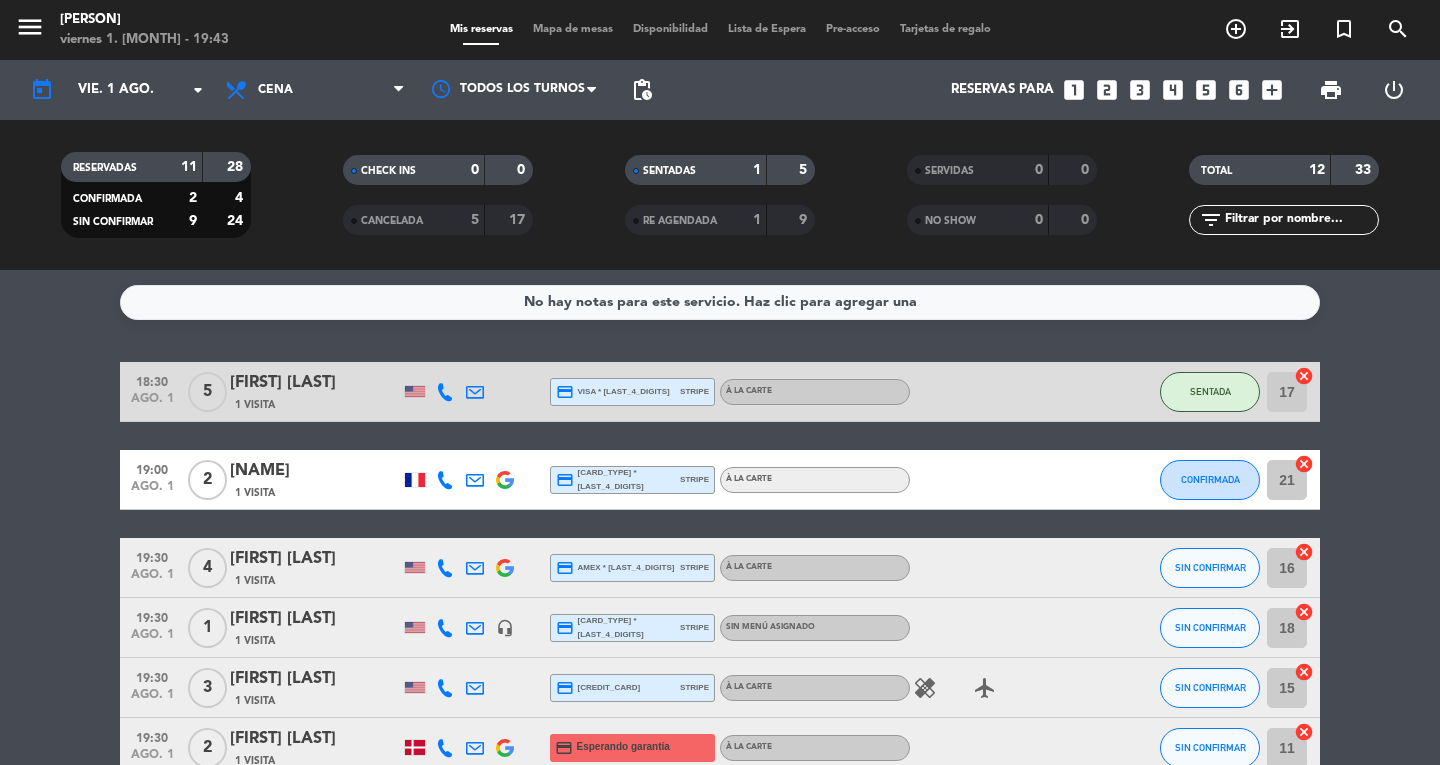 click on "CONFIRMADA" 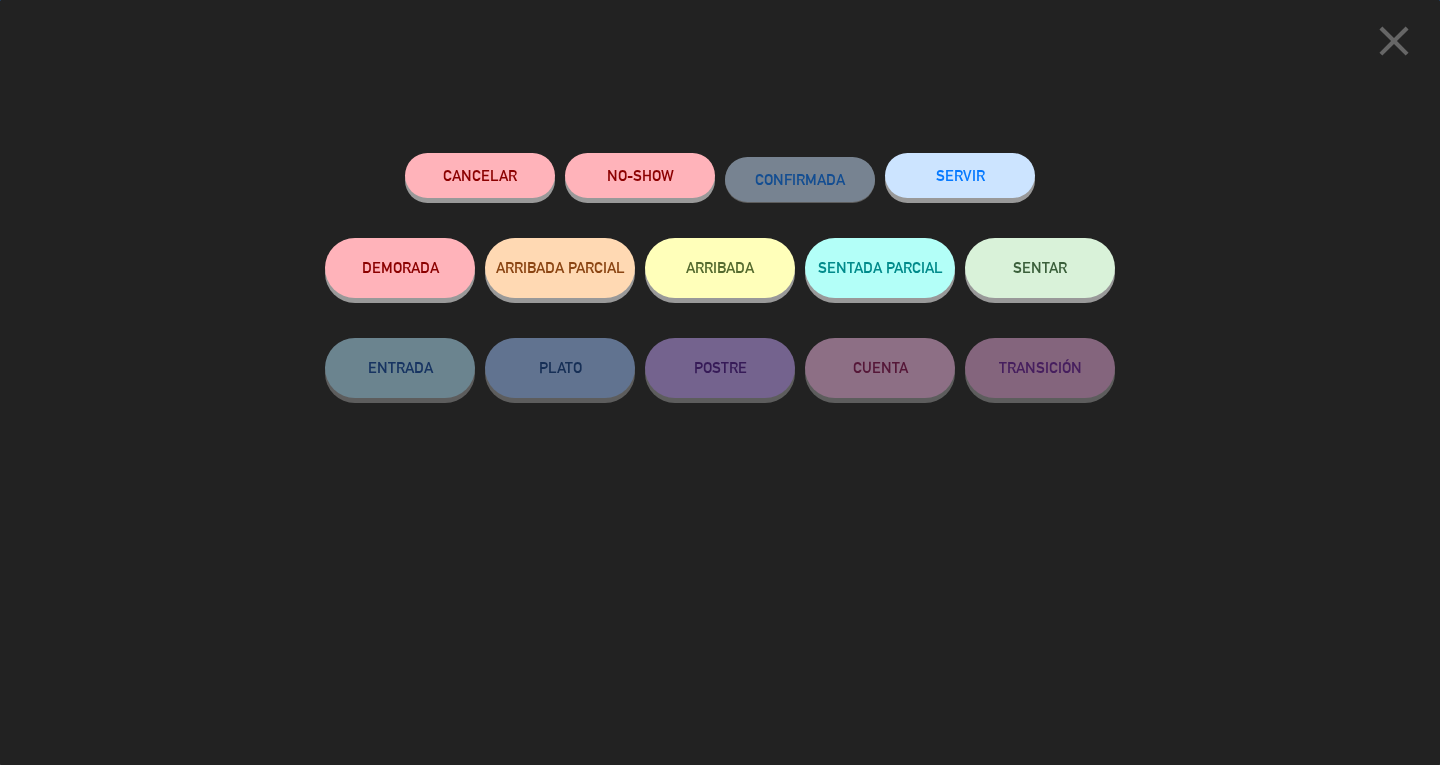 click on "SENTAR" 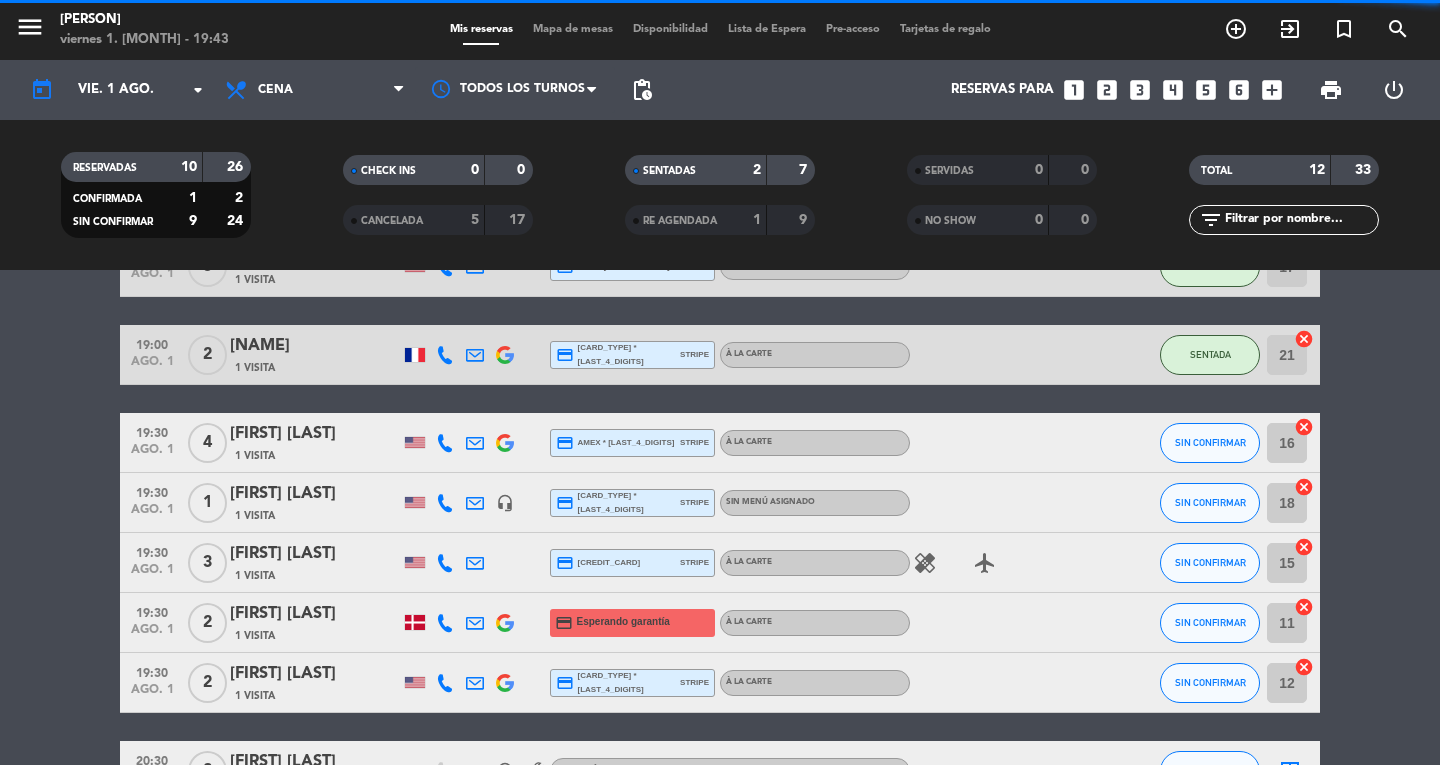 scroll, scrollTop: 130, scrollLeft: 0, axis: vertical 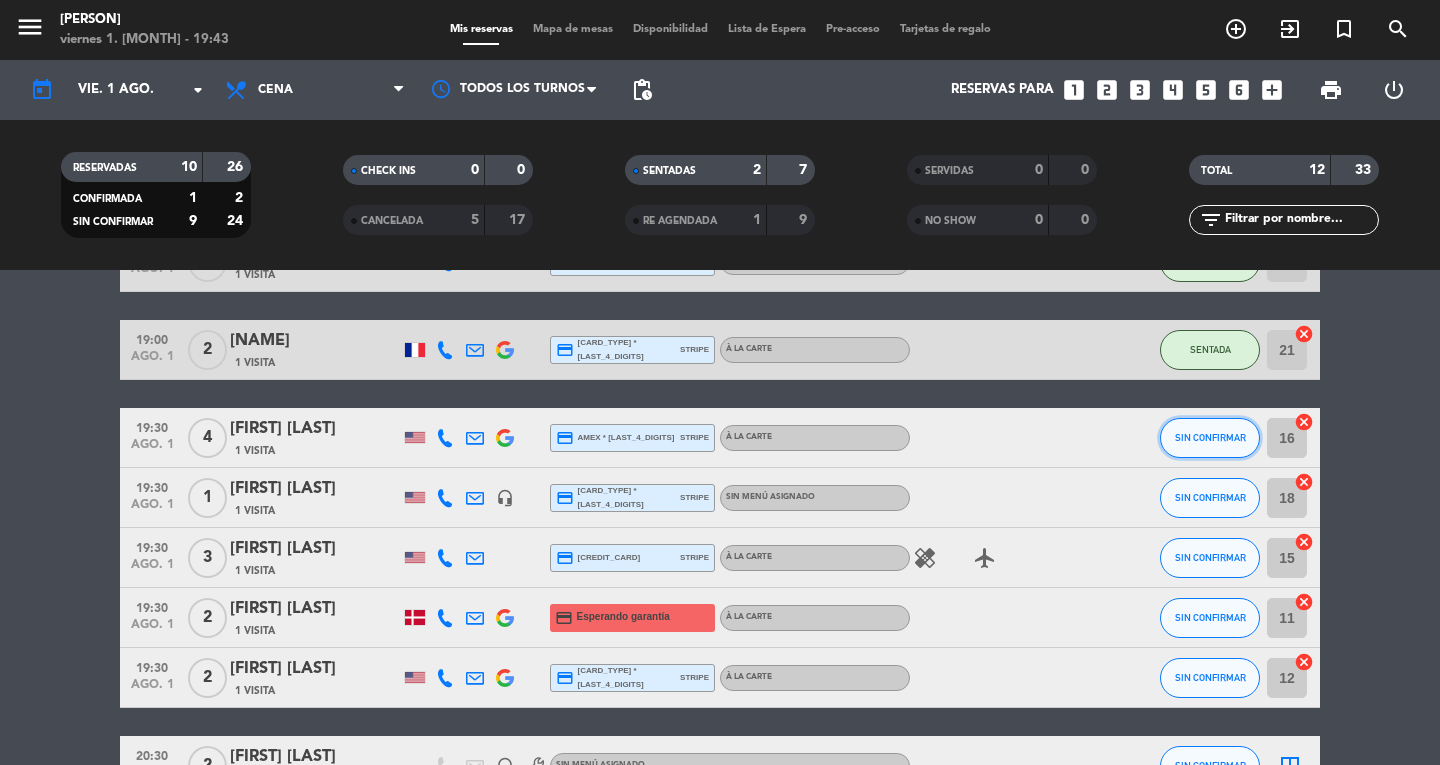click on "SIN CONFIRMAR" 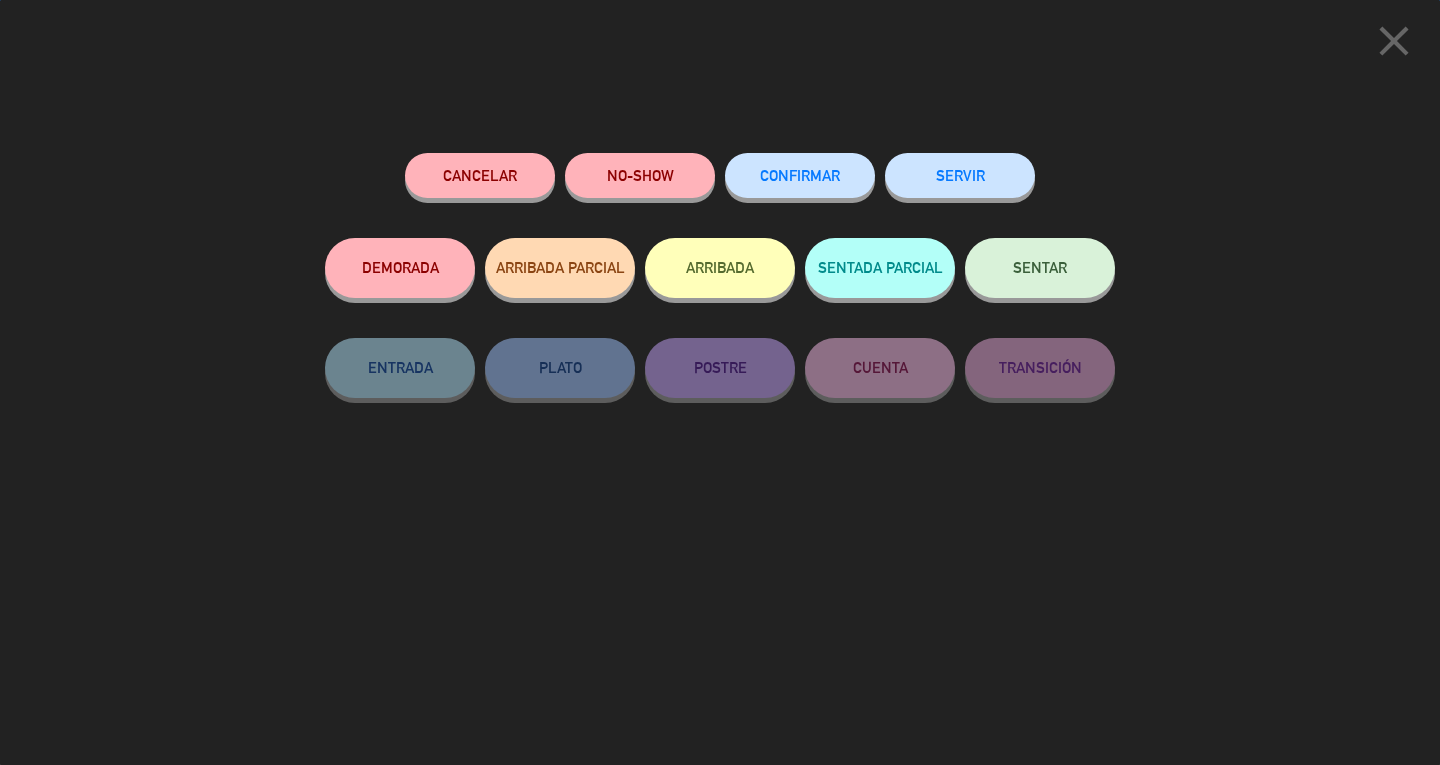 click on "SENTAR" 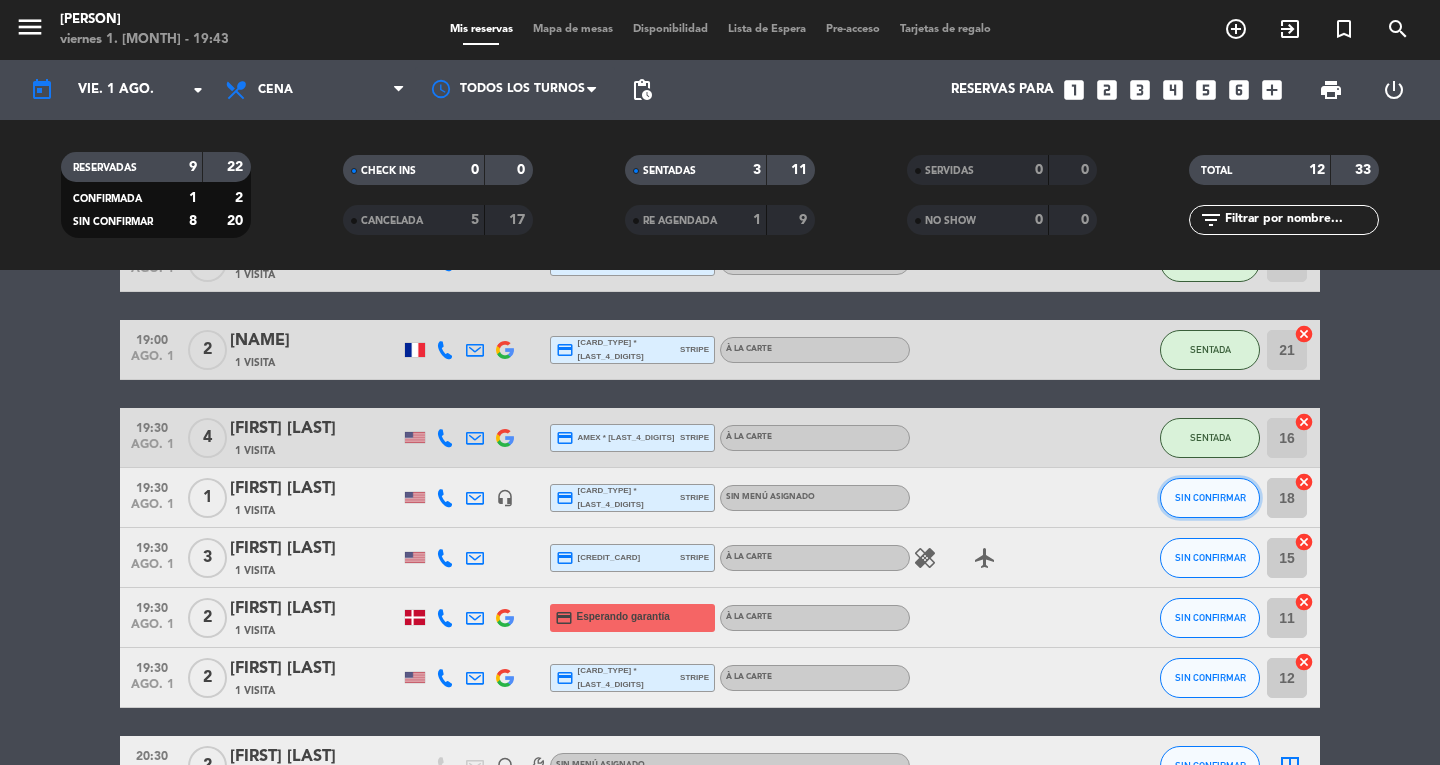 click on "SIN CONFIRMAR" 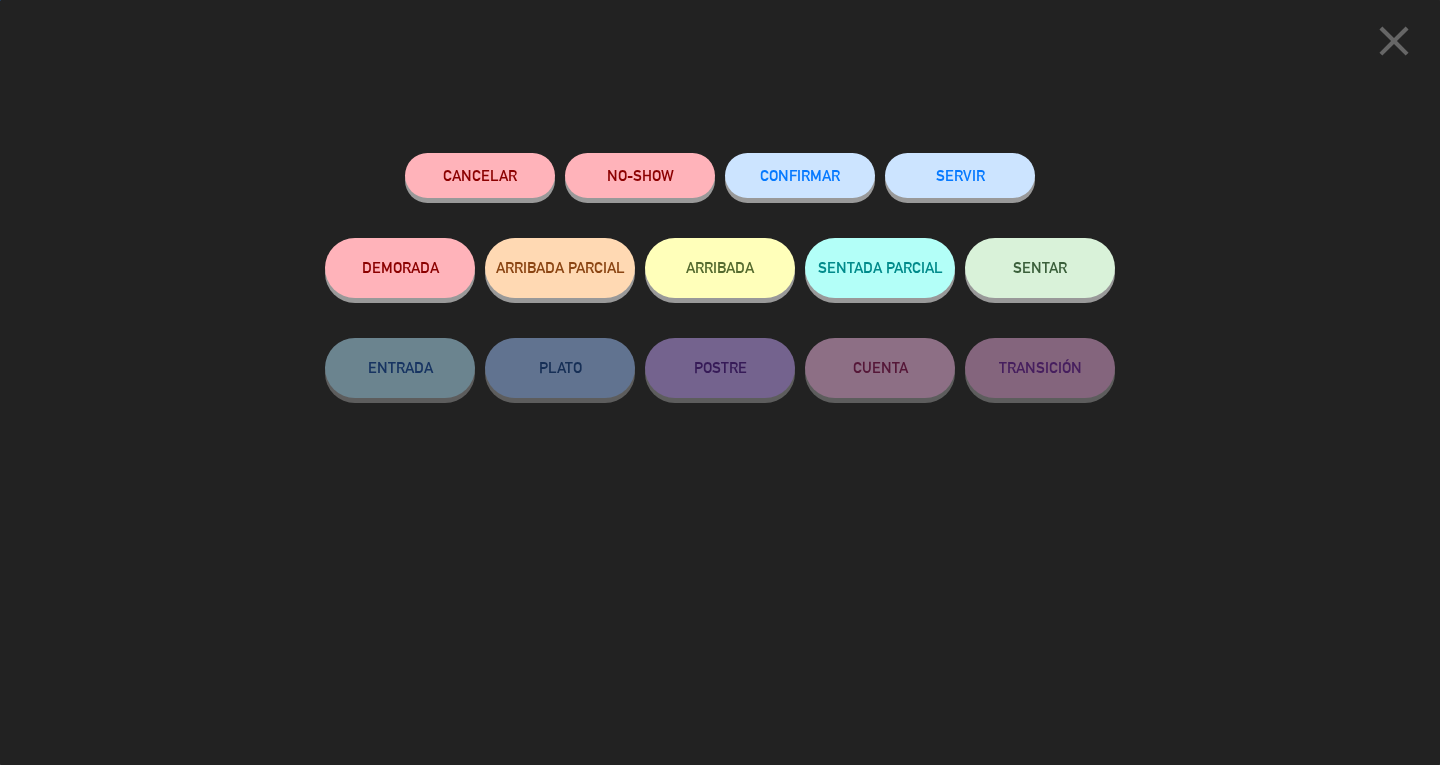 click on "SENTAR" 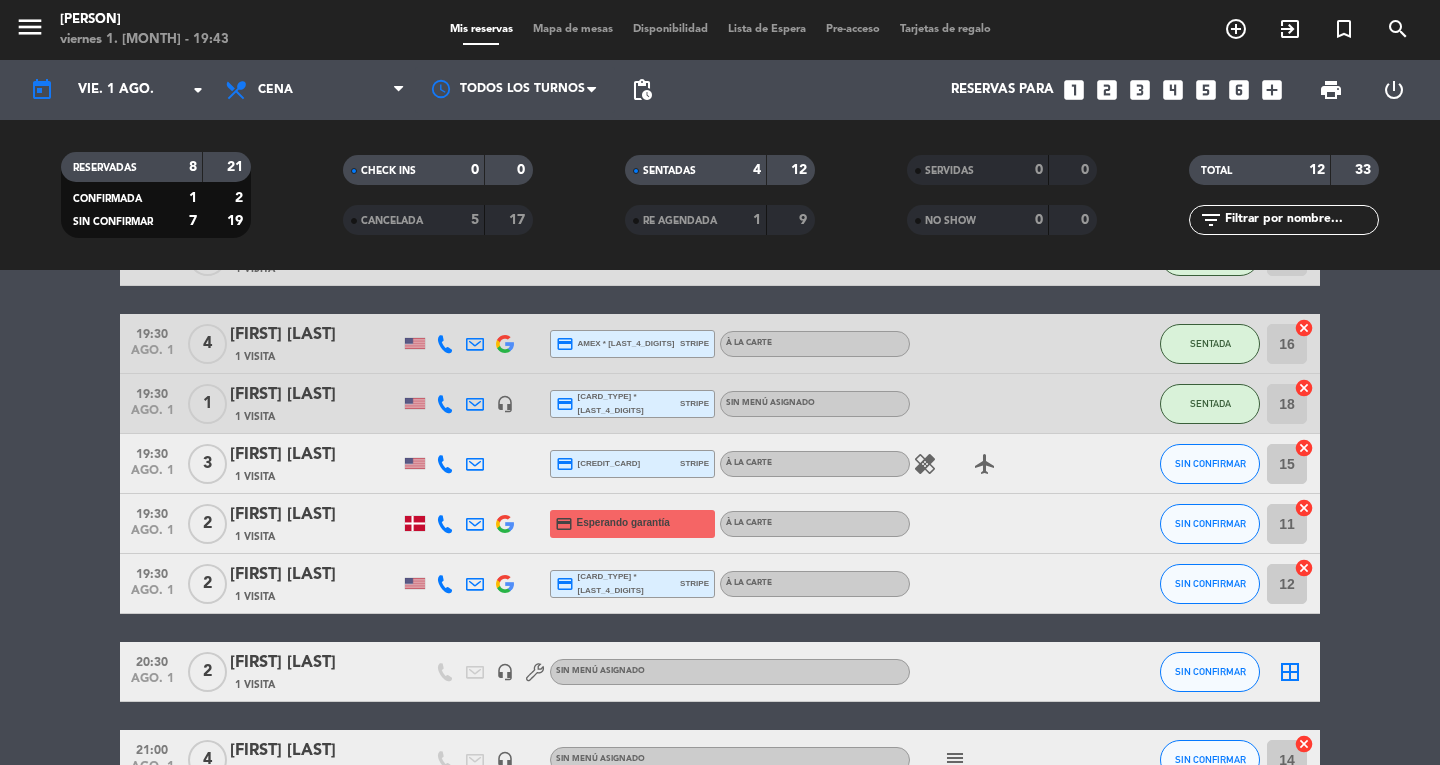 scroll, scrollTop: 226, scrollLeft: 0, axis: vertical 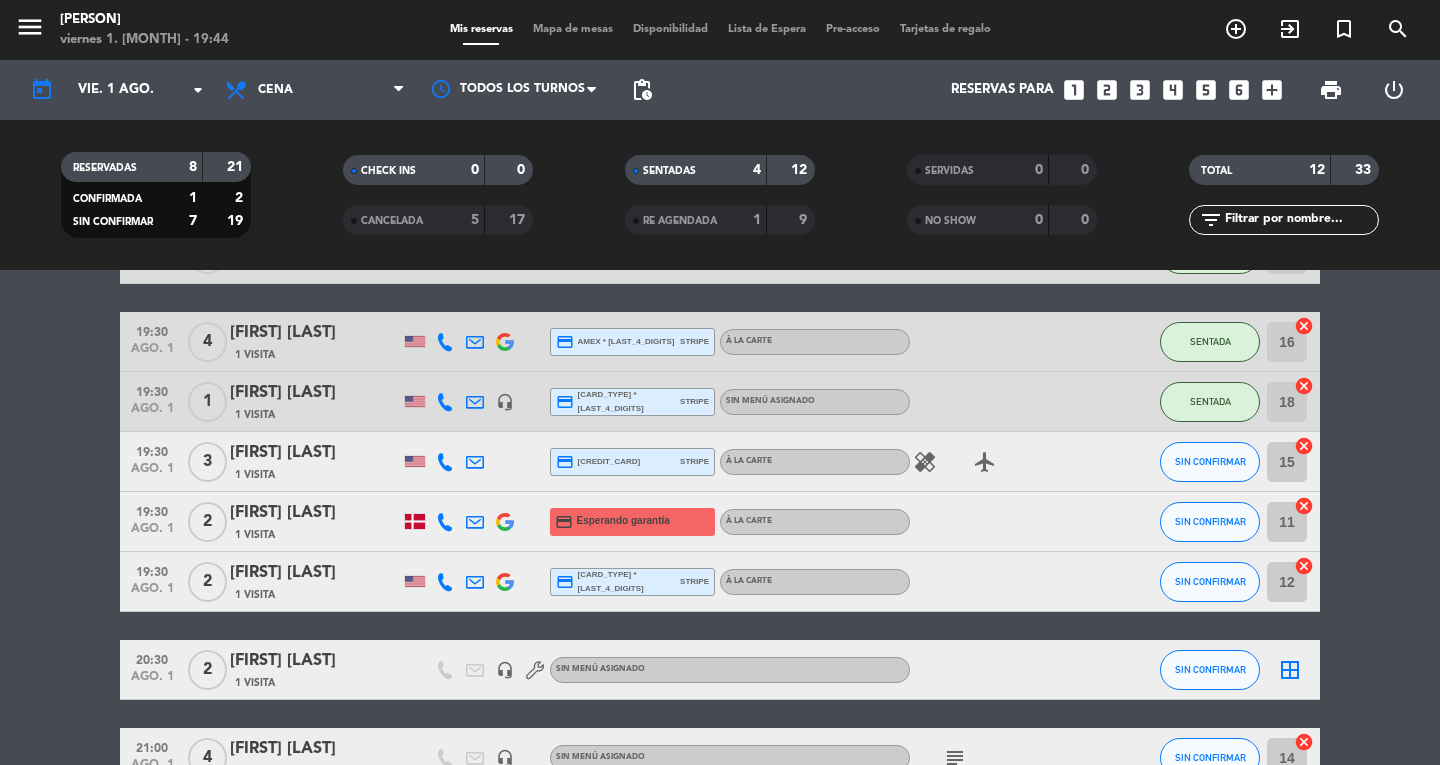 click on "SIN CONFIRMAR" 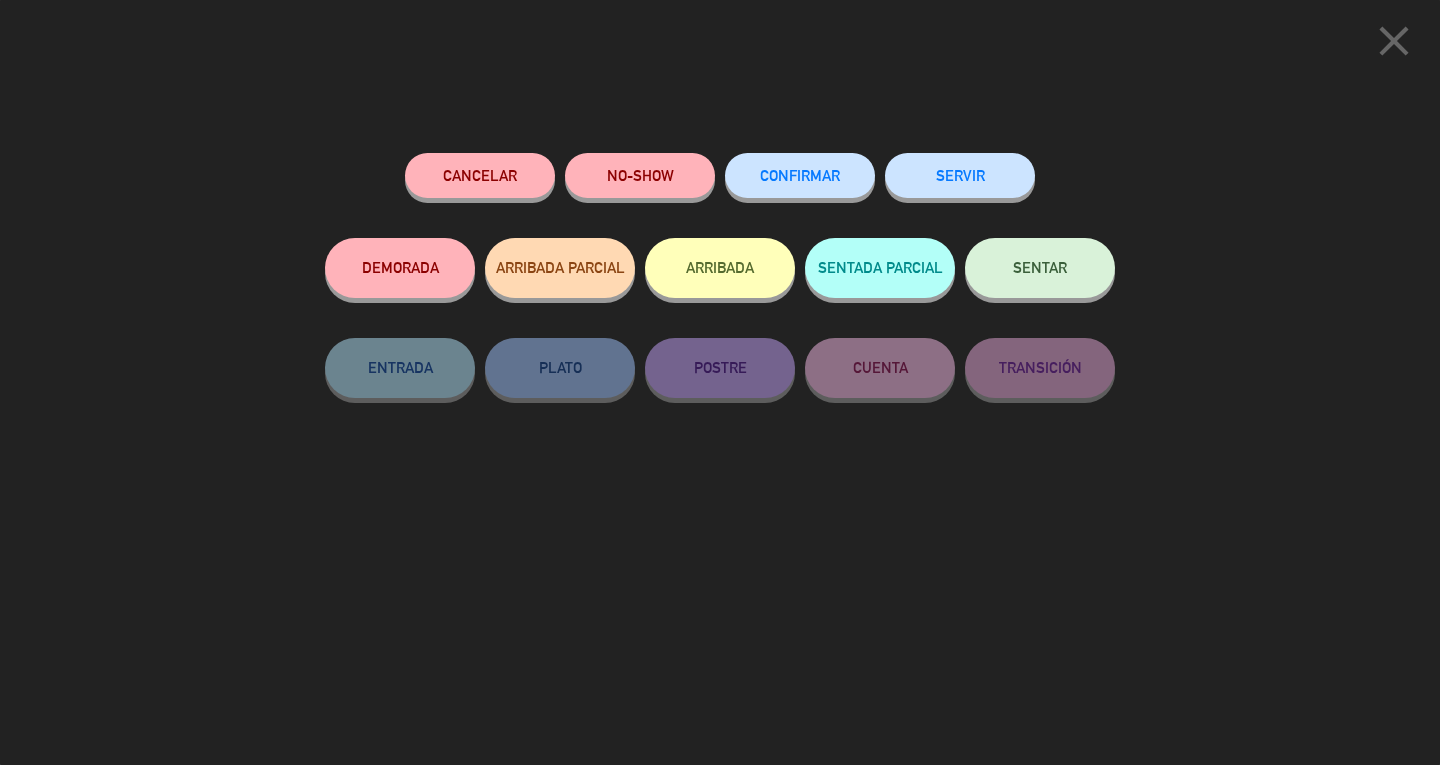 click on "SENTAR" 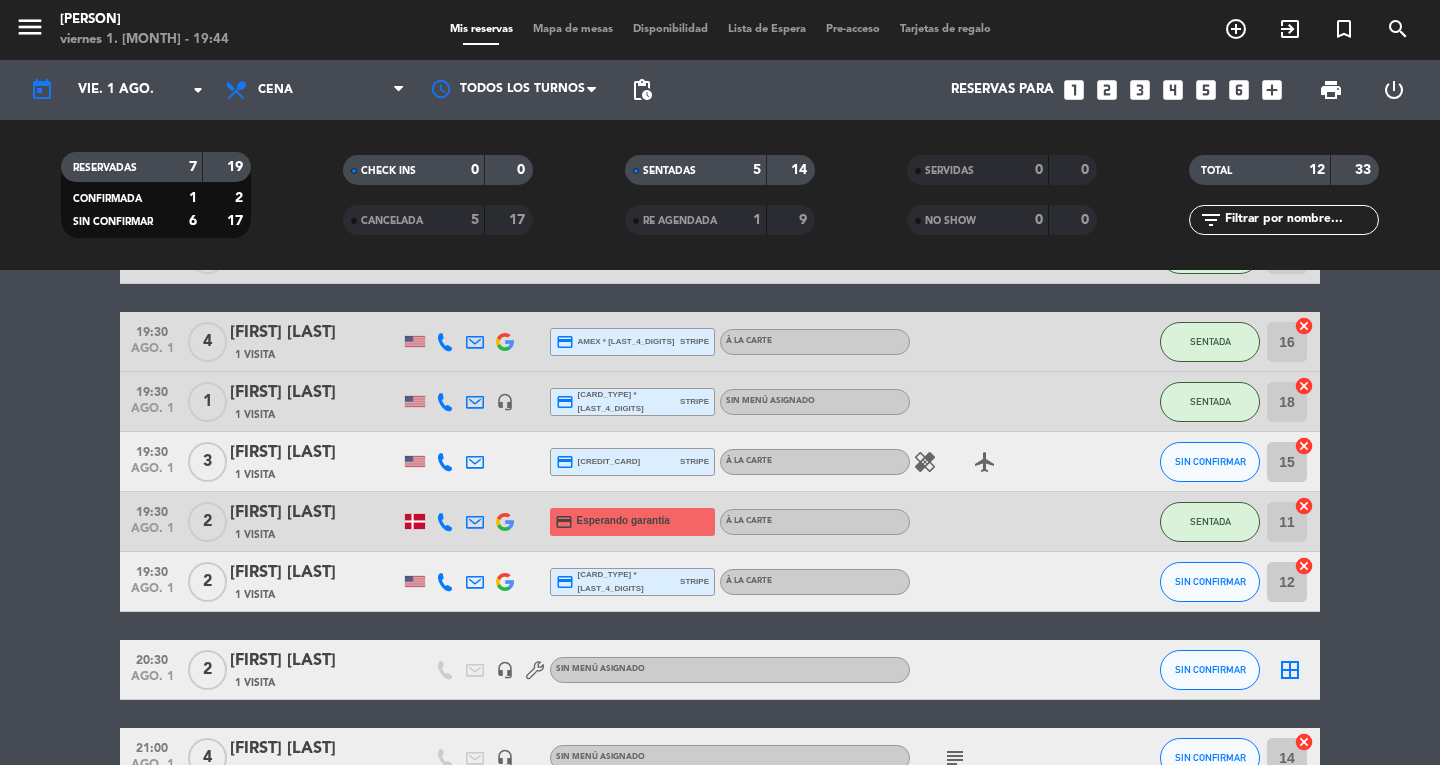 click on "Mapa de mesas" at bounding box center [573, 29] 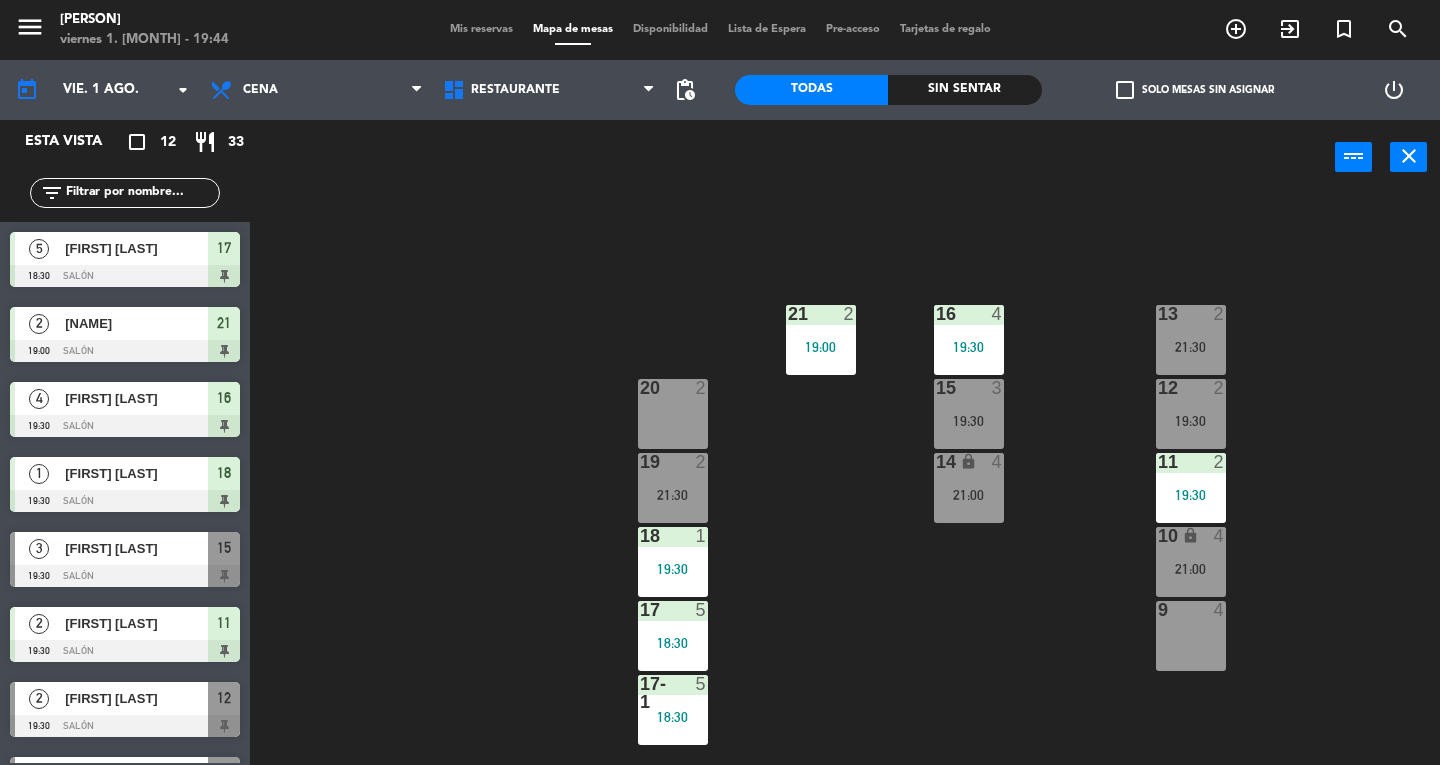 click at bounding box center (672, 388) 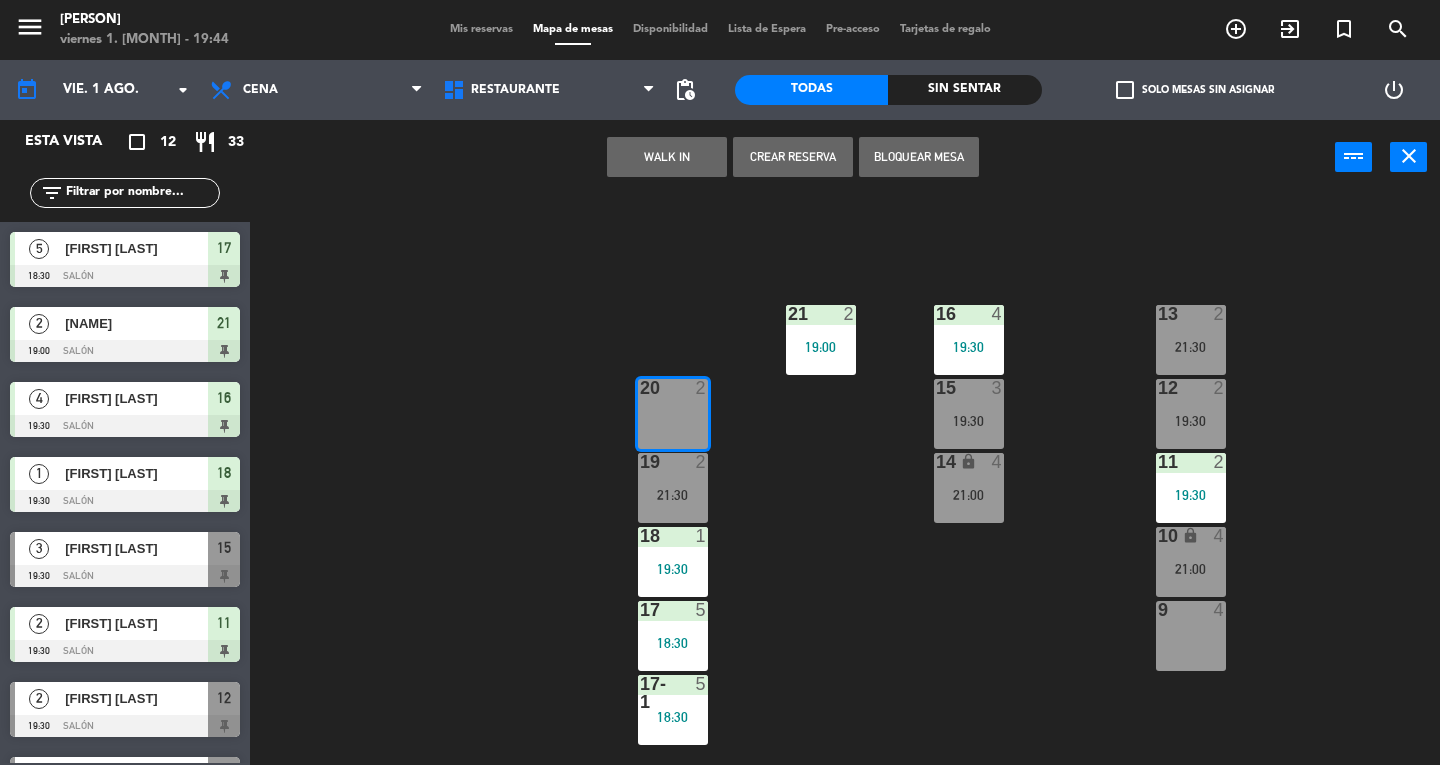 click on "WALK IN" at bounding box center (667, 157) 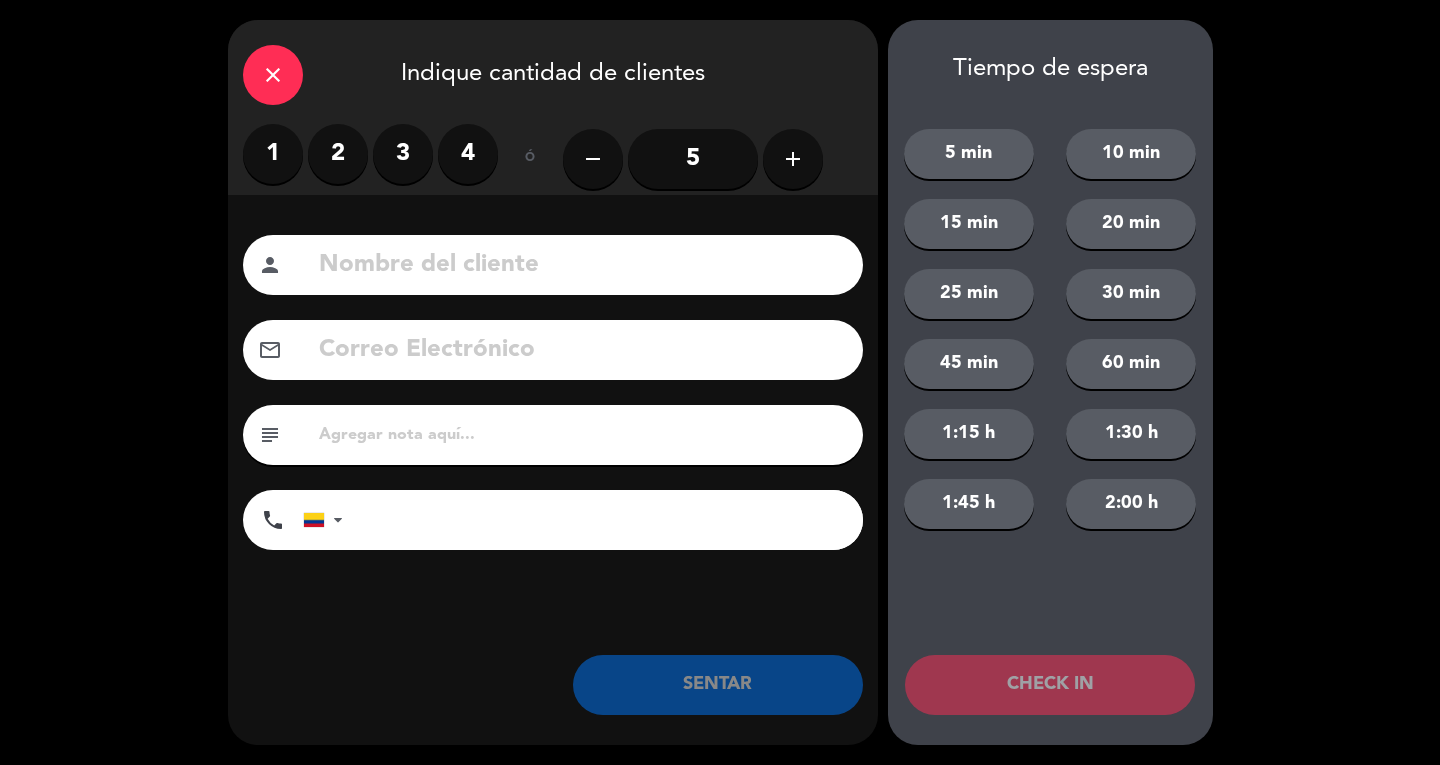 click on "2" at bounding box center [338, 154] 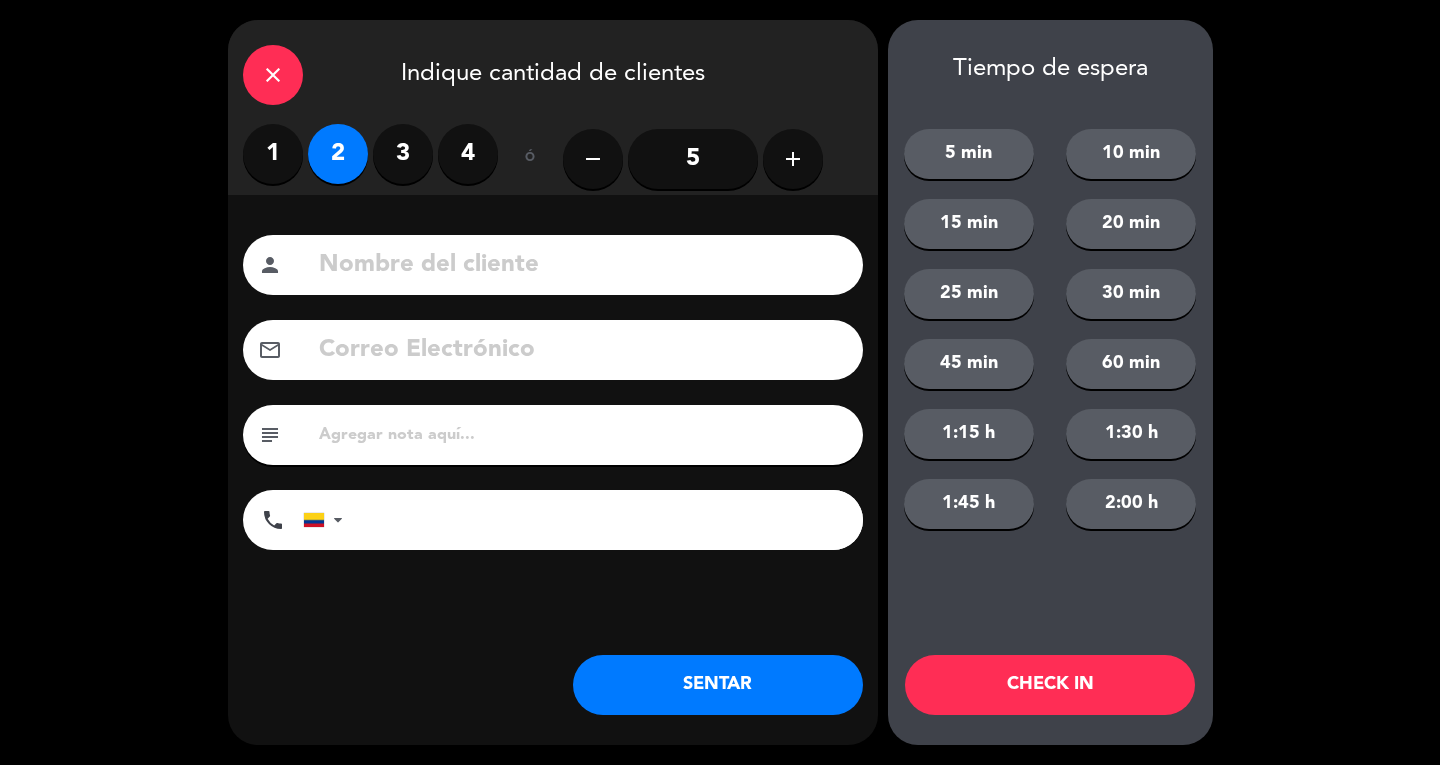 click 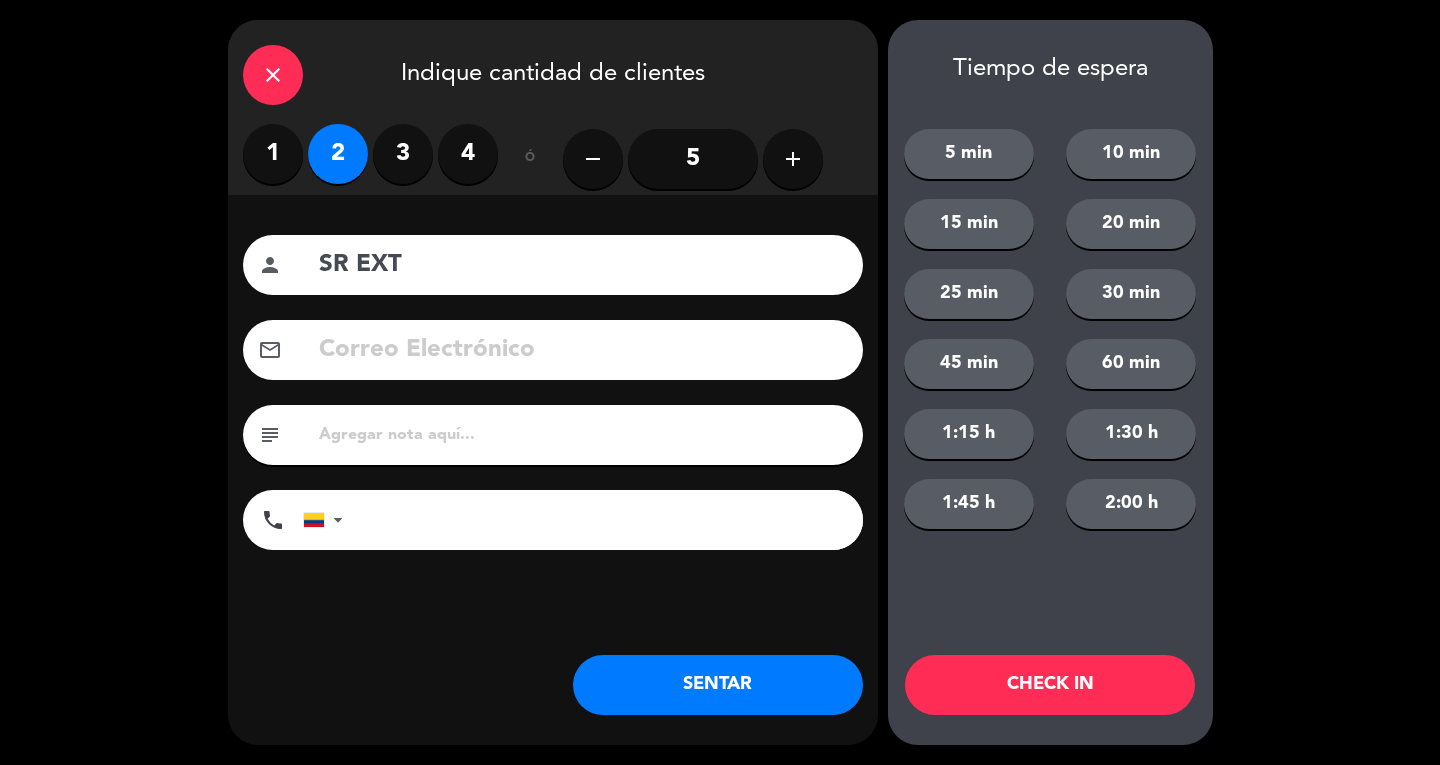 type on "SR EXT" 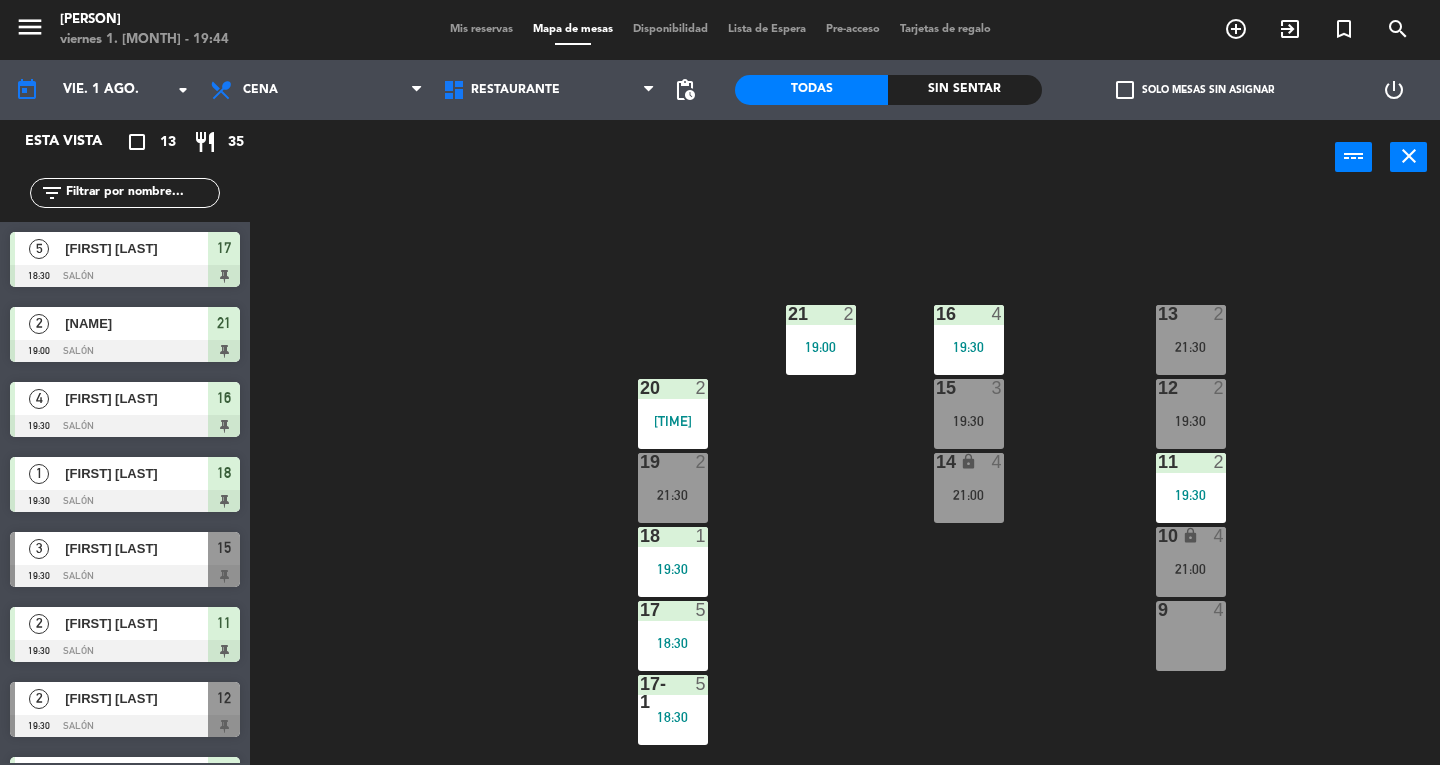 click on "13  2   21:30" at bounding box center [1191, 340] 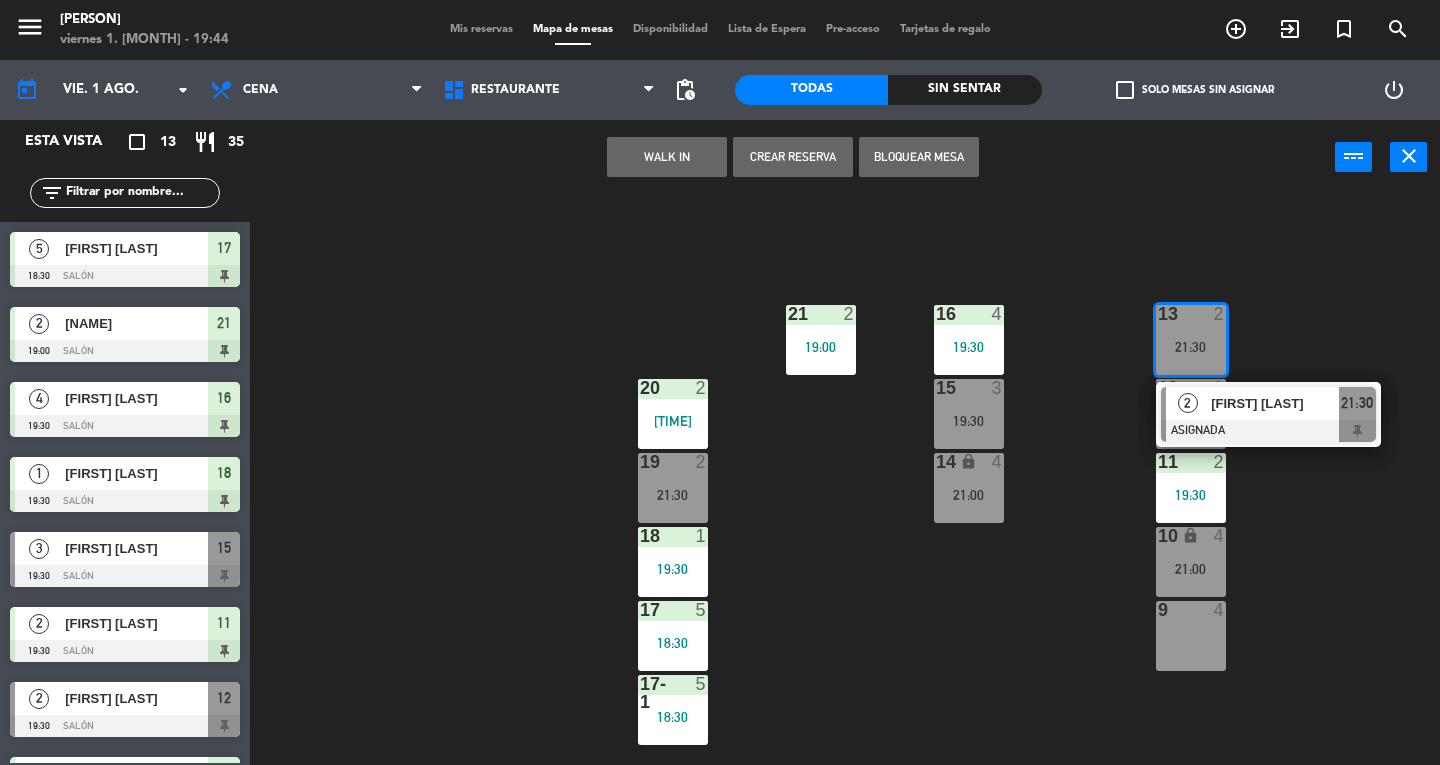 click on "WALK IN" at bounding box center (667, 157) 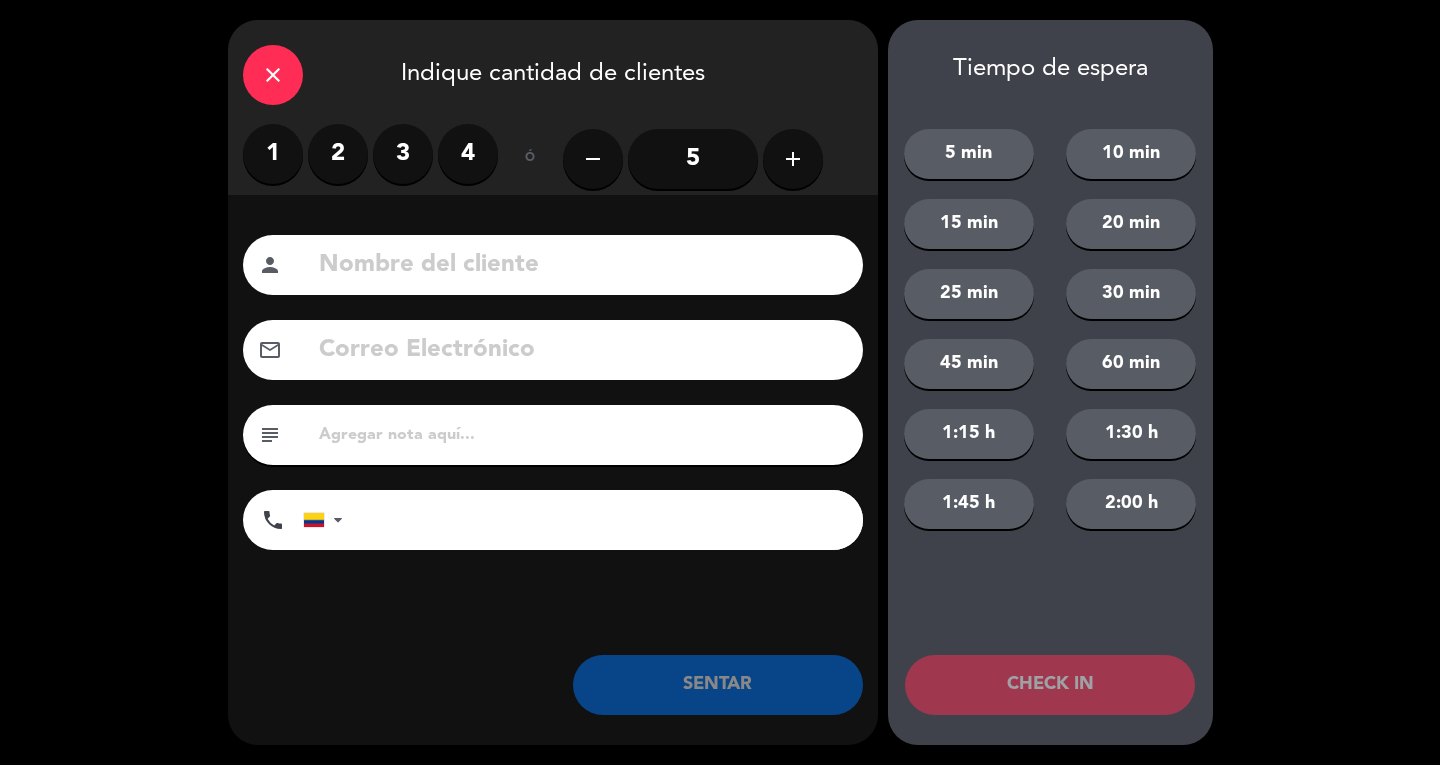 click on "2" at bounding box center [338, 154] 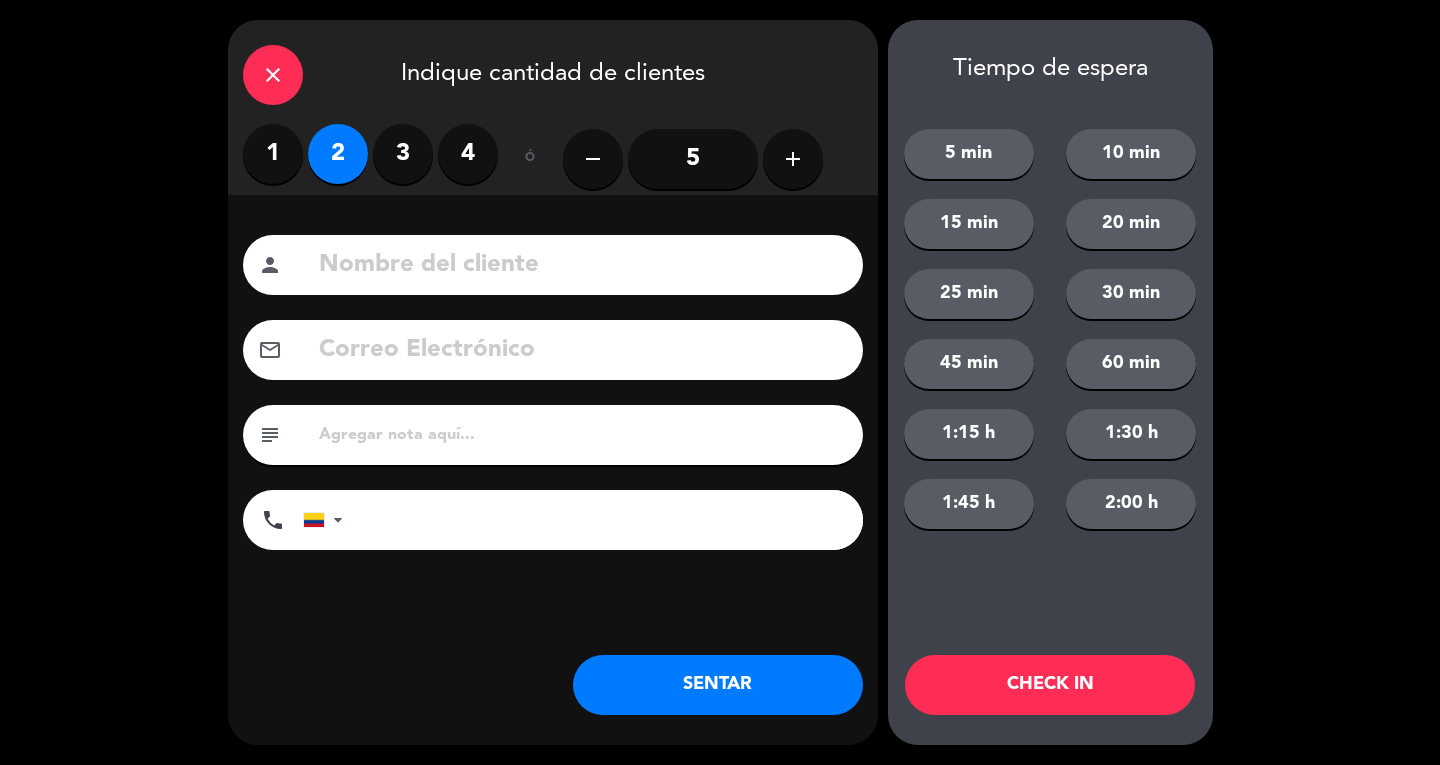 click 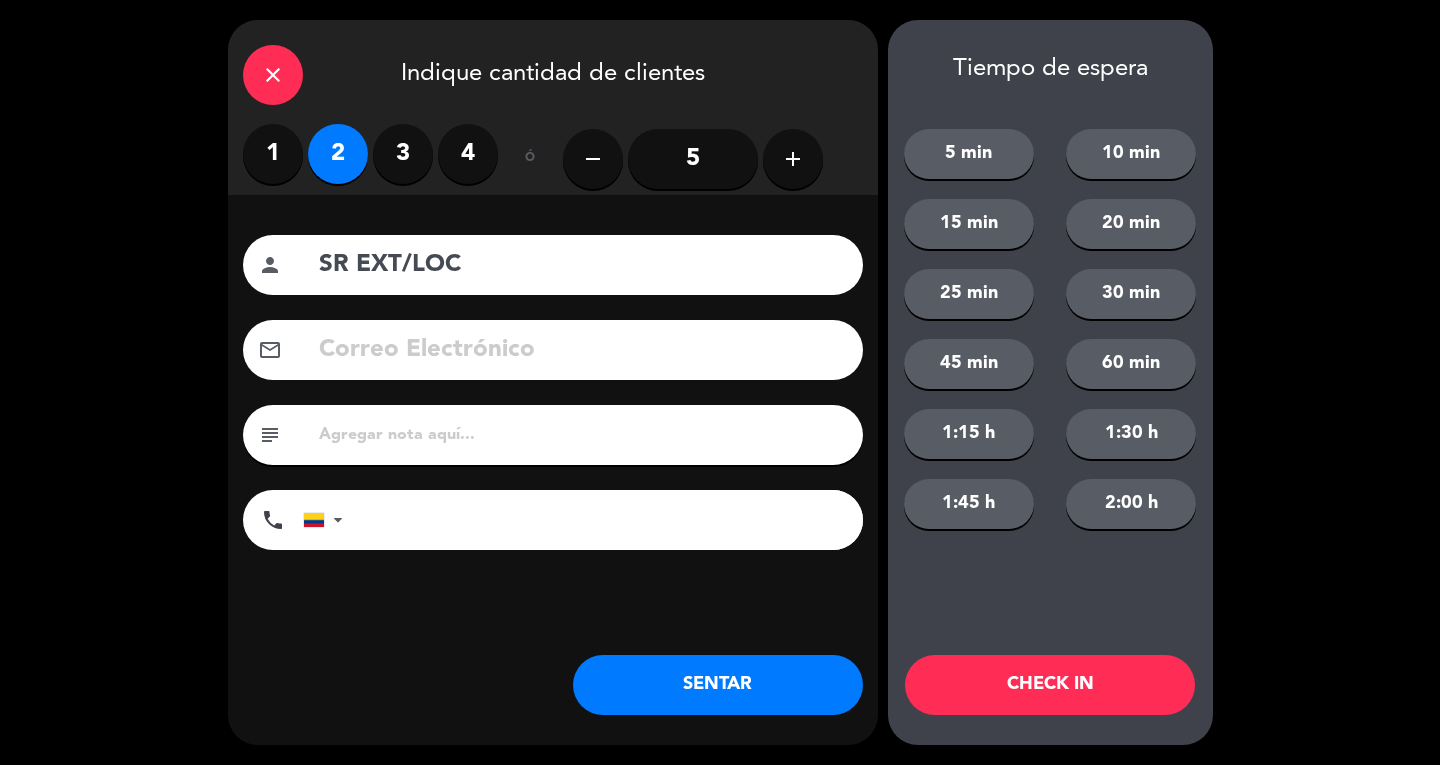 type on "SR EXT/LOC" 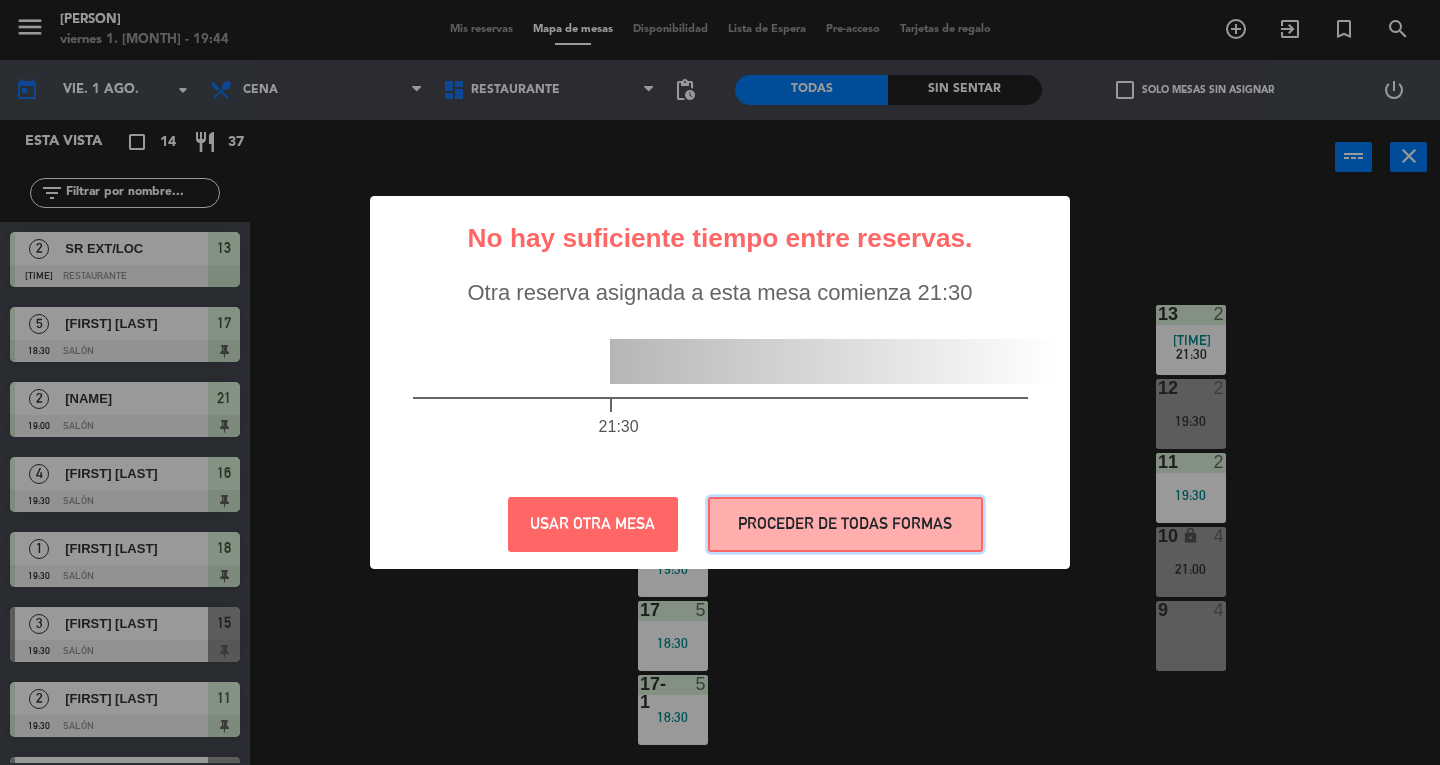 click on "PROCEDER DE TODAS FORMAS" at bounding box center (845, 524) 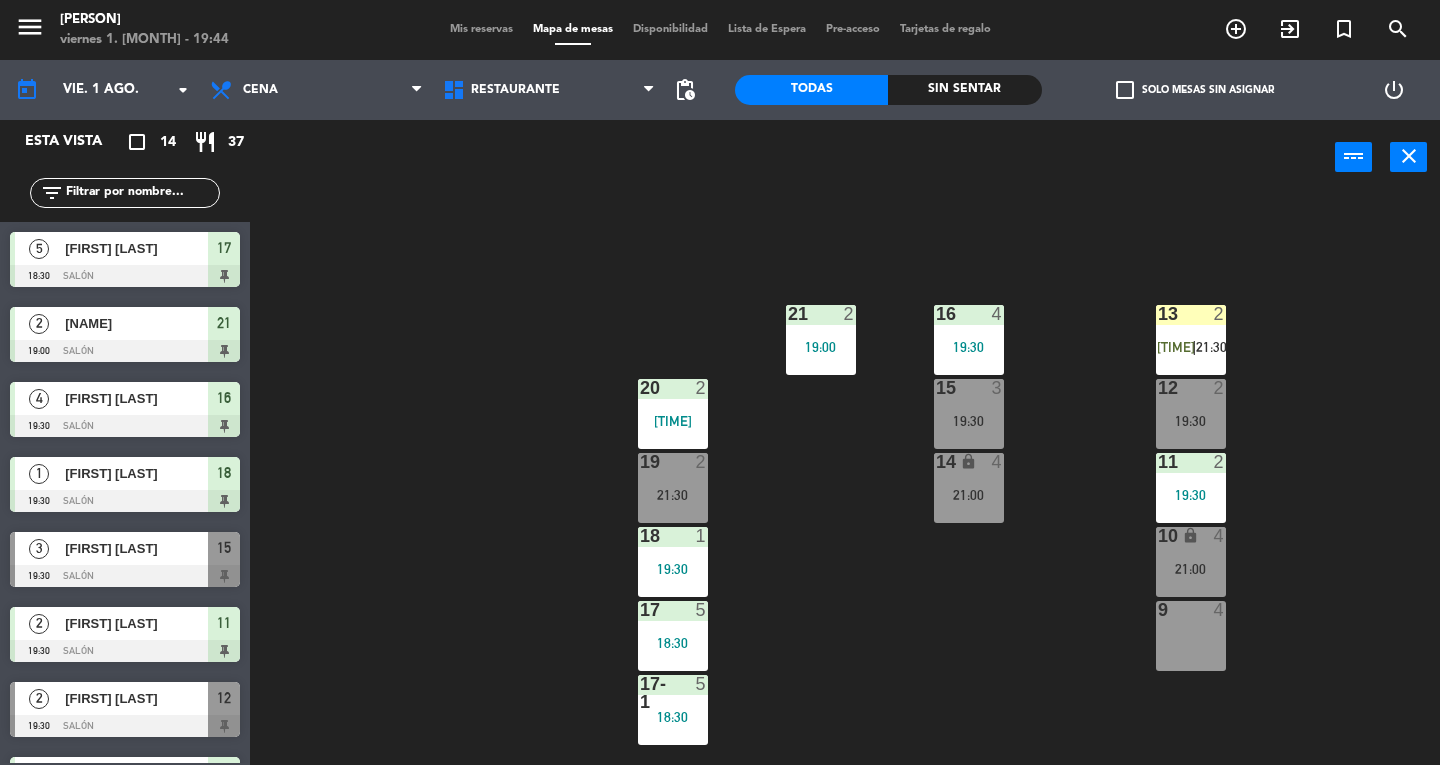click on "19:30" at bounding box center [969, 421] 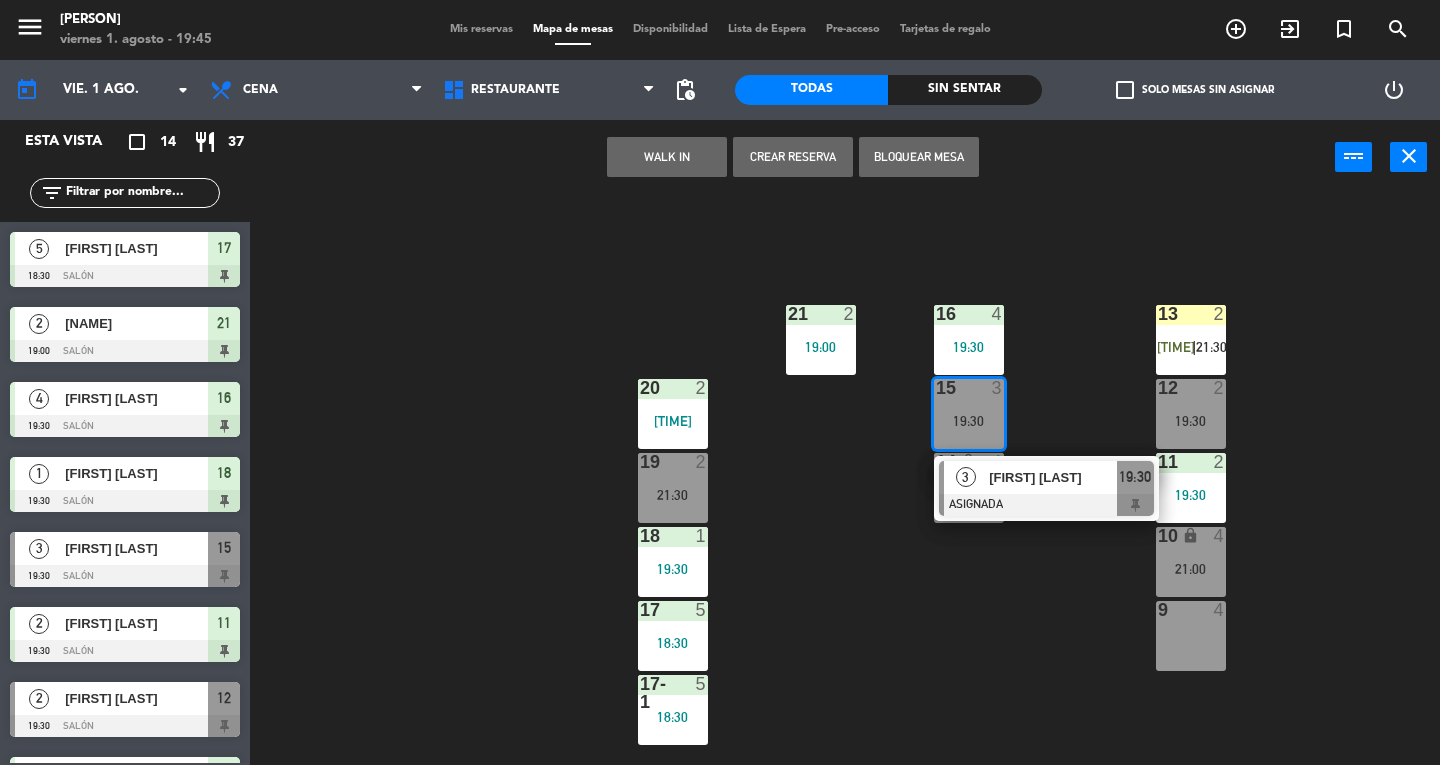 click at bounding box center [1046, 505] 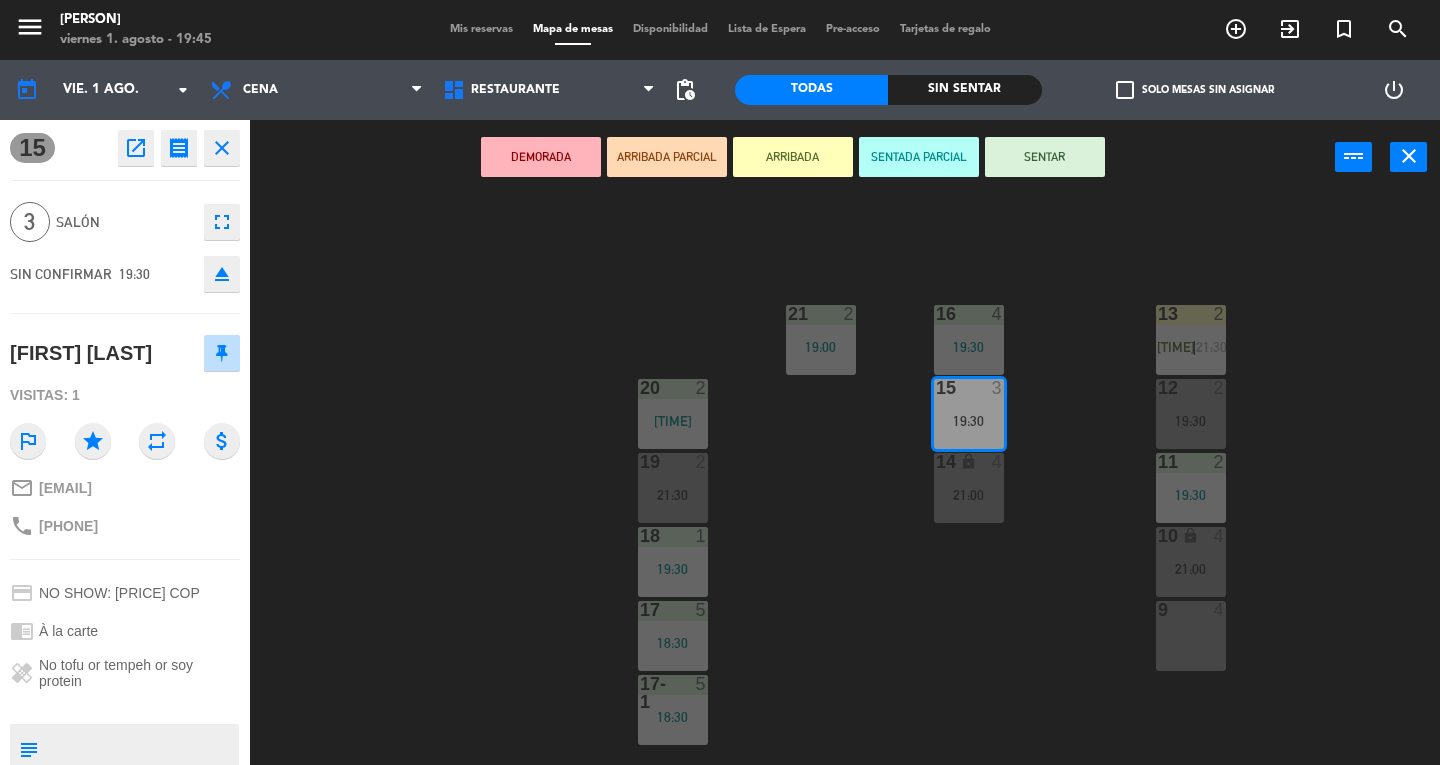 click on "SENTAR" at bounding box center (1045, 157) 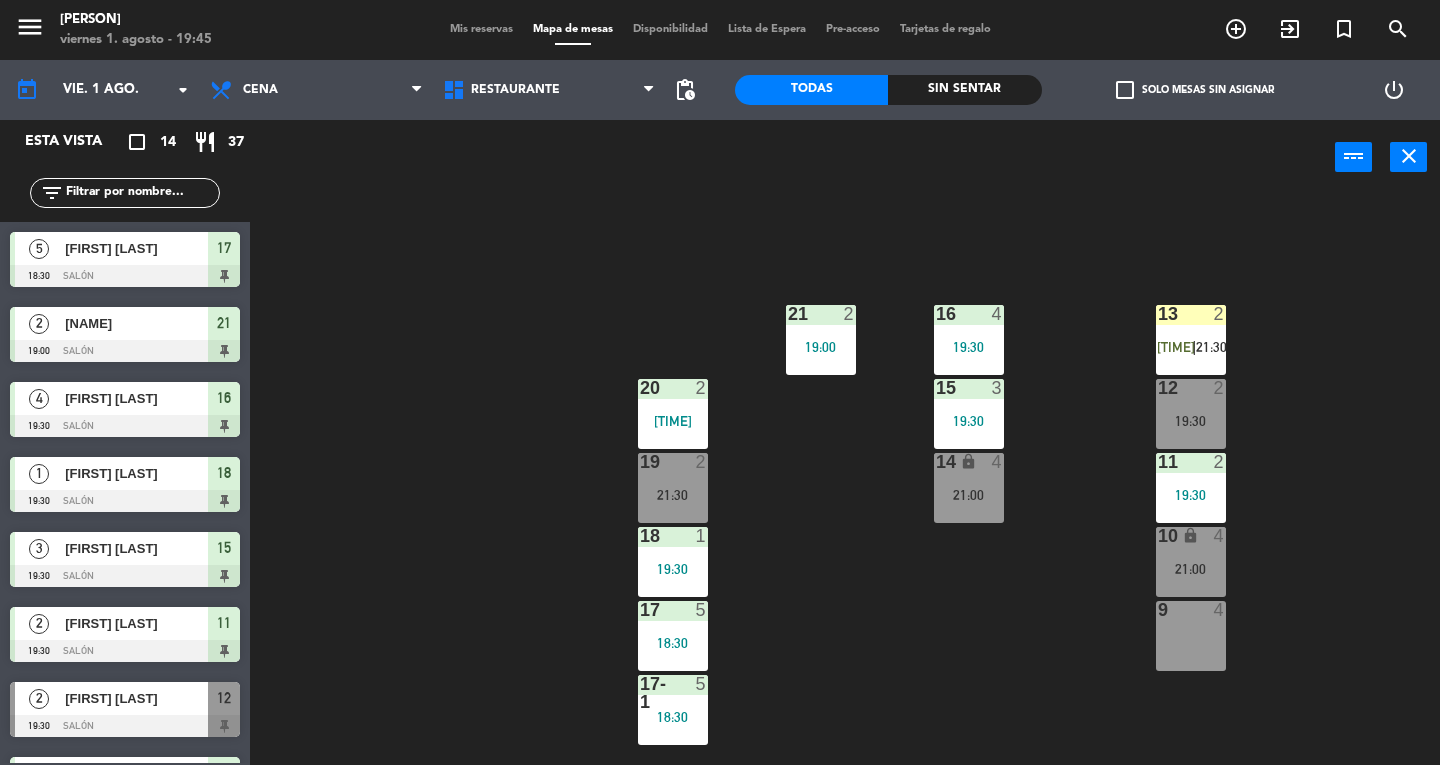 click on "Mis reservas" at bounding box center (481, 29) 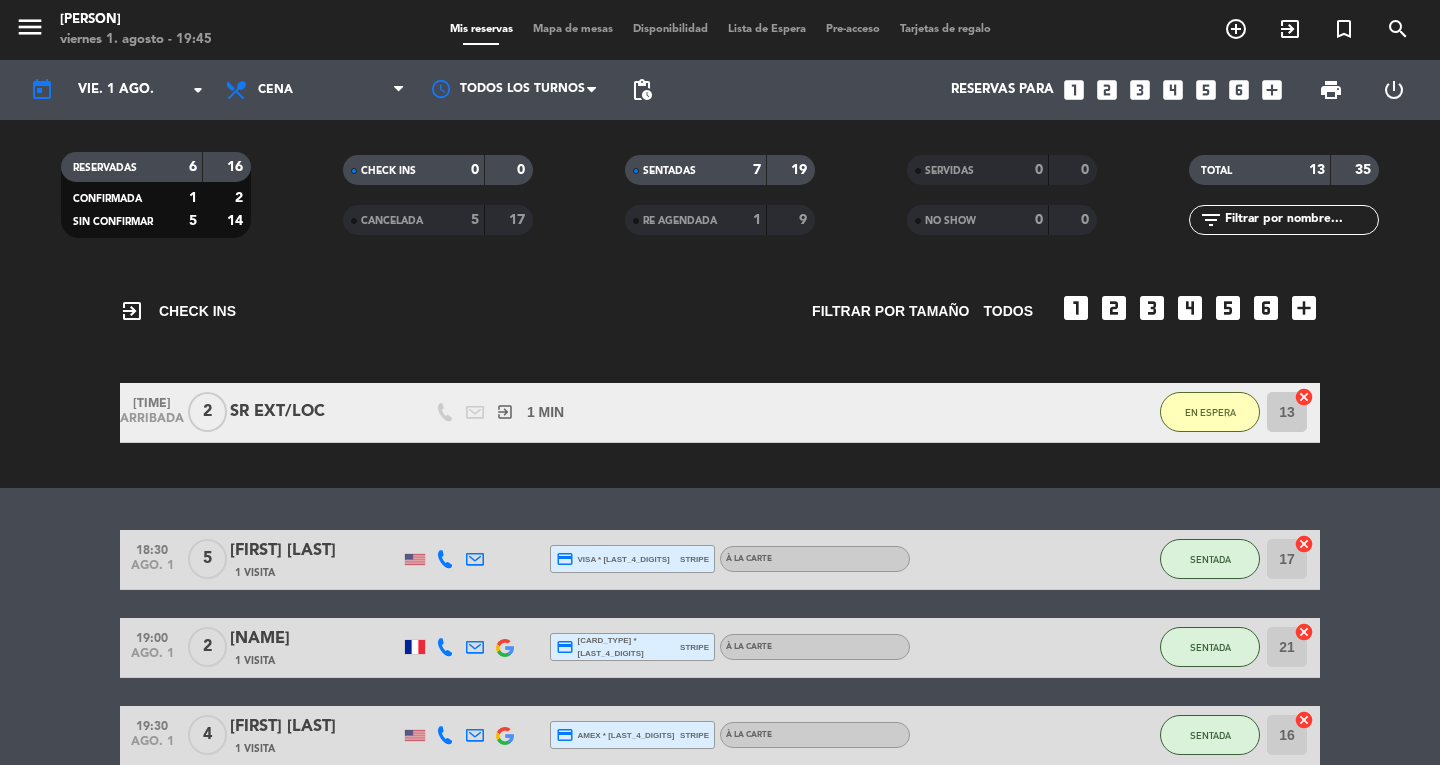 scroll, scrollTop: 72, scrollLeft: 0, axis: vertical 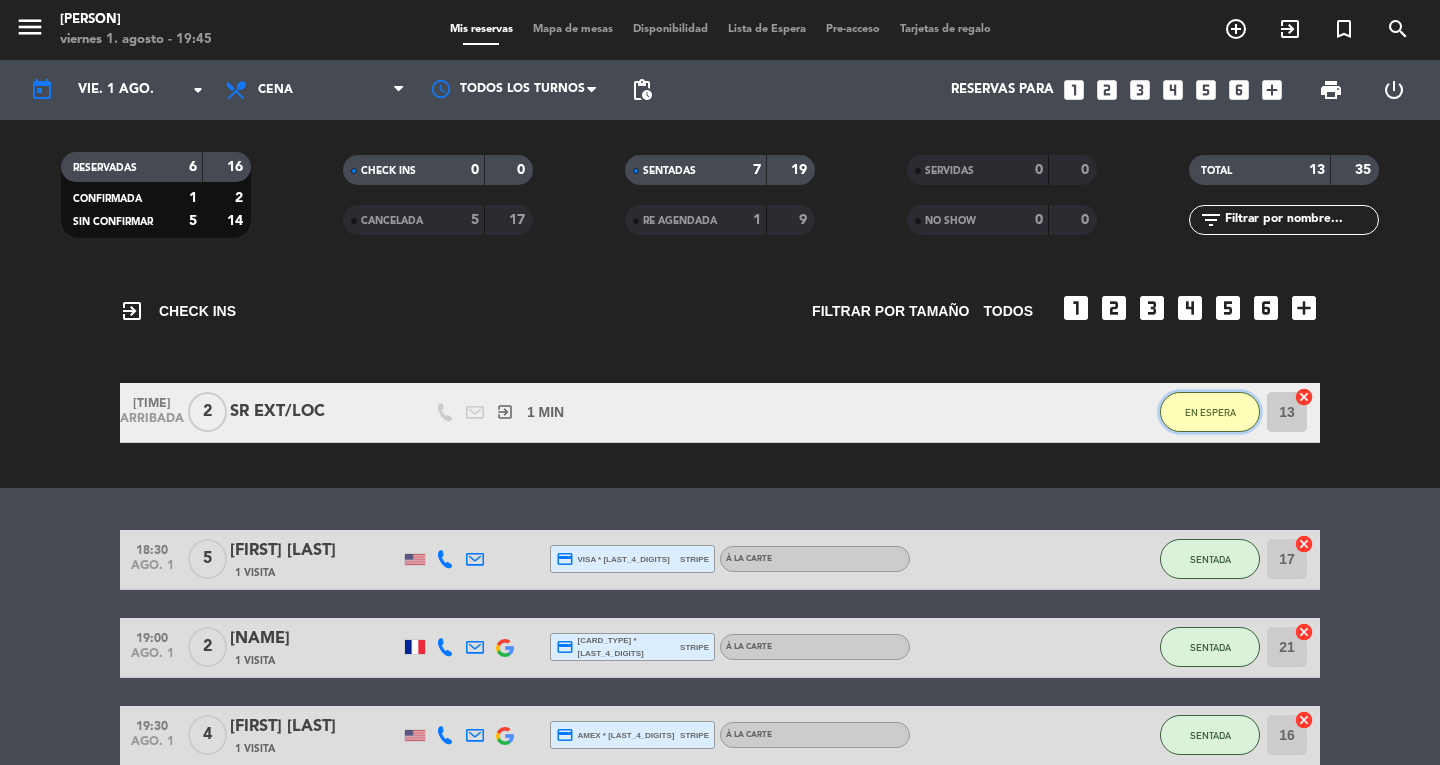 click on "EN ESPERA" 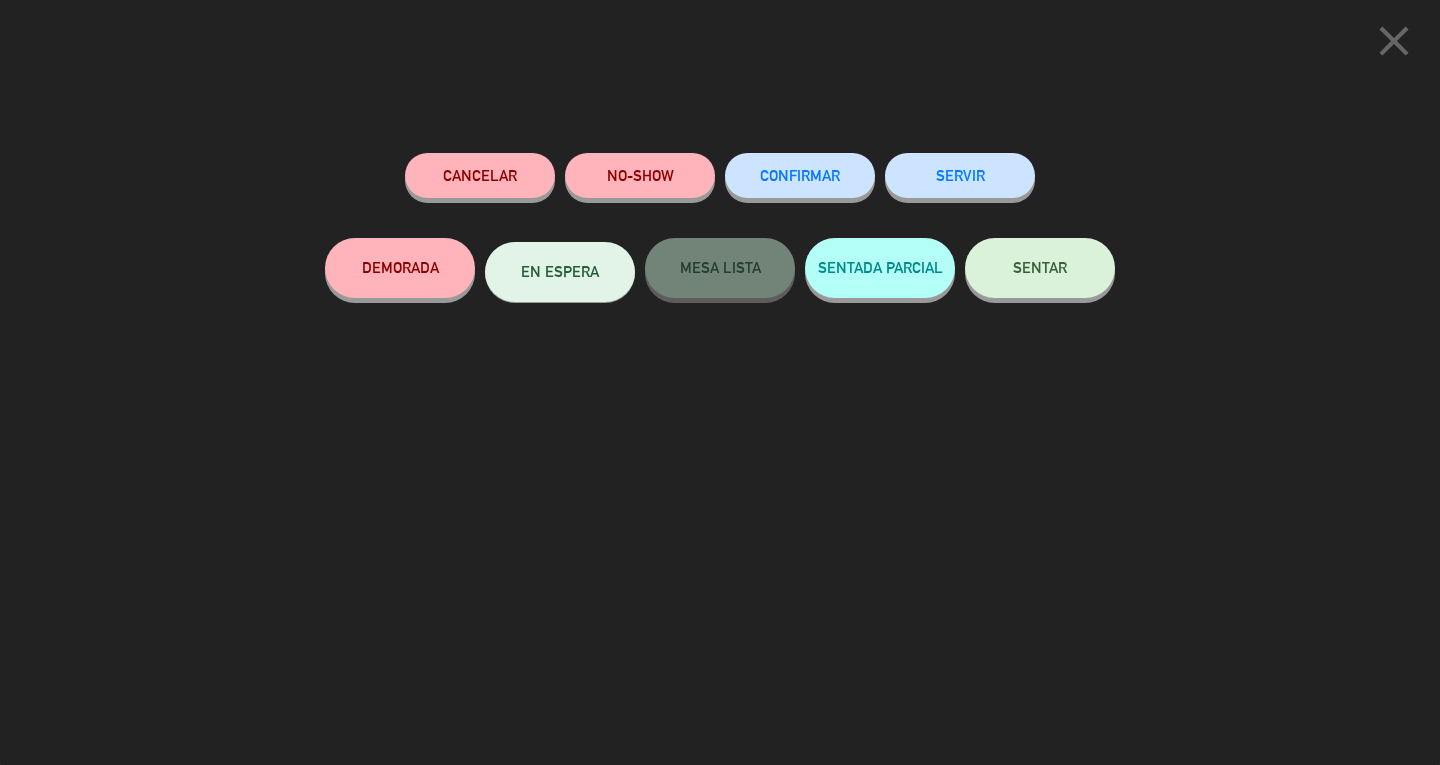 click on "SENTAR" 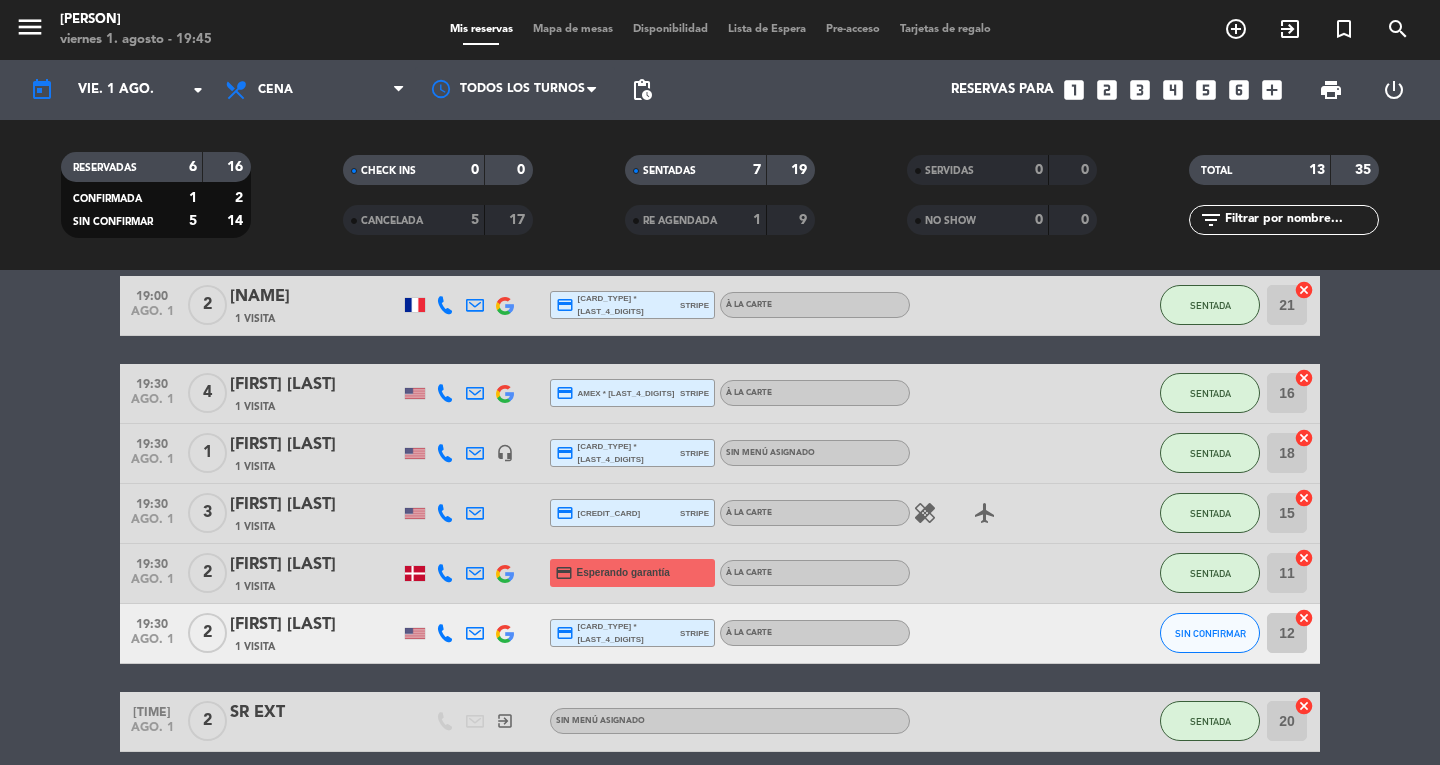 scroll, scrollTop: 422, scrollLeft: 0, axis: vertical 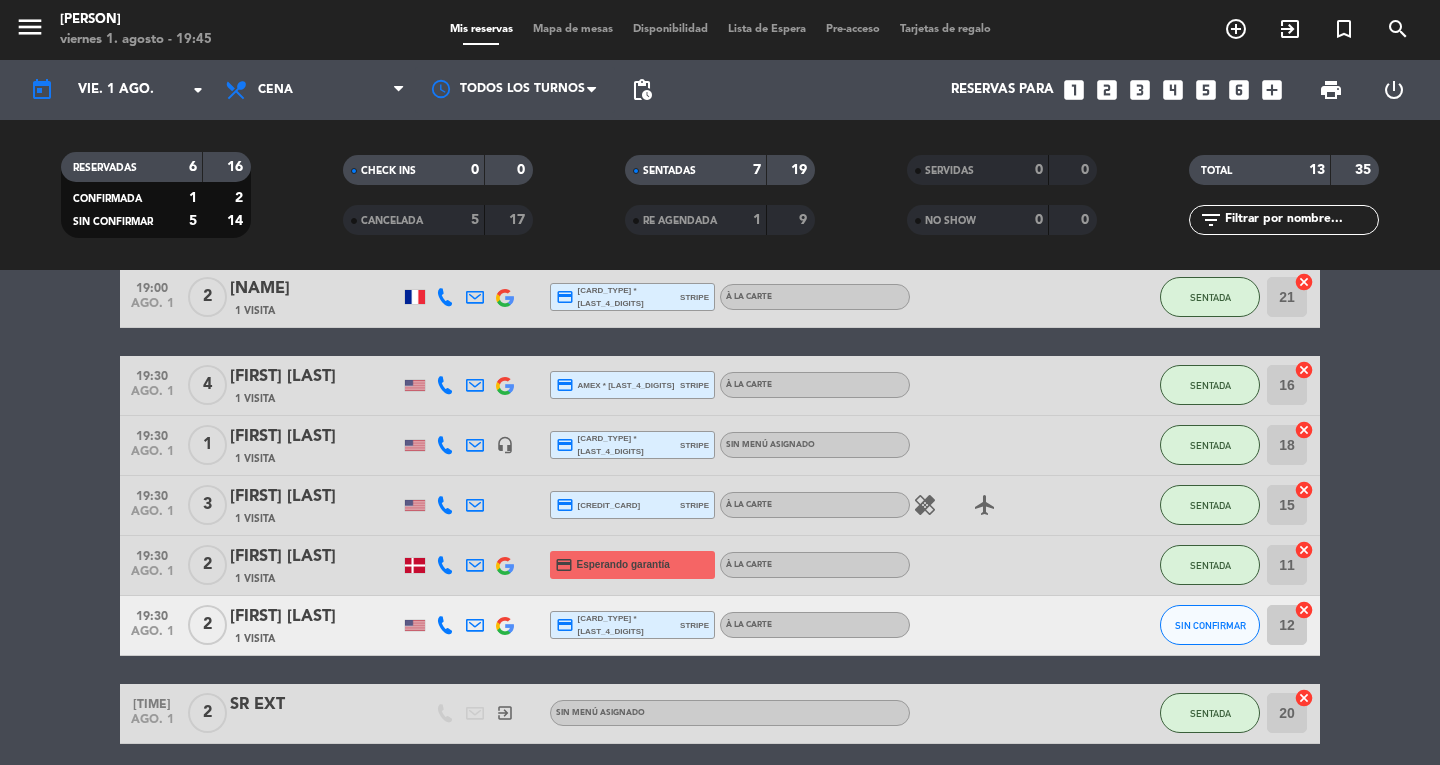 click 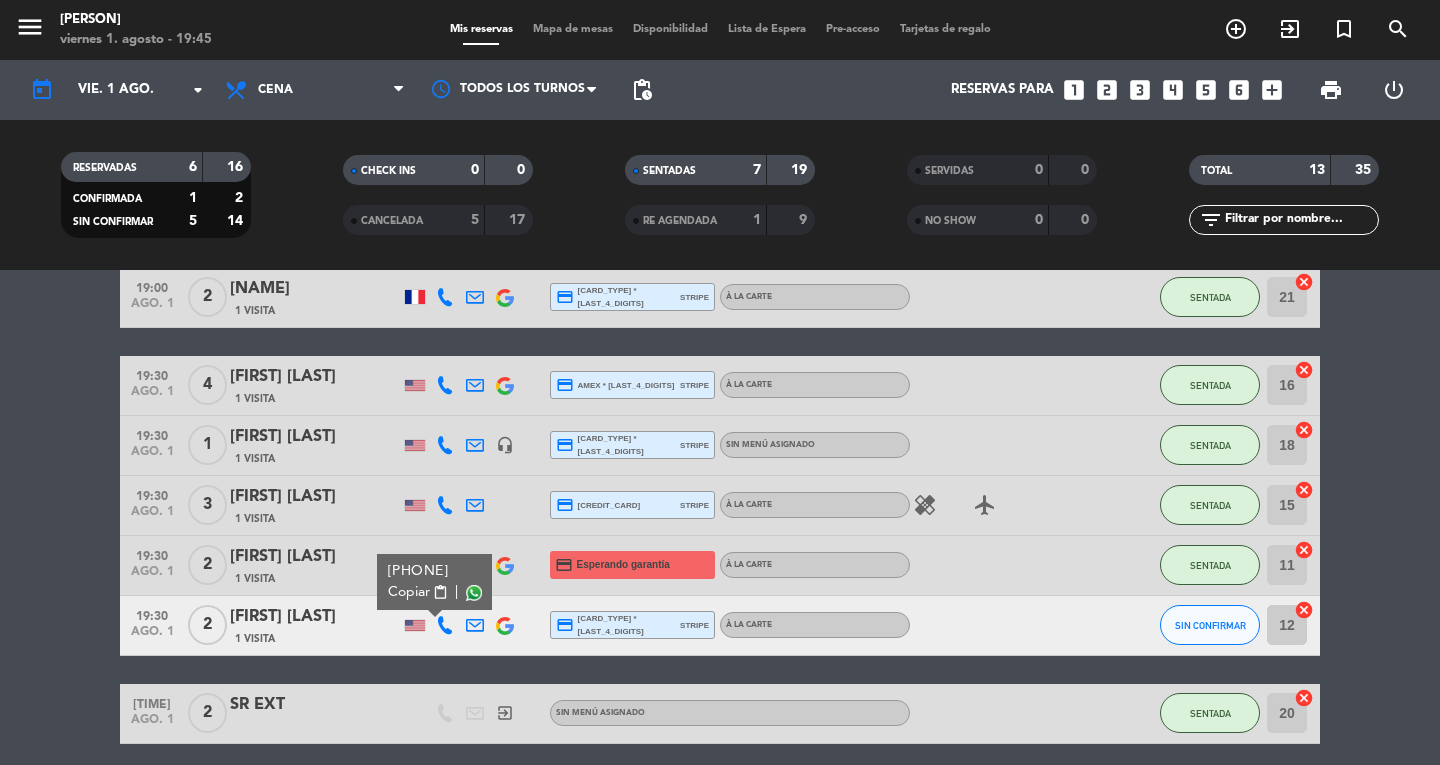 click on "Copiar" at bounding box center (409, 592) 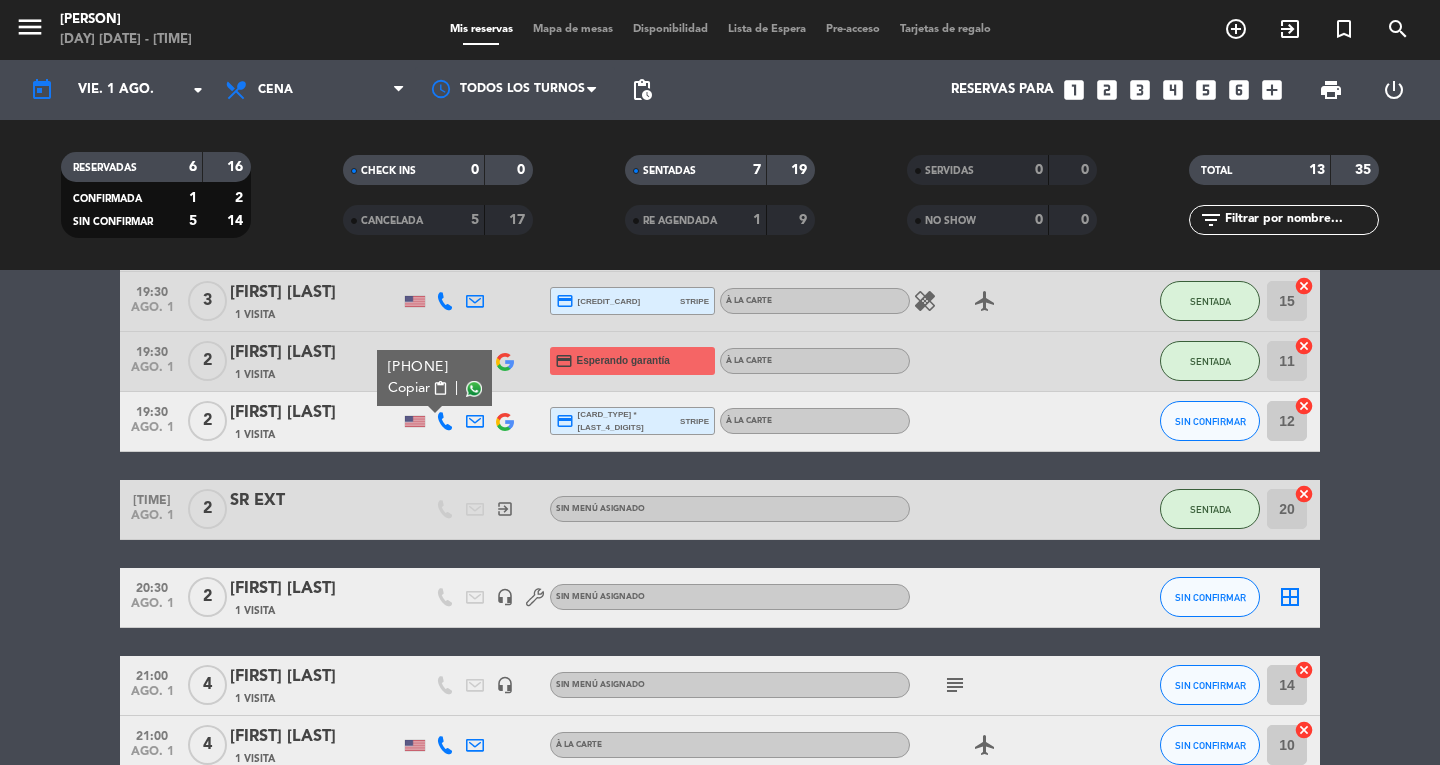 scroll, scrollTop: 627, scrollLeft: 0, axis: vertical 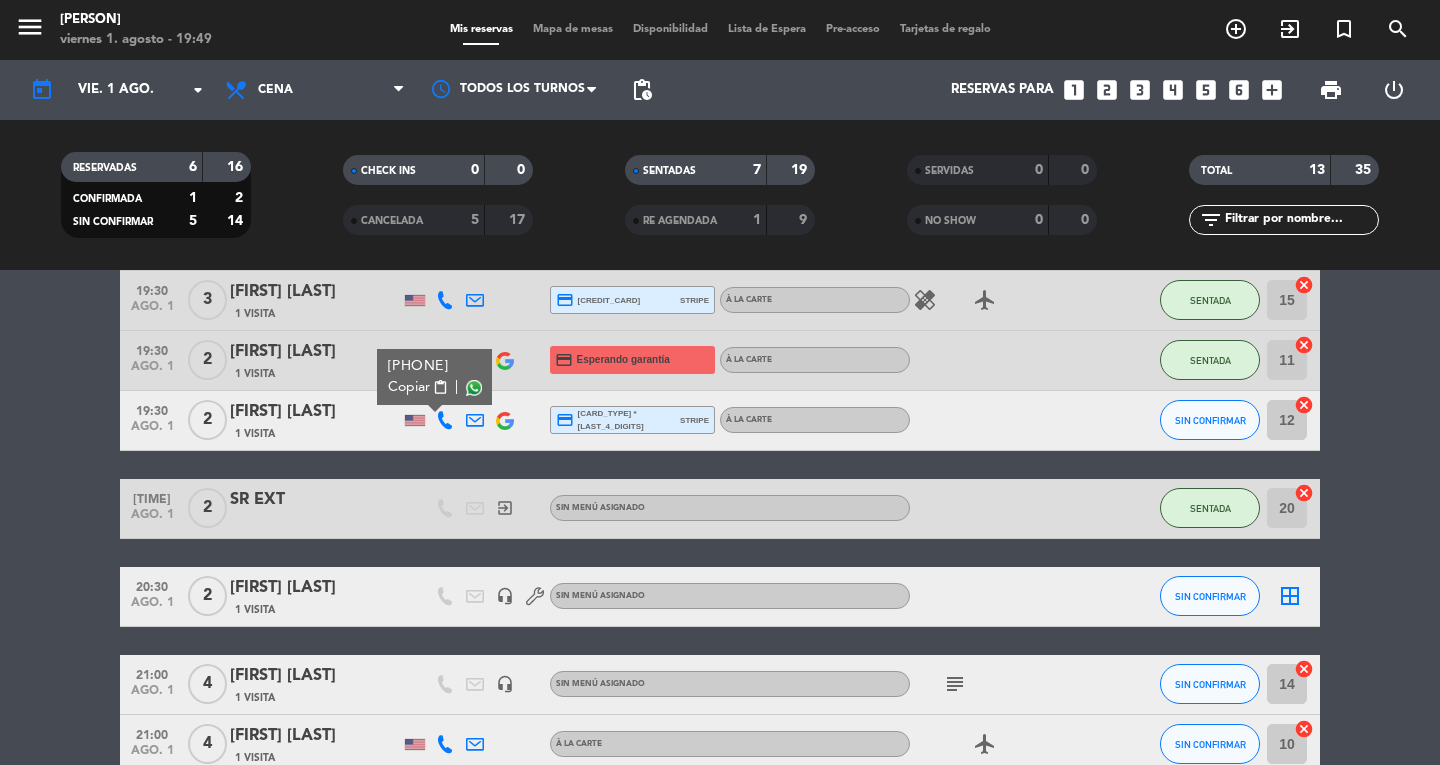 click on "Mapa de mesas" at bounding box center (573, 29) 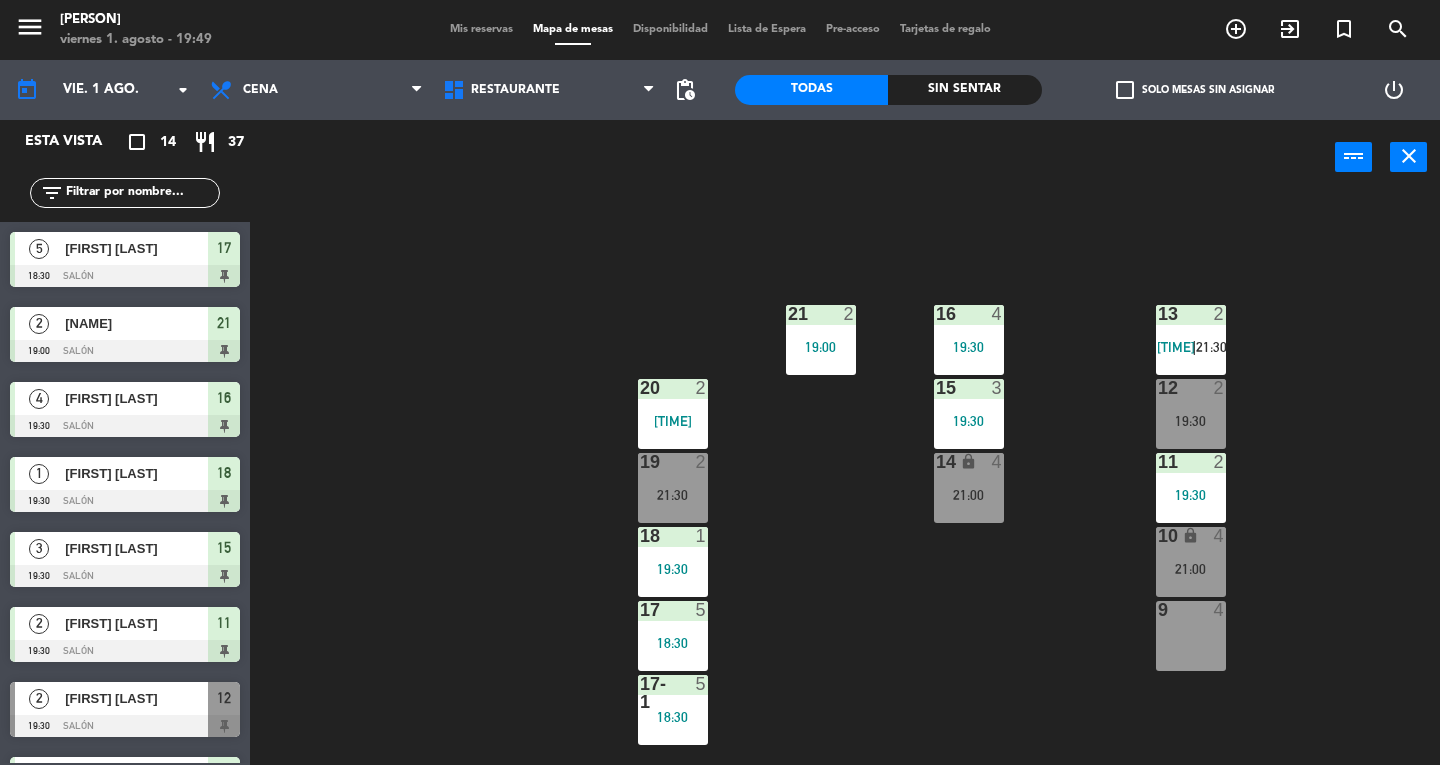 click on "21:00" at bounding box center [1191, 569] 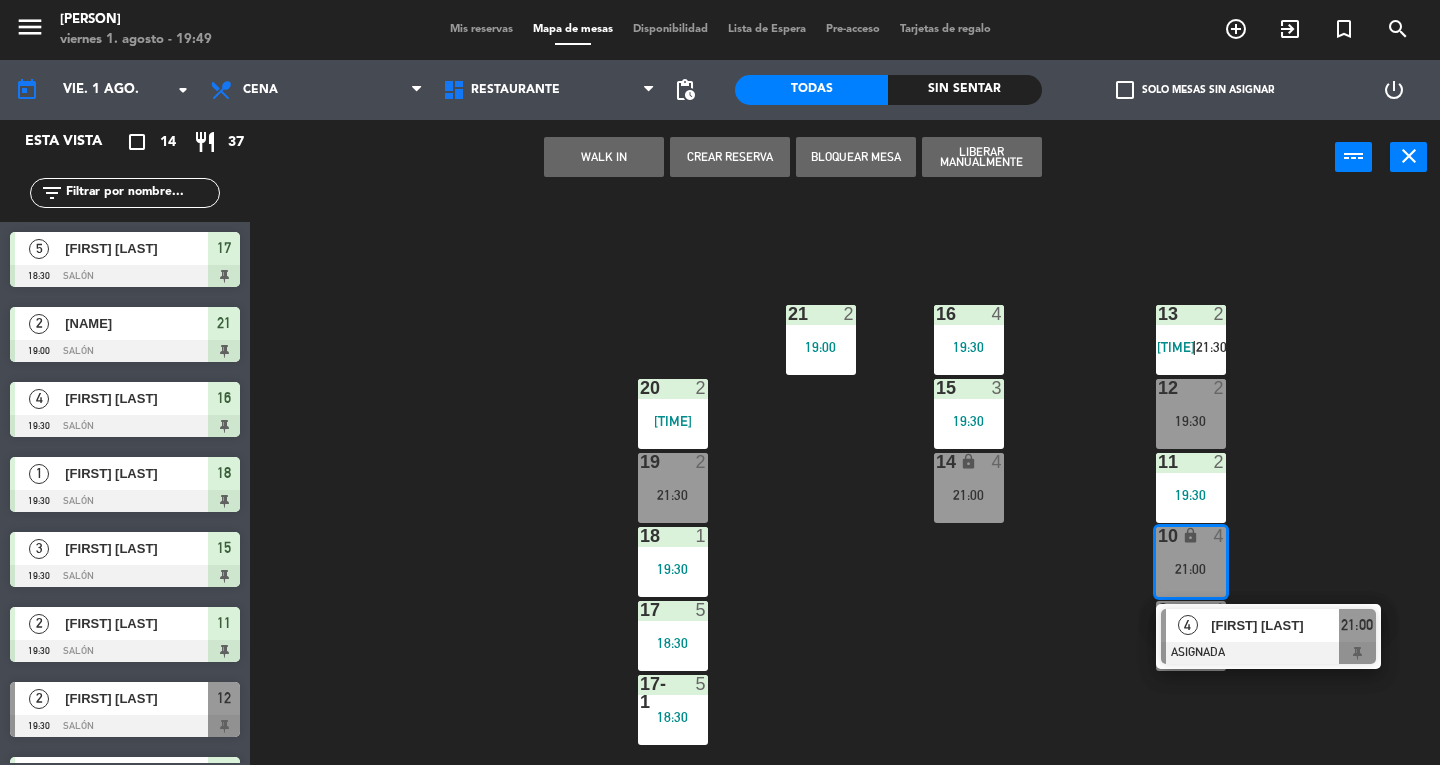 click on "13  2   19:44    |    21:30     16  4   19:30  21  2   19:00  12  2   19:30  15  3   19:30  20  2   19:44  11  2   19:30  14 lock  4   21:00  19  2   21:30  10 lock  4   21:00   4   [FIRST] [LAST]   ASIGNADA  21:00 18  1   19:30  9  4  17  5   18:30  17-1  5   18:30  1  1  2  1  3  1  4  1  5  1  6  1  7  1  8  1  B9 lock  1  B10 lock  1  B11 lock  1  B12 lock  1  B13 lock  1  B14 lock  1  B15 lock  1  B16 lock  1  A  2  23  2  31  6  B  2  C  2  C1 lock  20  C2 lock  23  C3 lock  23  22  2  32  4  D  2" 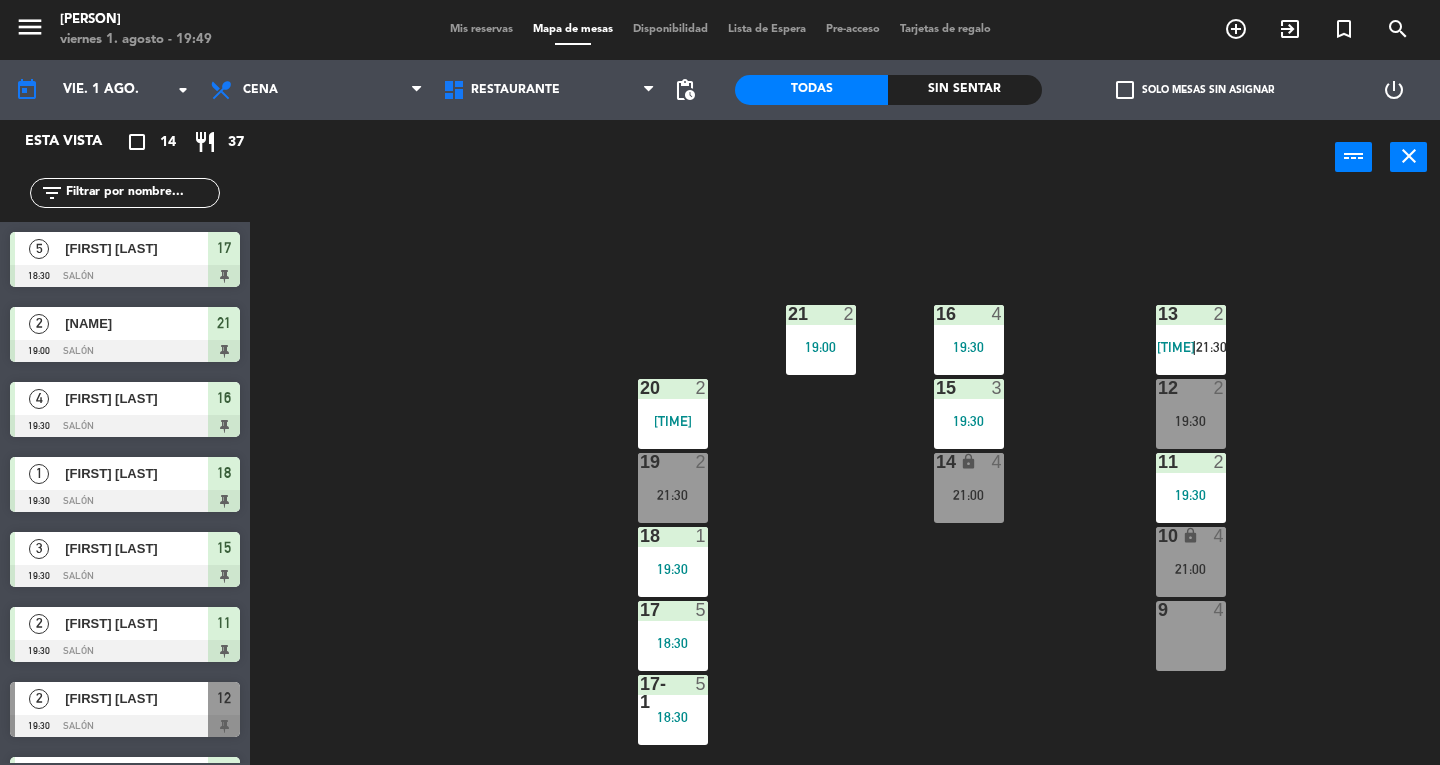click on "10 lock  4   [TIME]" at bounding box center [1191, 562] 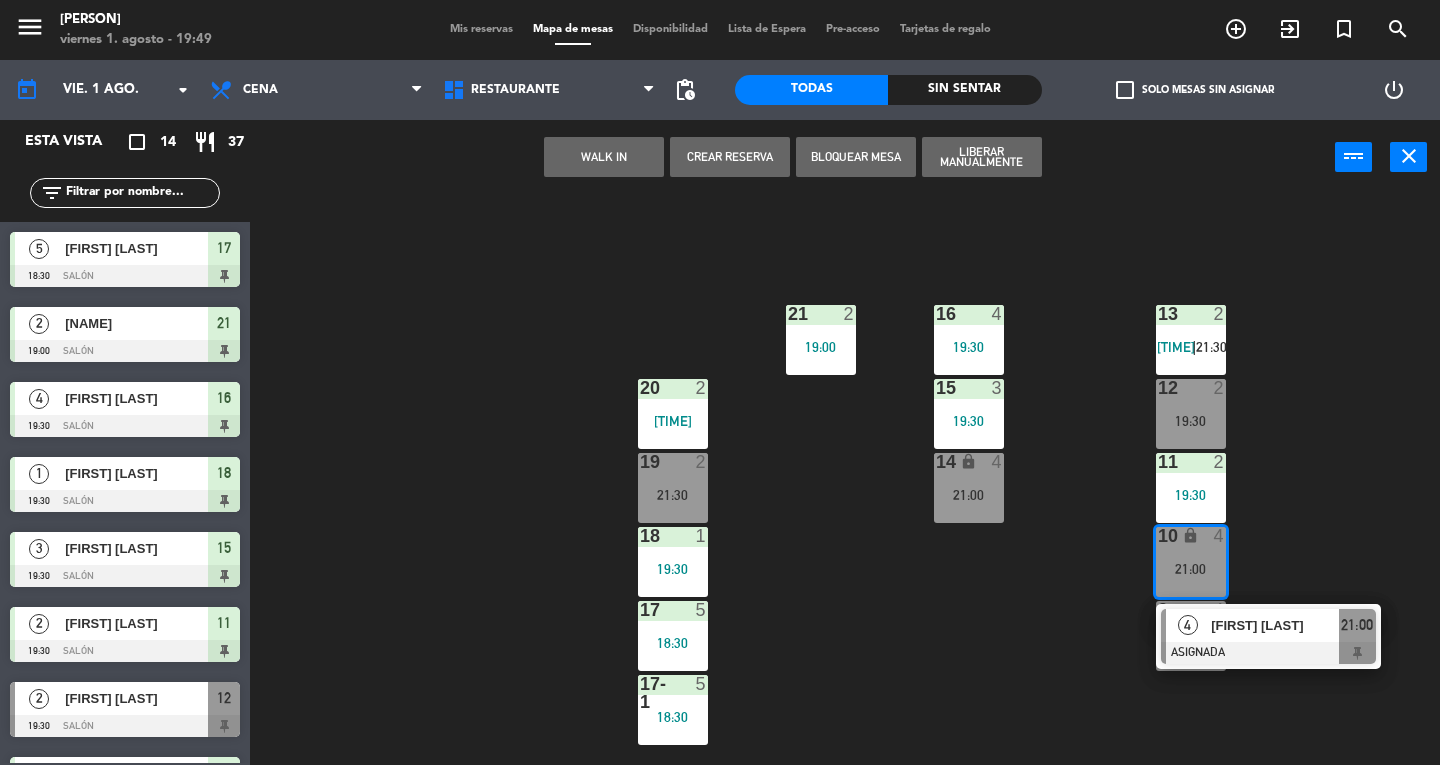 click at bounding box center [1268, 653] 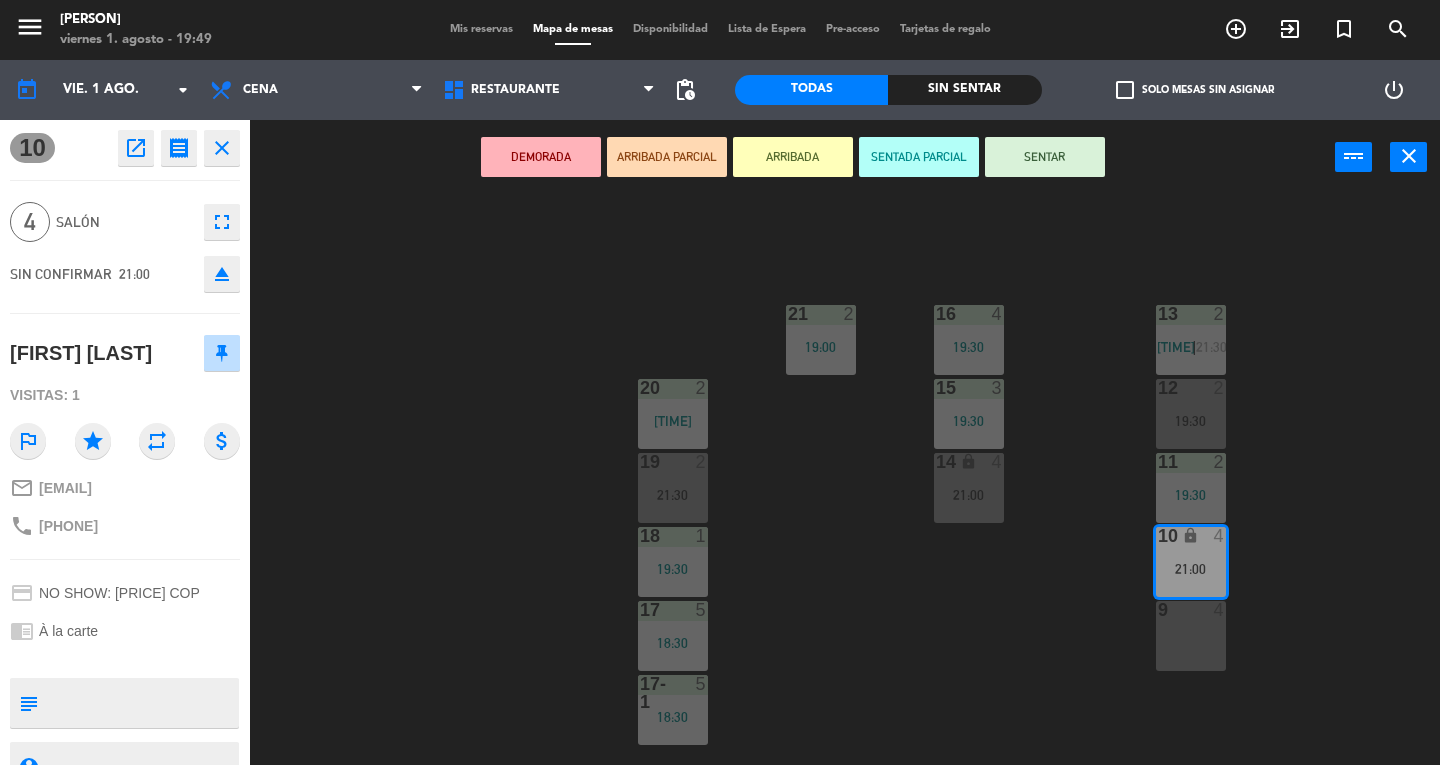 click on "menu [PERSON] [DAY] [DATE] - [TIME] Mis reservas Mapa de mesas Disponibilidad Lista de Espera Pre-acceso Tarjetas de regalo add_circle_outline exit_to_app turned_in_not search today vie. 1 ago. arrow_drop_down Almuerzo Cena Cena Almuerzo Cena Restaurante Restaurante Restaurante pending_actions Todas Sin sentar check_box_outline_blank Solo mesas sin asignar power_settings_new 10 open_in_new receipt 9:00 PM vie., 1 ago. 4 personas trip [LAST] [LAST] Mesa 10 EXPERIENCE A la carte close 4 Salón fullscreen SIN CONFIRMAR 21:00 eject [LAST] [LAST] Visitas: 1 outlined_flag star repeat attach_money mail_outline [EMAIL] phone [PHONE] credit_card NO SHOW: 480000 COP chrome_reader_mode A la carte subject person_pin Cancelar DEMORADA ARRIBADA PARCIAL ARRIBADA SENTADA PARCIAL SENTAR power_input close 13 2 19:44 | 21:30 16 4 19:30 21 2 12" at bounding box center (720, 382) 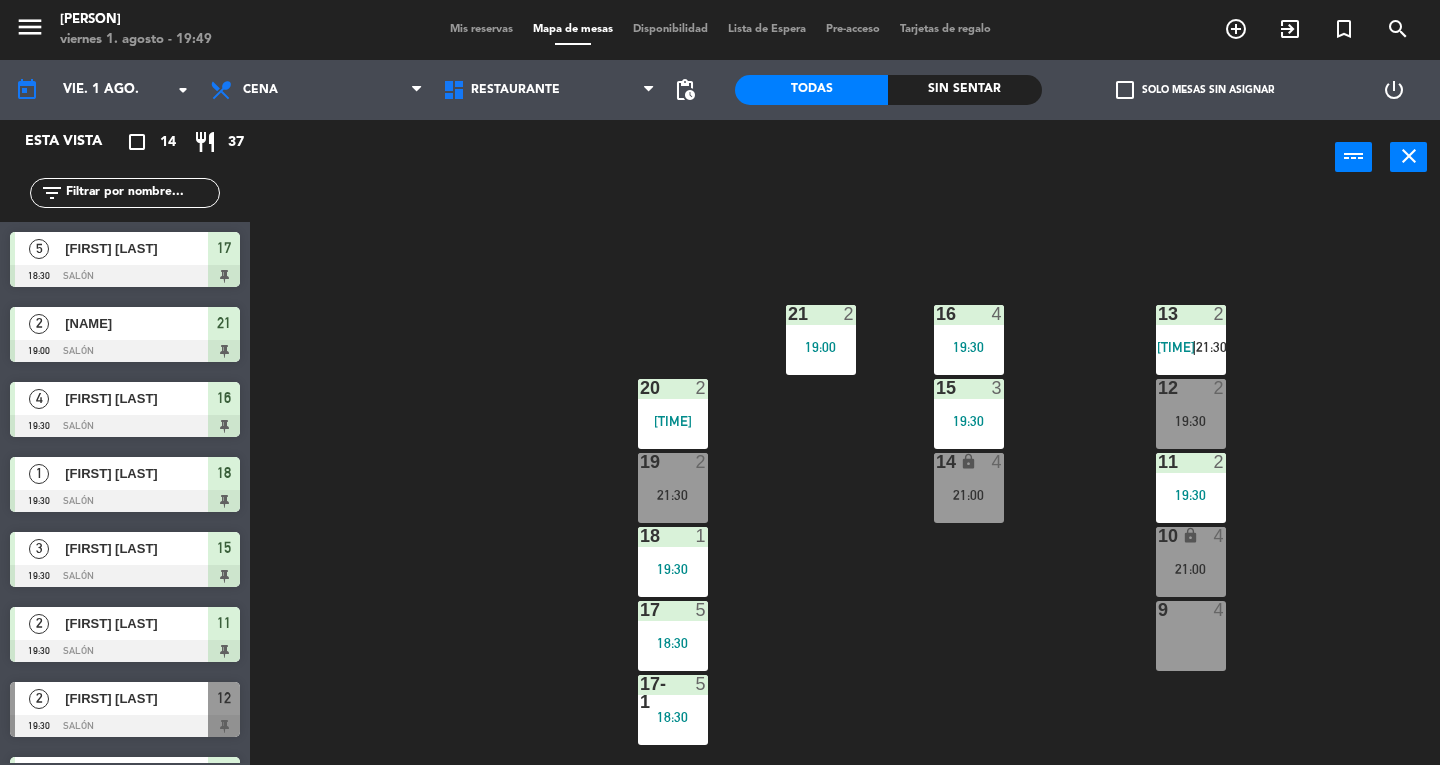 scroll, scrollTop: 0, scrollLeft: 0, axis: both 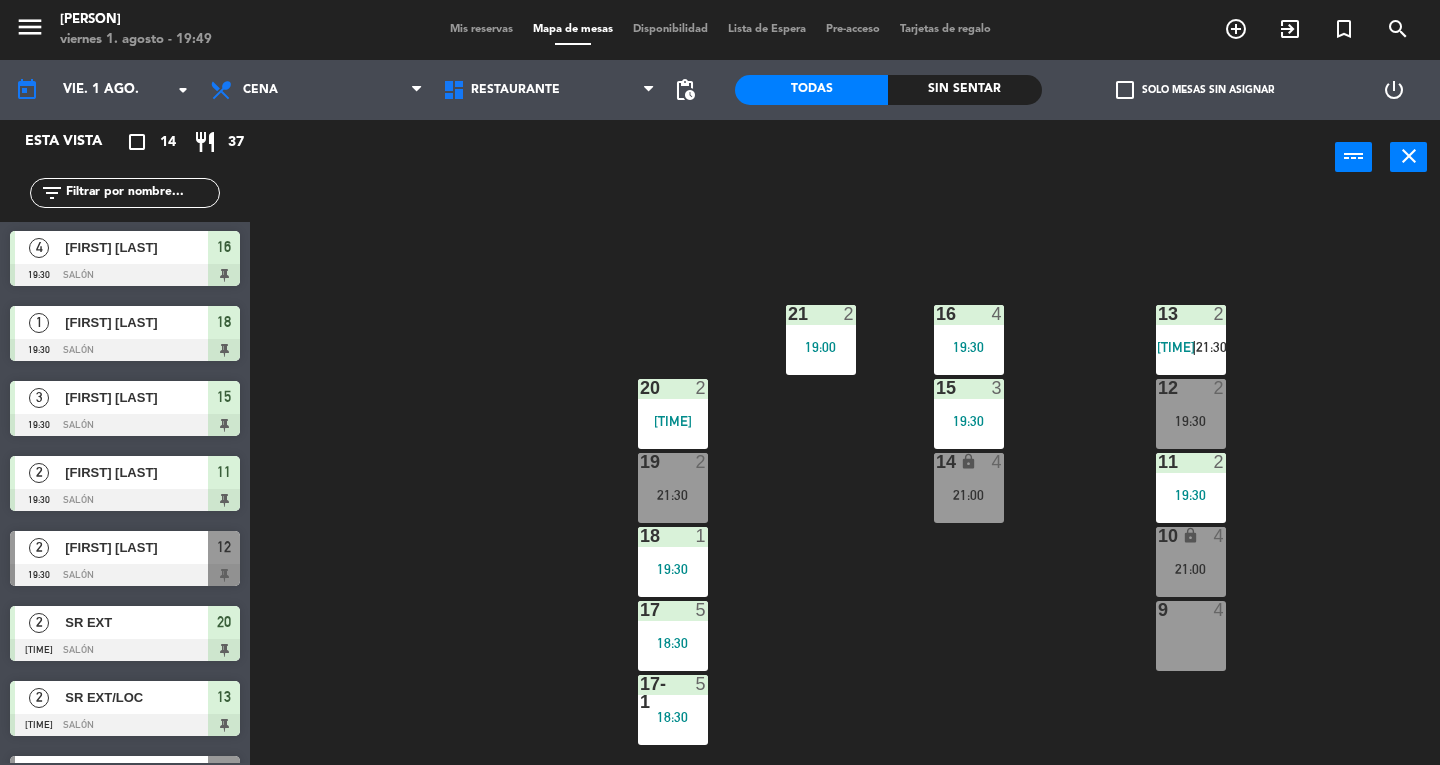 click on "21:00" at bounding box center (1191, 569) 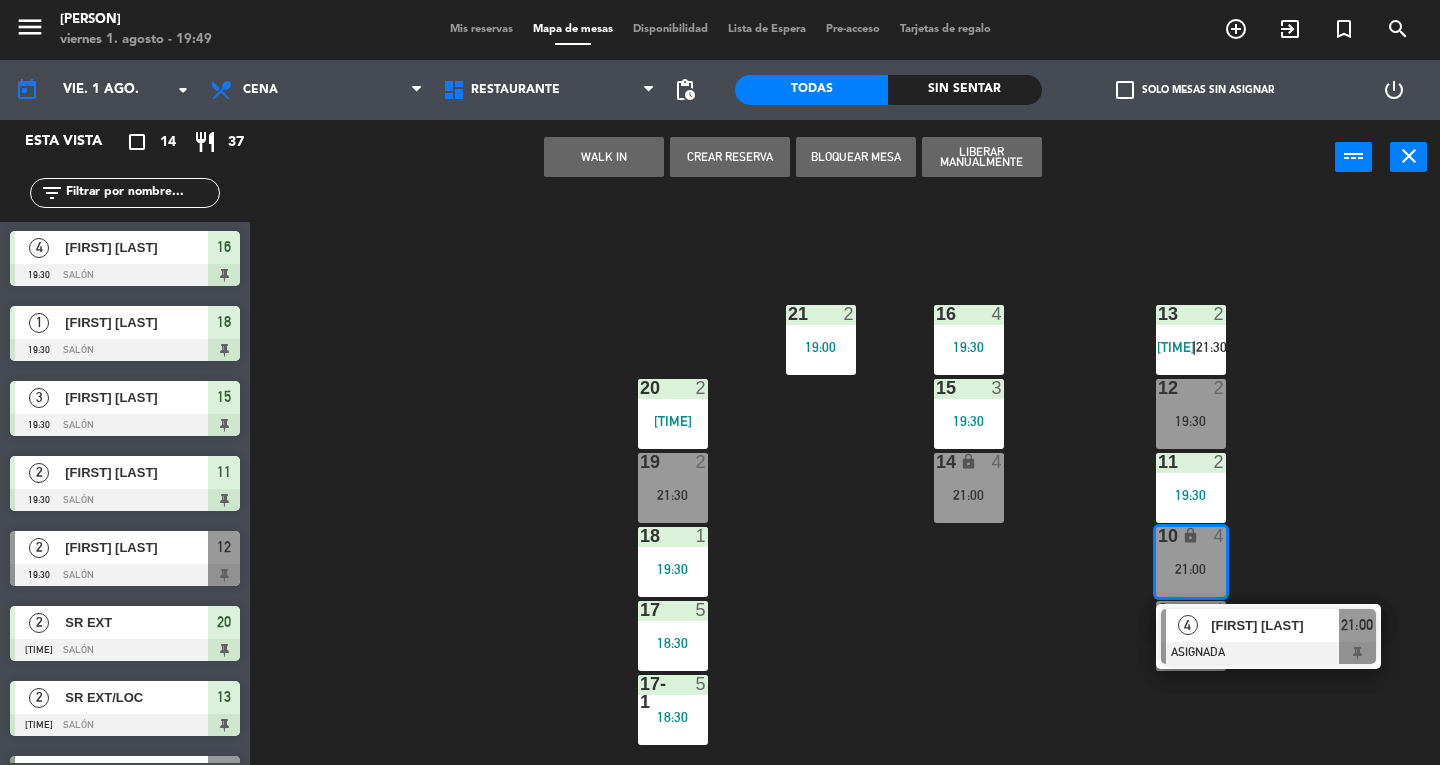 click on "[FIRST] [LAST]" at bounding box center [1275, 625] 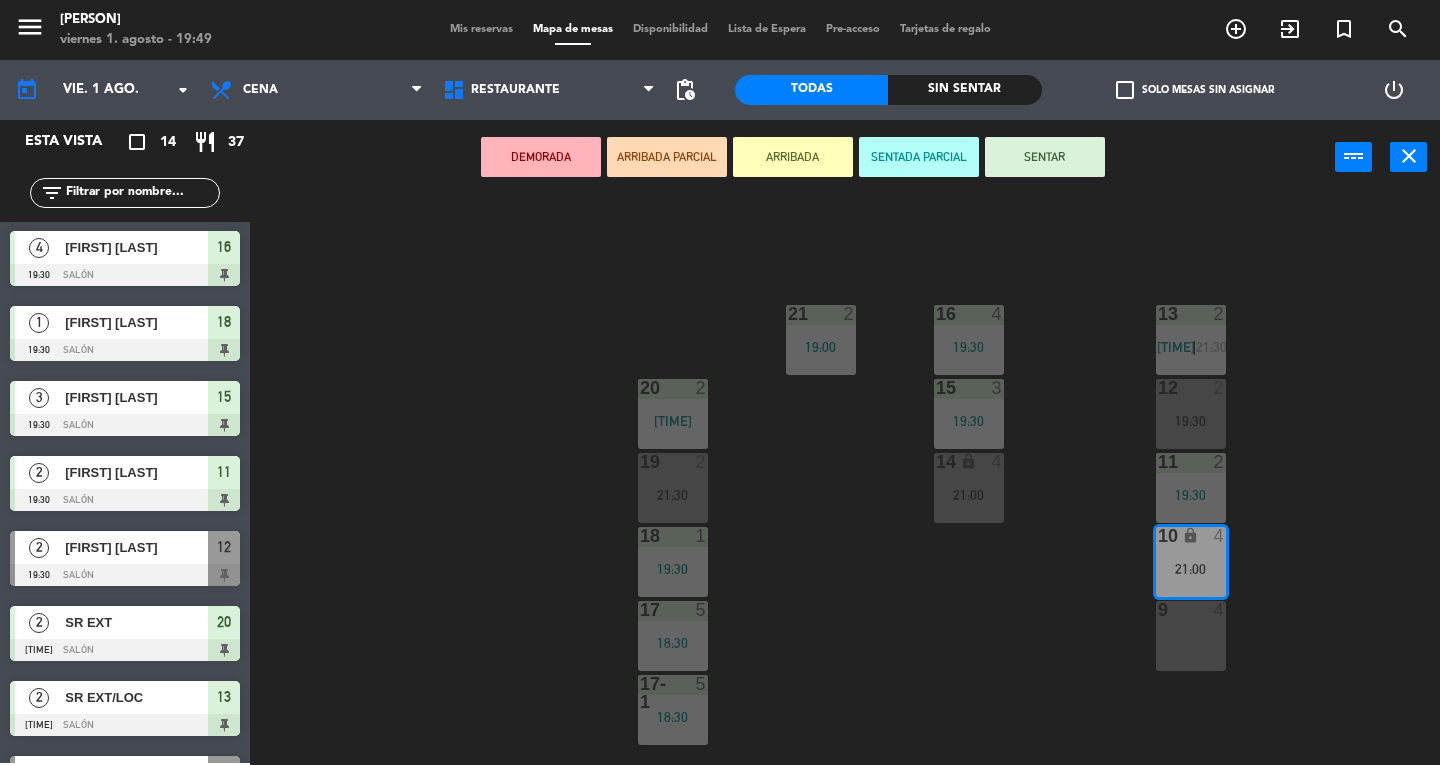 click on "9  4" at bounding box center (1191, 636) 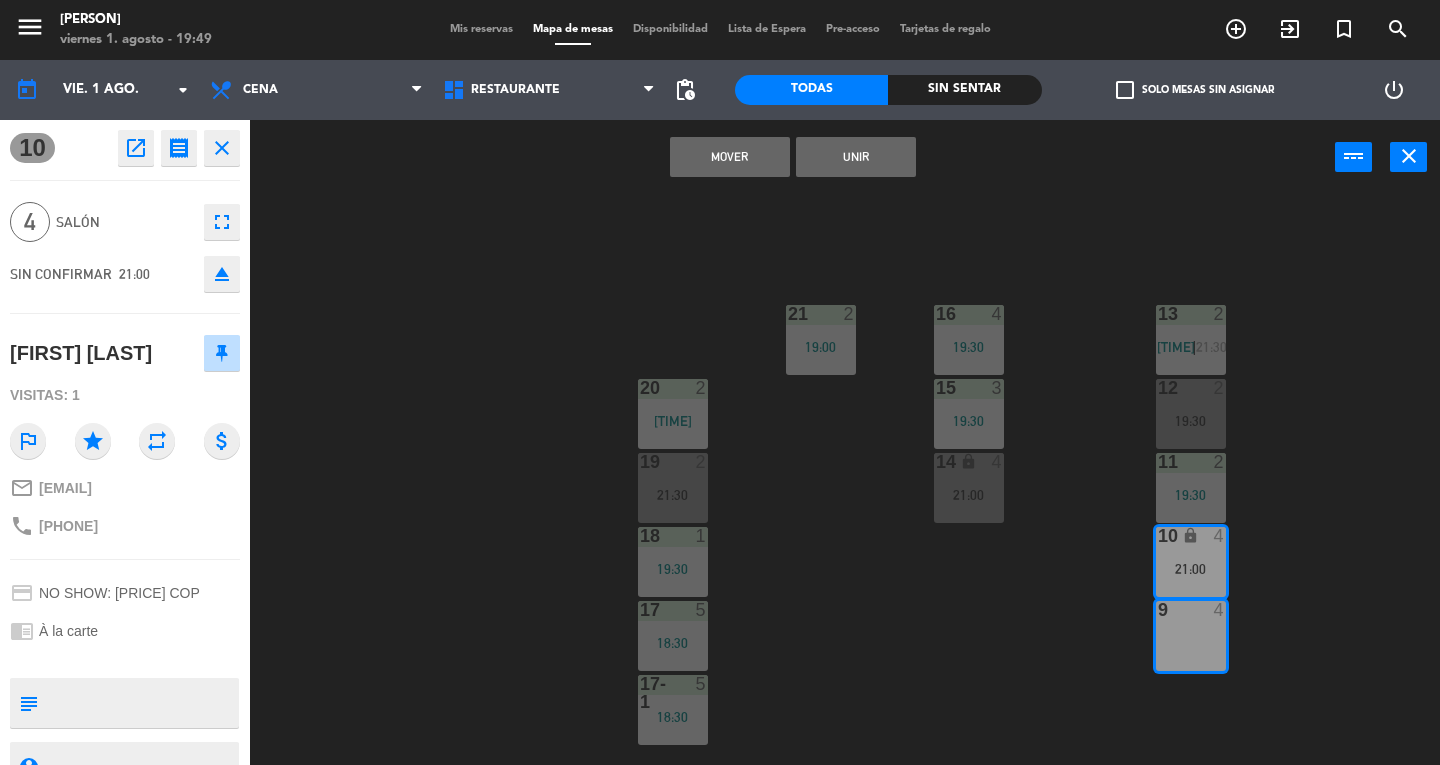 click on "Mover" at bounding box center [730, 157] 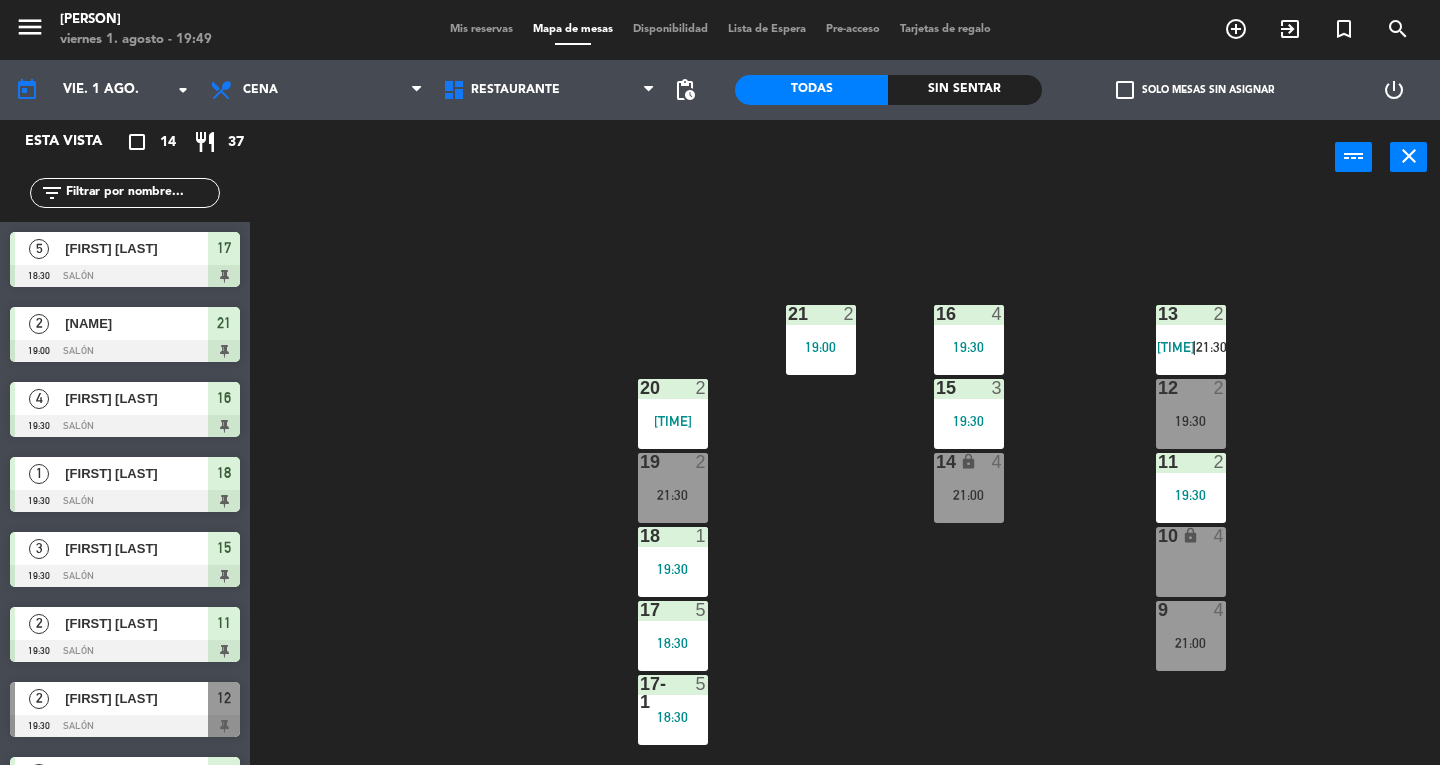 scroll, scrollTop: 151, scrollLeft: 0, axis: vertical 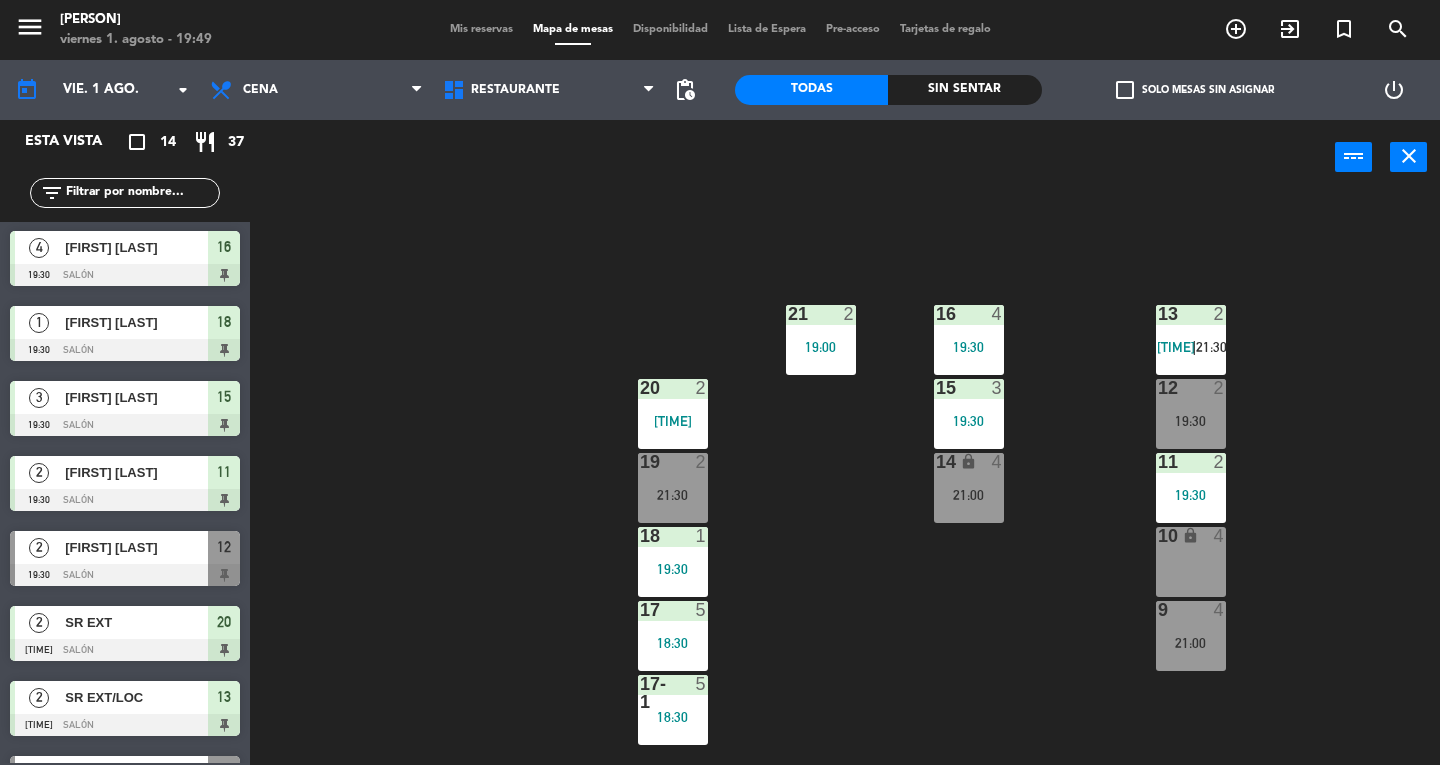 click on "10 lock  4" at bounding box center (1191, 562) 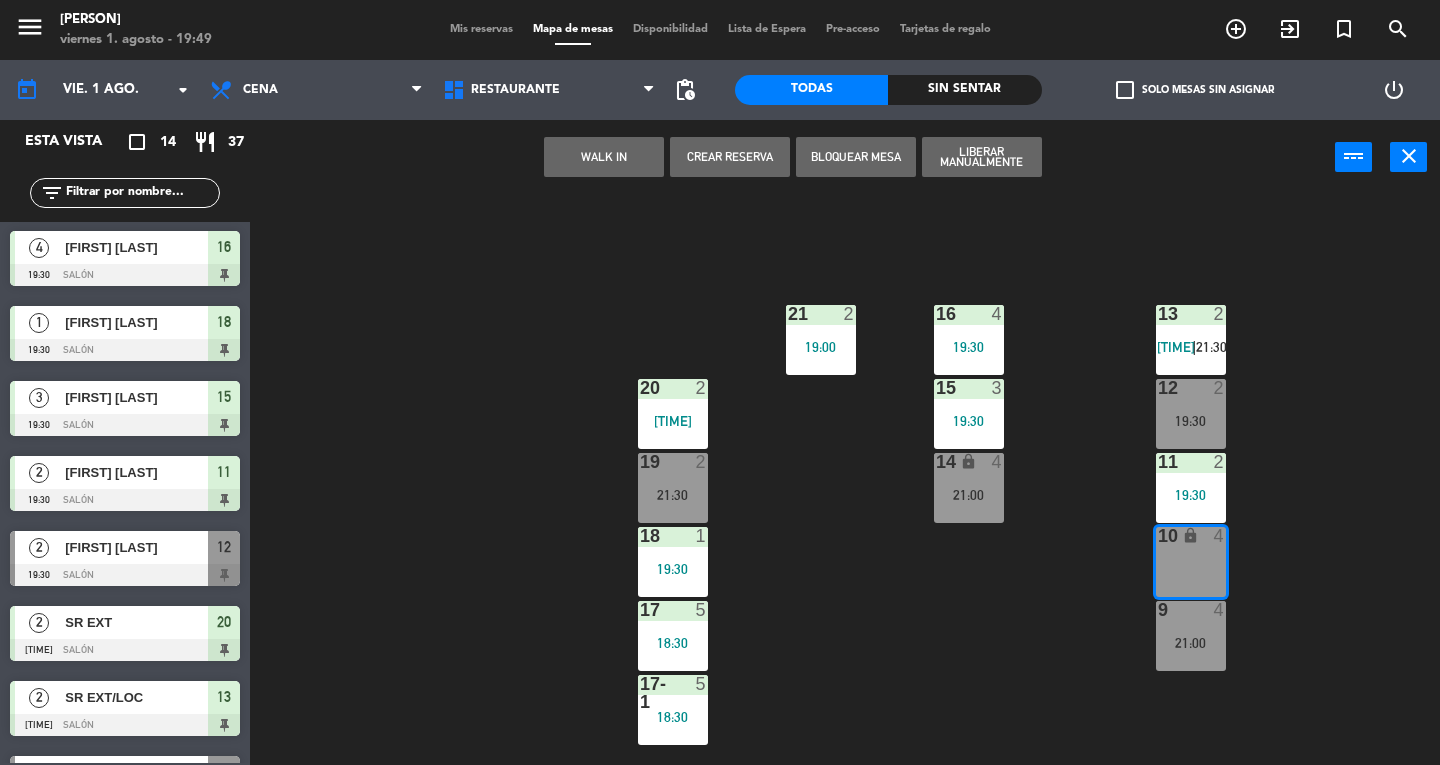click on "WALK IN" at bounding box center (604, 157) 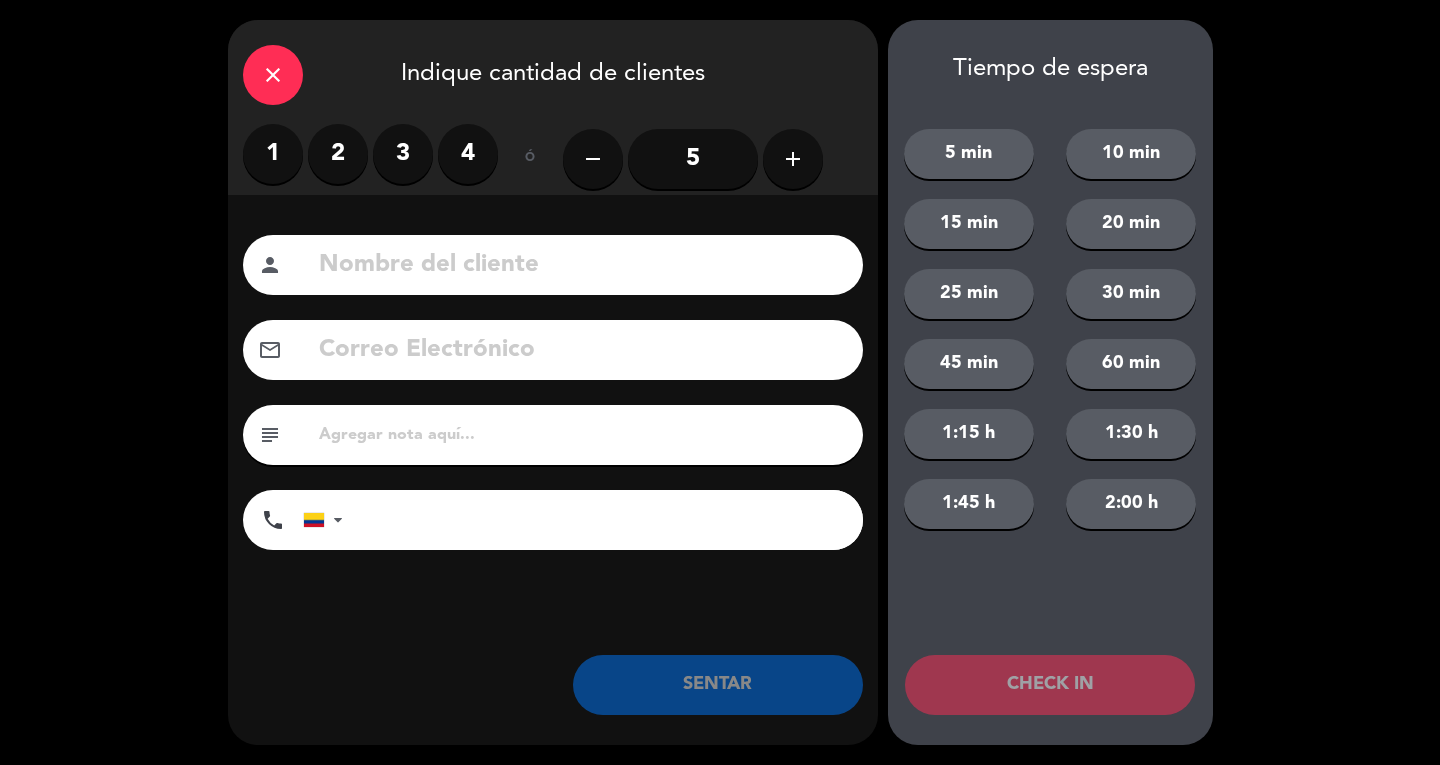 click on "2" at bounding box center (338, 154) 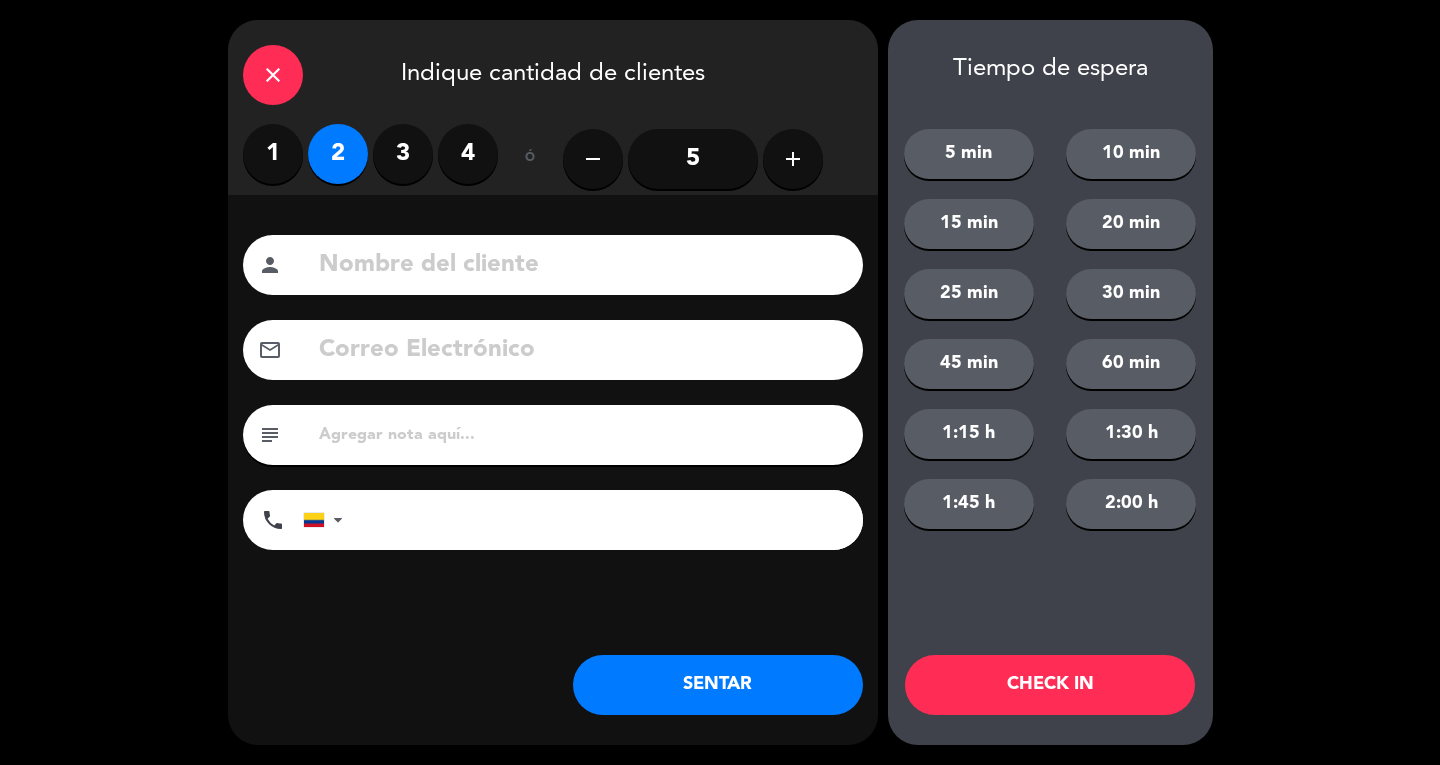 click 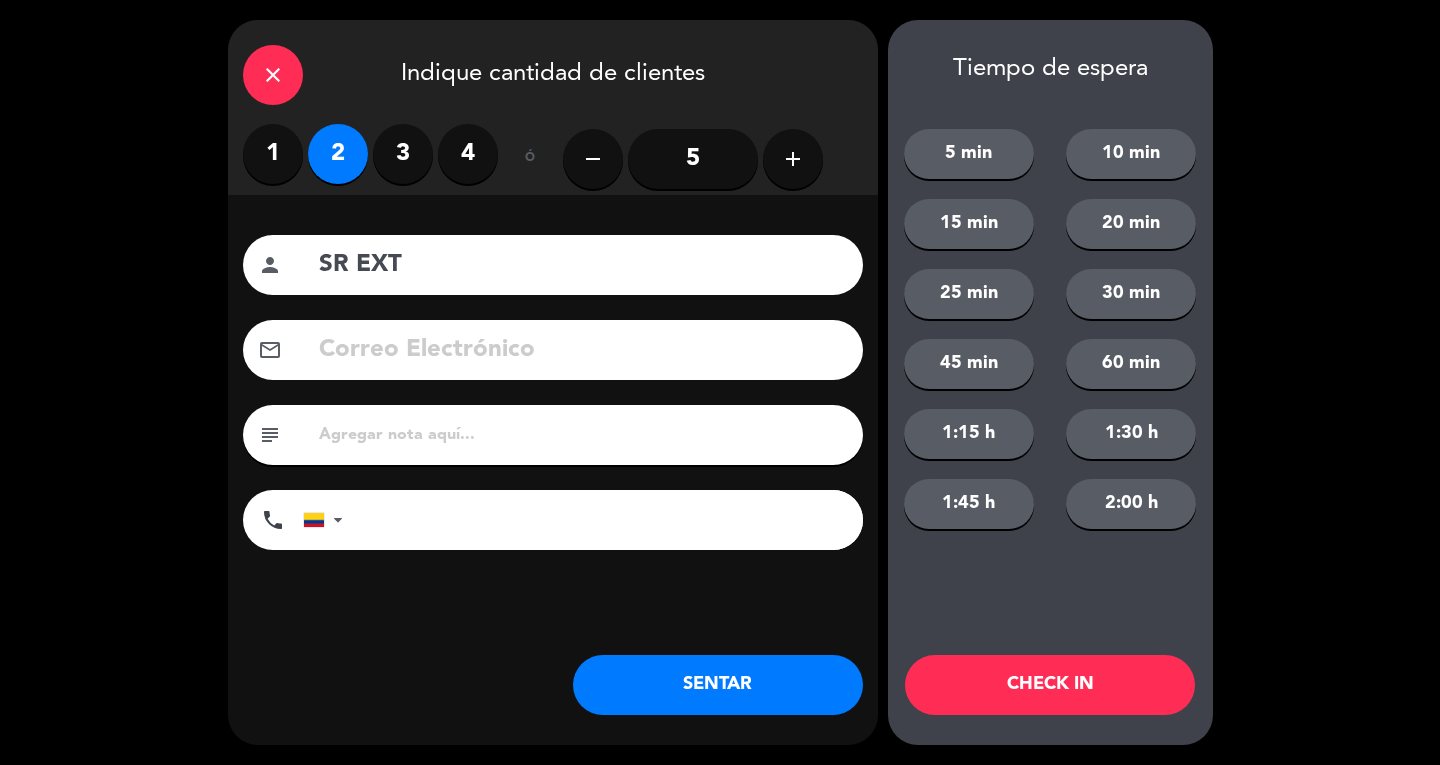 type on "SR EXT" 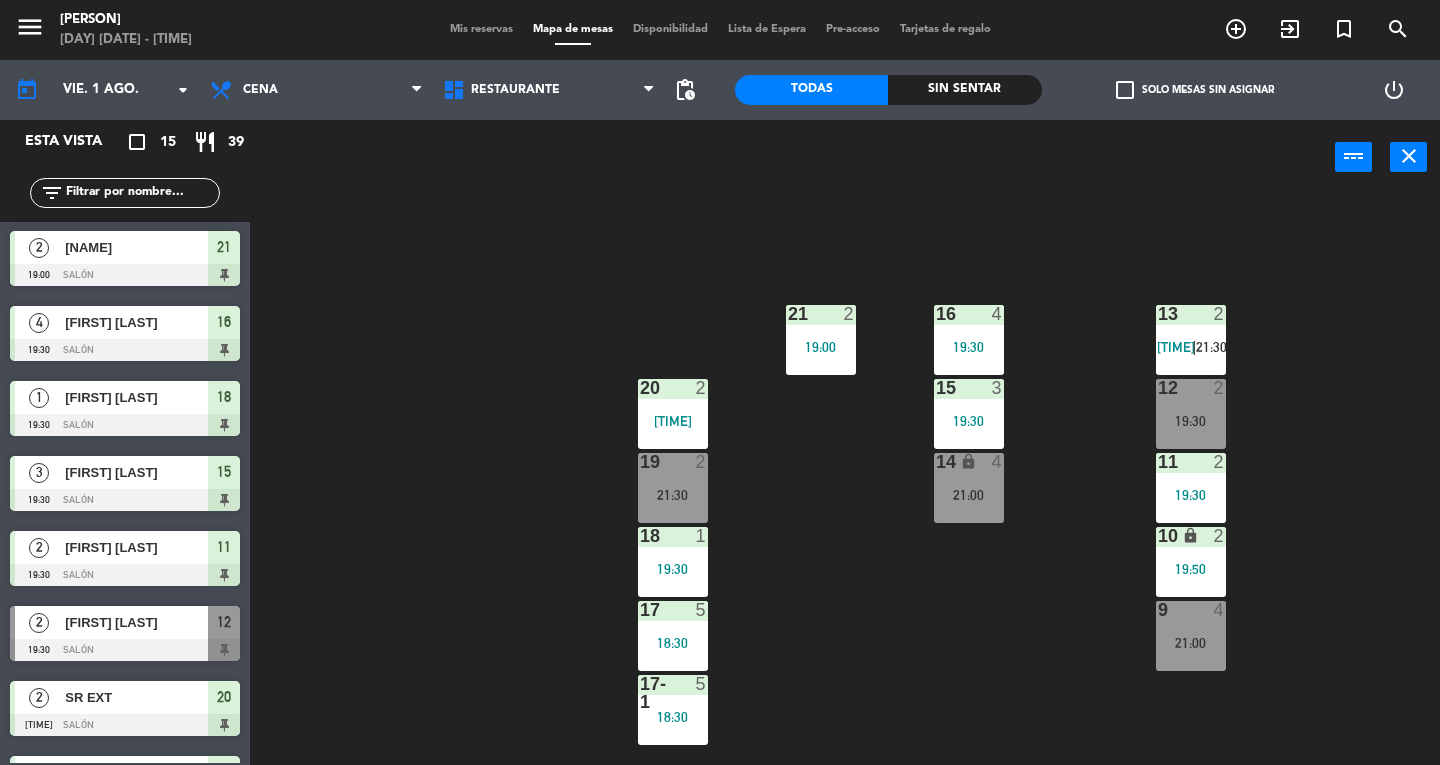 scroll, scrollTop: 0, scrollLeft: 0, axis: both 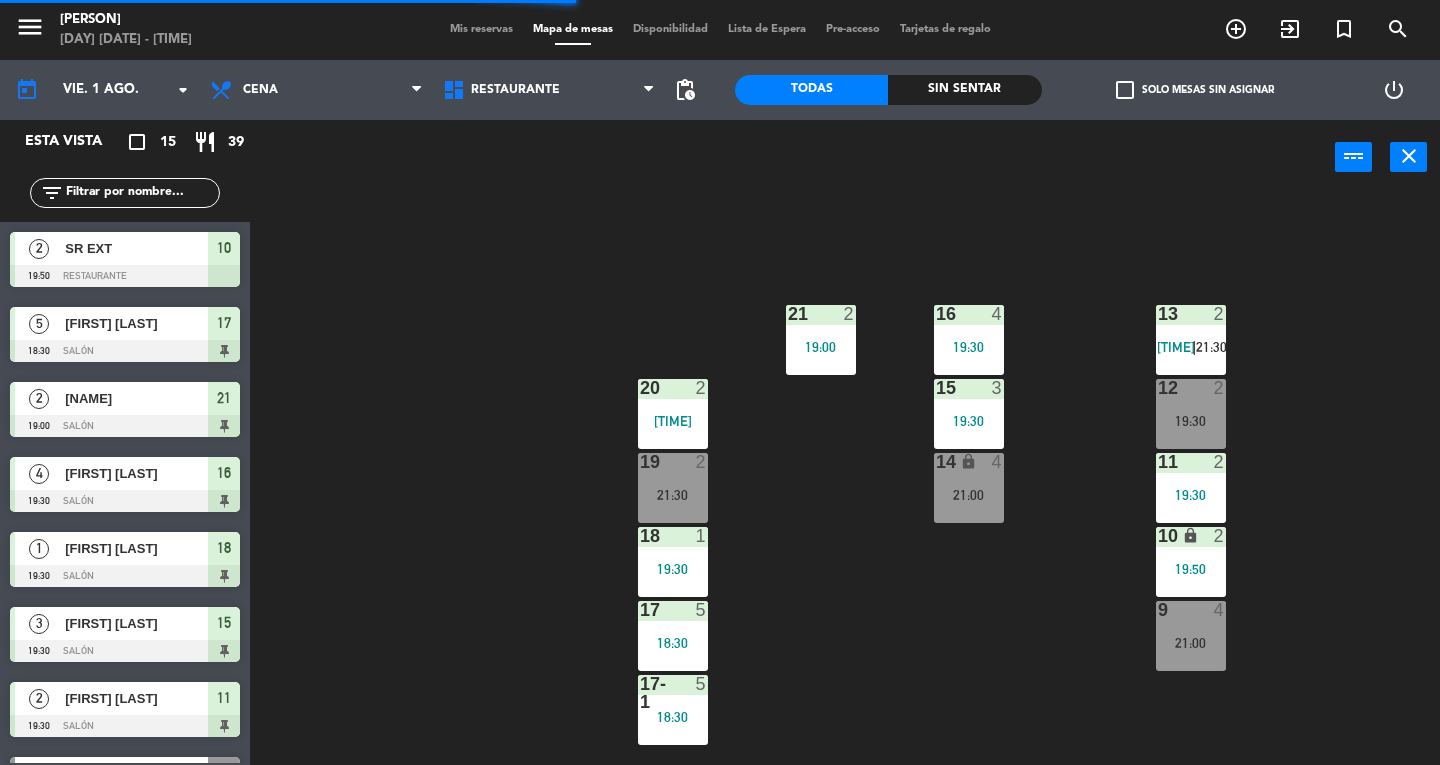 click on "Mis reservas" at bounding box center (481, 29) 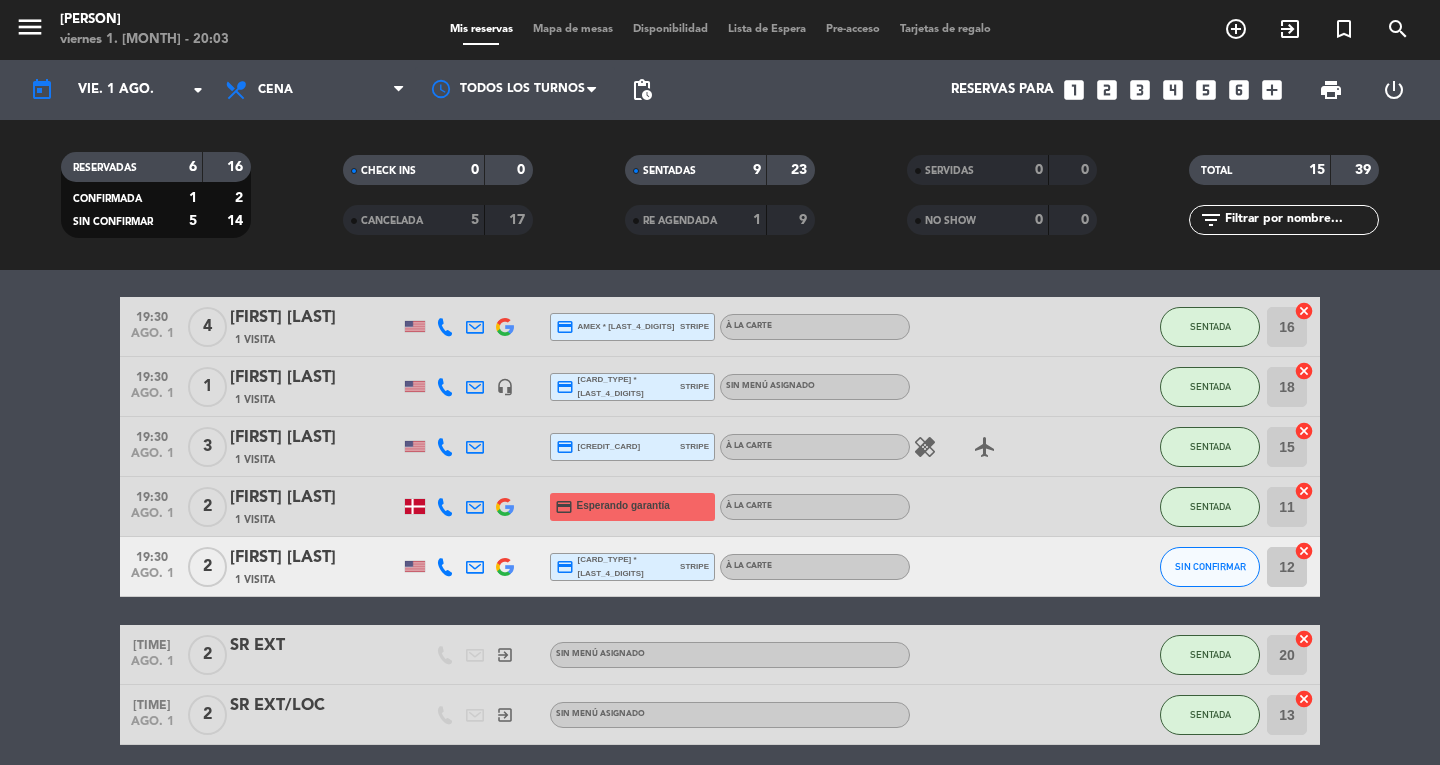 scroll, scrollTop: 246, scrollLeft: 0, axis: vertical 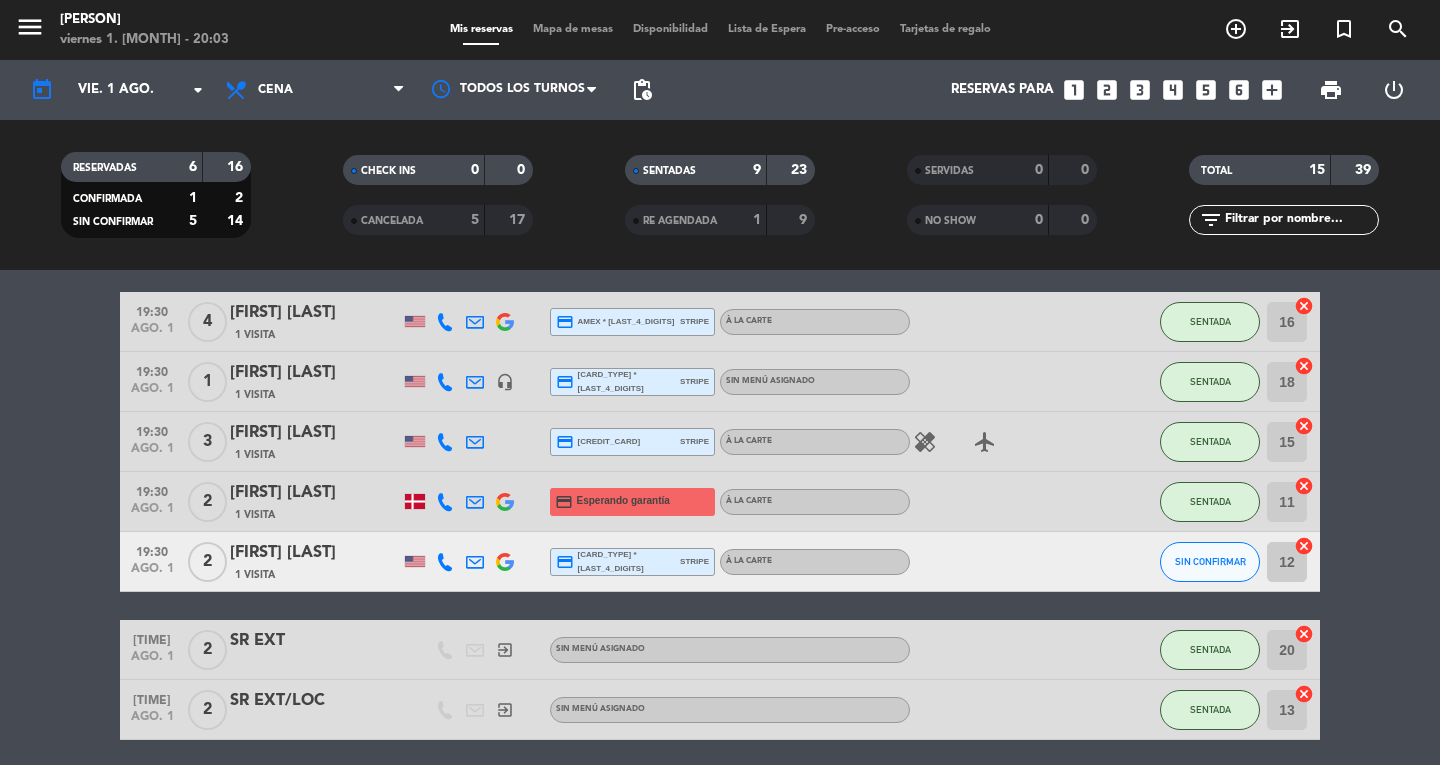 click on "Mapa de mesas" at bounding box center [573, 29] 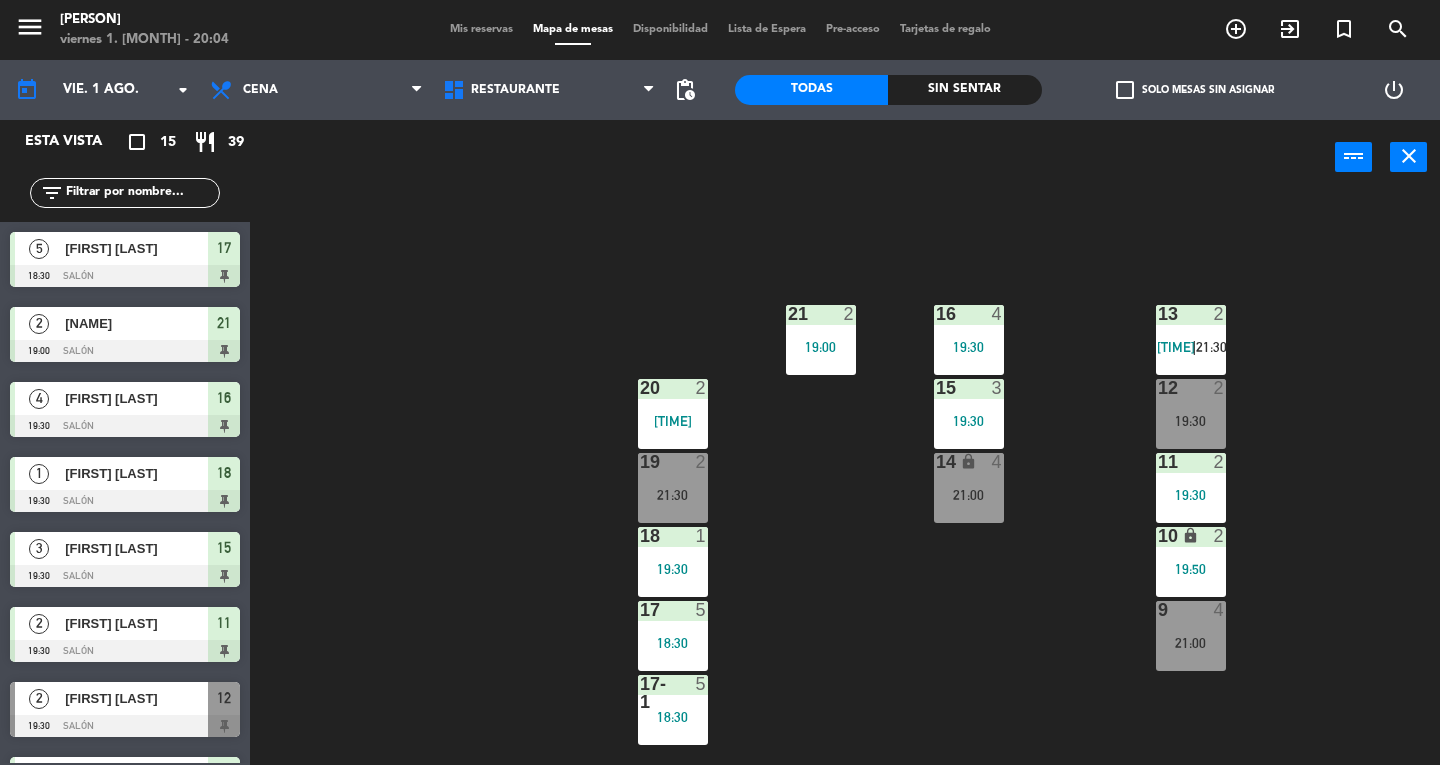click on "19  2   21:30" at bounding box center [673, 488] 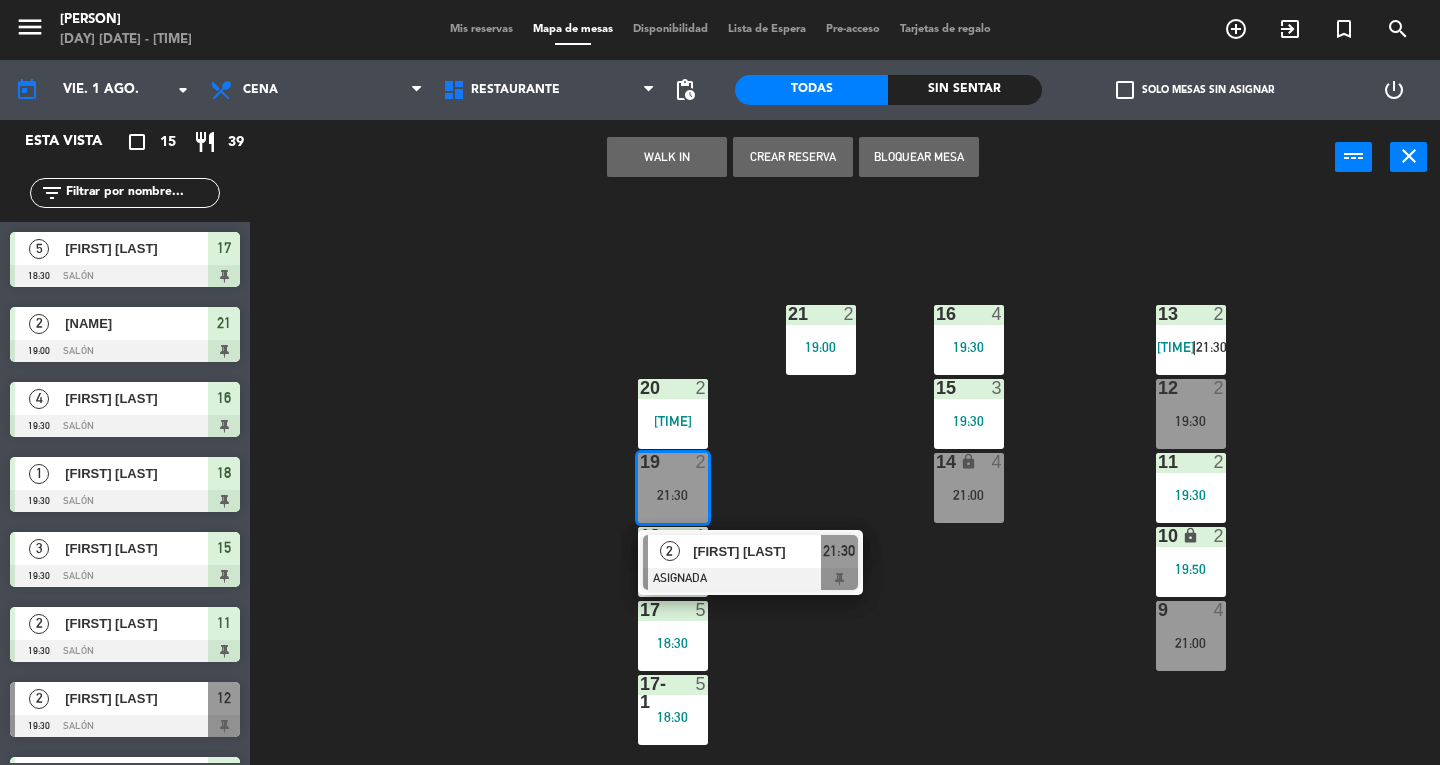 click on "[NAME]" 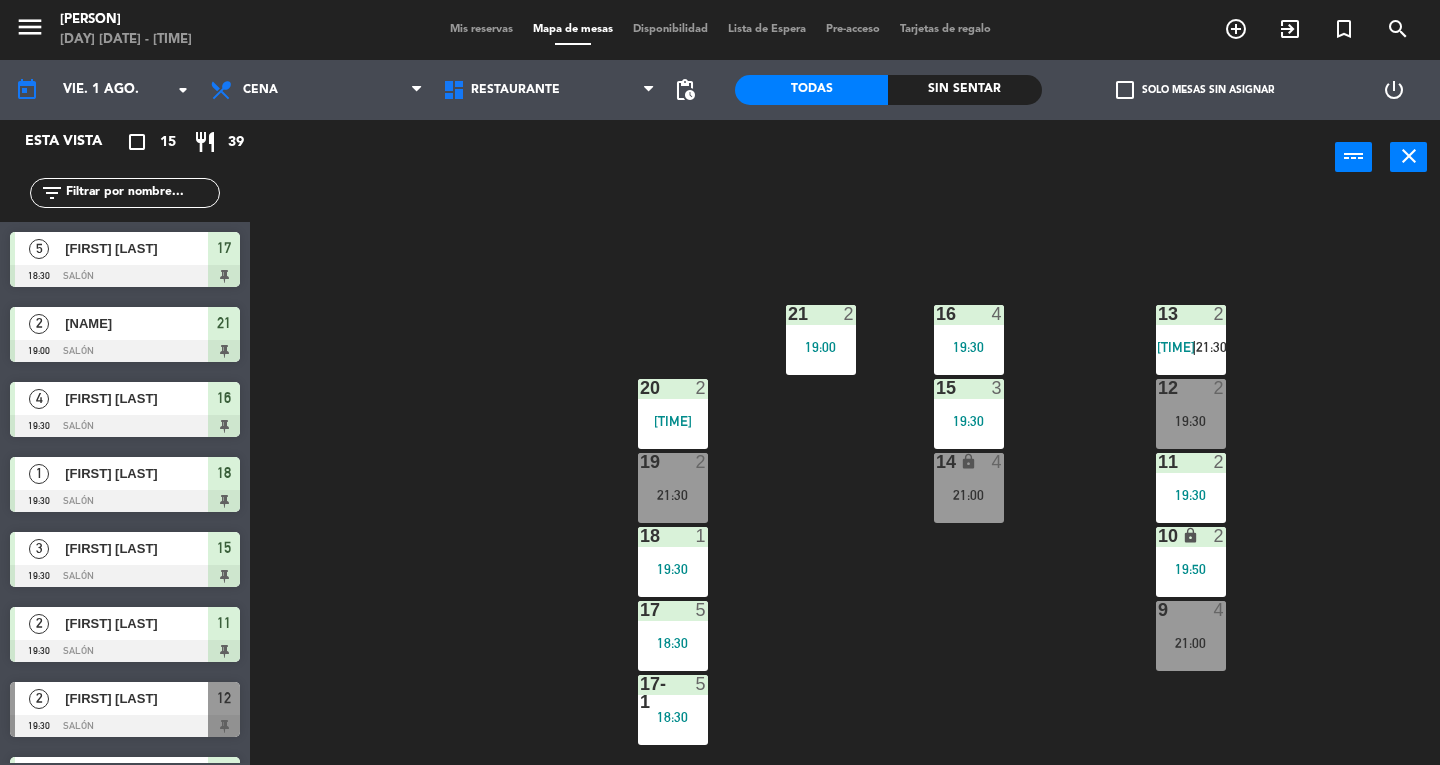 click on "19:30" at bounding box center [1191, 421] 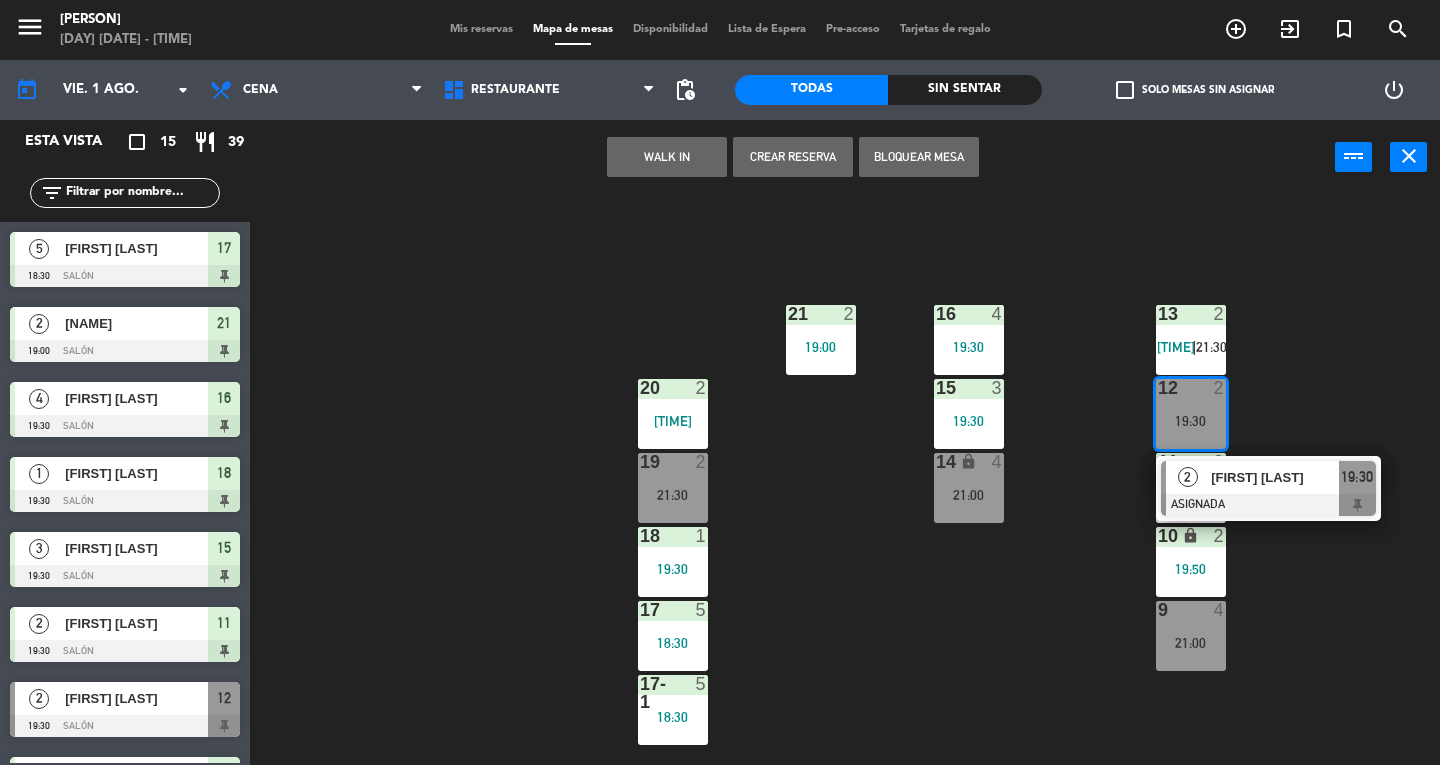 click on "[FIRST] [LAST]" at bounding box center [1275, 477] 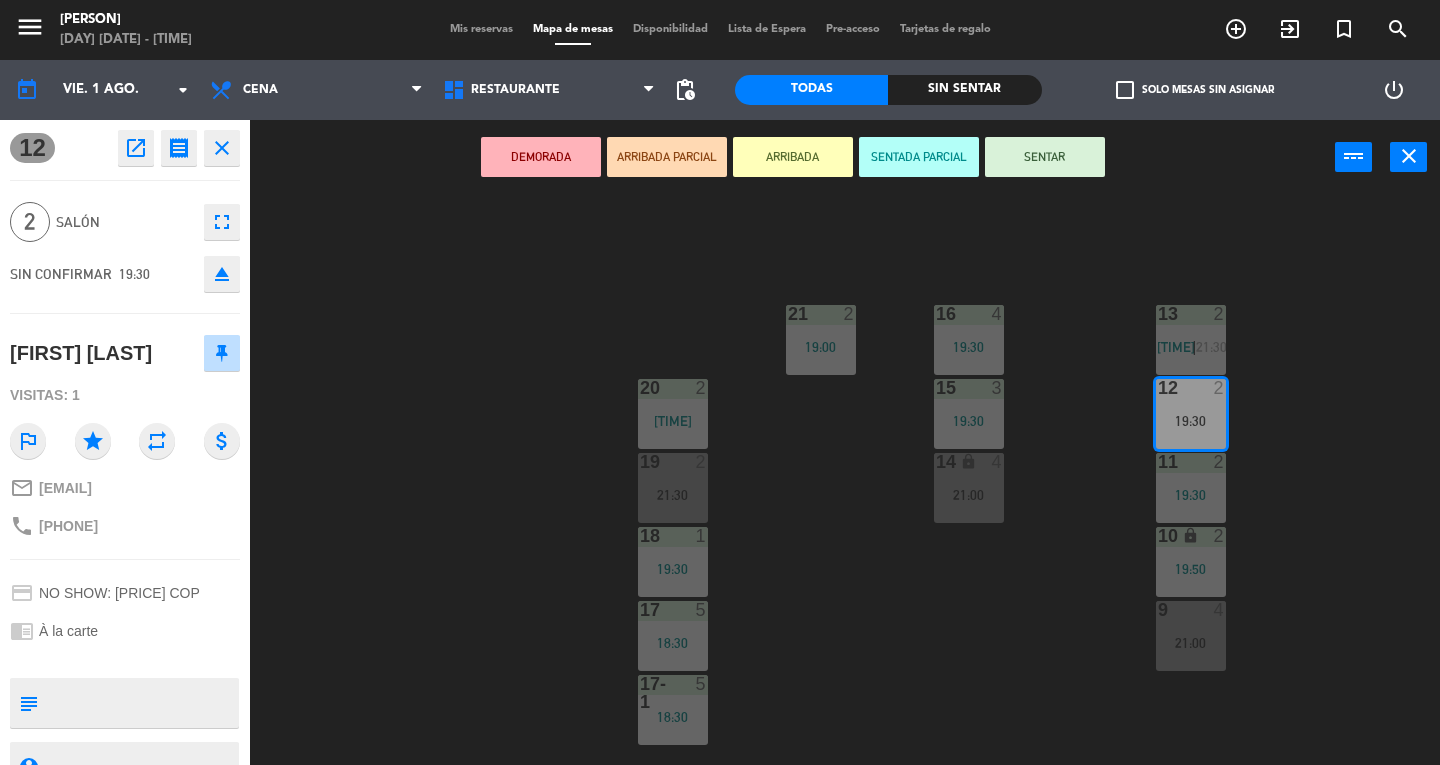 click on "open_in_new" 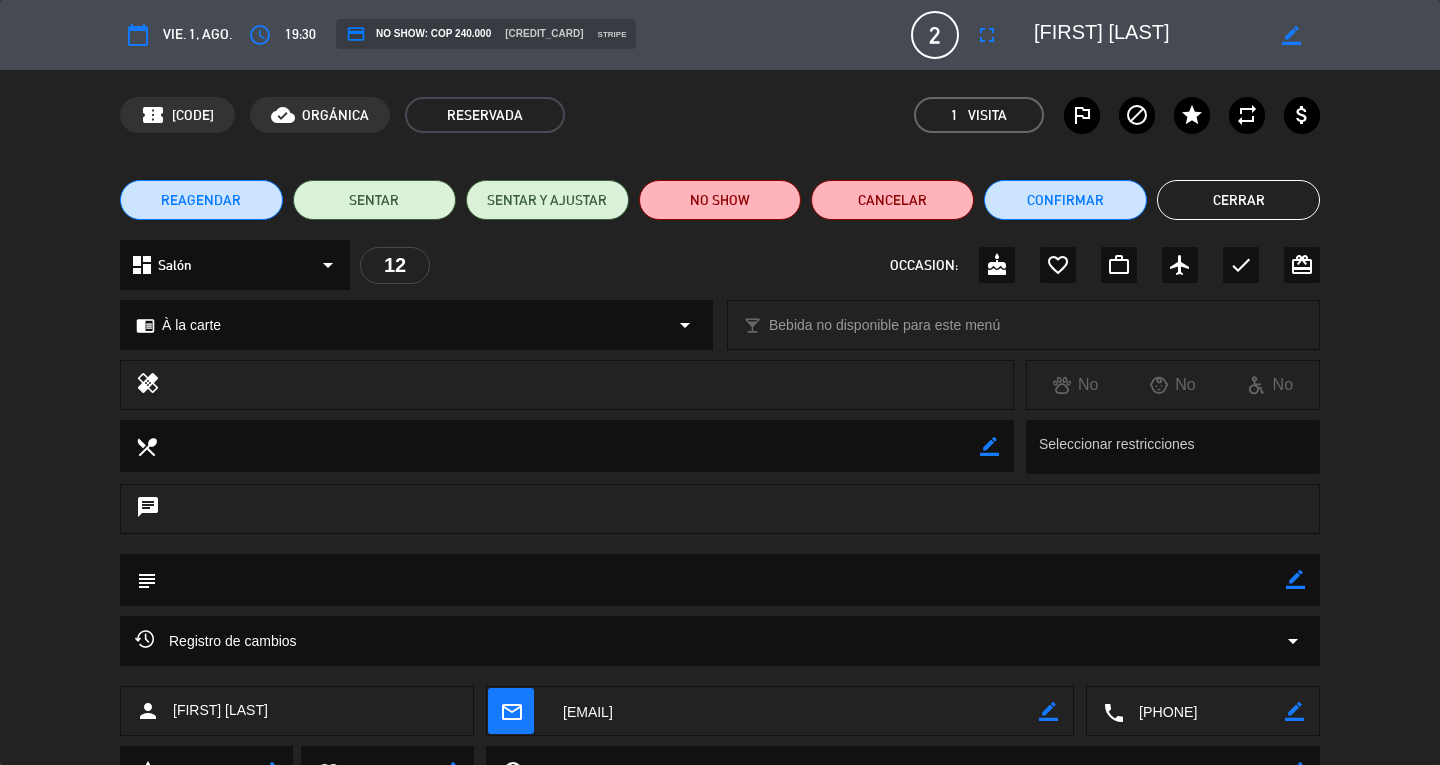 click on "NO SHOW" 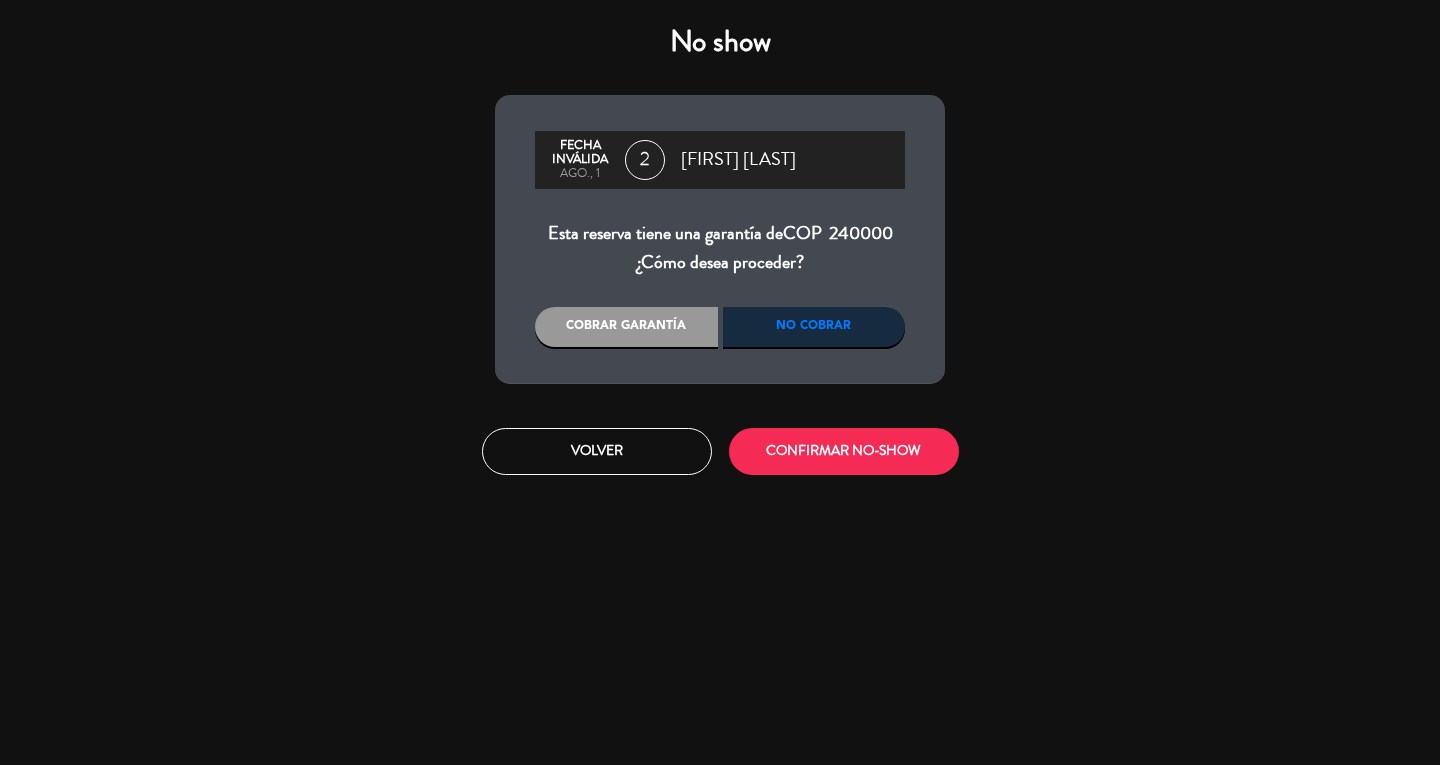 click on "No cobrar" 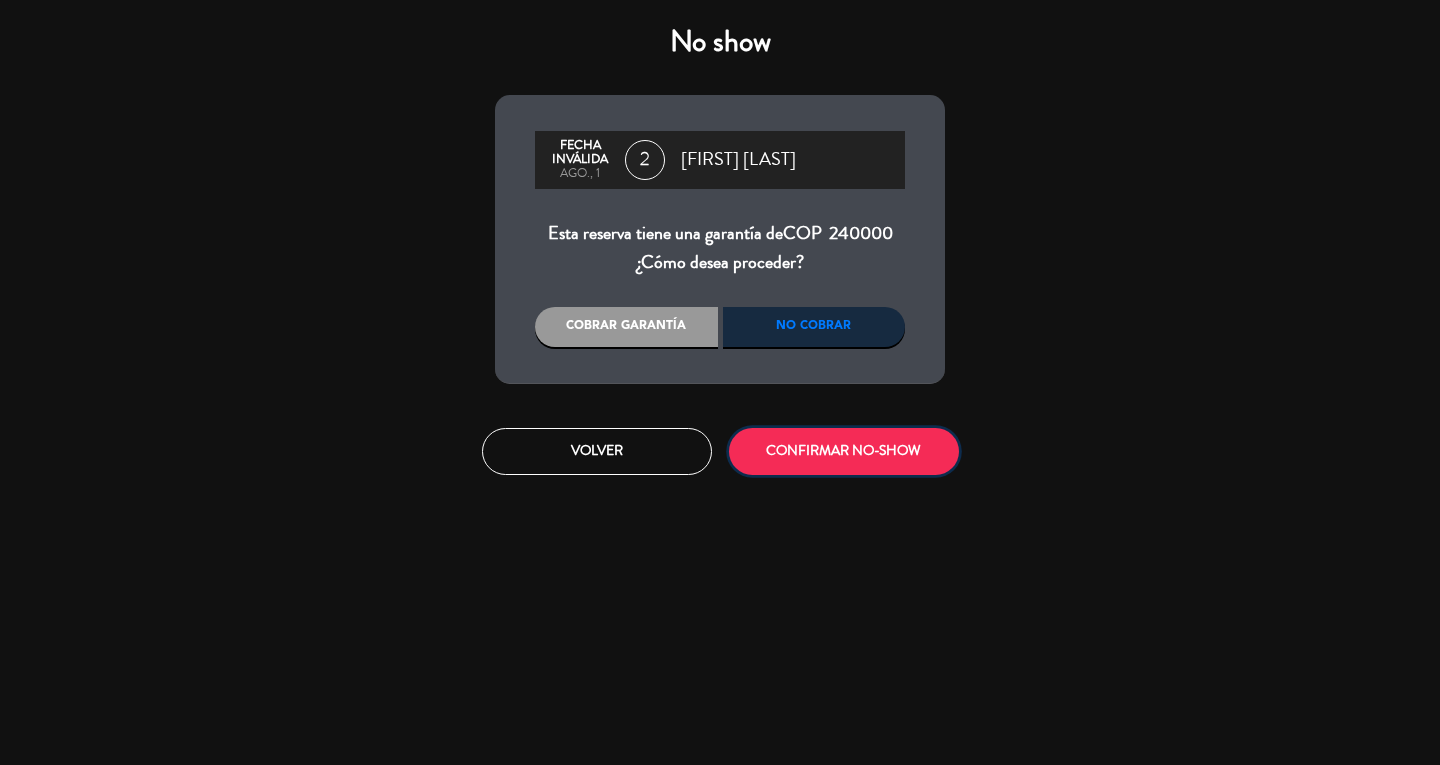 click on "CONFIRMAR NO-SHOW" 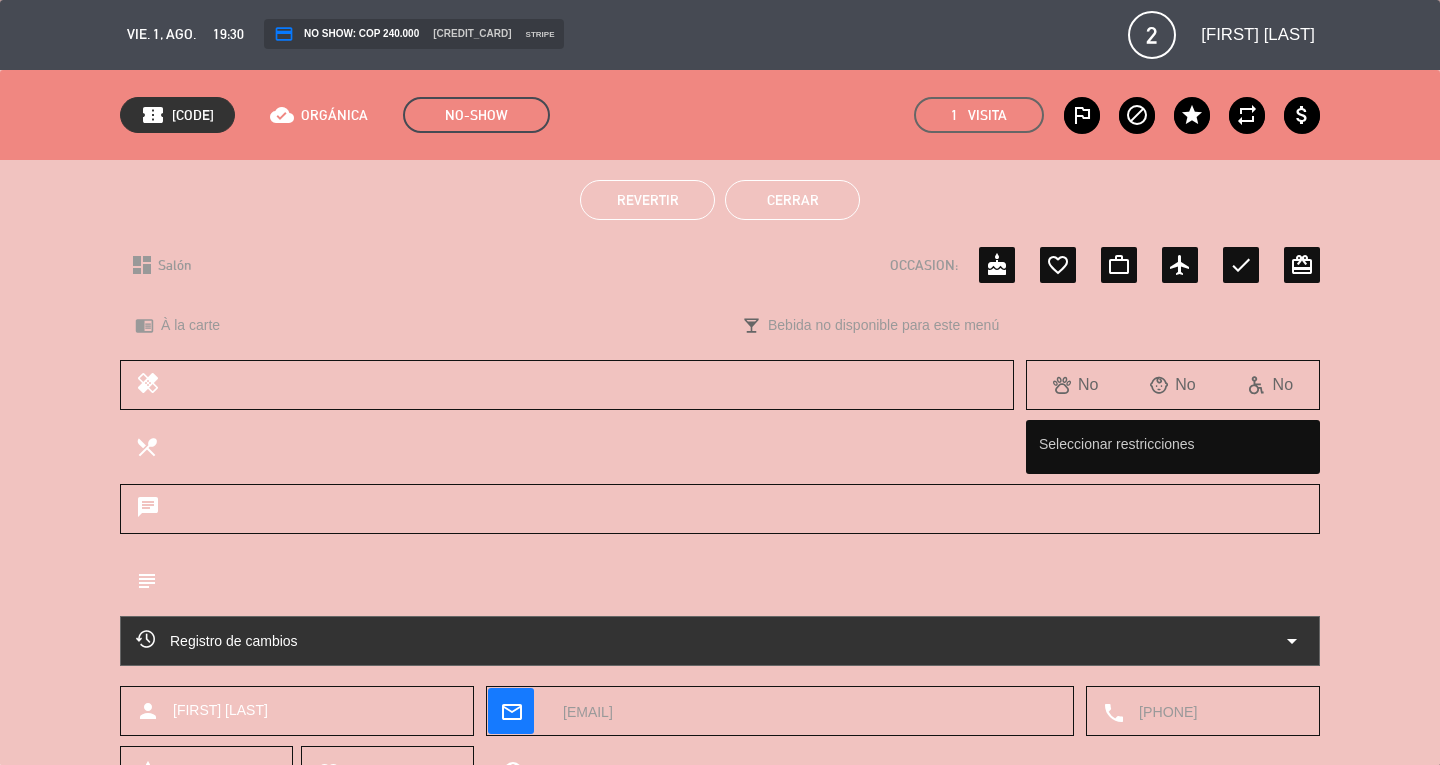 click on "Cerrar" 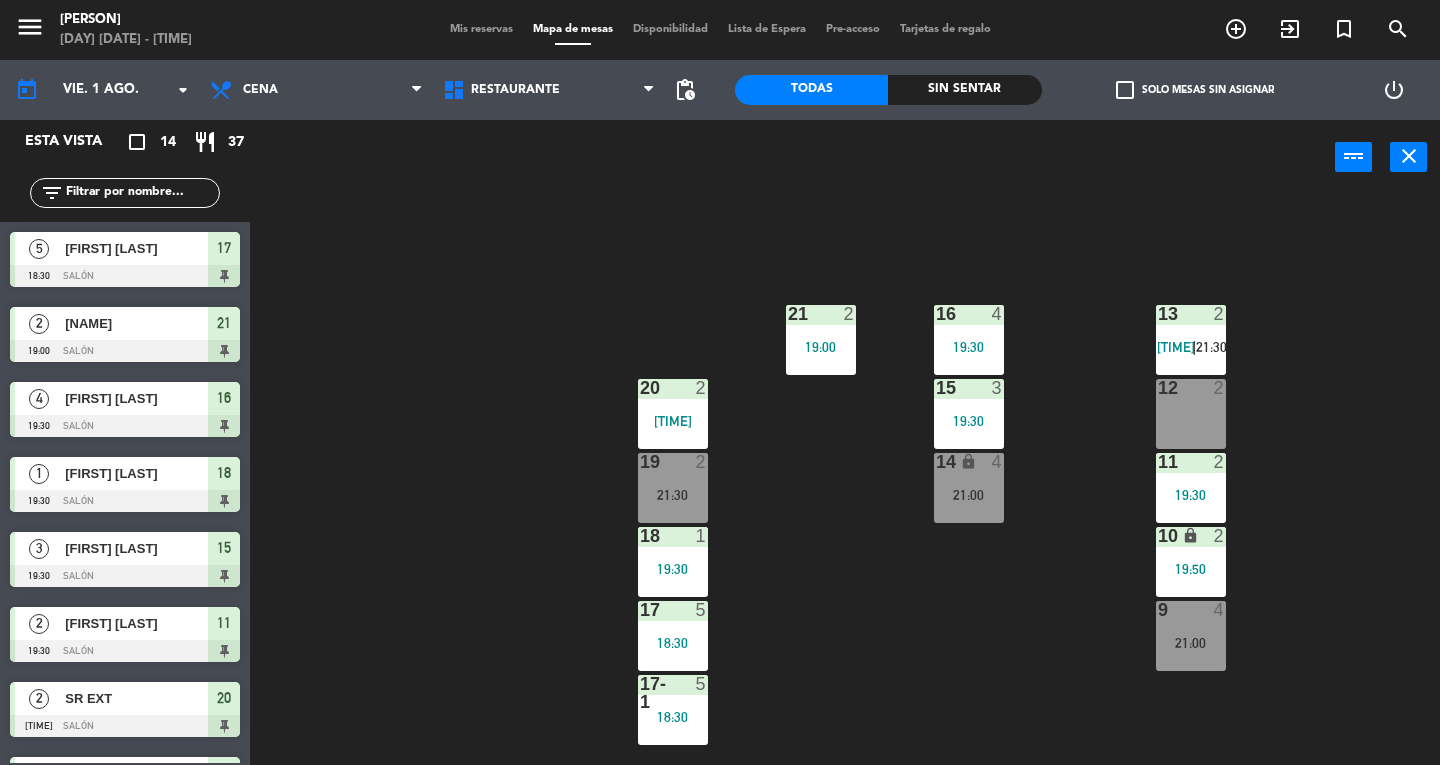 click on "Mis reservas" at bounding box center [481, 29] 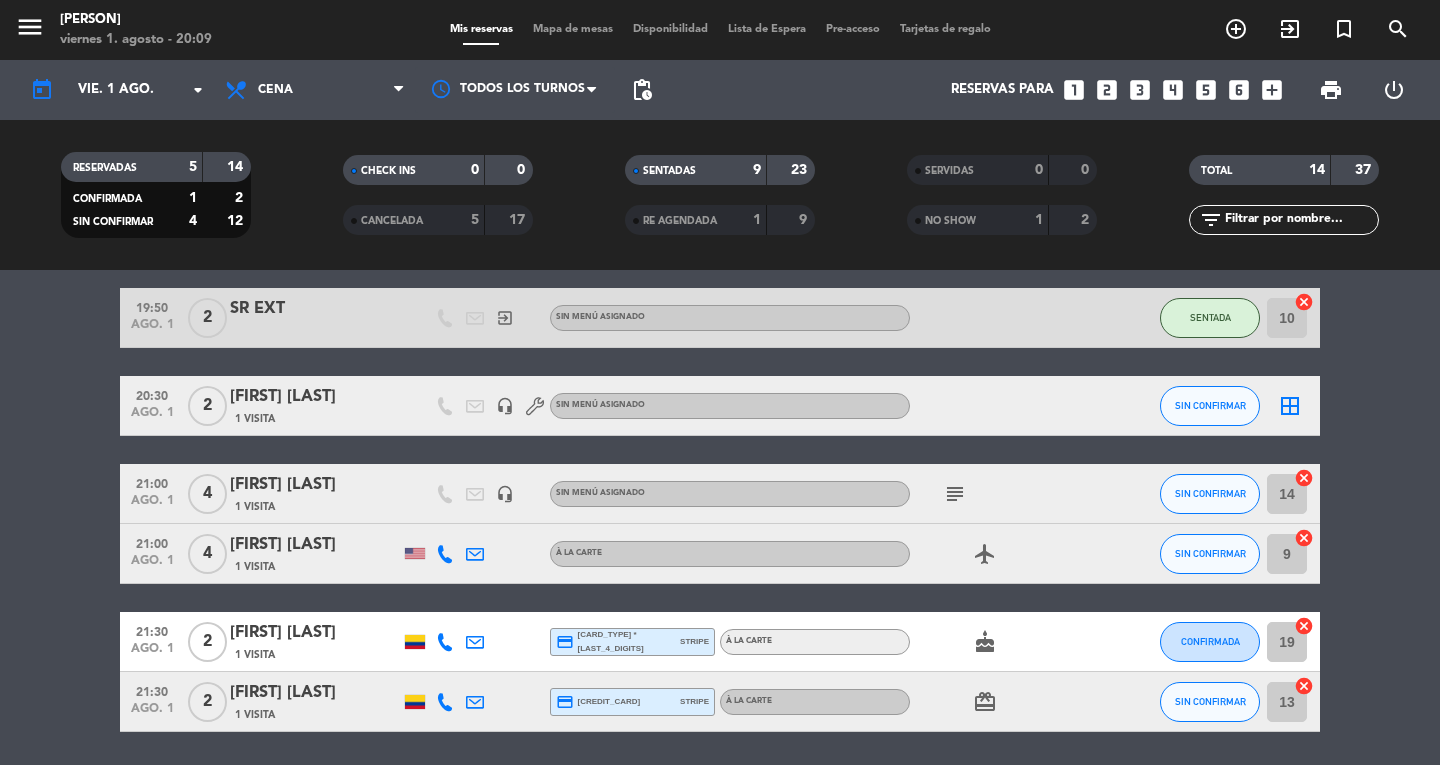 scroll, scrollTop: 732, scrollLeft: 0, axis: vertical 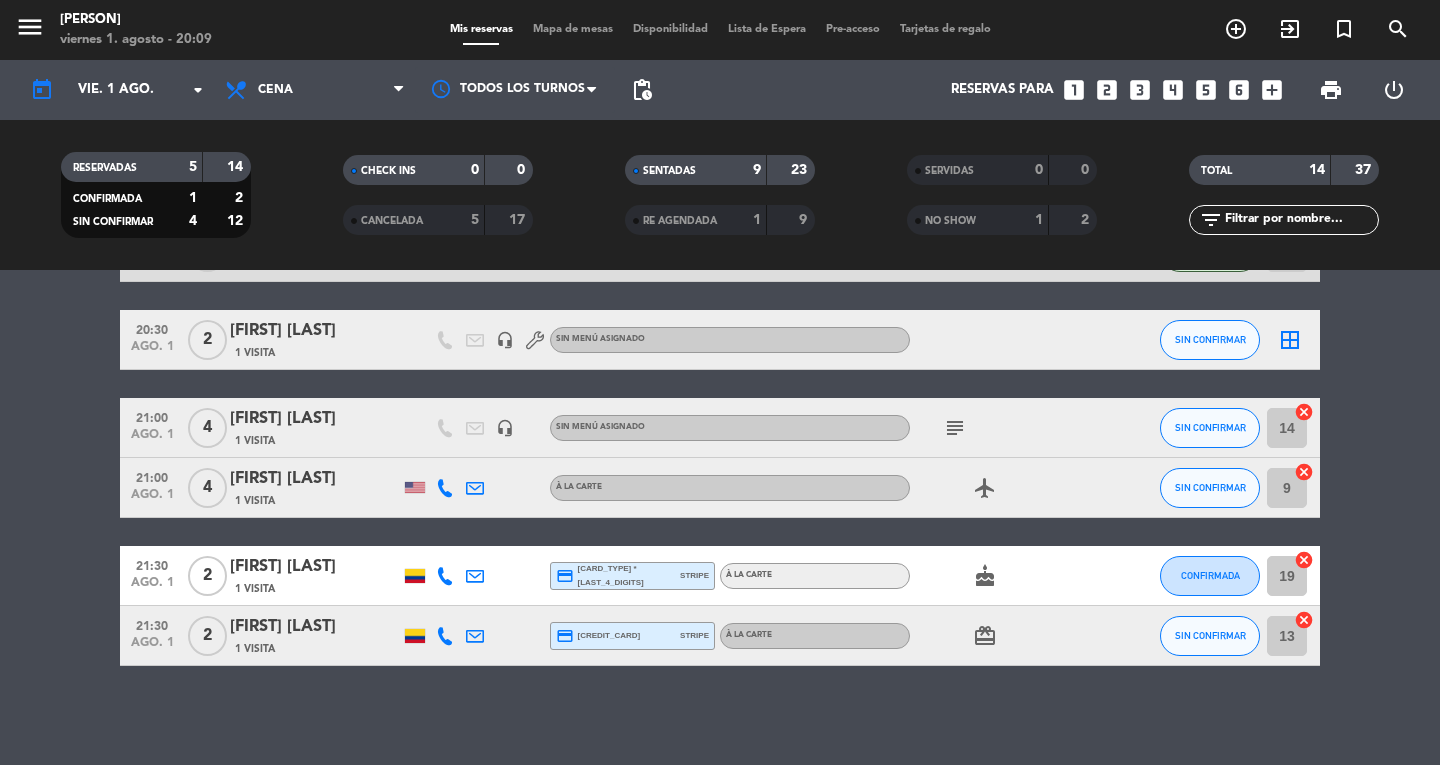 click on "NO SHOW" 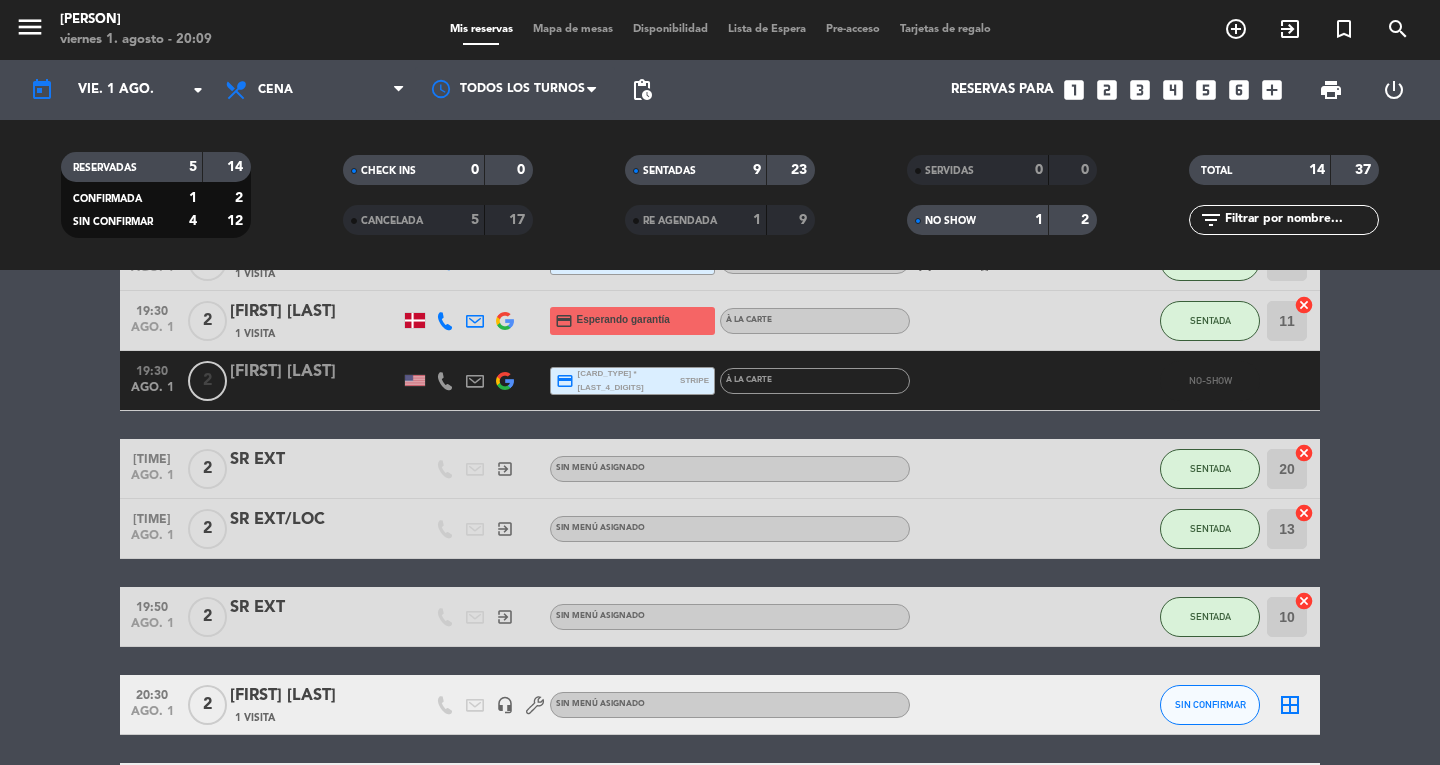 scroll, scrollTop: 428, scrollLeft: 0, axis: vertical 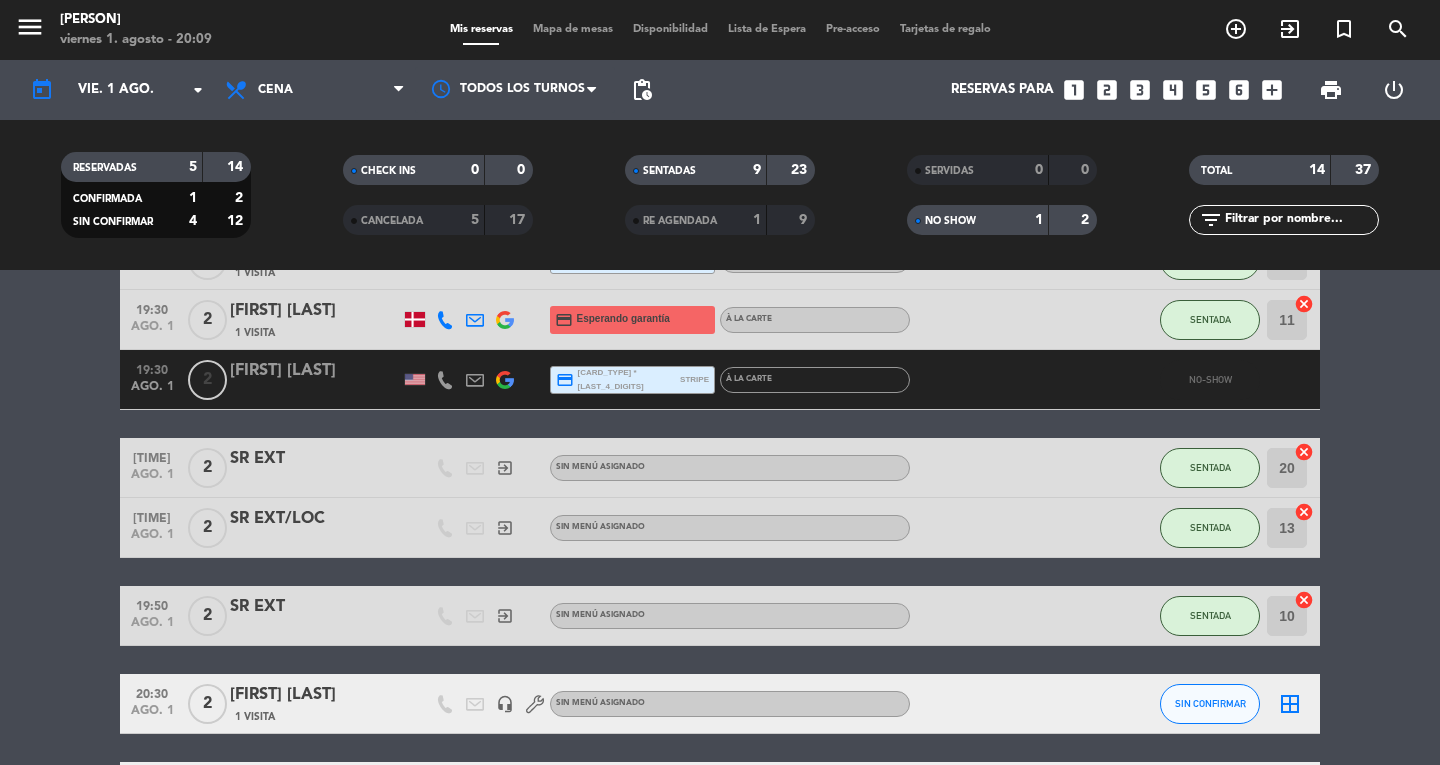 click on "[FIRST] [LAST]" 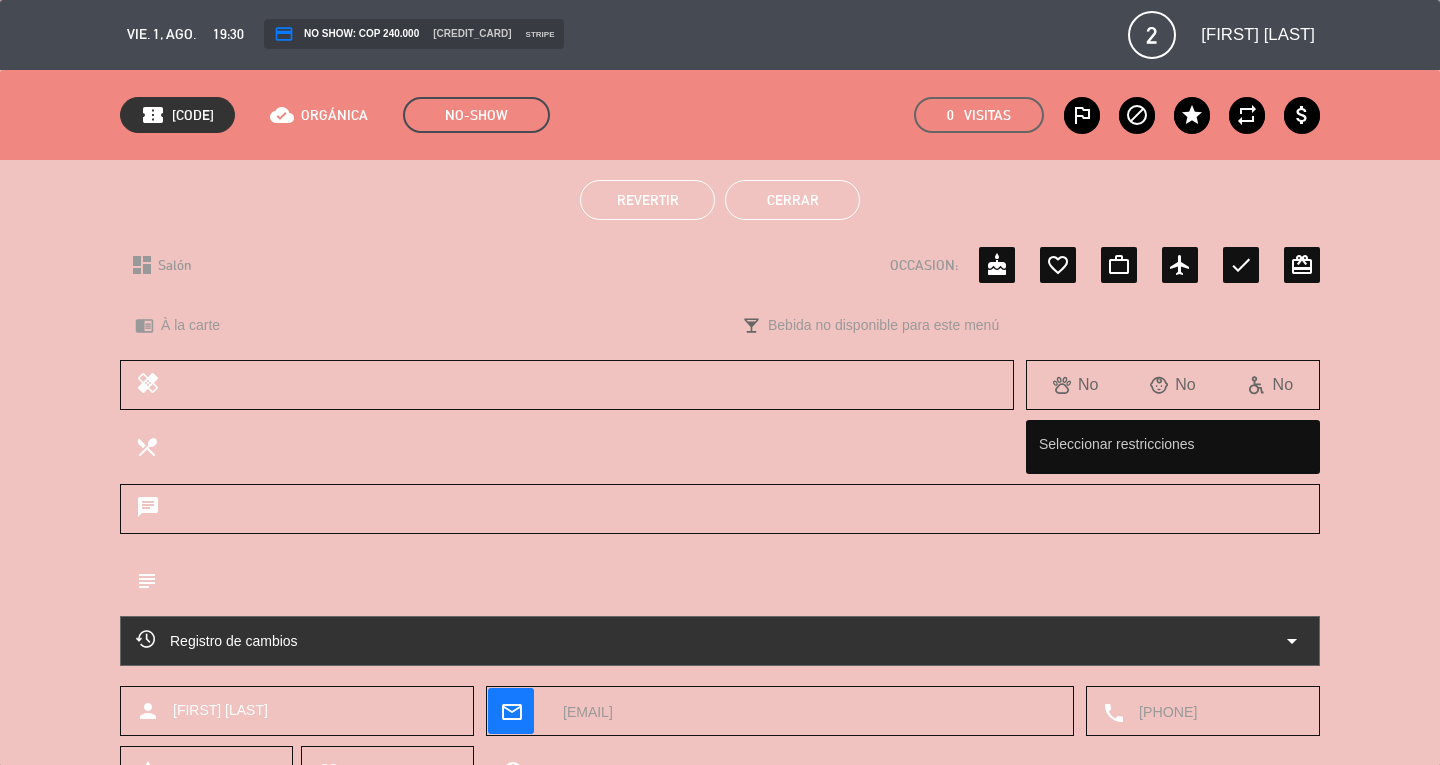 click on "Revertir" 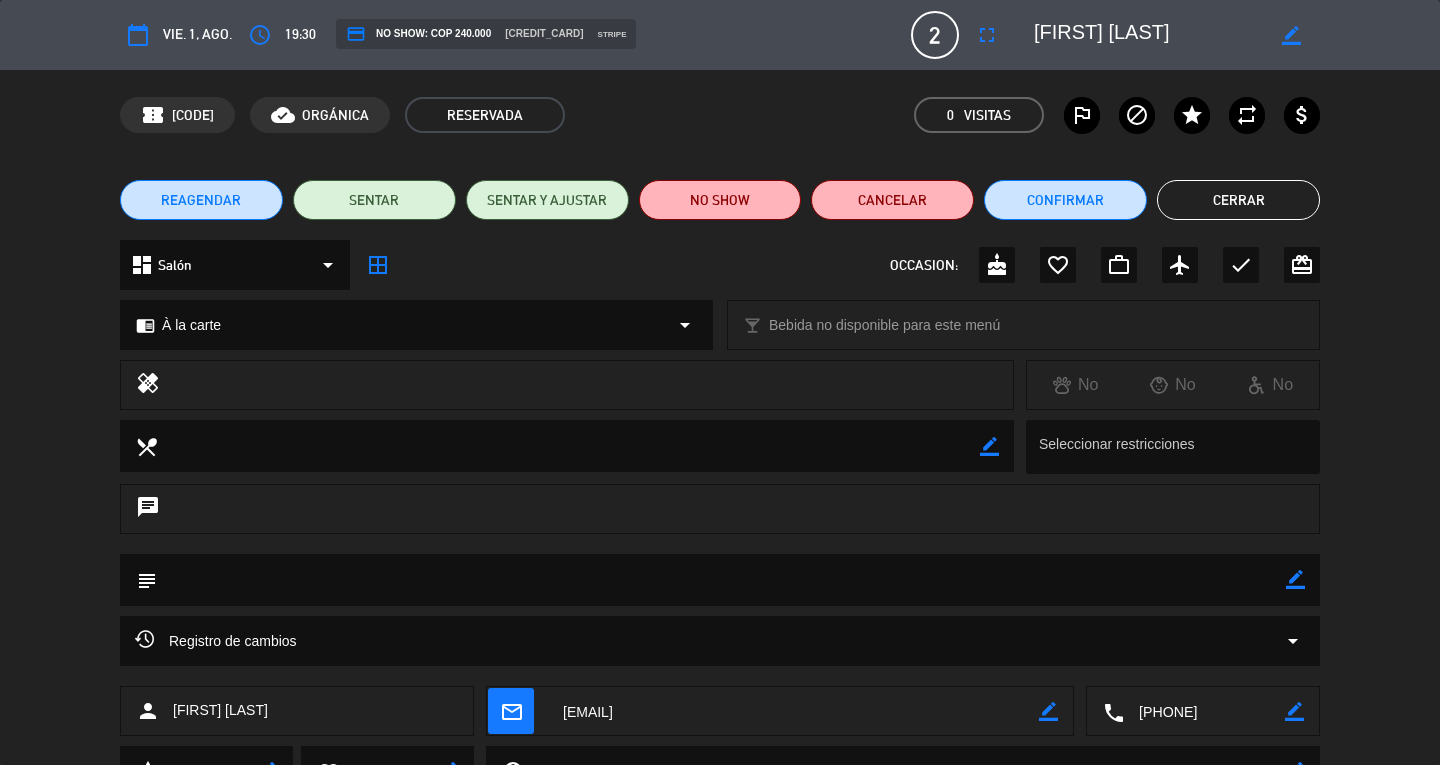 click on "Cerrar" 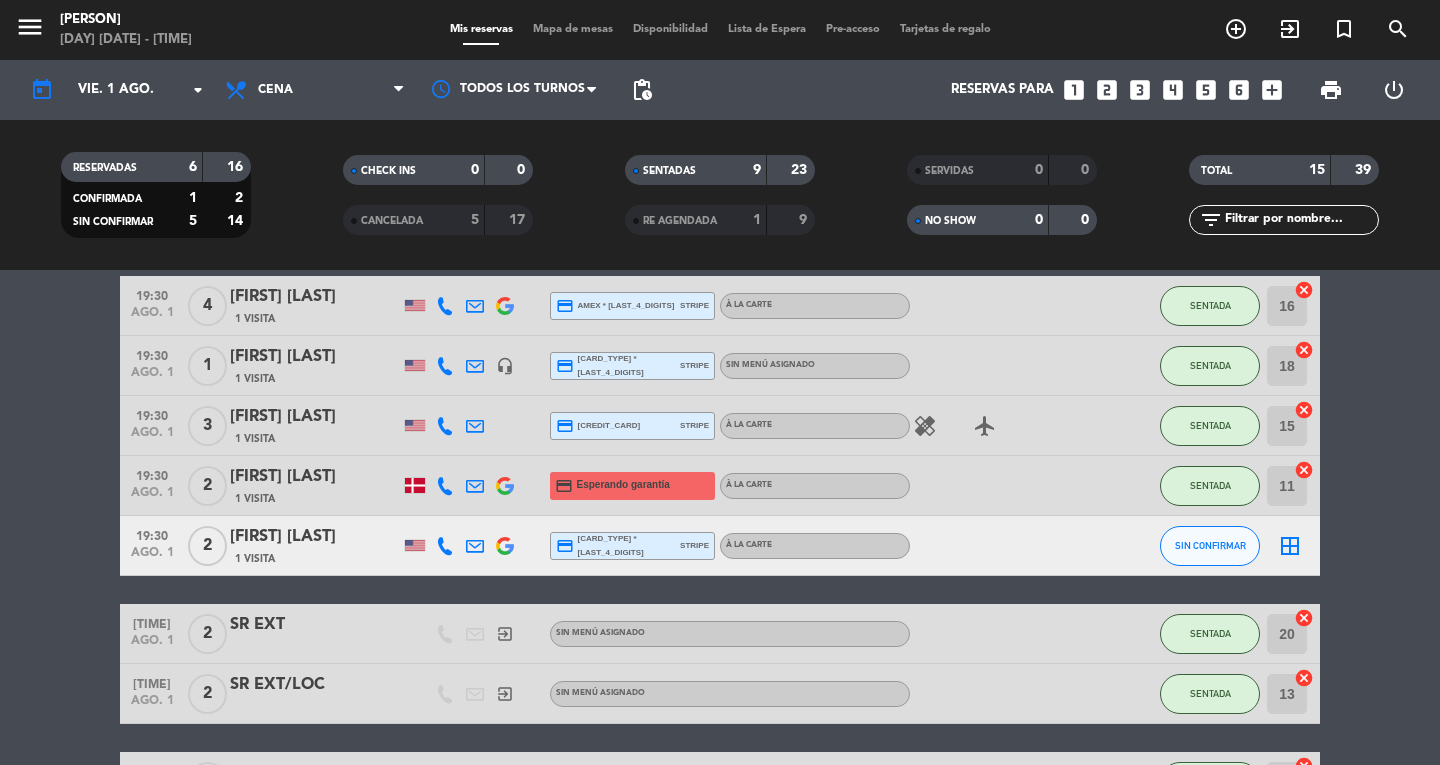 scroll, scrollTop: 262, scrollLeft: 0, axis: vertical 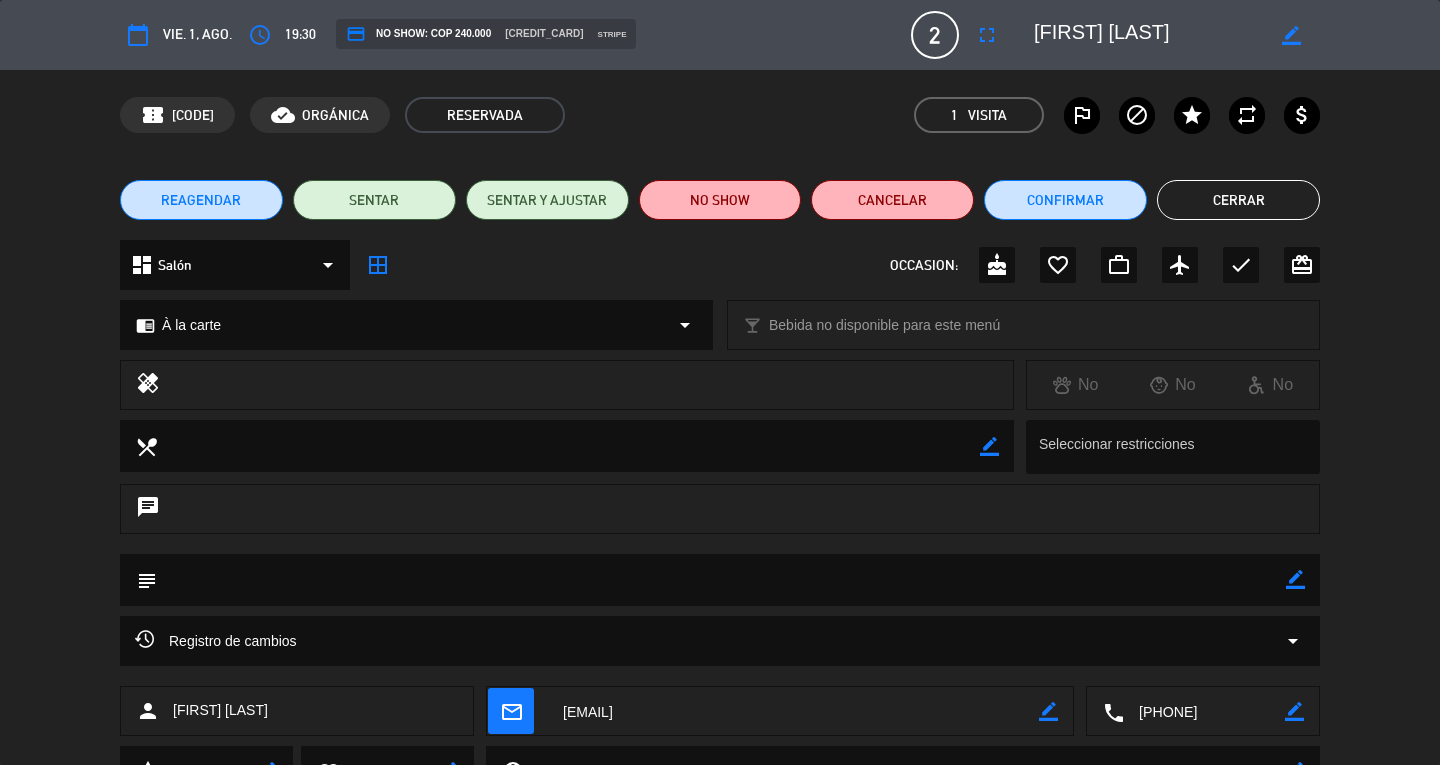 click on "NO SHOW" 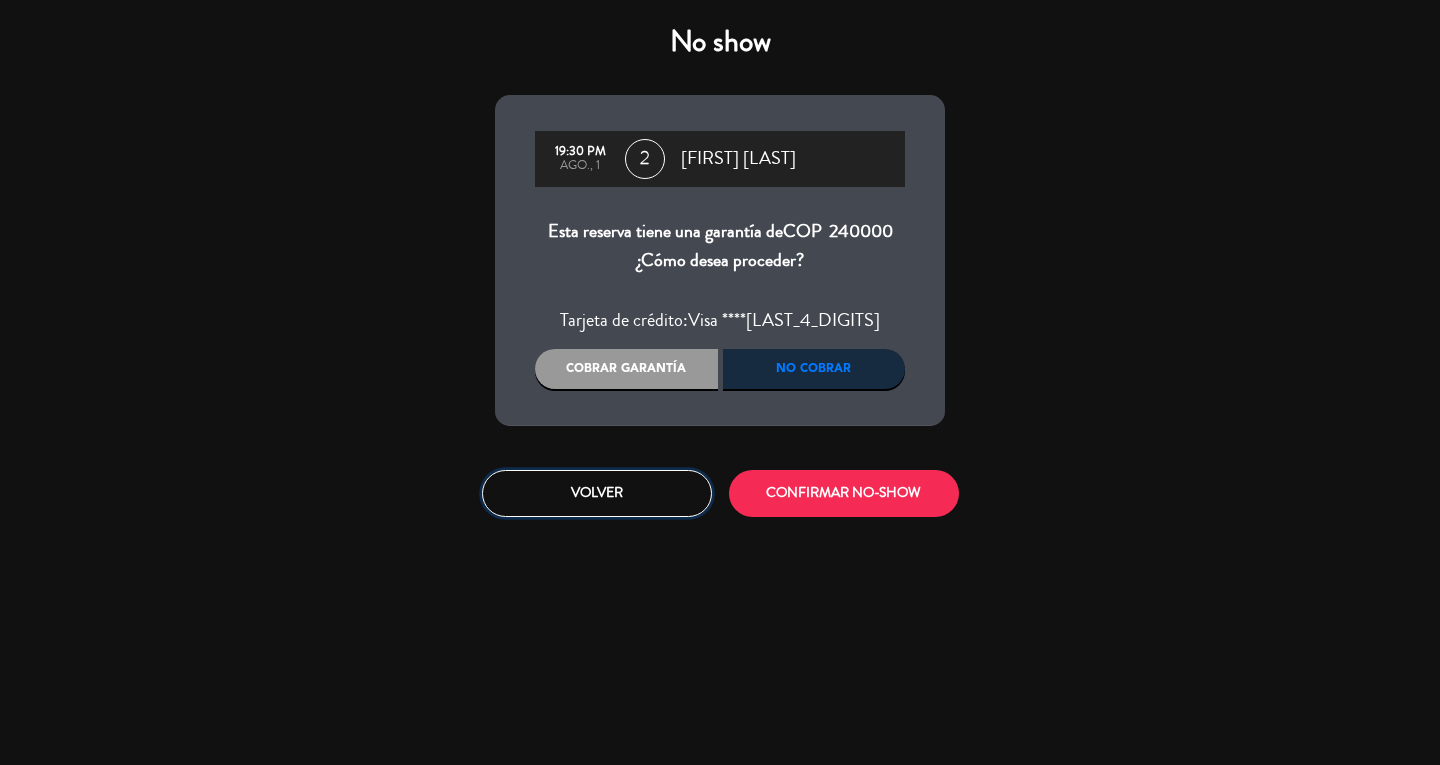 click on "Volver" 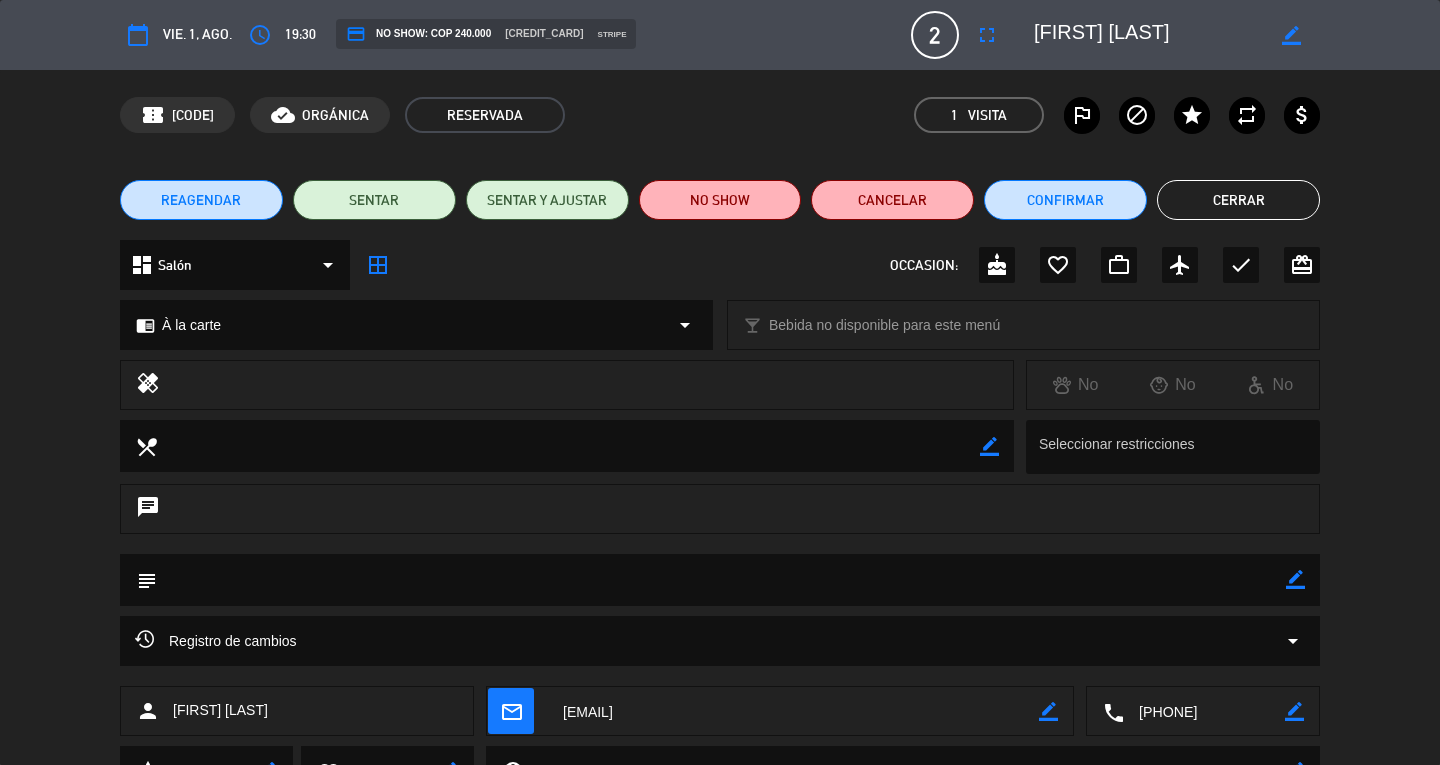 click on "Cerrar" 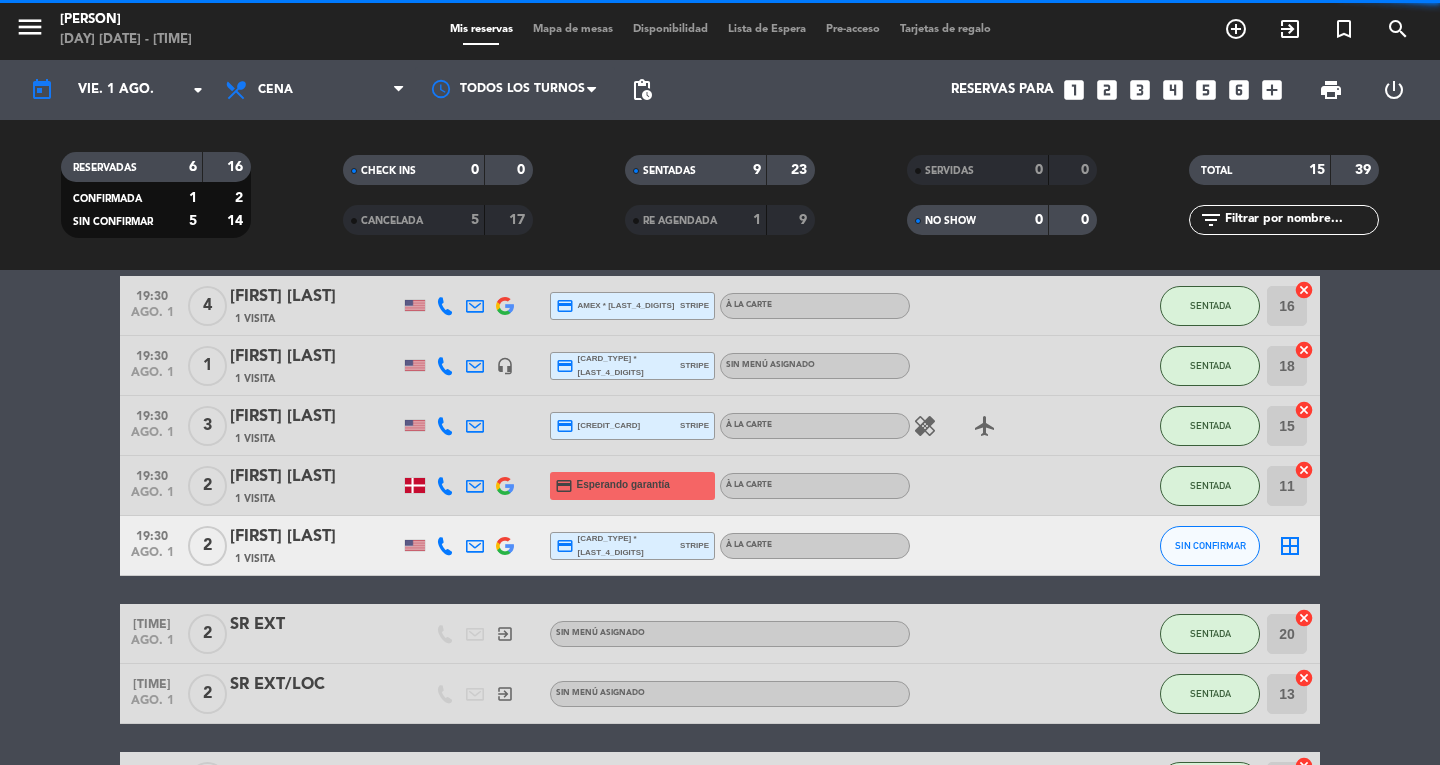 click on "menu" at bounding box center [30, 27] 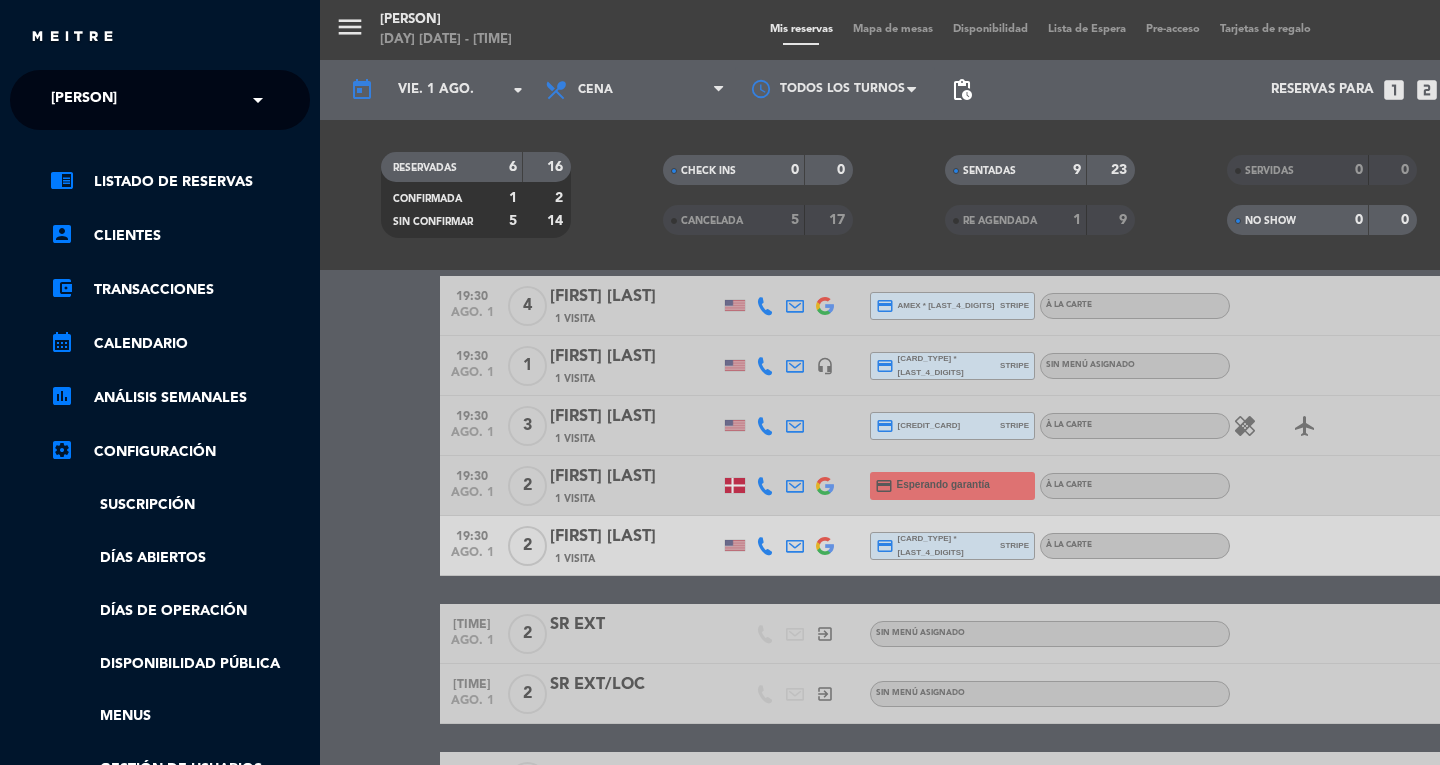 click on "menu  Don Diablo   viernes 1. [MONTH] - 20:11   Mis reservas   Mapa de mesas   Disponibilidad   Lista de Espera   Pre-acceso   Tarjetas de regalo  add_circle_outline exit_to_app turned_in_not search today    vie. 1 [MONTH]. arrow_drop_down  Todos los servicios  Almuerzo  Cena  Cena  Todos los servicios  Almuerzo  Cena Todos los turnos pending_actions  Reservas para   looks_one   looks_two   looks_3   looks_4   looks_5   looks_6   add_box  print  power_settings_new   RESERVADAS   6   16   CONFIRMADA   1   2   SIN CONFIRMAR   5   14   CHECK INS   0   0   CANCELADA   5   17   SENTADAS   9   23   RE AGENDADA   1   9   SERVIDAS   0   0   NO SHOW   0   0   TOTAL   15   39  filter_list  No hay notas para este servicio. Haz clic para agregar una   18:30   ago. 1   5   [FIRST] [LAST]   1 Visita  credit_card  visa * [LAST_4_DIGITS]   stripe   A la carte SENTADA 17  cancel   19:00   ago. 1   2   [FIRST] [LAST]   1 Visita  credit_card  visa * [LAST_4_DIGITS]   stripe   A la carte SENTADA 21  cancel   19:30   ago. 1   4   [FIRST] [LAST]   1 Visita  16 18" at bounding box center (1040, 382) 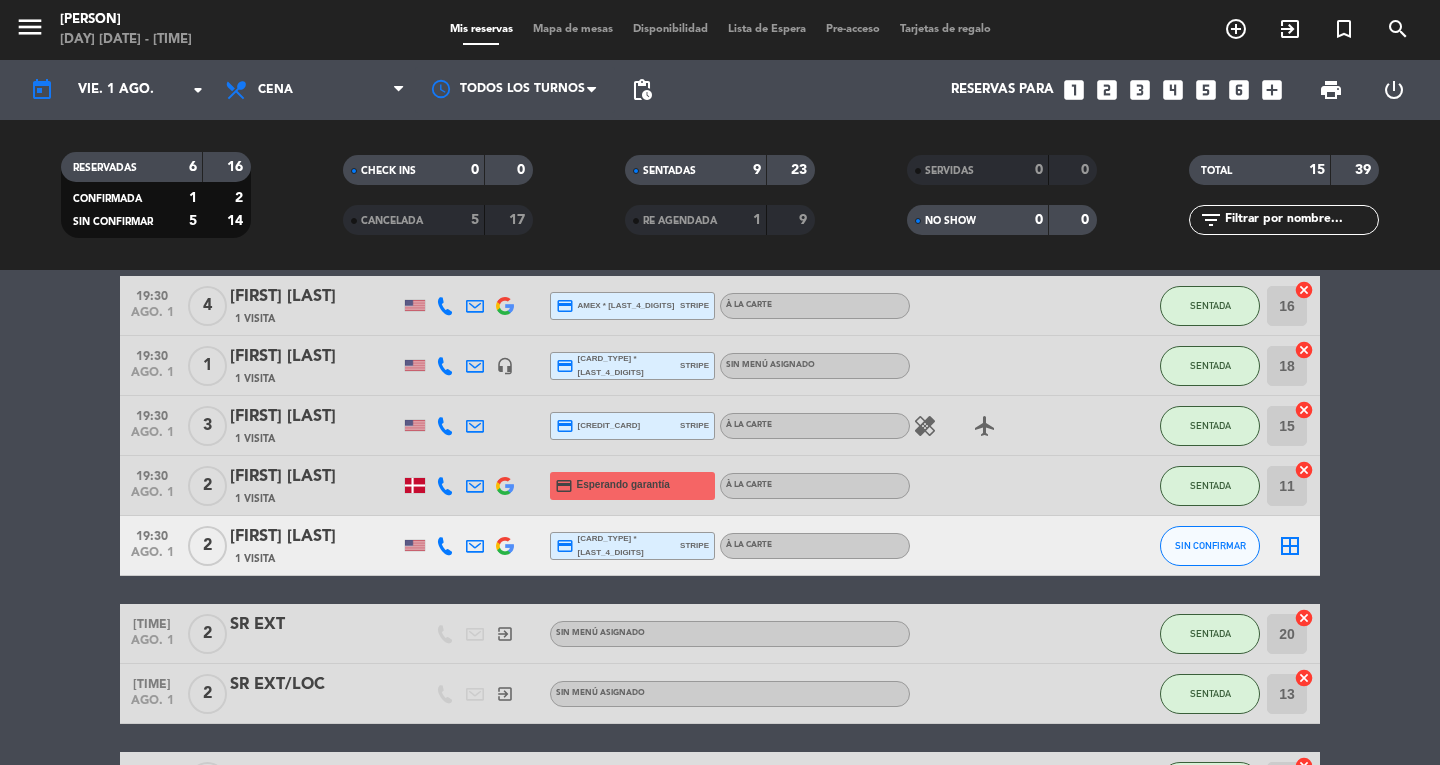 click on "Mapa de mesas" at bounding box center (573, 29) 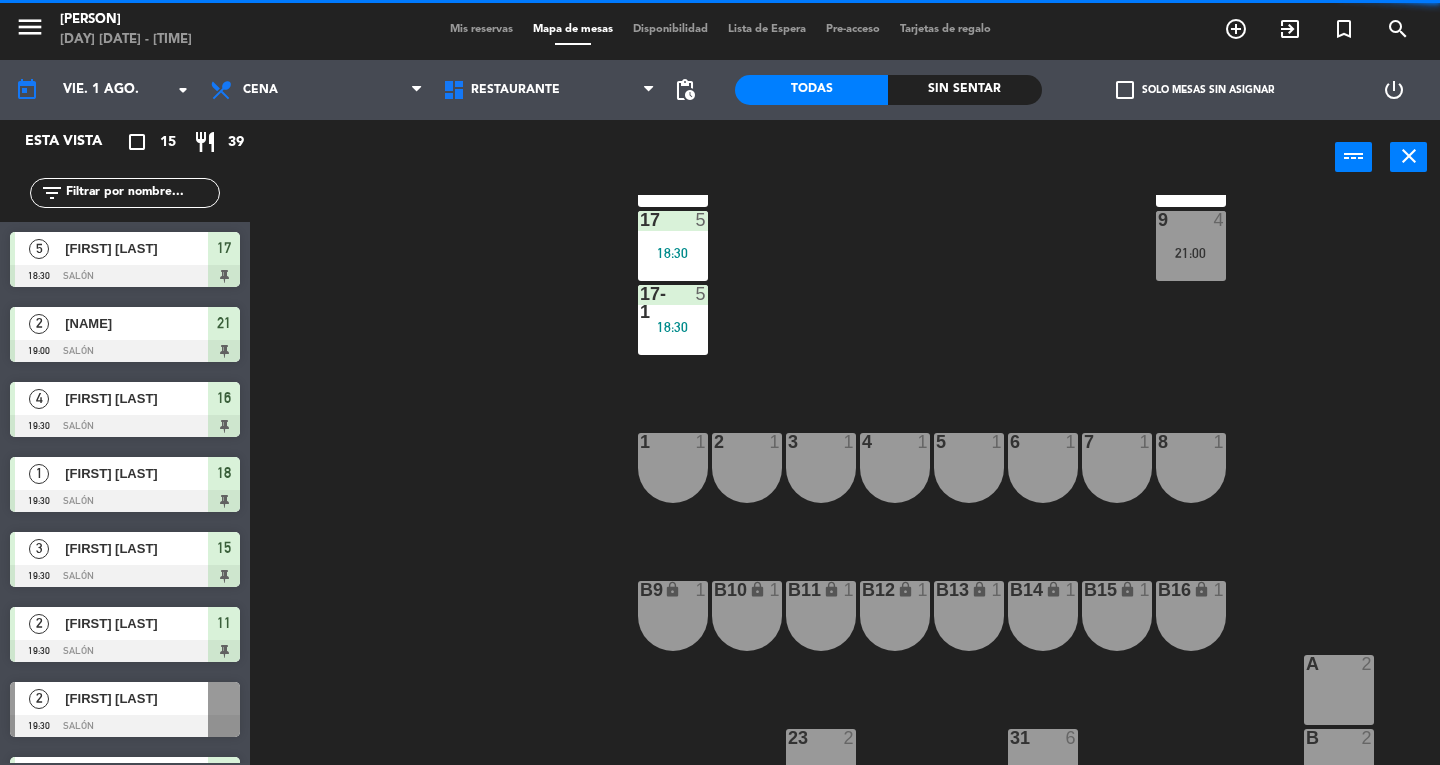 scroll, scrollTop: 571, scrollLeft: 0, axis: vertical 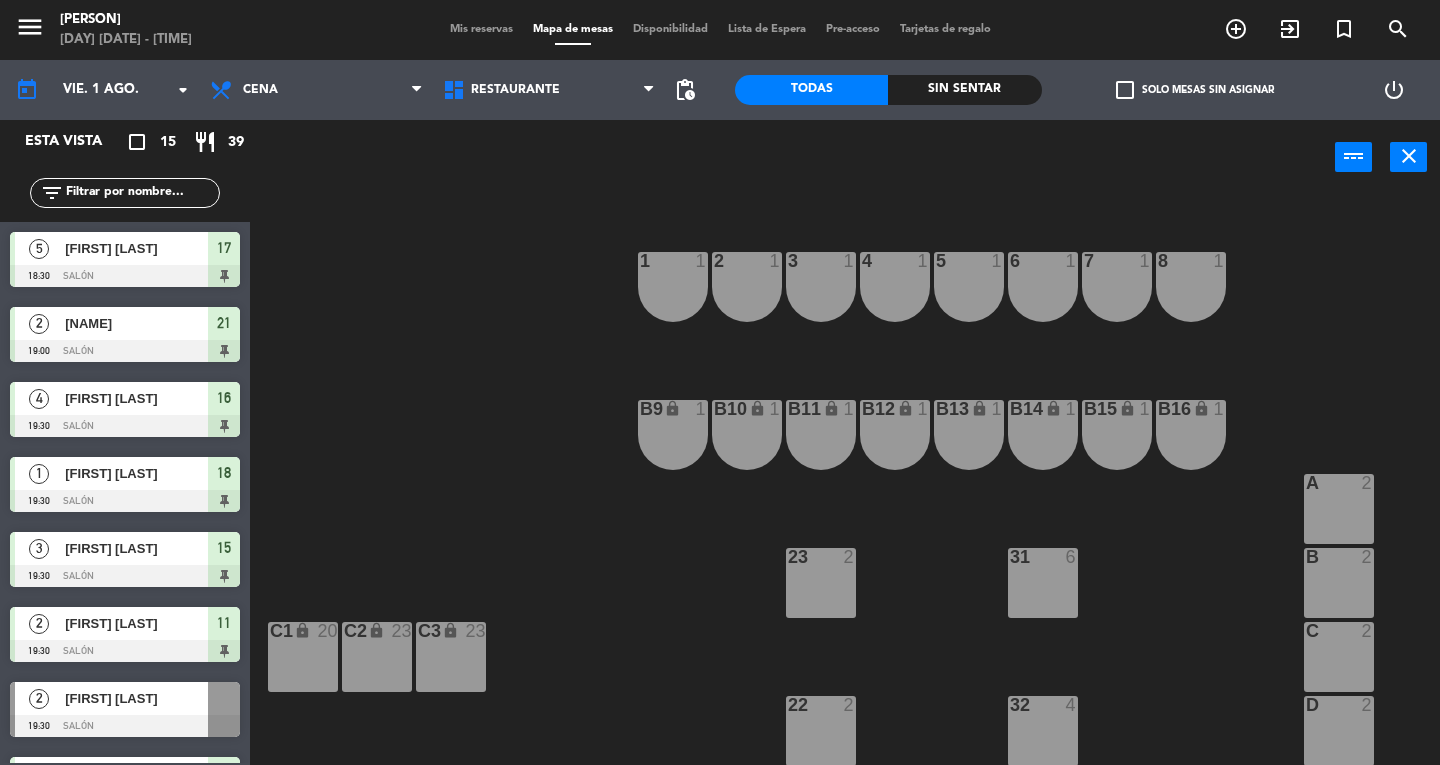 click on "23 2" at bounding box center (821, 583) 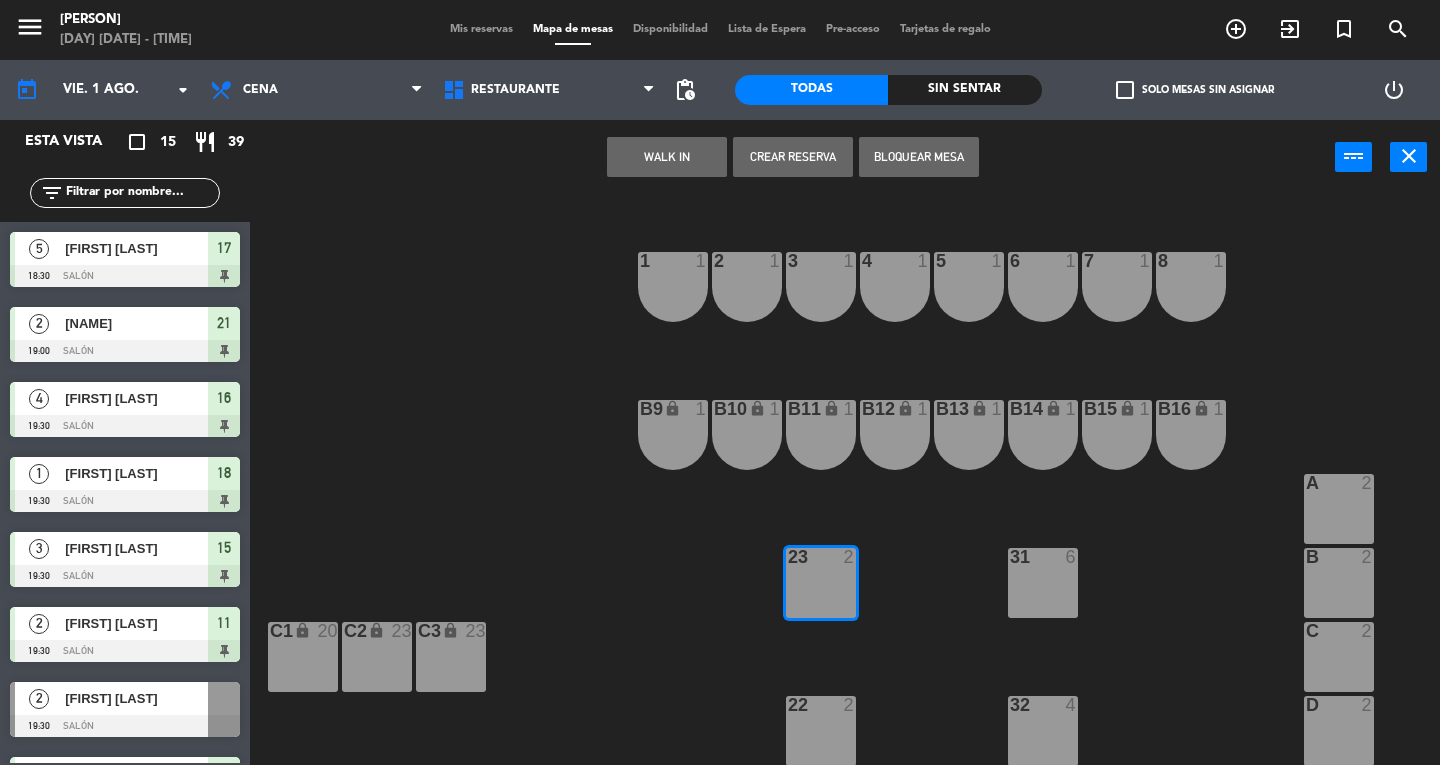 click on "WALK IN" at bounding box center (667, 157) 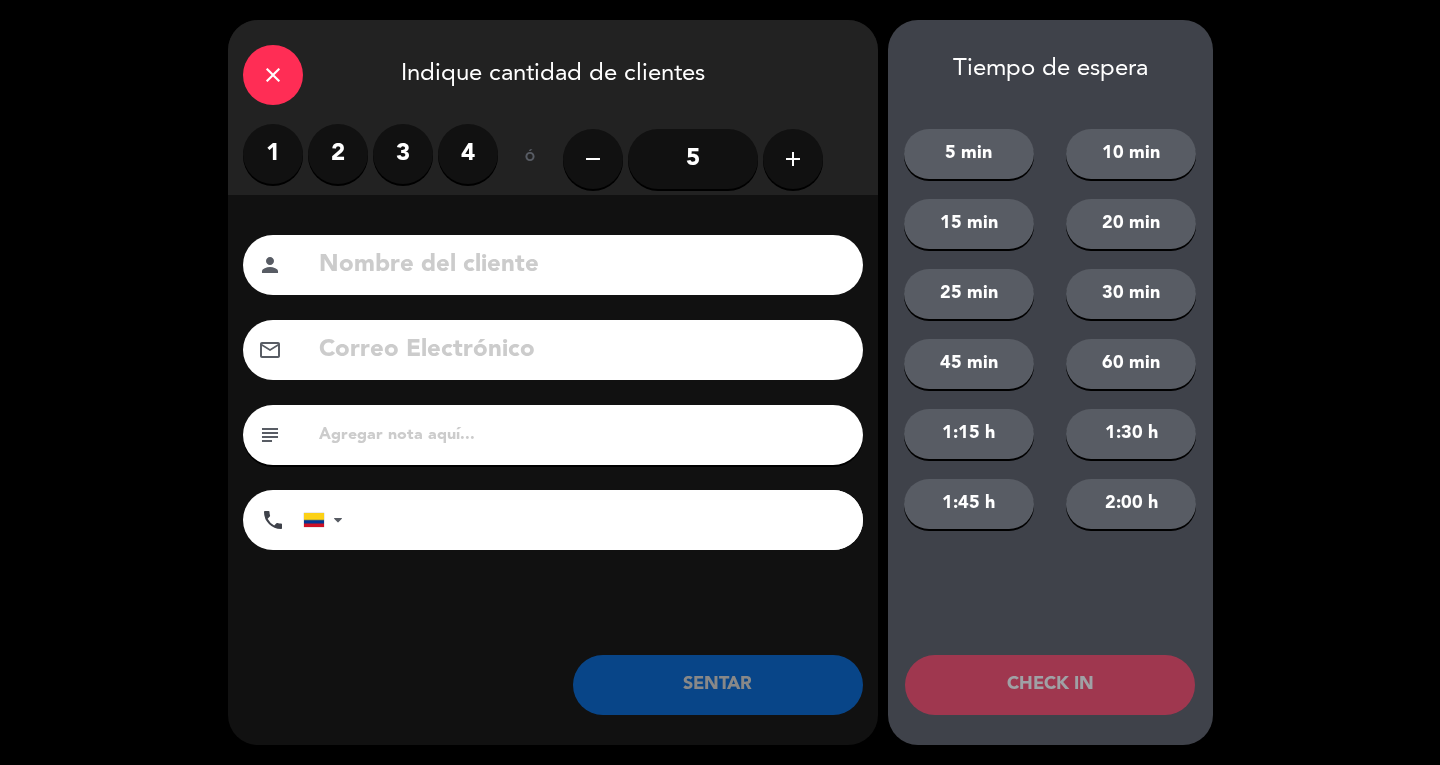 click on "2" at bounding box center (338, 154) 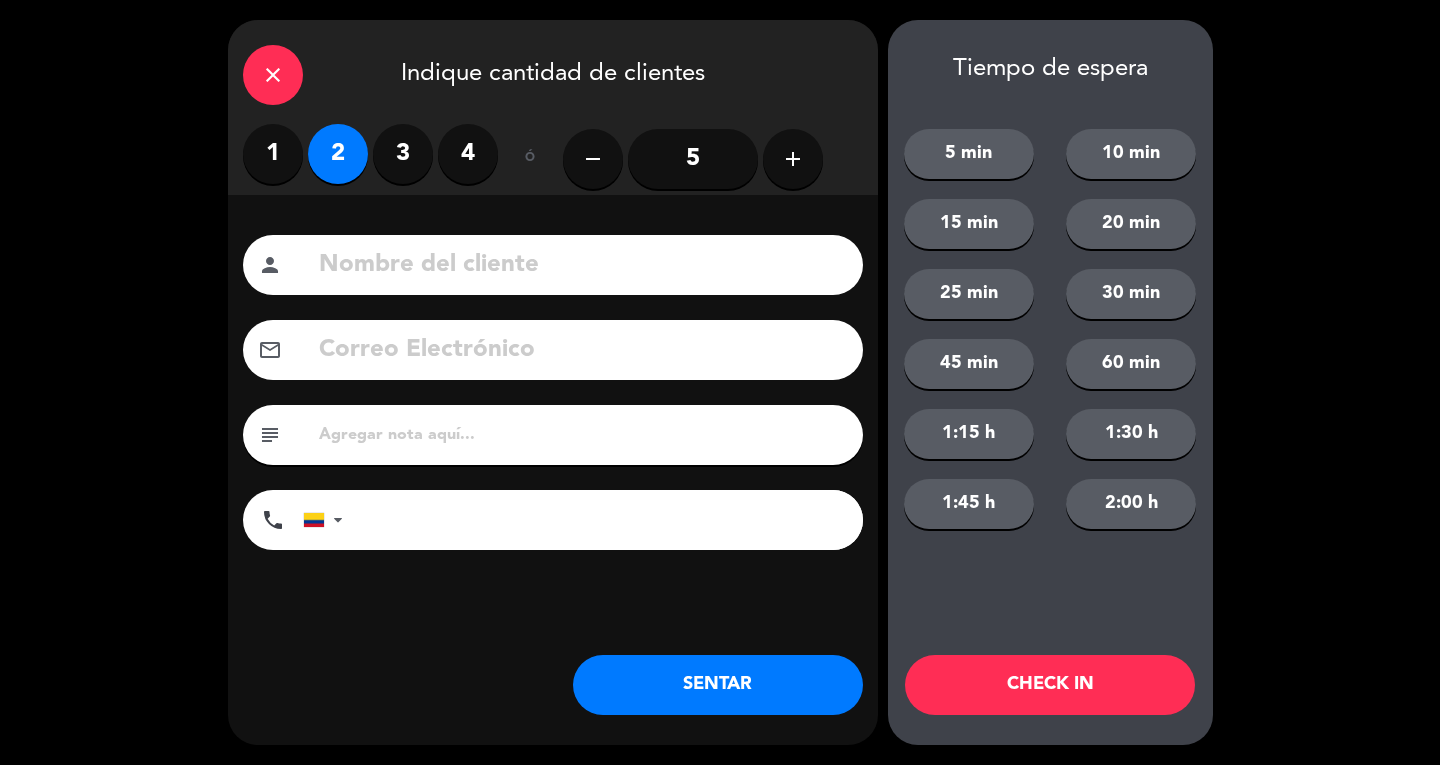 click 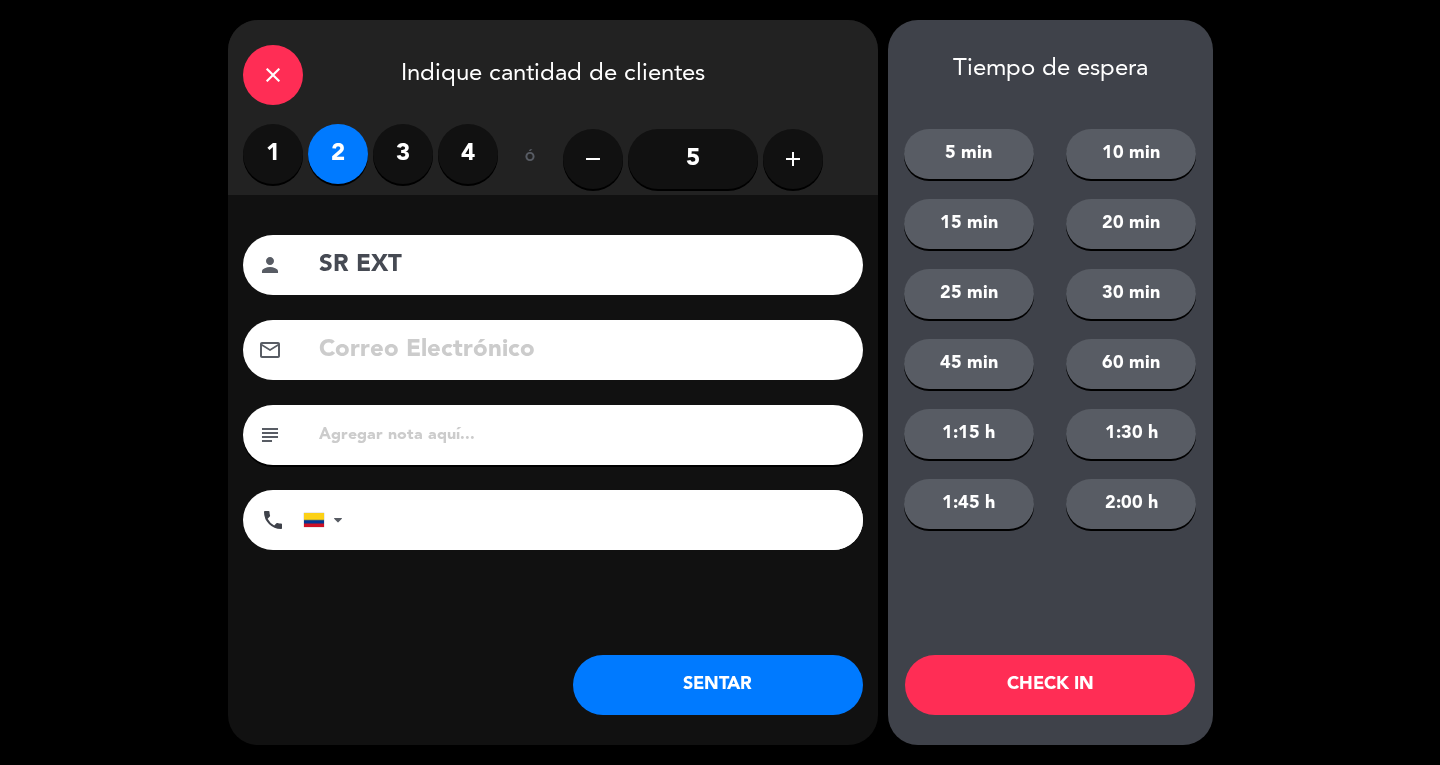 type on "SR EXT" 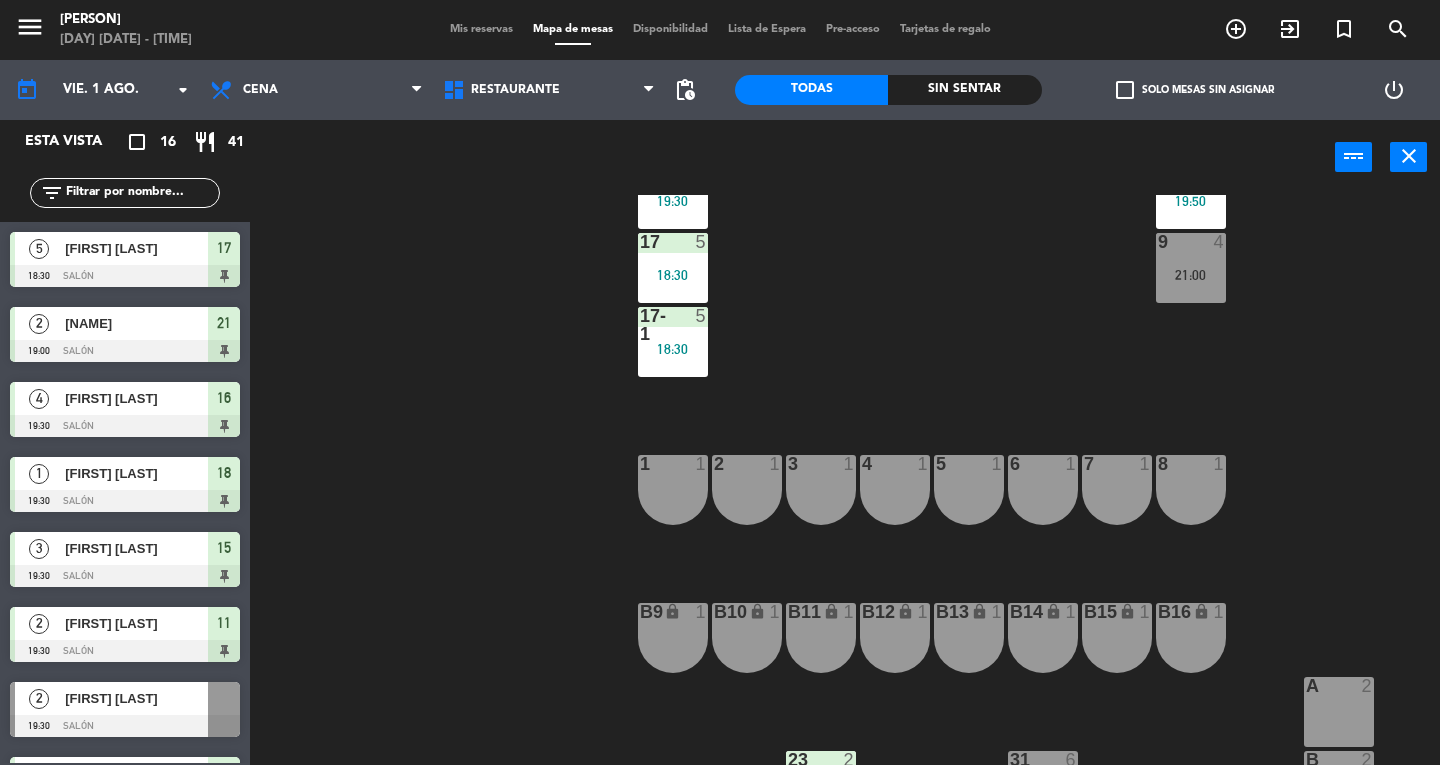 scroll, scrollTop: 333, scrollLeft: 0, axis: vertical 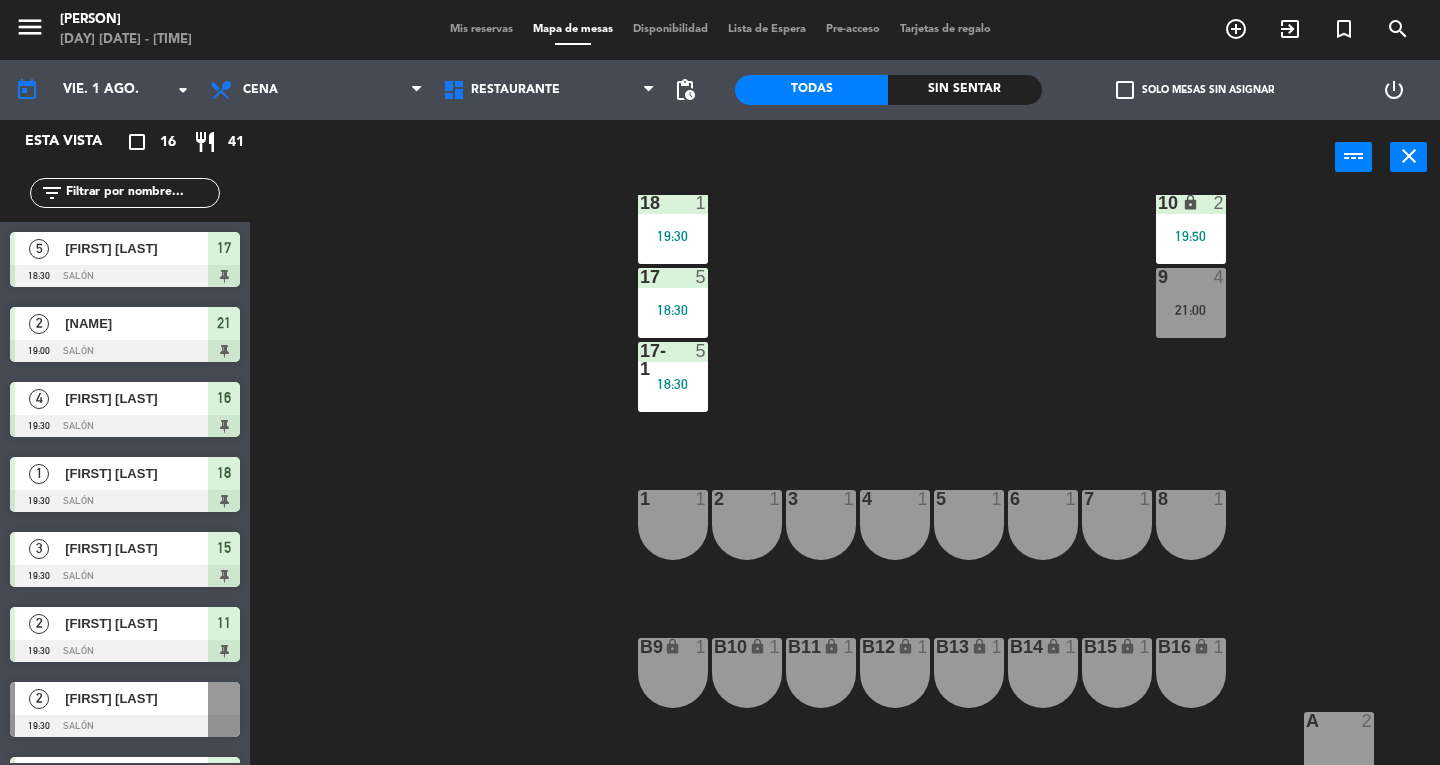 click on "1  1" at bounding box center (673, 525) 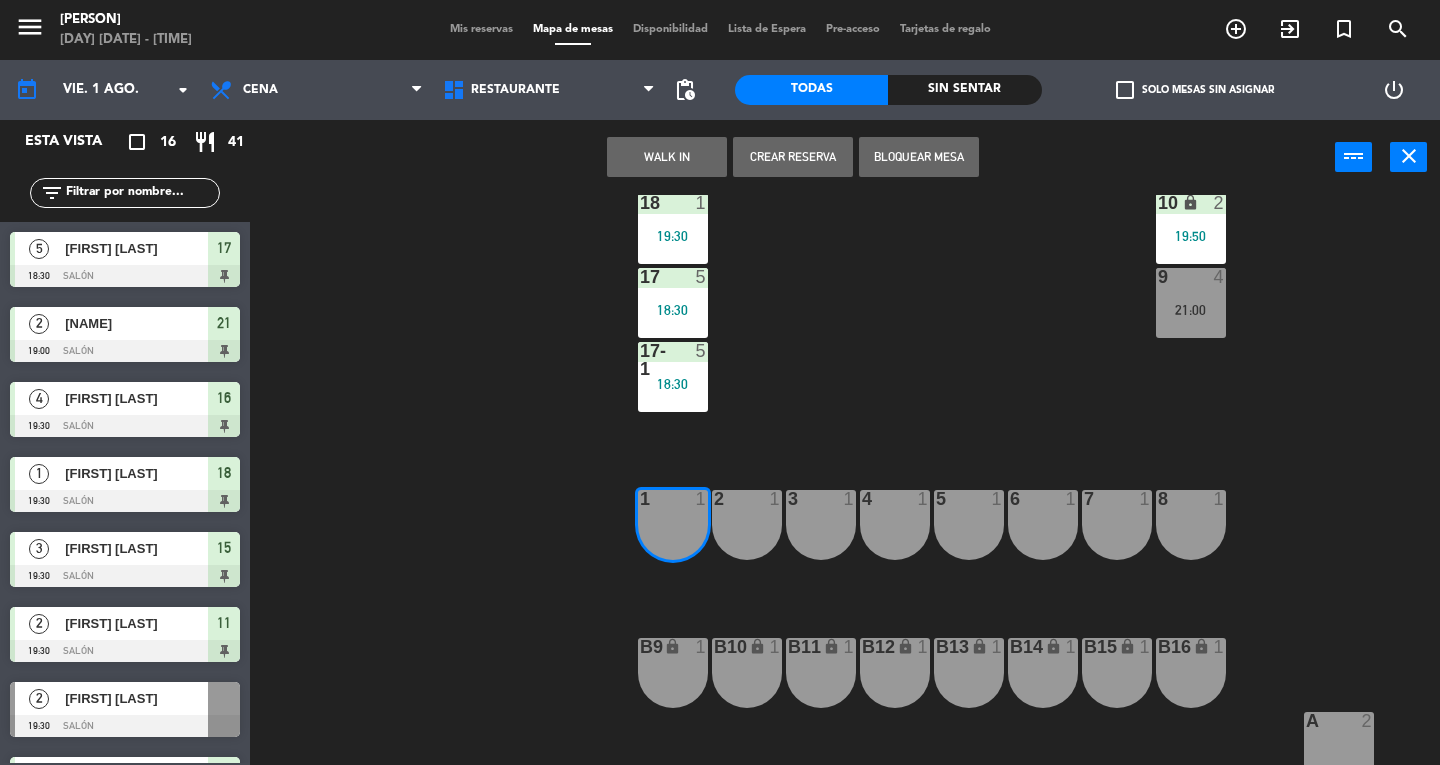click on "2  1" at bounding box center (747, 525) 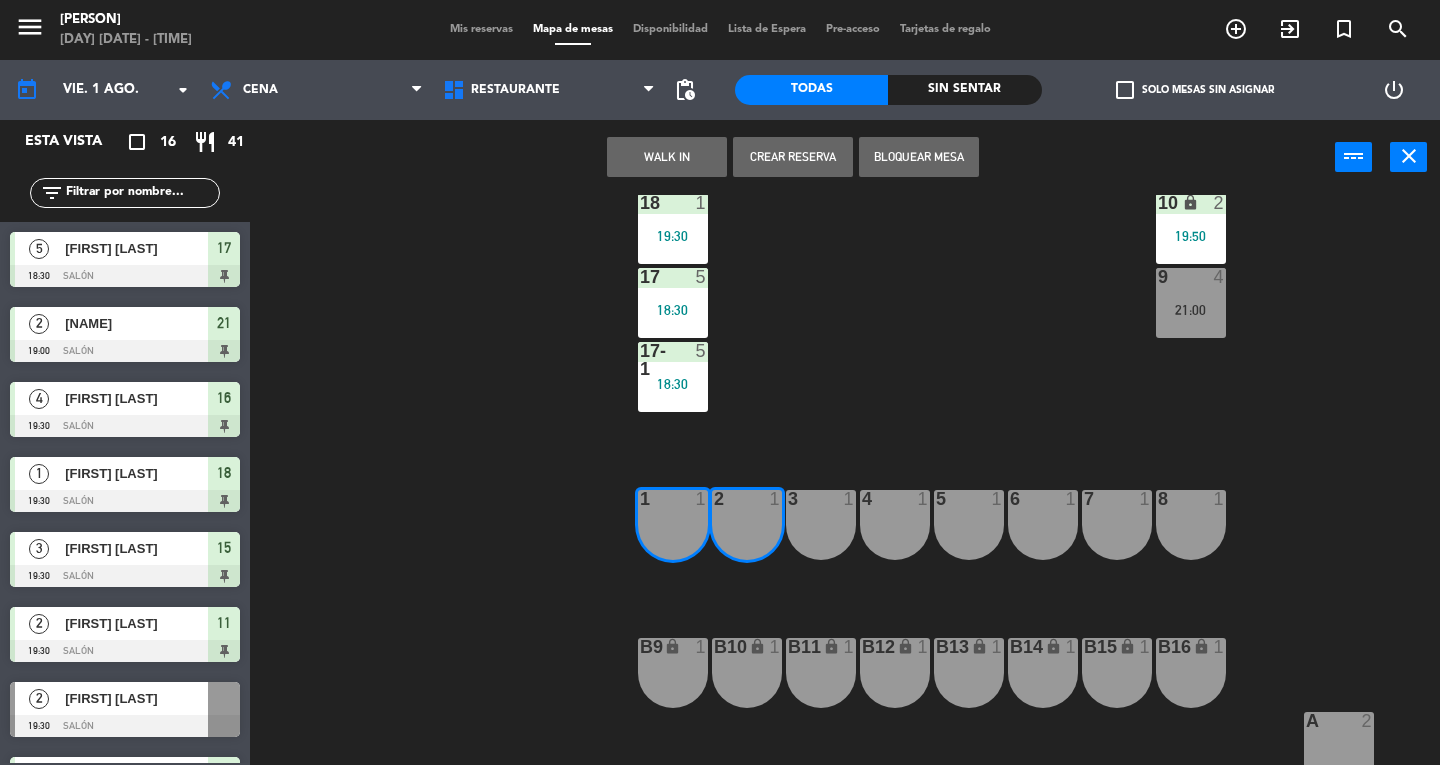 click on "WALK IN" at bounding box center [667, 157] 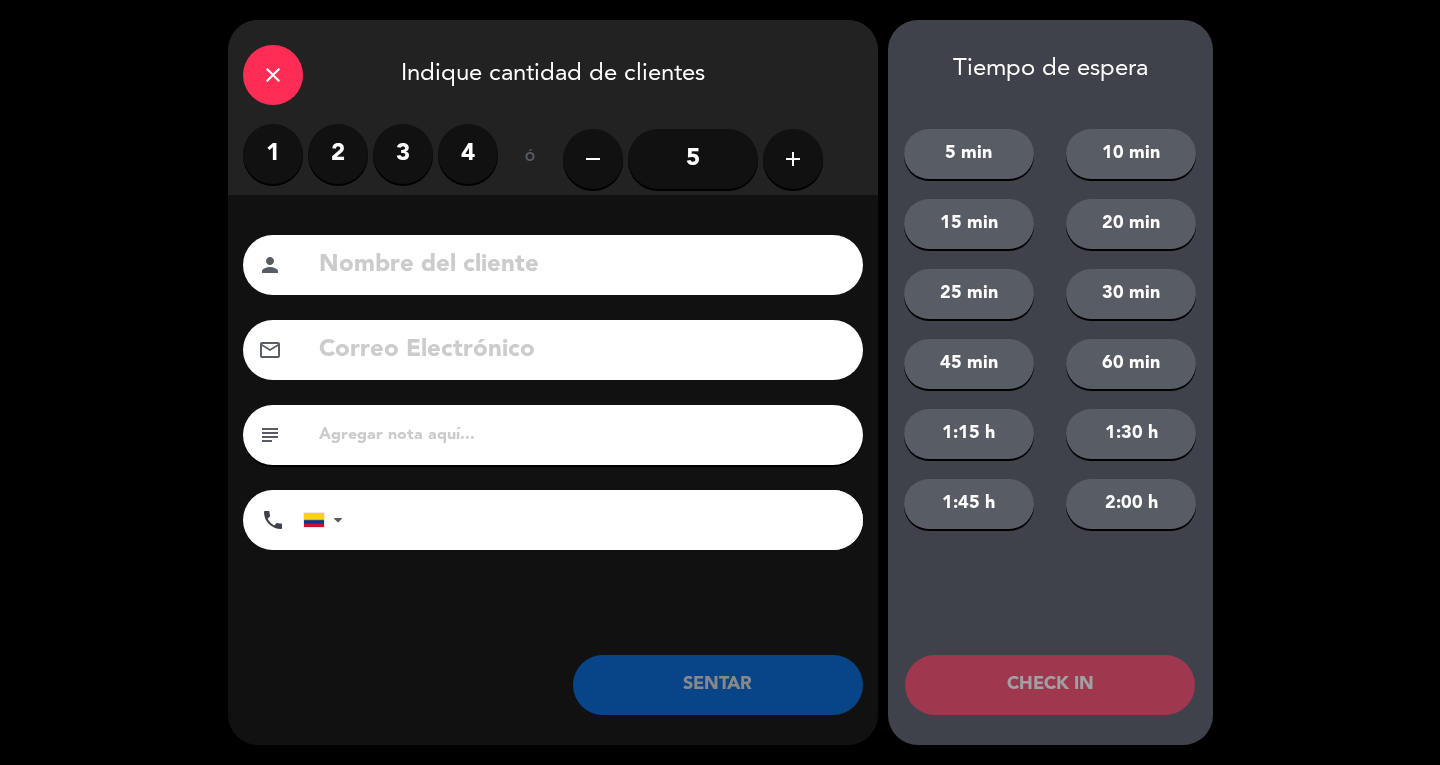 click on "2" at bounding box center [338, 154] 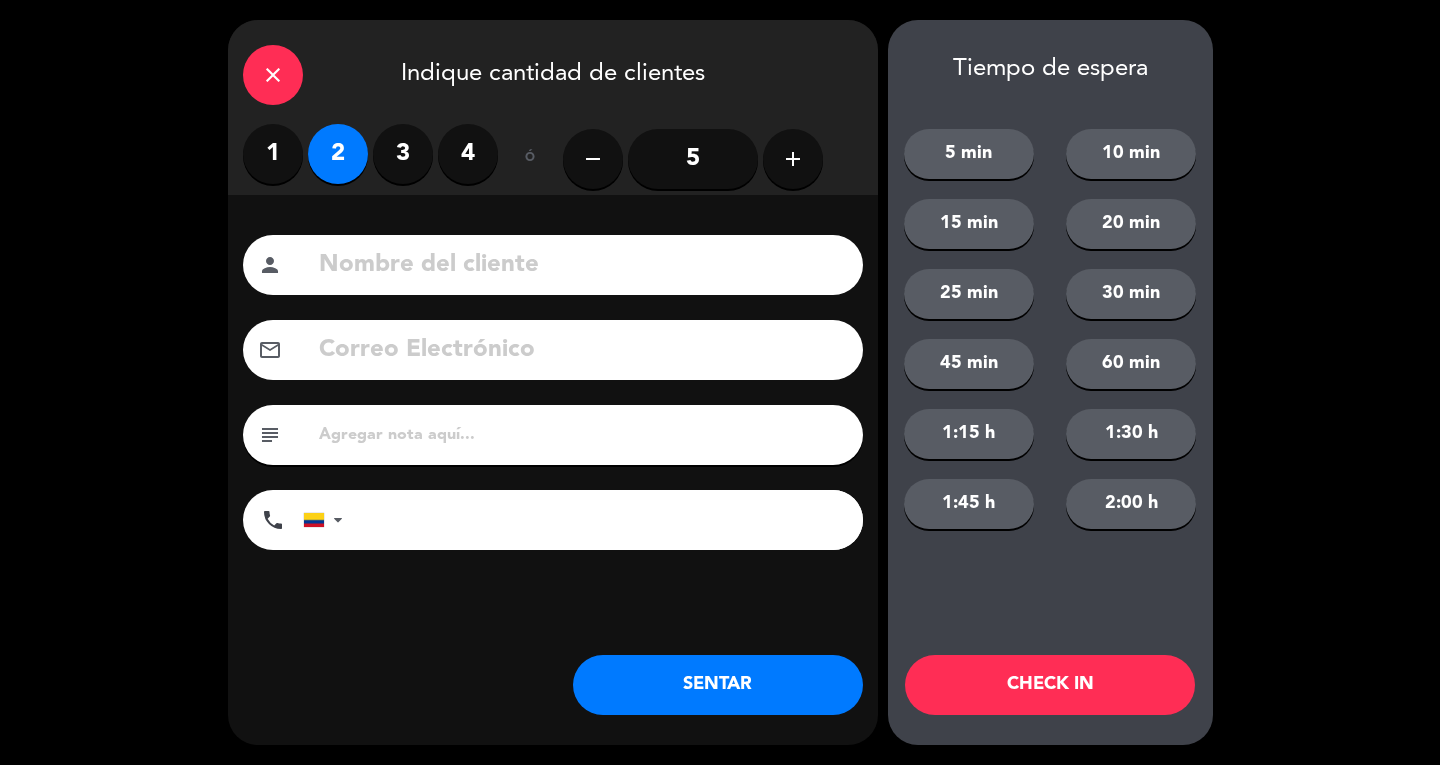 click 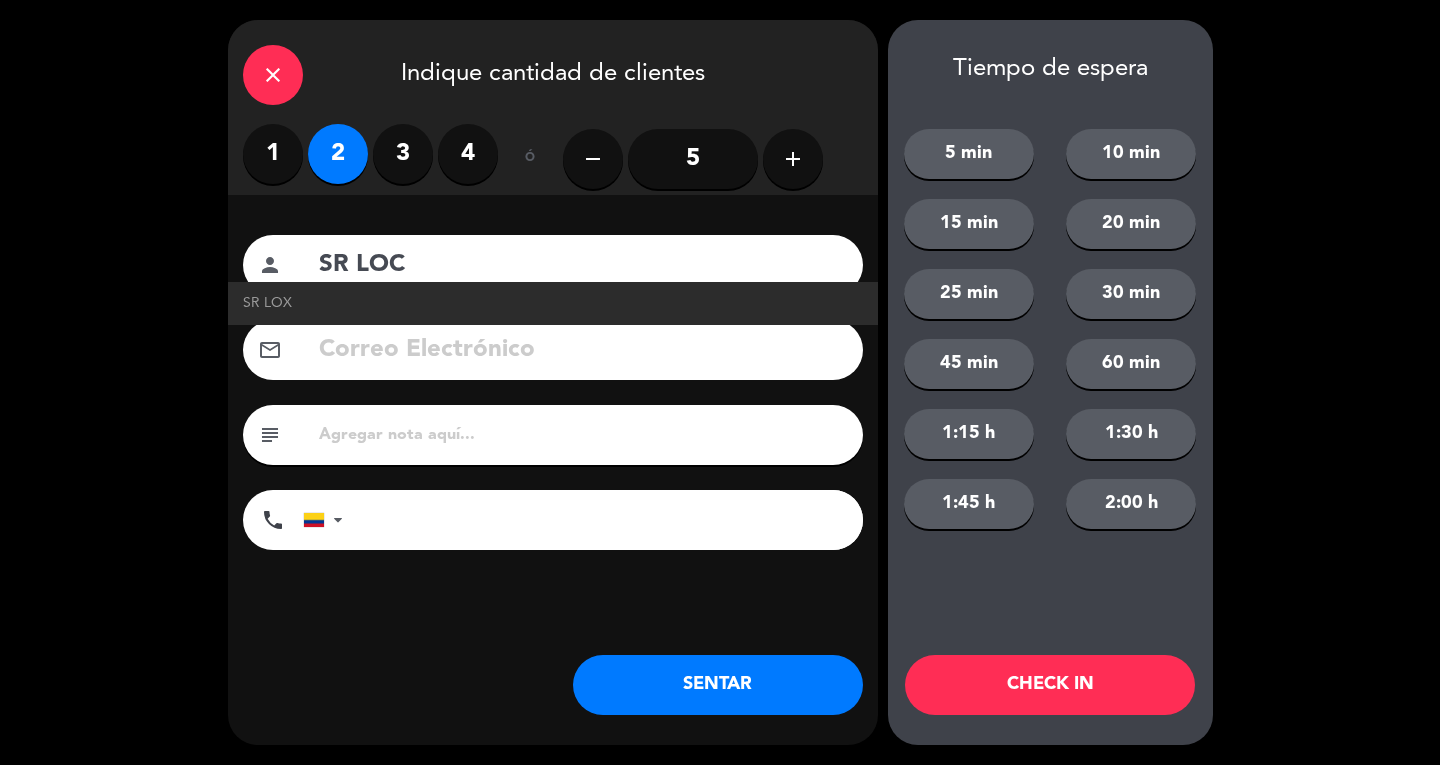 type on "SR LOC" 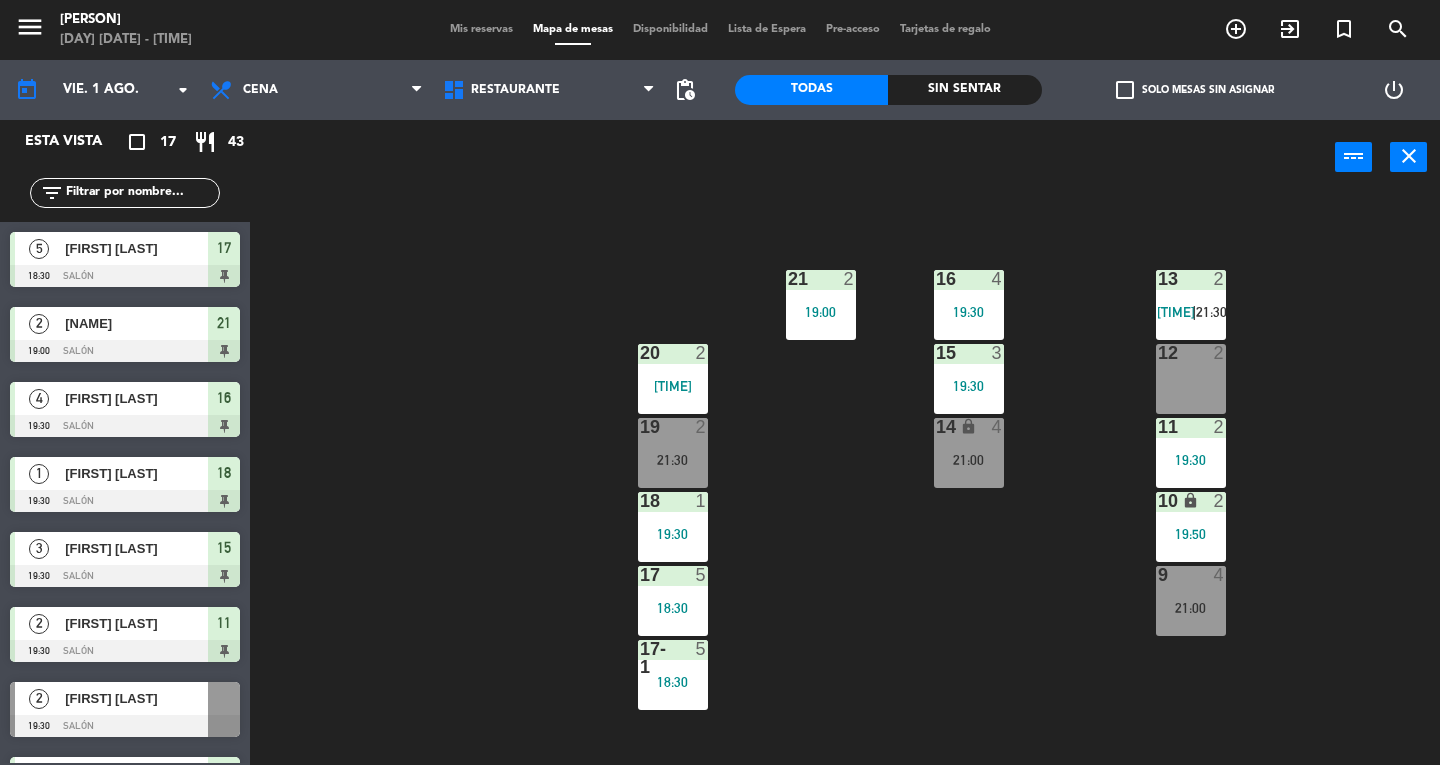 scroll, scrollTop: 33, scrollLeft: 0, axis: vertical 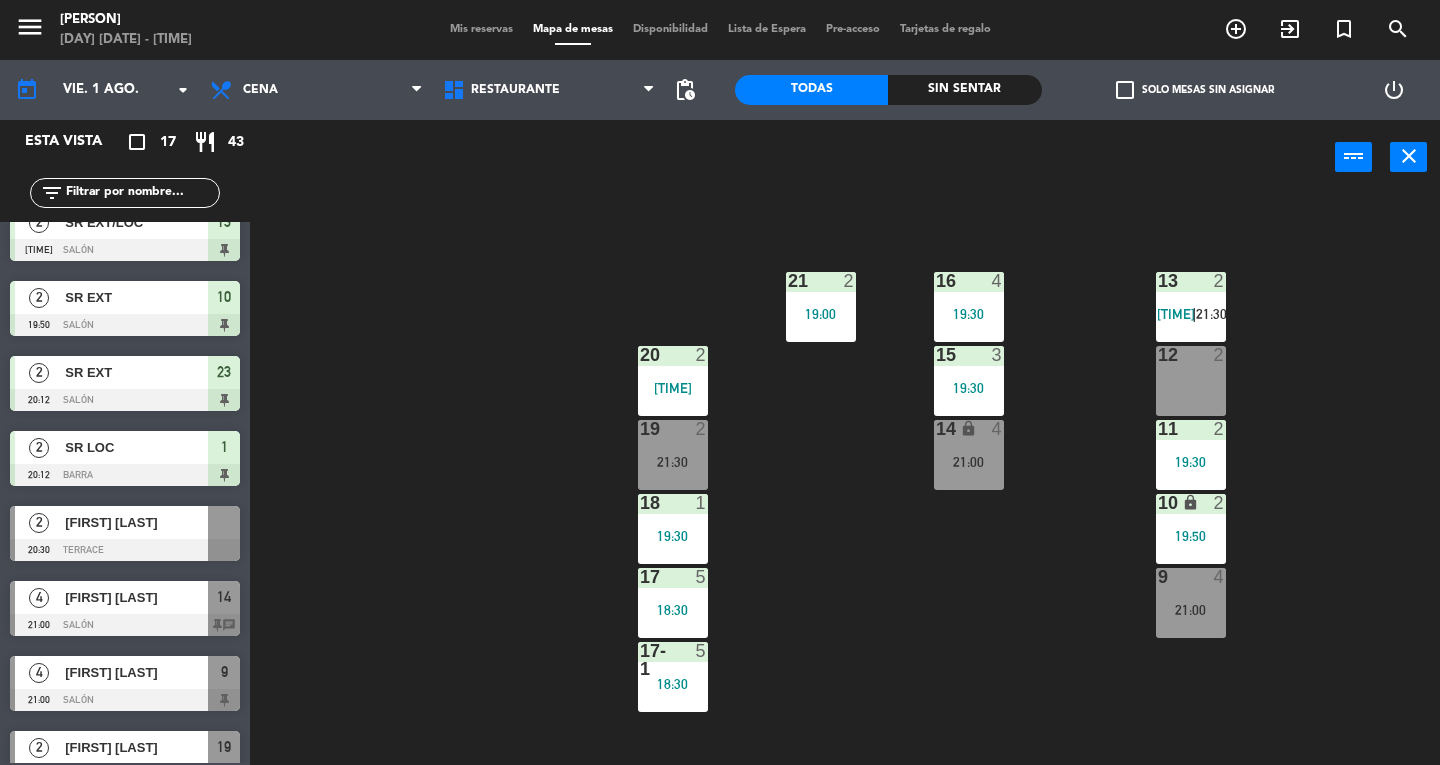 click on "[FIRST] [LAST]" at bounding box center (135, 522) 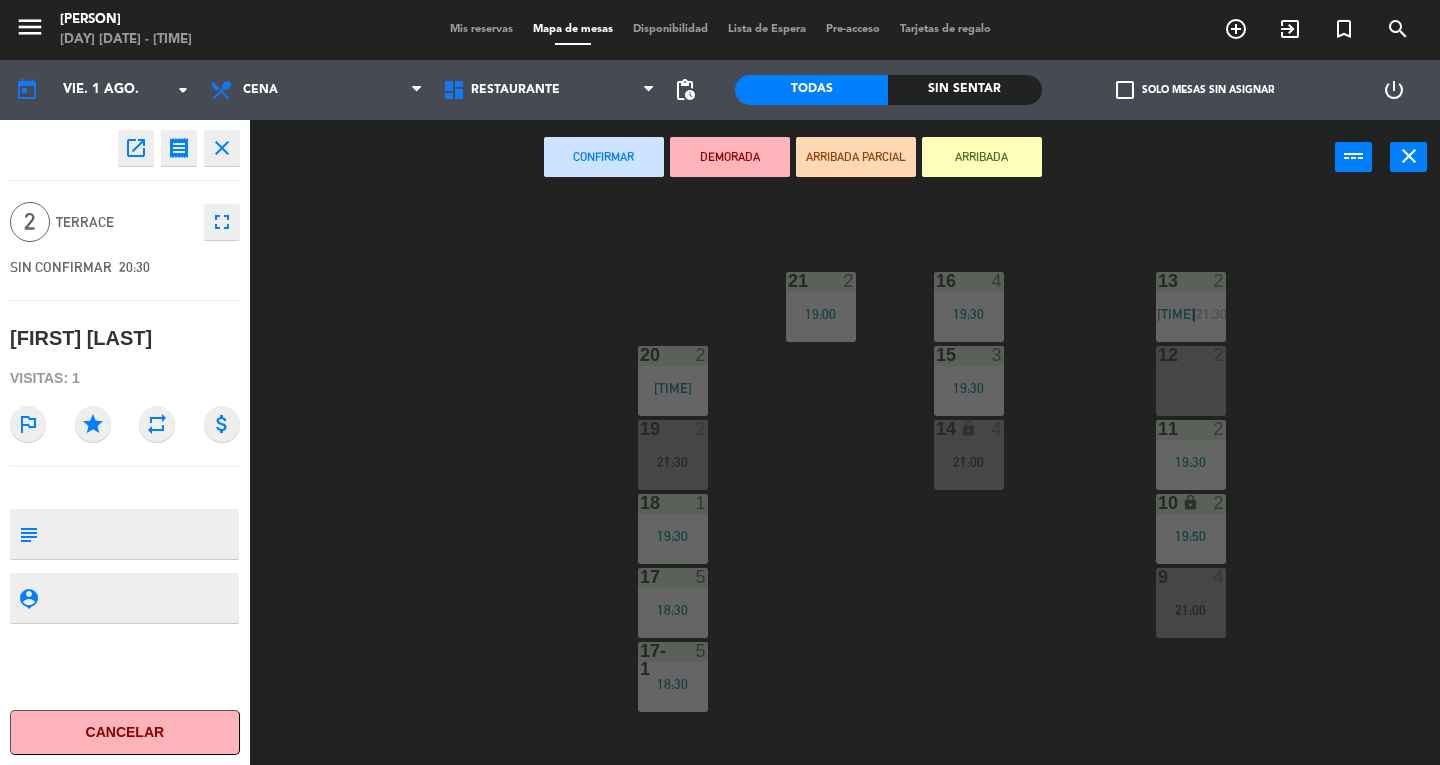 click on "12  2" at bounding box center (1191, 381) 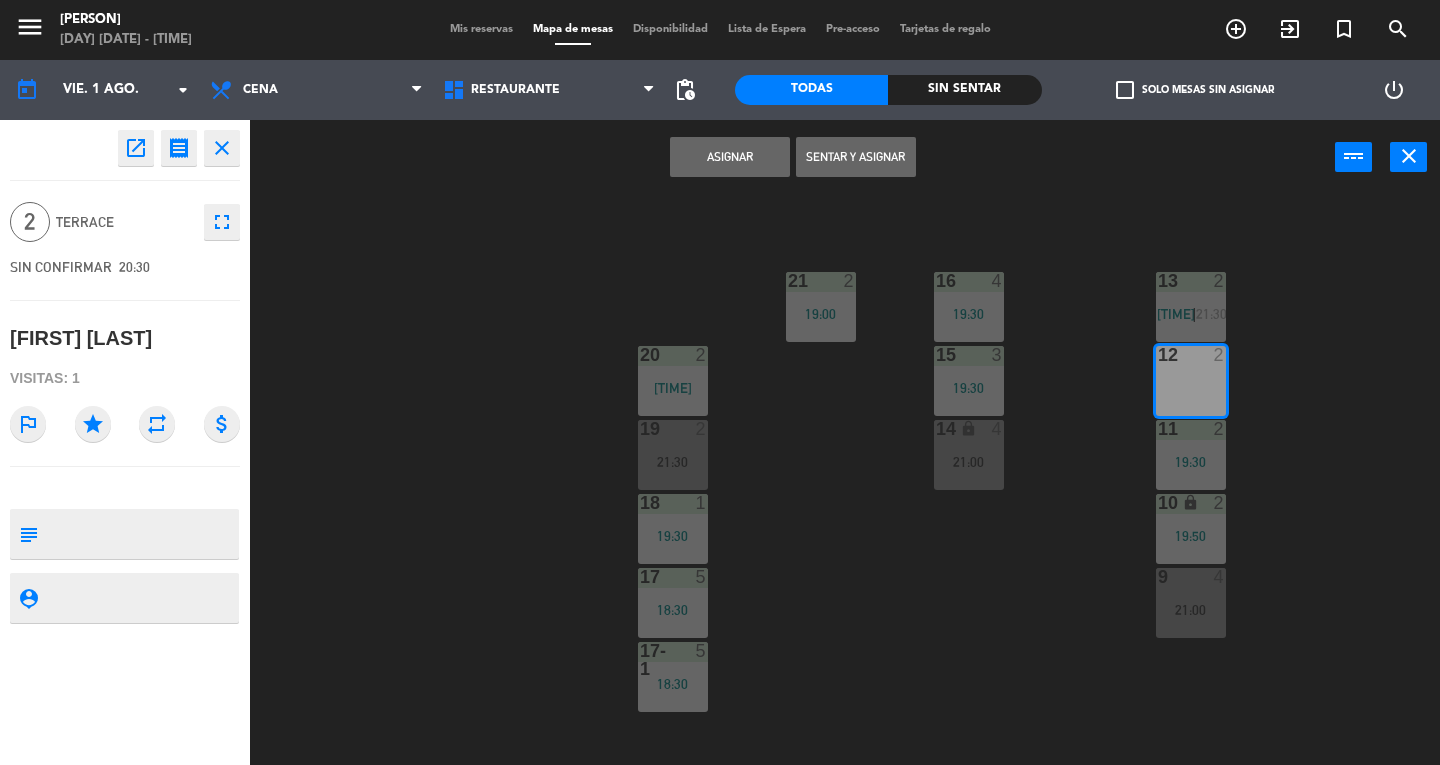 click on "Asignar" at bounding box center (730, 157) 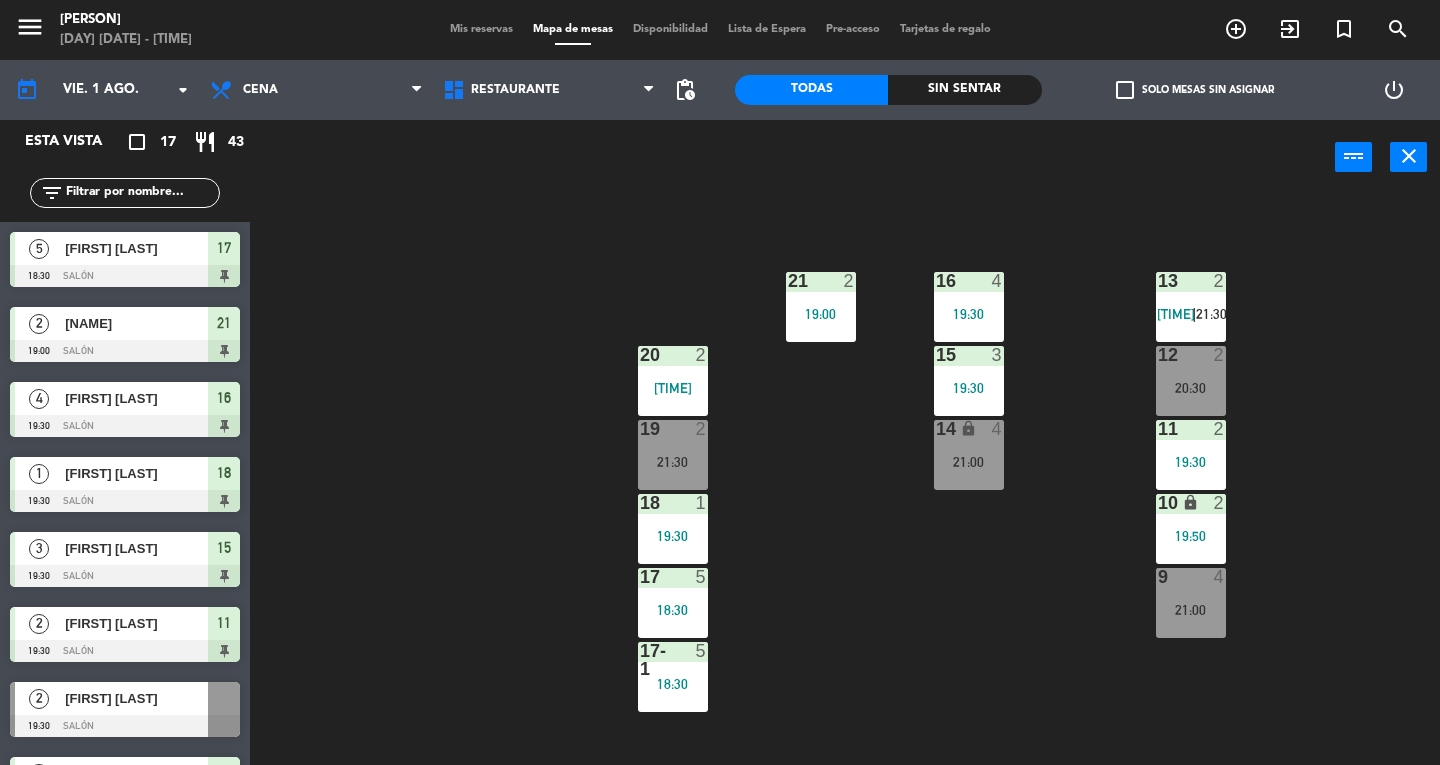 scroll, scrollTop: 80, scrollLeft: 0, axis: vertical 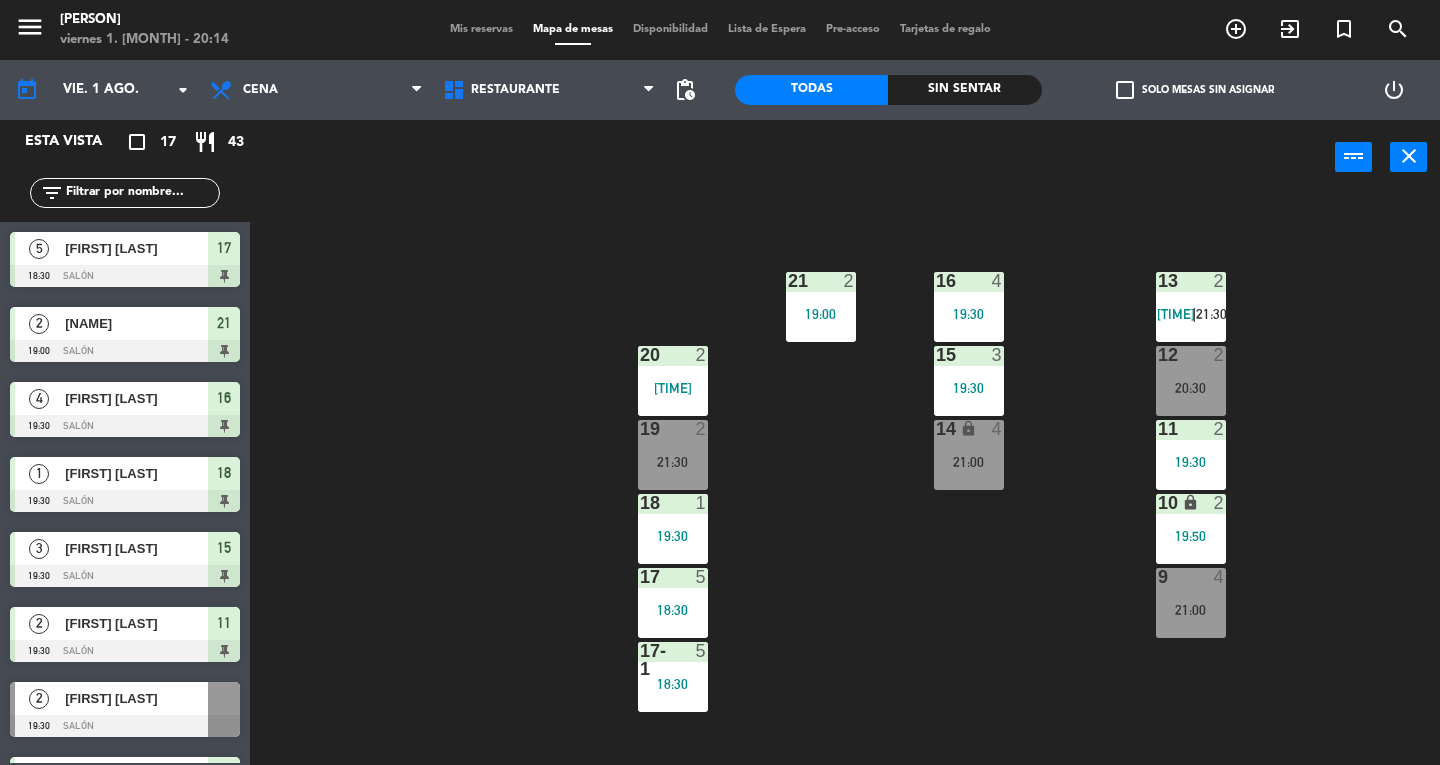 click on "10 lock 2 [TIME]" at bounding box center [1191, 529] 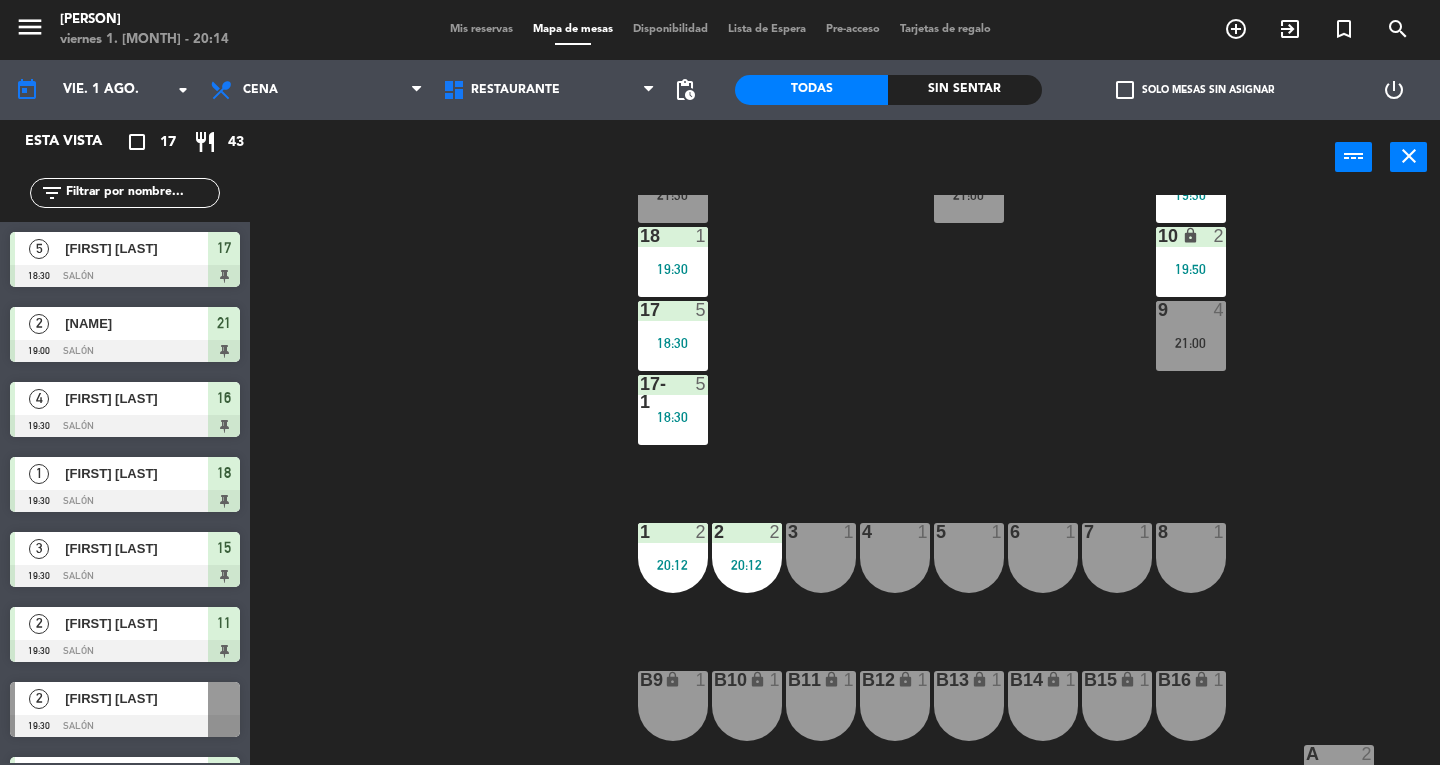 scroll, scrollTop: 304, scrollLeft: 0, axis: vertical 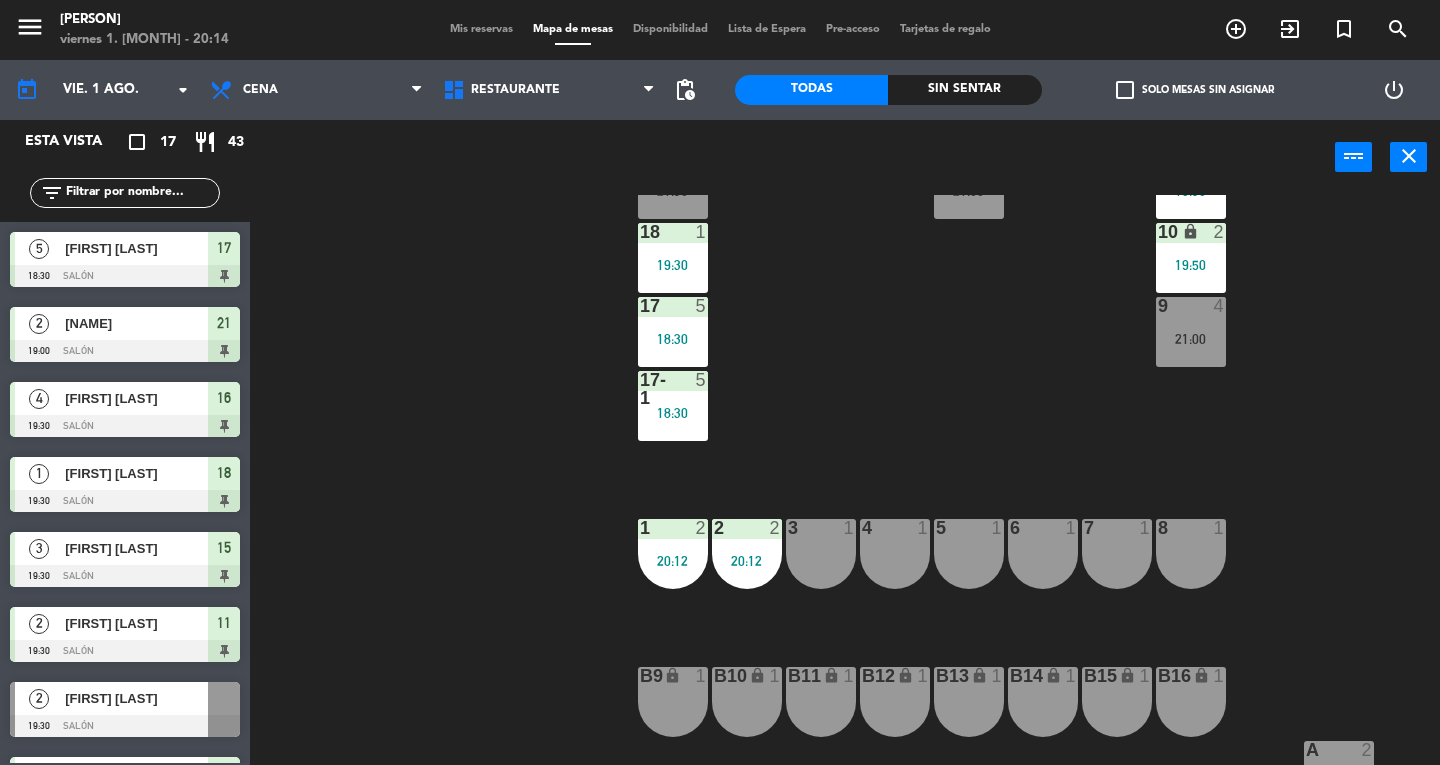 click on "1  2   20:12" at bounding box center [673, 554] 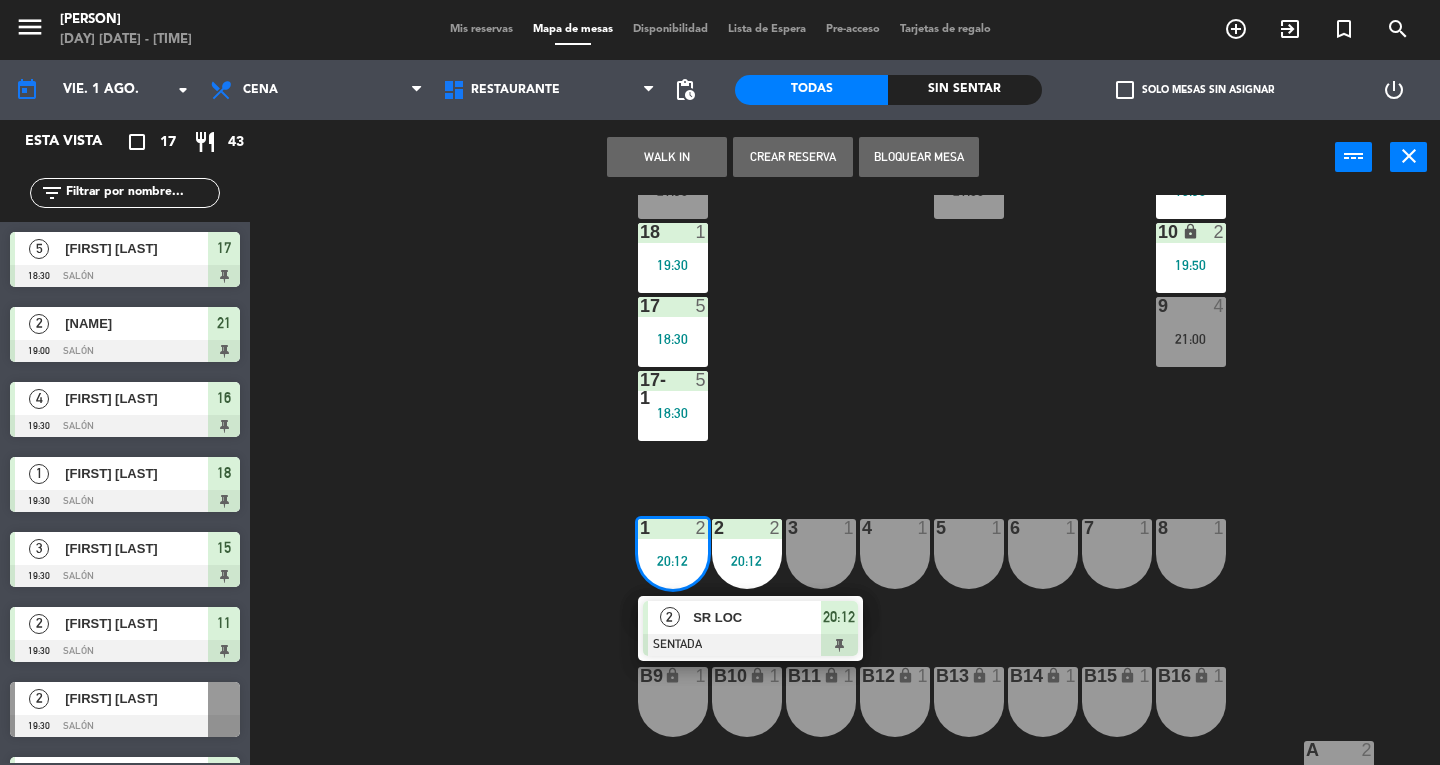 click on "13  2   19:44    |    21:30     16  4   19:30  21  2   19:00  12  2   20:30  15  3   19:30  20  2   19:44  11  2   19:30  14 lock  4   21:00  19  2   21:30  10 lock  2   19:50  18  1   19:30  9  4   21:00  17  5   18:30  17-1  5   18:30  1  2   20:12   2   SR LOC   SENTADA  20:12 2  2   20:12  3  1  4  1  5  1  6  1  7  1  8  1  B9 lock  1  B10 lock  1  B11 lock  1  B12 lock  1  B13 lock  1  B14 lock  1  B15 lock  1  B16 lock  1  A  2  23  2   20:12  31  6  B  2  C  2  C1 lock  20  C2 lock  23  C3 lock  23  22  2  32  4  D  2" 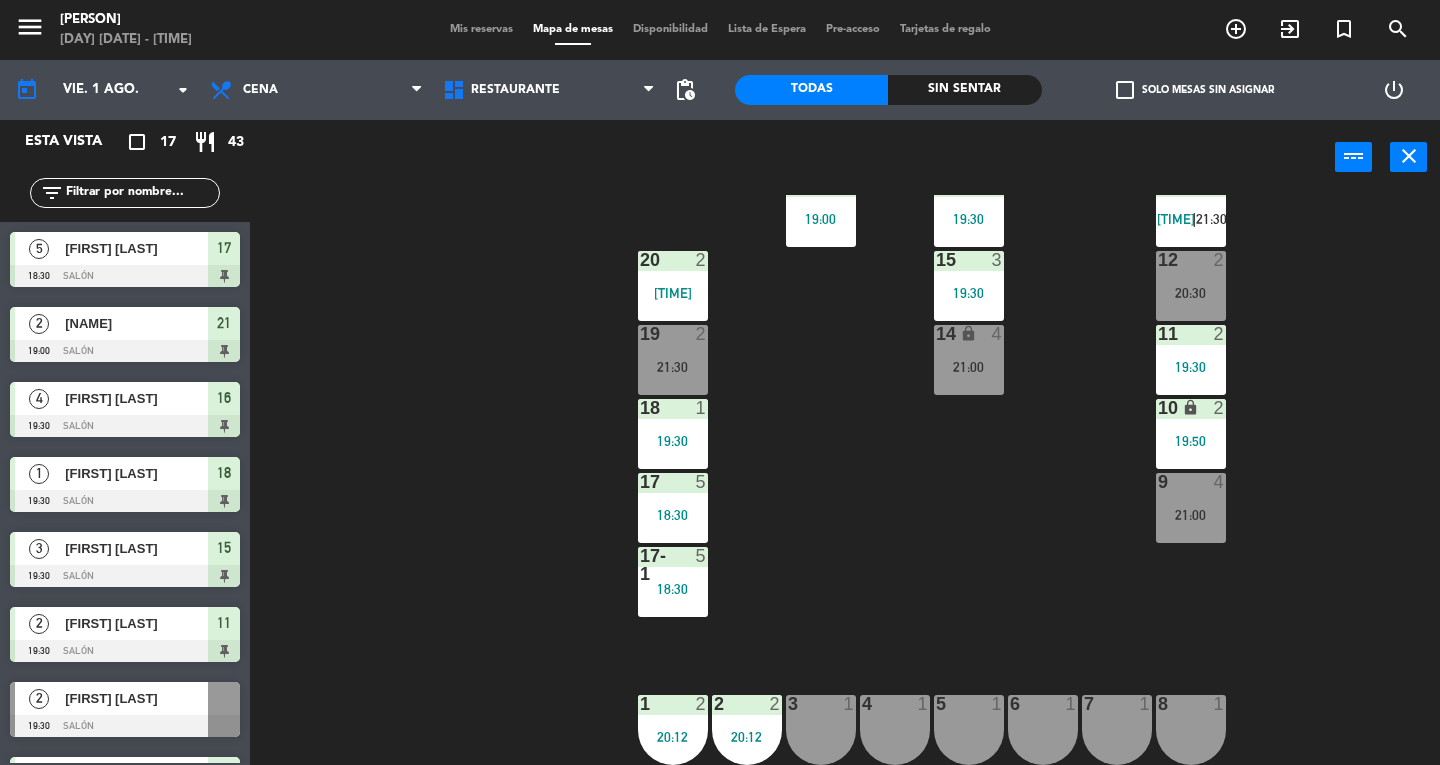 scroll, scrollTop: 0, scrollLeft: 0, axis: both 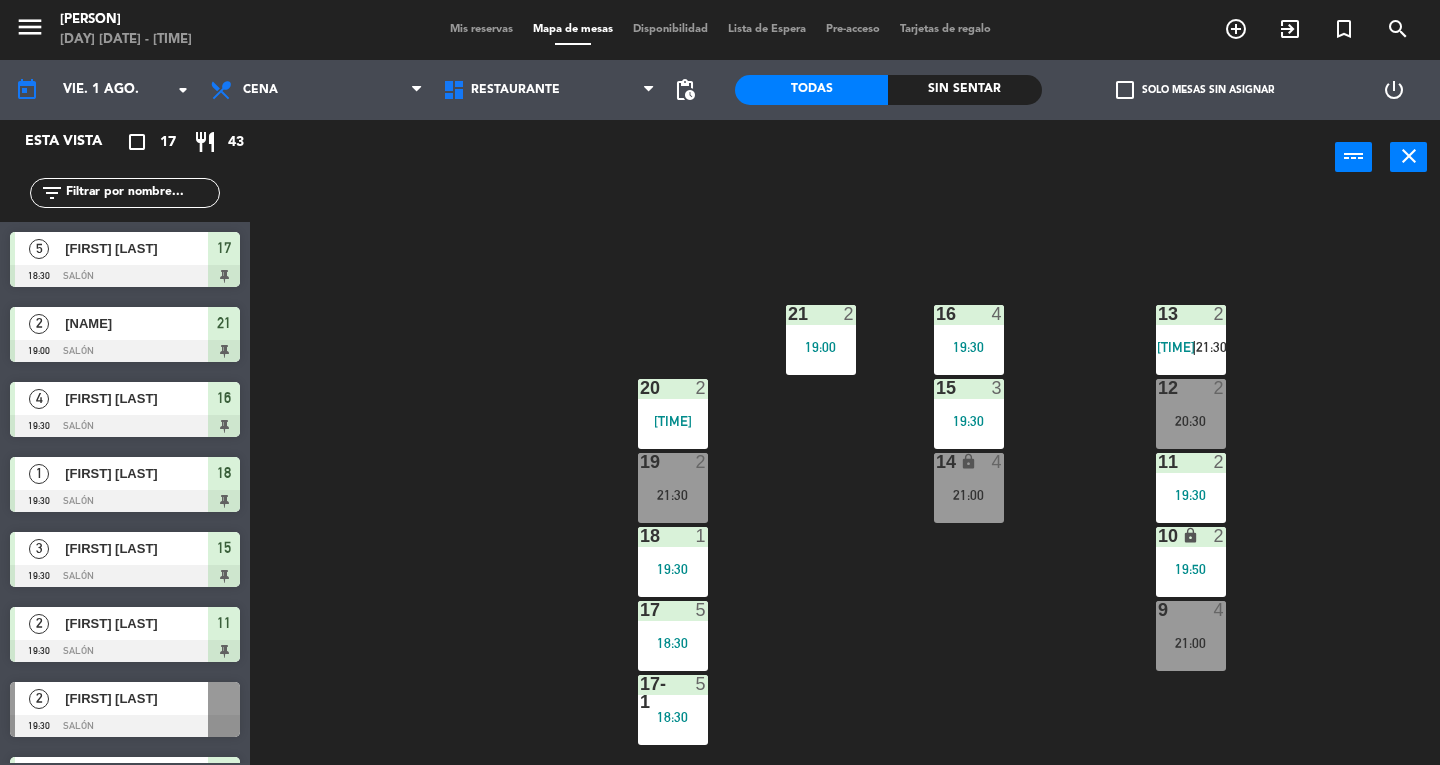 click on "Mis reservas" at bounding box center [481, 29] 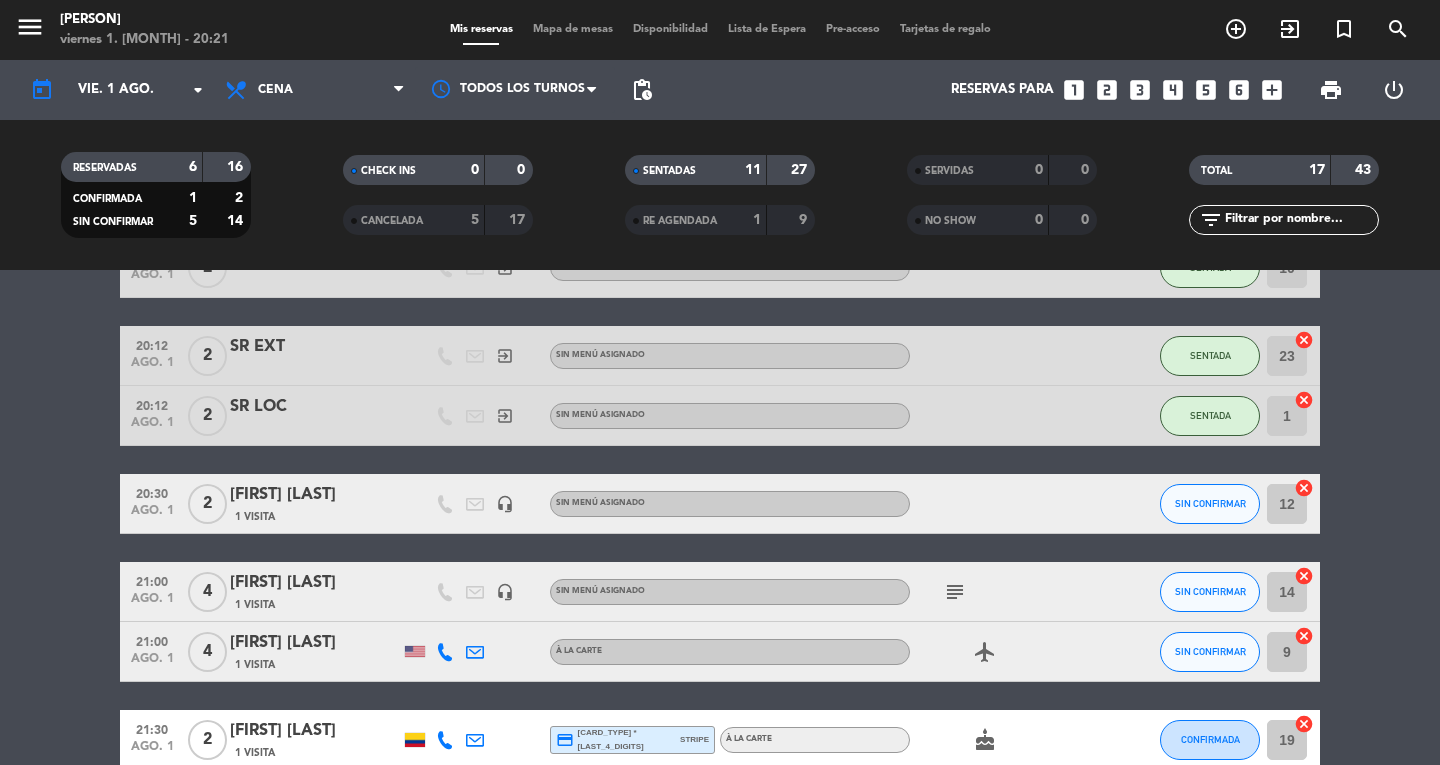 scroll, scrollTop: 778, scrollLeft: 0, axis: vertical 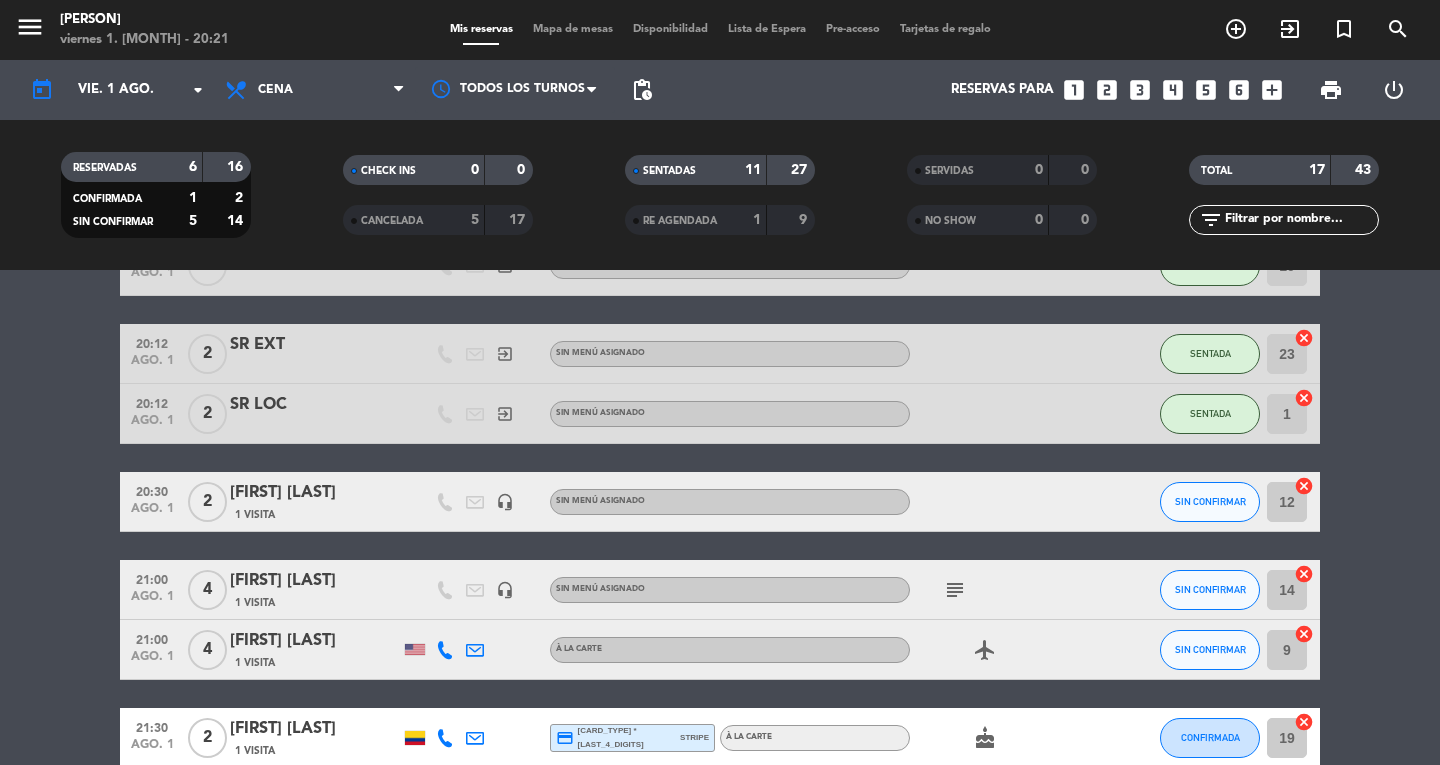 click on "SIN CONFIRMAR" 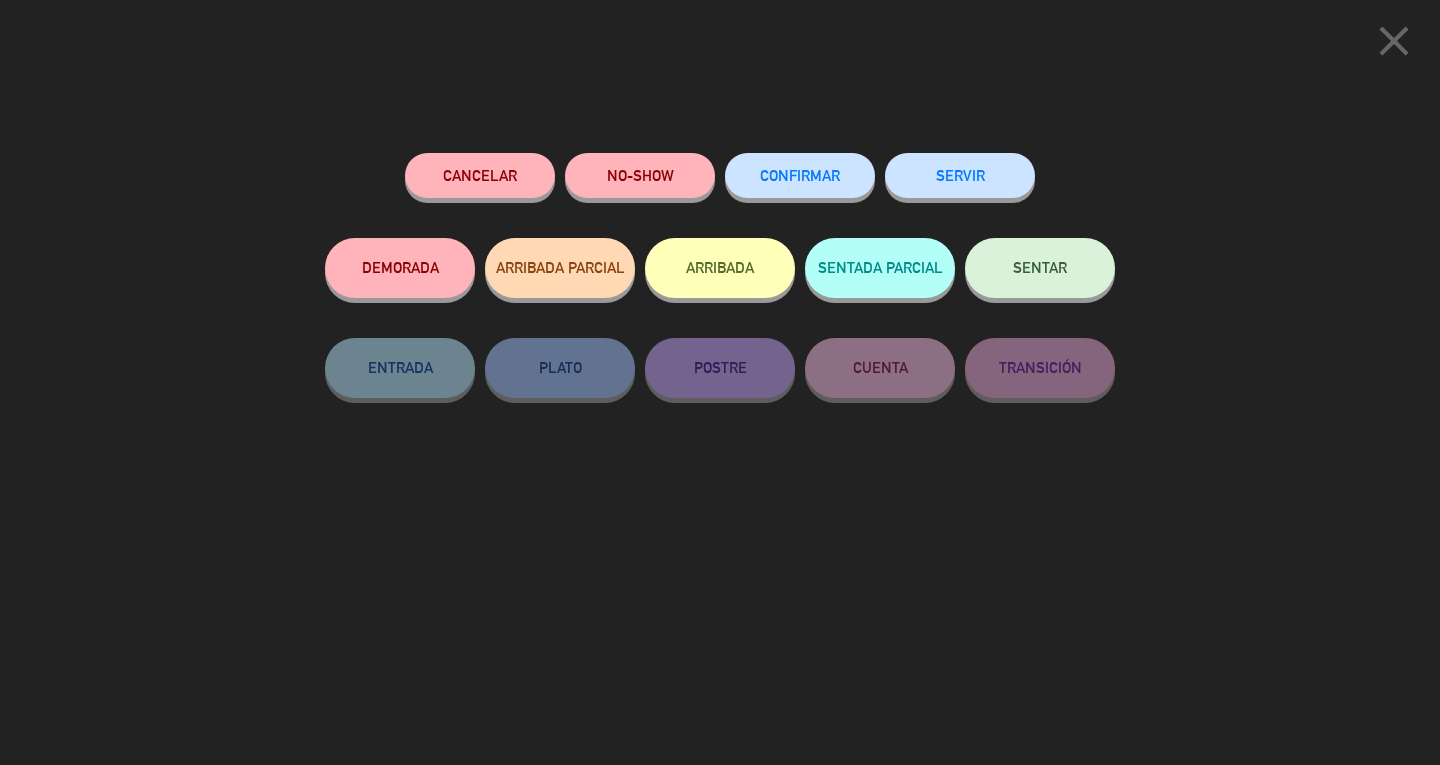 click on "SENTAR" 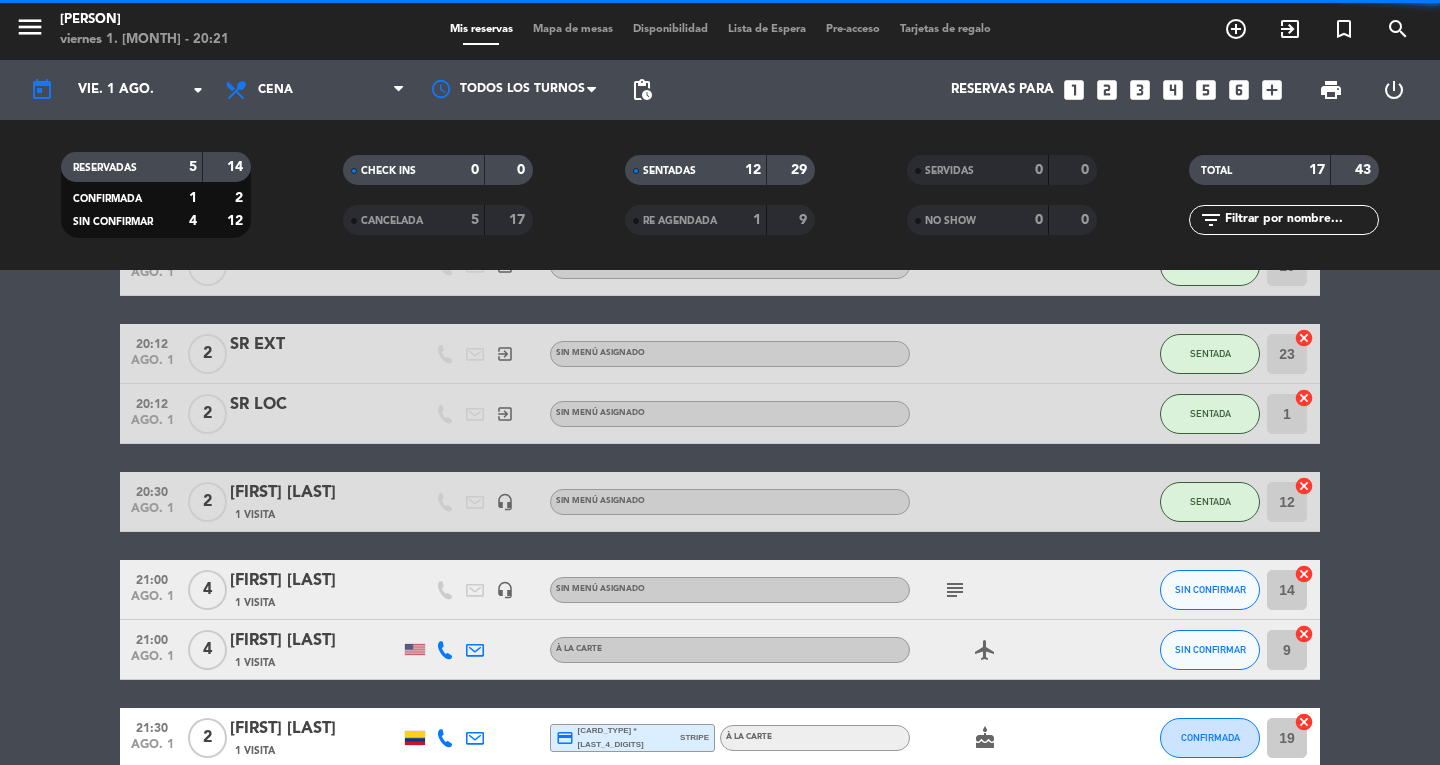 scroll, scrollTop: 940, scrollLeft: 0, axis: vertical 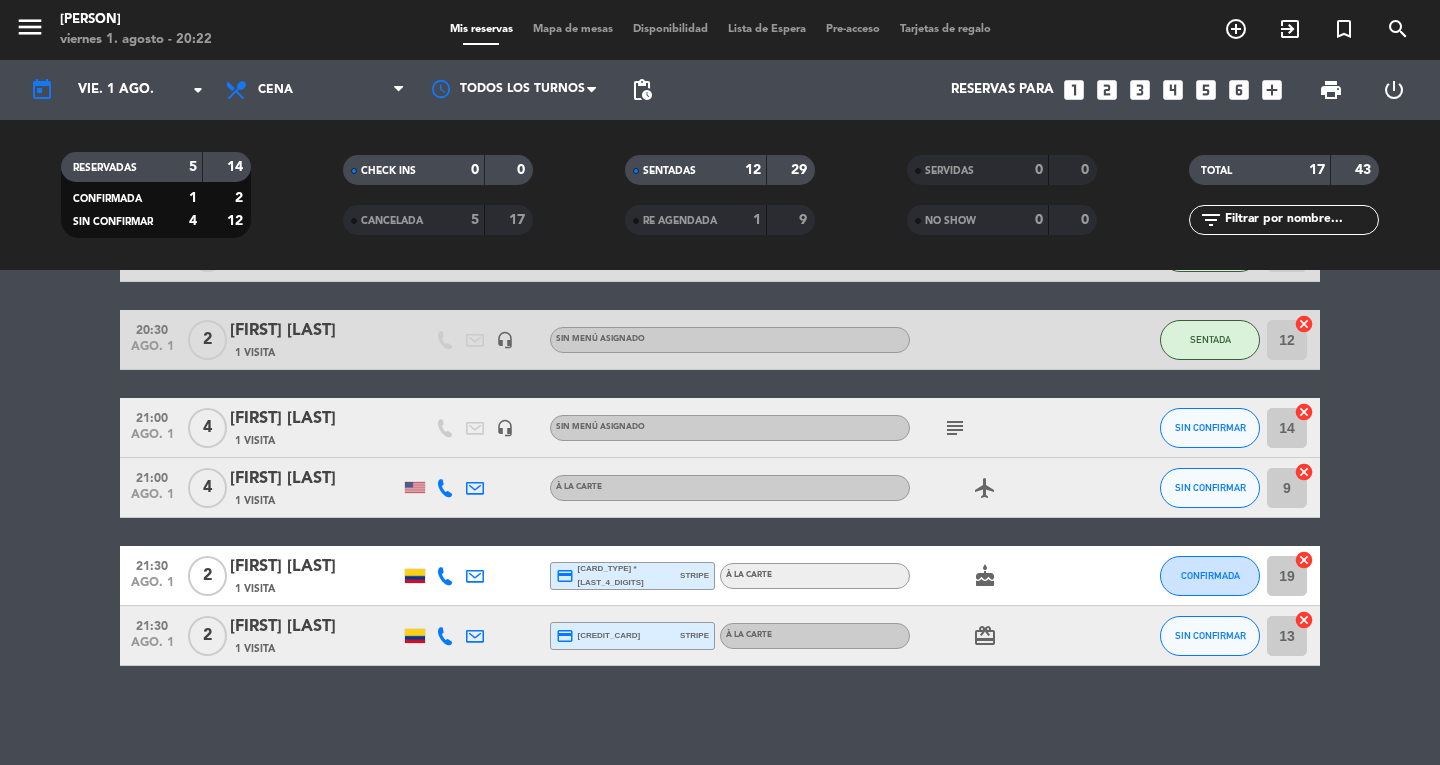 click on "18:30   ago. 1   5   [FIRST] [LAST]   1 Visita  credit_card  visa * 9183   stripe   A la carte SENTADA 17  cancel   19:00   ago. 1   2   [FIRST] [LAST]   1 Visita  credit_card  visa * 2137   stripe   A la carte SENTADA 21  cancel   19:30   ago. 1   4   [FIRST] [LAST]   1 Visita  credit_card  amex * 1003   stripe   A la carte SENTADA 16  cancel   19:30   ago. 1   1   [FIRST] [LAST]   1 Visita   headset_mic  credit_card  visa * 2201   stripe  Sin menú asignado SENTADA 18  cancel   19:30   ago. 1   3   [FIRST] [LAST]   1 Visita  credit_card  visa * 4545   stripe   A la carte   healing   airplanemode_active  SENTADA 15  cancel   19:30   ago. 1   2   [FIRST] [LAST]   1 Visita  credit_card  Esperando garantía   A la carte SENTADA 11  cancel   19:30   ago. 1   2   [FIRST] [LAST]   1 Visita  credit_card  visa * 6472   stripe   A la carte SIN CONFIRMAR  border_all   19:44   ago. 1   2   SR EXT   exit_to_app  Sin menú asignado SENTADA 20  cancel   19:44   ago. 1   2   SR EXT/LOC   exit_to_app  Sin menú asignado SENTADA 13" 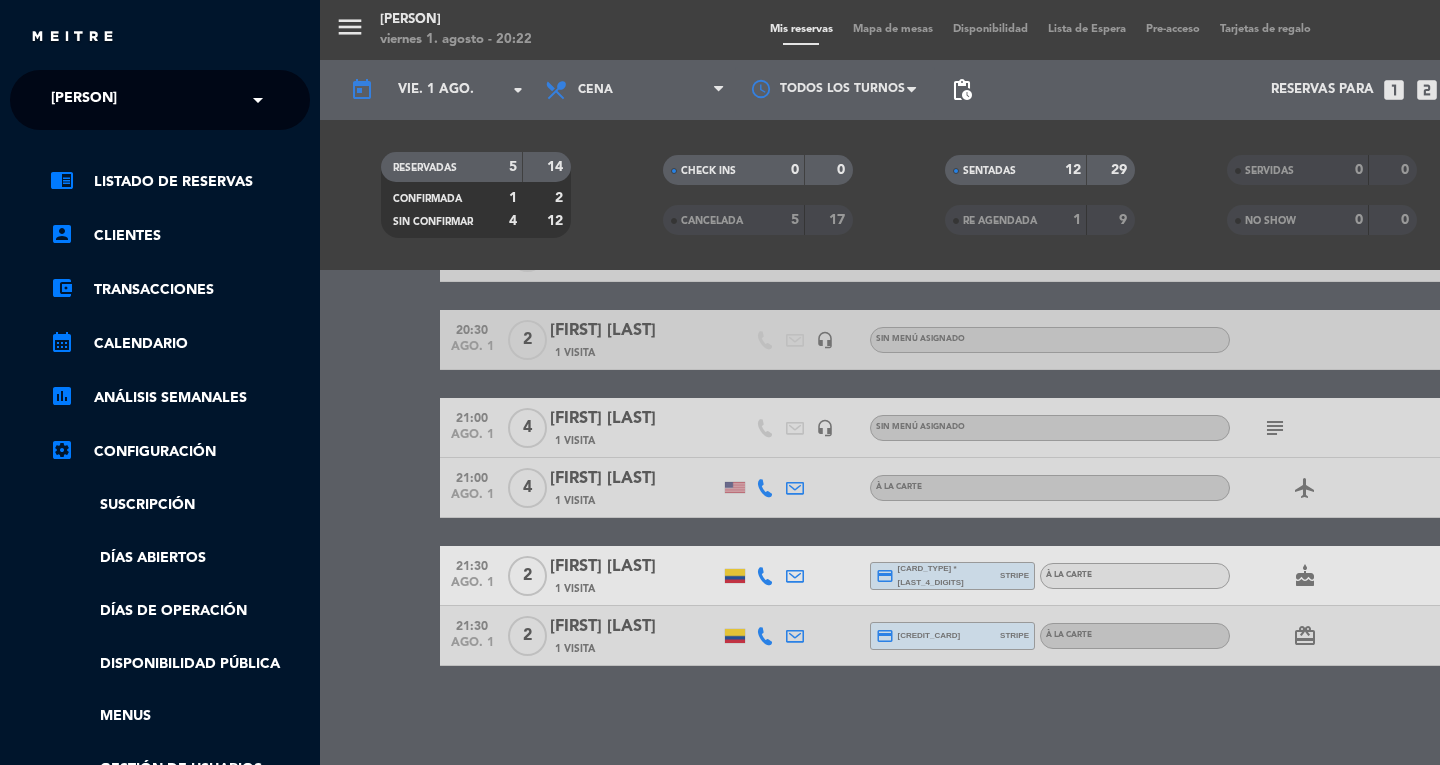 click 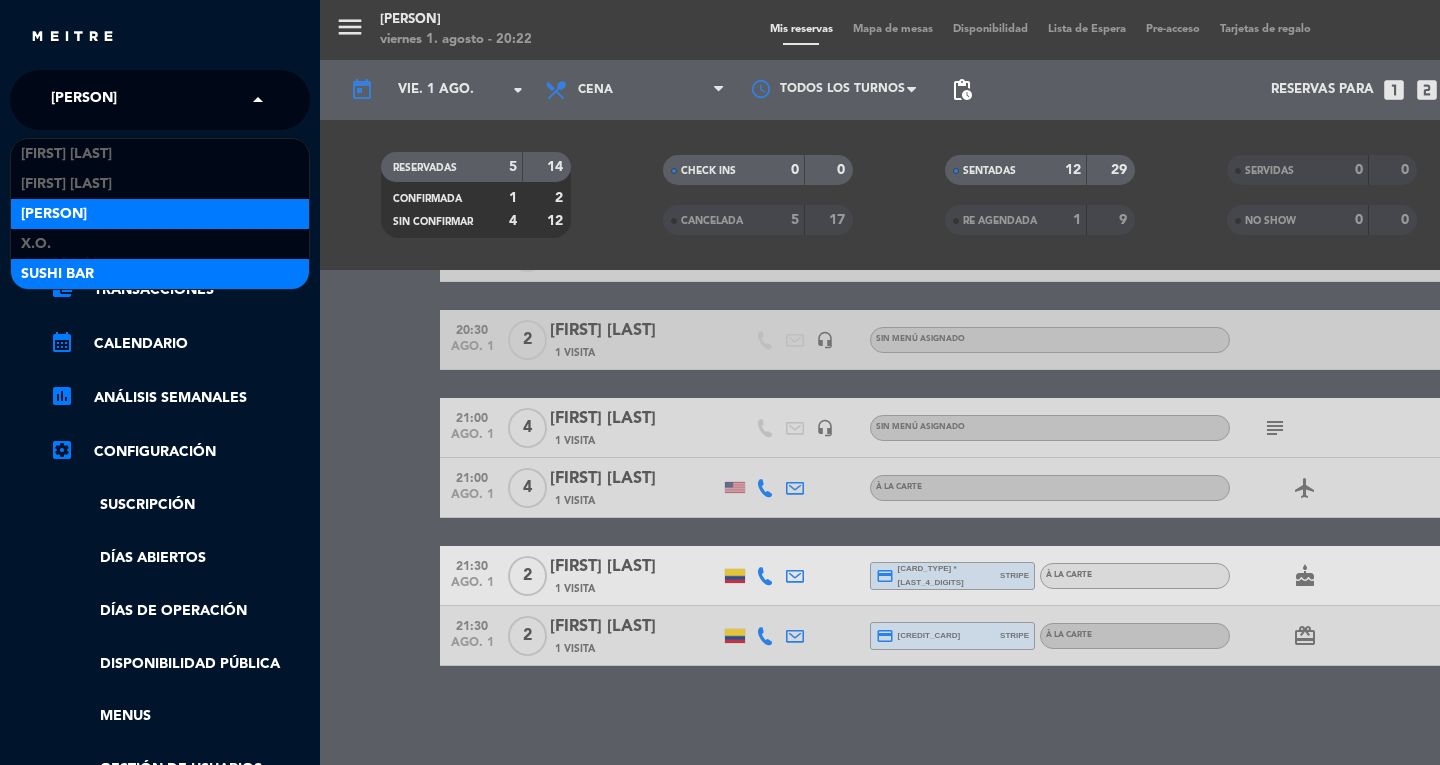 click on "SUSHI BAR" at bounding box center (57, 274) 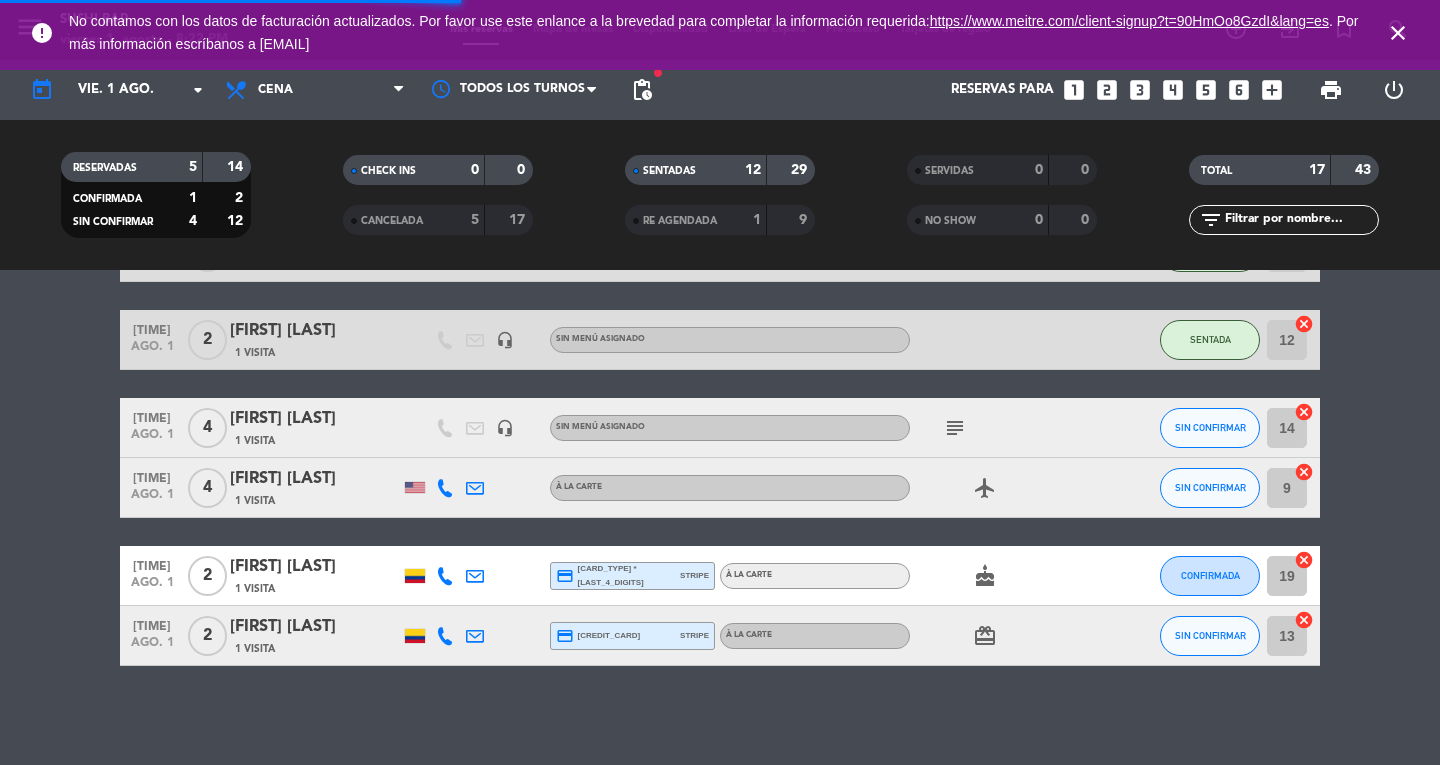 scroll, scrollTop: 52, scrollLeft: 0, axis: vertical 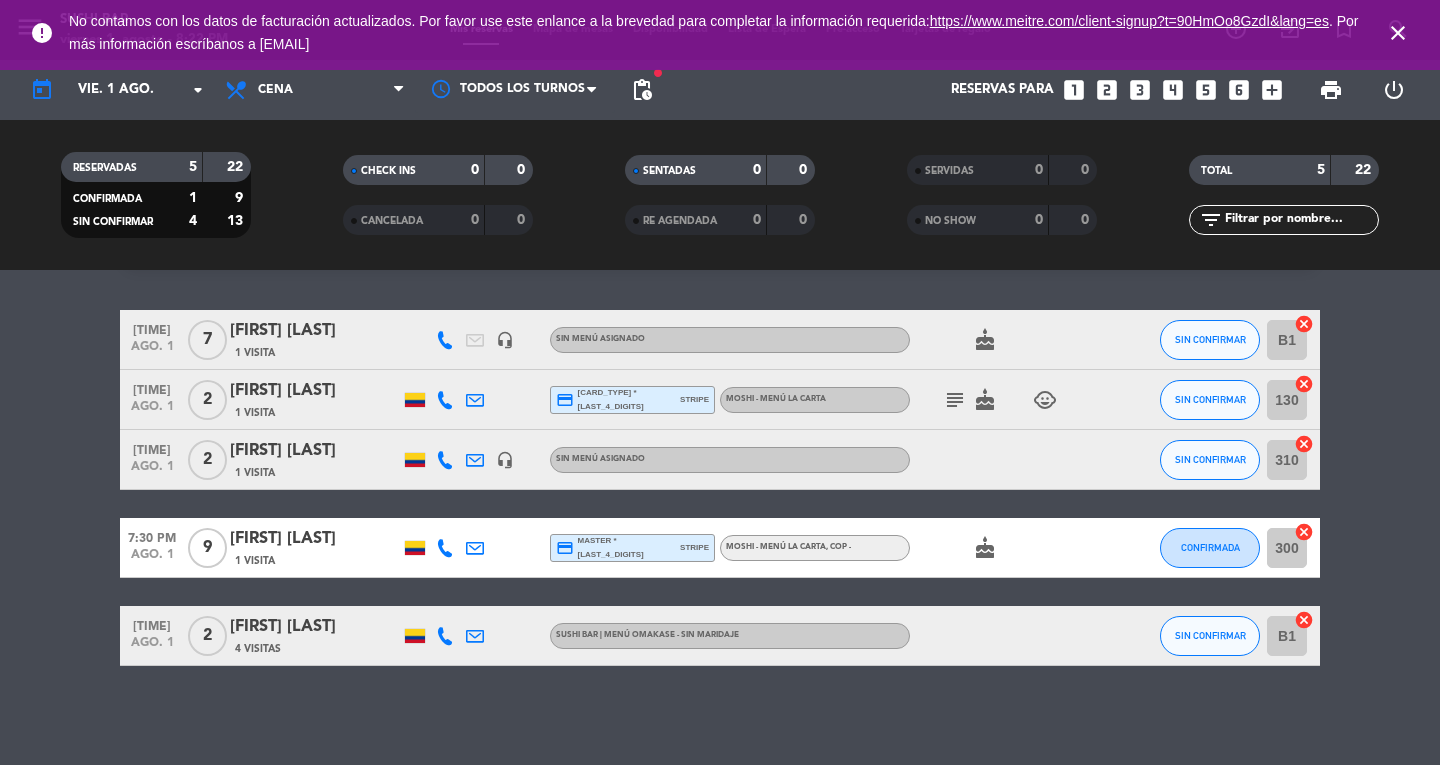 click on "close" at bounding box center (1398, 33) 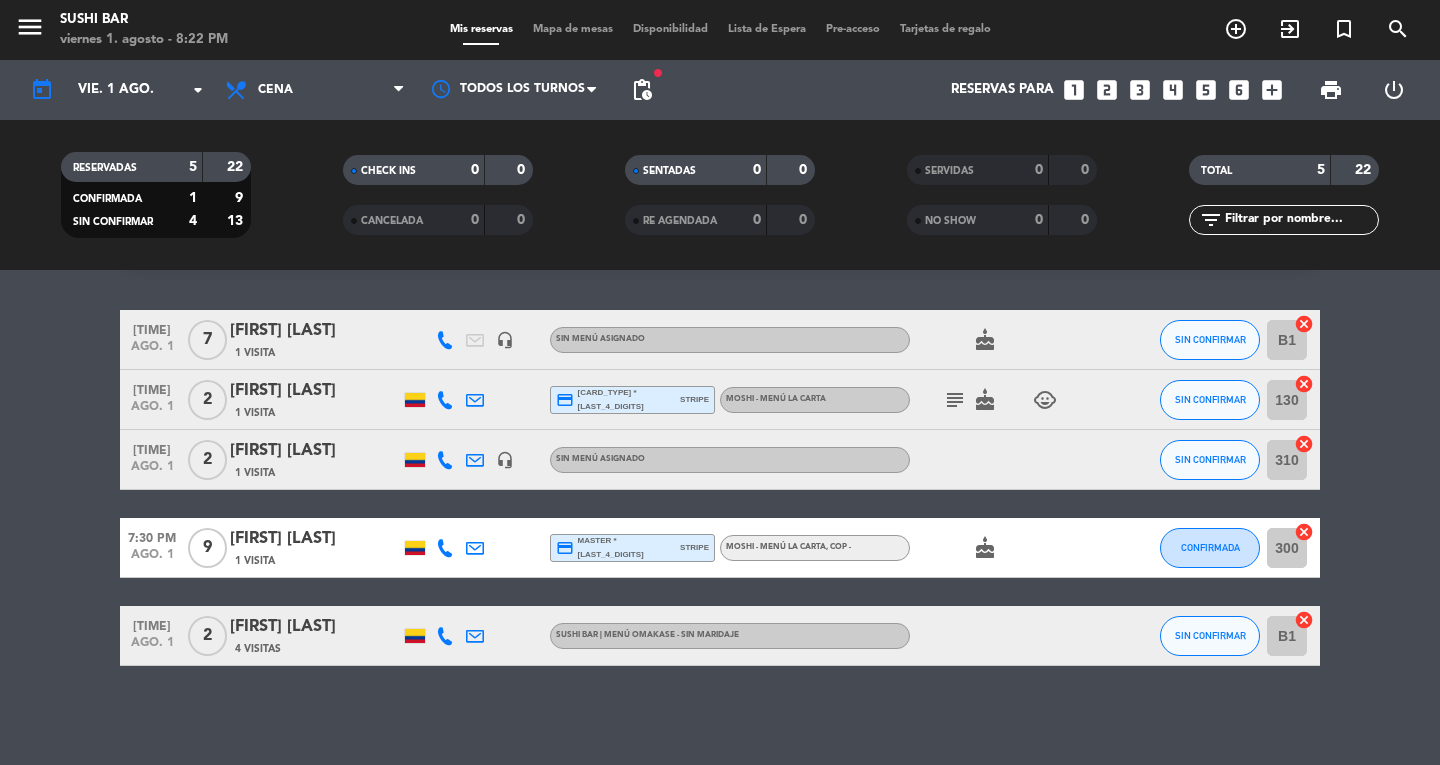 scroll, scrollTop: 0, scrollLeft: 0, axis: both 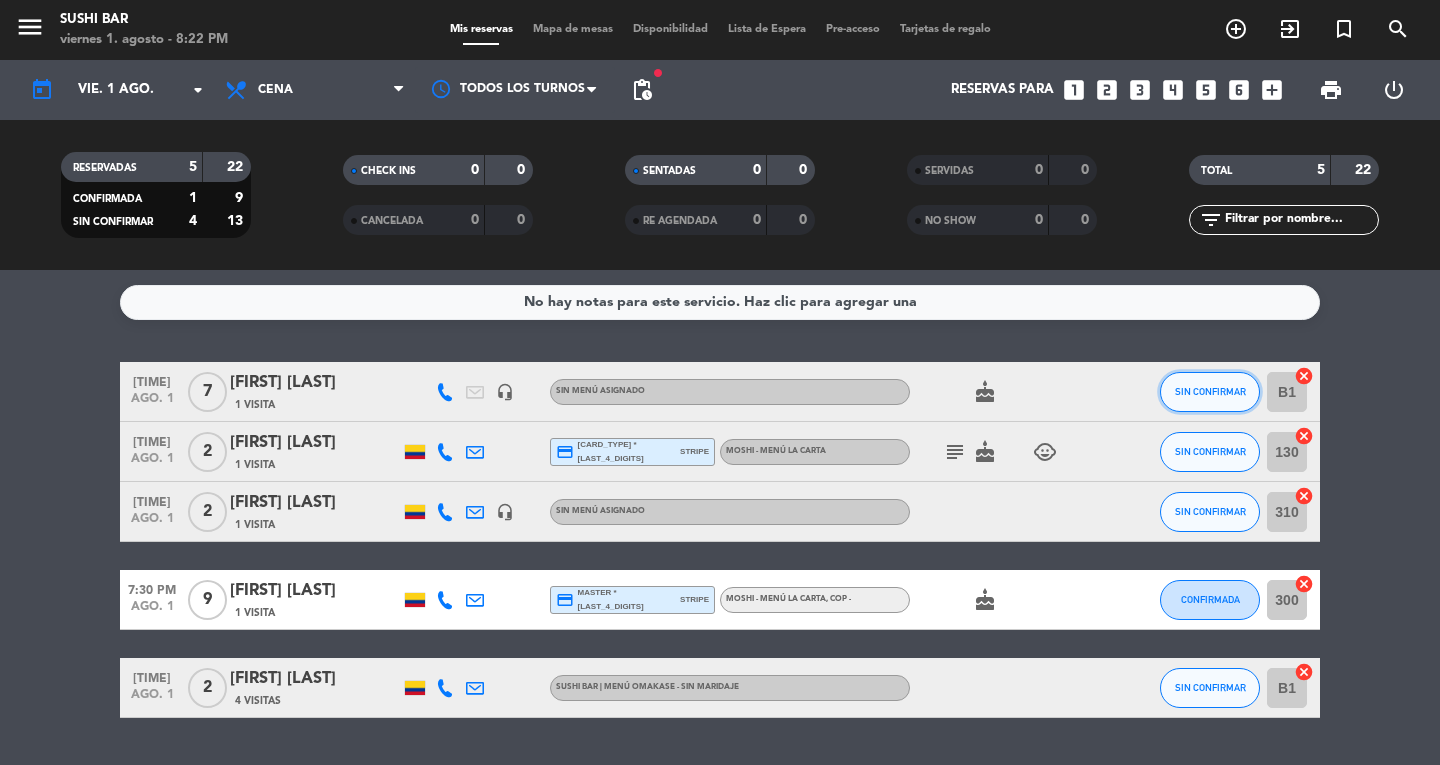 click on "SIN CONFIRMAR" 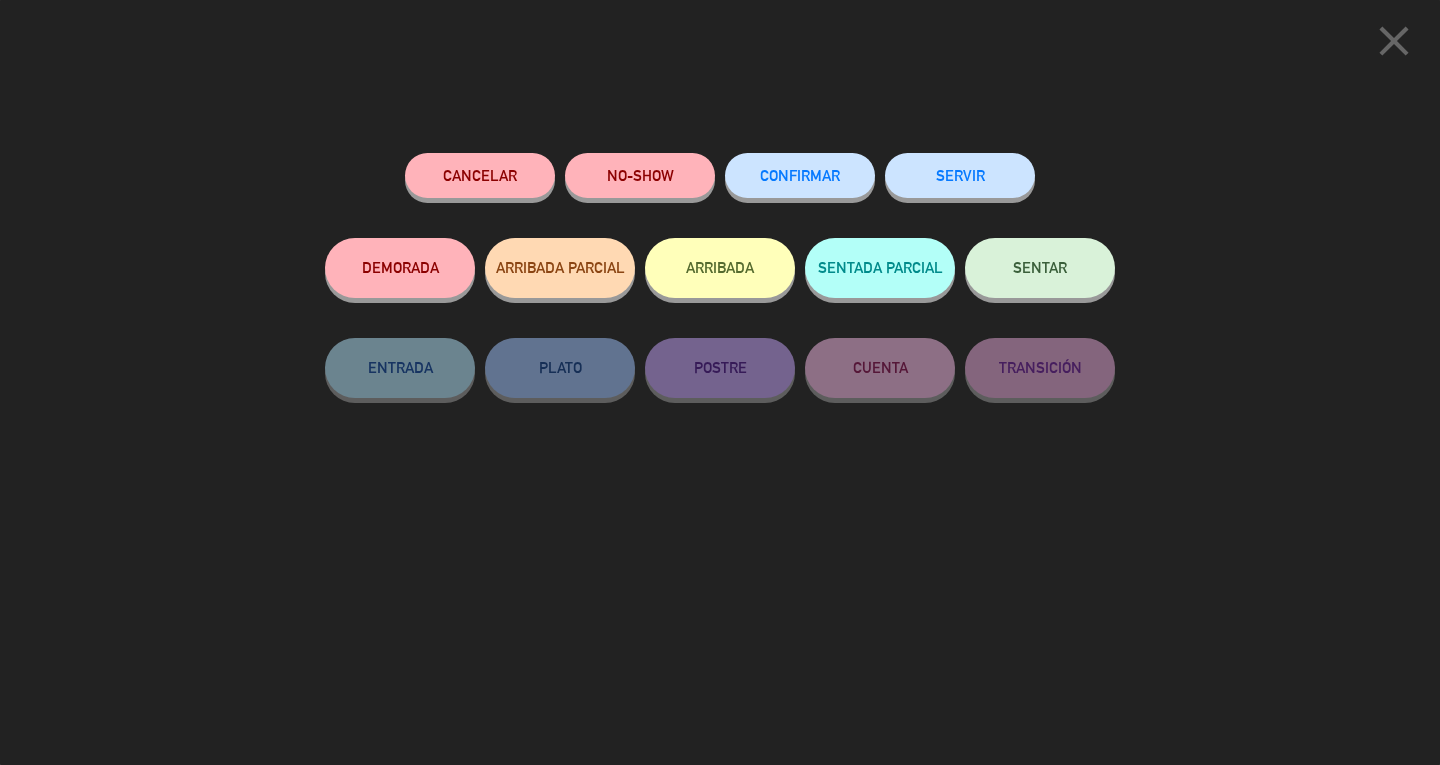 click on "SENTAR" 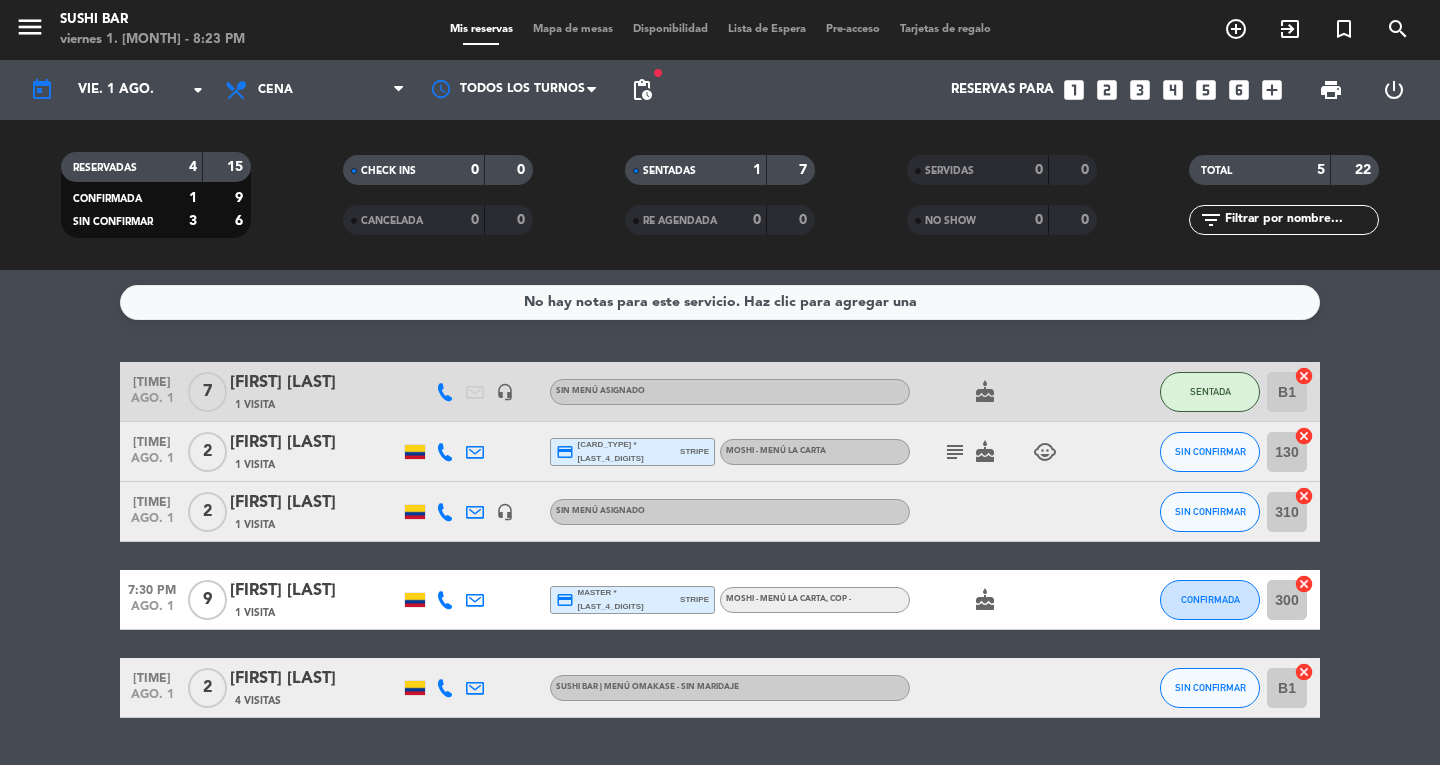 click 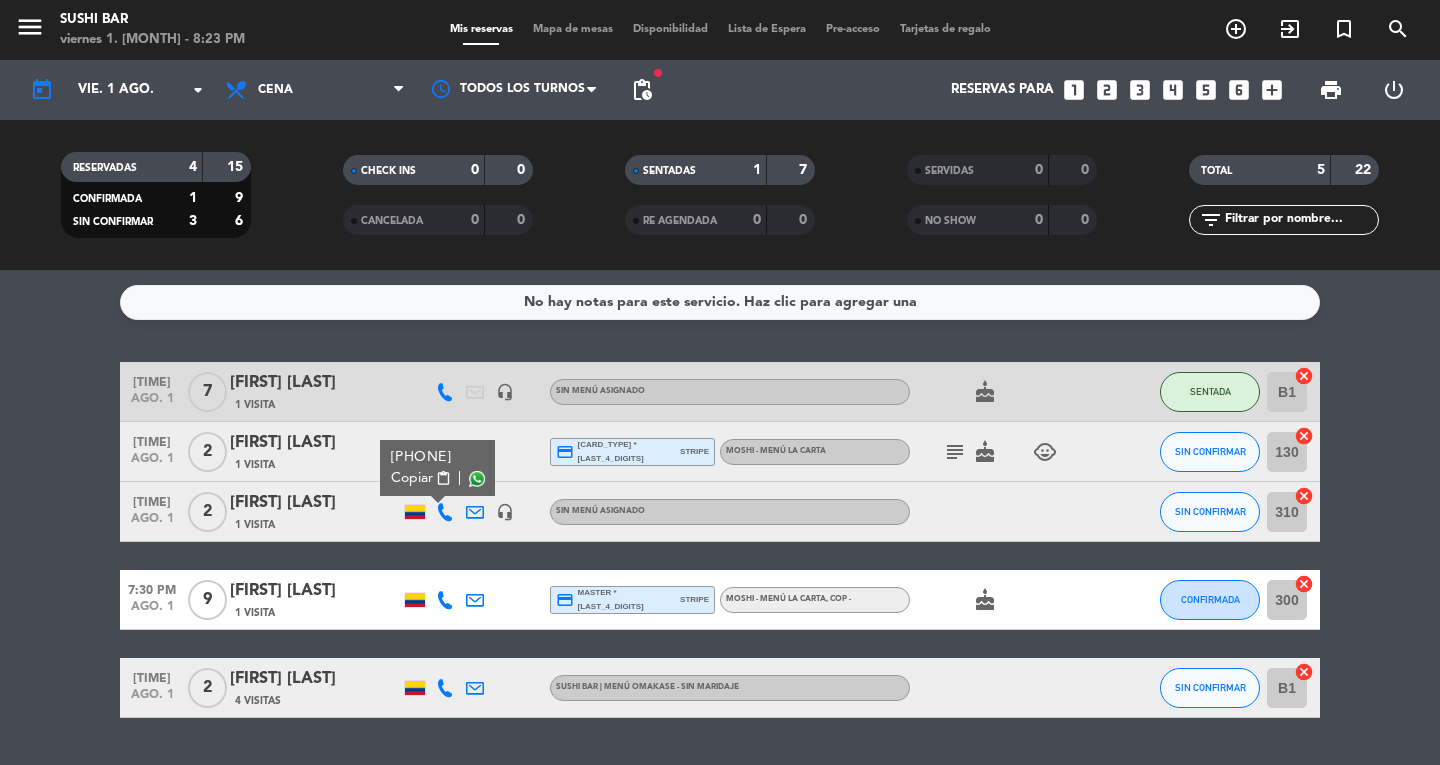 click on "Copiar" at bounding box center (412, 478) 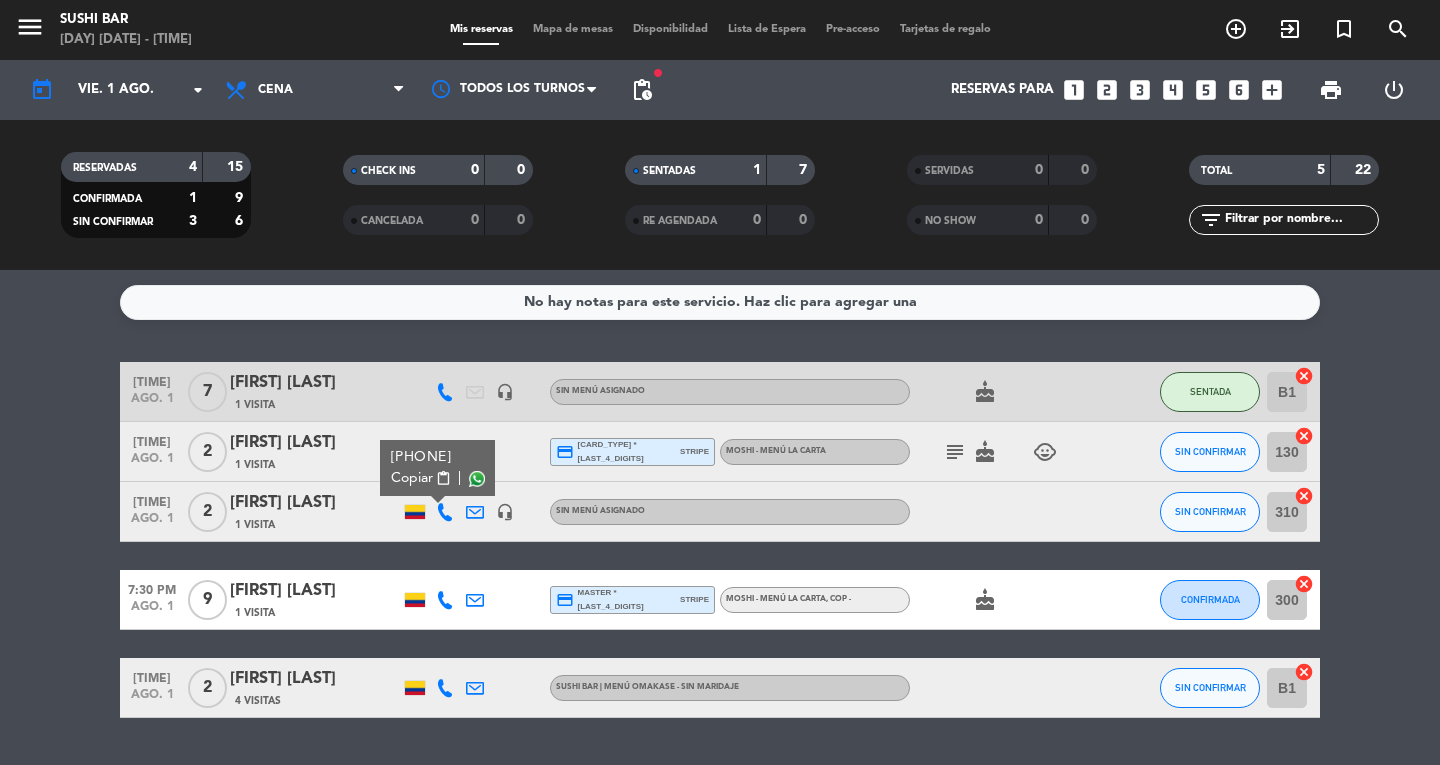 click on "[FIRST] [LAST]" 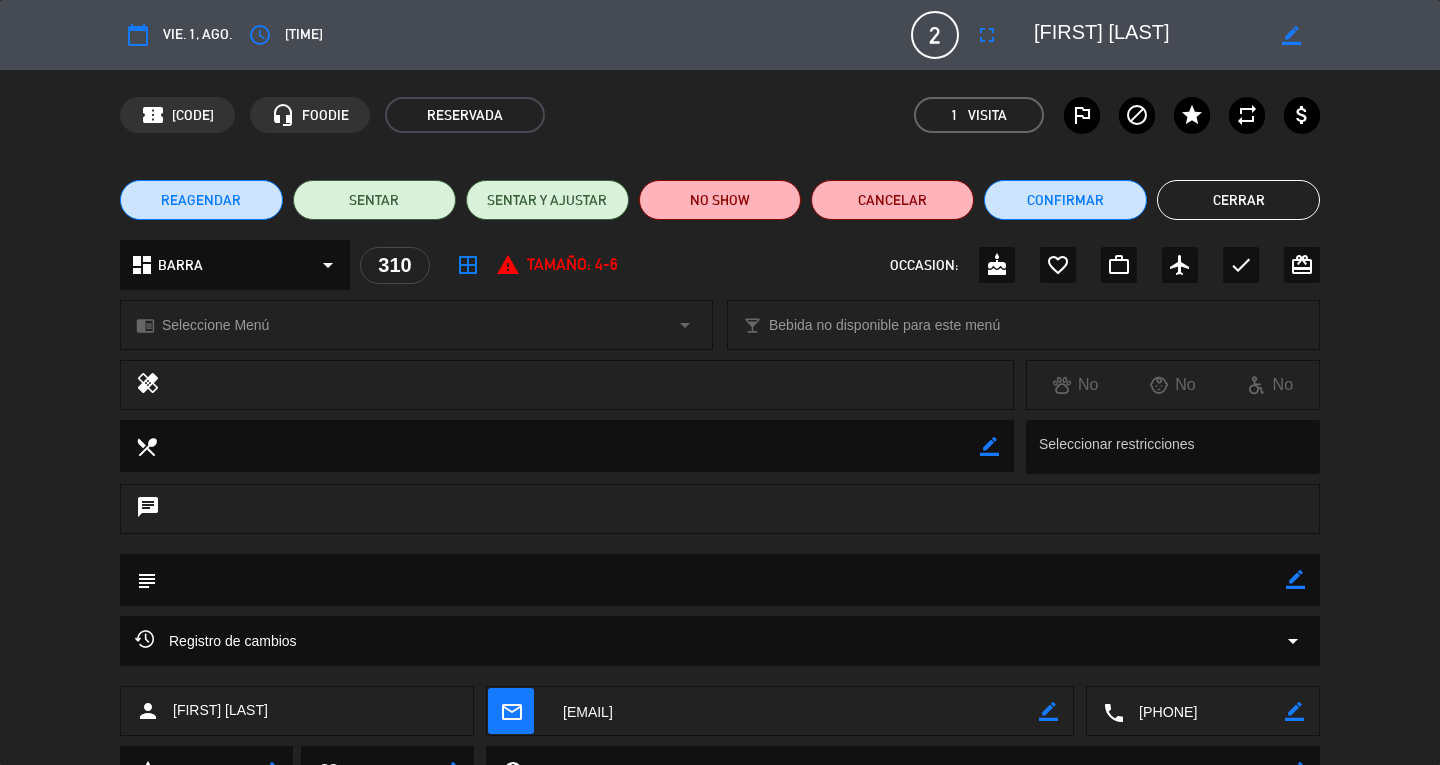 click on "NO SHOW" 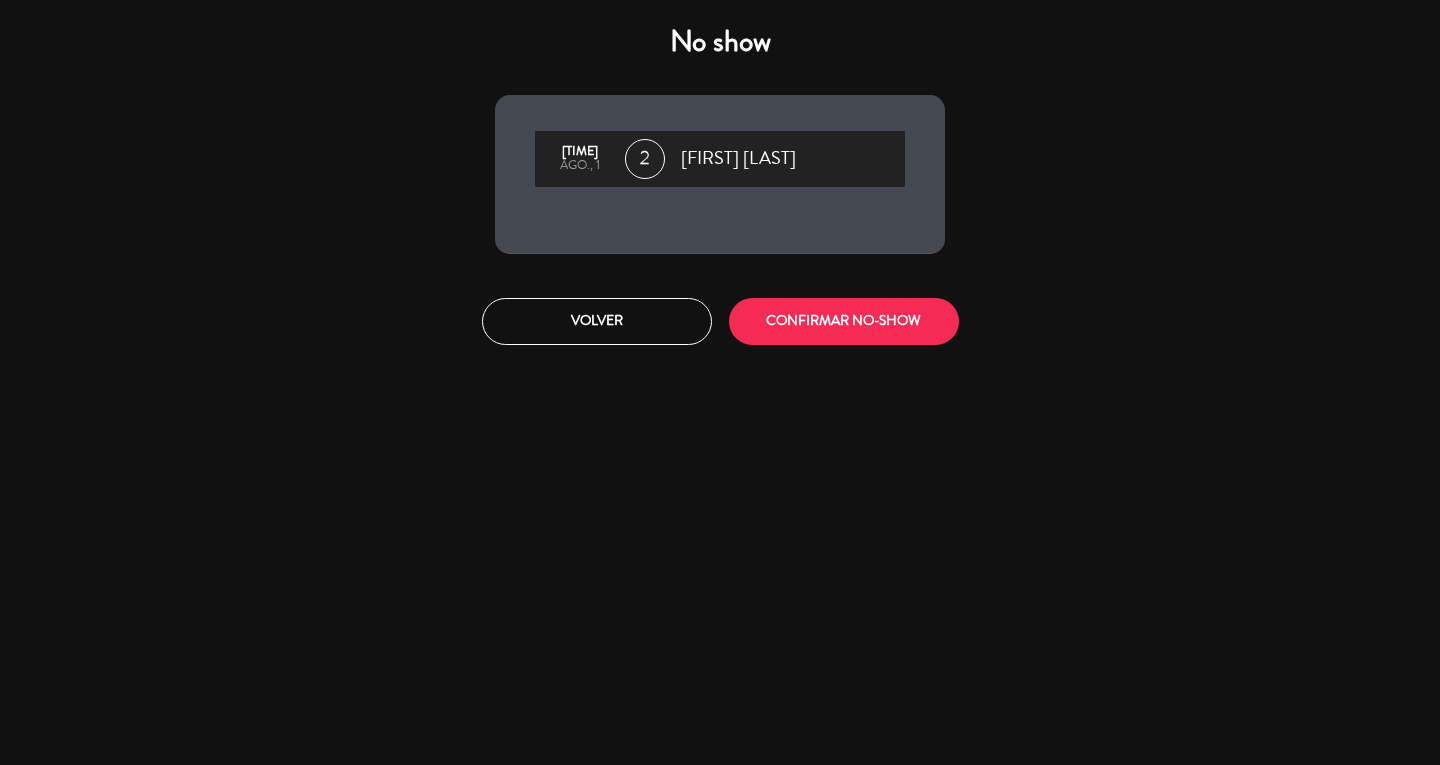 click on "CONFIRMAR NO-SHOW" 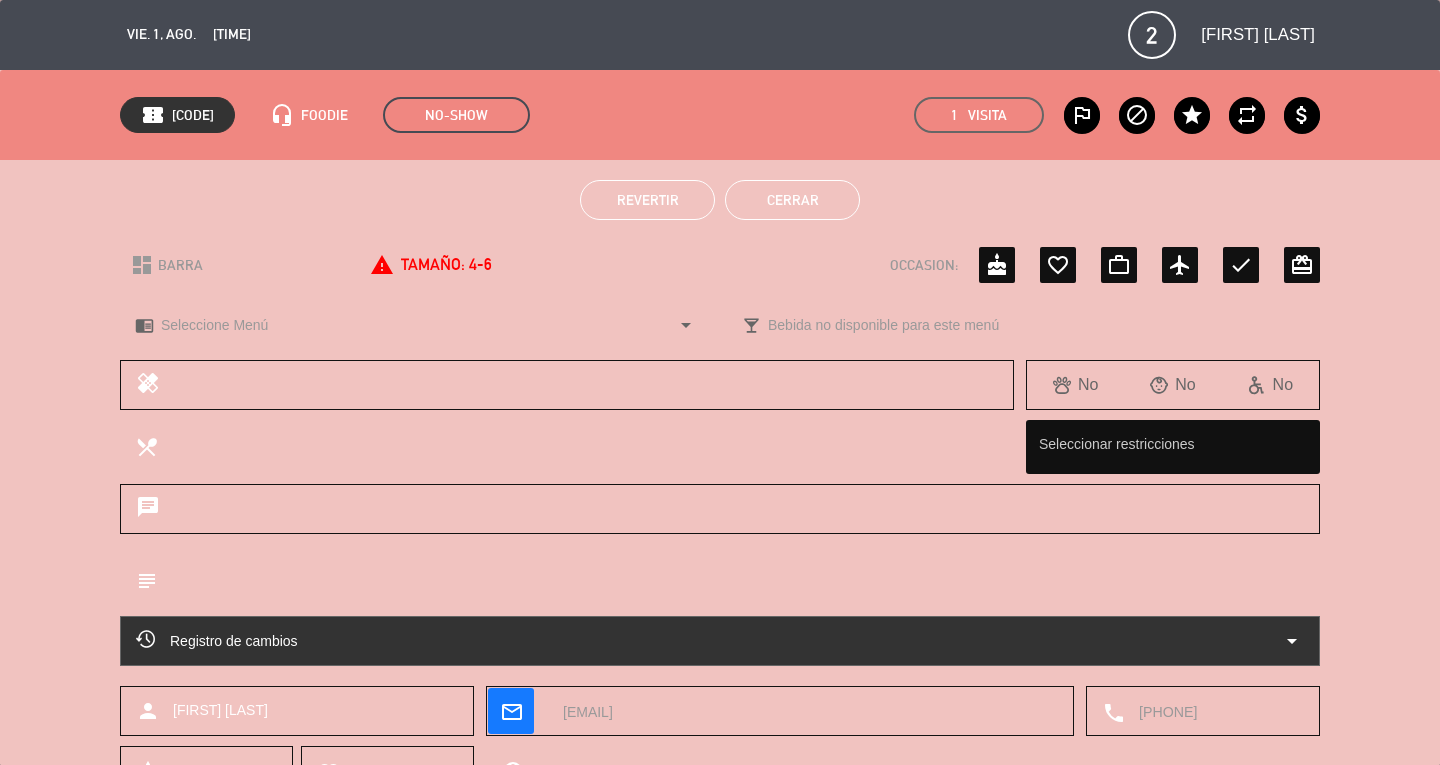 click on "Cerrar" 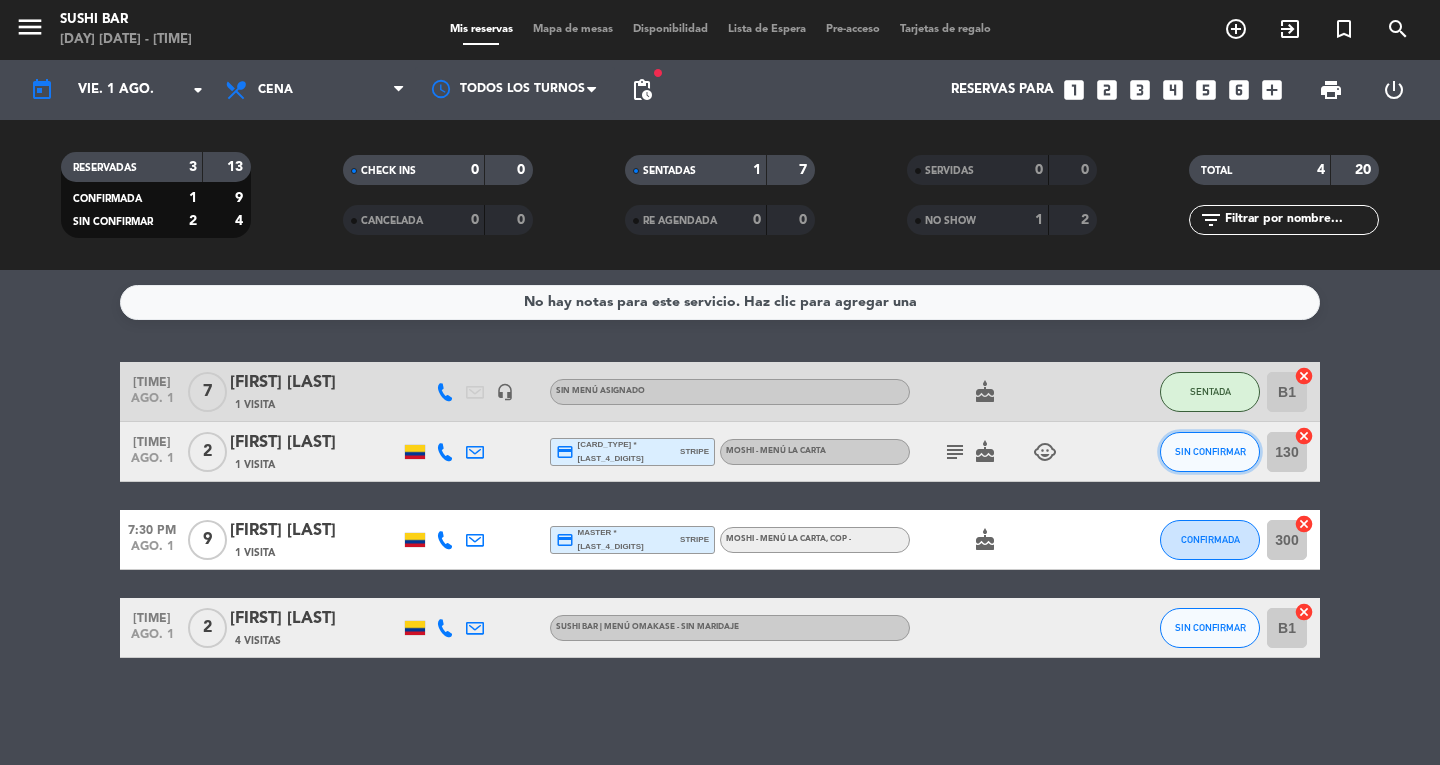 click on "SIN CONFIRMAR" 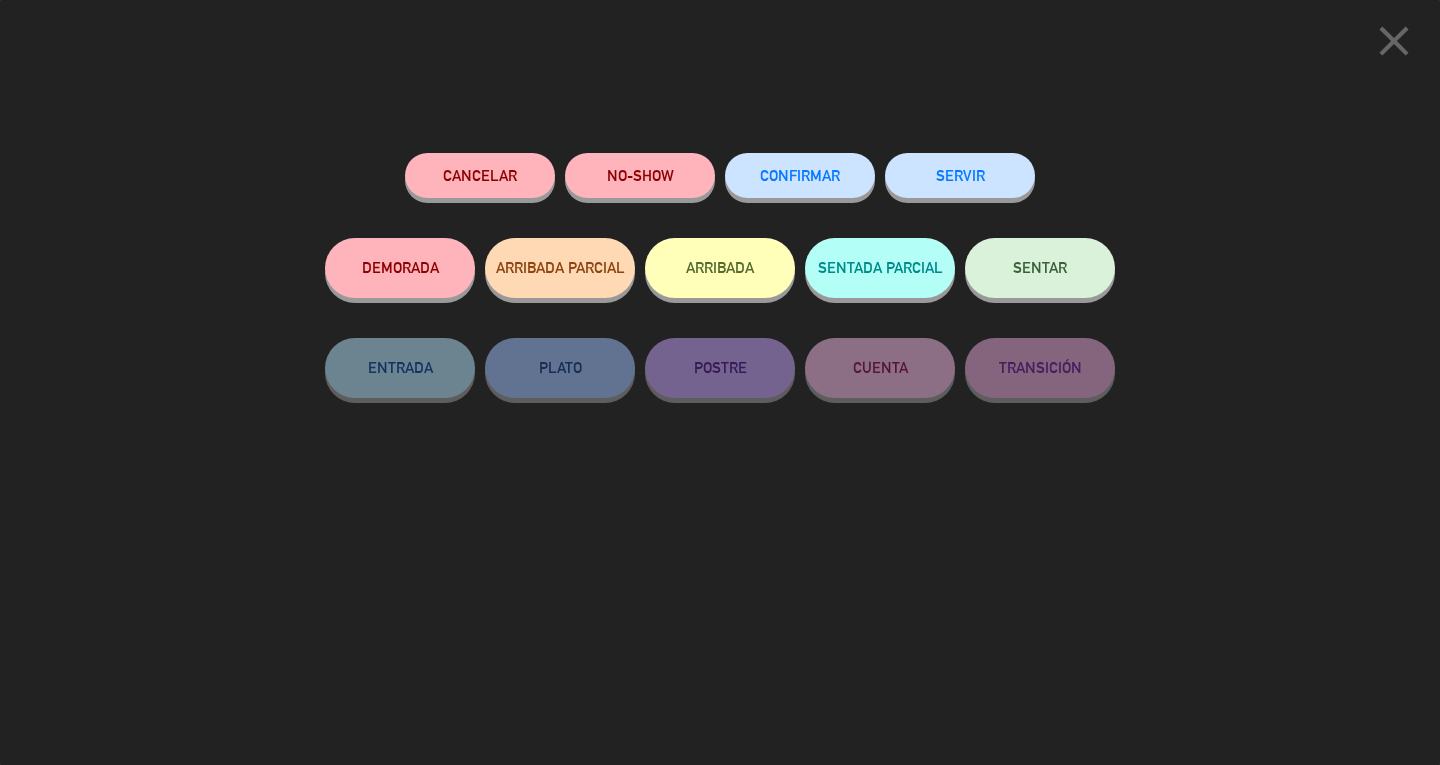 click on "SENTAR" 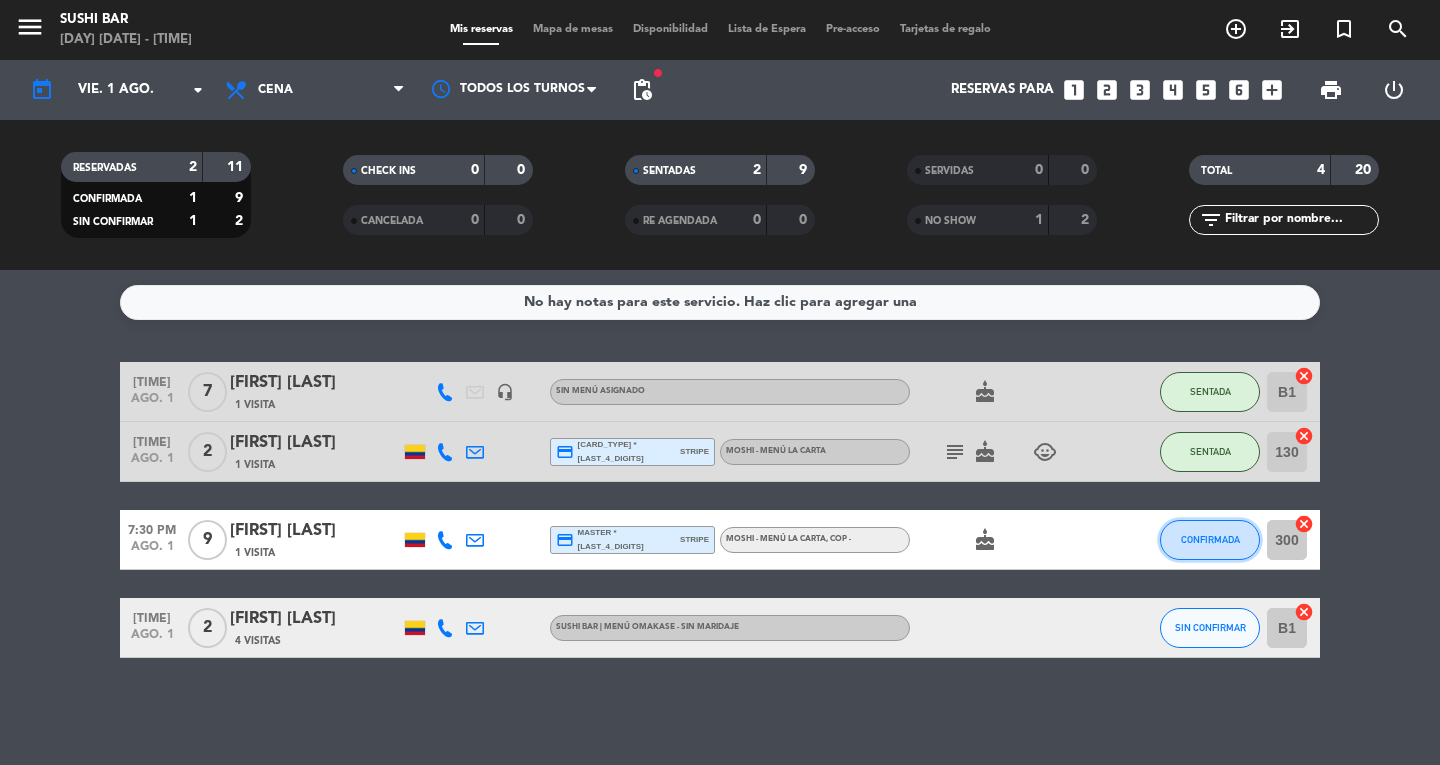 click on "CONFIRMADA" 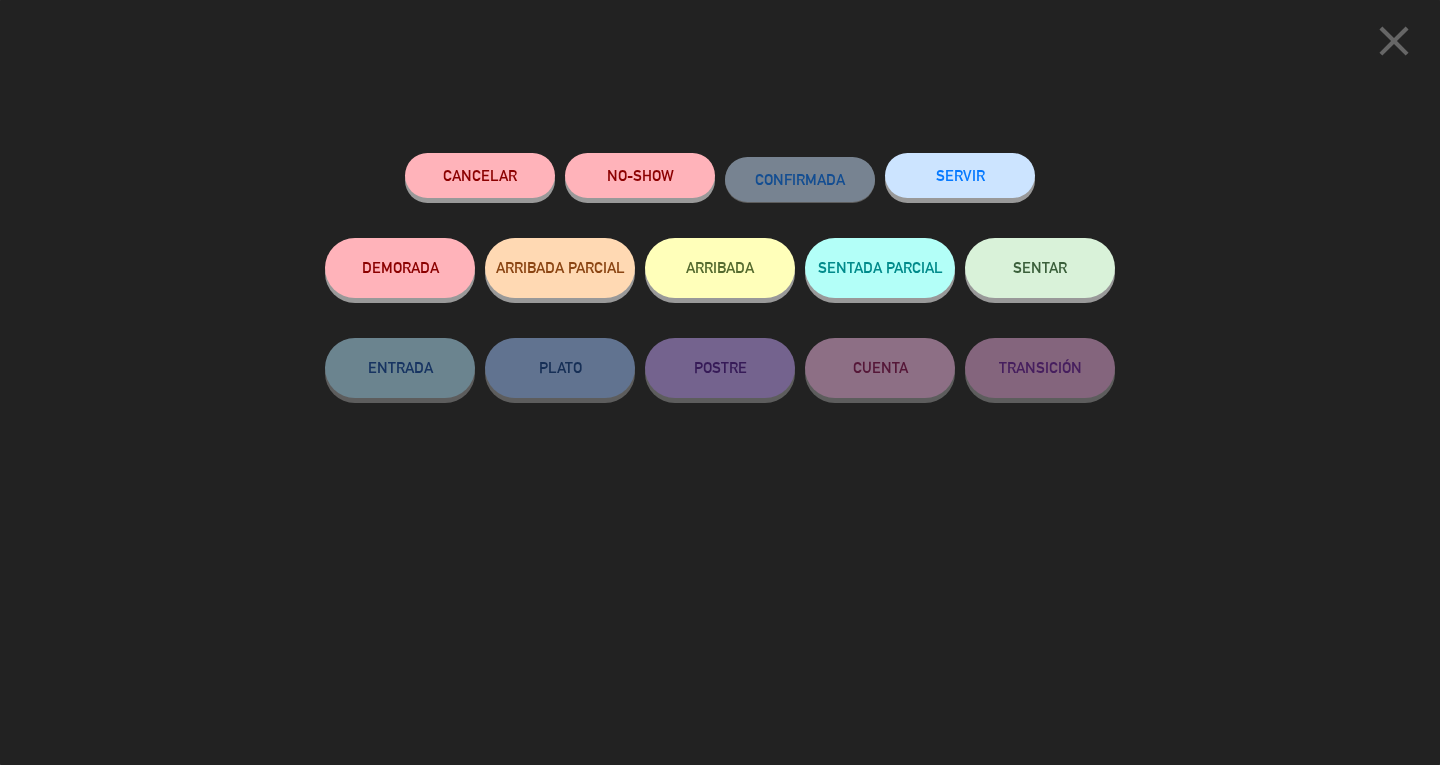 click on "SENTAR" 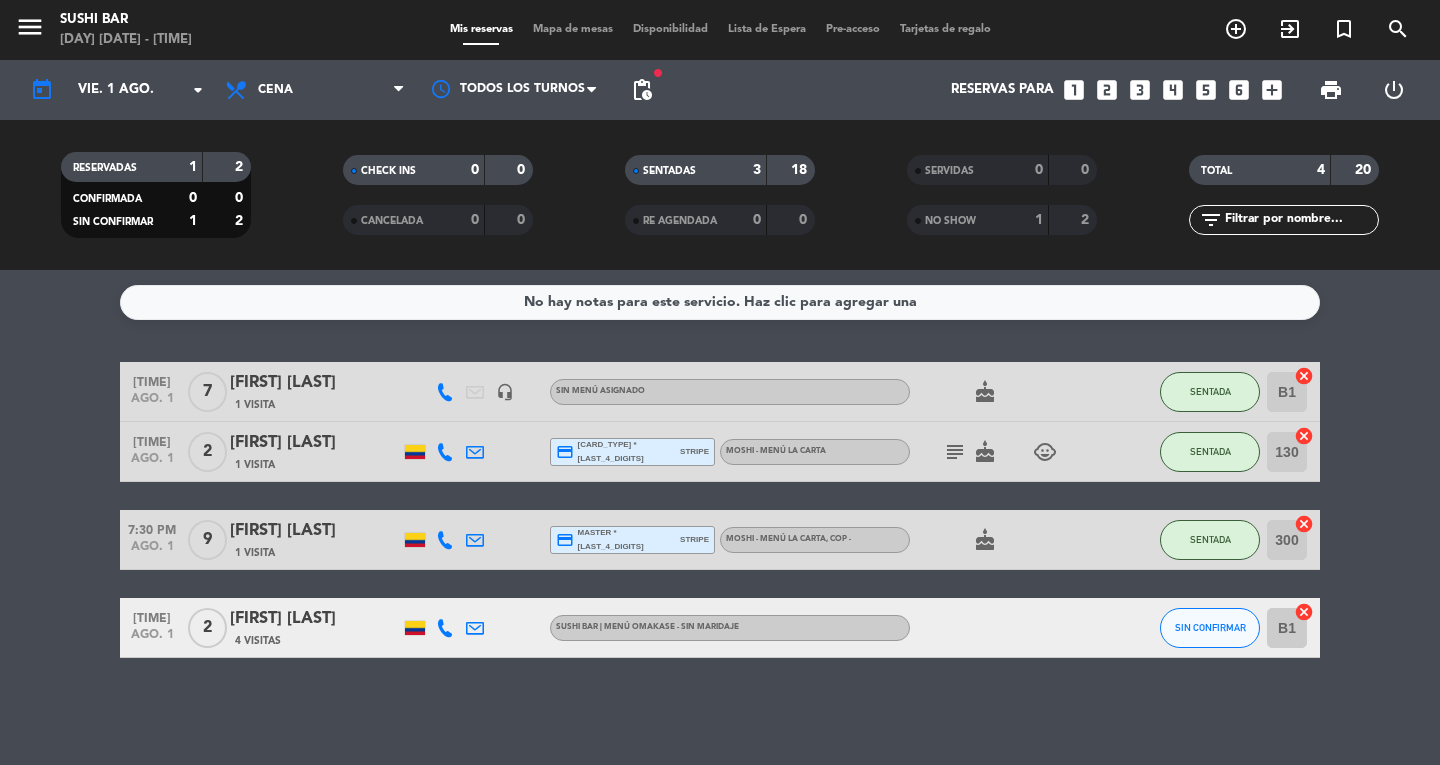 click on "menu" at bounding box center (30, 27) 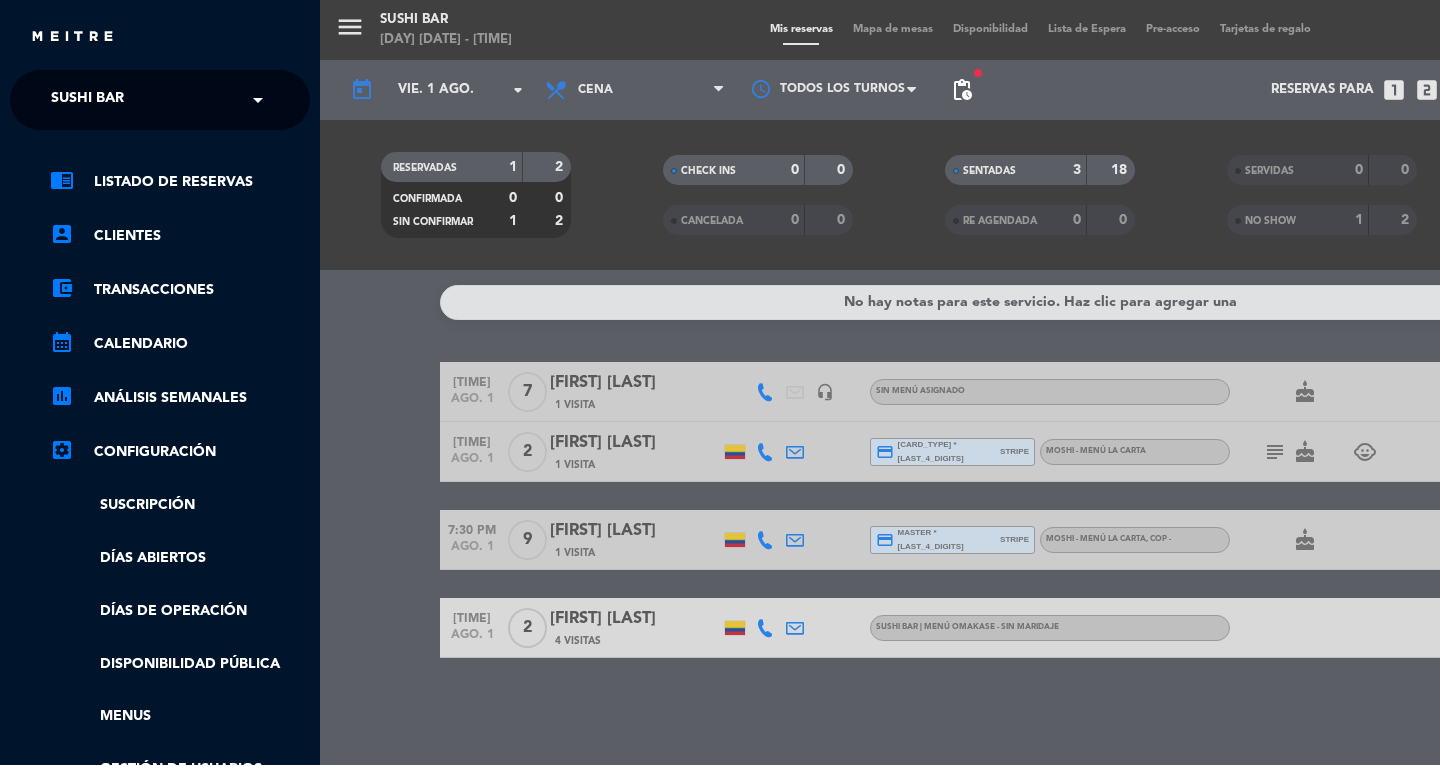click 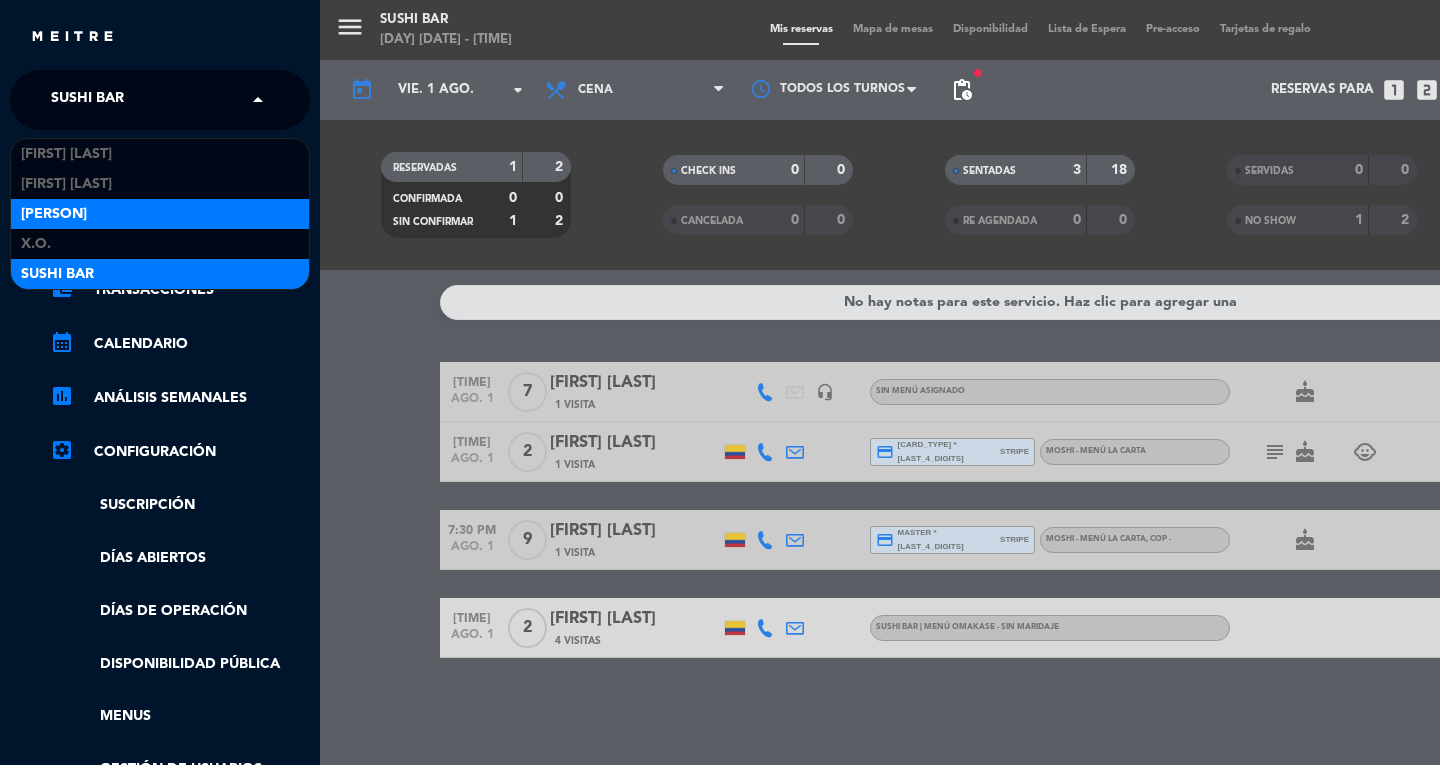 click on "[PERSON]" at bounding box center (54, 214) 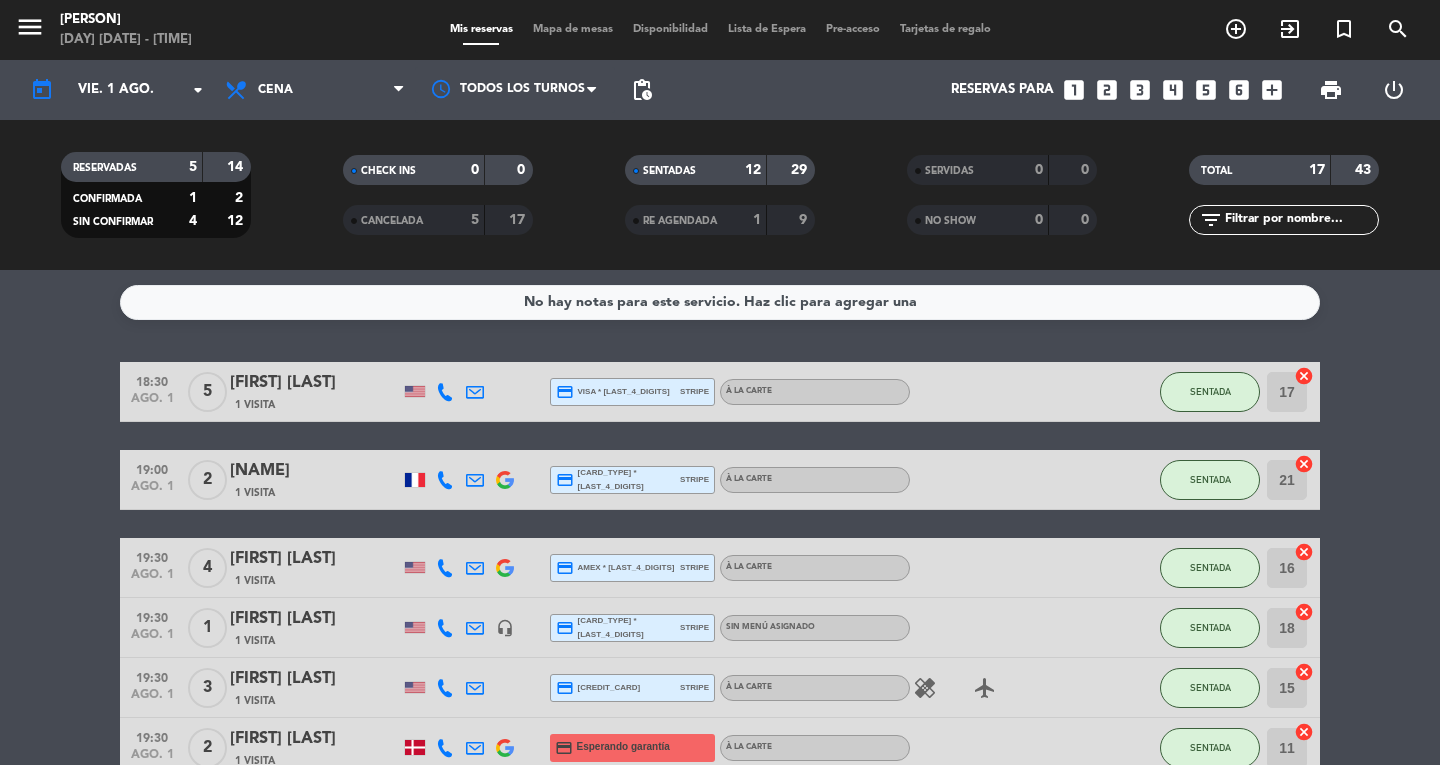 click on "menu" at bounding box center [30, 27] 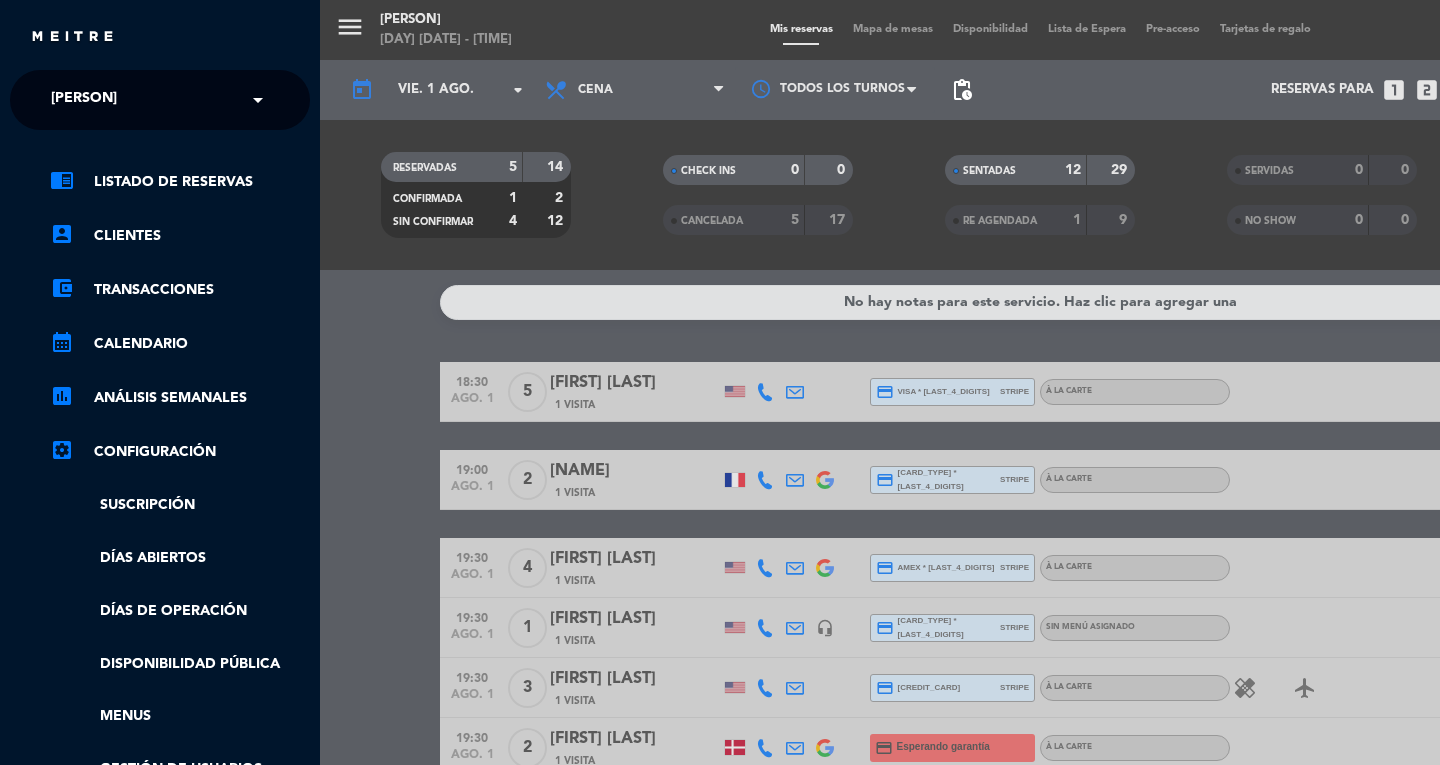 click on "× Don Diablo" 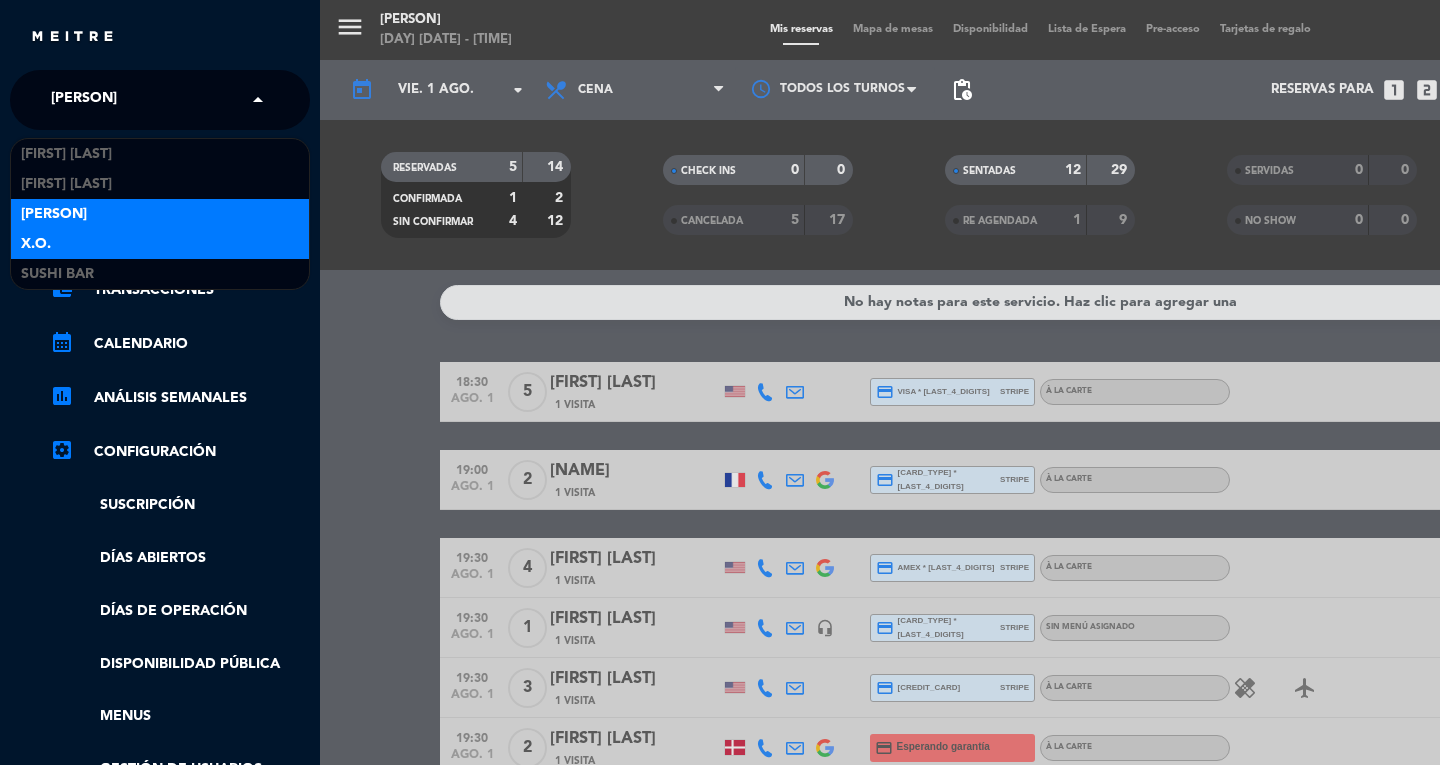 click on "X.O." at bounding box center [160, 244] 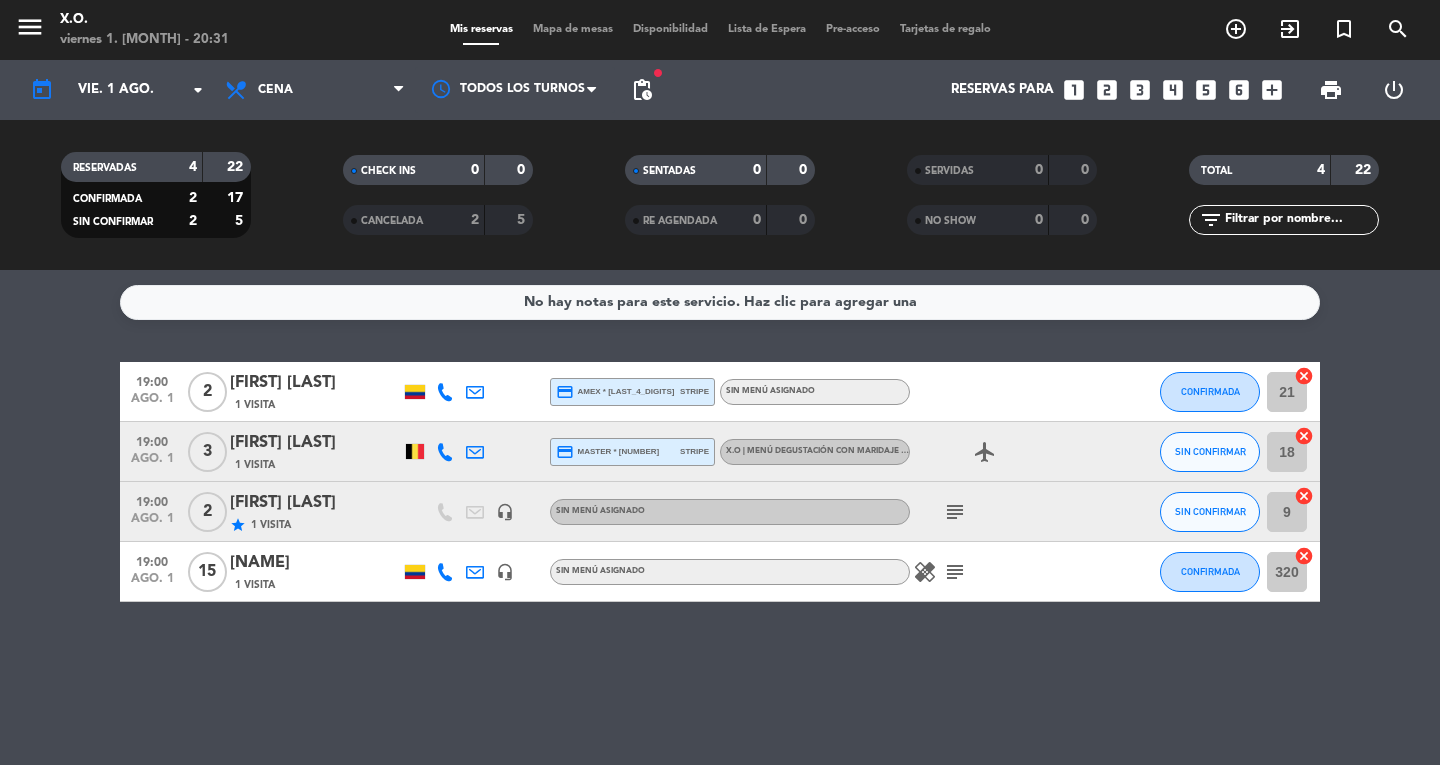 click on "menu" at bounding box center [30, 27] 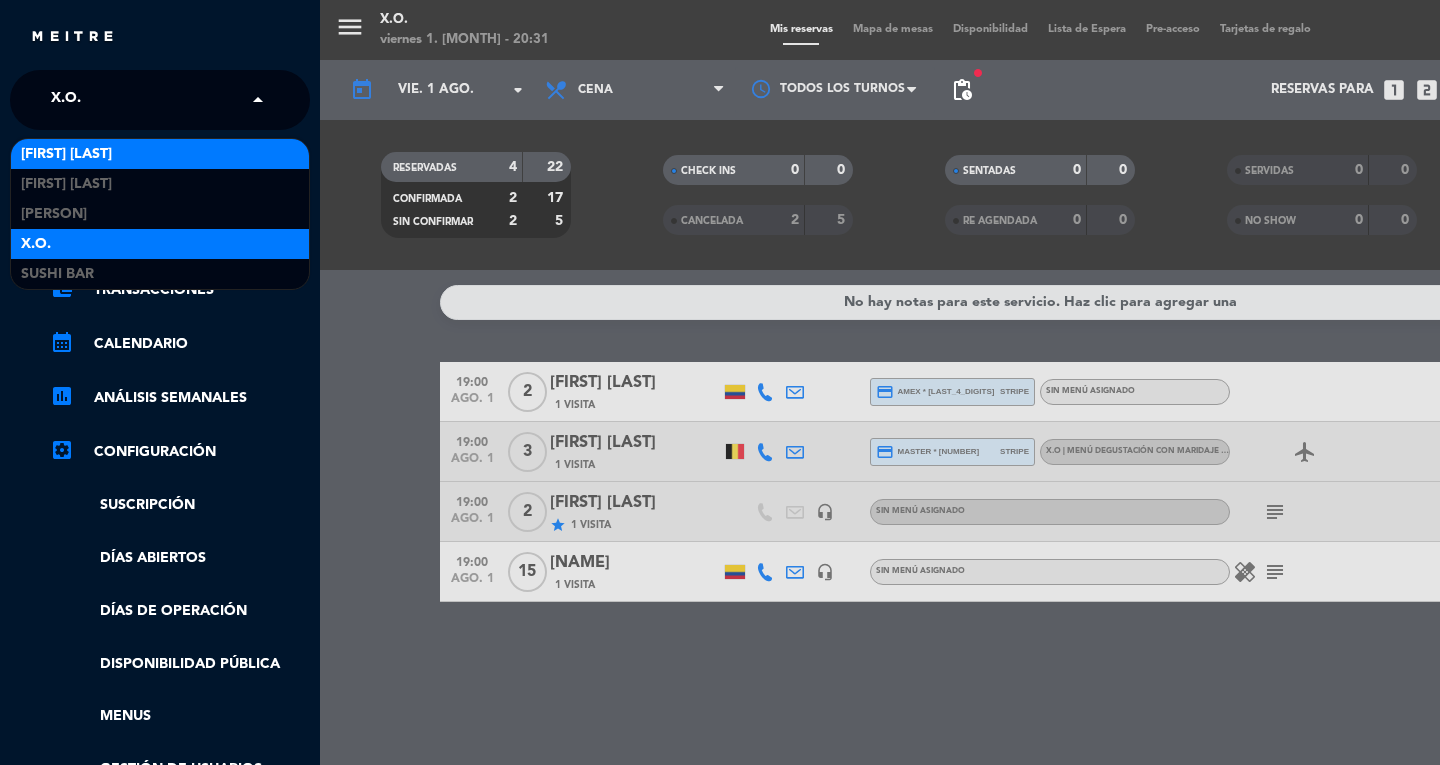 click on "[FIRST] [LAST]" at bounding box center [66, 154] 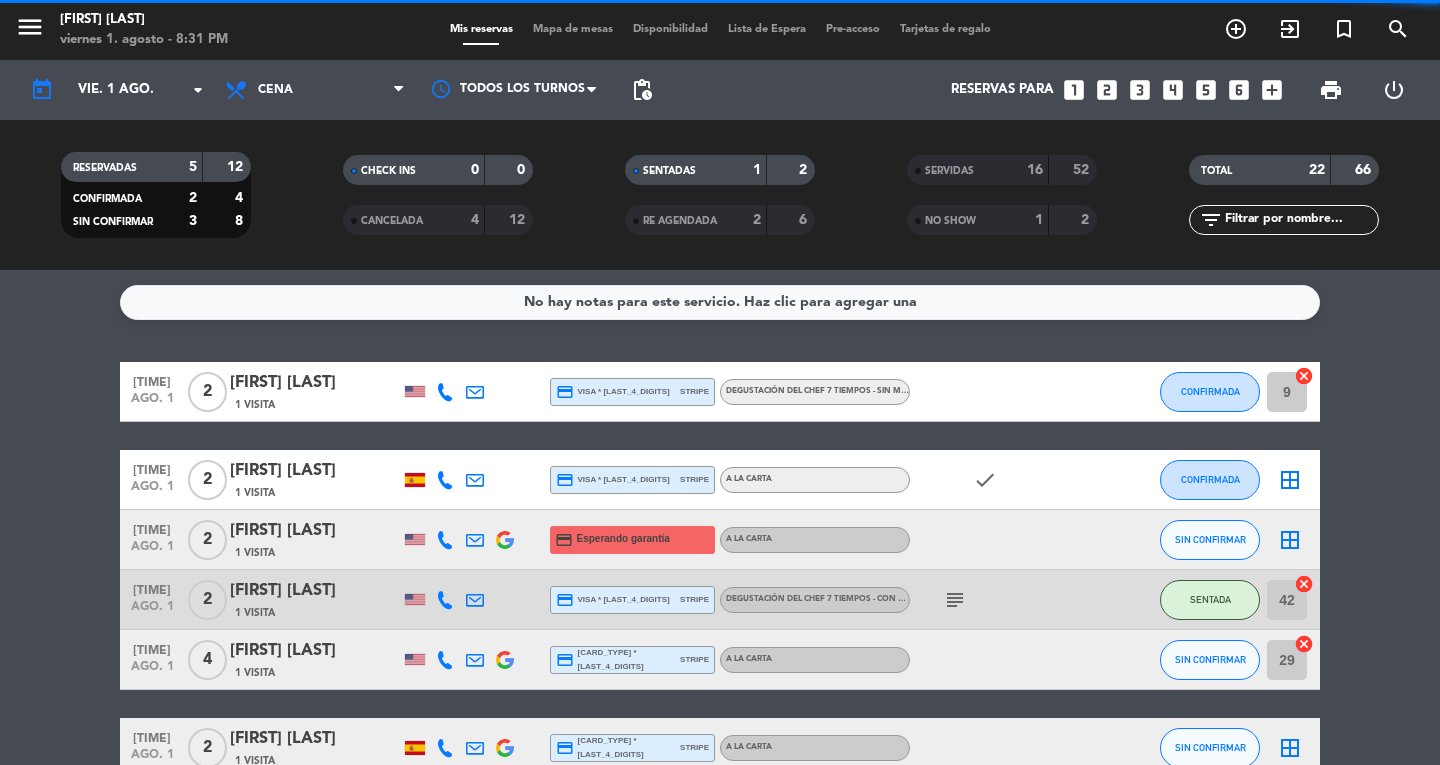 click on "menu" at bounding box center [30, 27] 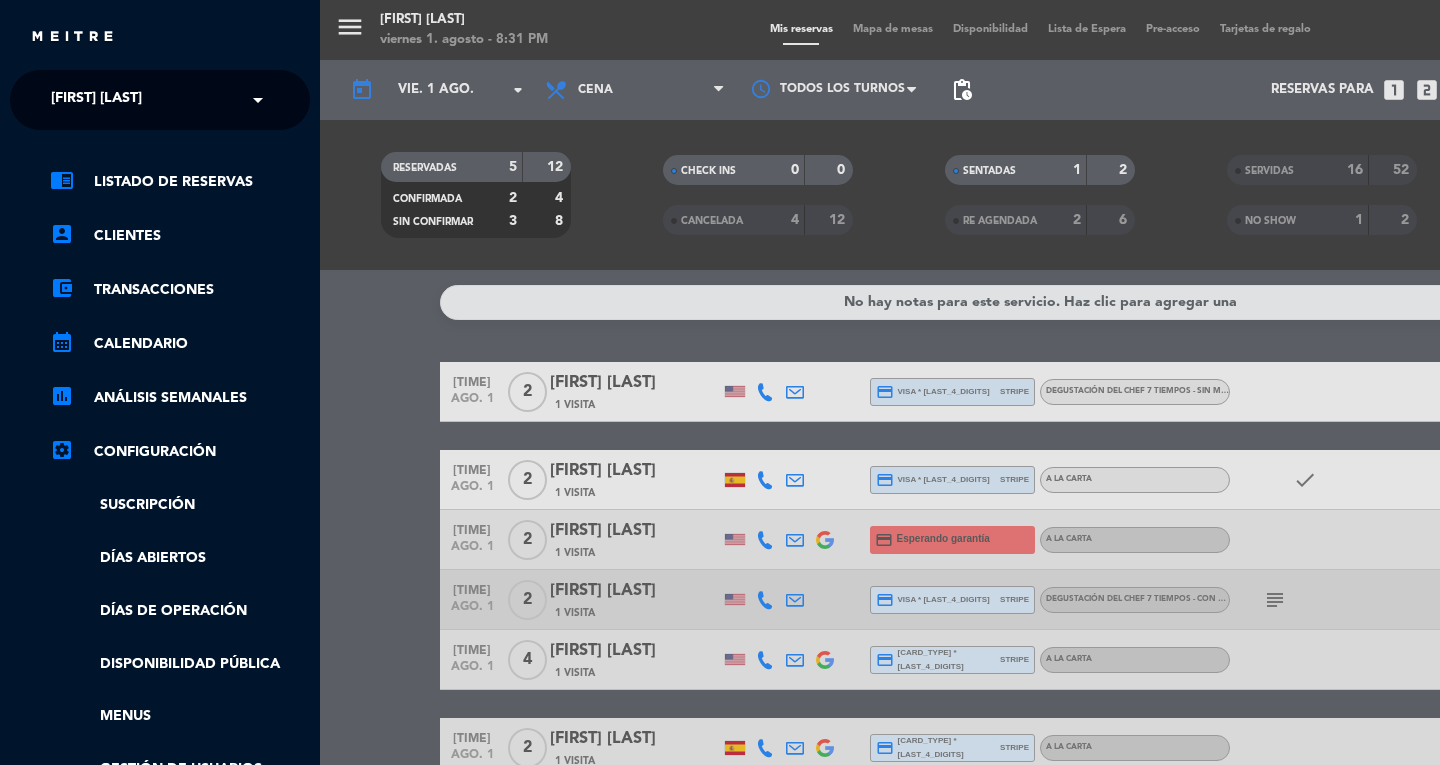click on "[FIRST] [LAST]" 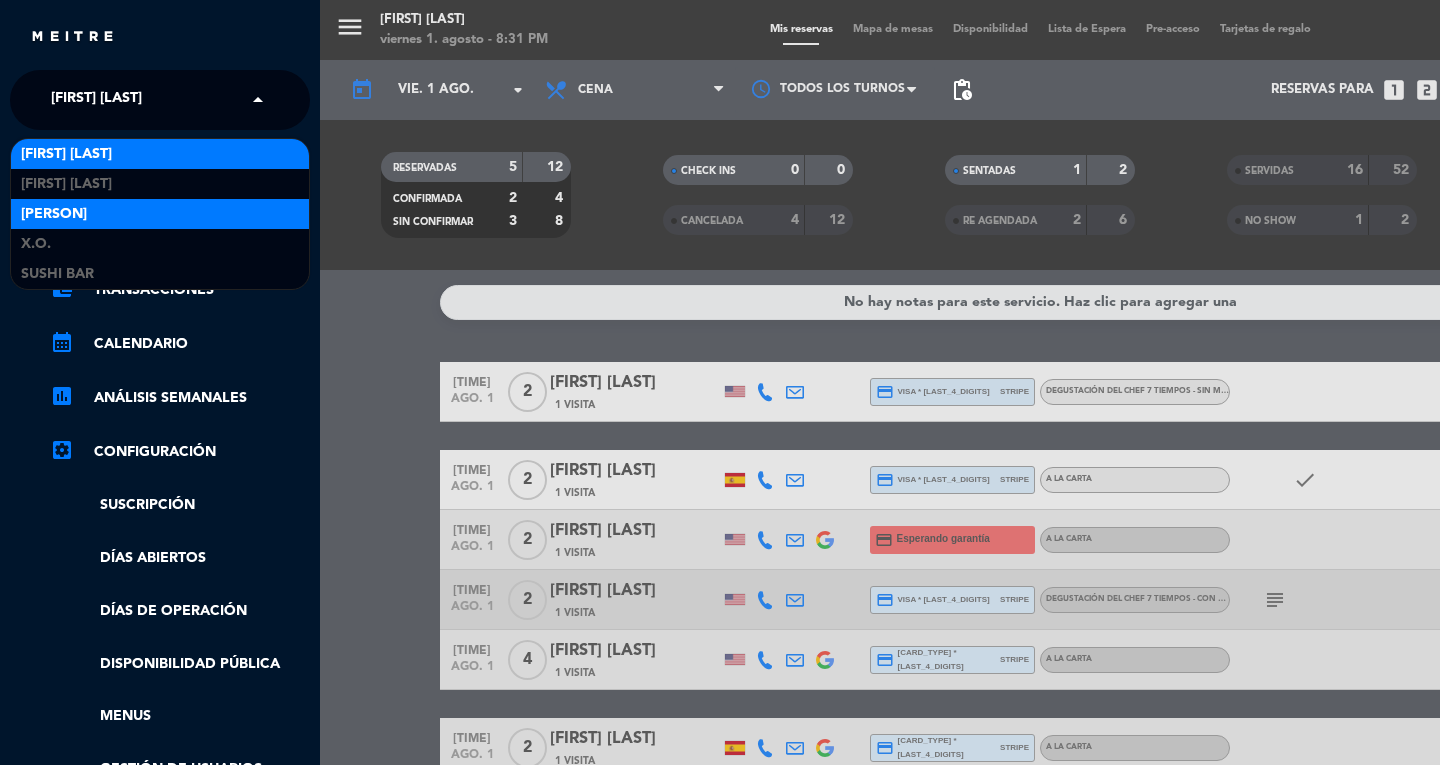 click on "[PERSON]" at bounding box center (54, 214) 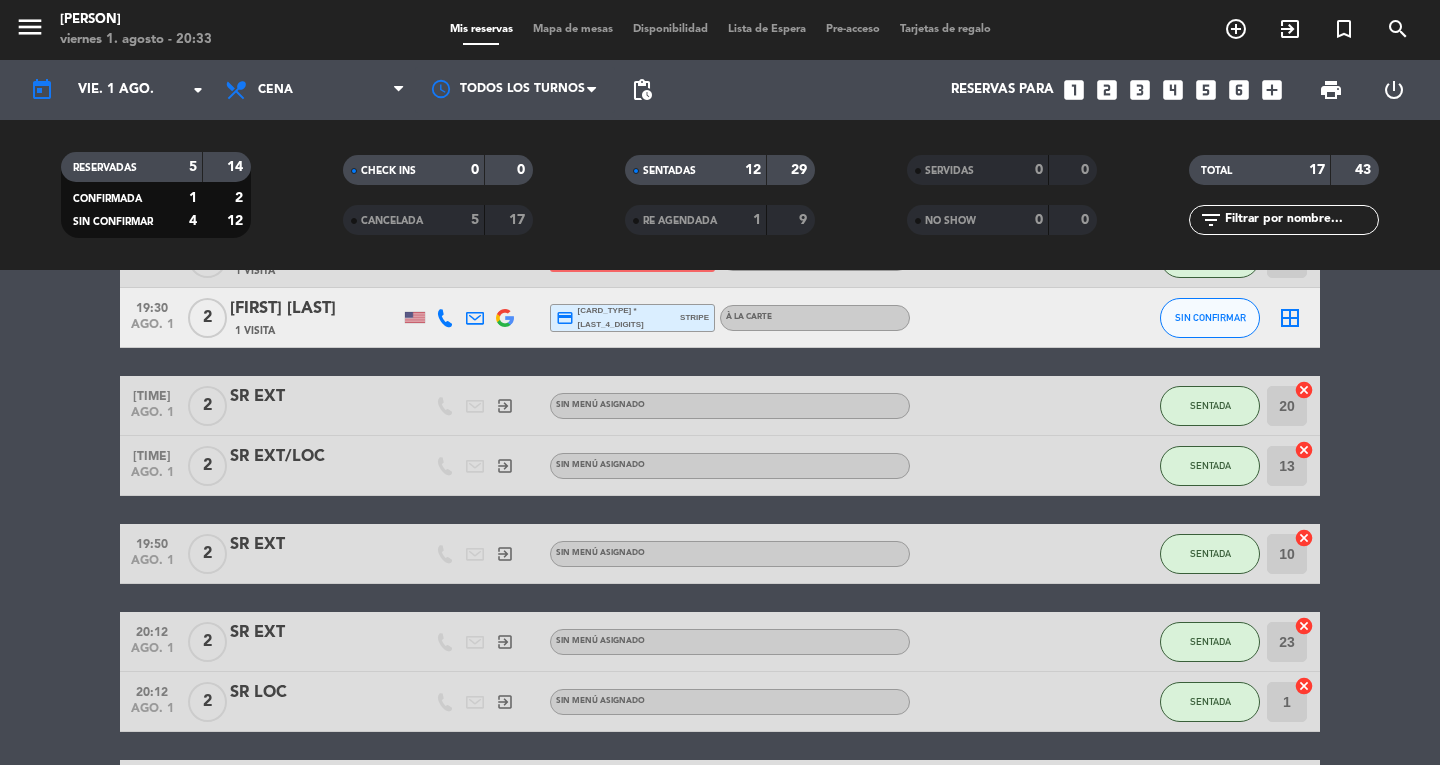 scroll, scrollTop: 492, scrollLeft: 0, axis: vertical 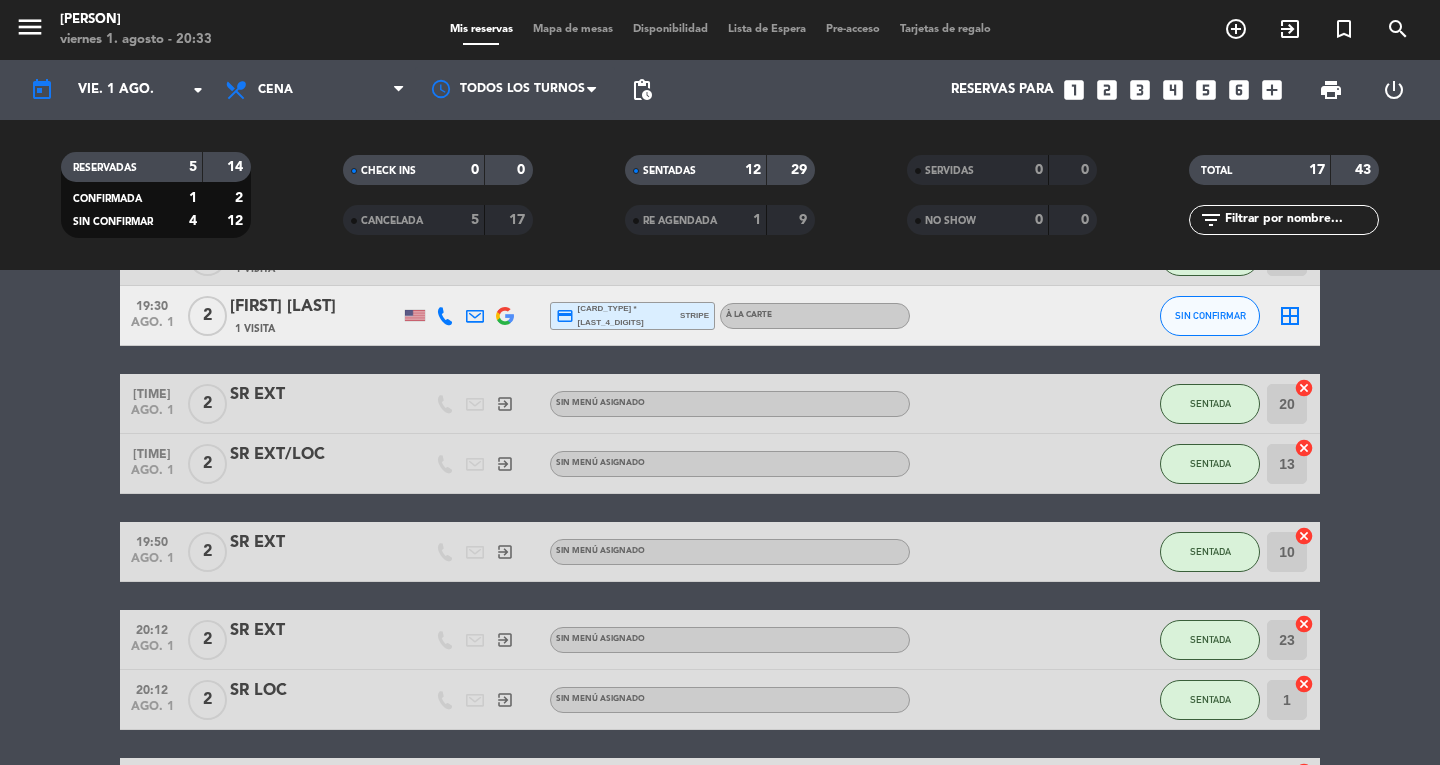 click on "menu" at bounding box center [30, 27] 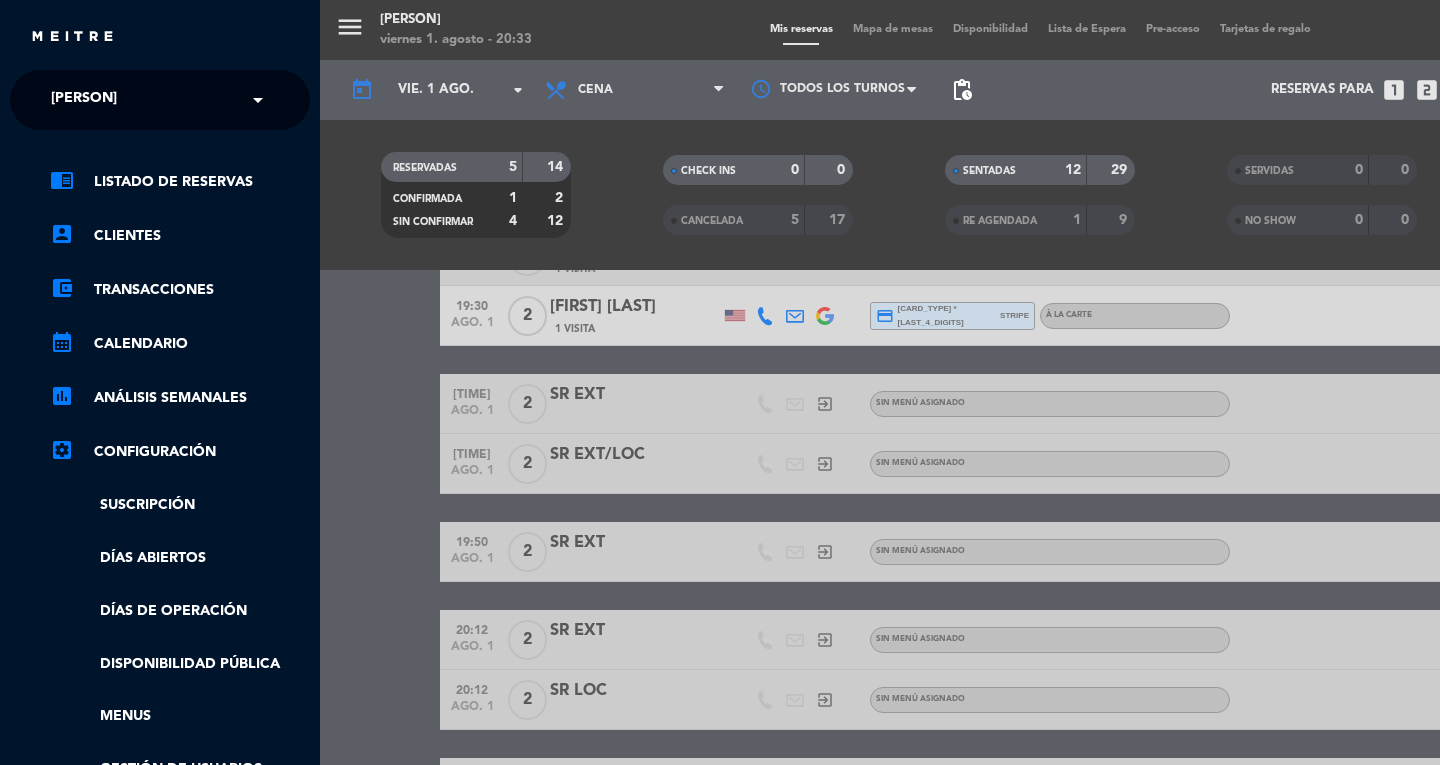 click 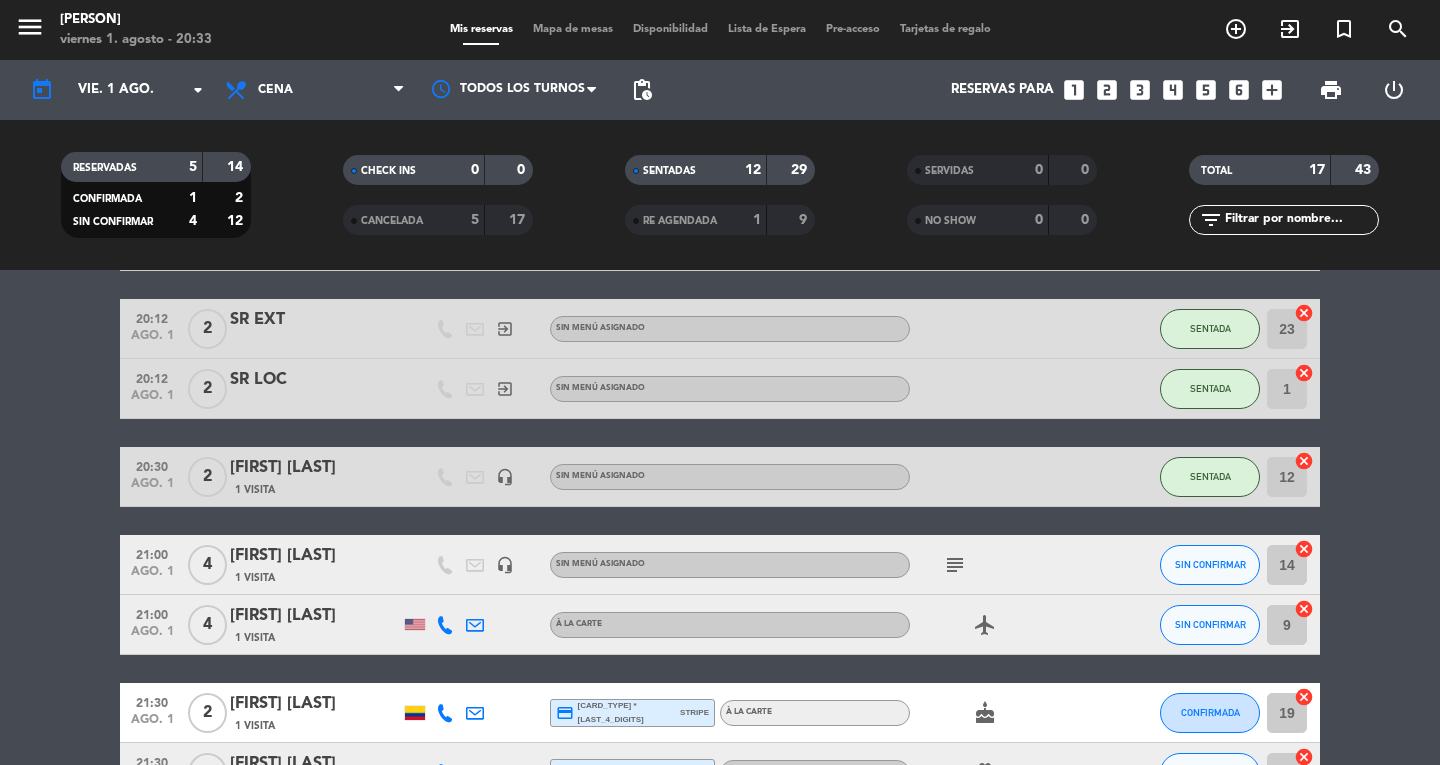scroll, scrollTop: 802, scrollLeft: 0, axis: vertical 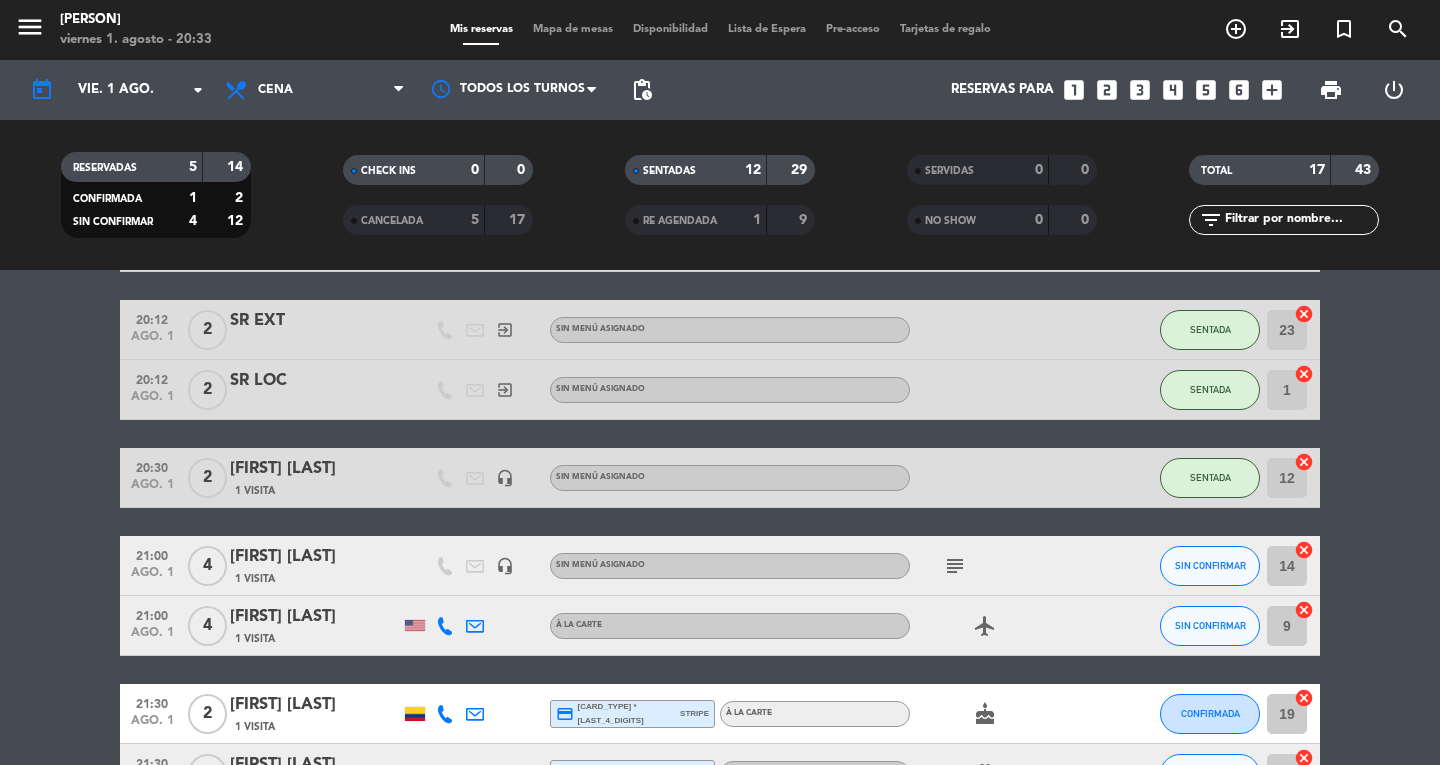 click on "Mapa de mesas" at bounding box center (573, 29) 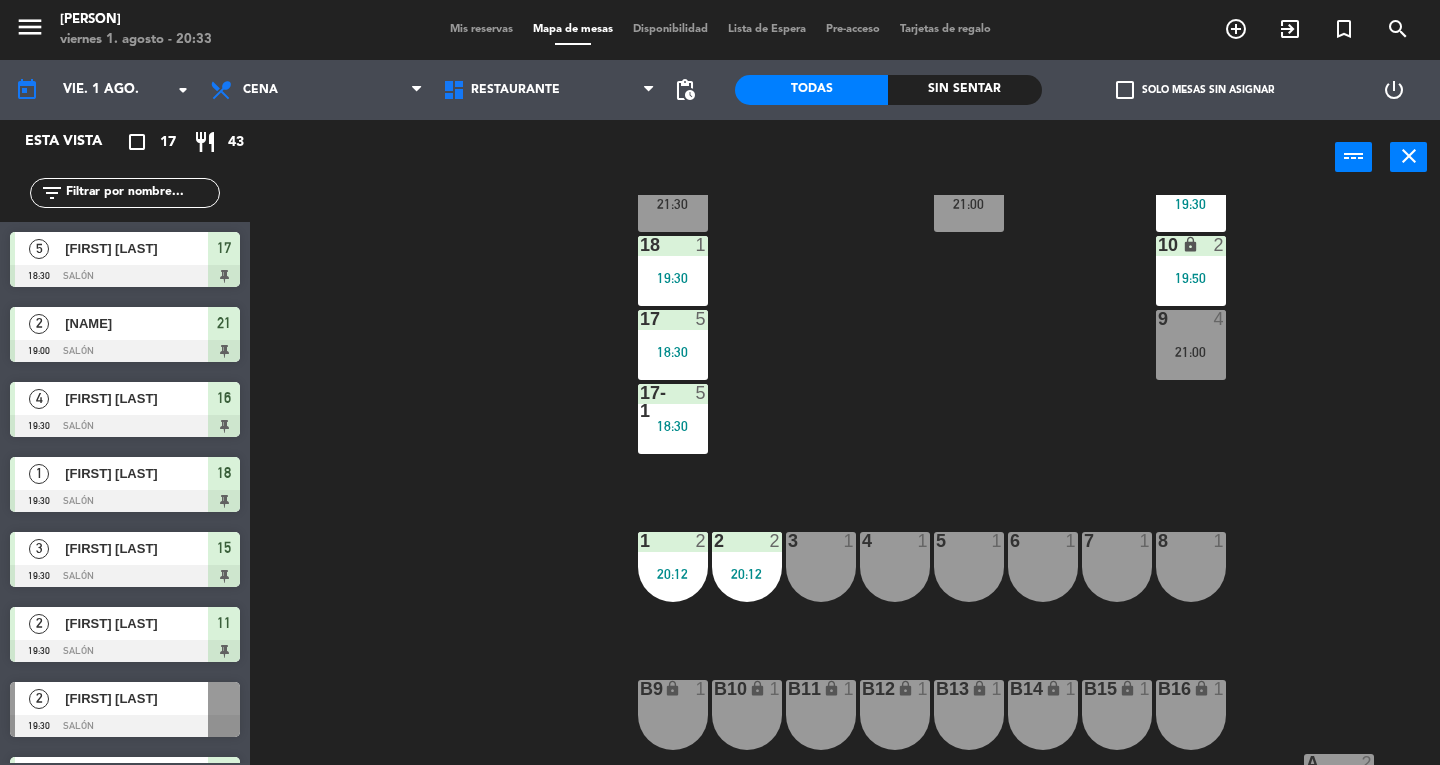 scroll, scrollTop: 290, scrollLeft: 0, axis: vertical 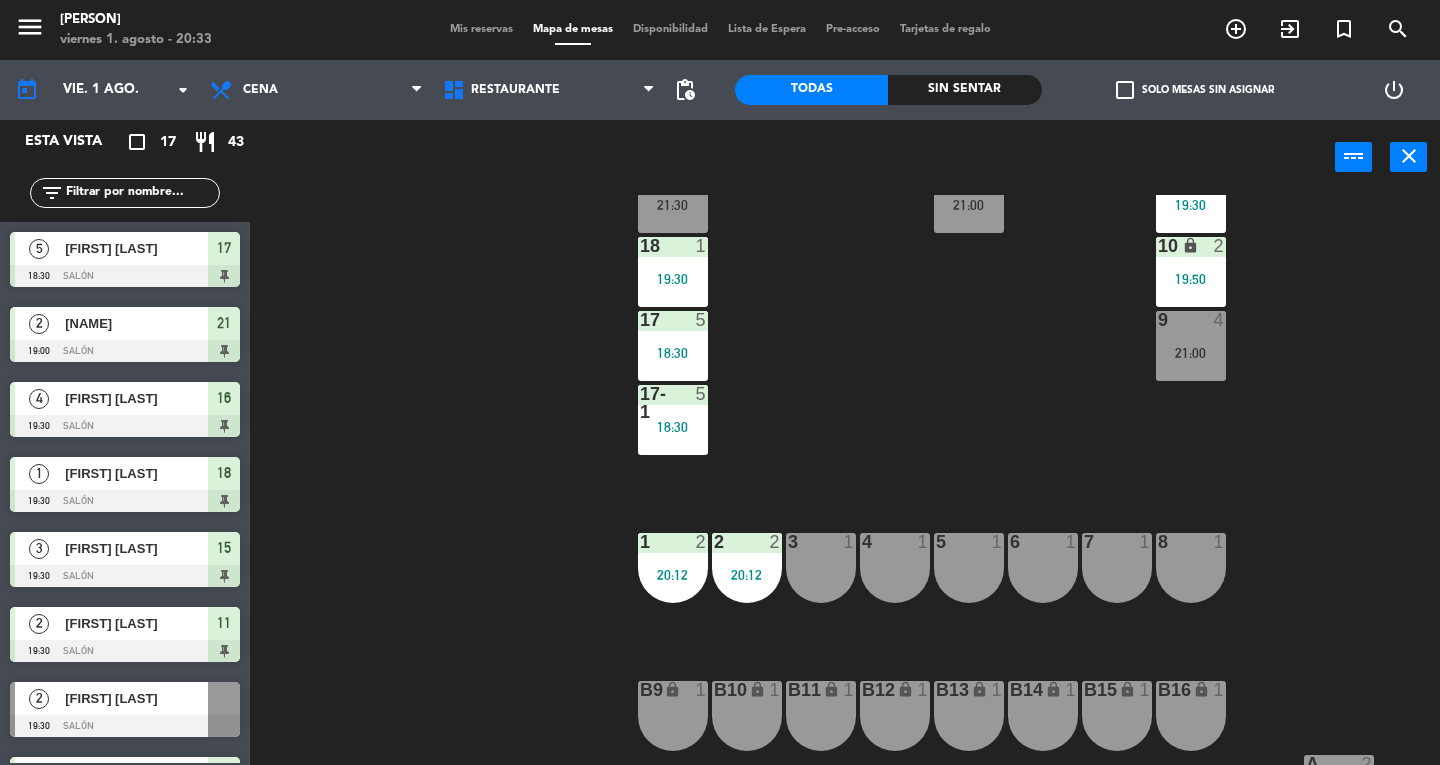 click on "4  1" at bounding box center (895, 568) 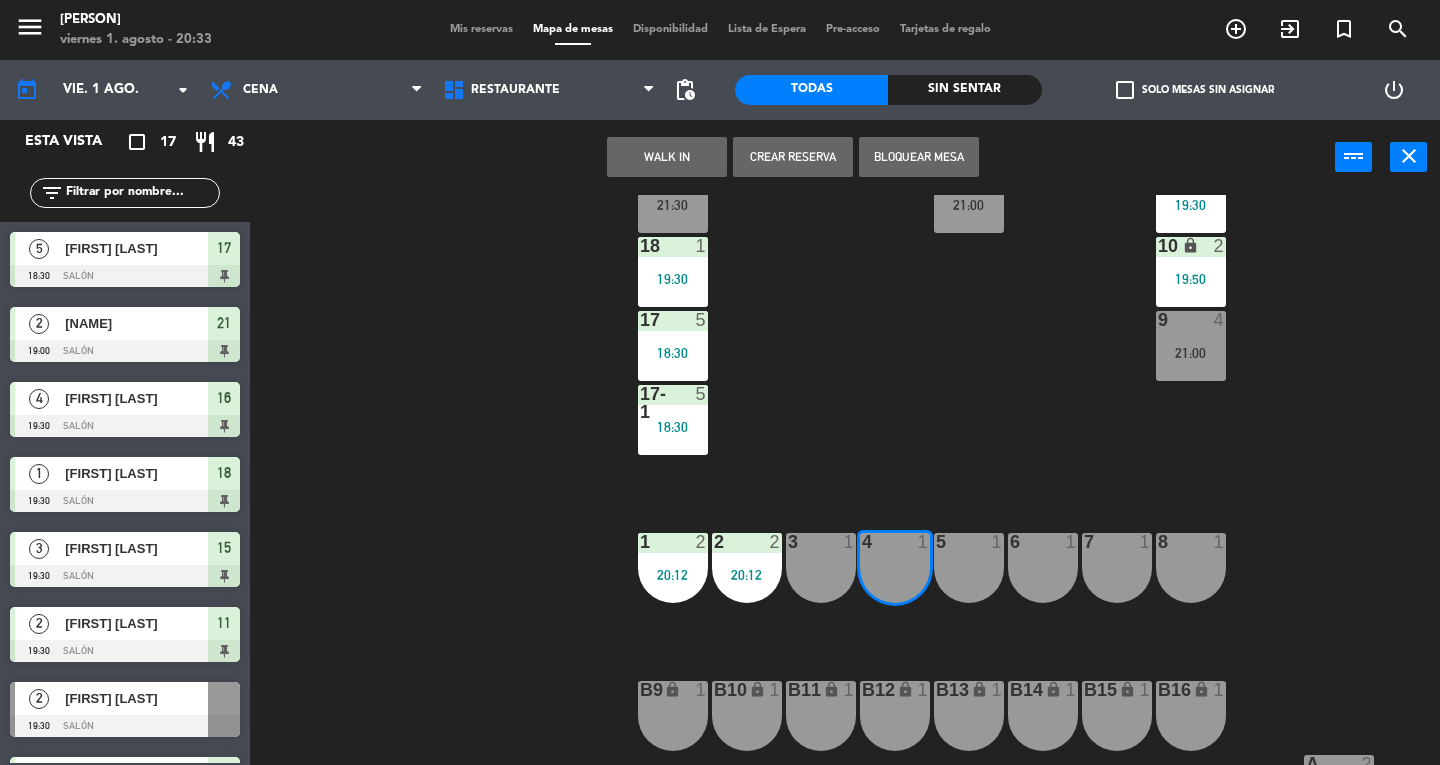 click on "WALK IN" at bounding box center [667, 157] 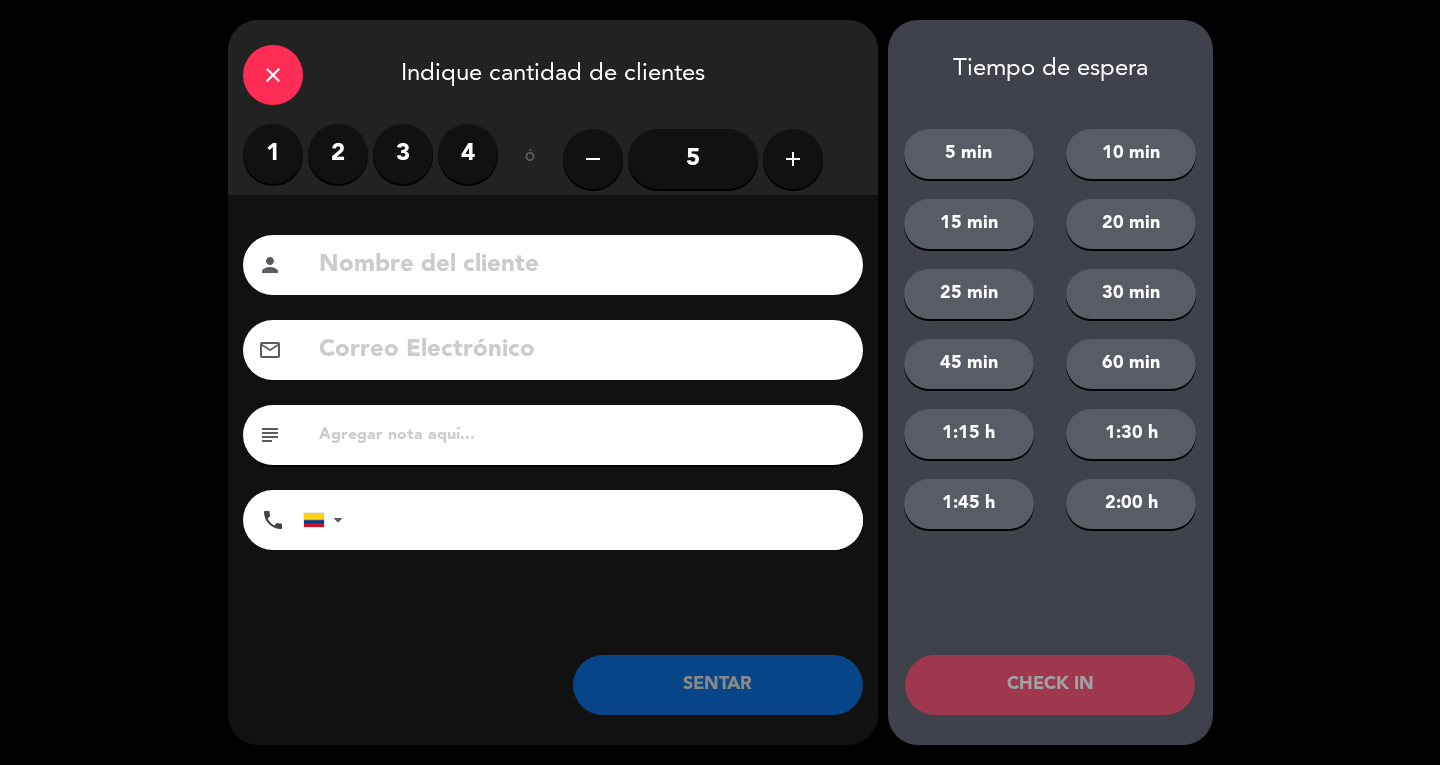 click on "1" at bounding box center (273, 154) 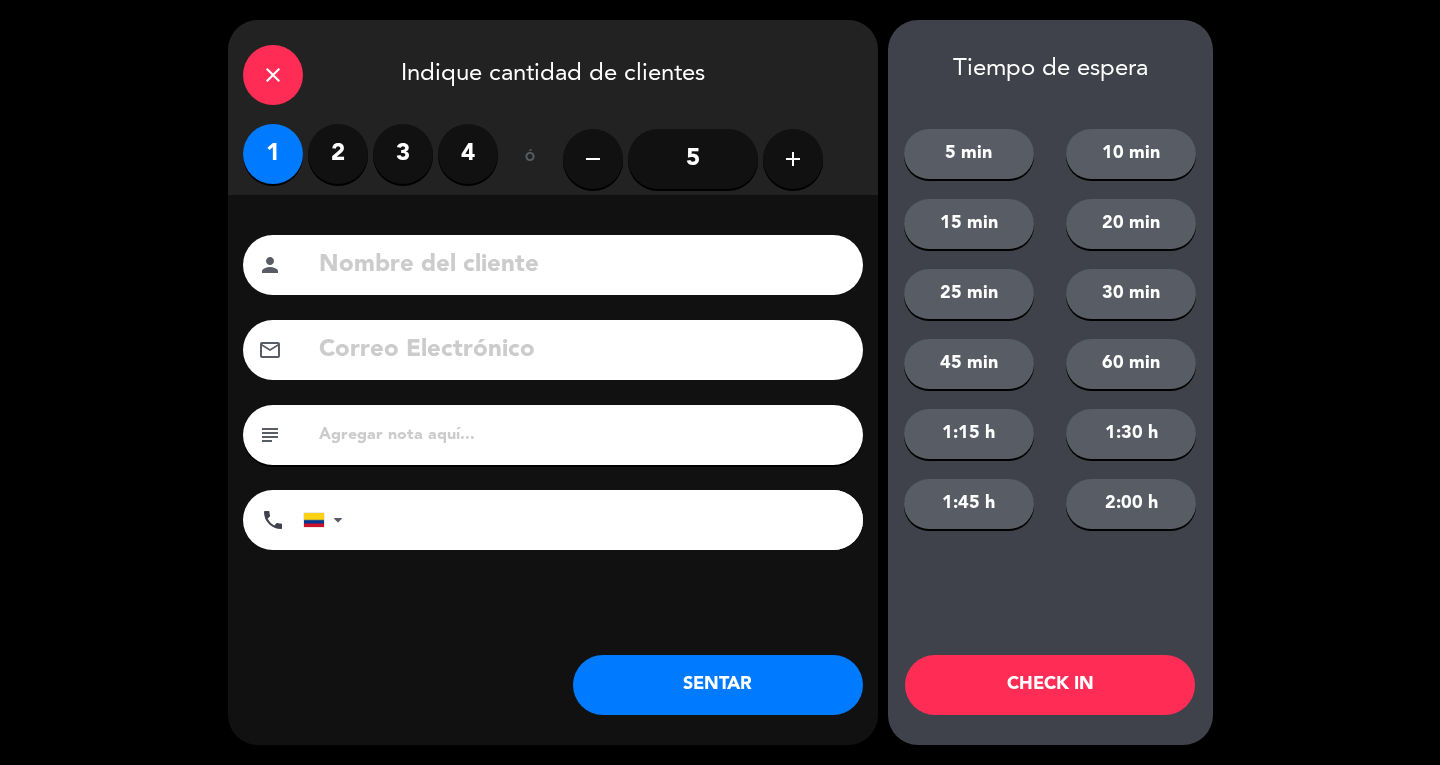 click 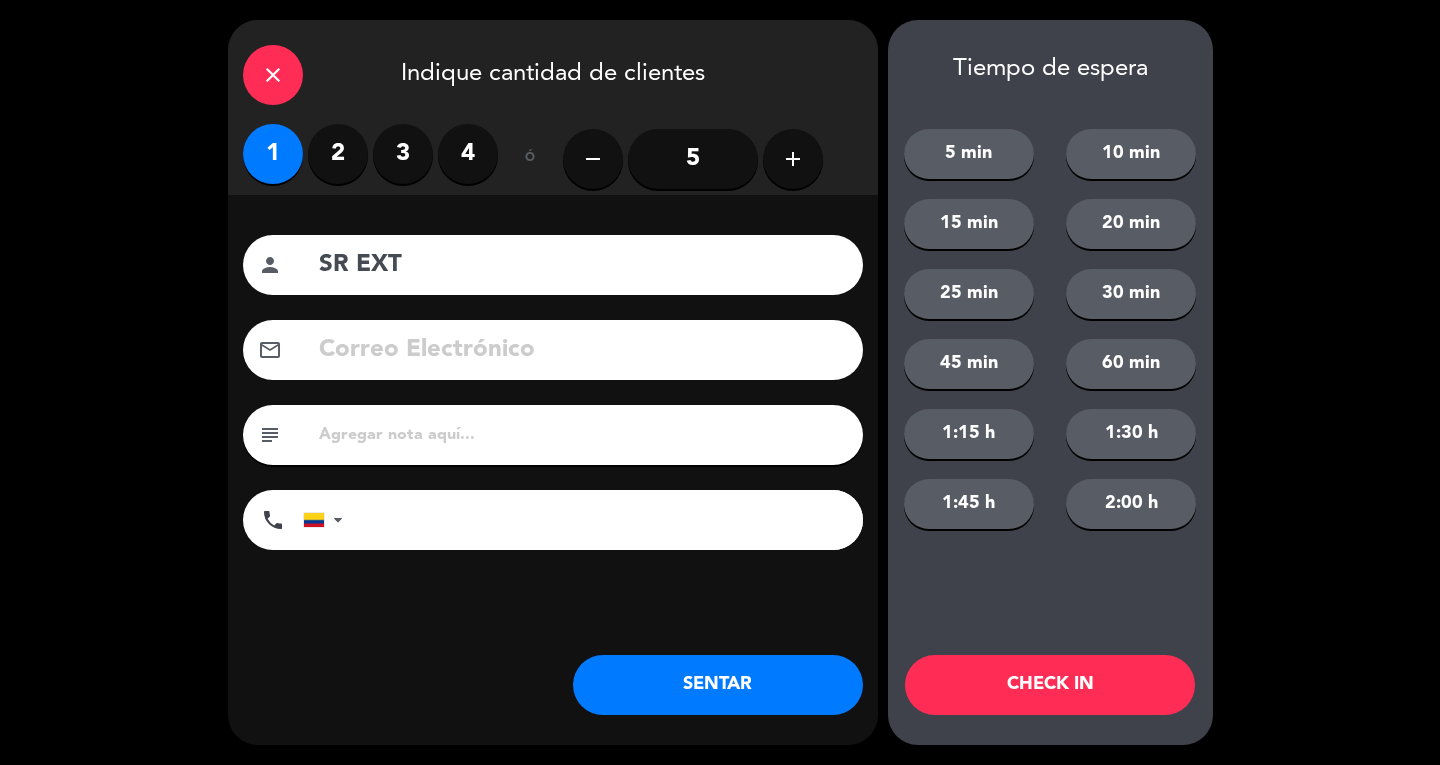 type on "SR EXT" 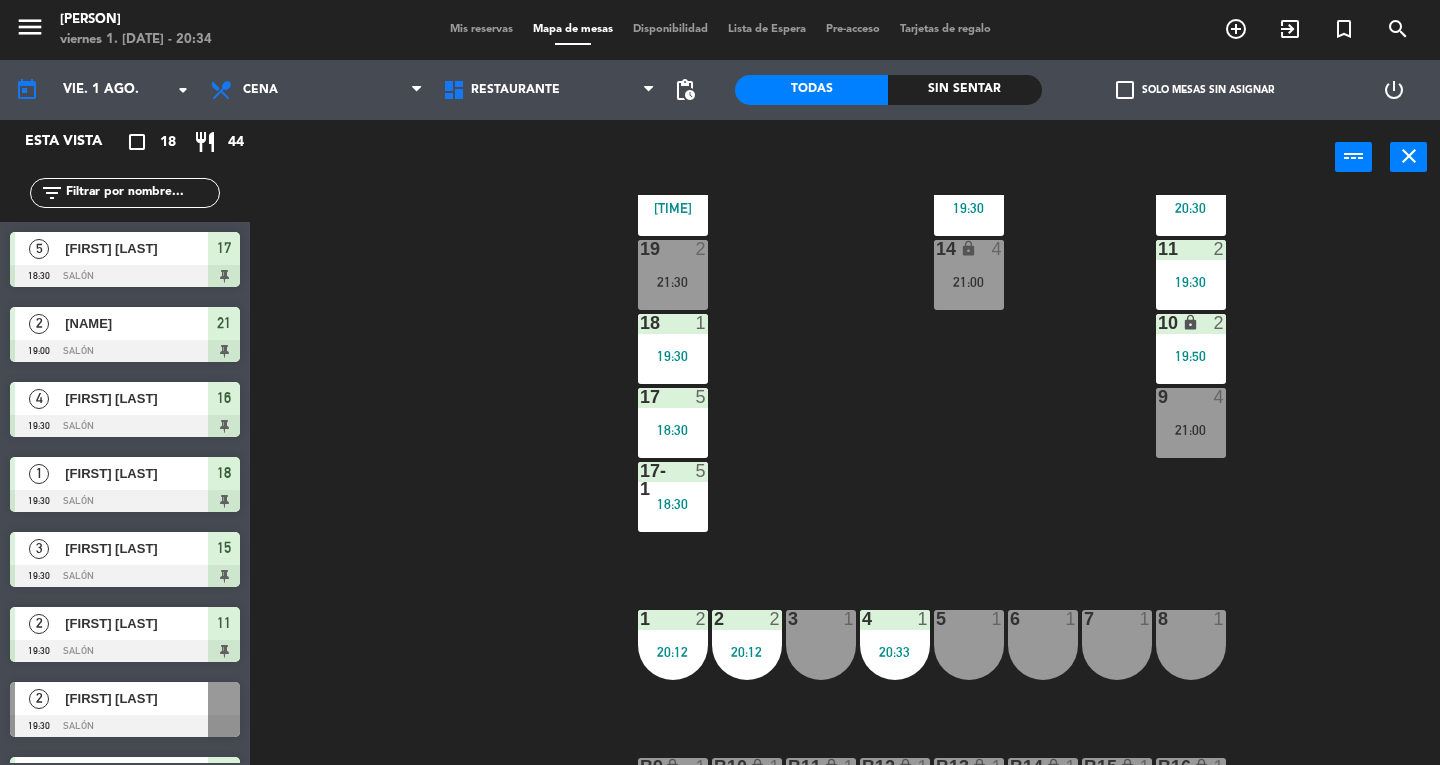 scroll, scrollTop: 0, scrollLeft: 0, axis: both 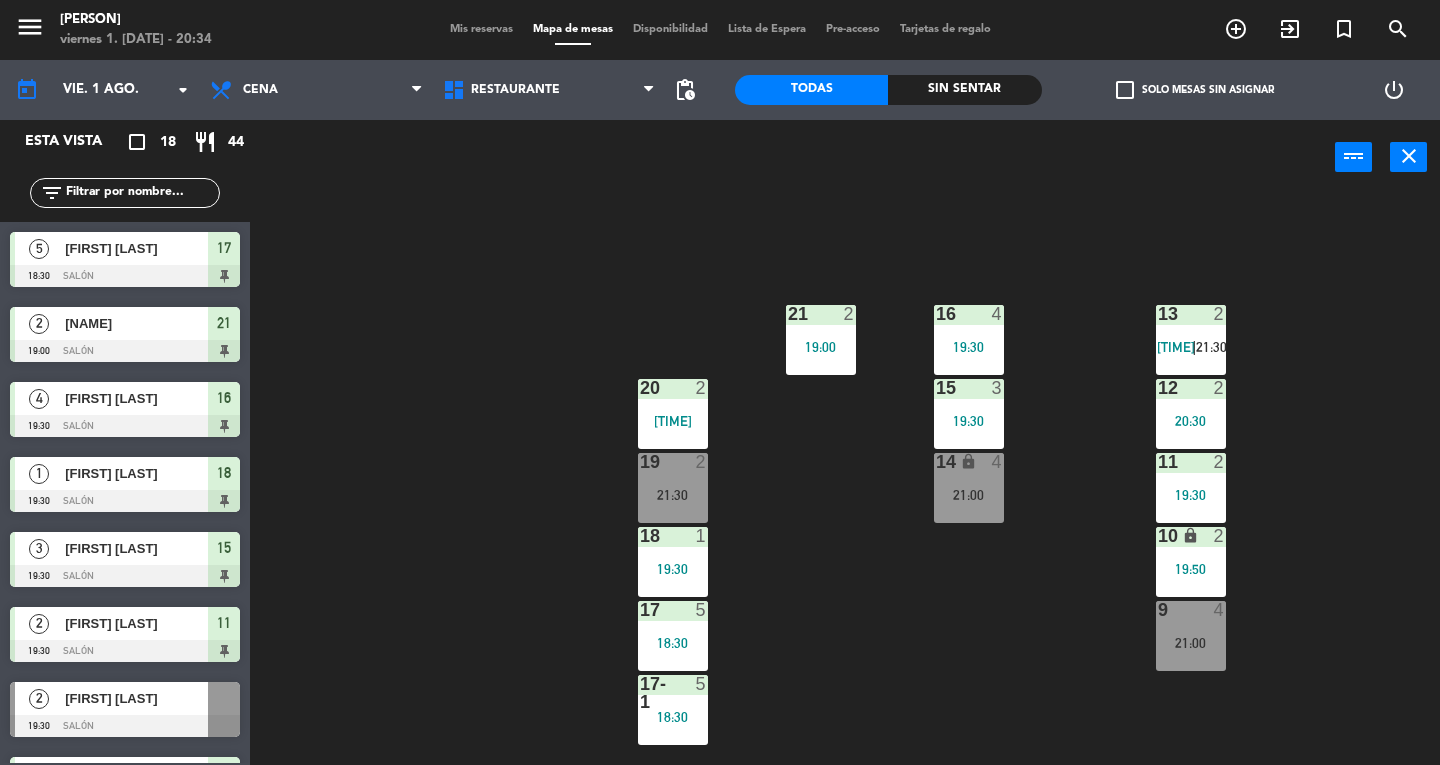 click on "Mis reservas" at bounding box center (481, 29) 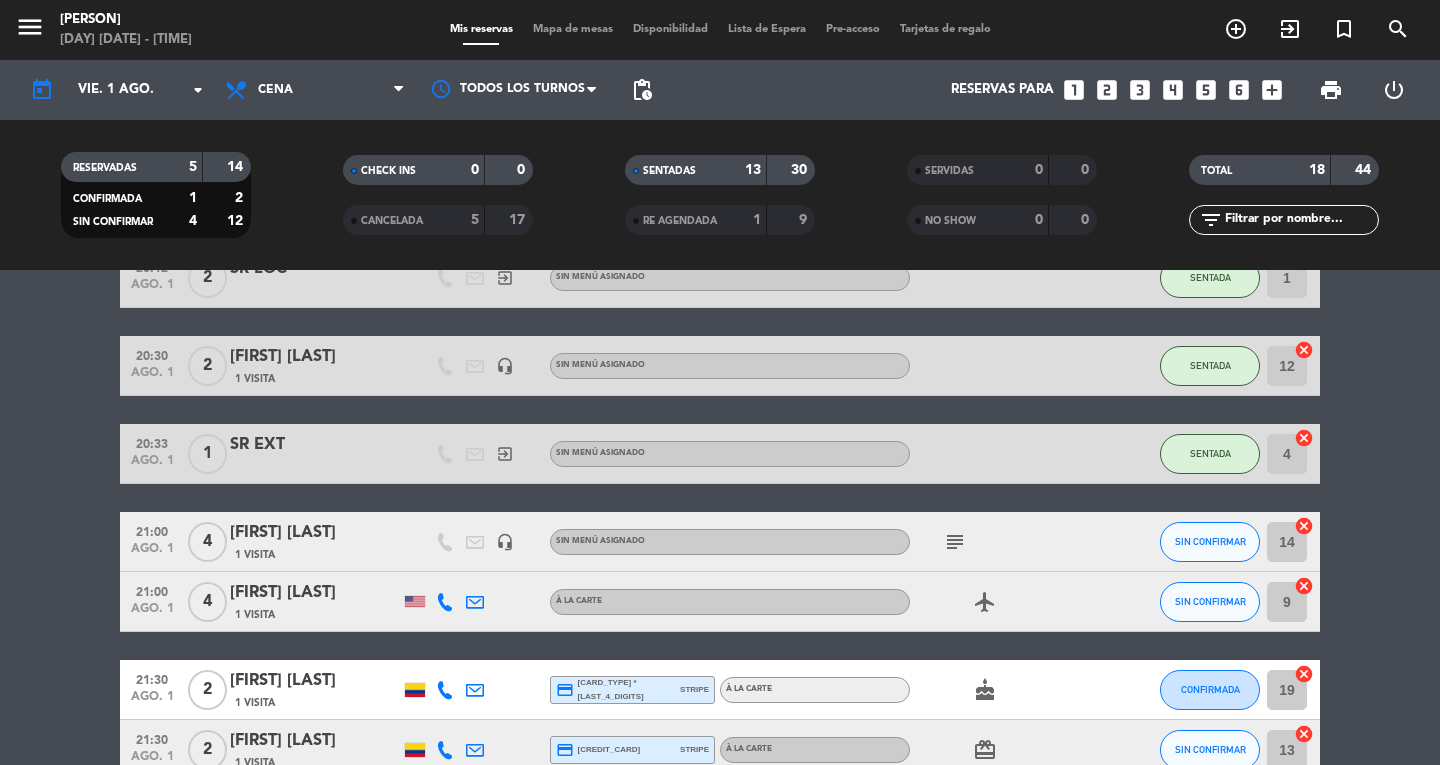 scroll, scrollTop: 913, scrollLeft: 0, axis: vertical 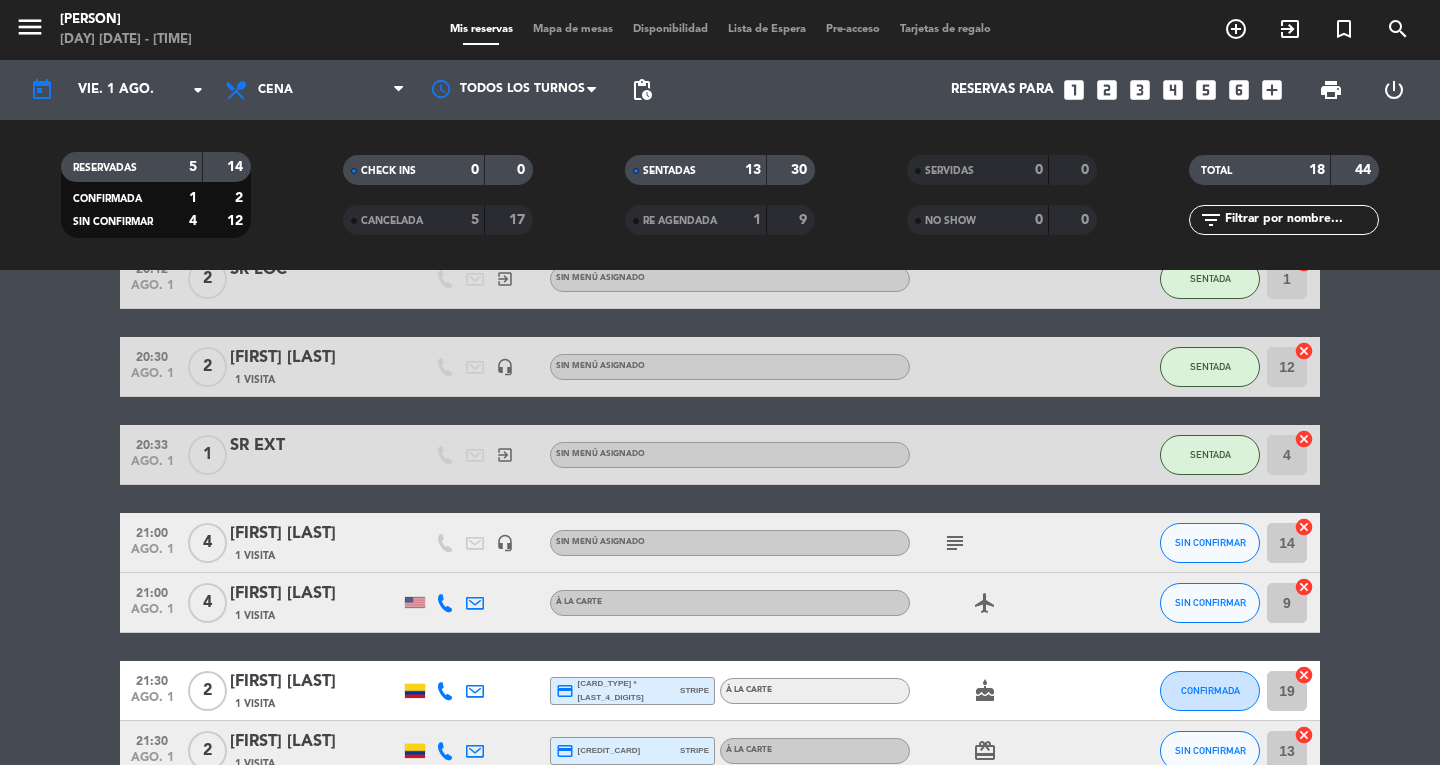 click on "menu" at bounding box center (30, 27) 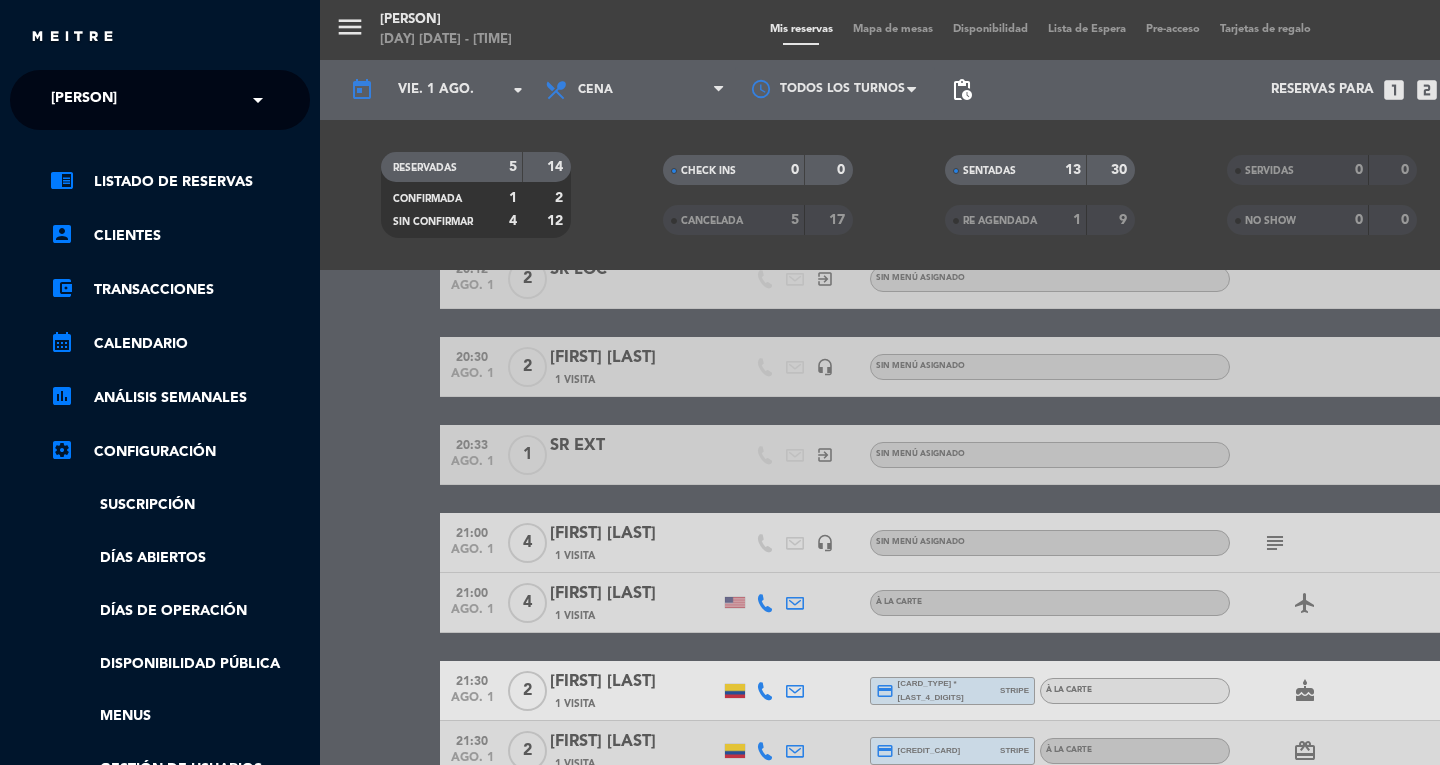click 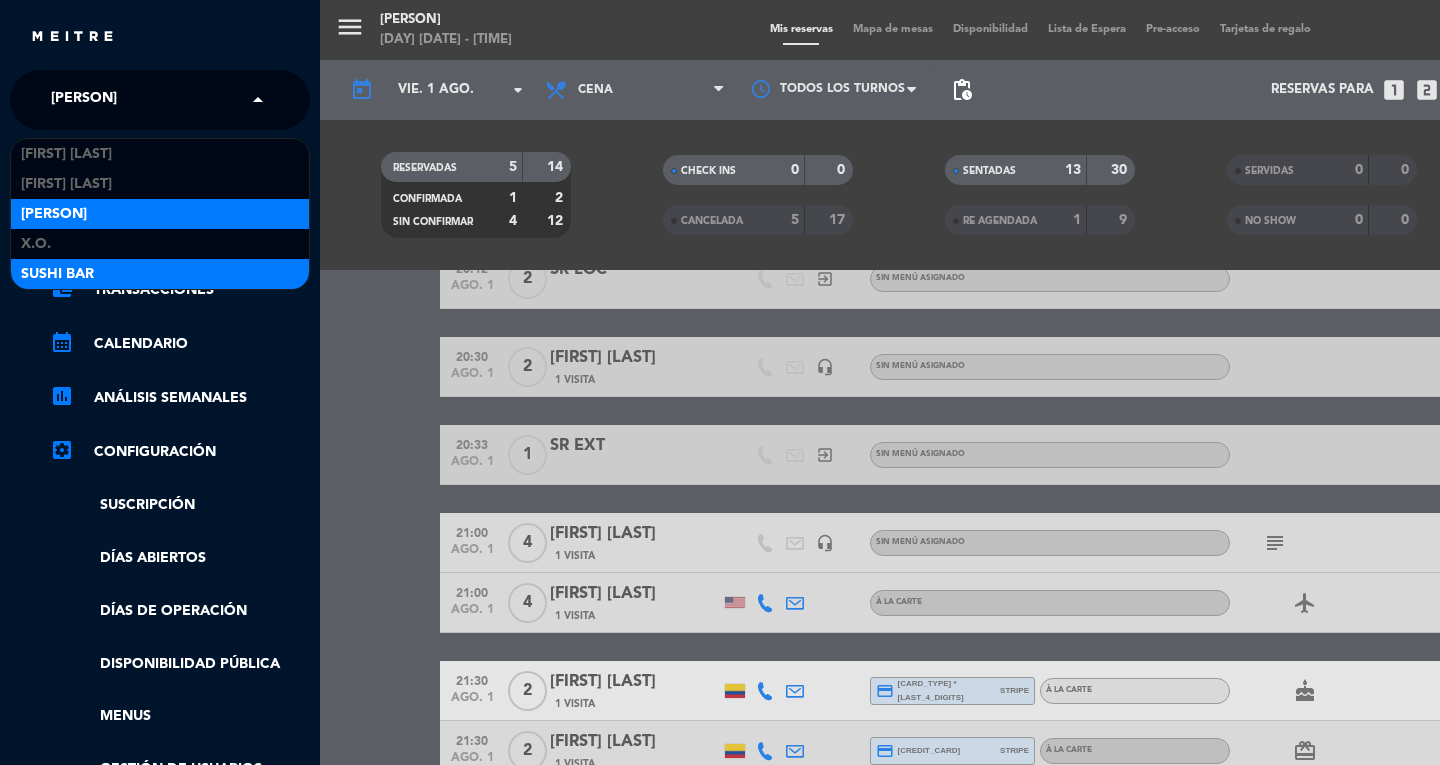 click on "SUSHI BAR" at bounding box center (57, 274) 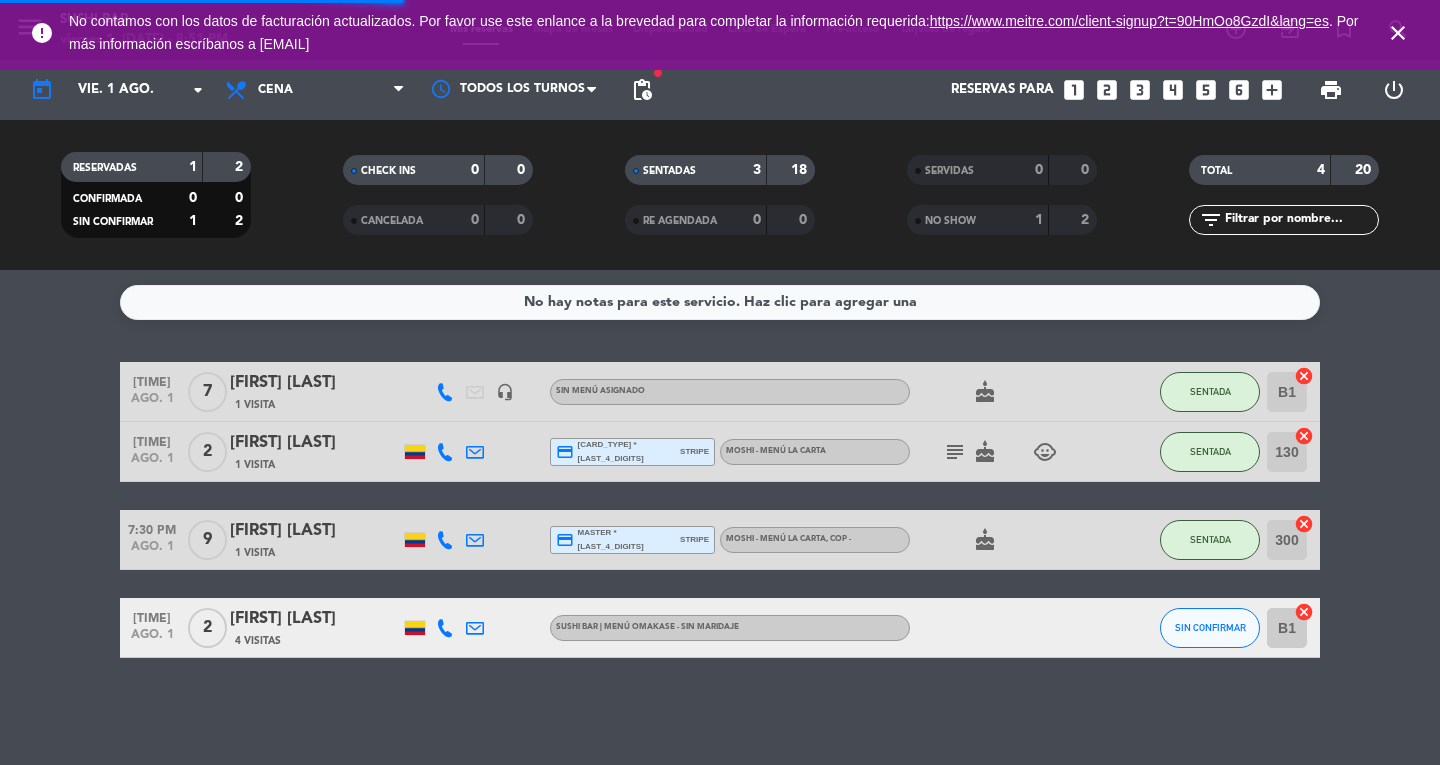 scroll, scrollTop: 0, scrollLeft: 0, axis: both 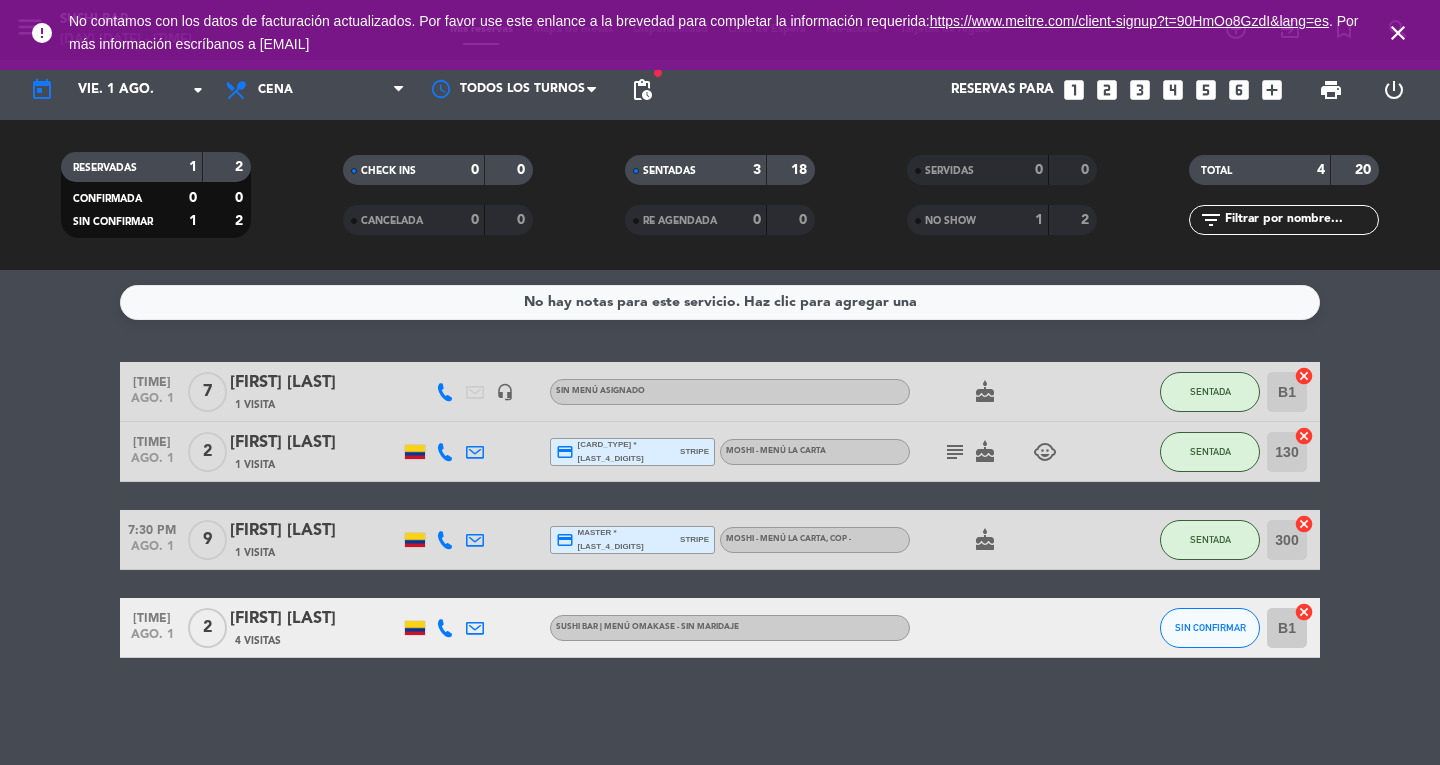 click on "close" at bounding box center [1398, 33] 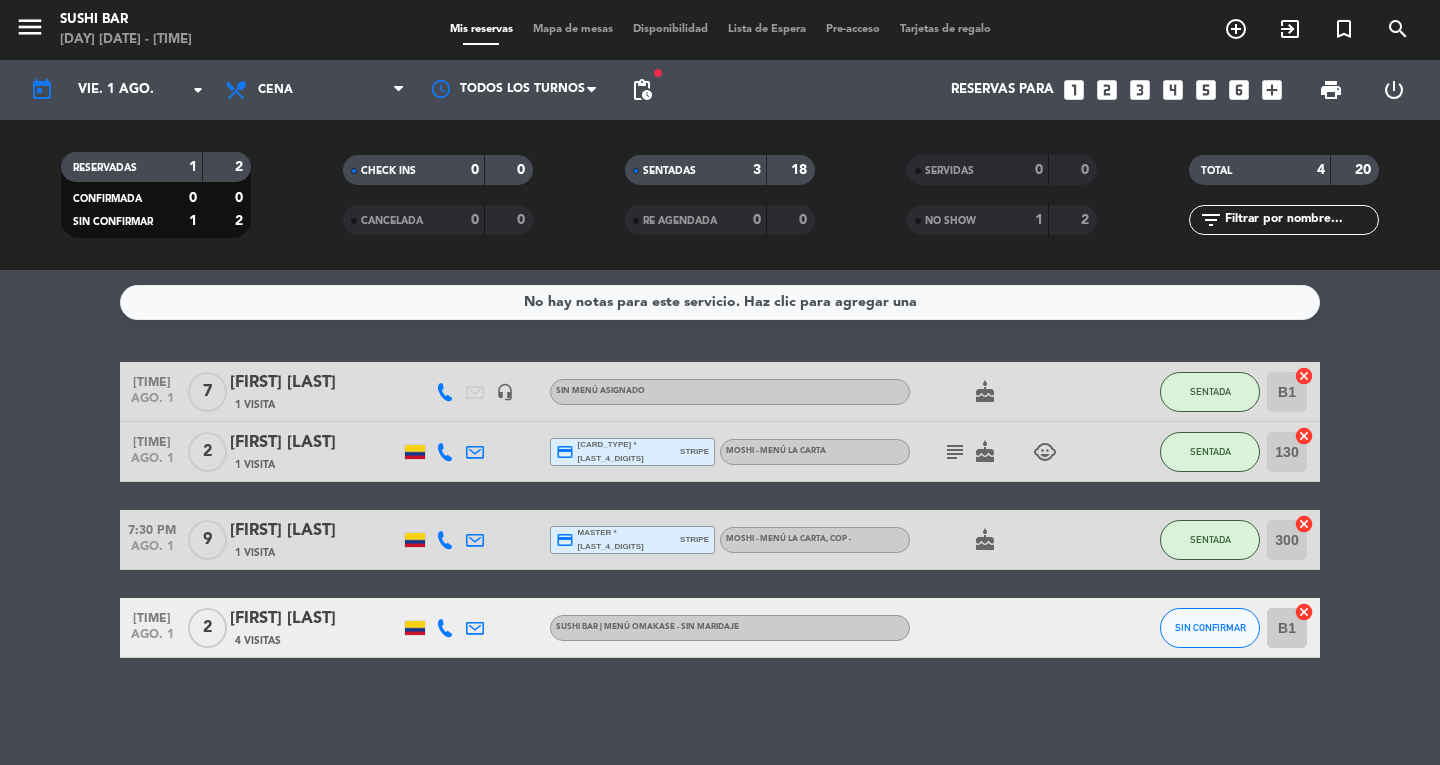 click on "menu" at bounding box center [30, 27] 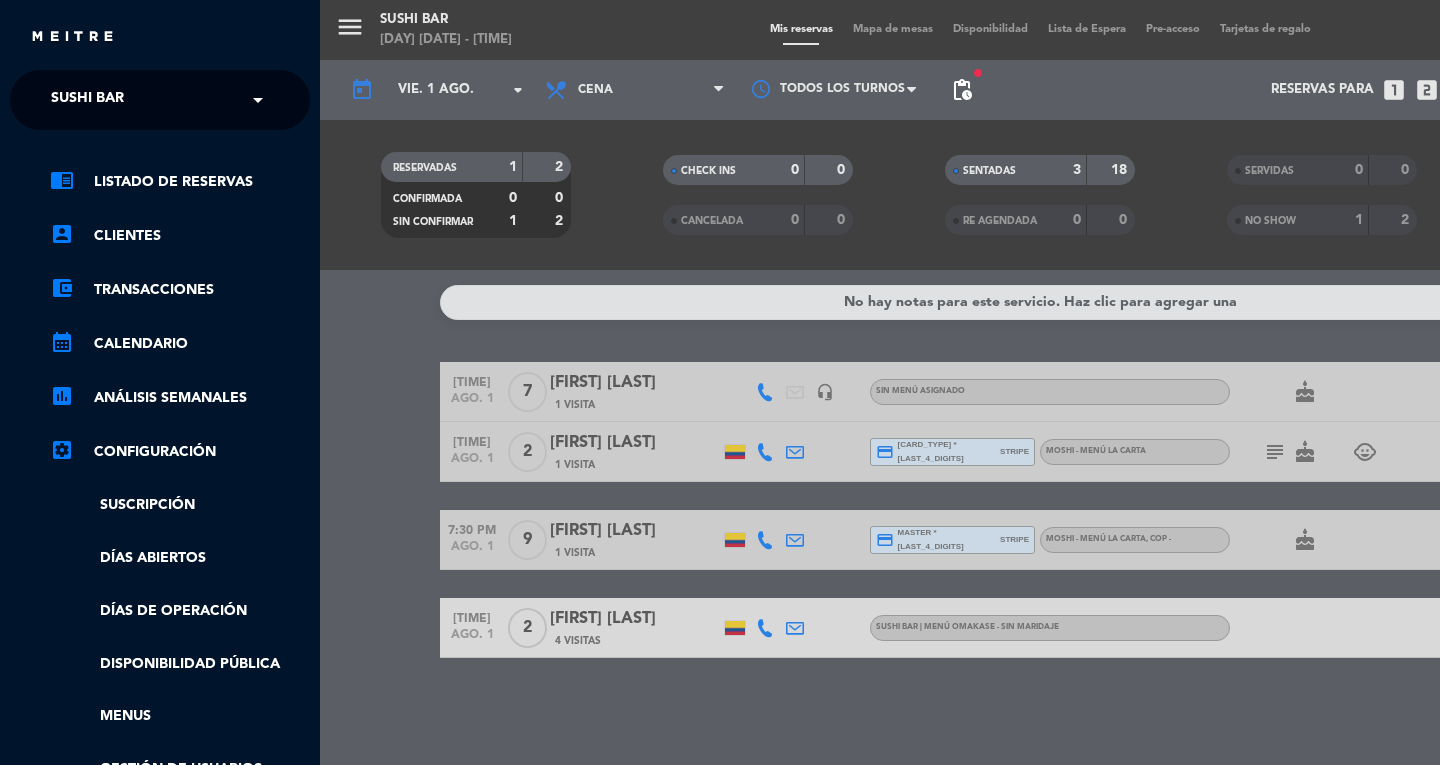 click 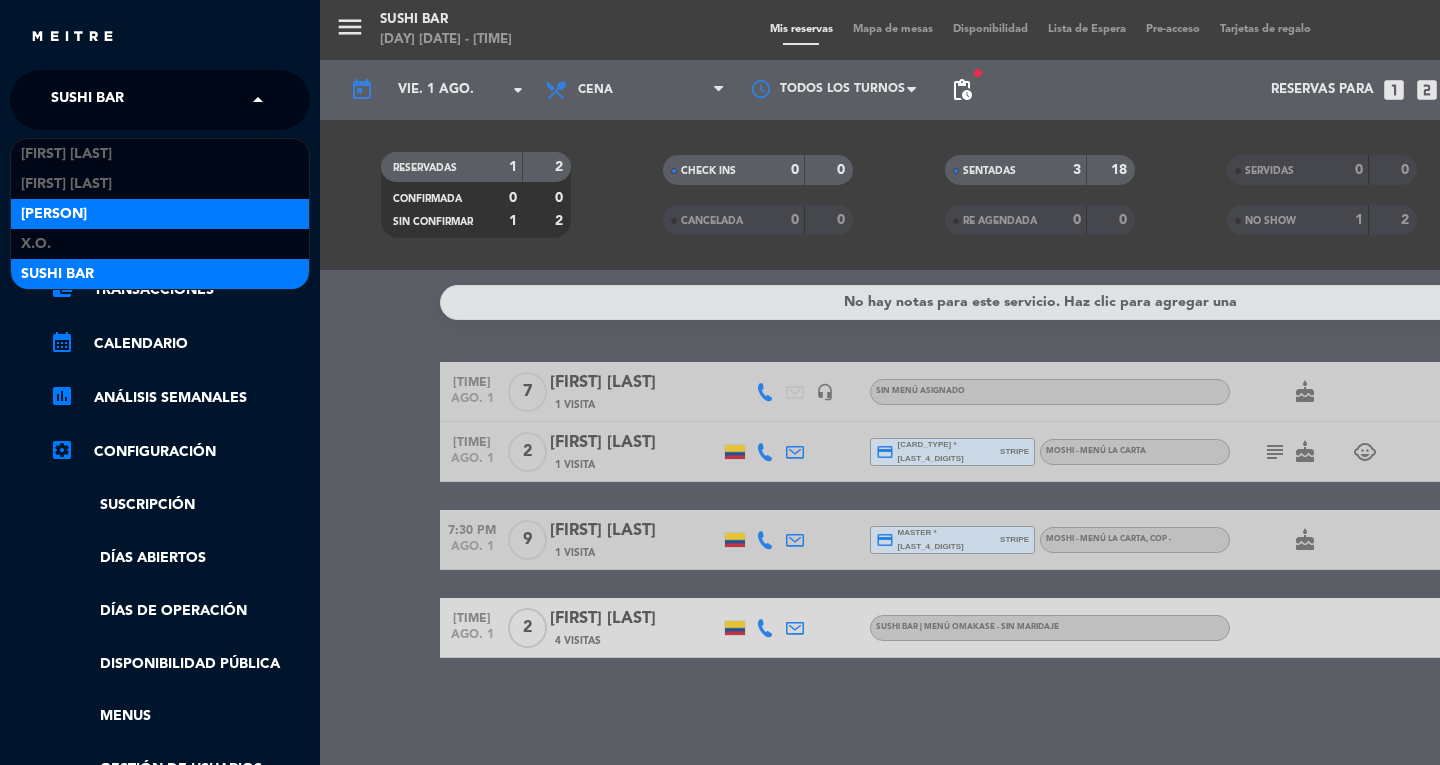 click on "[PERSON]" at bounding box center [54, 214] 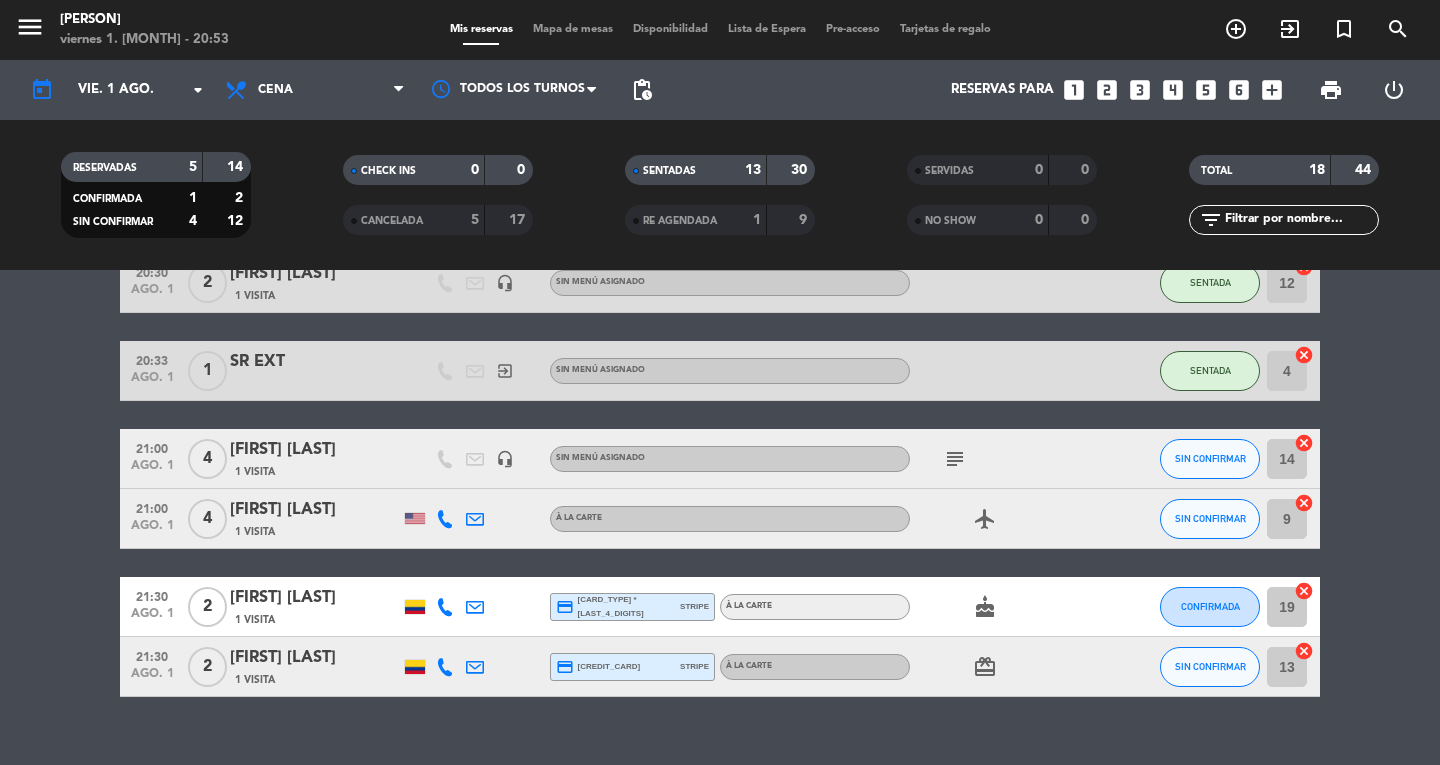 scroll, scrollTop: 995, scrollLeft: 0, axis: vertical 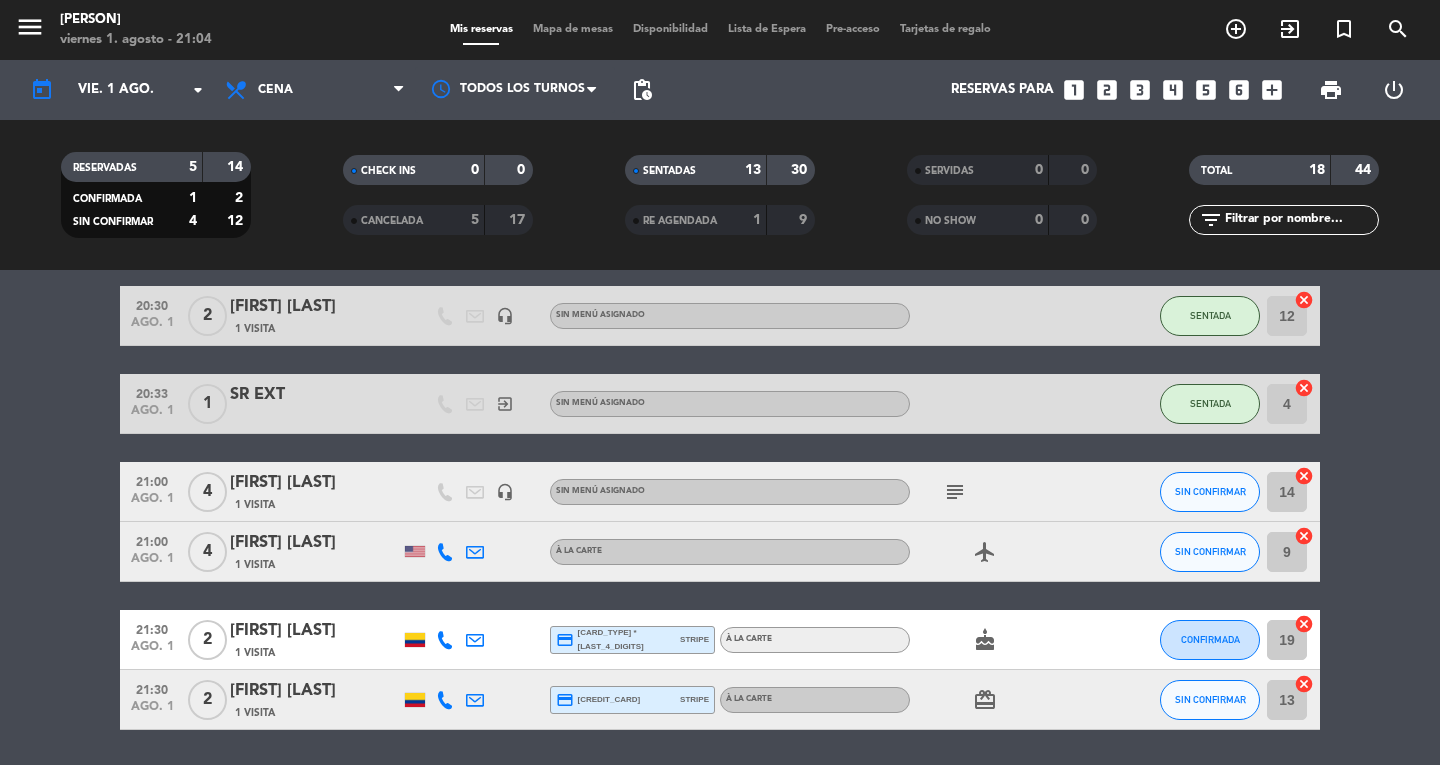 click on "Mapa de mesas" at bounding box center [573, 29] 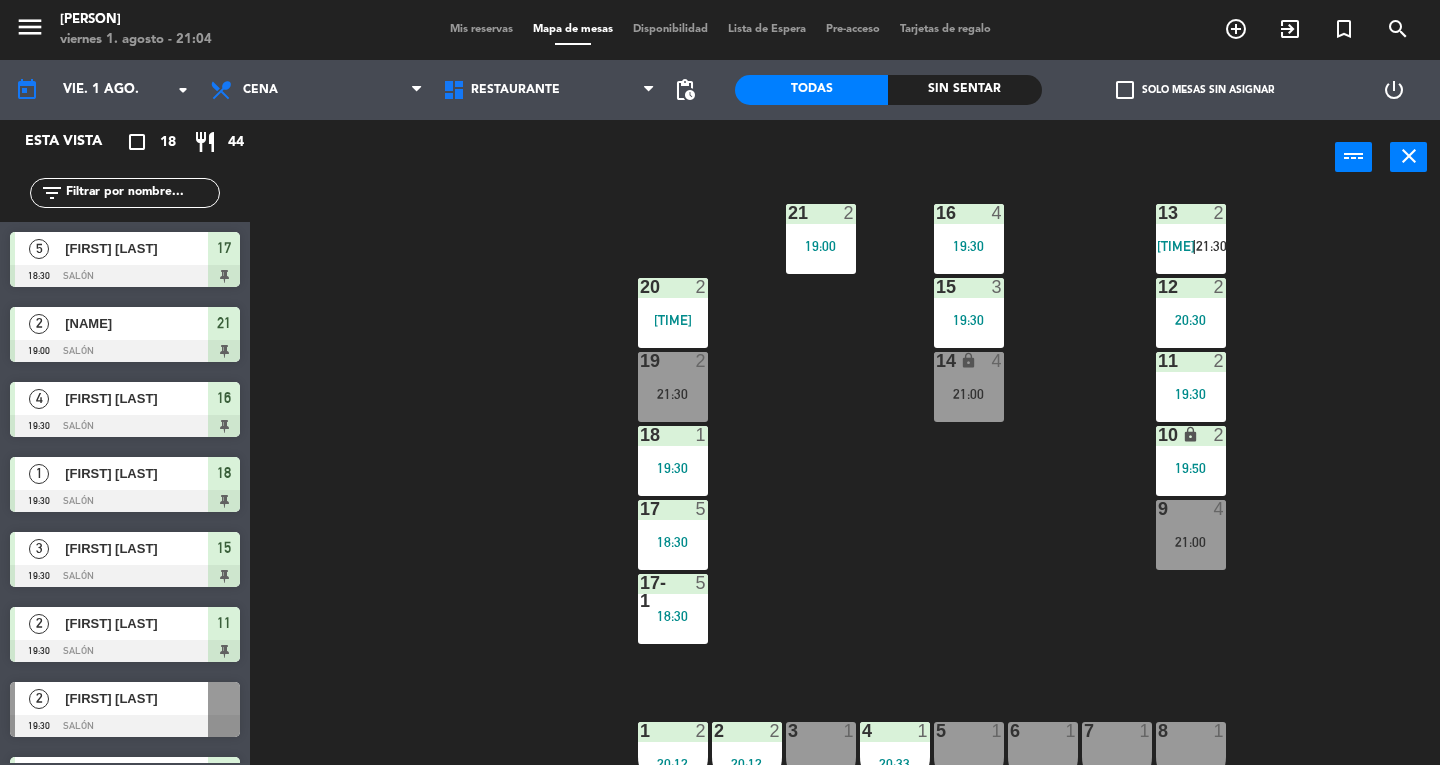 scroll, scrollTop: 97, scrollLeft: 0, axis: vertical 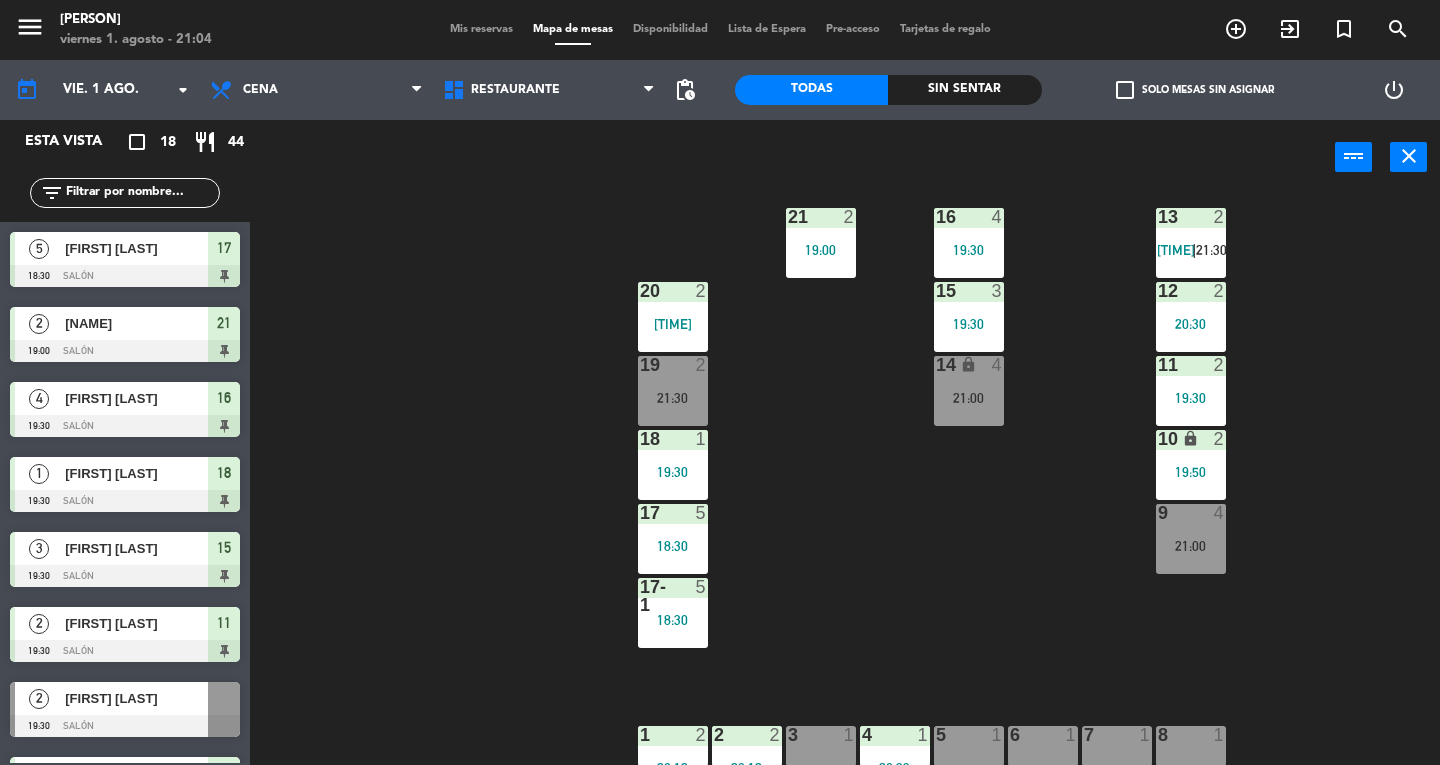 click on "9  4   21:00" at bounding box center [1191, 539] 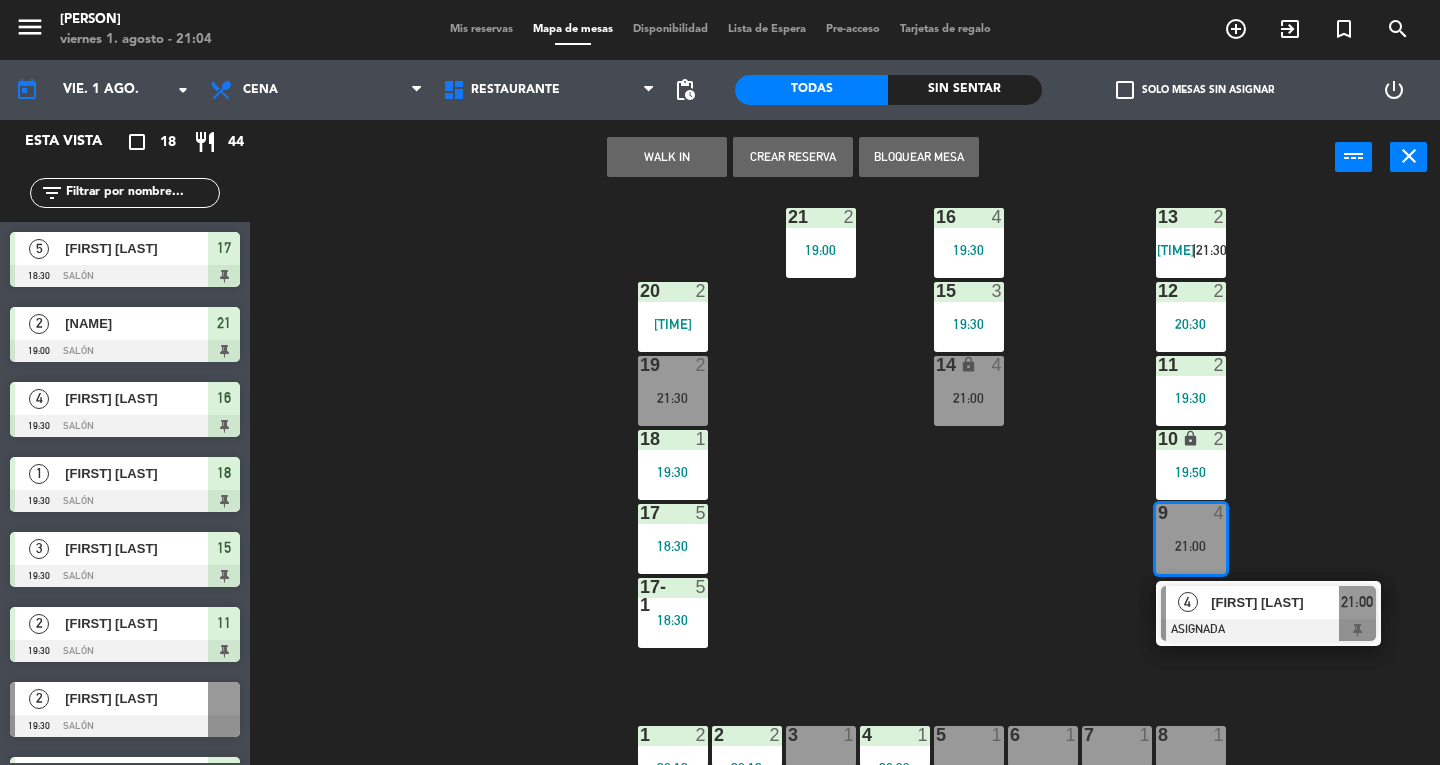 click on "14 lock 4 [TIME]" at bounding box center [969, 391] 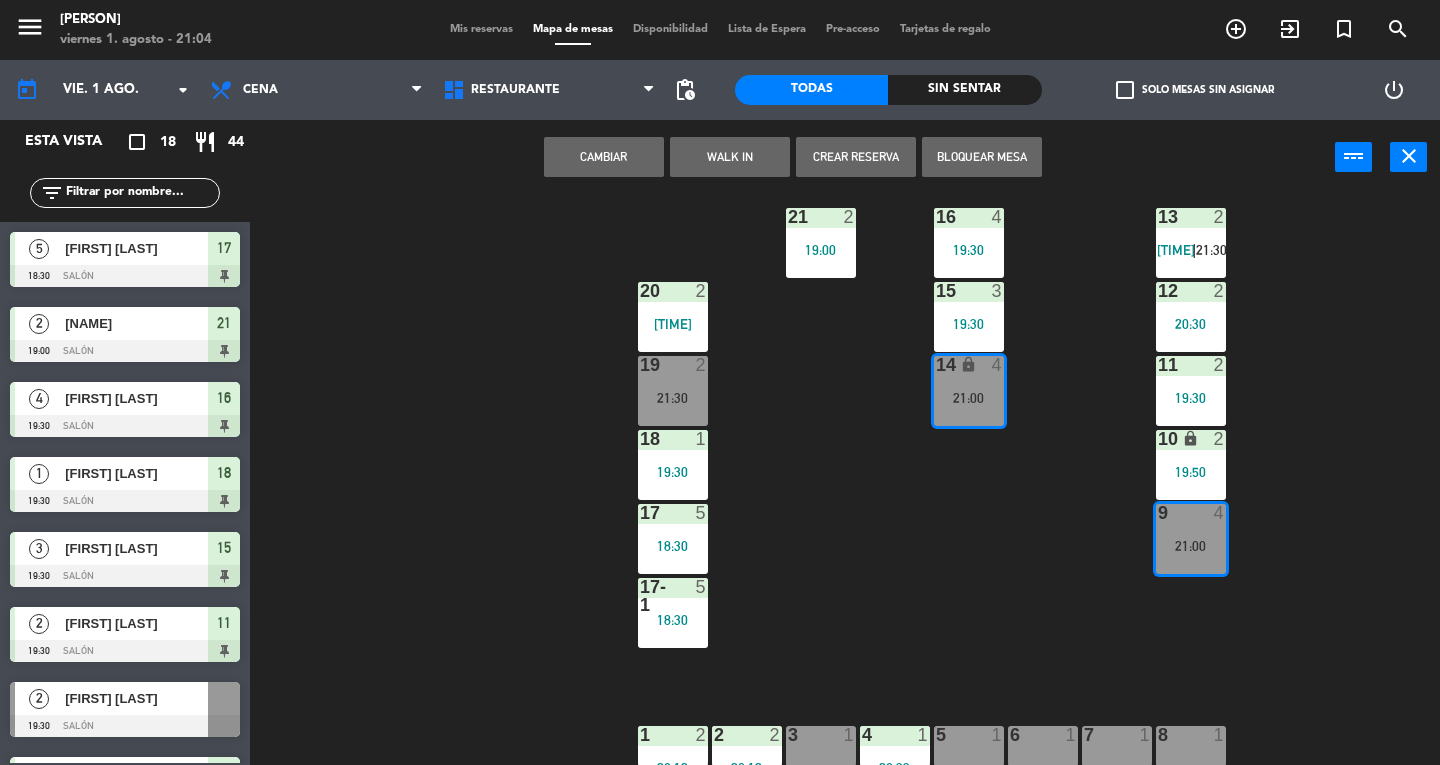 click on "Cambiar" at bounding box center [604, 157] 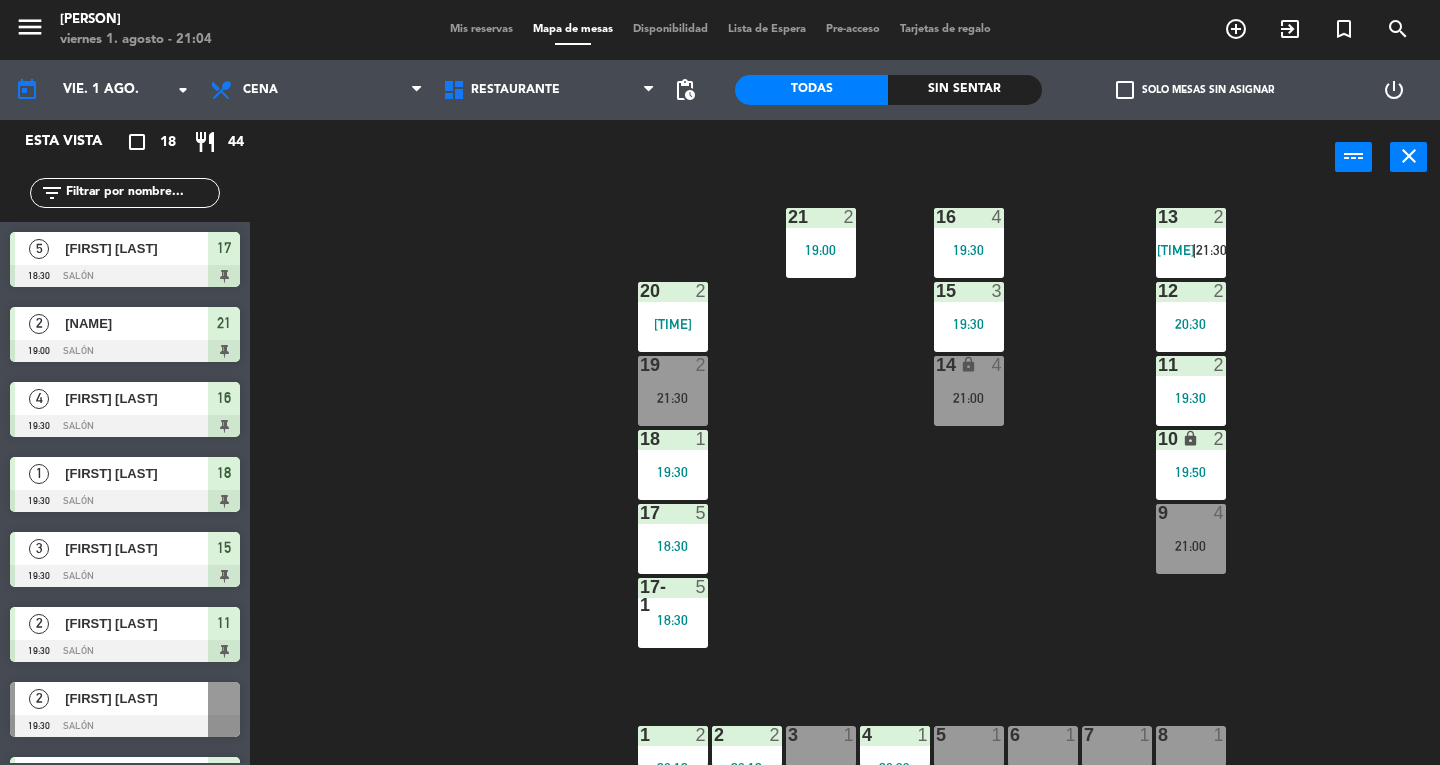 click on "14 lock 4 [TIME]" at bounding box center [969, 391] 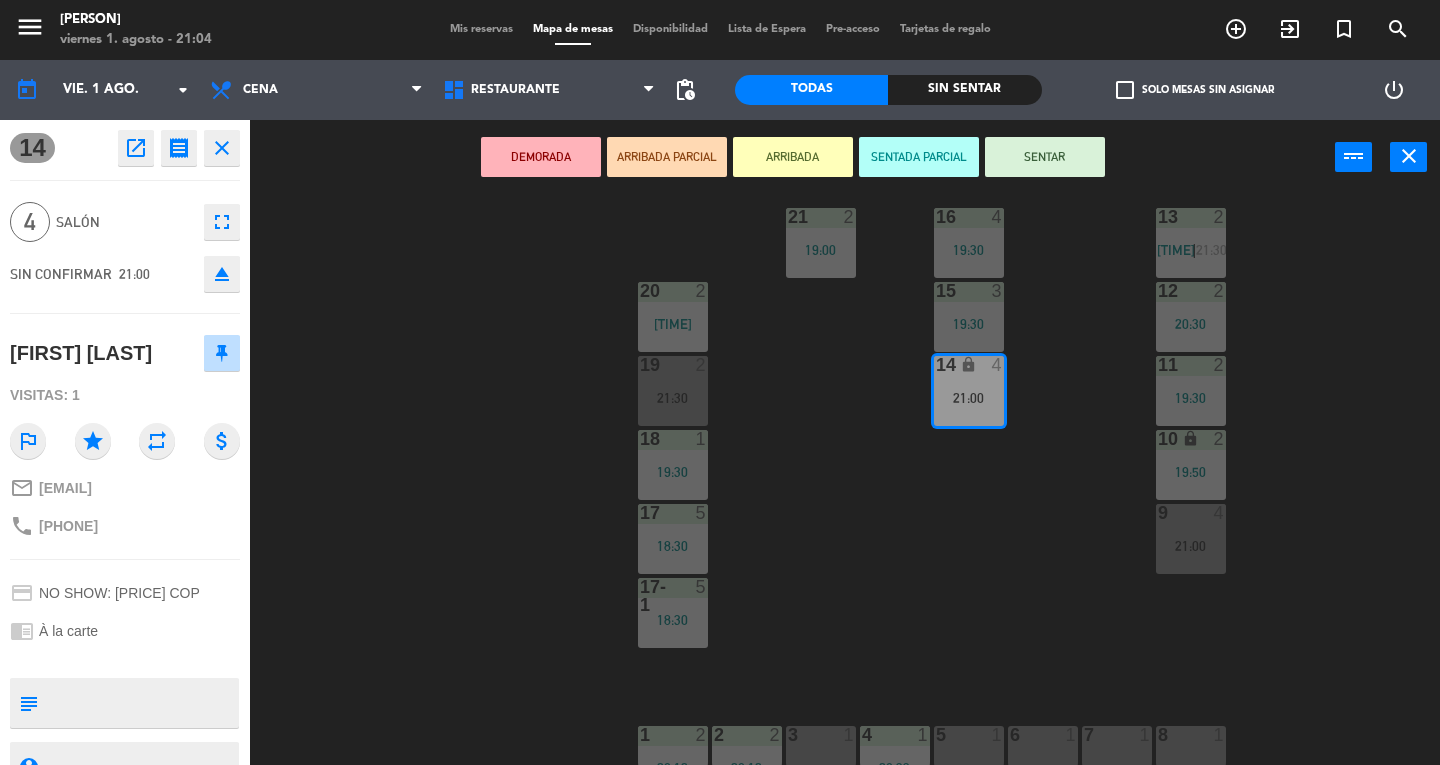 click on "SENTAR" at bounding box center (1045, 157) 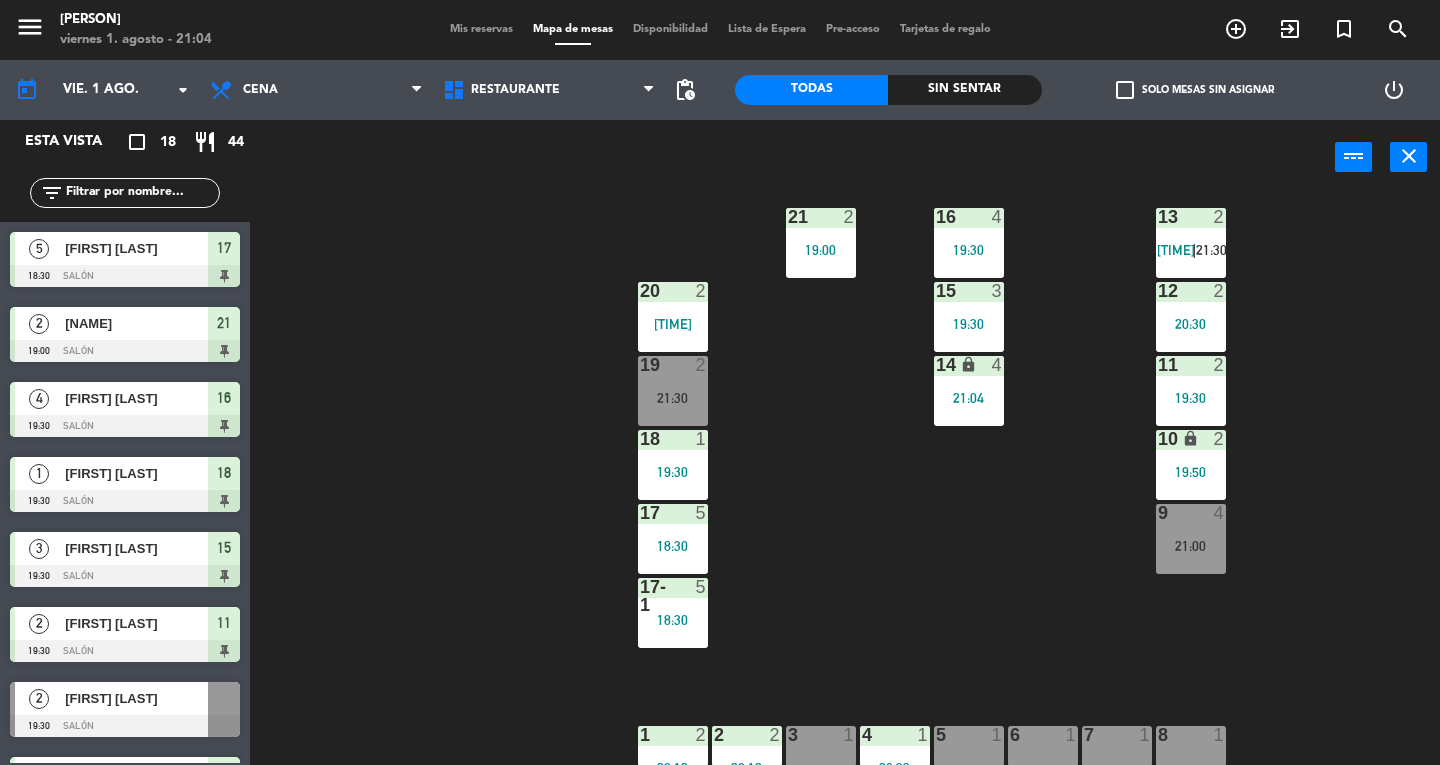 scroll, scrollTop: 0, scrollLeft: 0, axis: both 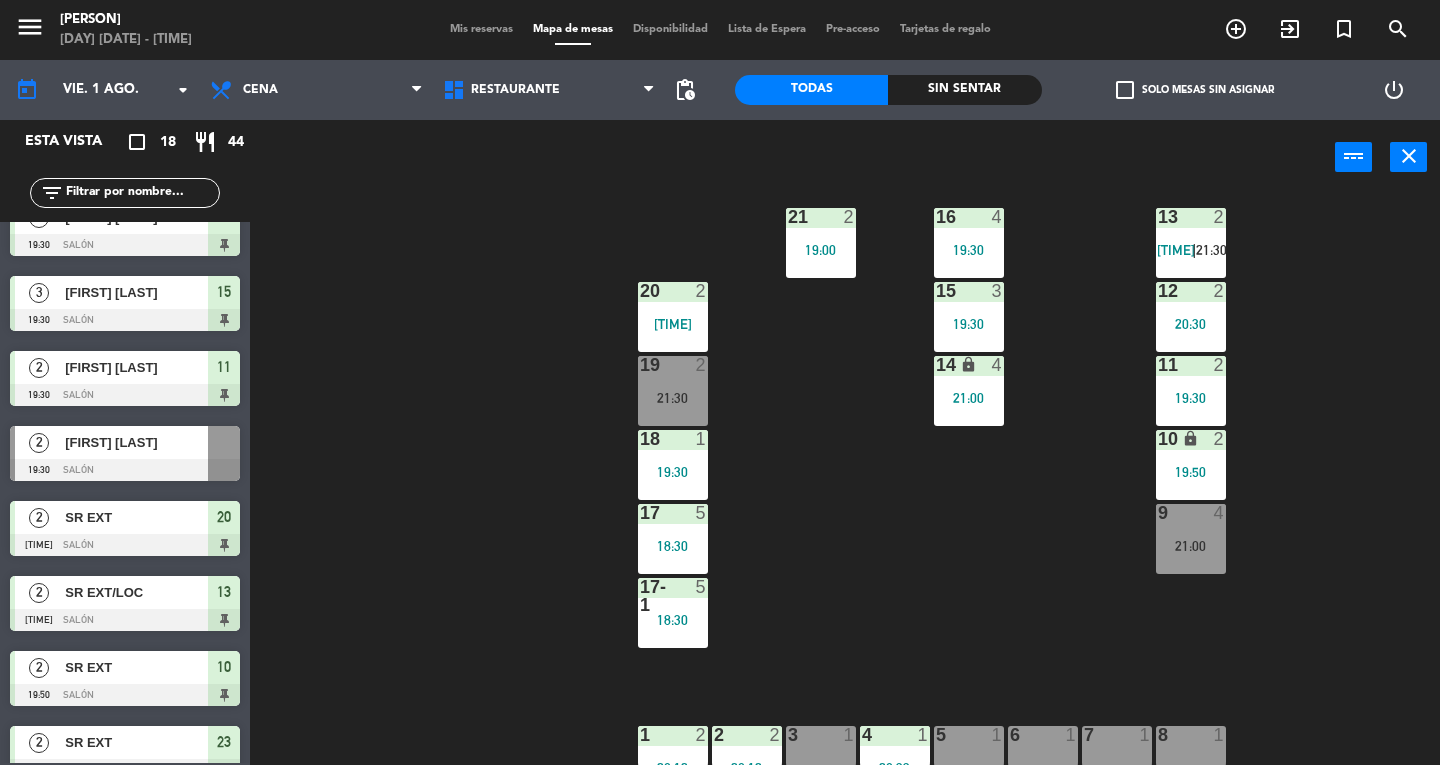 click on "19  2   21:30" at bounding box center (673, 391) 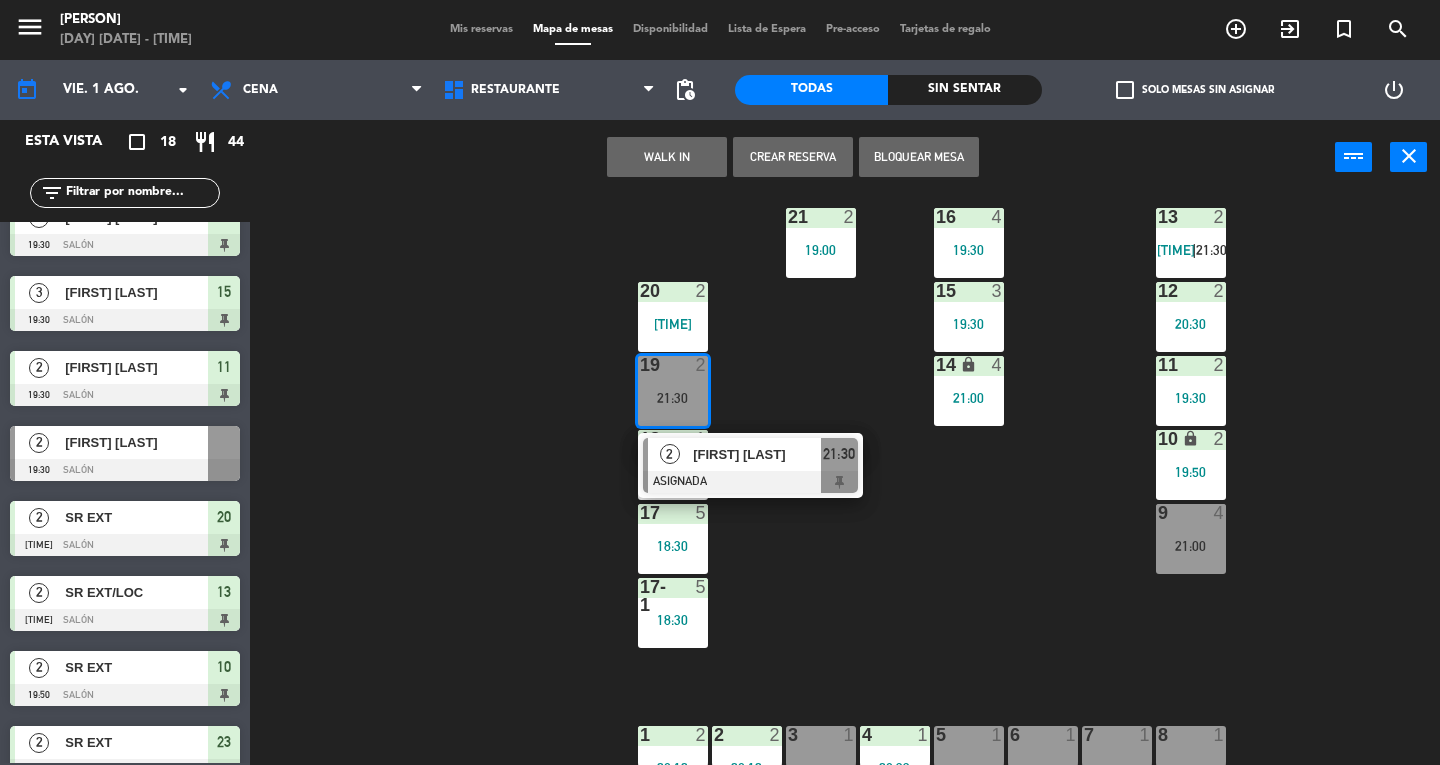 click on "13  2   19:44    |    21:30     16  4   19:30  21  2   19:00  12  2   20:30  15  3   19:30  20  2   19:44  11  2   19:30  14 lock  4   21:00  19  2   21:30   2   [FIRST] [LAST]   ASIGNADA  21:30 10 lock  2   19:50  18  1   19:30  9  4   21:00  17  5   18:30  17-1  5   18:30  1  2   20:12  2  2   20:12  3  1  4  1   20:33  5  1  6  1  7  1  8  1  B9 lock  1  B10 lock  1  B11 lock  1  B12 lock  1  B13 lock  1  B14 lock  1  B15 lock  1  B16 lock  1  A  2  23  2   20:12  31  6  B  2  C  2  C1 lock  20  C2 lock  23  C3 lock  23  22  2  32  4  D  2" 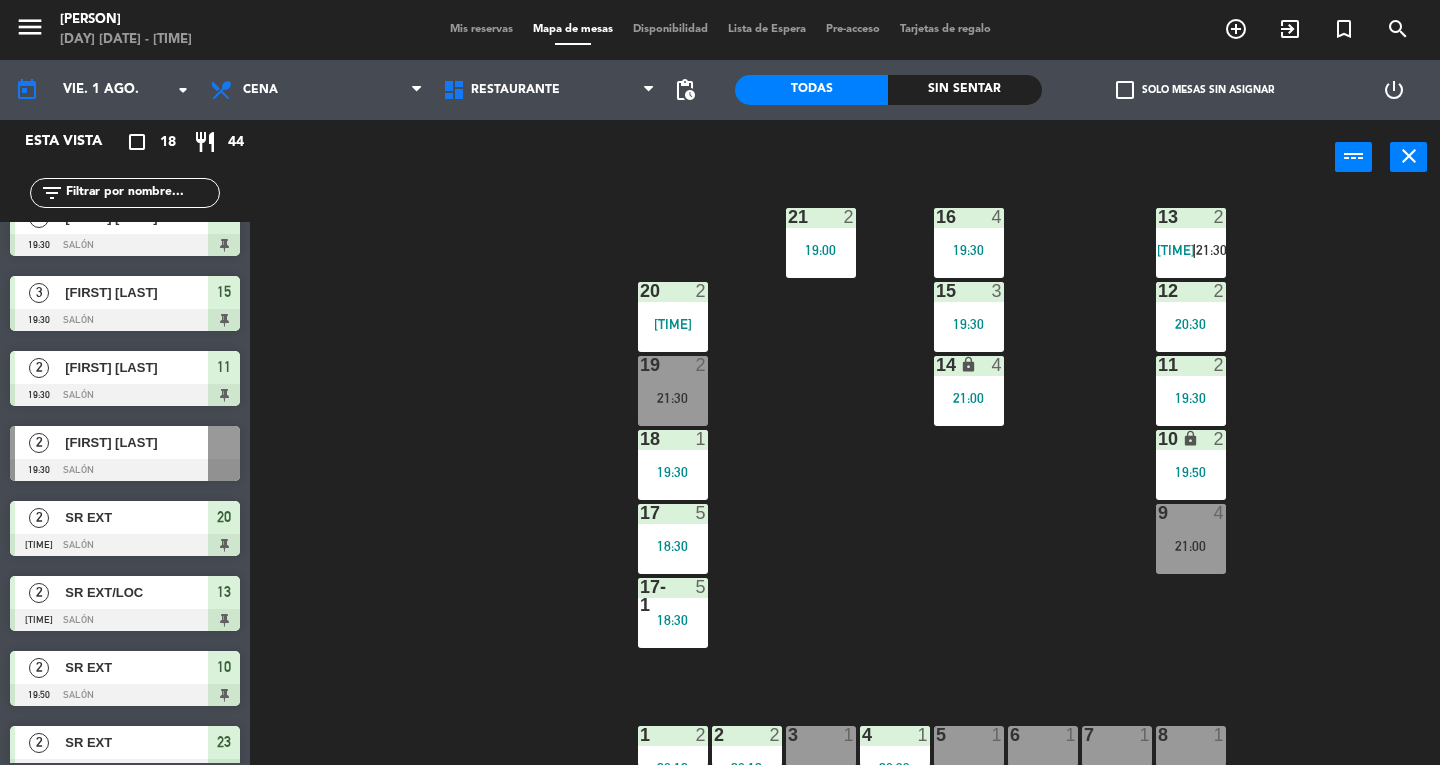 click on "19:00" at bounding box center (821, 250) 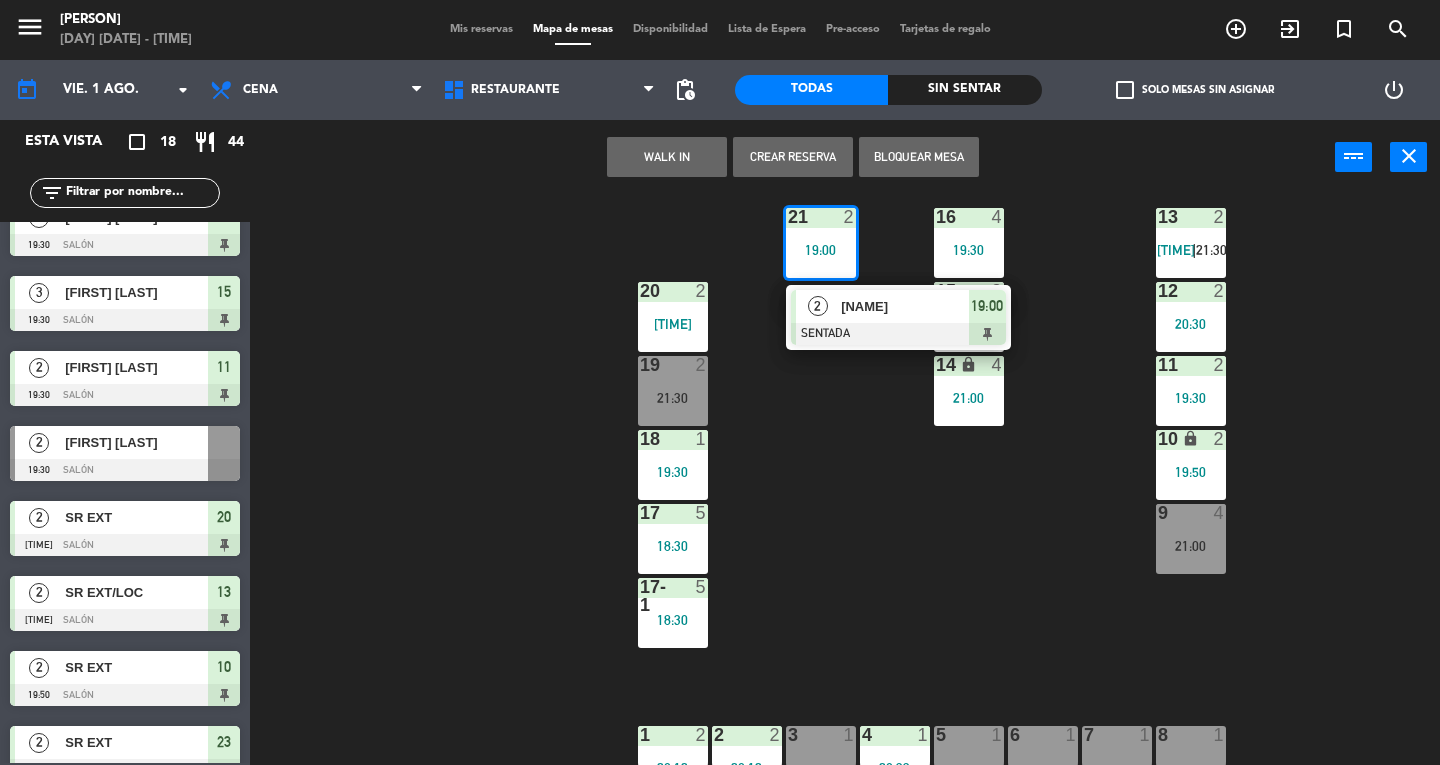 click on "[NAME]" at bounding box center [905, 306] 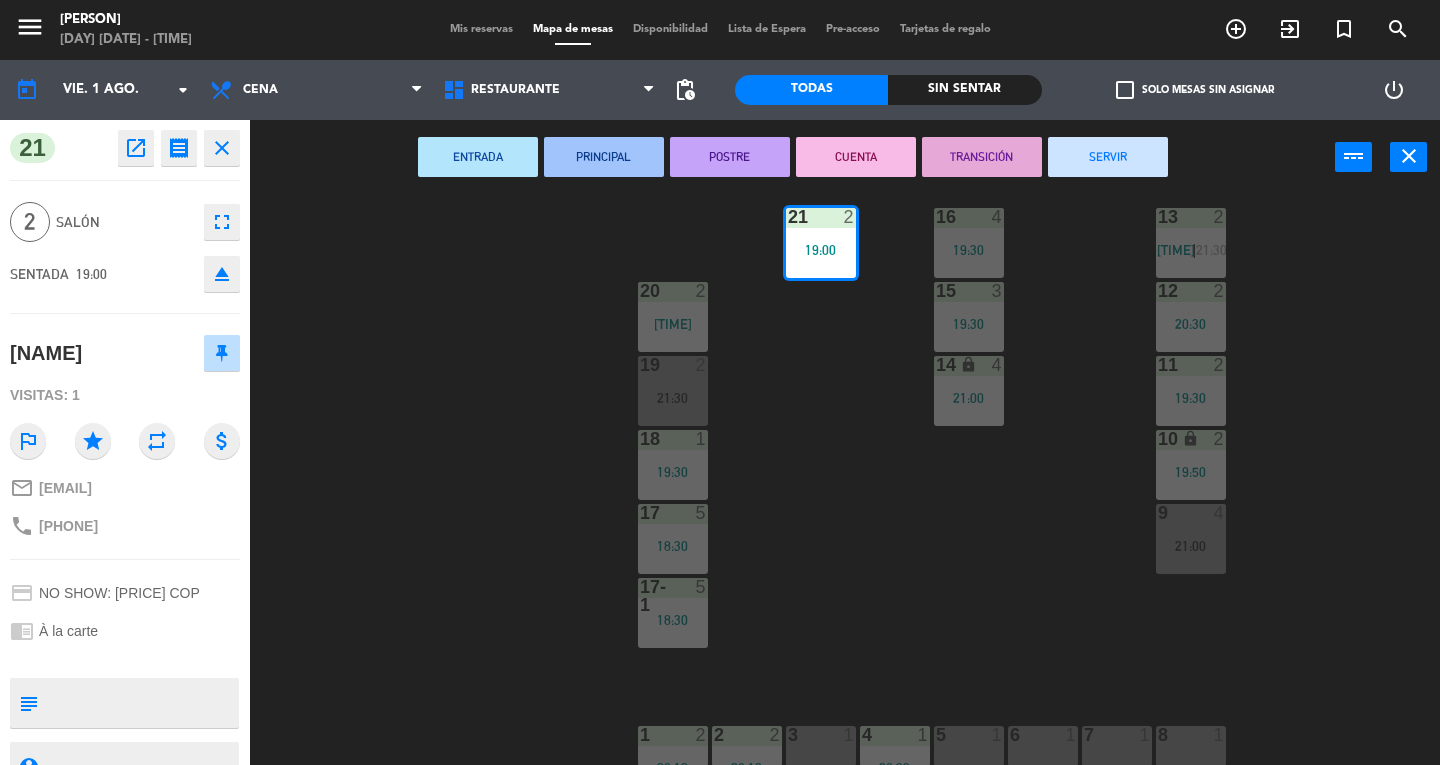 click on "SERVIR" at bounding box center [1108, 157] 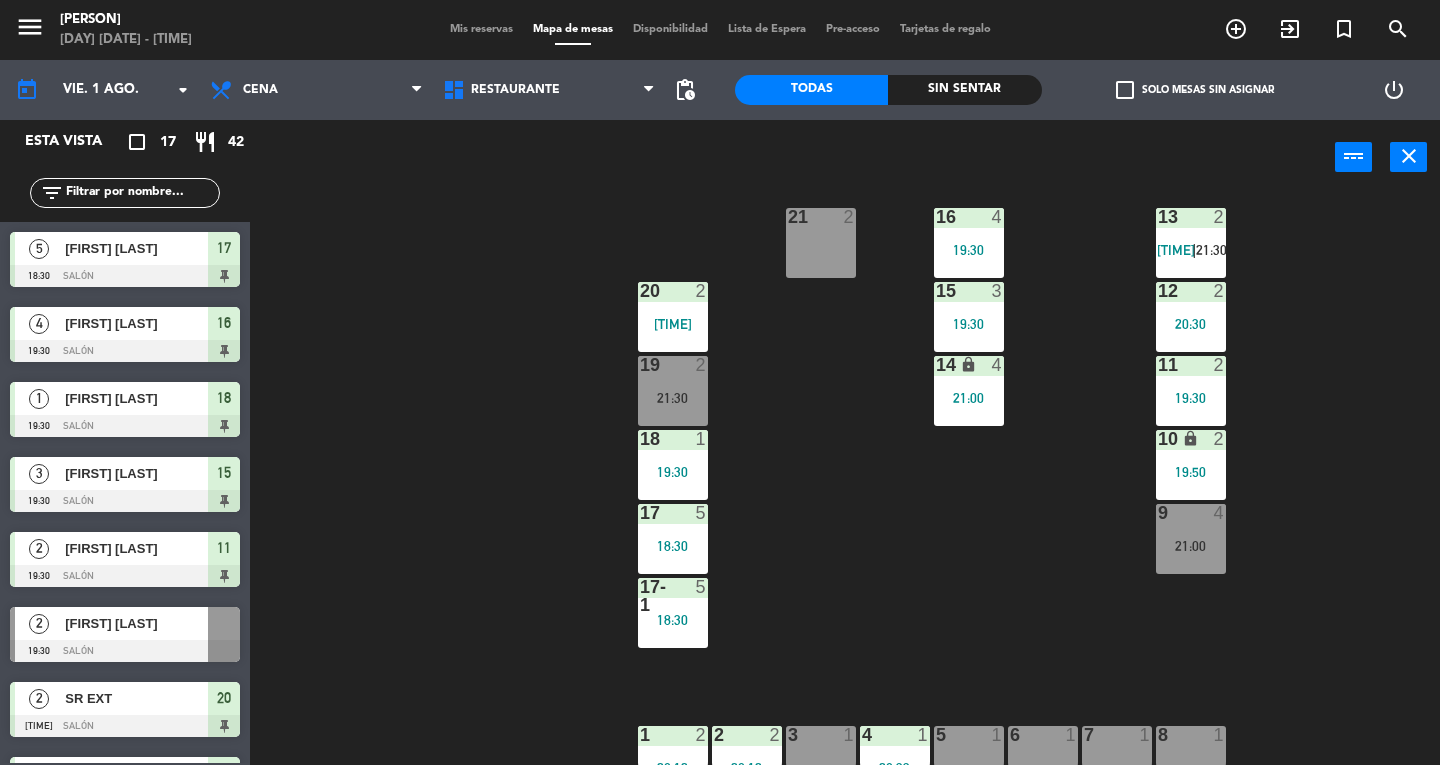 click on "[TIME]" at bounding box center [1176, 250] 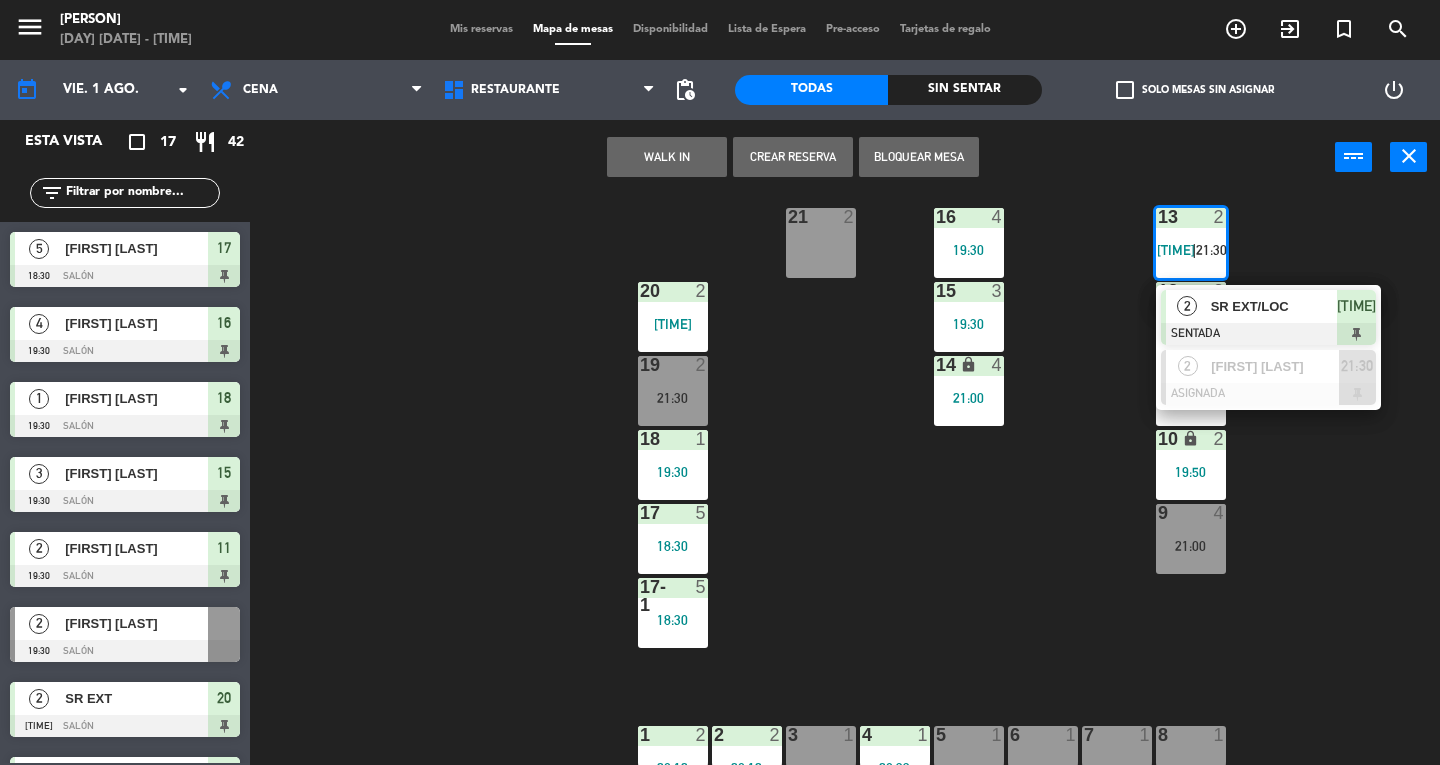click on "13  2   19:44    |    21:30      2   SR EXT/LOC   SENTADA  19:44  2   [FIRST] [LAST]   ASIGNADA  21:30 16  4   19:30  21  2  12  2   20:30  15  3   19:30  20  2   19:44  11  2   19:30  14 lock  4   21:00  19  2   21:30  10 lock  2   19:50  18  1   19:30  9  4   21:00  17  5   18:30  17-1  5   18:30  1  2   20:12  2  2   20:12  3  1  4  1   20:33  5  1  6  1  7  1  8  1  B9 lock  1  B10 lock  1  B11 lock  1  B12 lock  1  B13 lock  1  B14 lock  1  B15 lock  1  B16 lock  1  A  2  23  2   20:12  31  6  B  2  C  2  C1 lock  20  C2 lock  23  C3 lock  23  22  2  32  4  D  2" 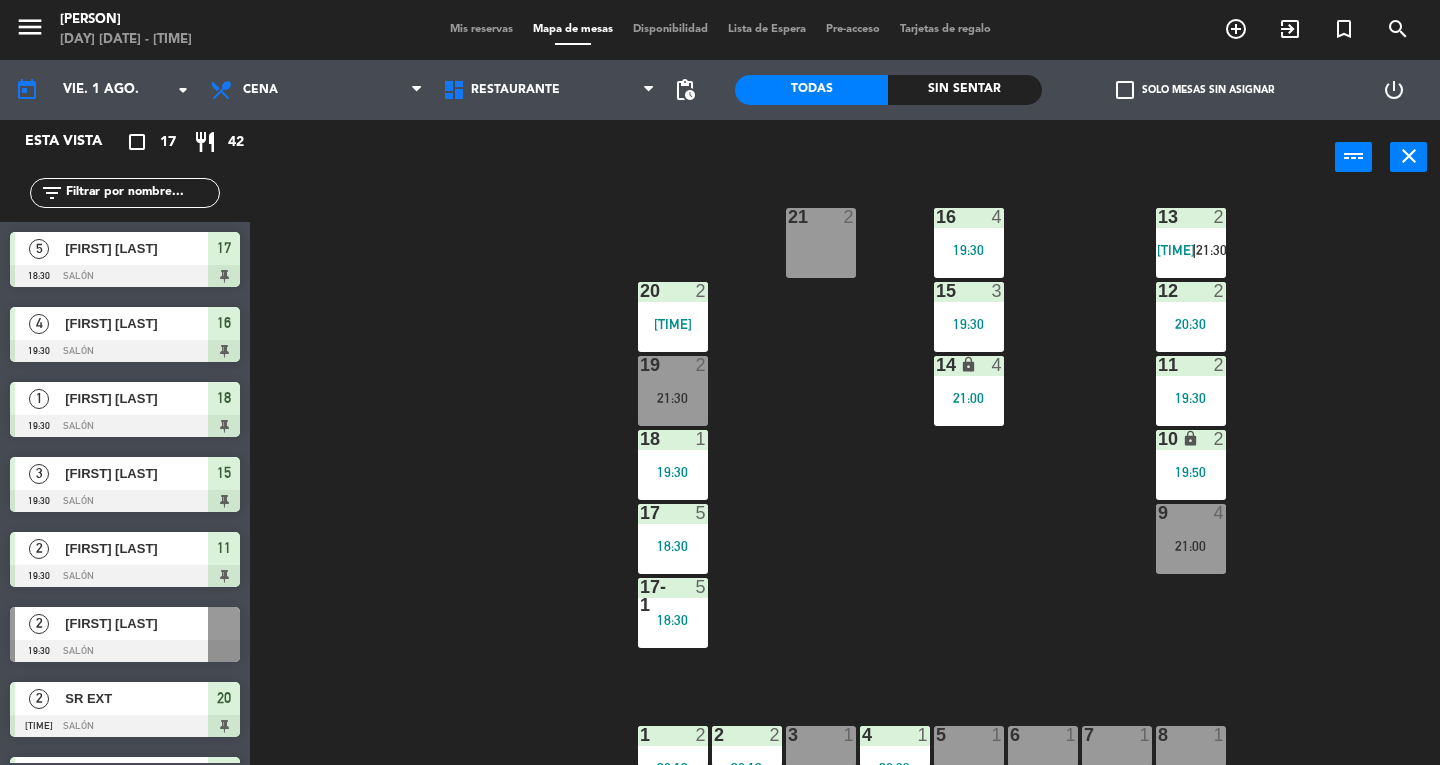 click on "[TIME]" at bounding box center [673, 324] 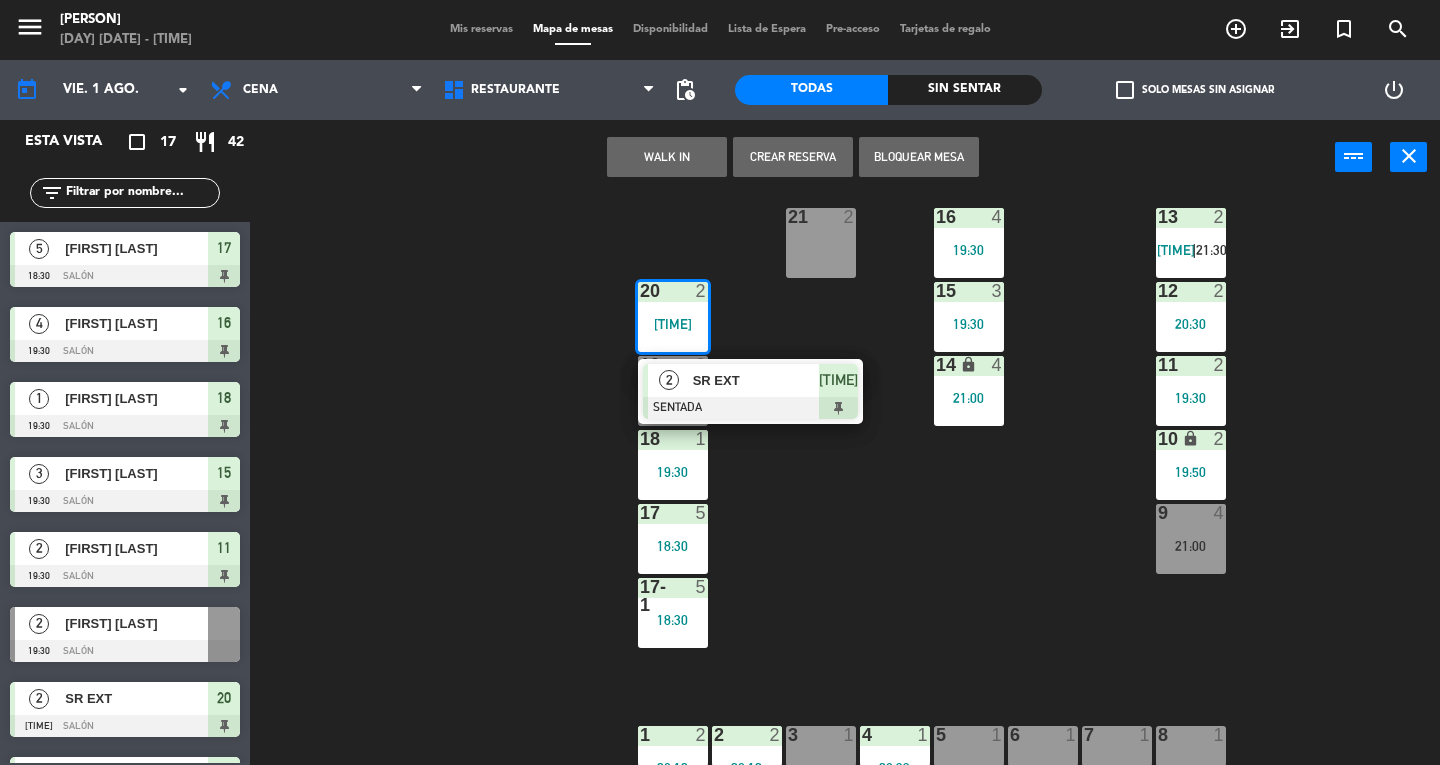 click on "13 2 19:44 | 21:30 16 4 19:30 21 2 12 2 20:30 15 3 19:30 20 2 19:44 2 SR EXT SENTADA 19:44 11 2 19:30 14 lock 4 21:00 19 2 21:30 10 lock 2 19:50 18 1 19:30 9 4 21:00 17 5 18:30 17-1 5 18:30 1 2 20:12 2 2 20:12 3 1 4 1 20:33 5 1 6 1 7 1 8 1 B9 lock 1 B10 lock 1 B11 lock 1 B12 lock 1 B13 lock 1 B14 lock 1 B15 lock 1 B16 lock 1 A 2 23 2 20:12 31 6 B 2 C 2 C1 lock 20 C2 lock 23 C3 lock 23 22 2 32 4 D 2" 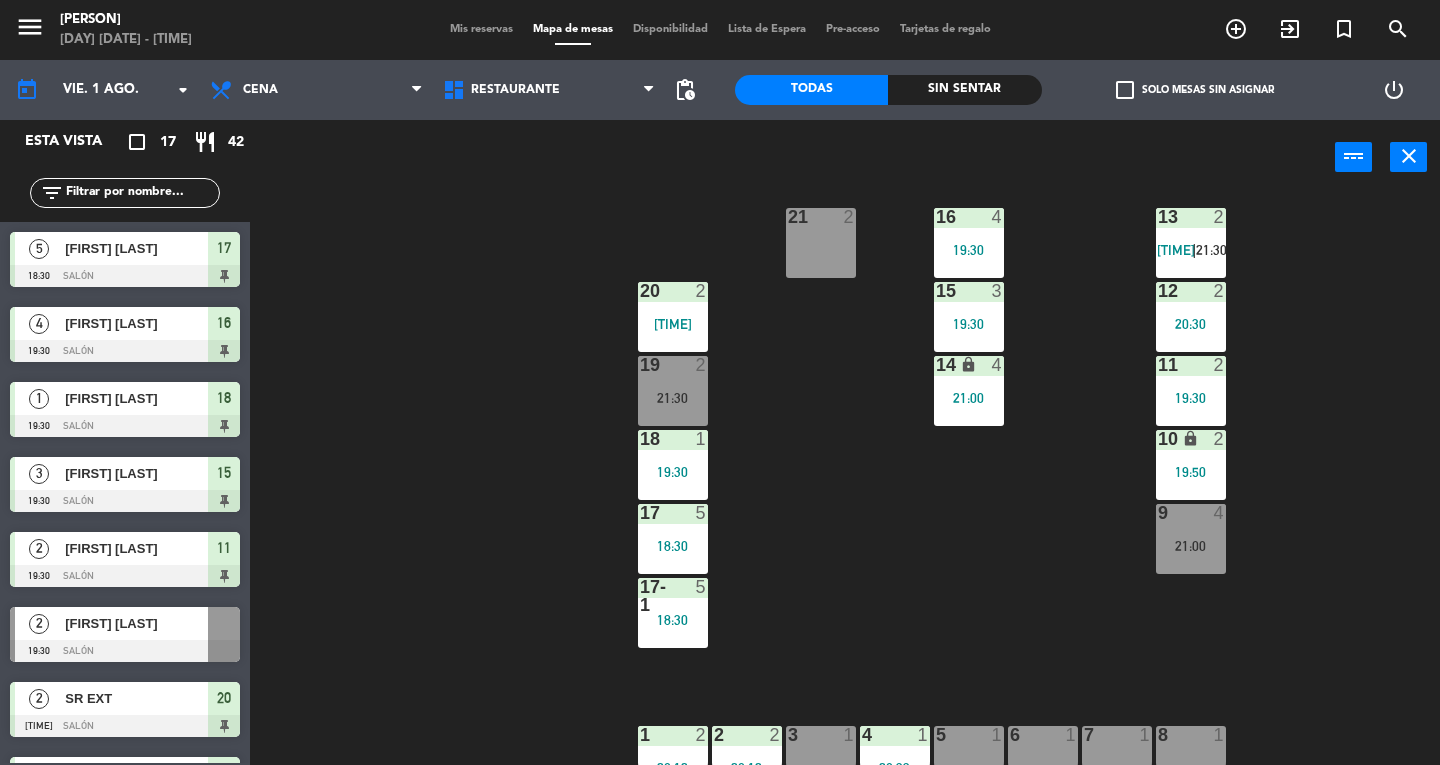 scroll, scrollTop: 190, scrollLeft: 0, axis: vertical 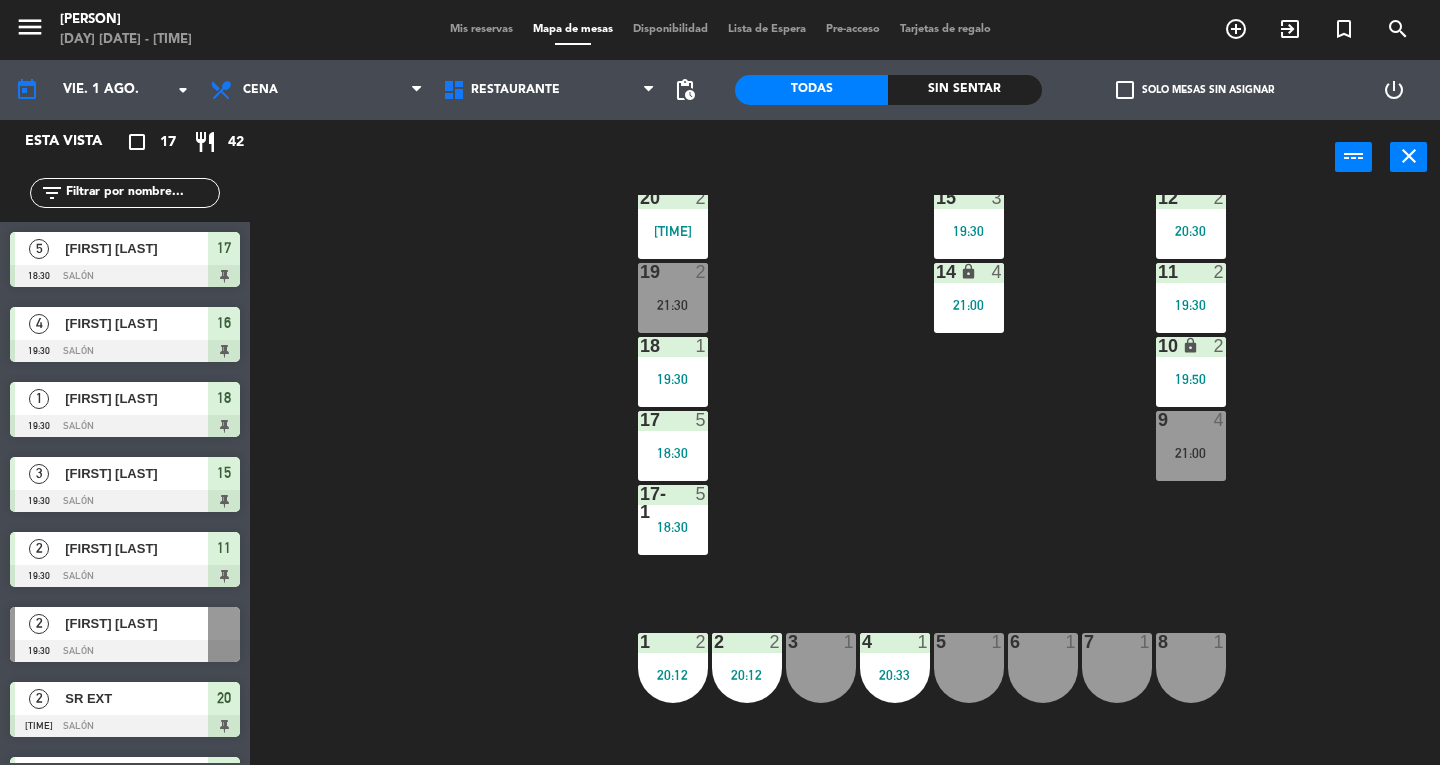 click on "21:00" at bounding box center (1191, 453) 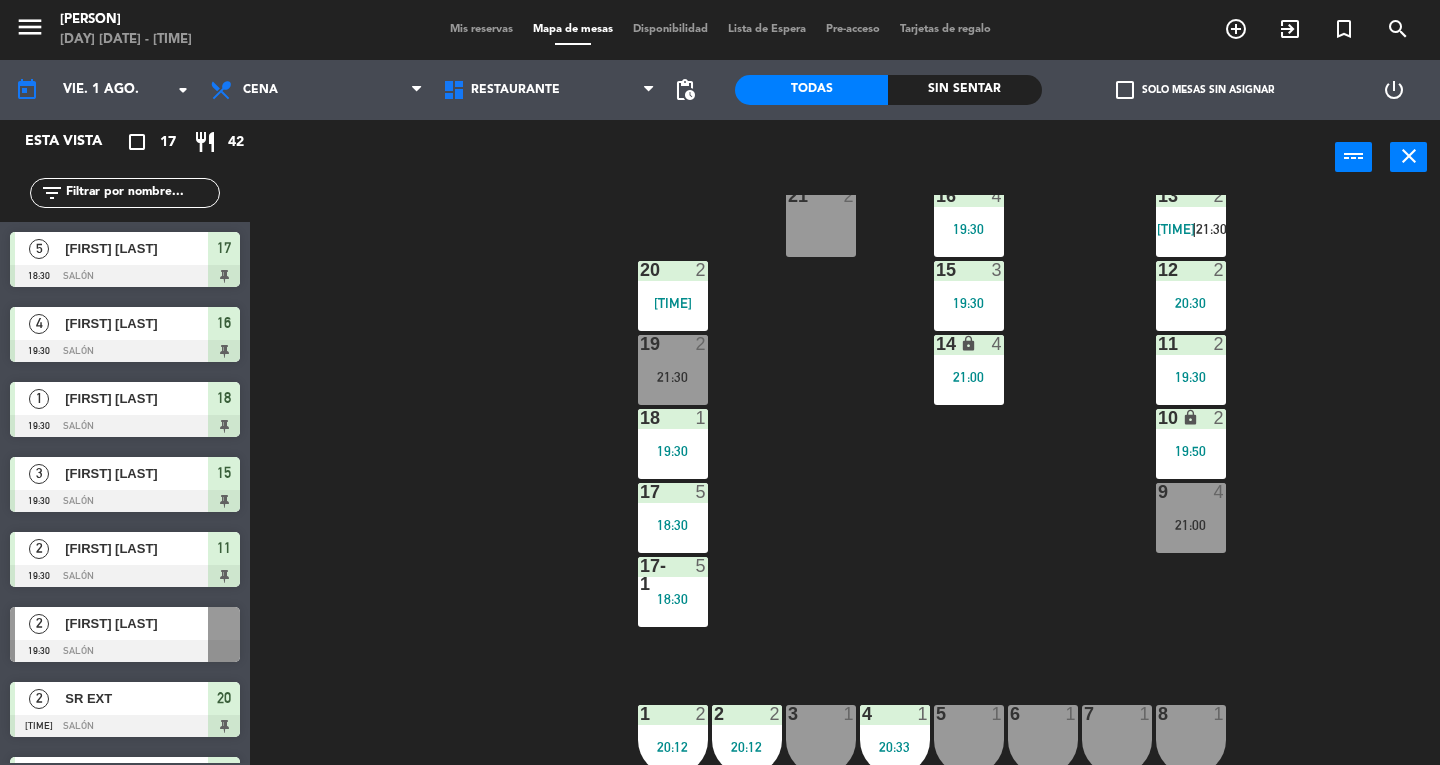scroll, scrollTop: 116, scrollLeft: 0, axis: vertical 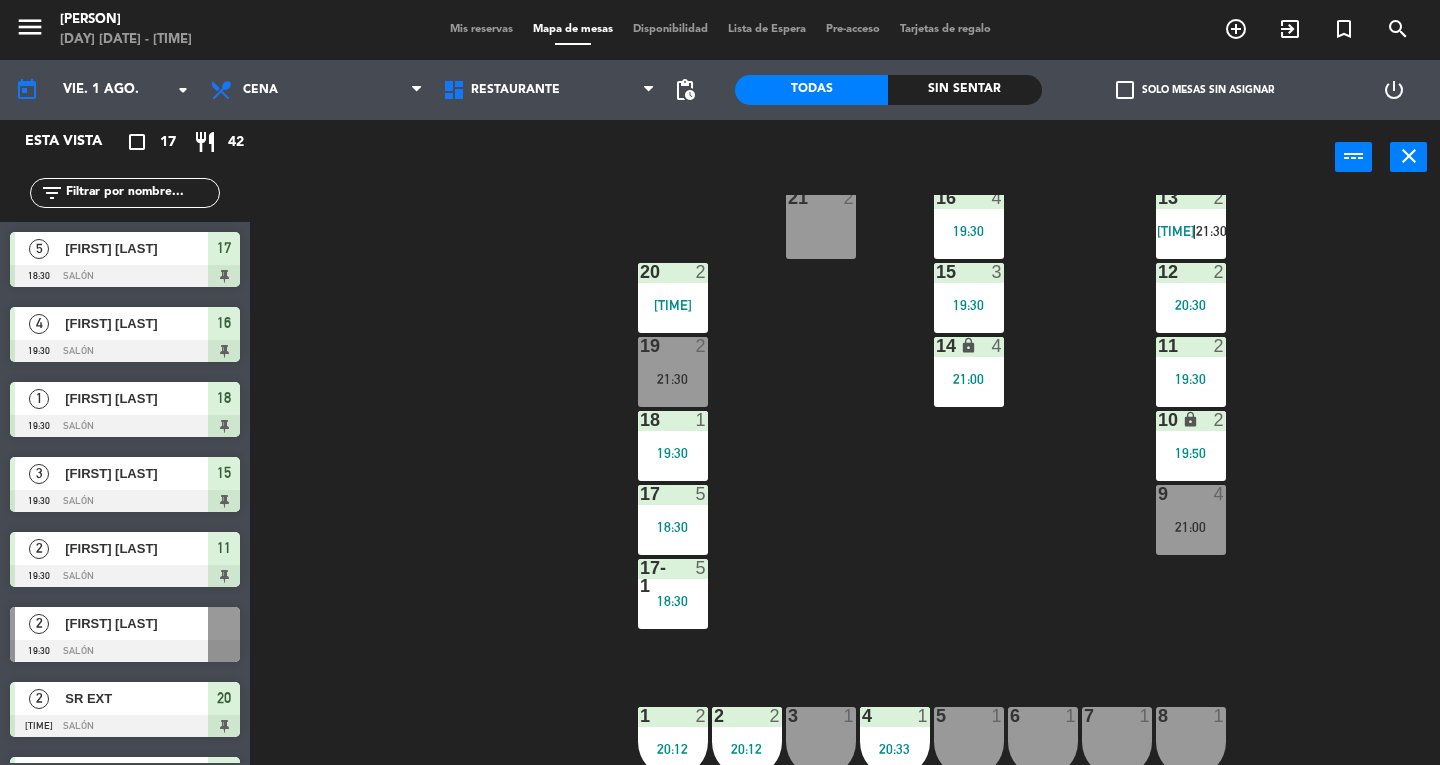 click on "21:00" at bounding box center (1191, 527) 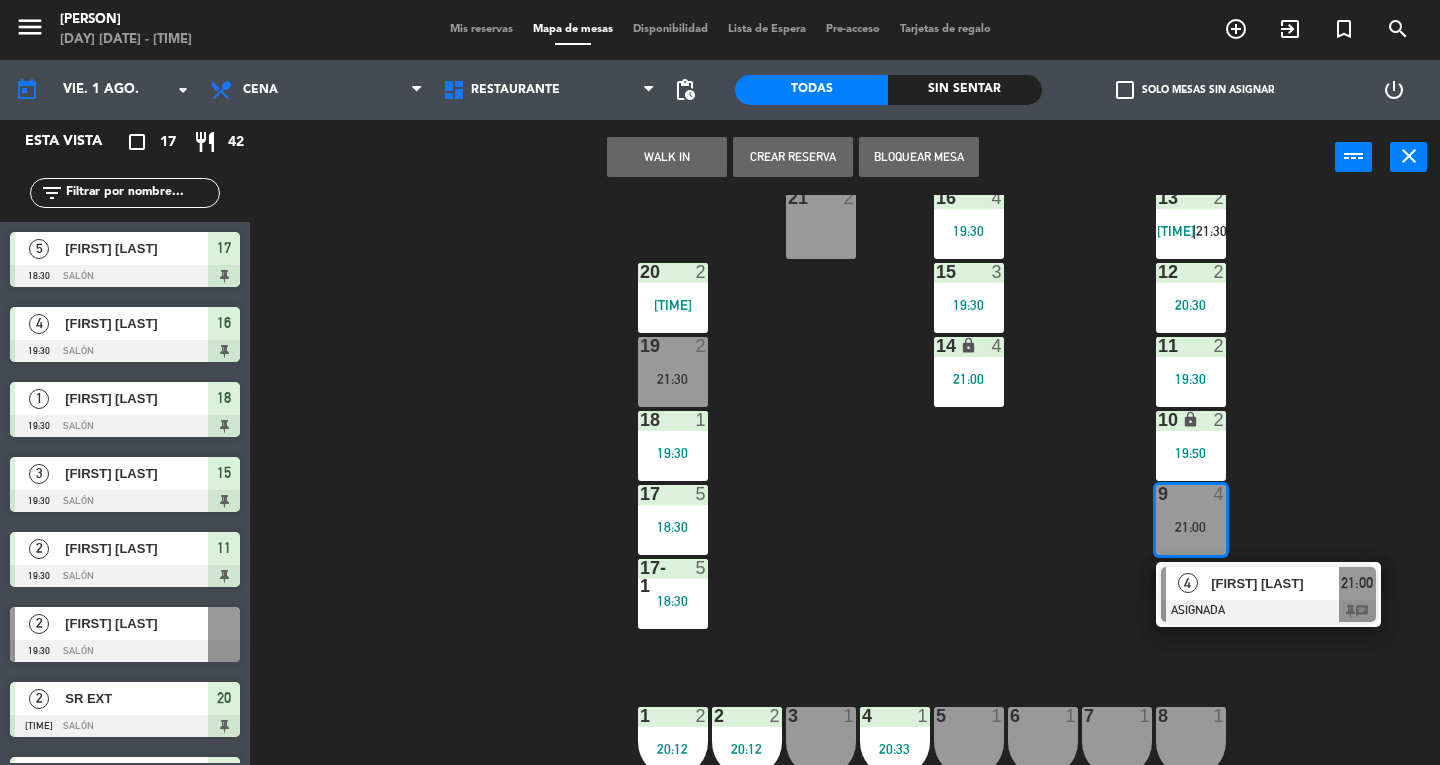 click at bounding box center (1268, 611) 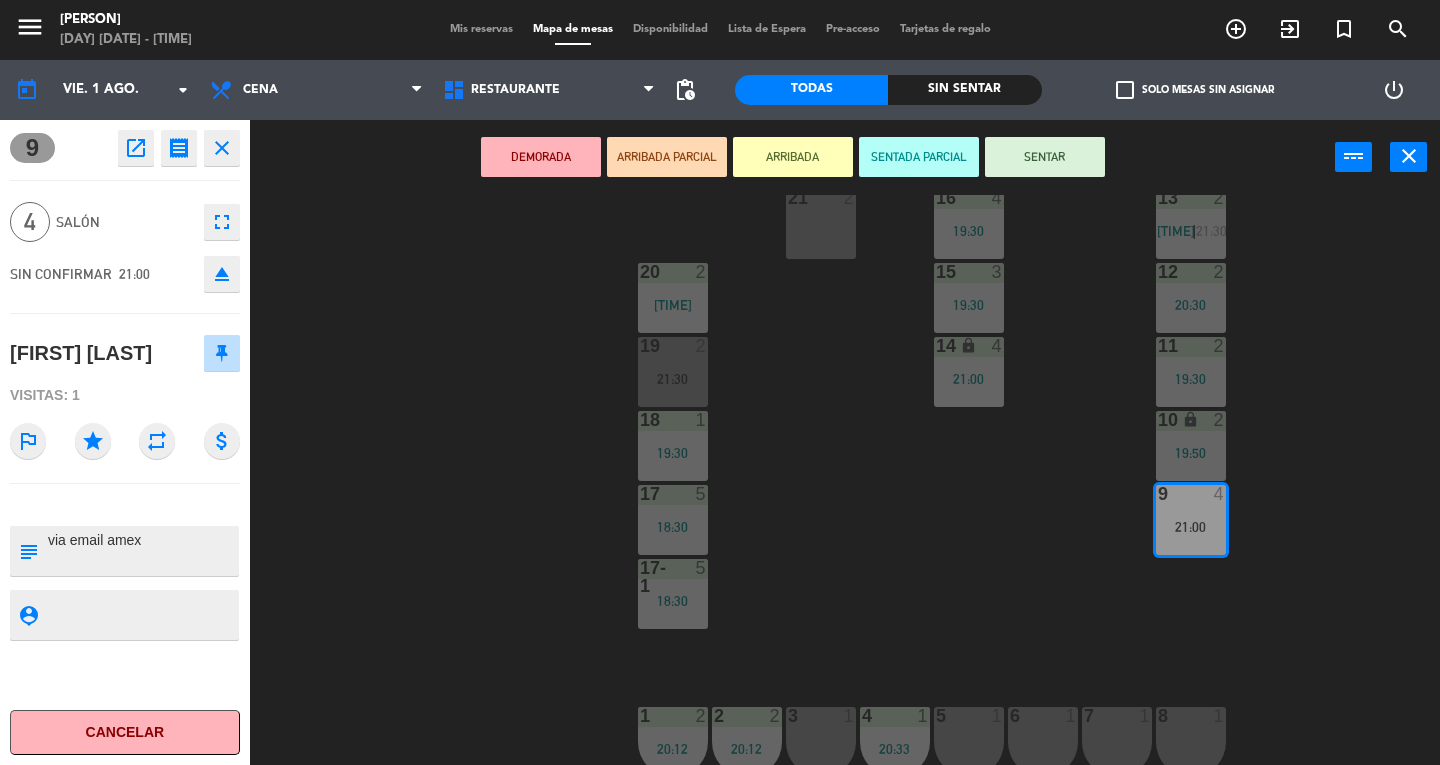 click on "Mis reservas" at bounding box center (481, 29) 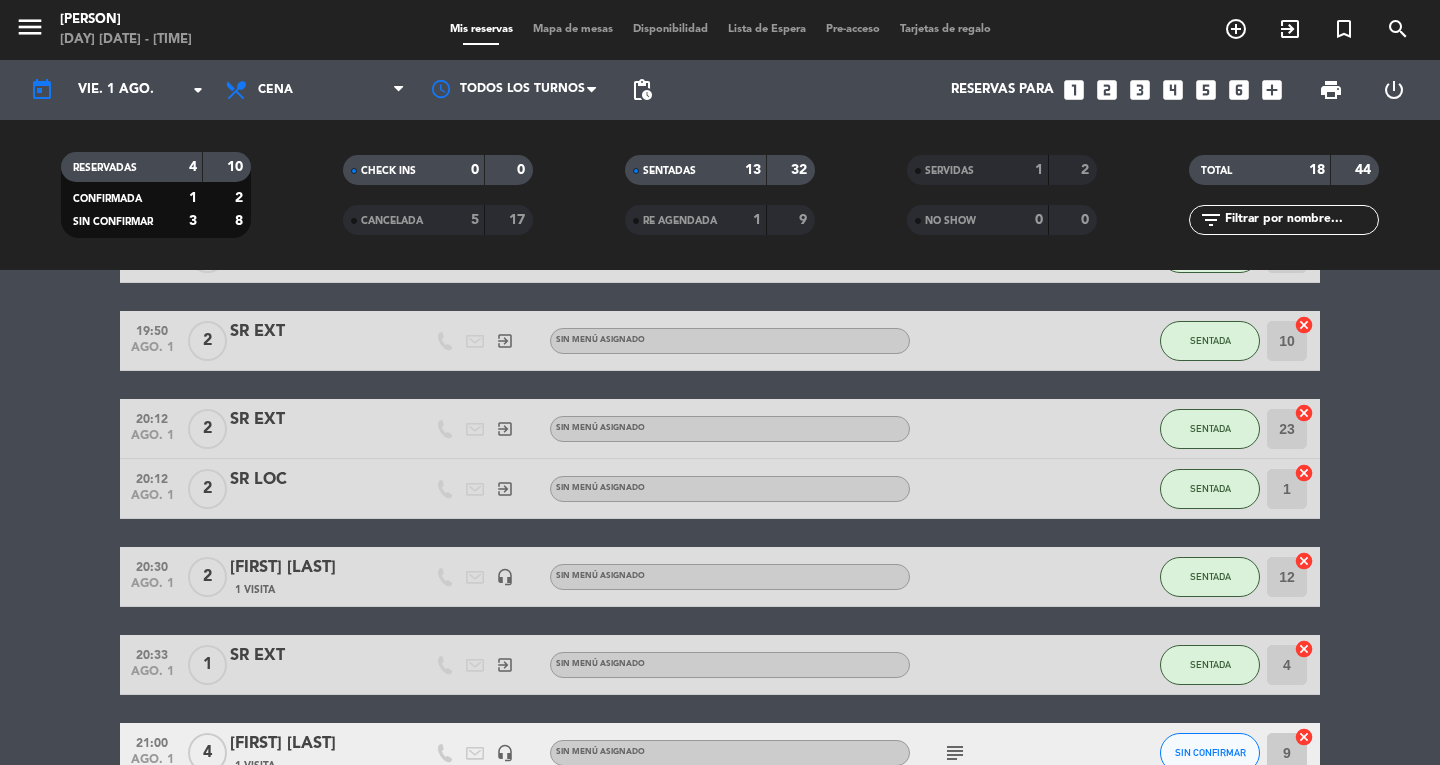 scroll, scrollTop: 940, scrollLeft: 0, axis: vertical 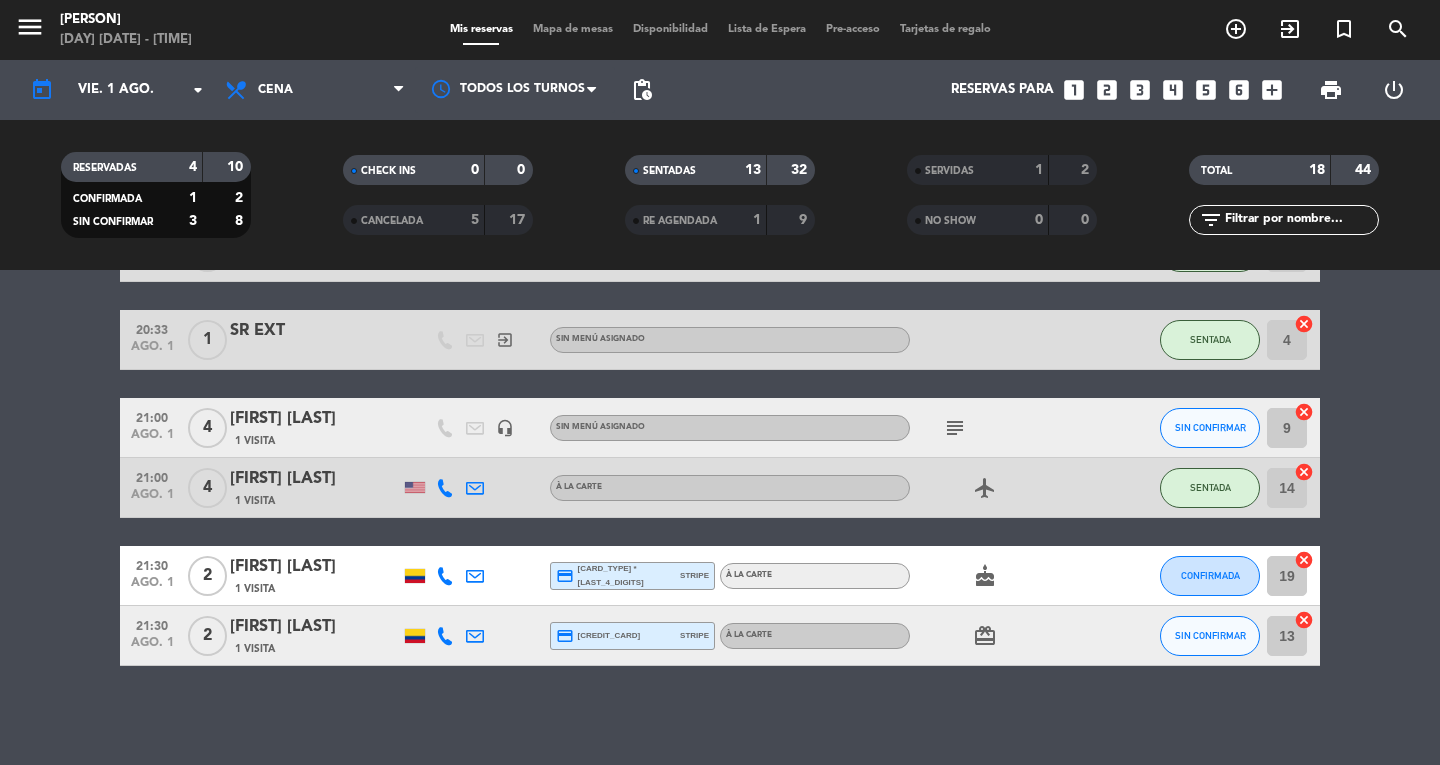 click on "cancel" 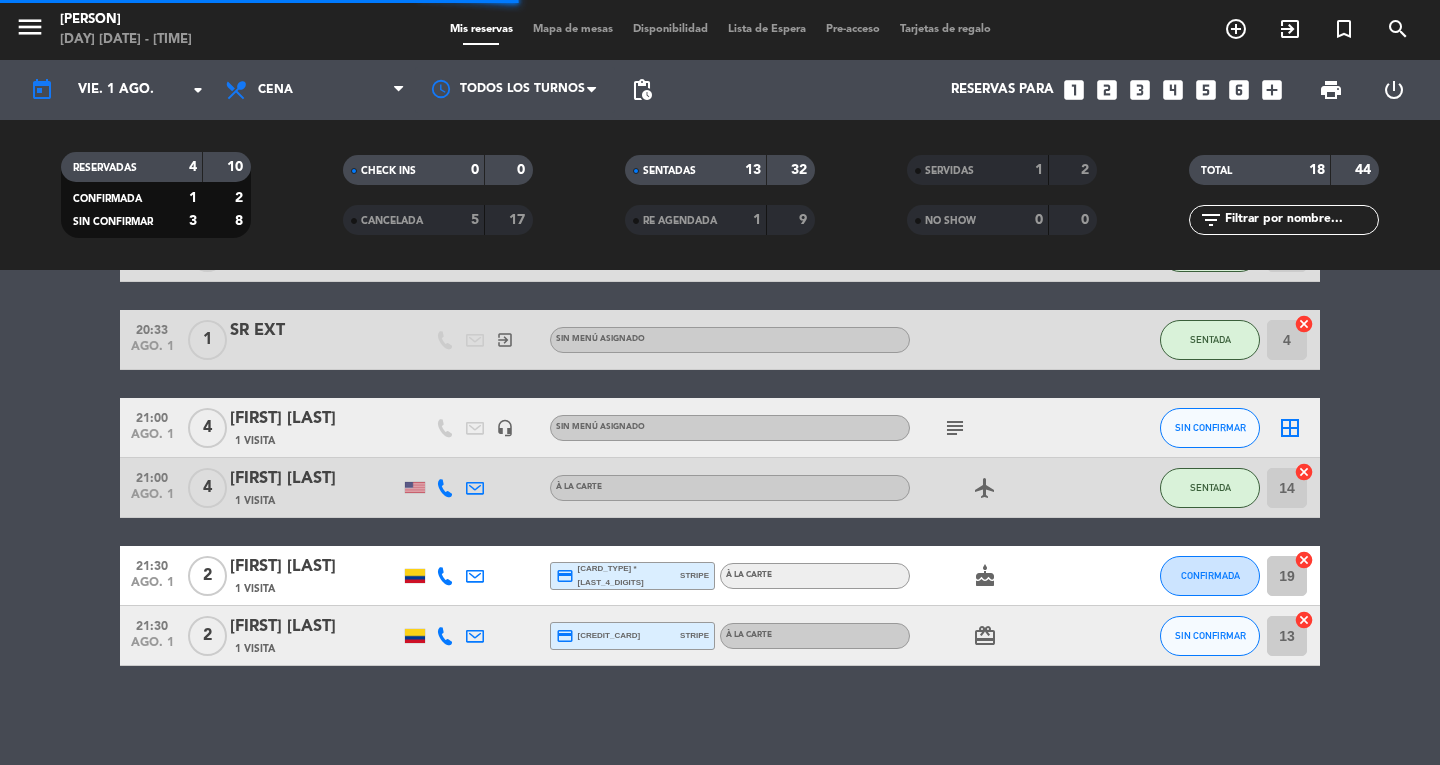 click on "Mapa de mesas" at bounding box center (573, 29) 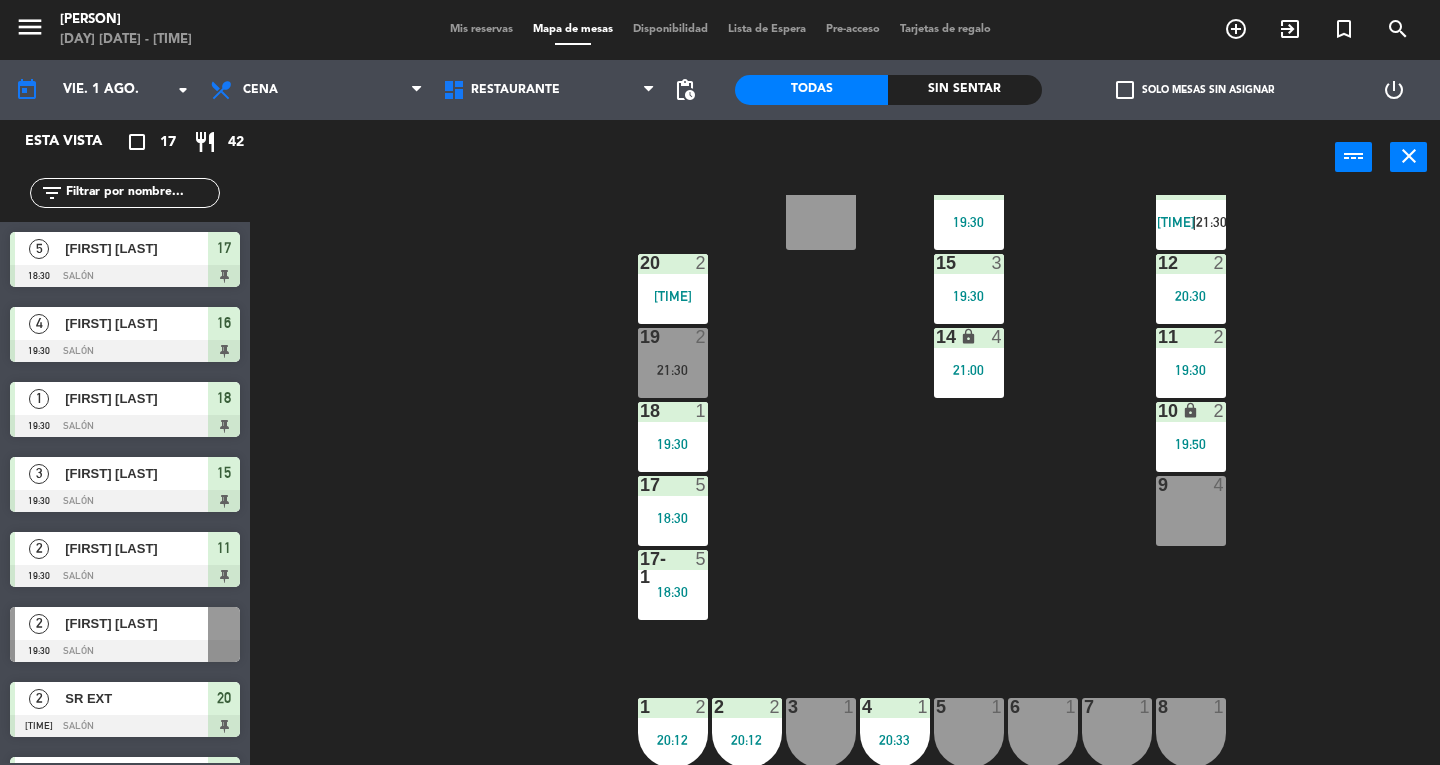 scroll, scrollTop: 124, scrollLeft: 0, axis: vertical 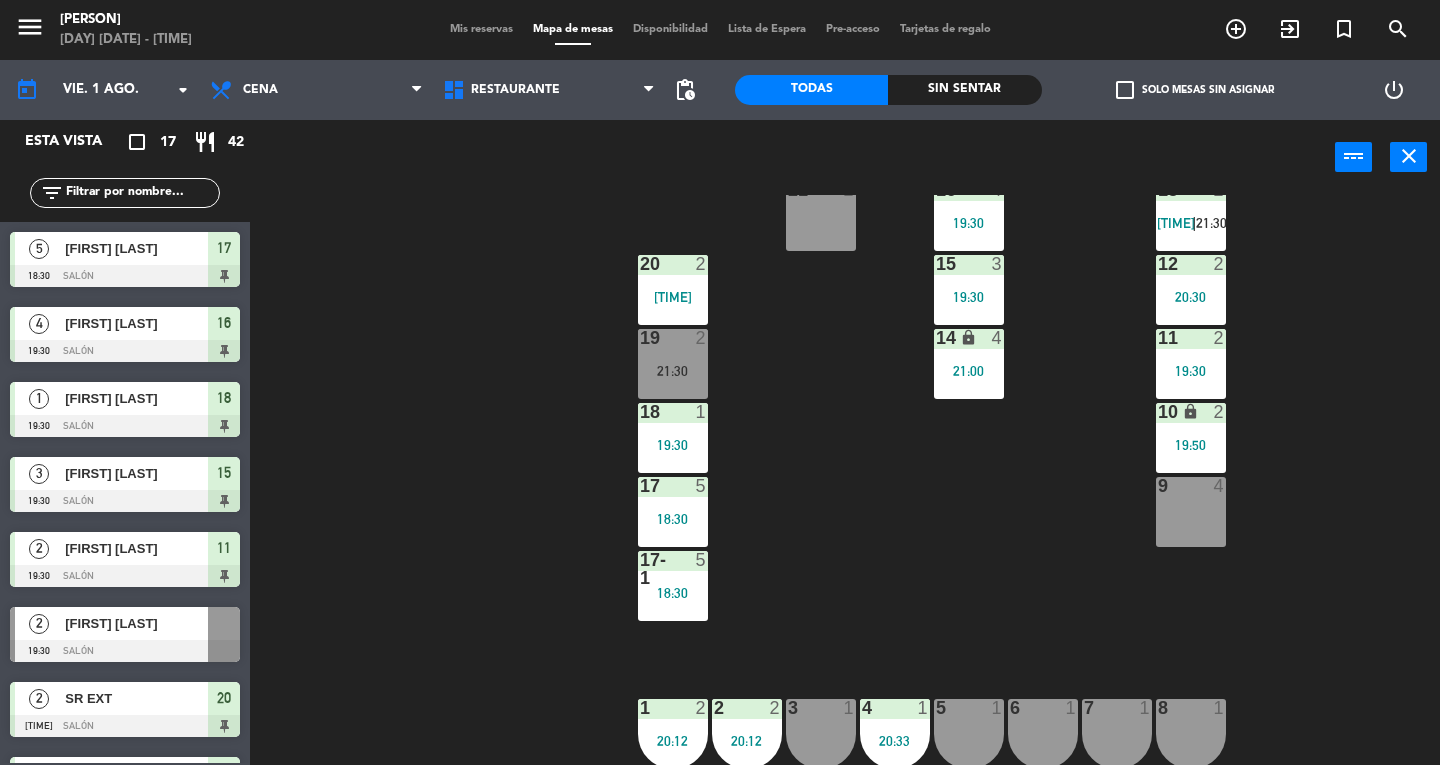 click on "9  4" at bounding box center (1191, 512) 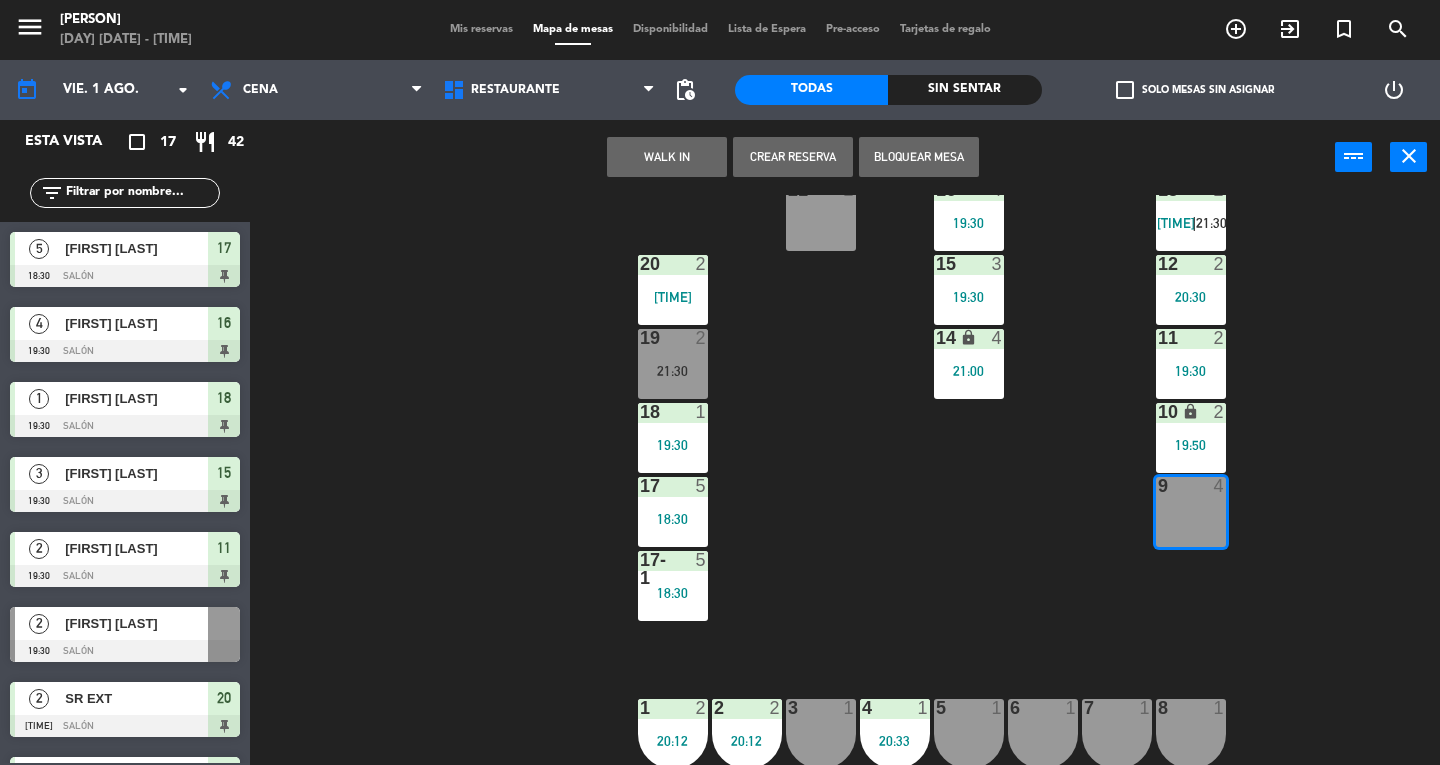 click on "WALK IN" at bounding box center (667, 157) 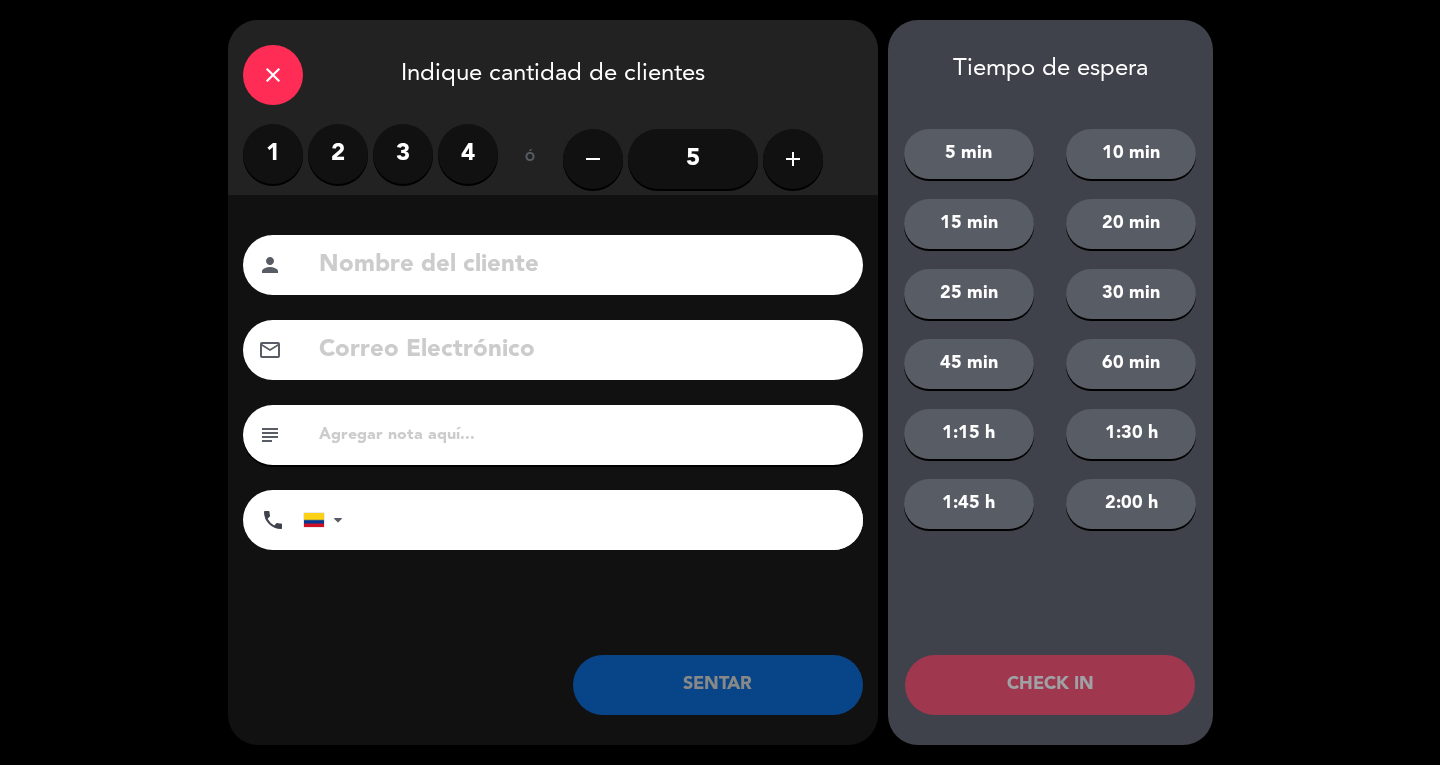 click on "3" at bounding box center [403, 154] 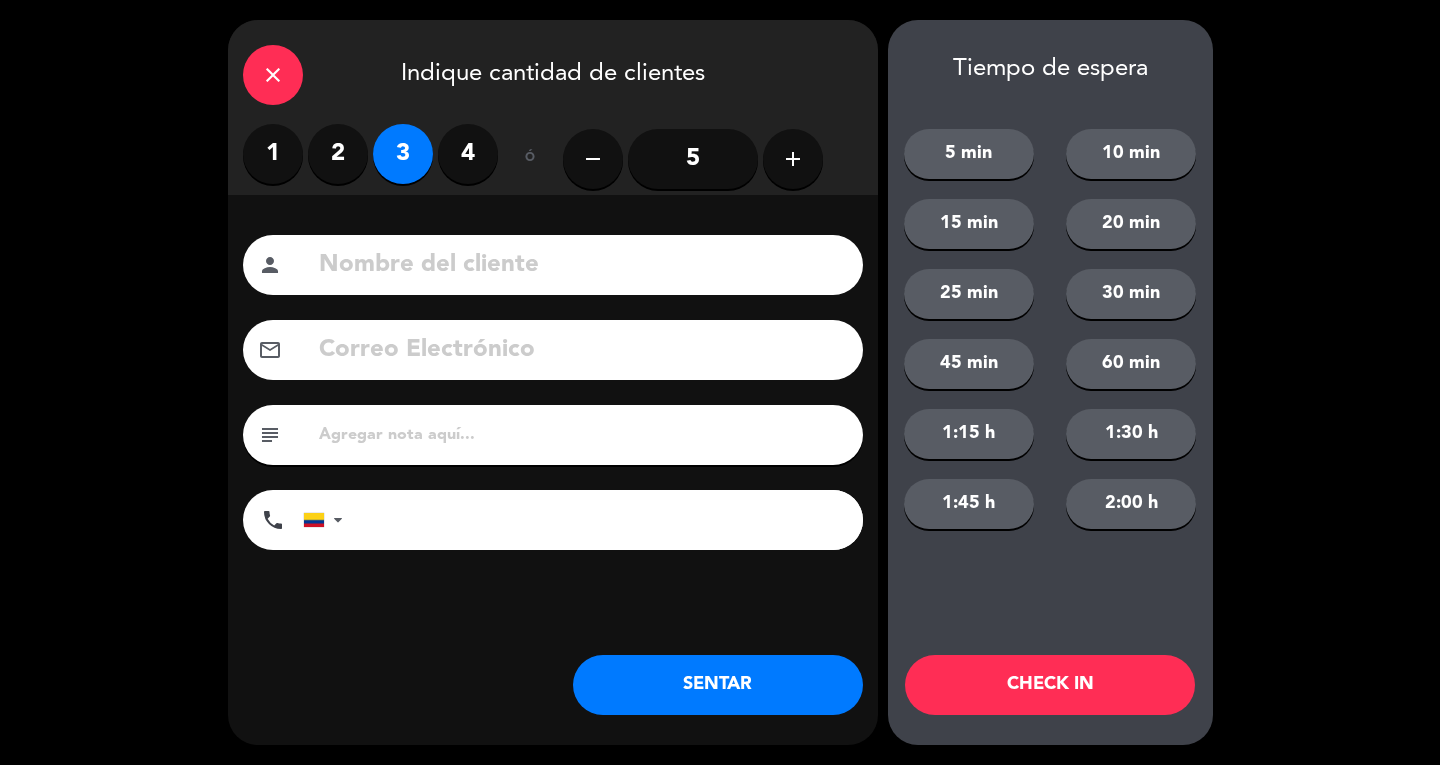 click 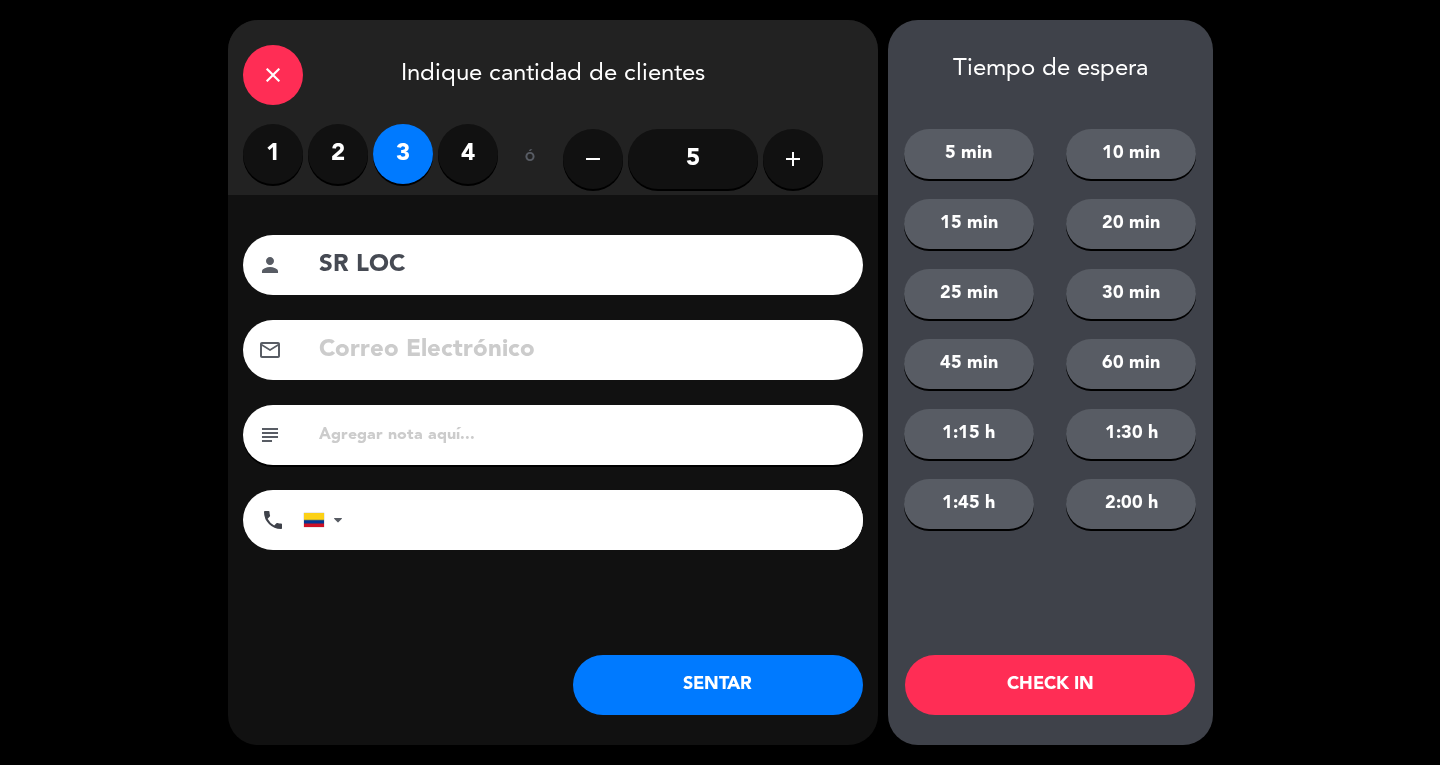 type on "SR LOC" 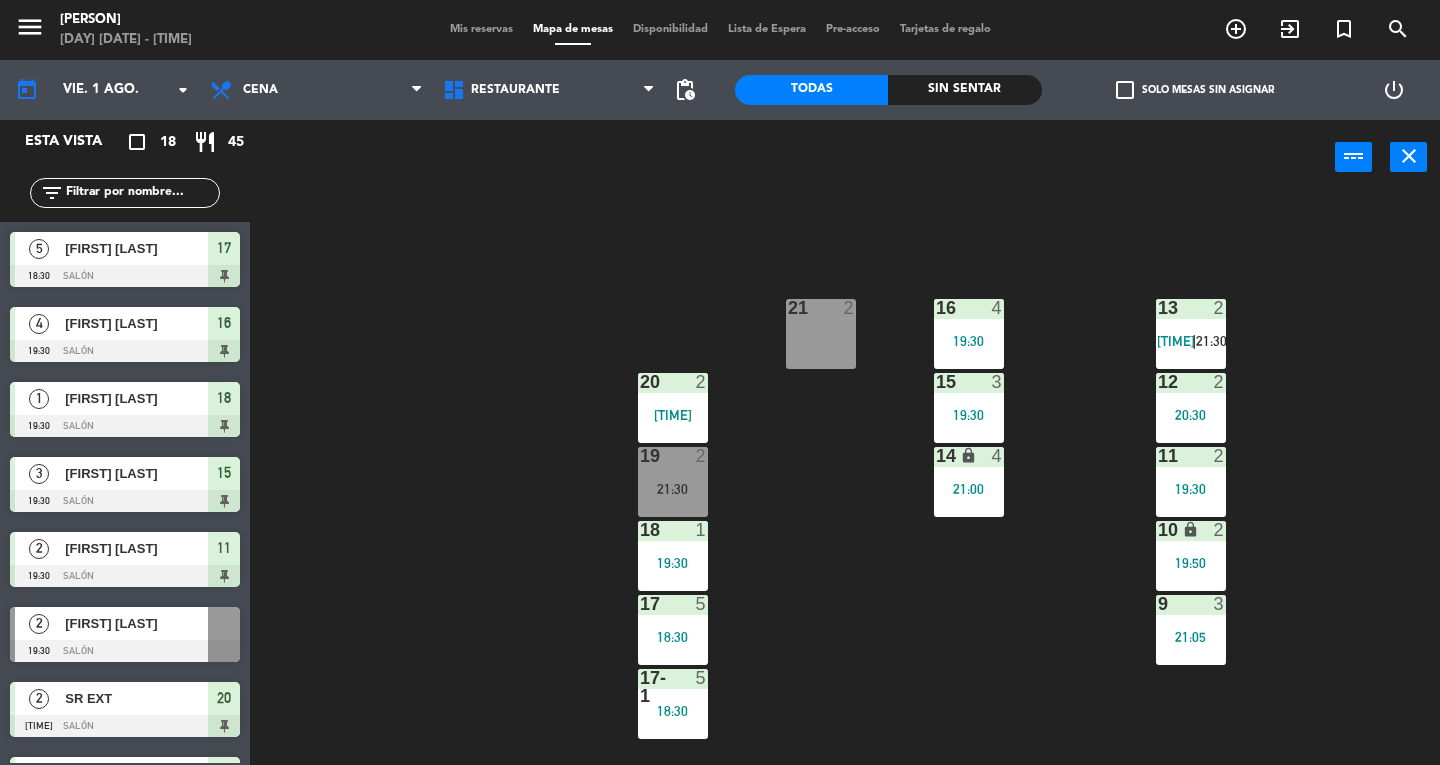 scroll, scrollTop: 0, scrollLeft: 0, axis: both 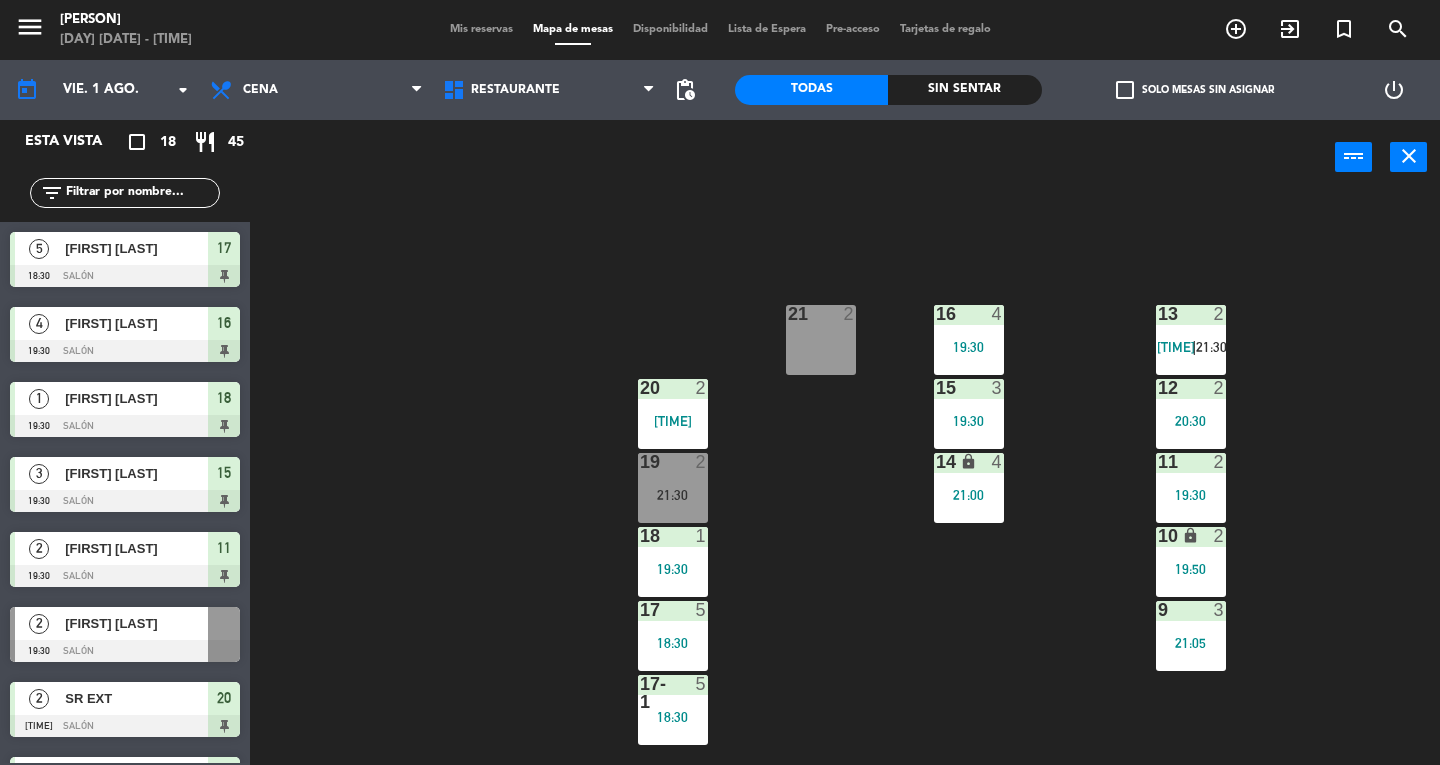 click on "13  2   19:44    |    21:30     16  4   19:30  21  2  12  2   20:30  15  3   19:30  20  2   19:44  11  2   19:30  14 lock  4   21:00  19  2   21:30  10 lock  2   19:50  18  1   19:30  9  3   21:05  17  5   18:30  17-1  5   18:30  1  2   20:12  2  2   20:12  3  1  4  1   20:33  5  1  6  1  7  1  8  1  B9 lock  1  B10 lock  1  B11 lock  1  B12 lock  1  B13 lock  1  B14 lock  1  B15 lock  1  B16 lock  1  A  2  23  2   20:12  31  6  B  2  C  2  C1 lock  20  C2 lock  23  C3 lock  23  22  2  32  4  D  2" 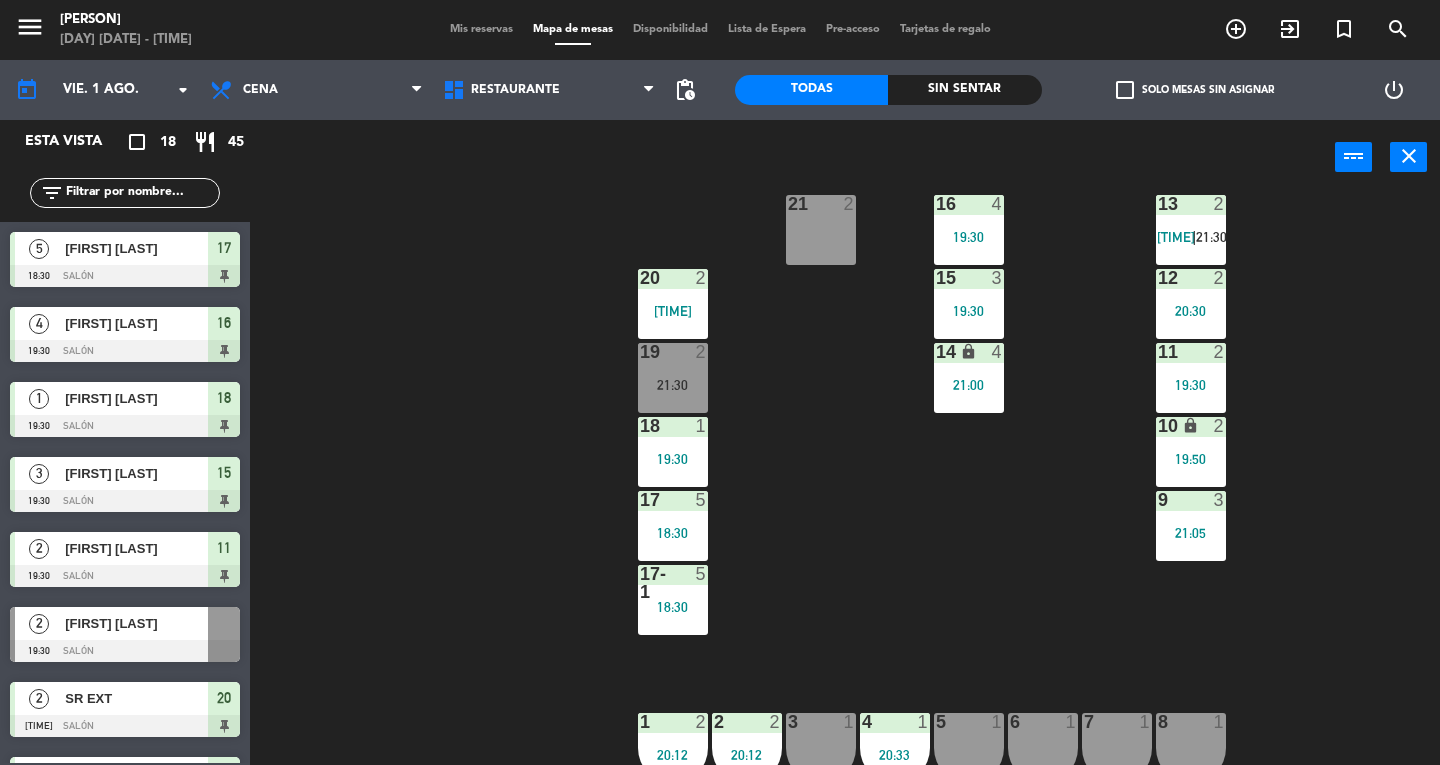 scroll, scrollTop: 112, scrollLeft: 0, axis: vertical 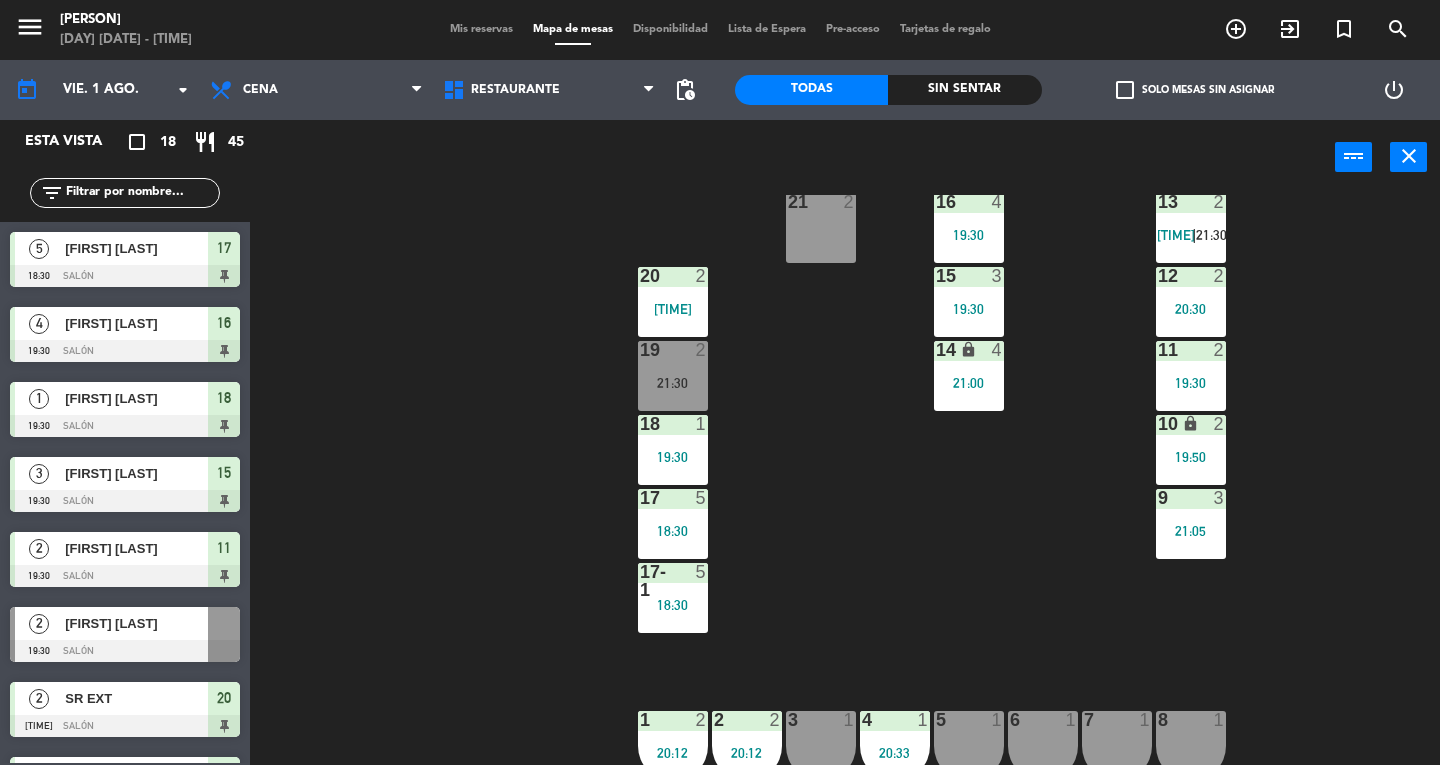 click on "19  2   21:30" at bounding box center (673, 376) 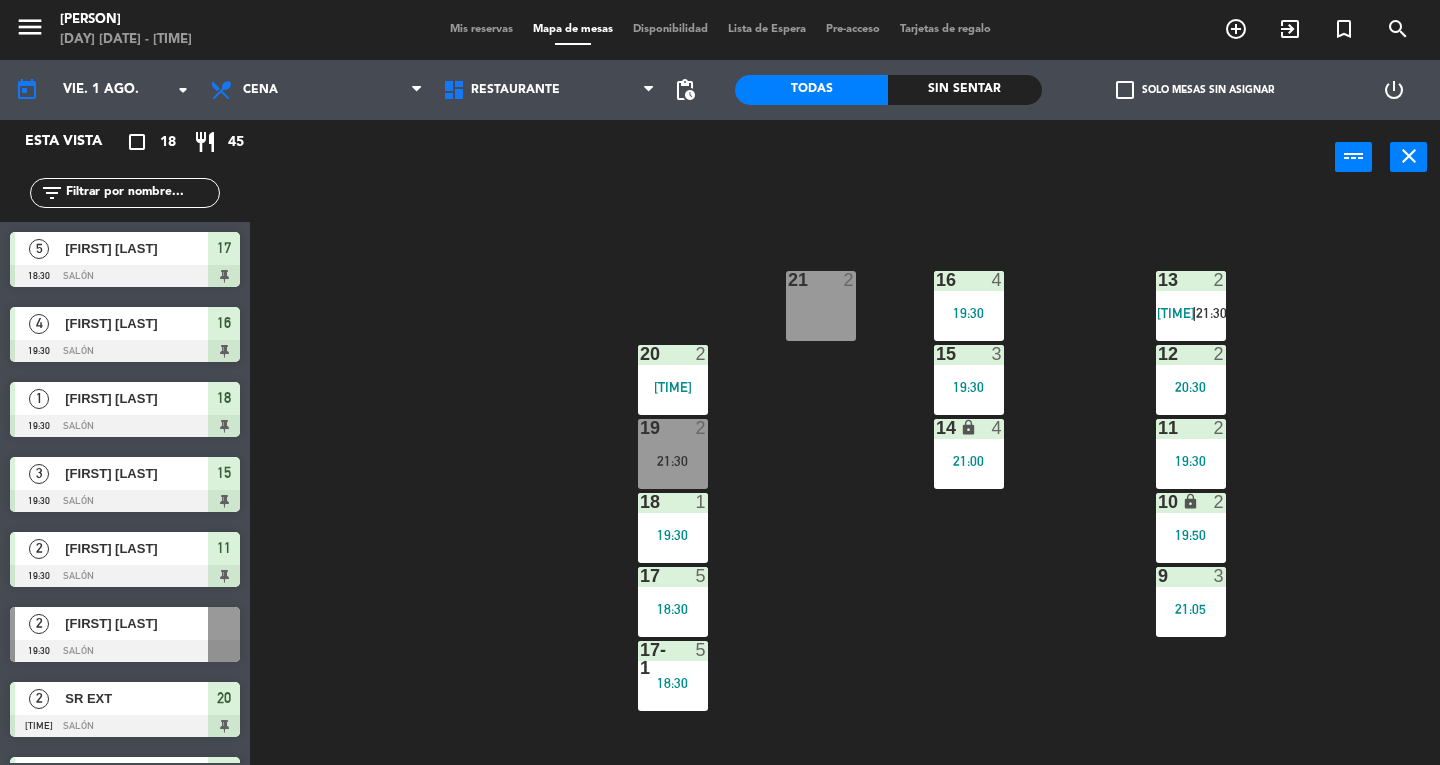 scroll, scrollTop: 32, scrollLeft: 0, axis: vertical 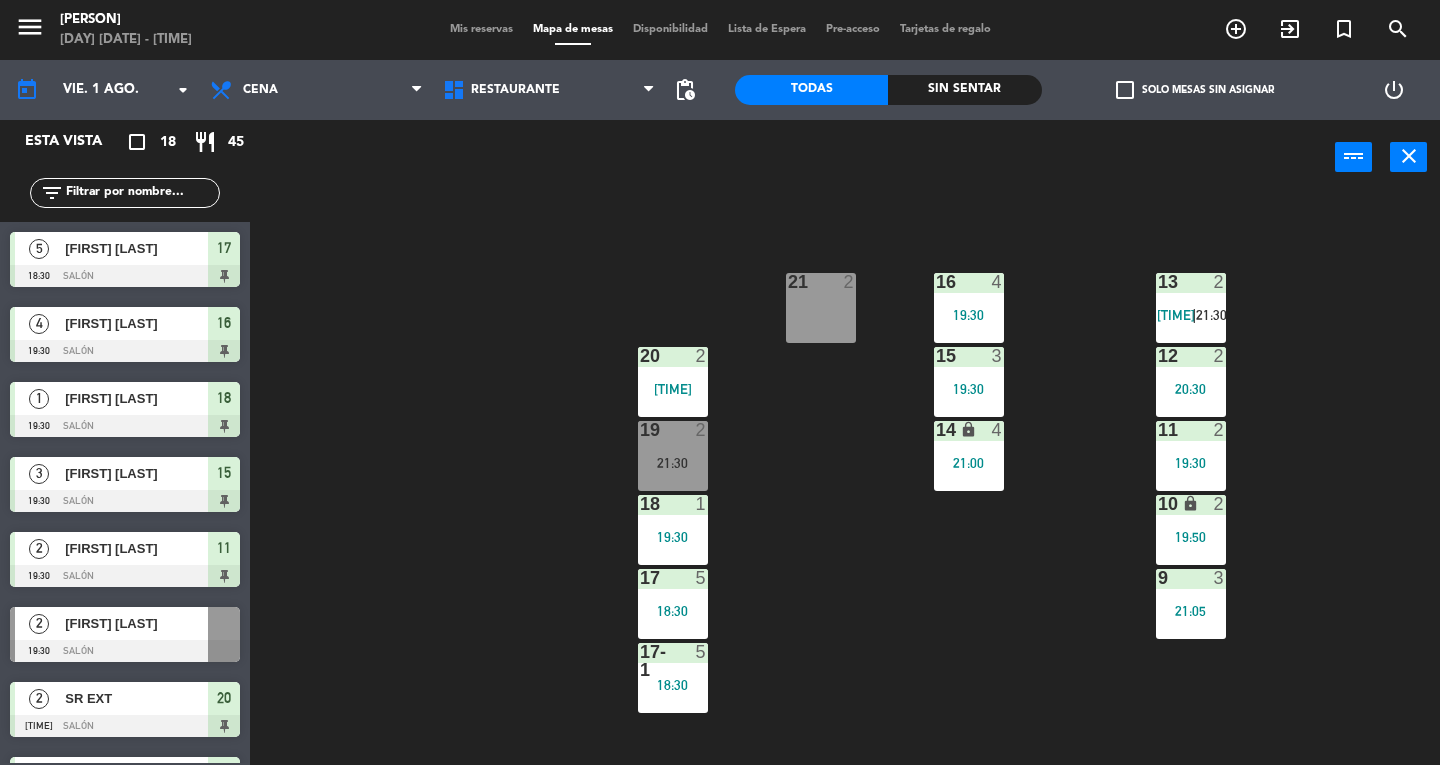 click on "Mis reservas" at bounding box center (481, 29) 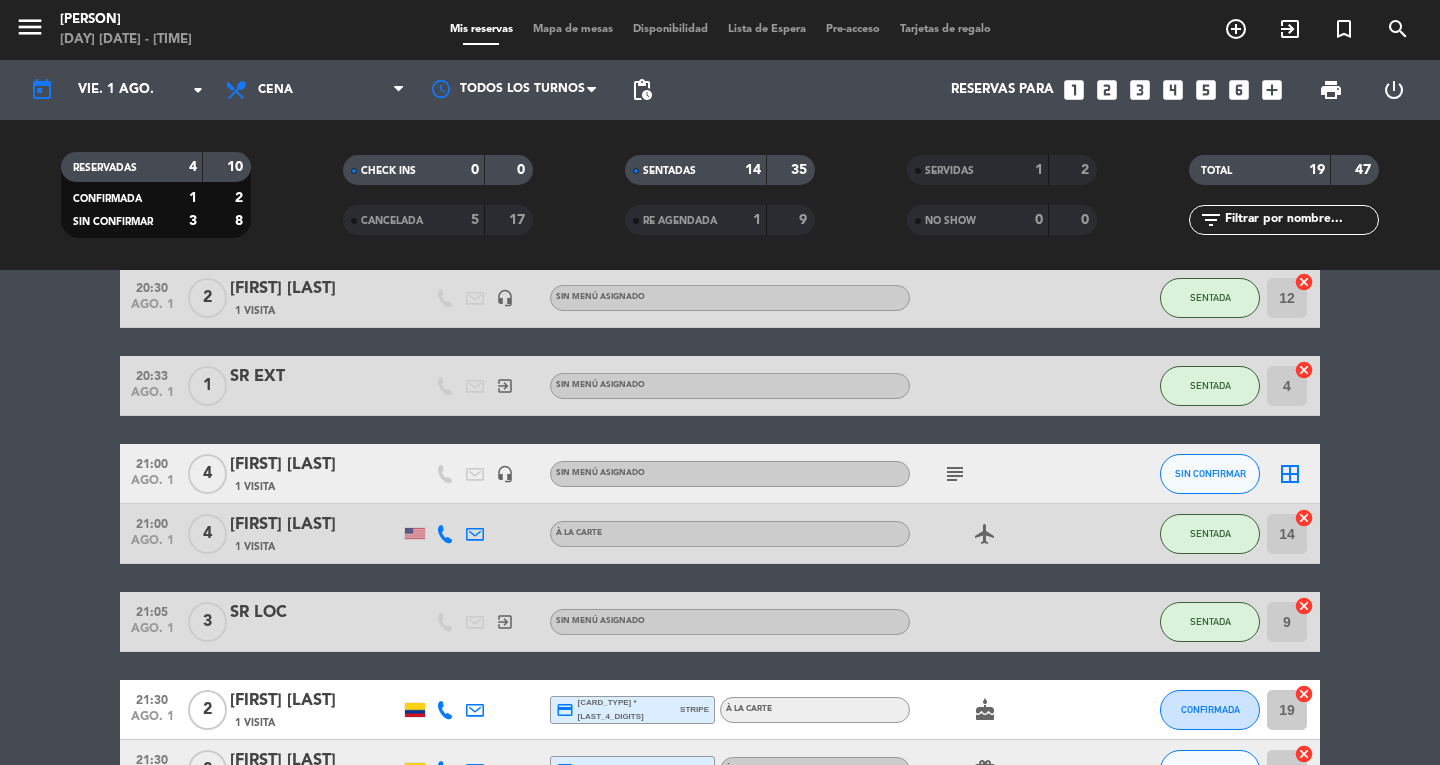scroll, scrollTop: 893, scrollLeft: 0, axis: vertical 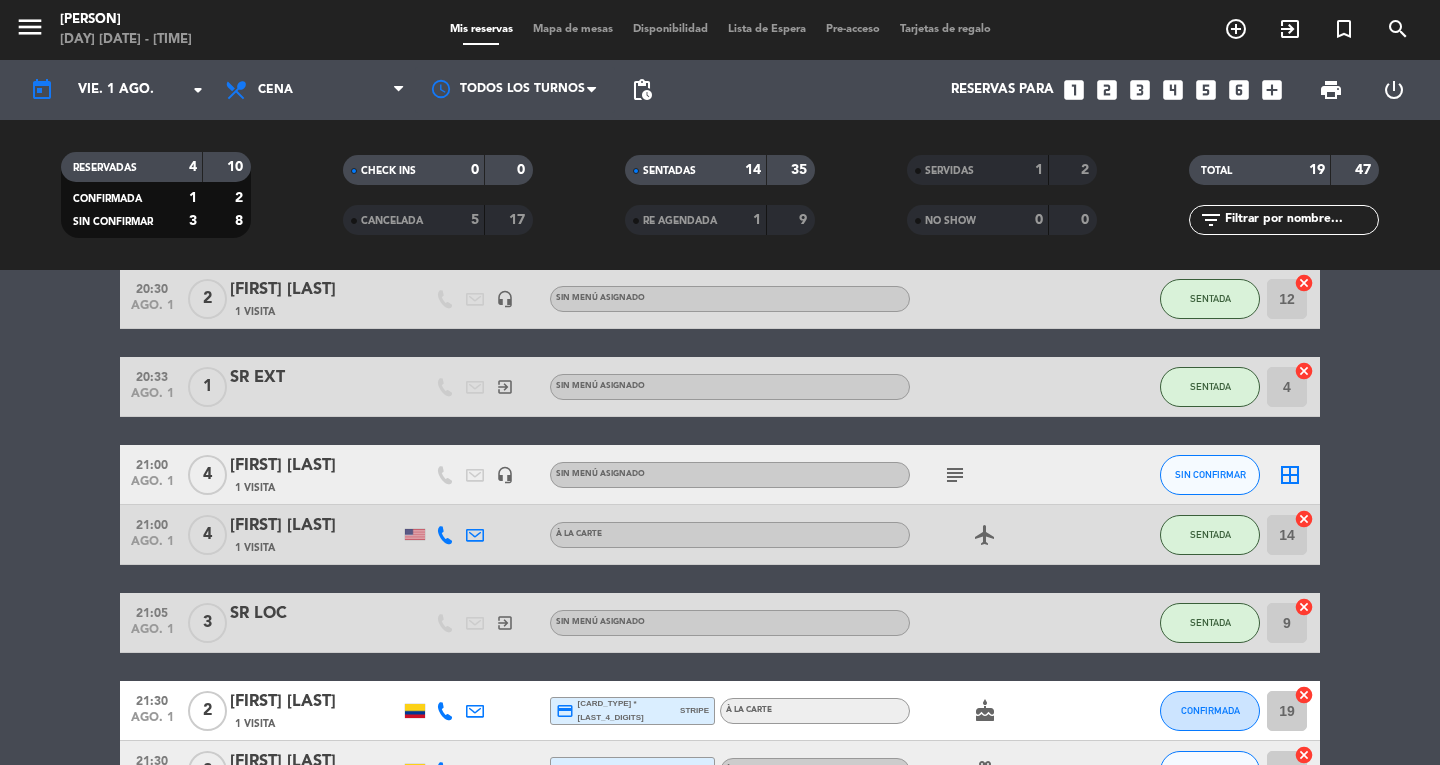 click on "subject" 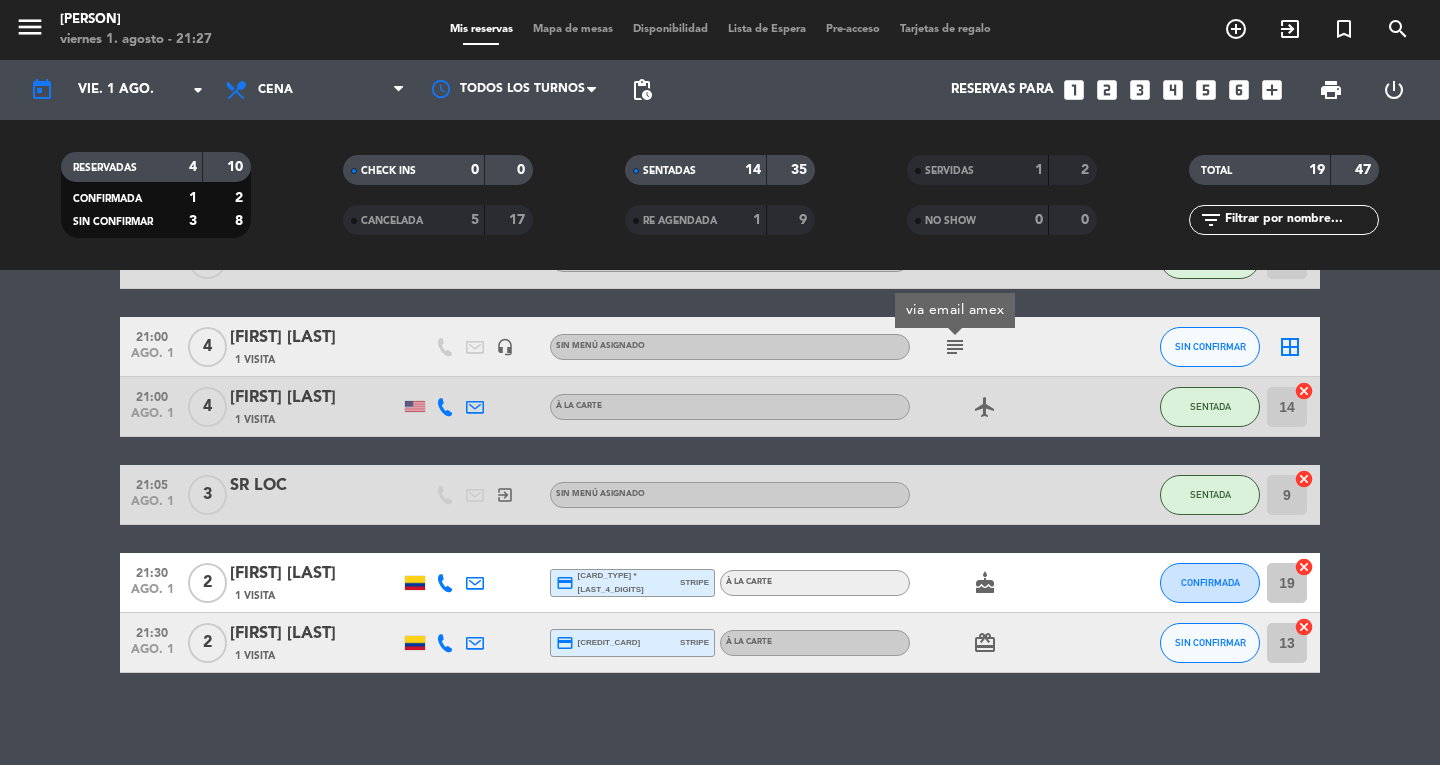 scroll, scrollTop: 1023, scrollLeft: 0, axis: vertical 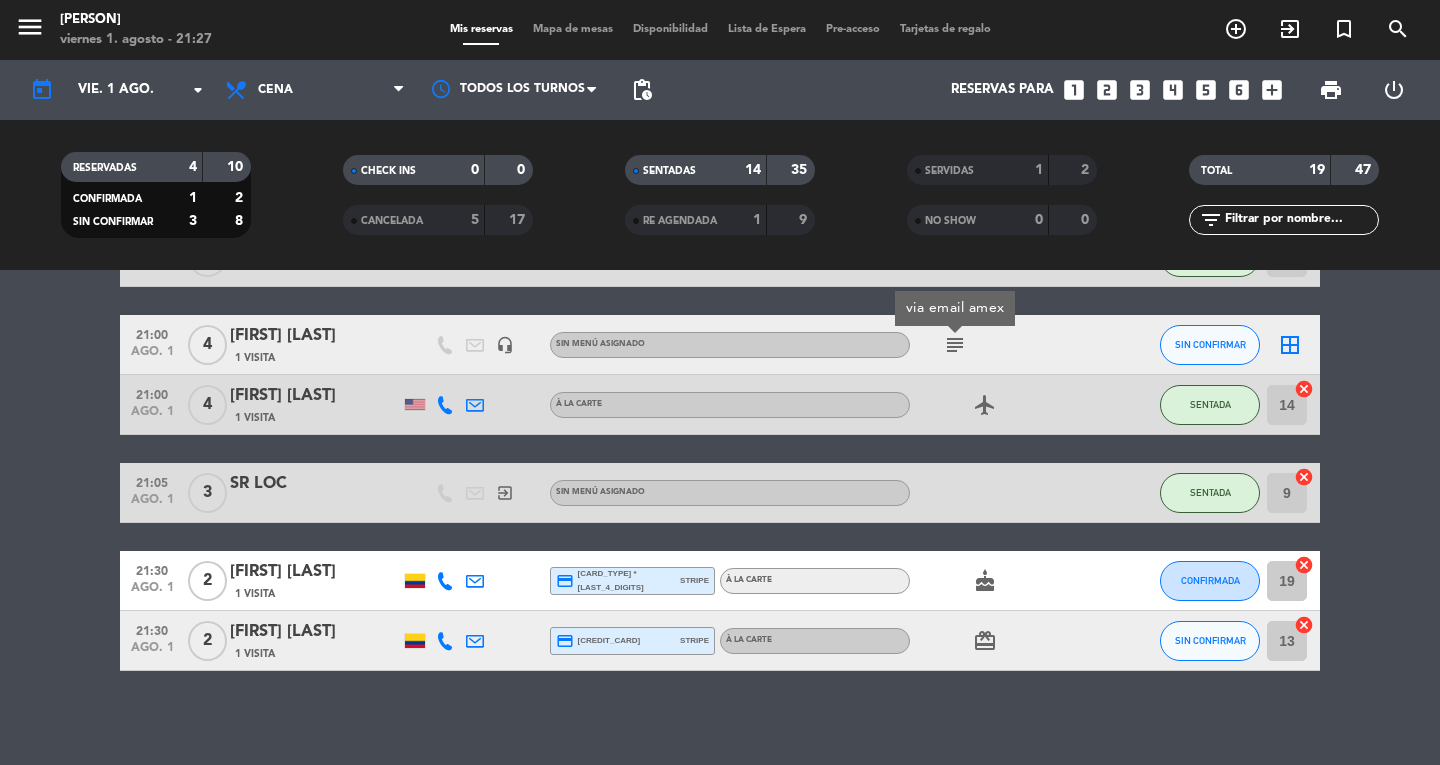 click on "cancel" 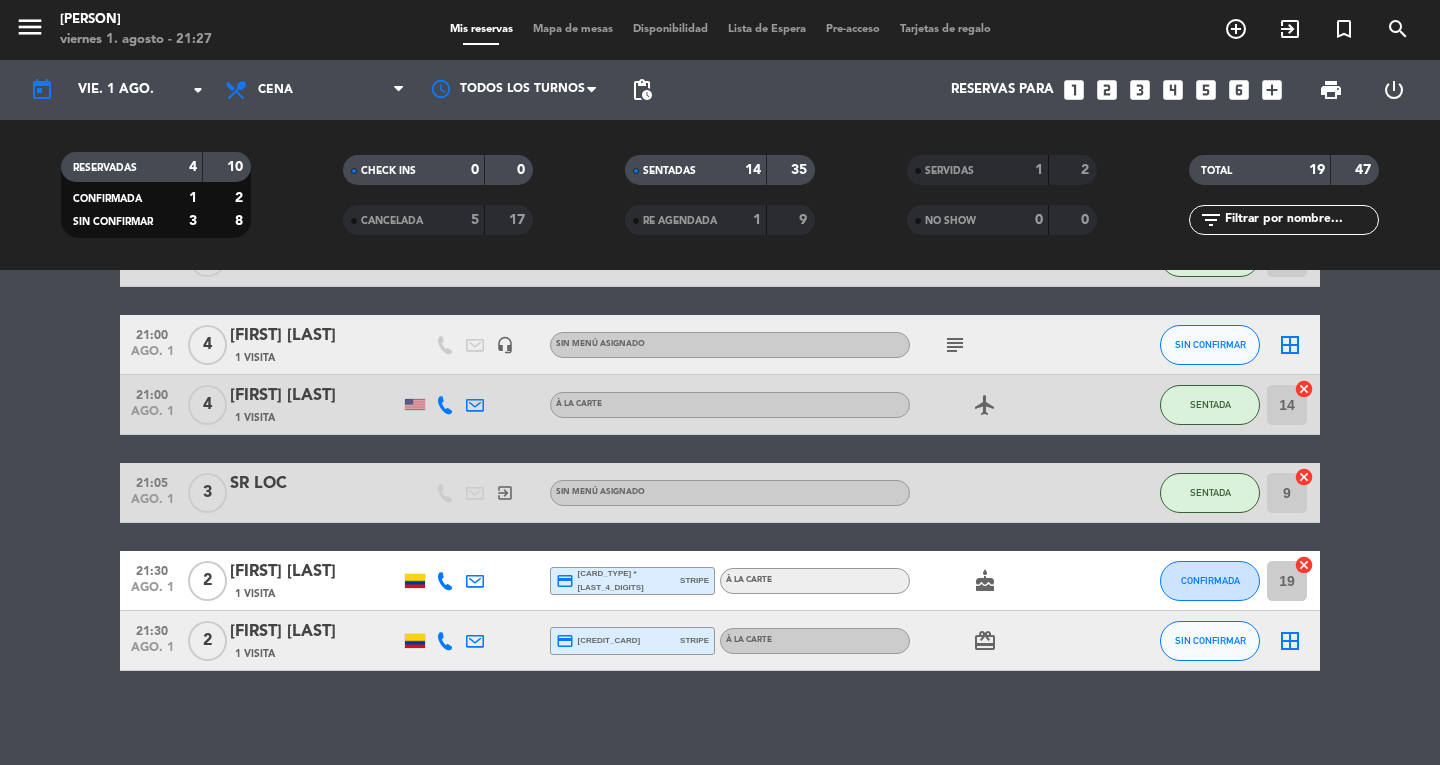 click on "cancel" 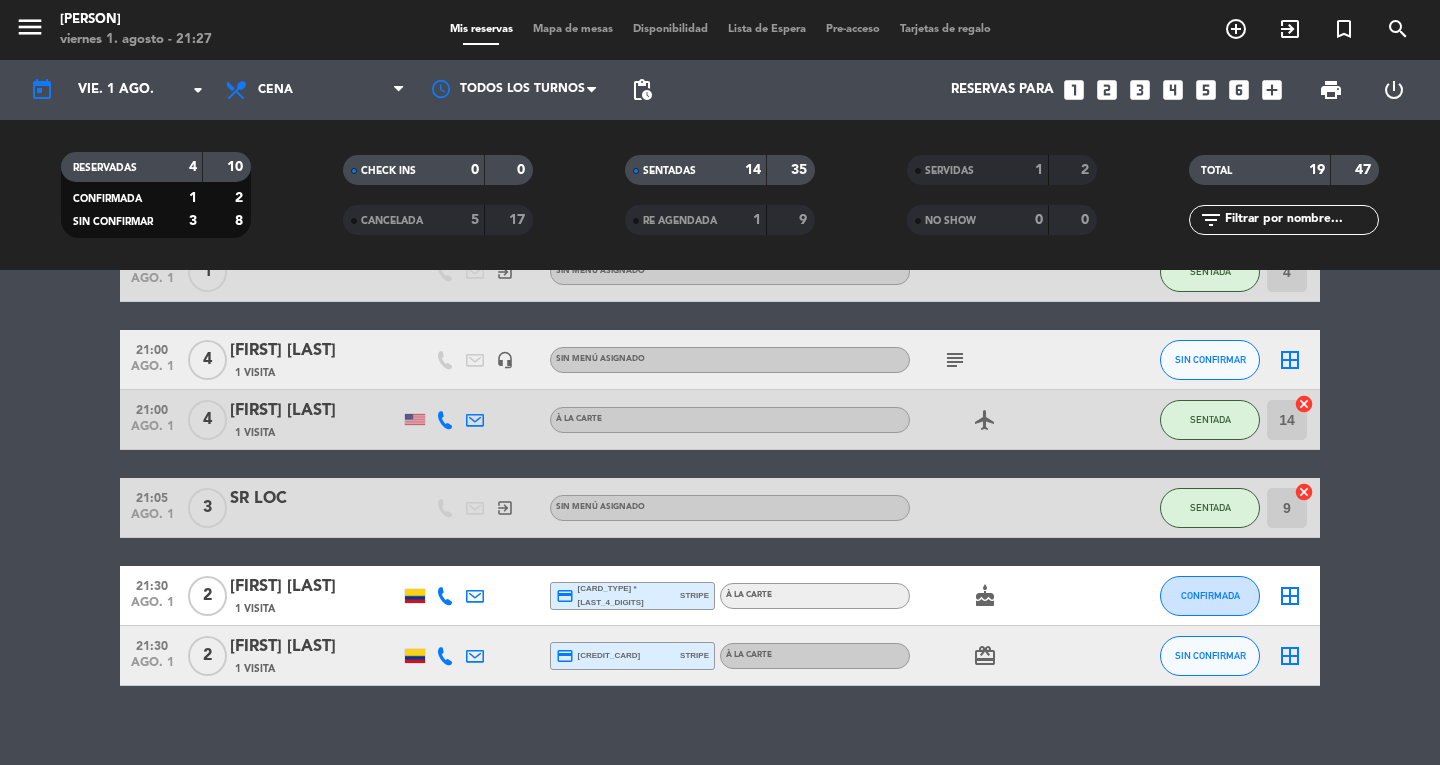 scroll, scrollTop: 1009, scrollLeft: 0, axis: vertical 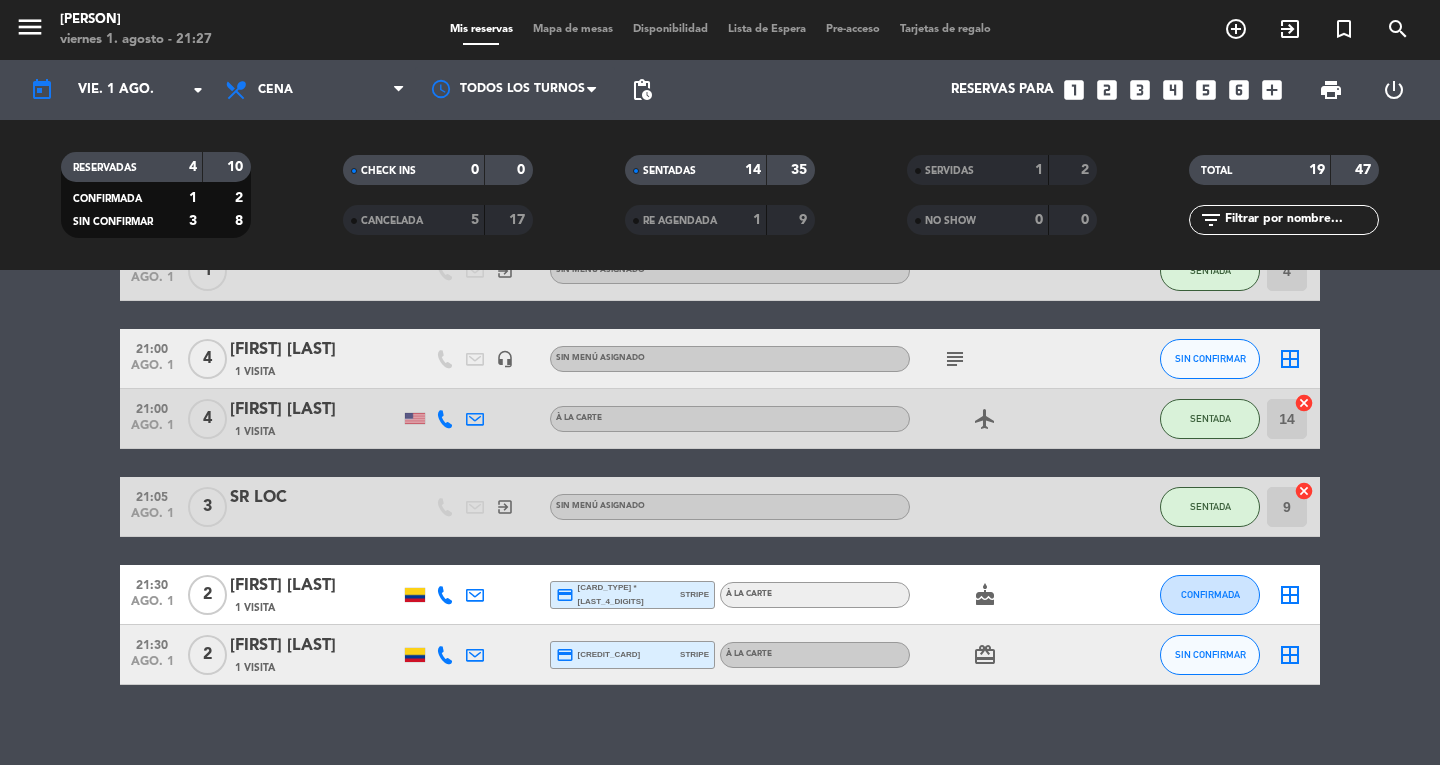 click on "border_all" 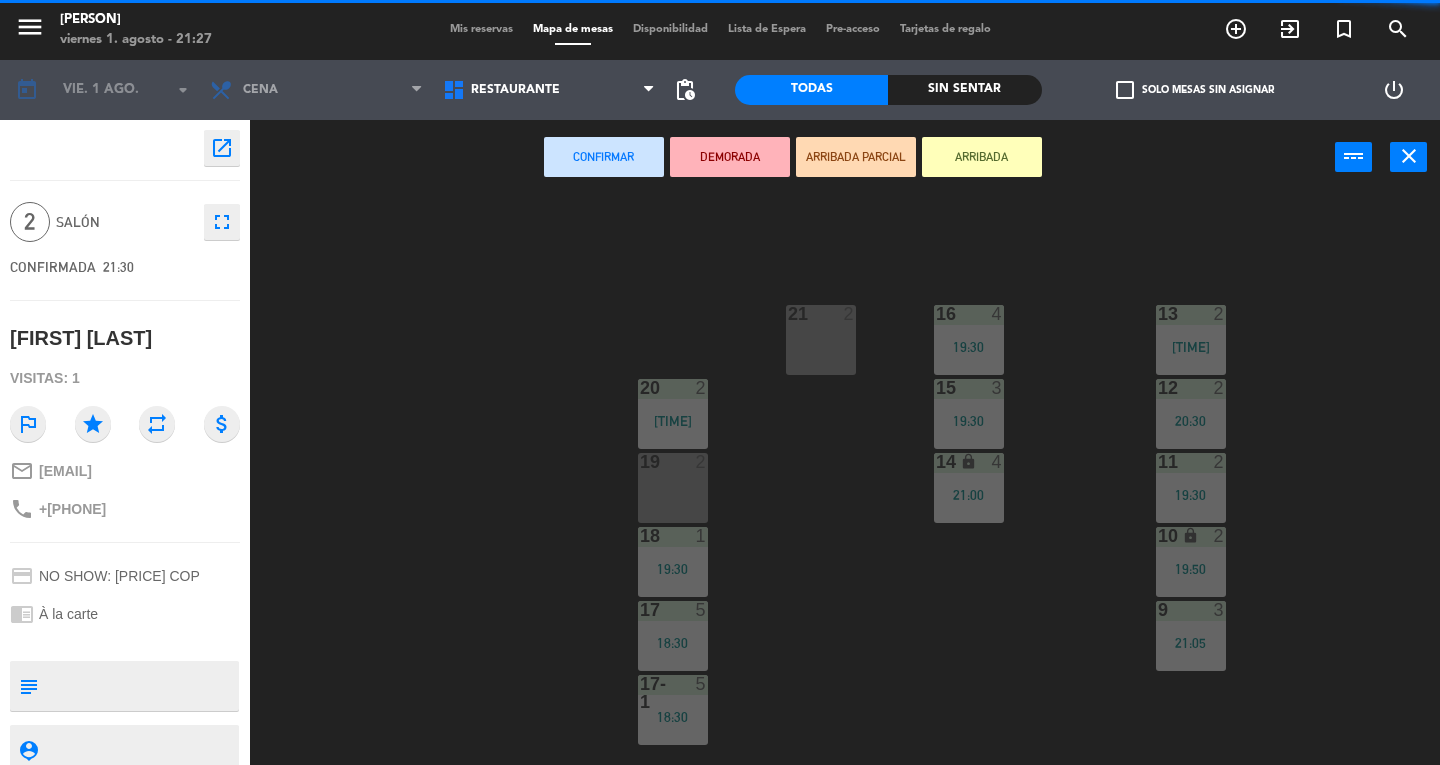 click on "19  2" at bounding box center (673, 488) 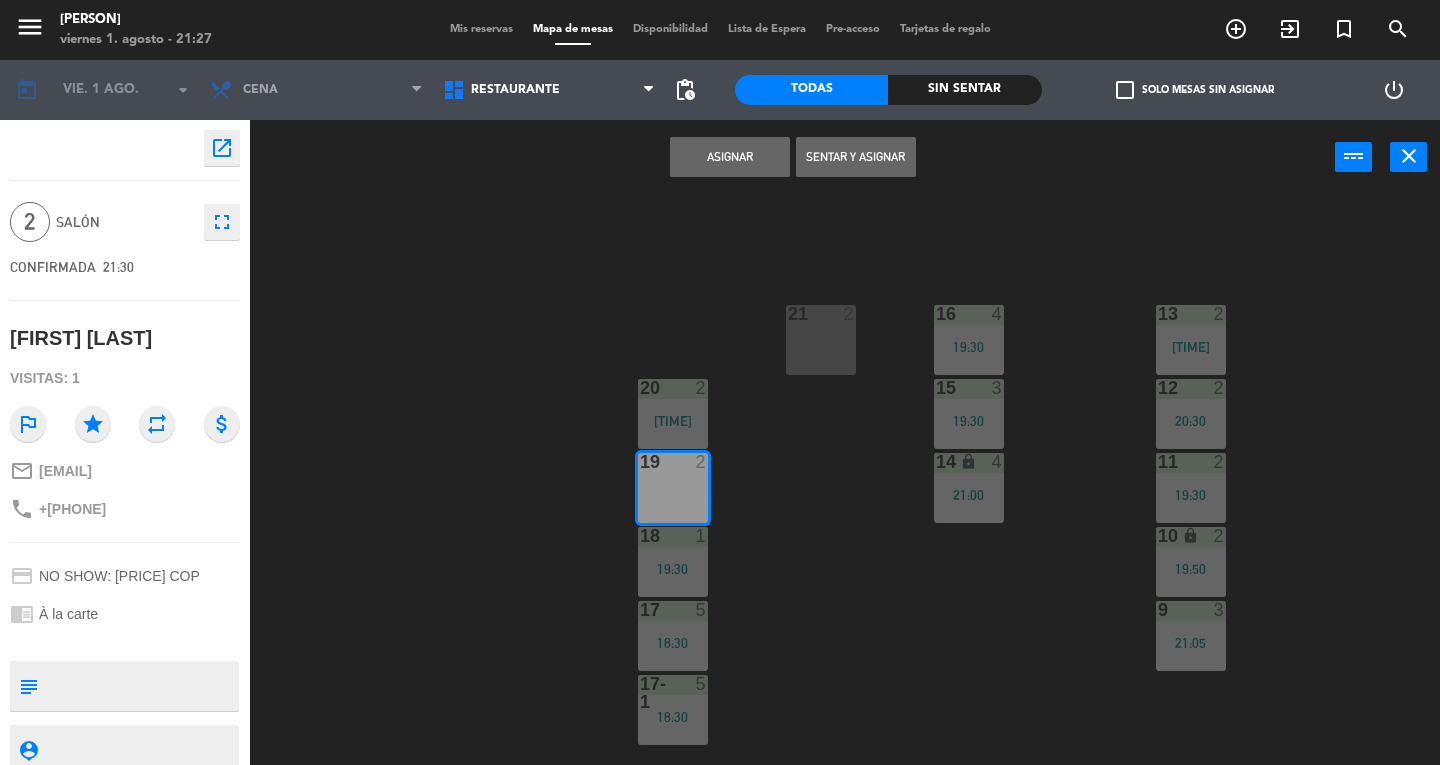 click on "Asignar" at bounding box center [730, 157] 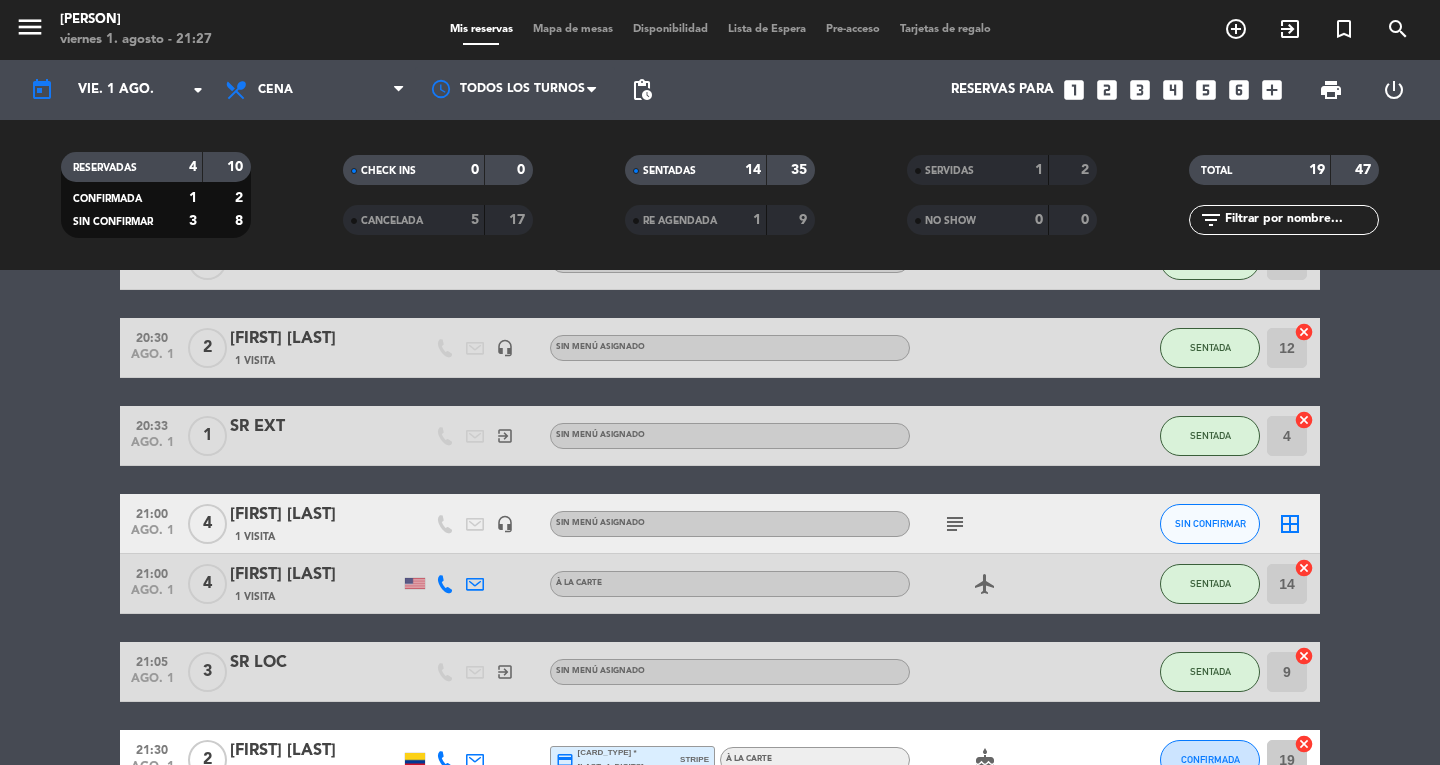 scroll, scrollTop: 846, scrollLeft: 0, axis: vertical 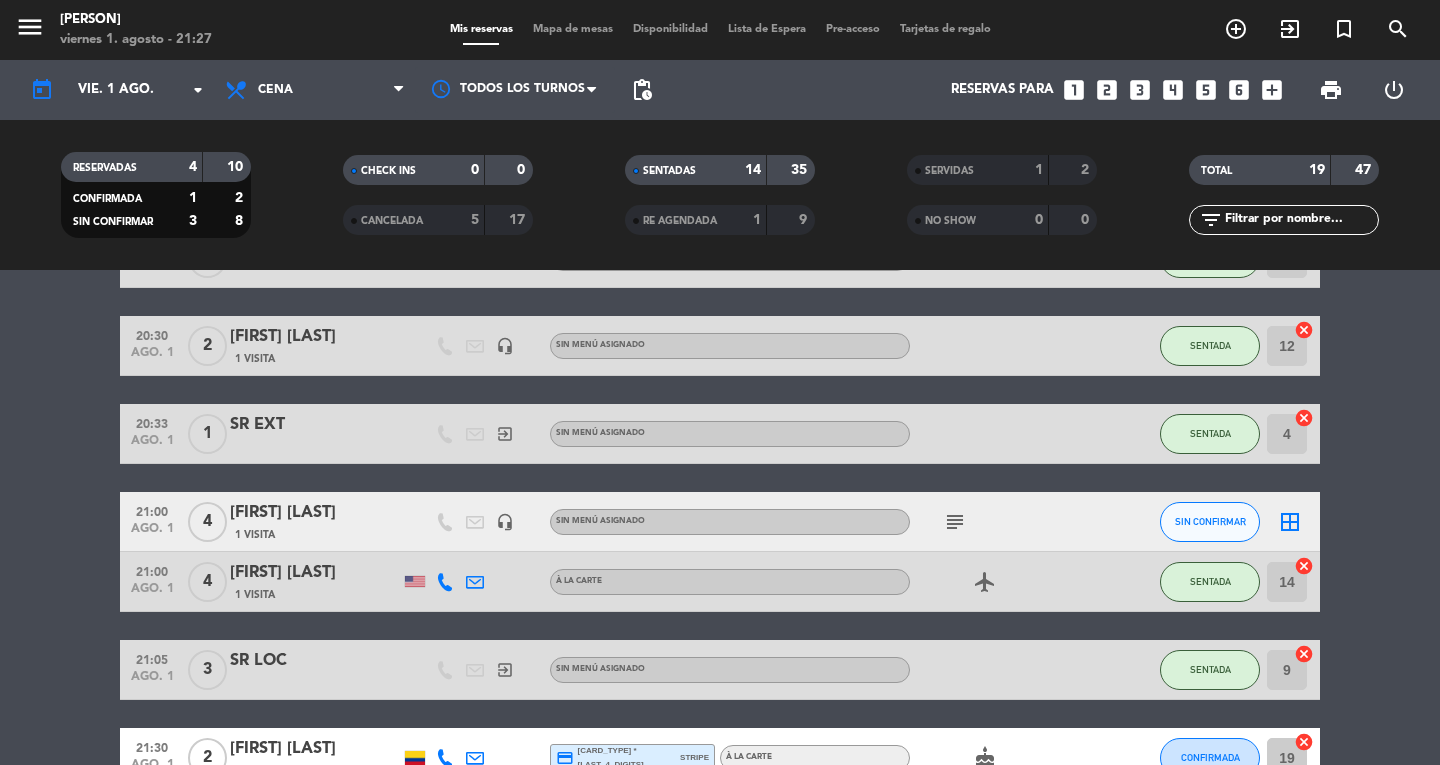 click on "Mapa de mesas" at bounding box center [573, 29] 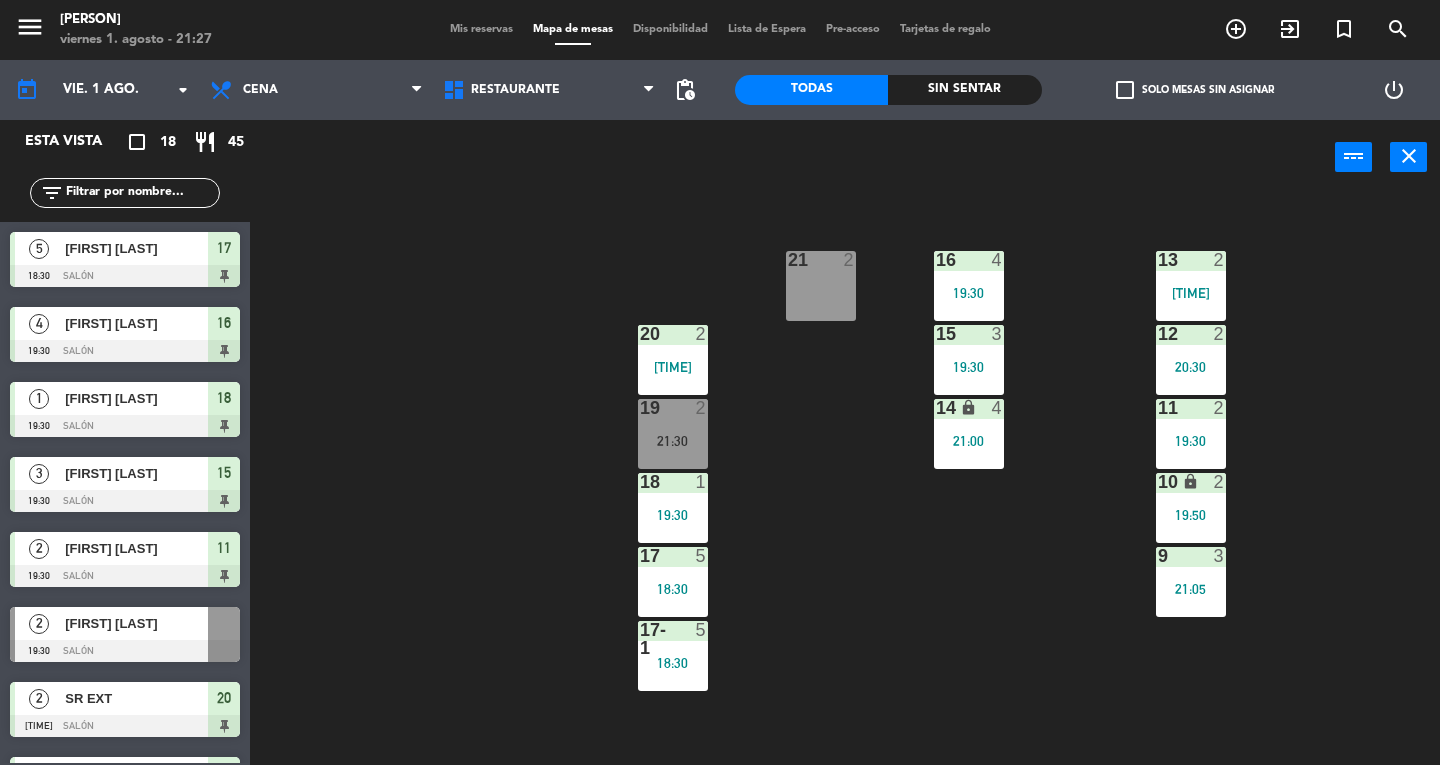 scroll, scrollTop: 56, scrollLeft: 0, axis: vertical 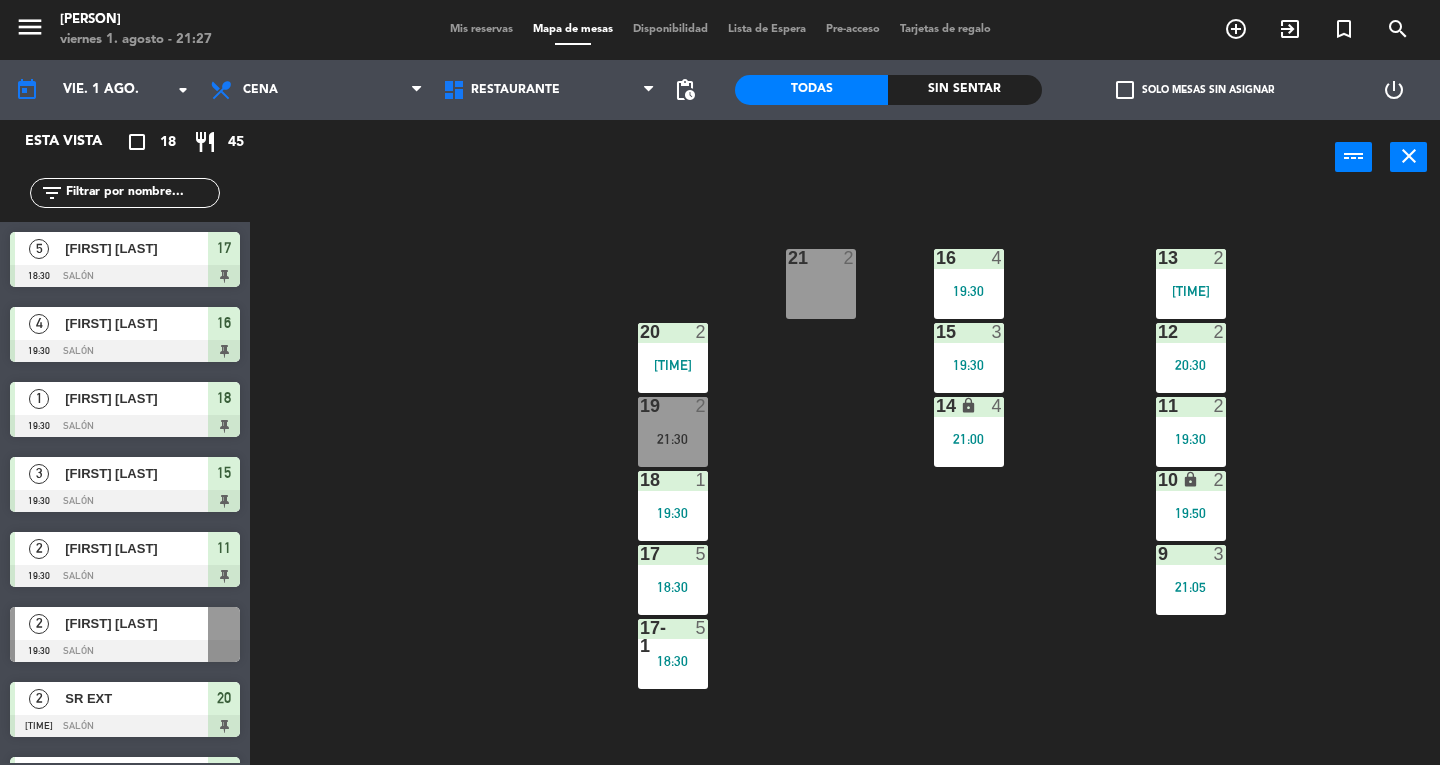 click at bounding box center [672, 480] 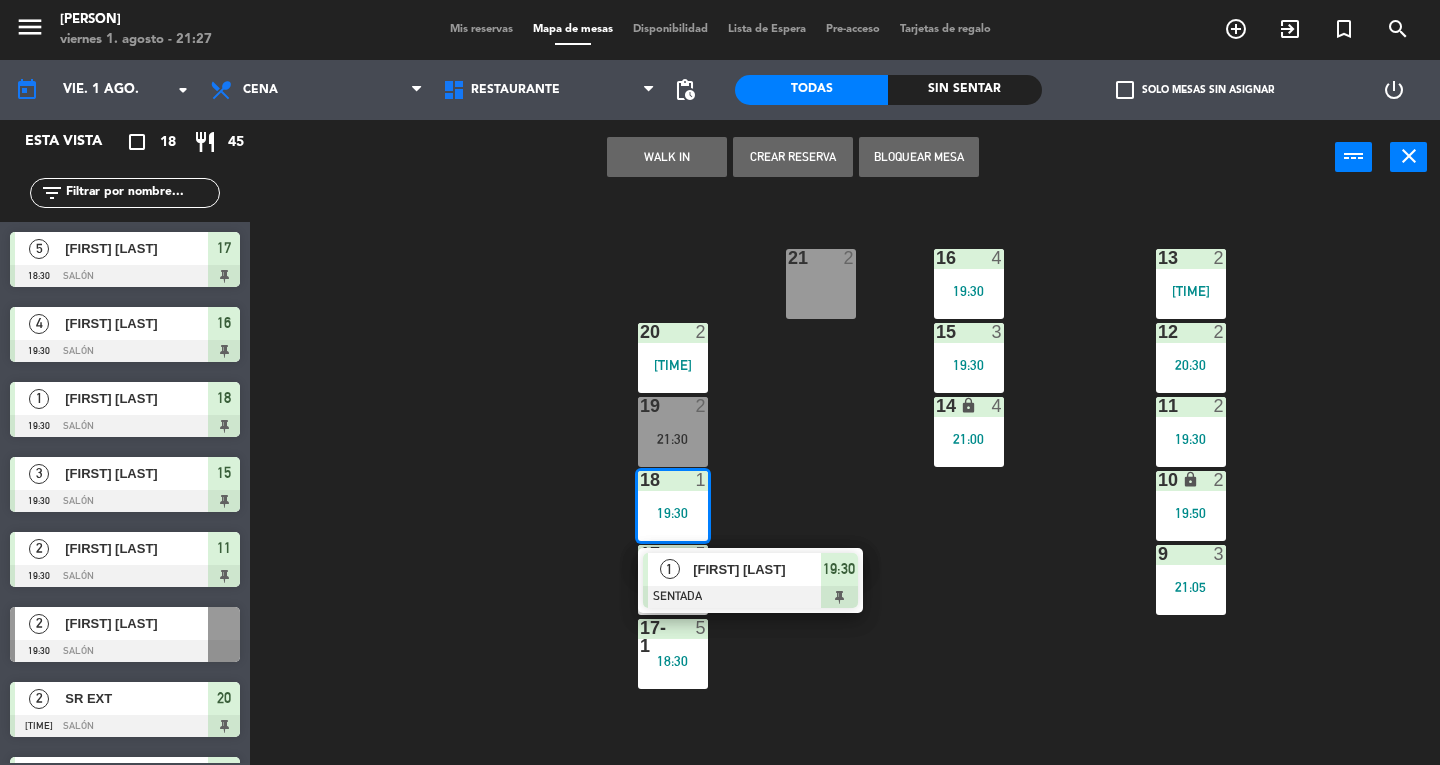 click on "[FIRST] [LAST]" at bounding box center (757, 569) 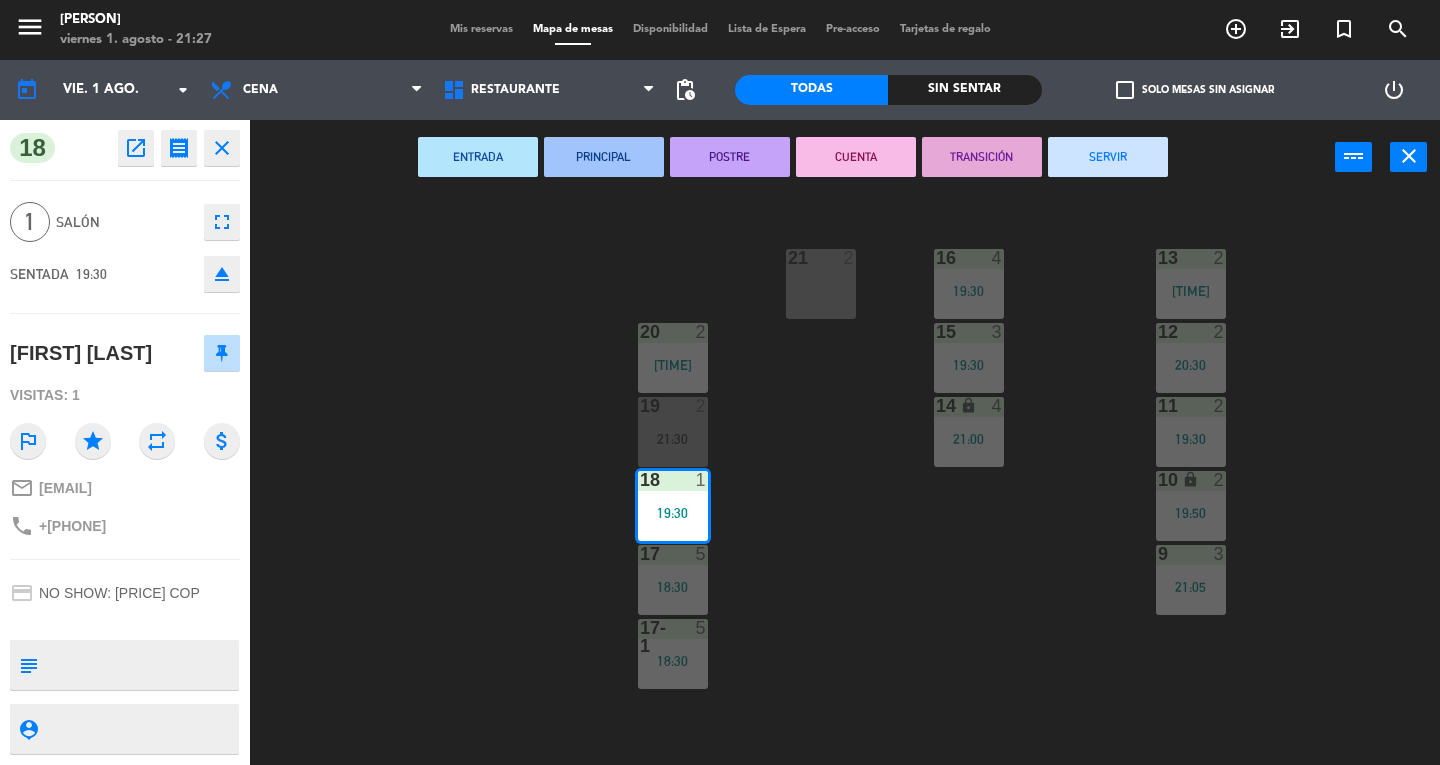 click on "SERVIR" at bounding box center [1108, 157] 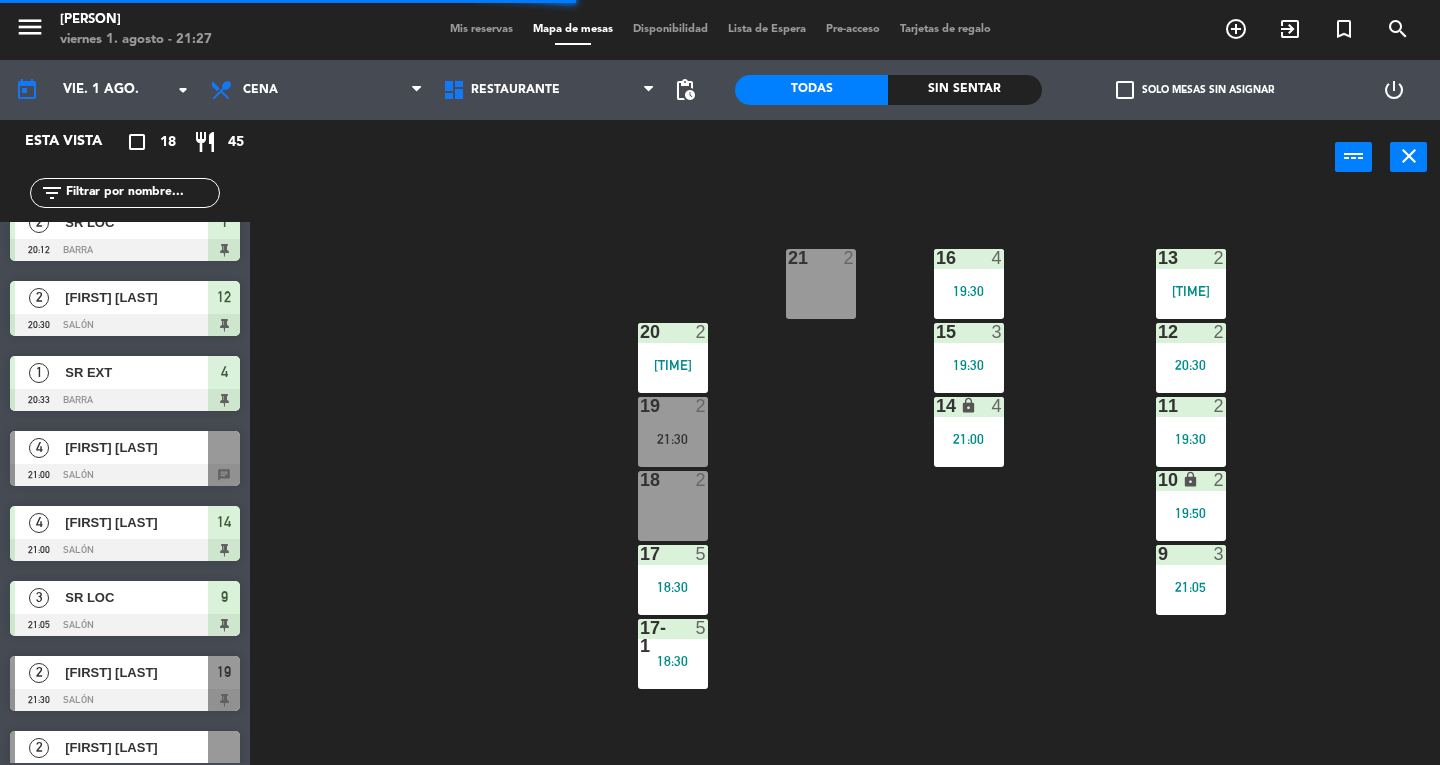 scroll, scrollTop: 734, scrollLeft: 0, axis: vertical 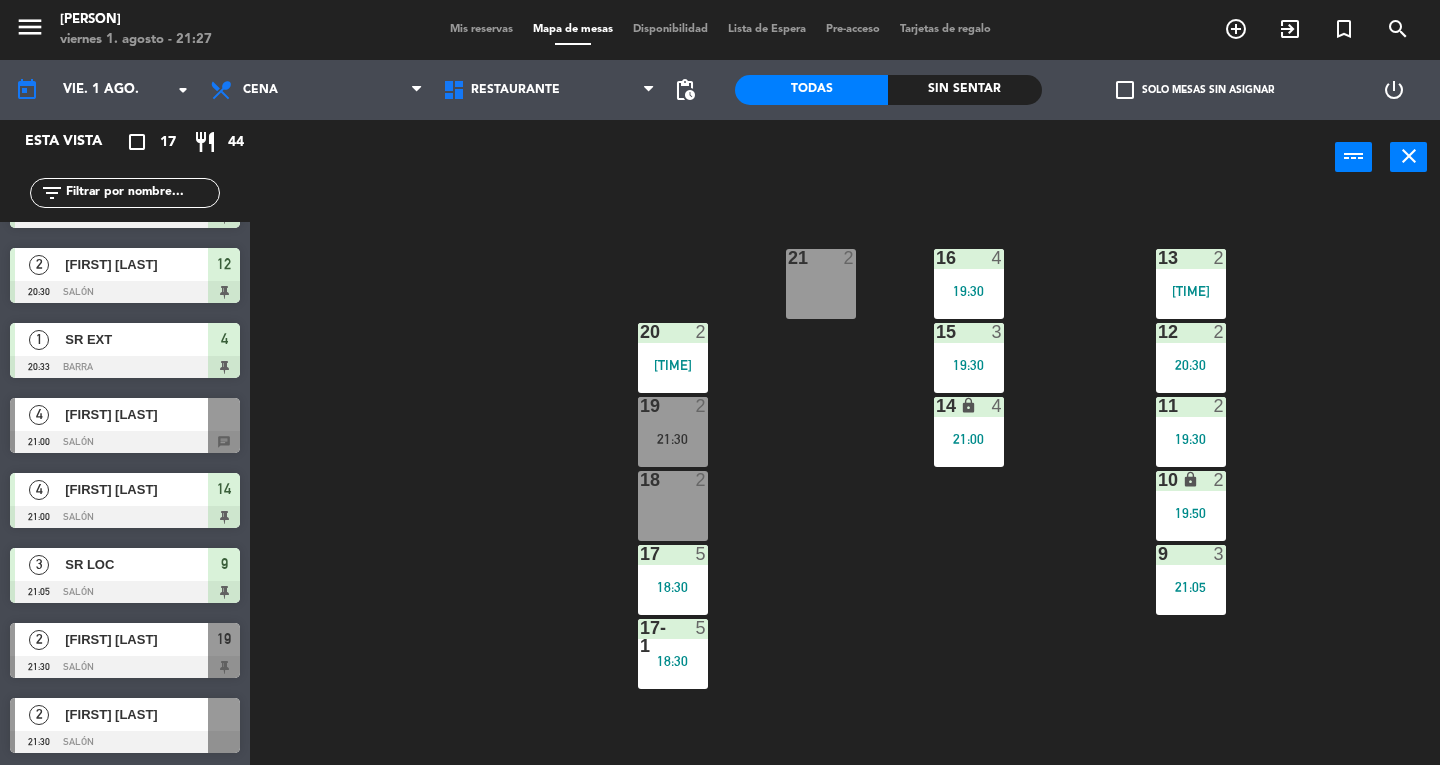 click at bounding box center (125, 742) 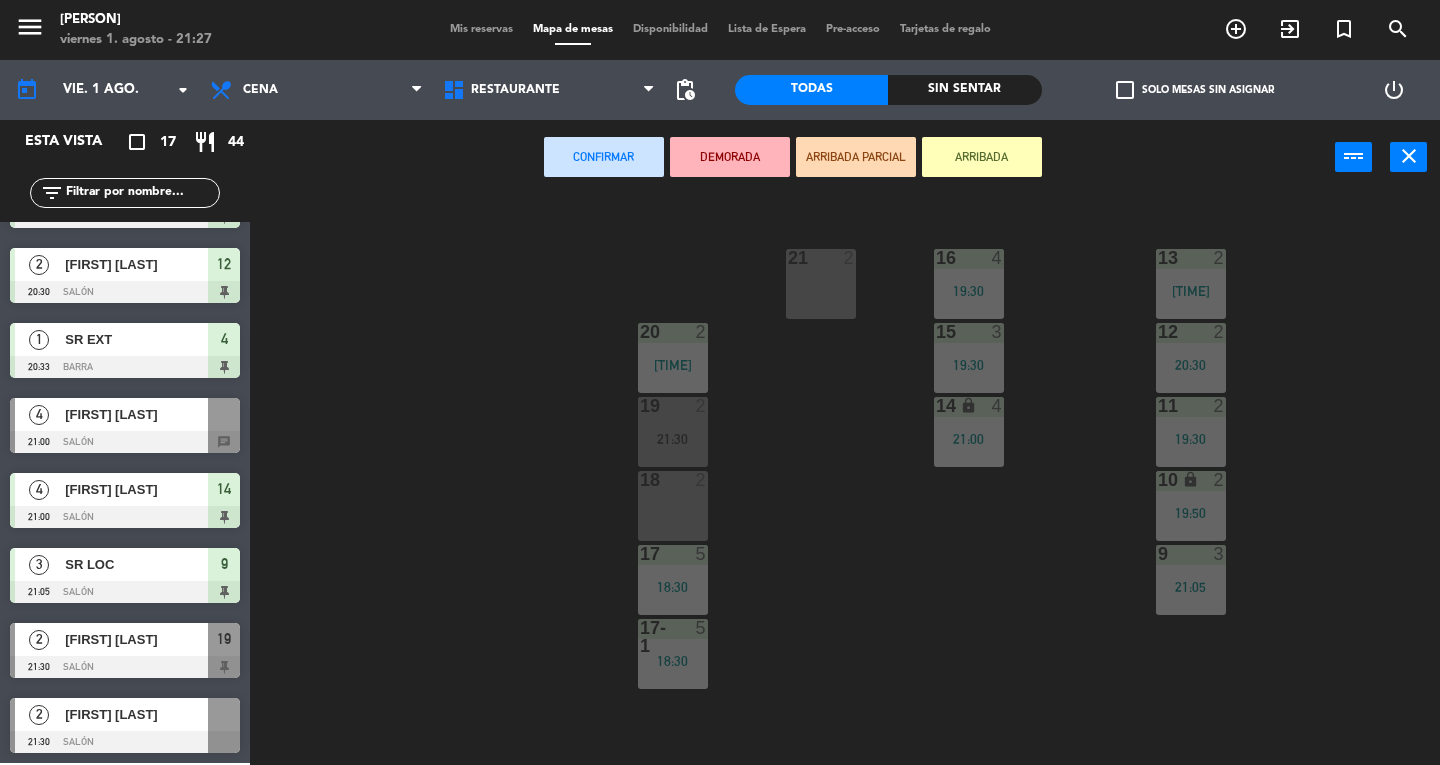 click on "18  2" at bounding box center (673, 506) 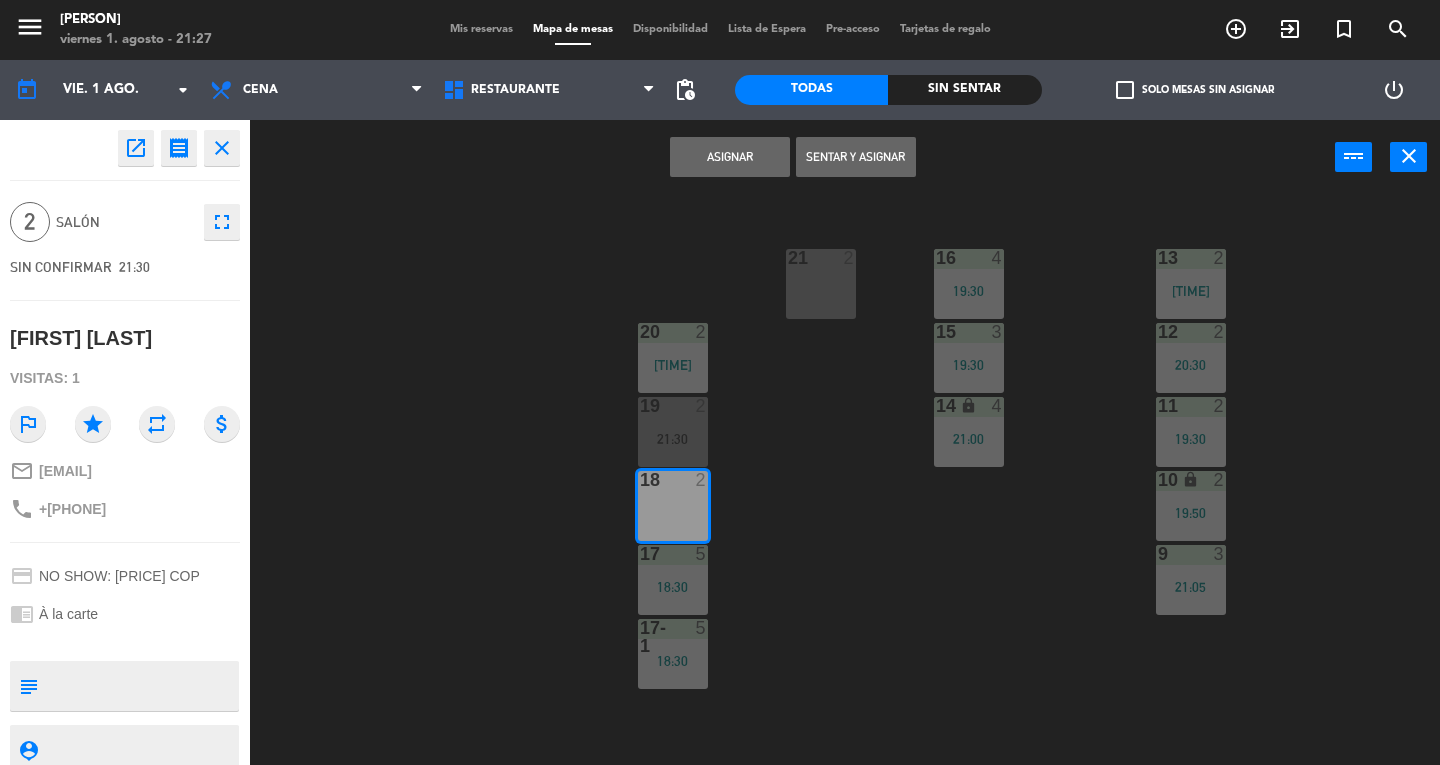 click on "Asignar" at bounding box center [730, 157] 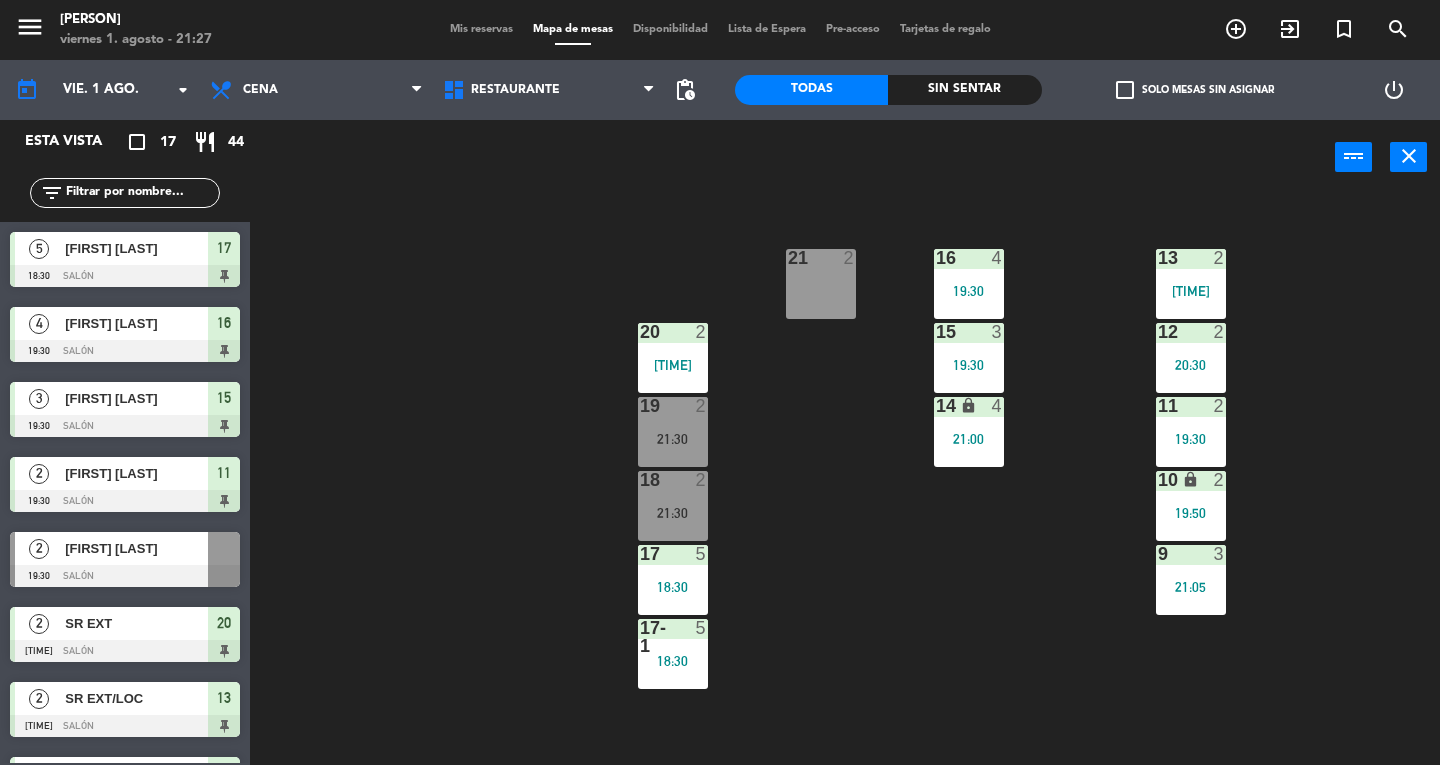 scroll, scrollTop: 380, scrollLeft: 0, axis: vertical 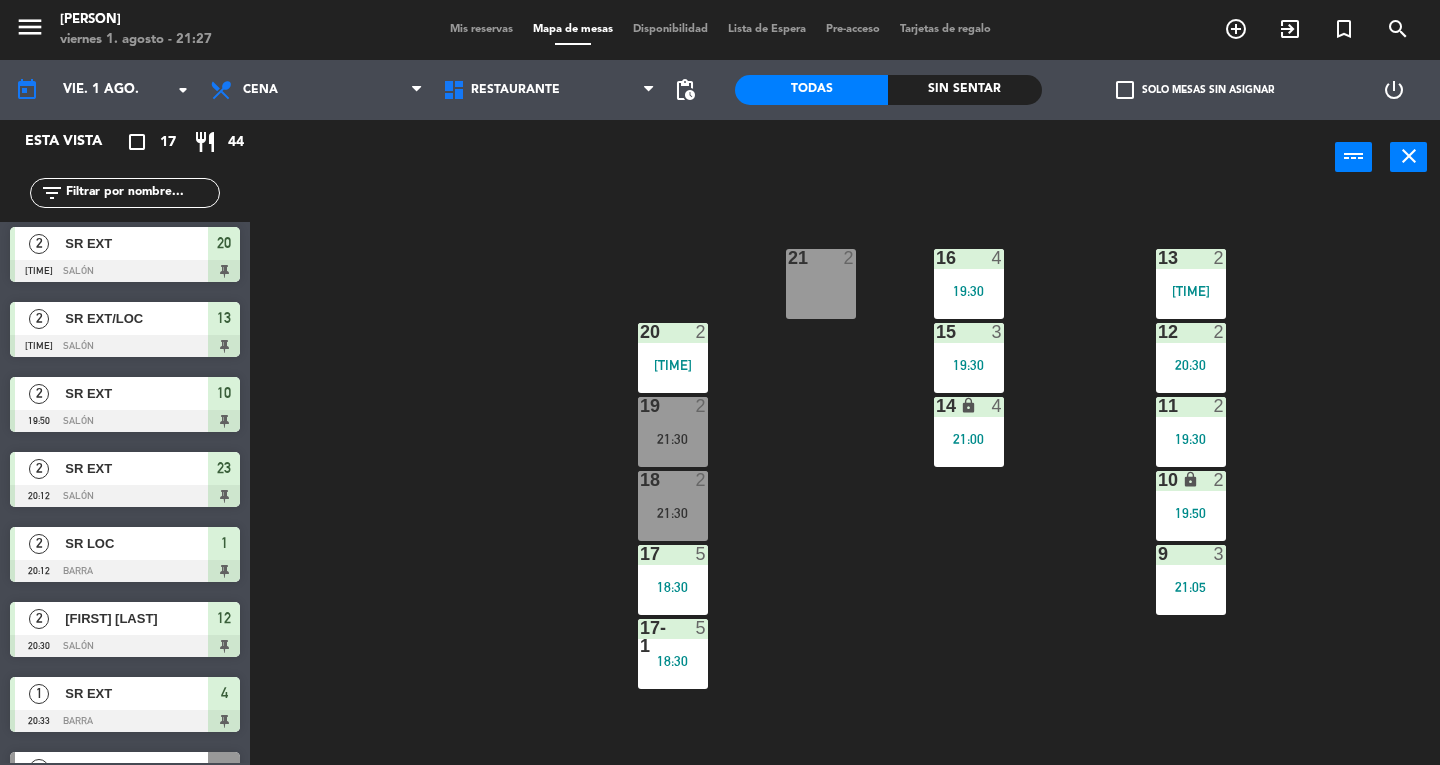 click on "21:30" at bounding box center [673, 513] 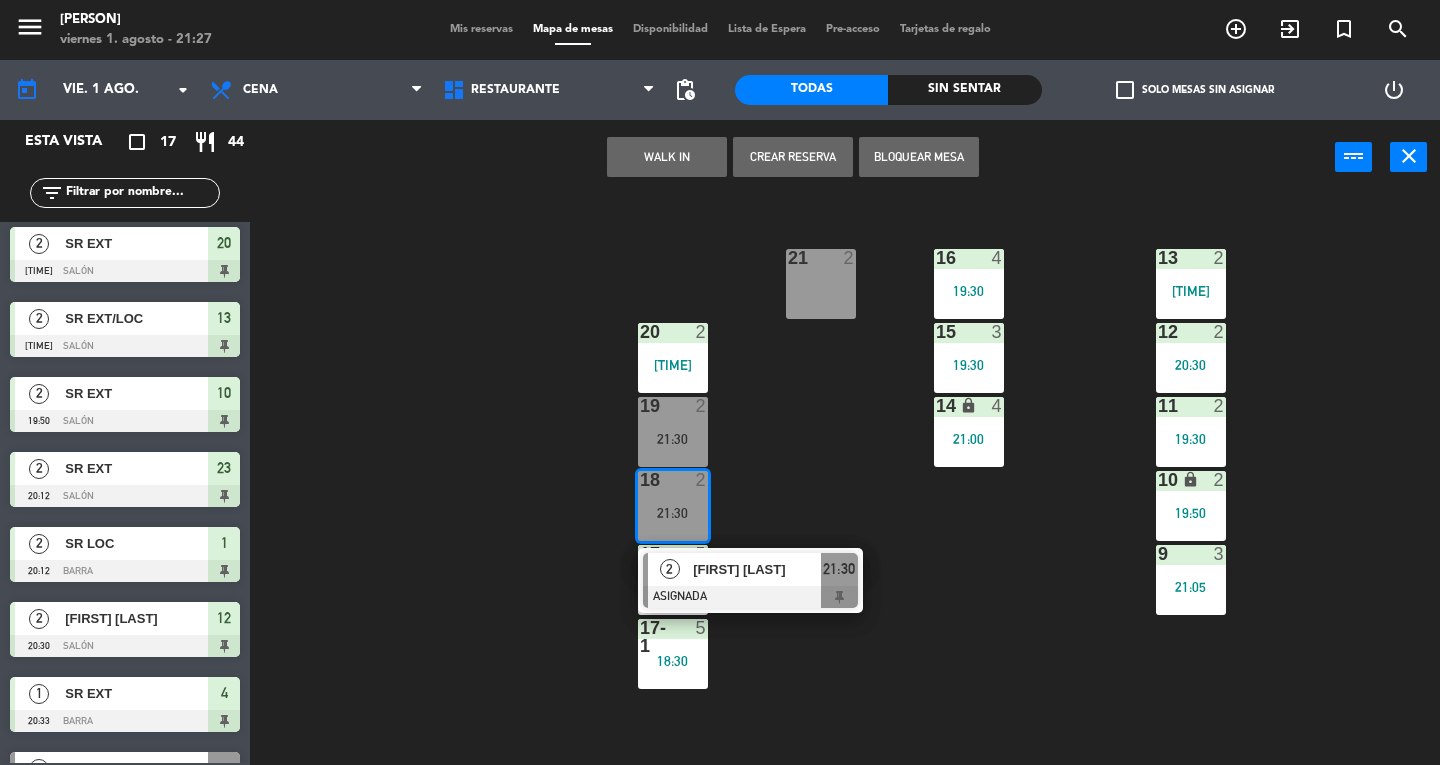 click at bounding box center (750, 597) 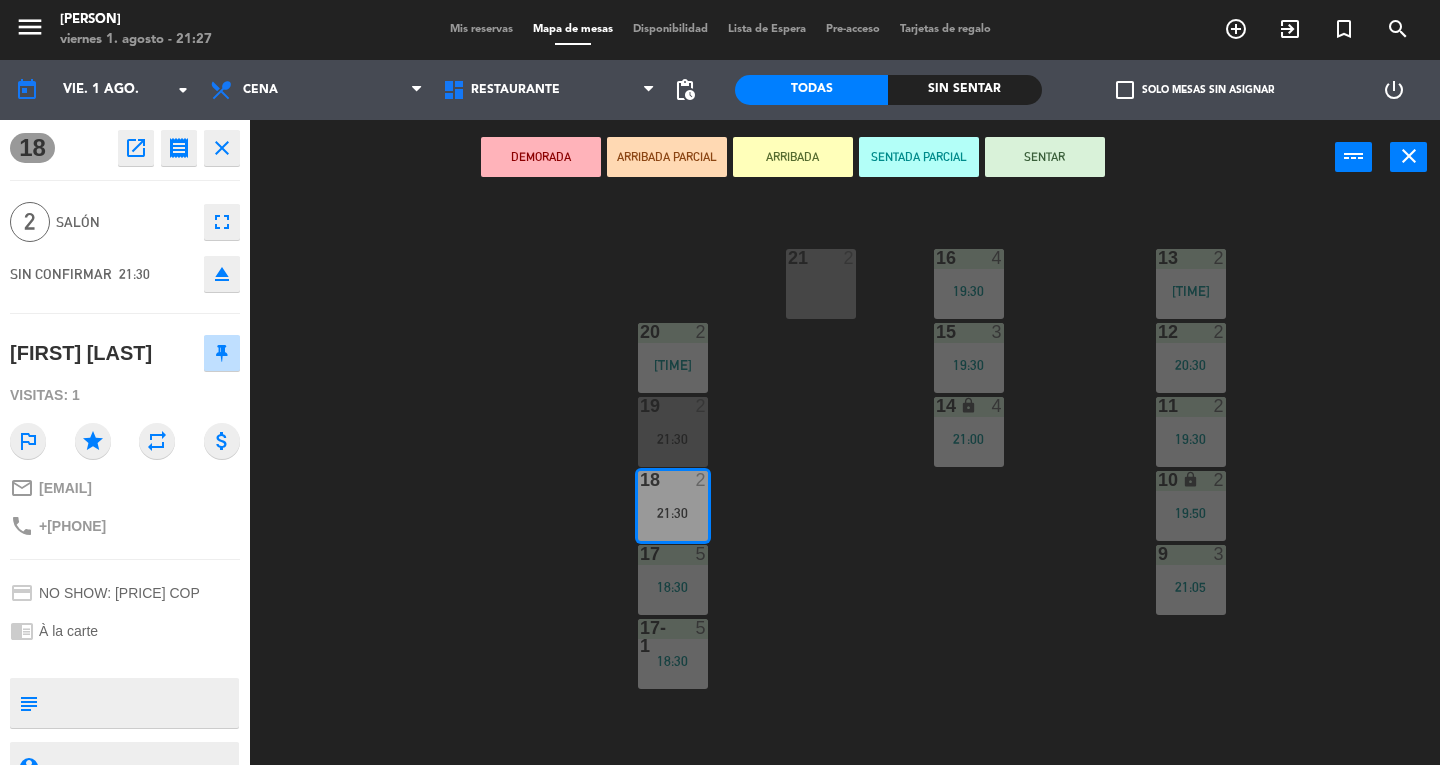 click on "SENTAR" at bounding box center (1045, 157) 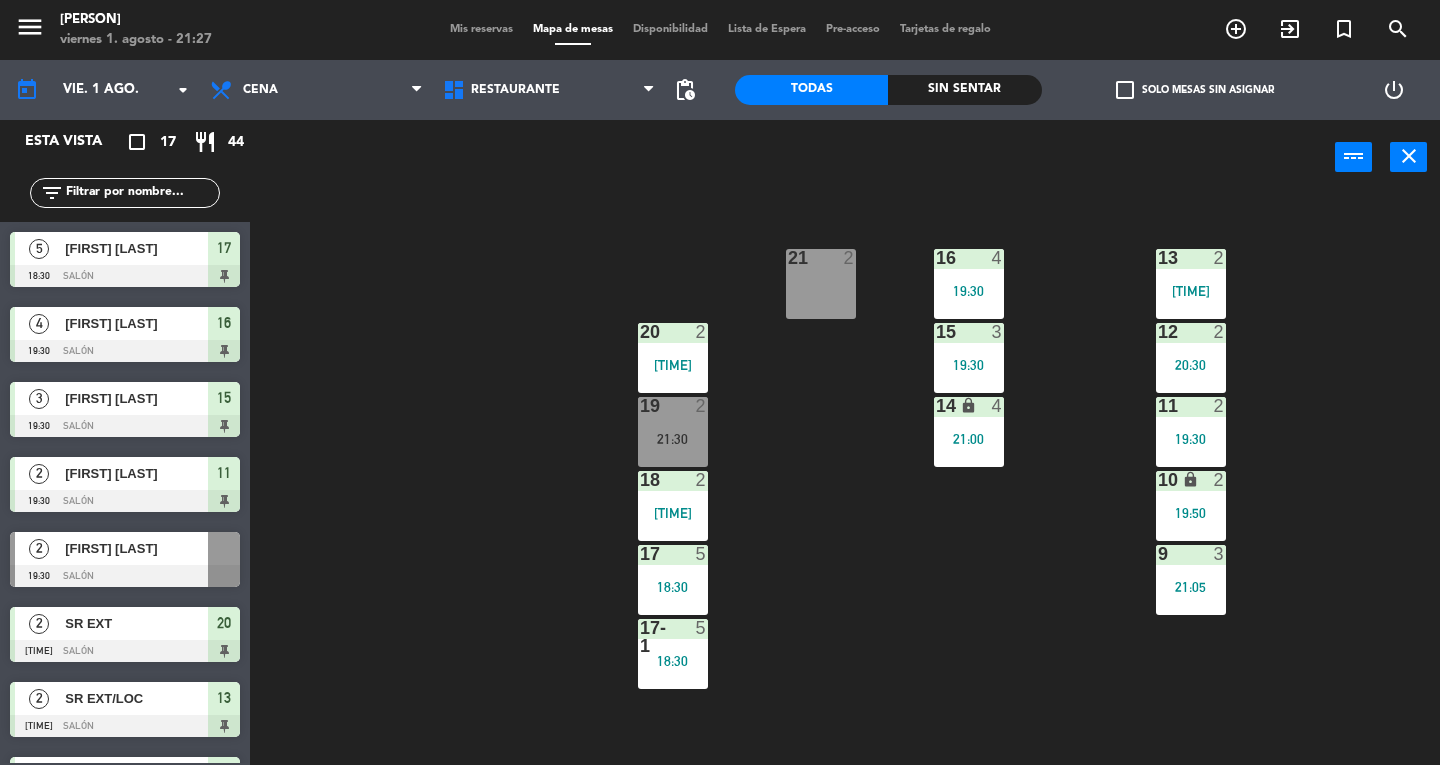 scroll, scrollTop: 380, scrollLeft: 0, axis: vertical 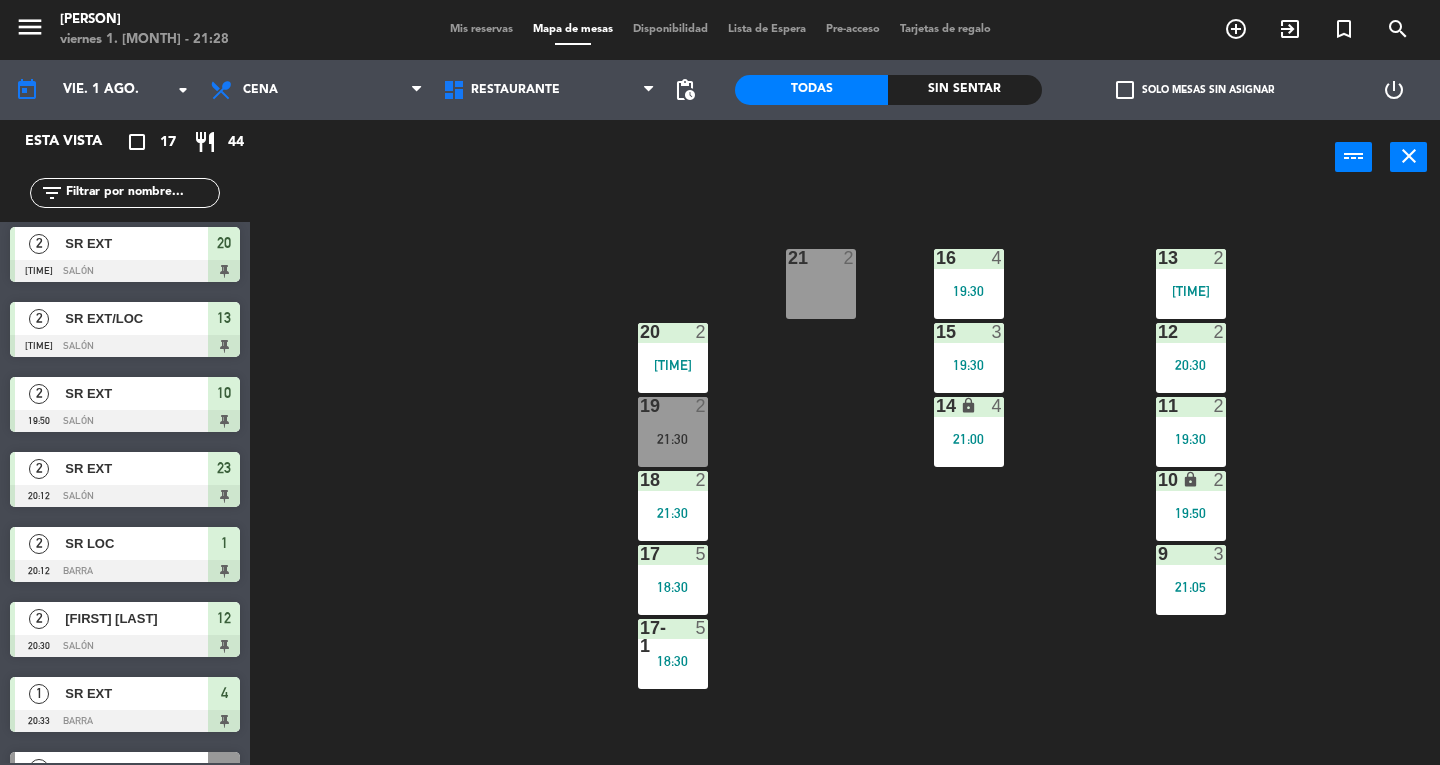 click on "19:30" at bounding box center (969, 291) 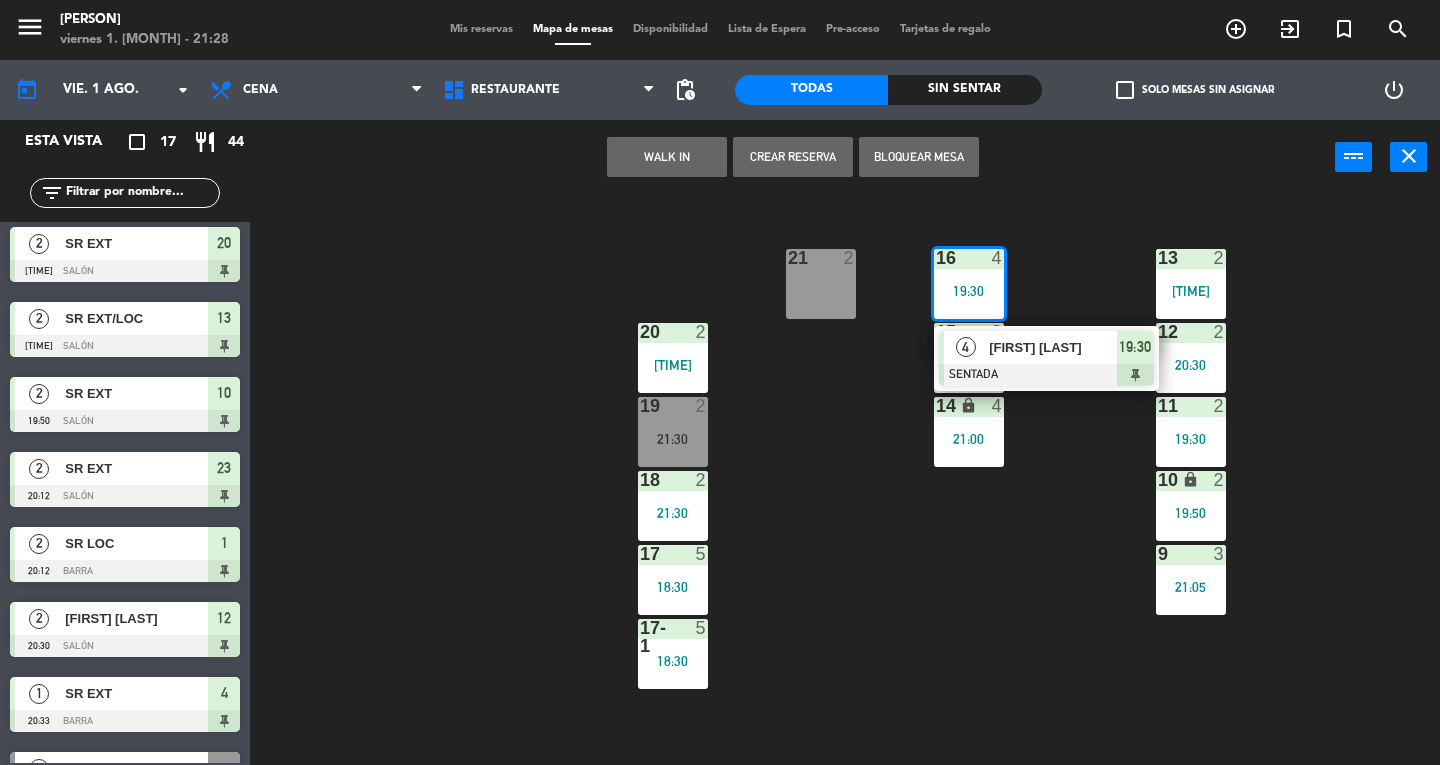 click on "13  2   19:44  16  4   19:30   4   [FIRST] [LAST]   SENTADA  19:30 21  2  12  2   20:30  15  3   19:30  20  2   19:44  11  2   19:30  14 lock  4   21:00  19  2   21:30  10 lock  2   19:50  18  2   21:30  9  3   21:05  17  5   18:30  17-1  5   18:30  1  2   20:12  2  2   20:12  3  1  4  1   20:33  5  1  6  1  7  1  8  1  B9 lock  1  B10 lock  1  B11 lock  1  B12 lock  1  B13 lock  1  B14 lock  1  B15 lock  1  B16 lock  1  A  2  23  2   20:12  31  6  B  2  C  2  C1 lock  20  C2 lock  23  C3 lock  23  22  2  32  4  D  2" 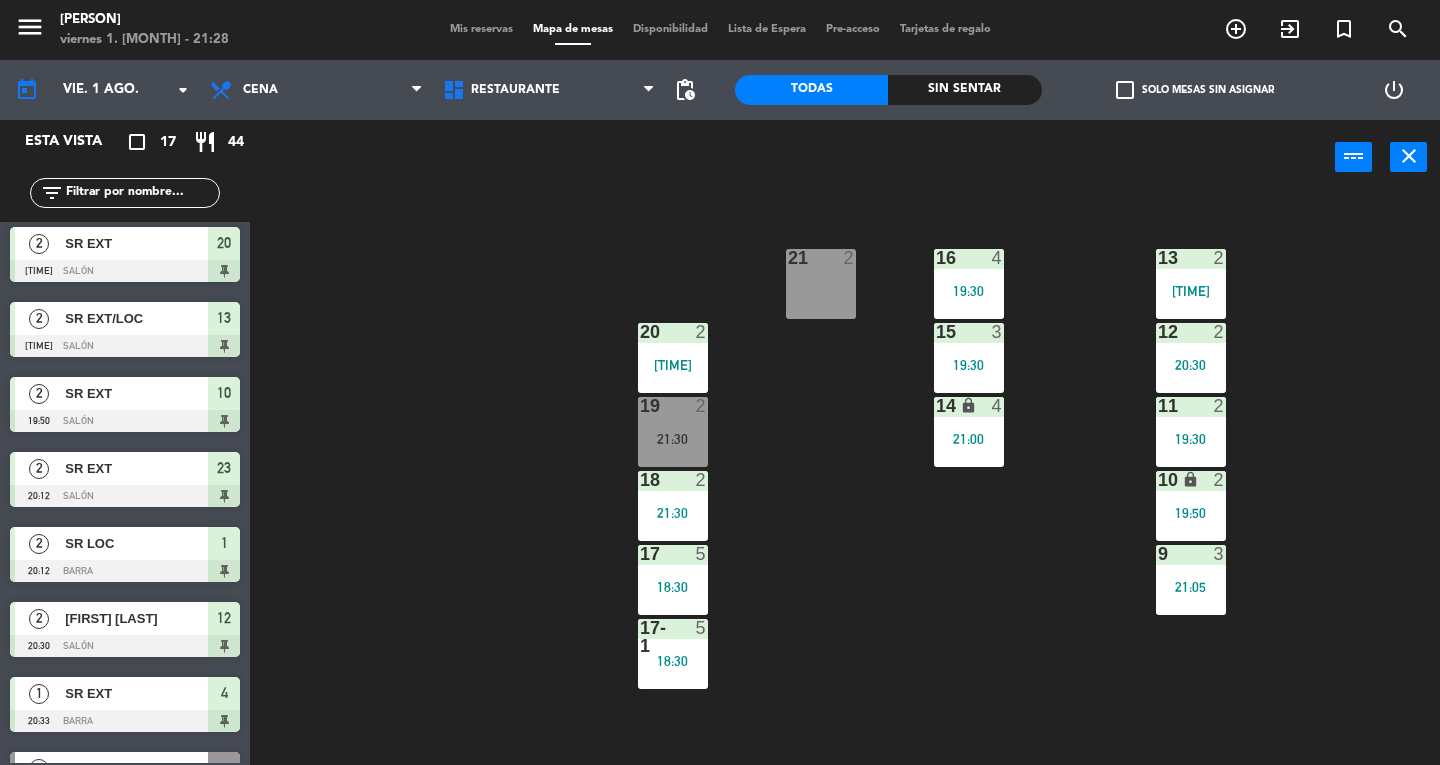 click on "19:30" at bounding box center (969, 365) 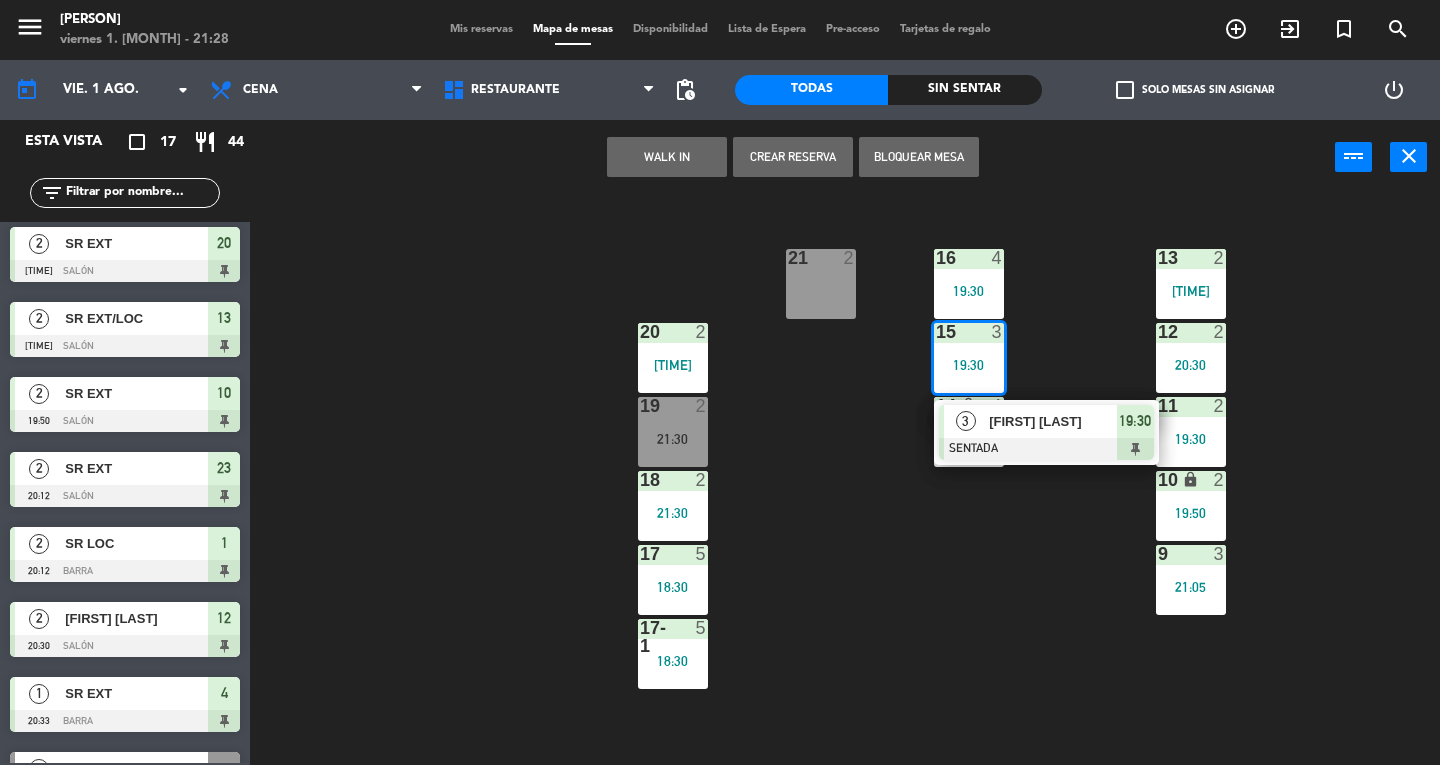 click on "[FIRST] [LAST]" at bounding box center (1053, 421) 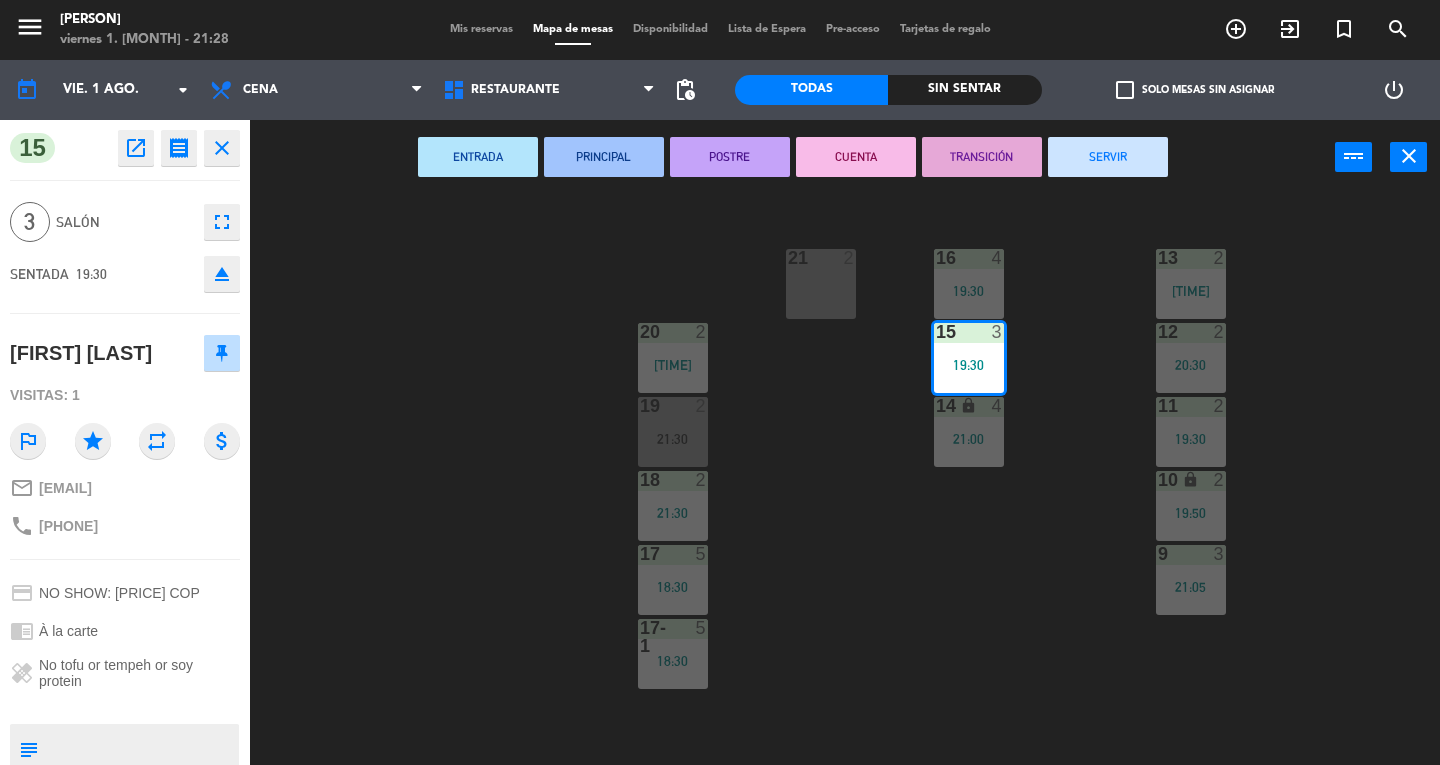 click on "SERVIR" at bounding box center (1108, 157) 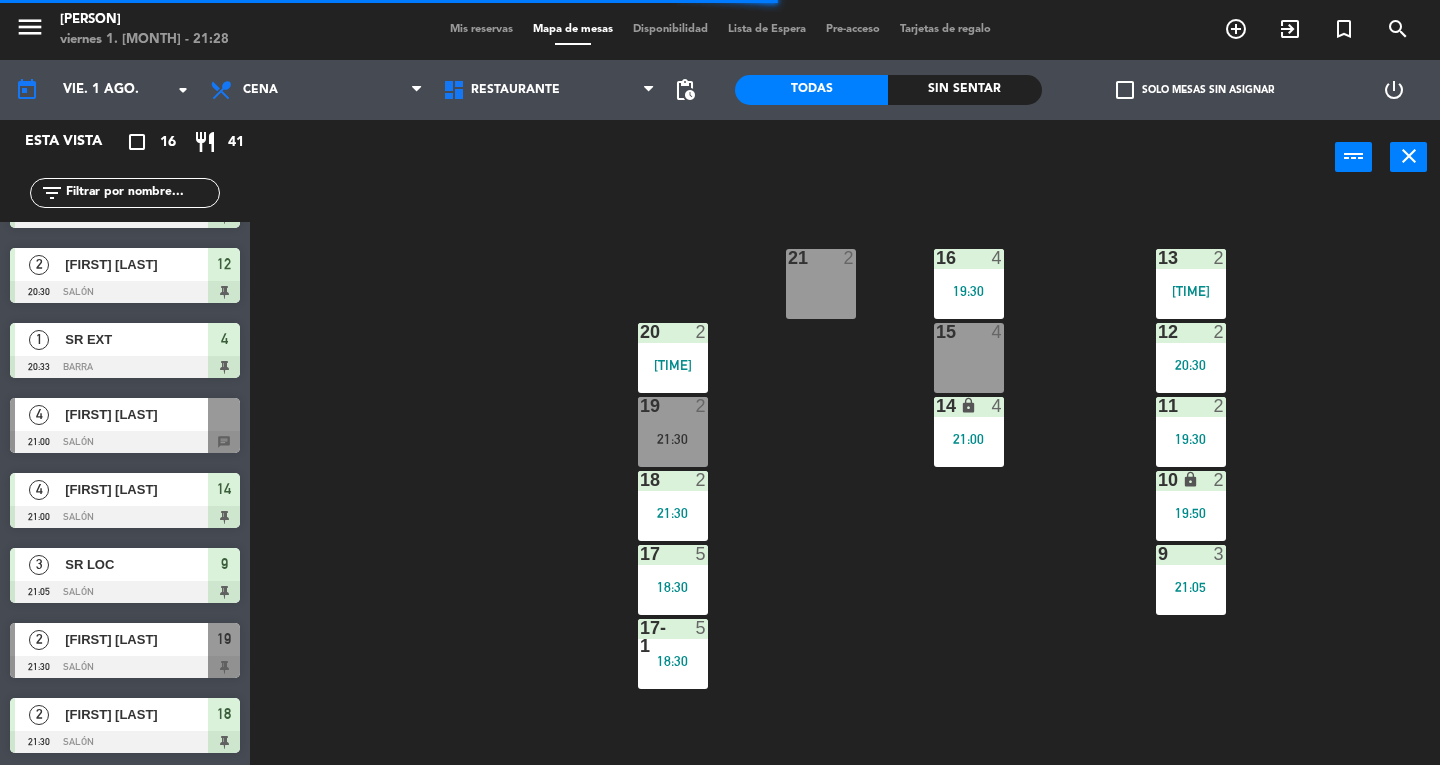 scroll, scrollTop: 658, scrollLeft: 0, axis: vertical 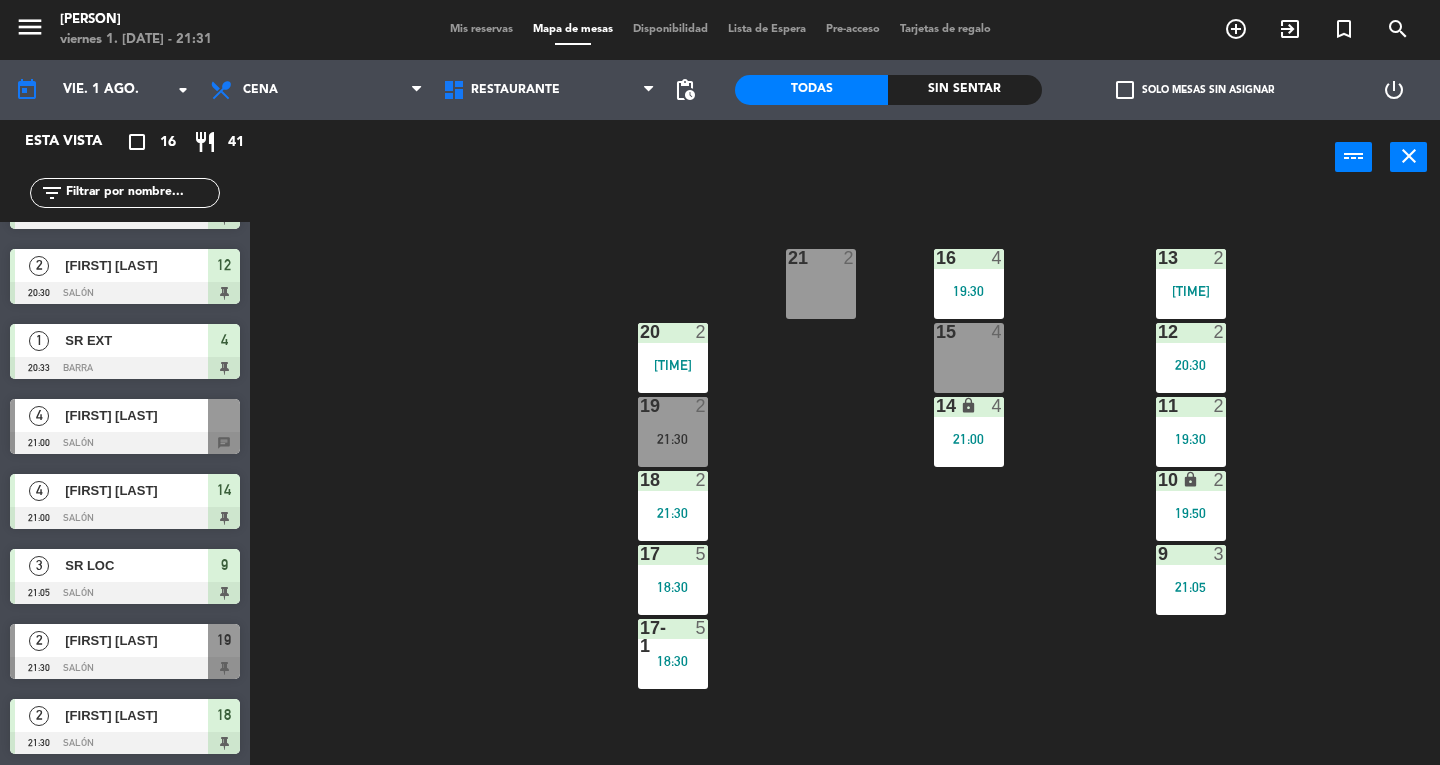 click on "[FIRST] [LAST]" at bounding box center (136, 415) 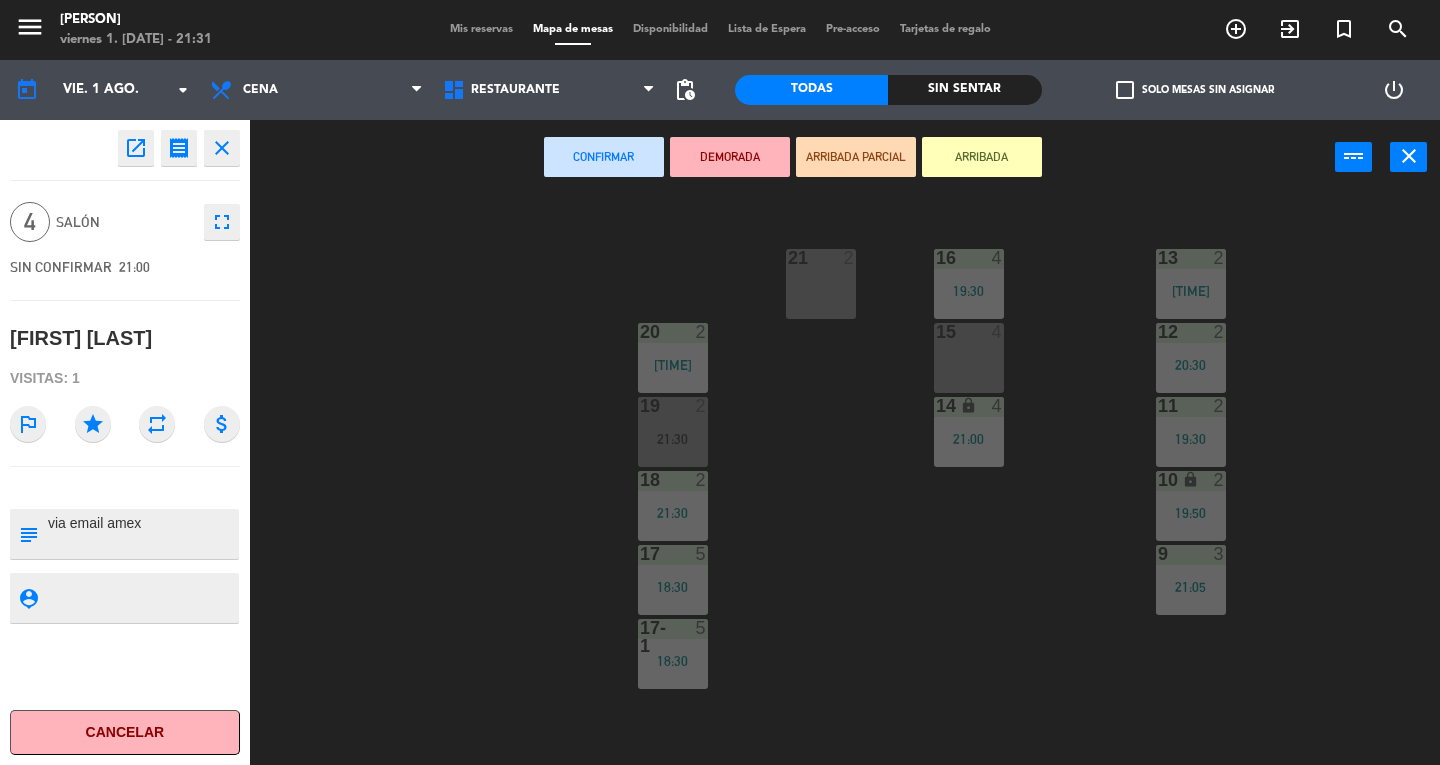 click on "15 4" at bounding box center [969, 358] 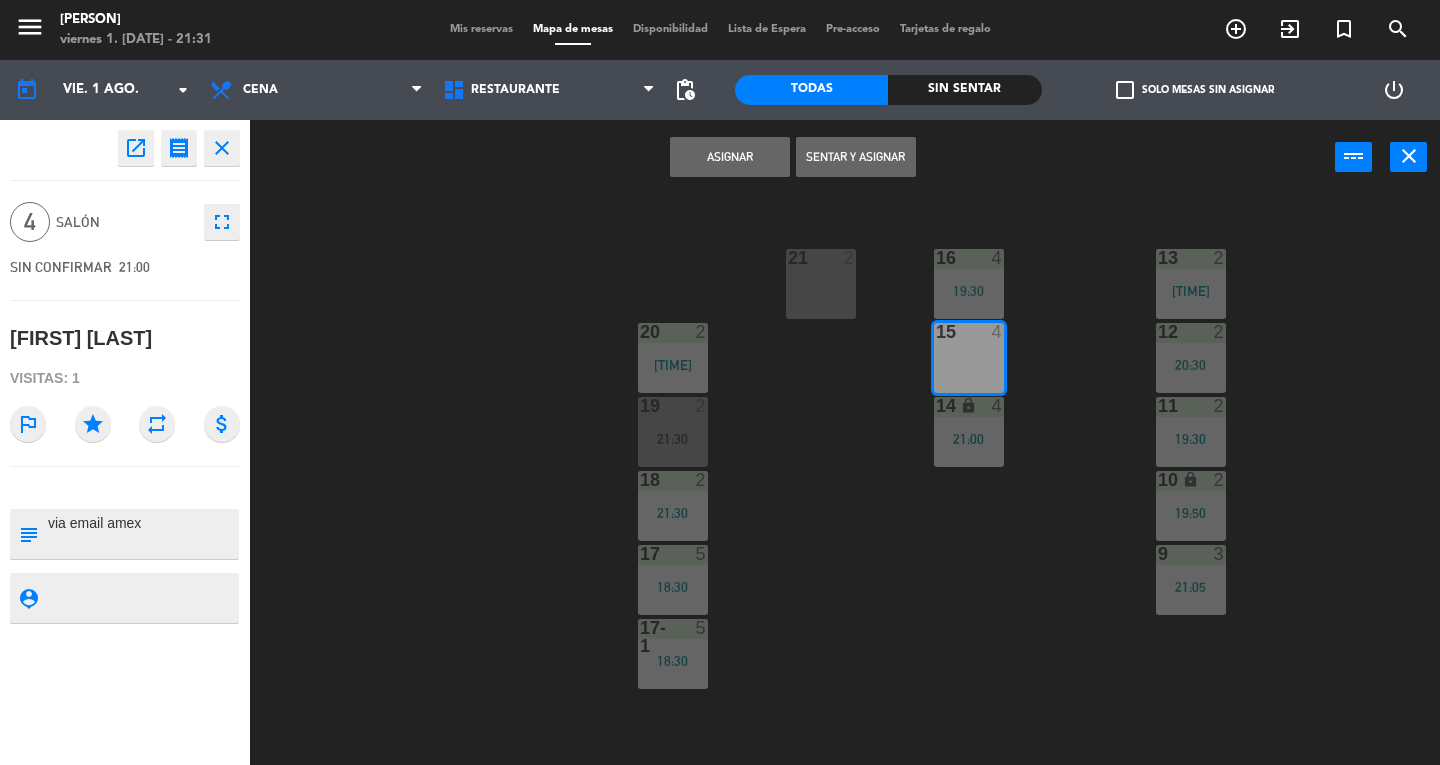 click on "Asignar" at bounding box center [730, 157] 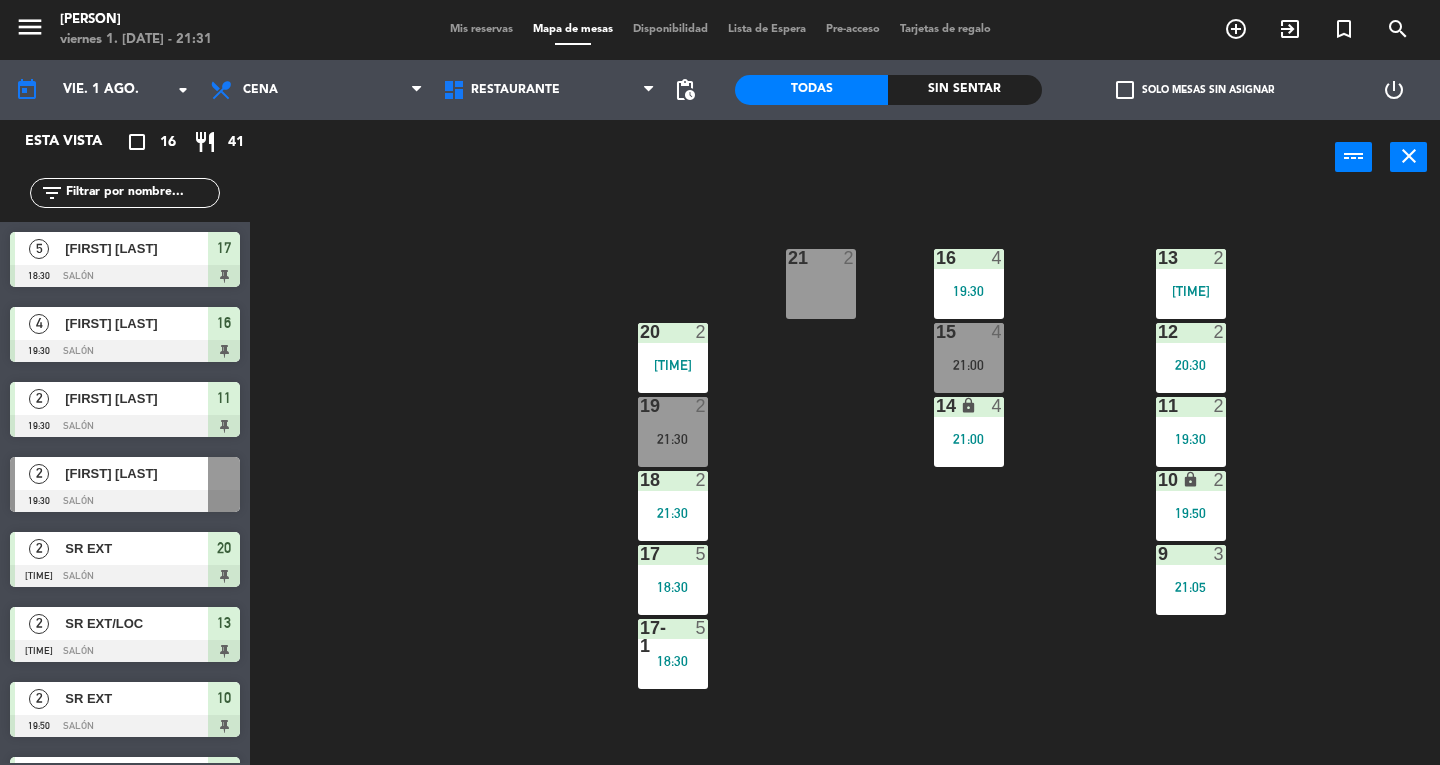 scroll, scrollTop: 0, scrollLeft: 0, axis: both 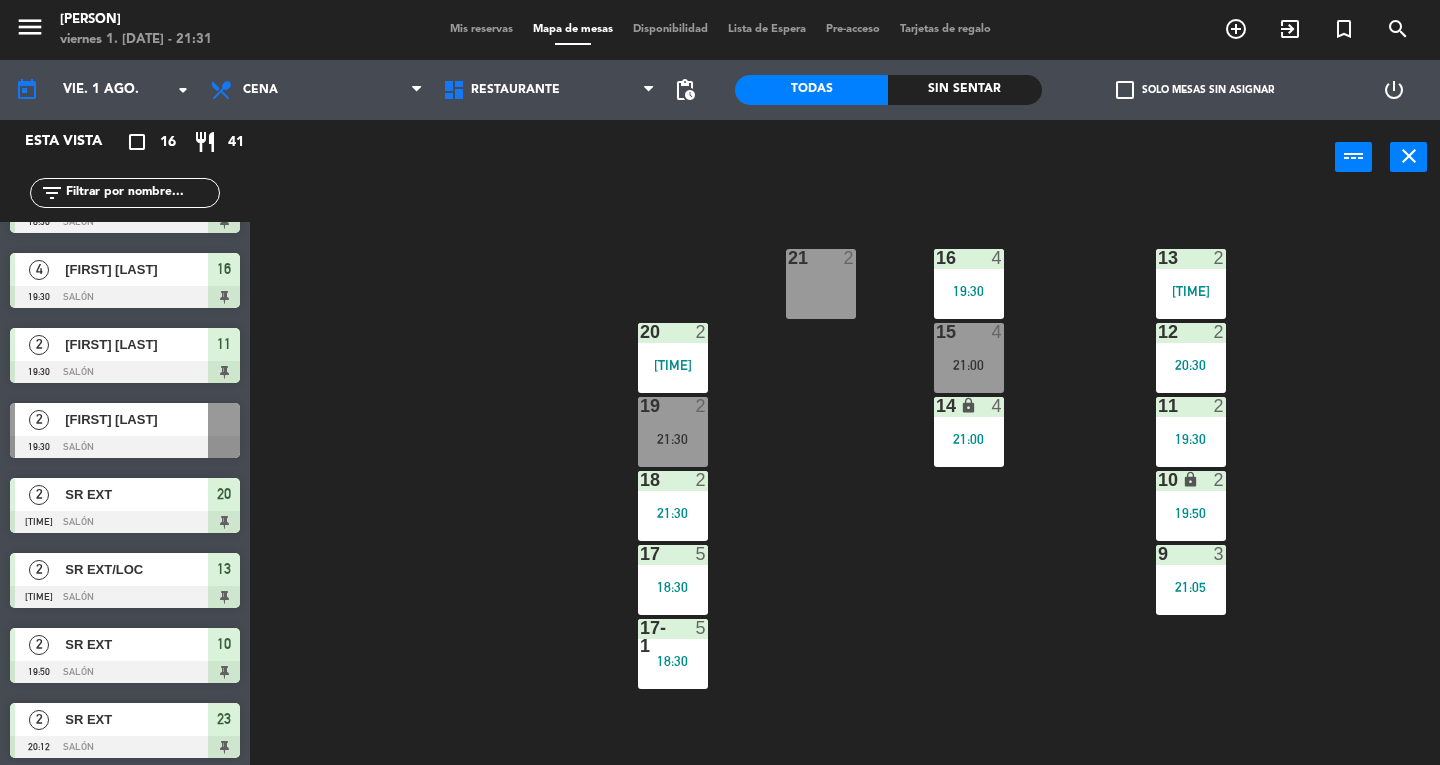 click on "21:00" at bounding box center (969, 365) 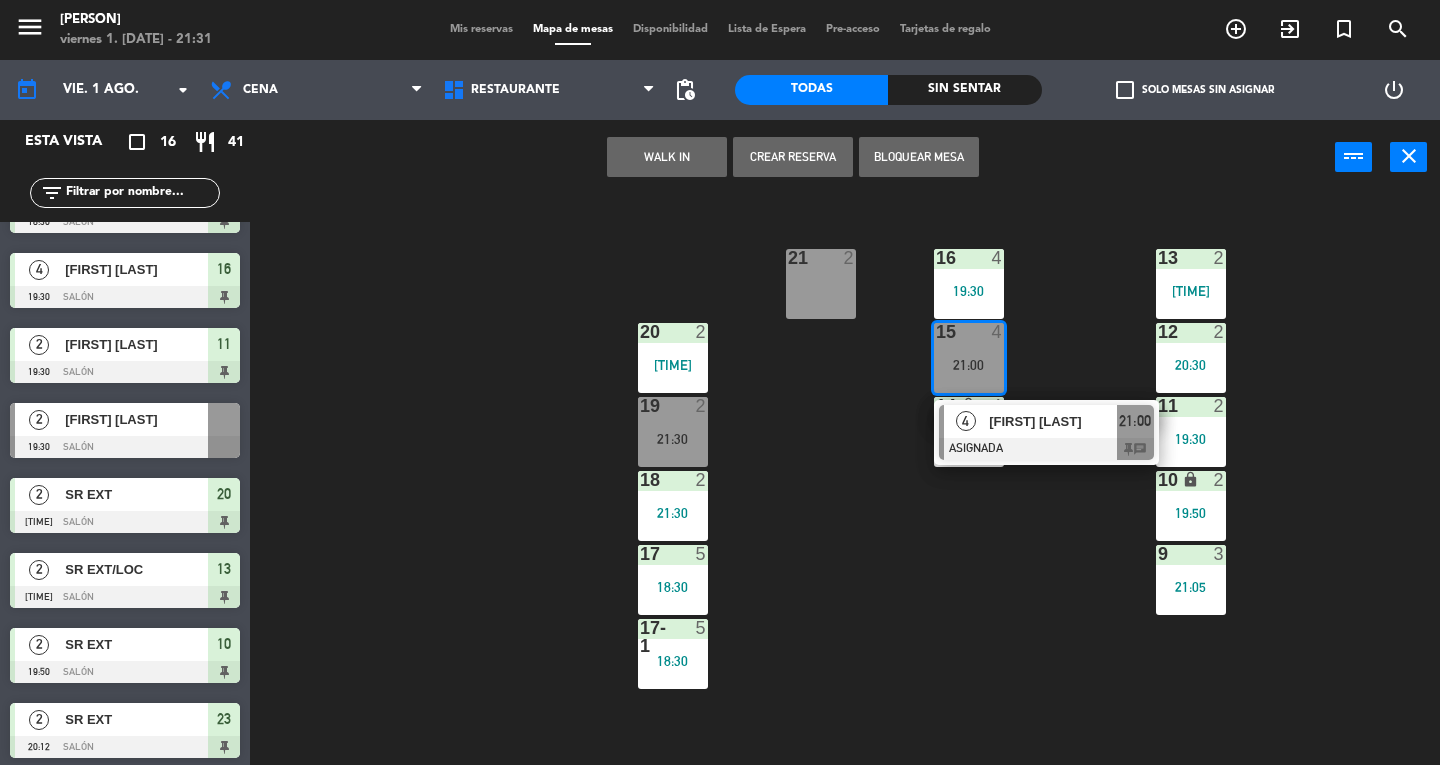 click on "[FIRST] [LAST]" at bounding box center [1053, 421] 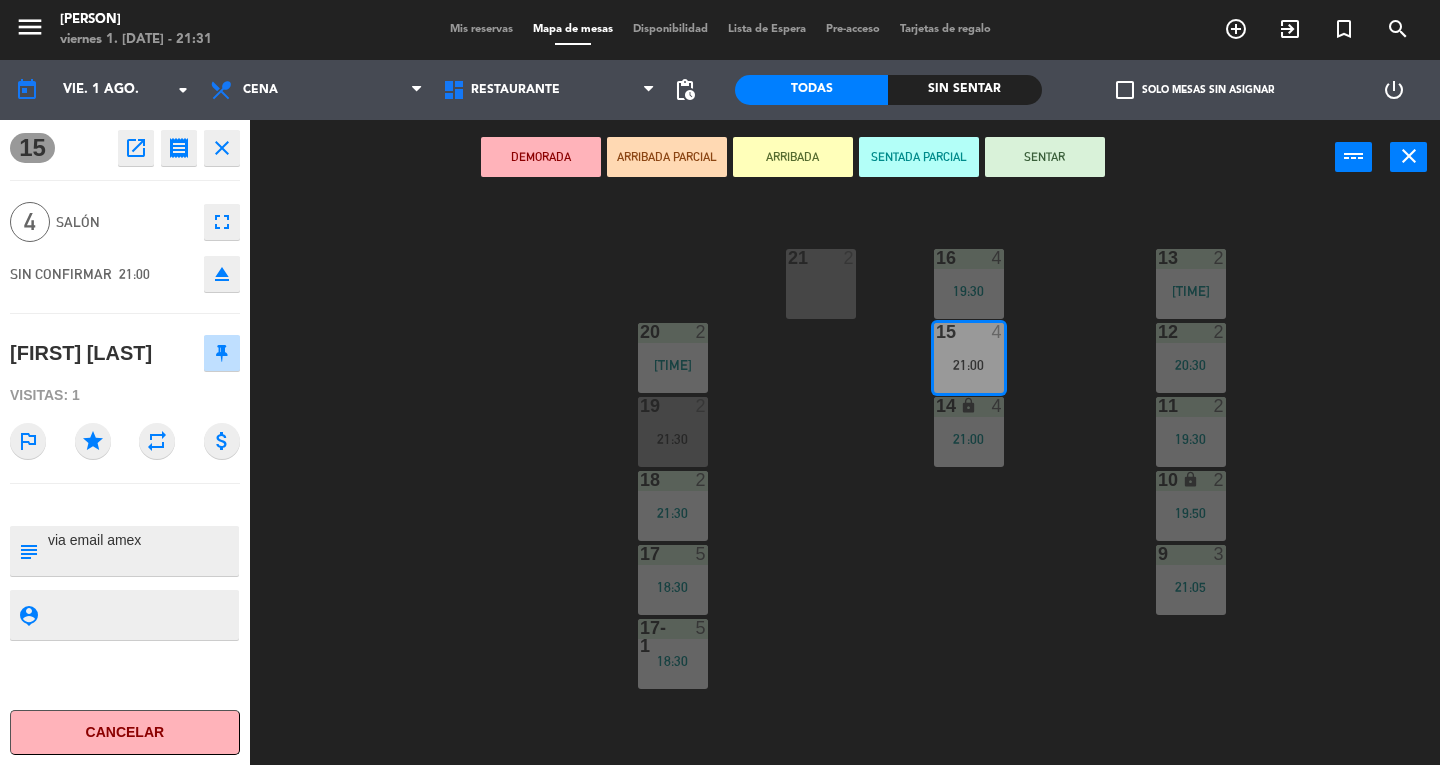 click on "SENTAR" at bounding box center [1045, 157] 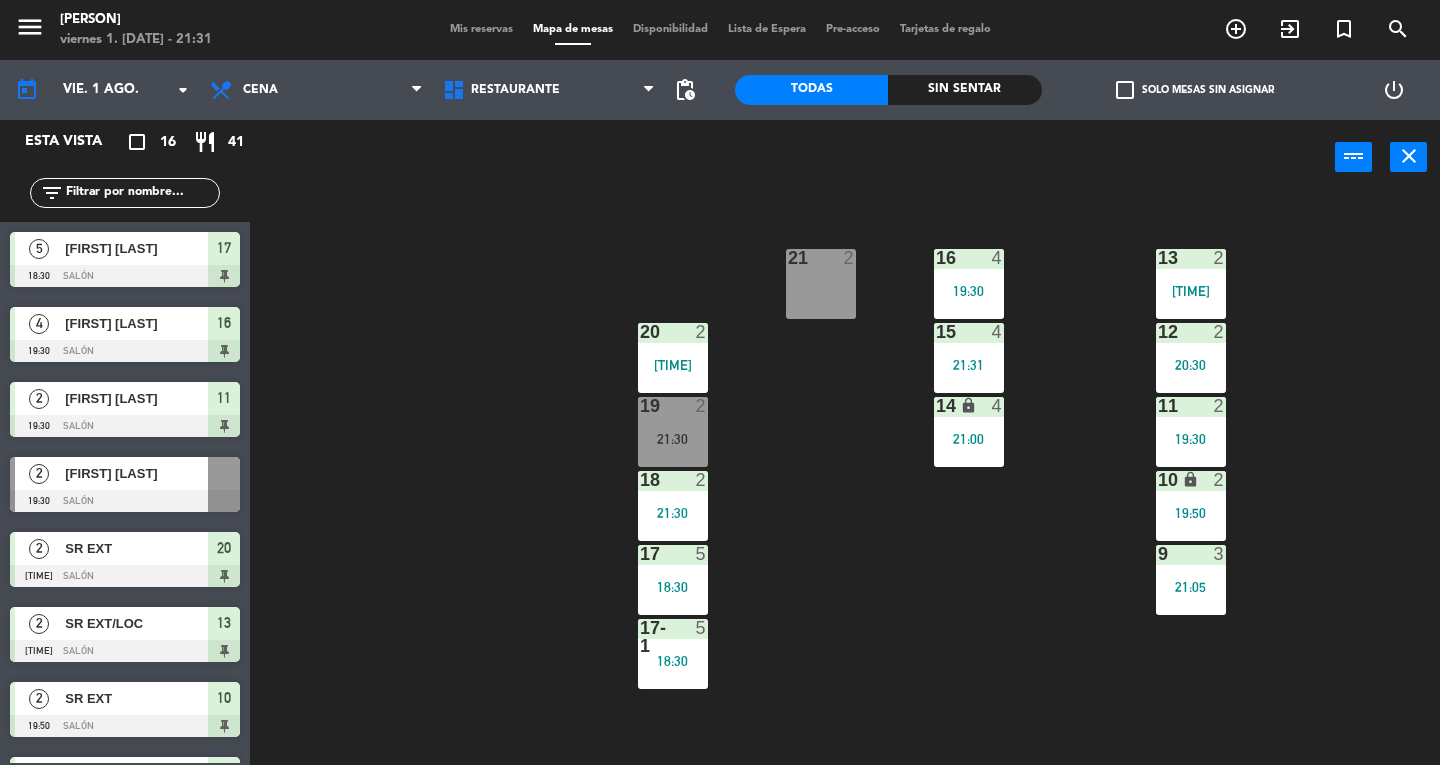 scroll, scrollTop: 0, scrollLeft: 0, axis: both 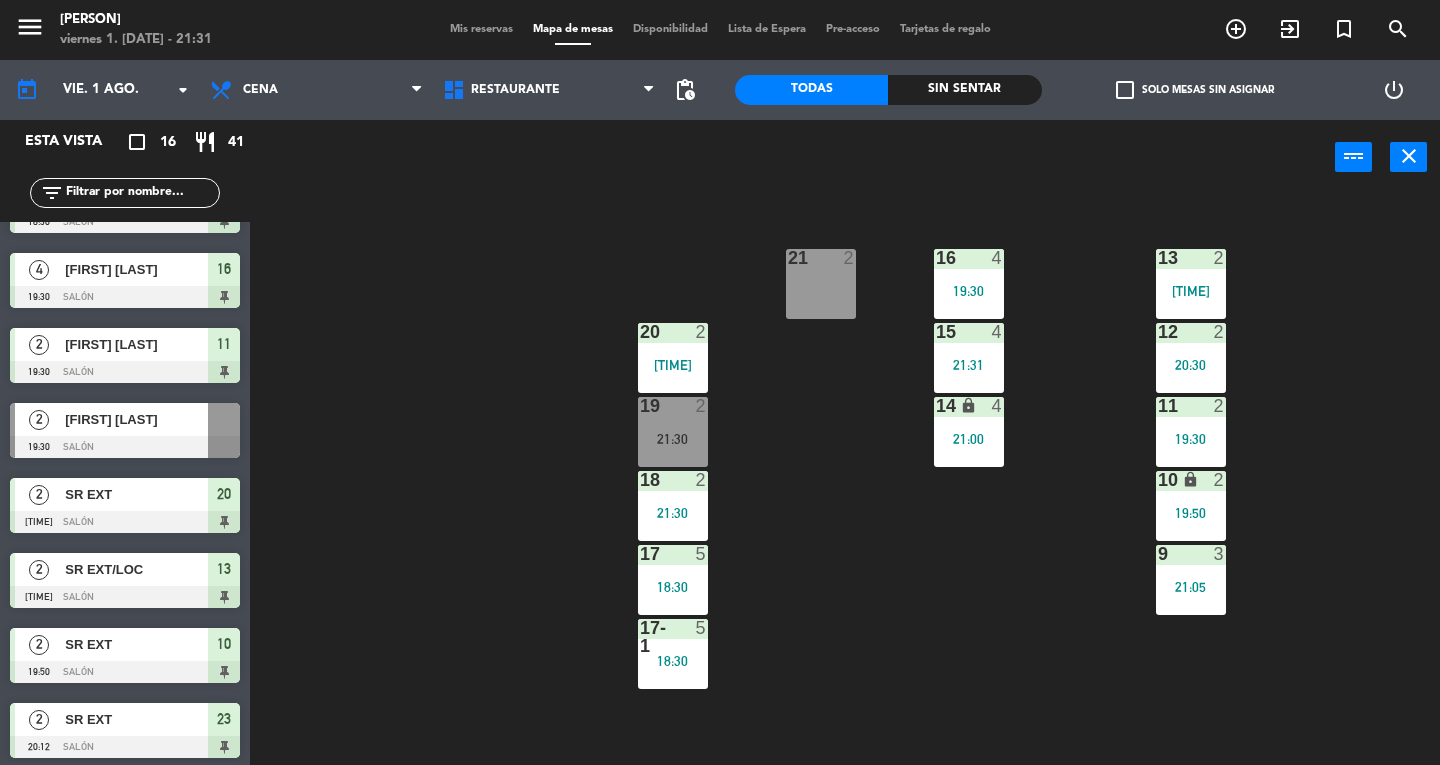 click on "Mis reservas" at bounding box center (481, 29) 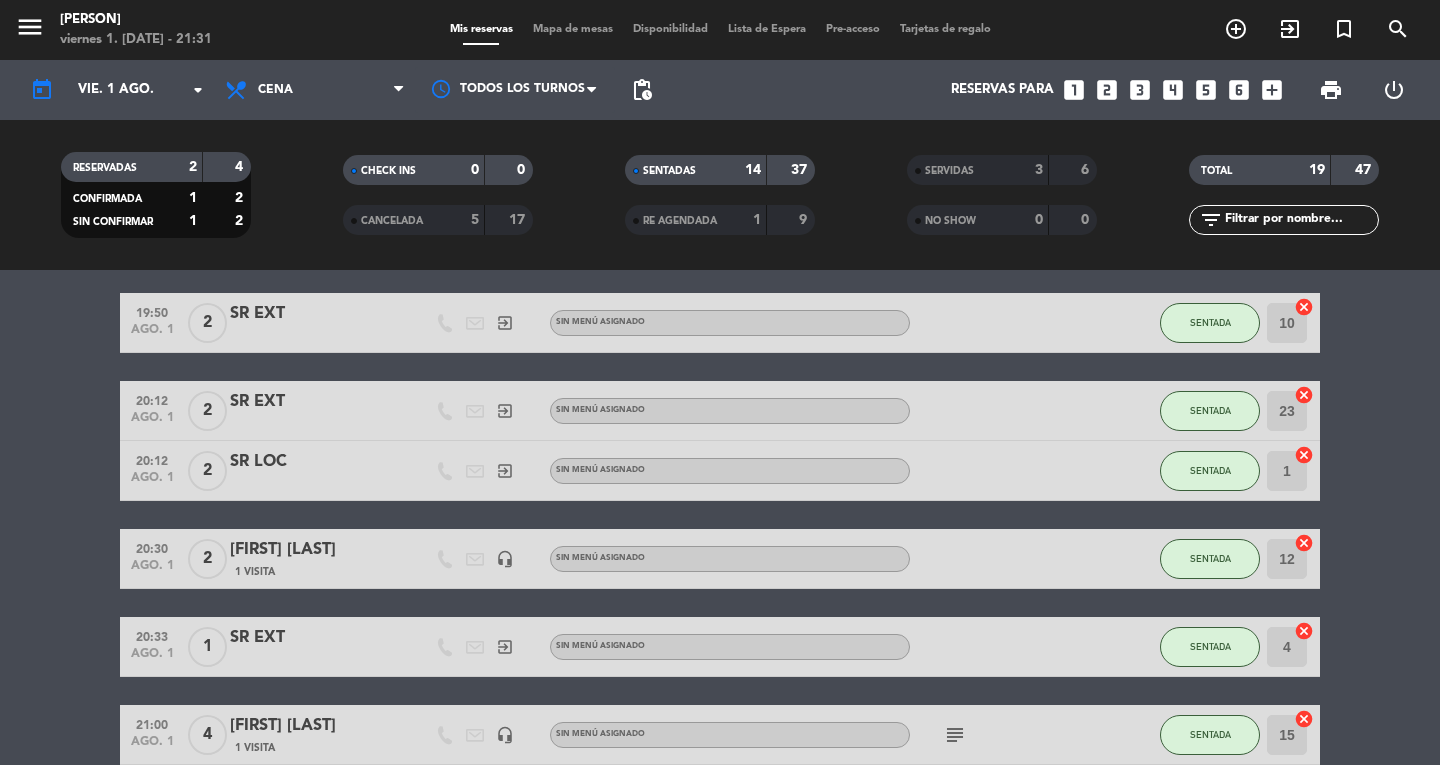 scroll, scrollTop: 0, scrollLeft: 0, axis: both 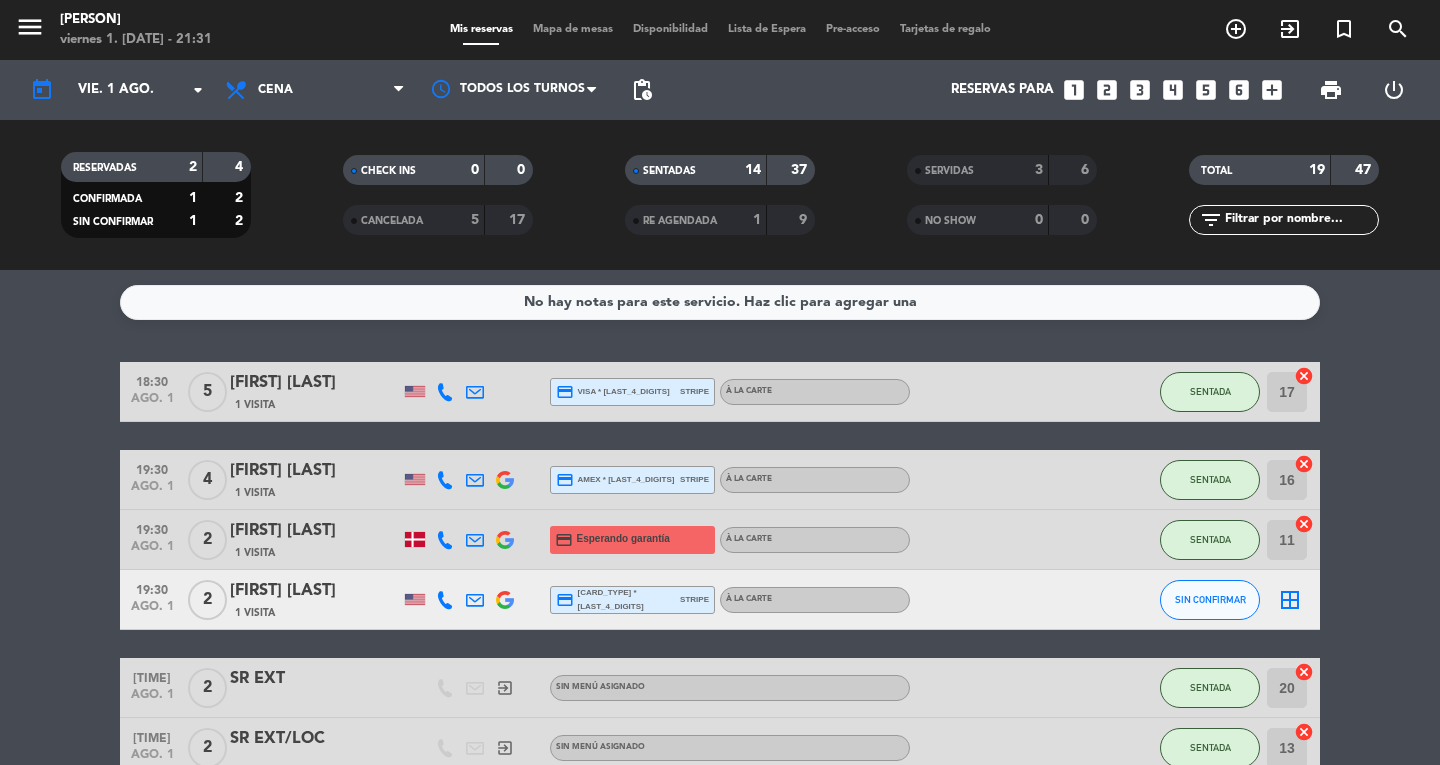 click on "Mapa de mesas" at bounding box center (573, 29) 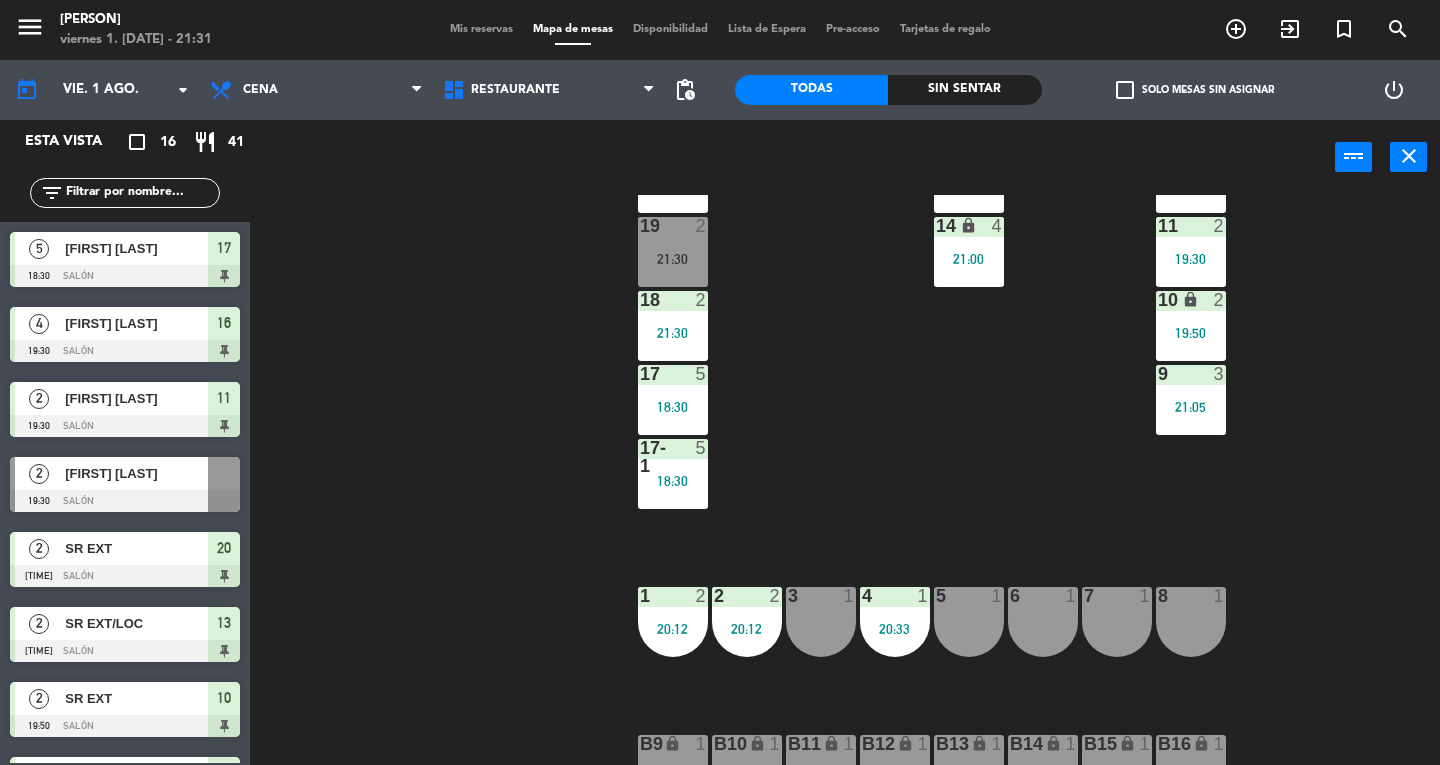 scroll, scrollTop: 261, scrollLeft: 0, axis: vertical 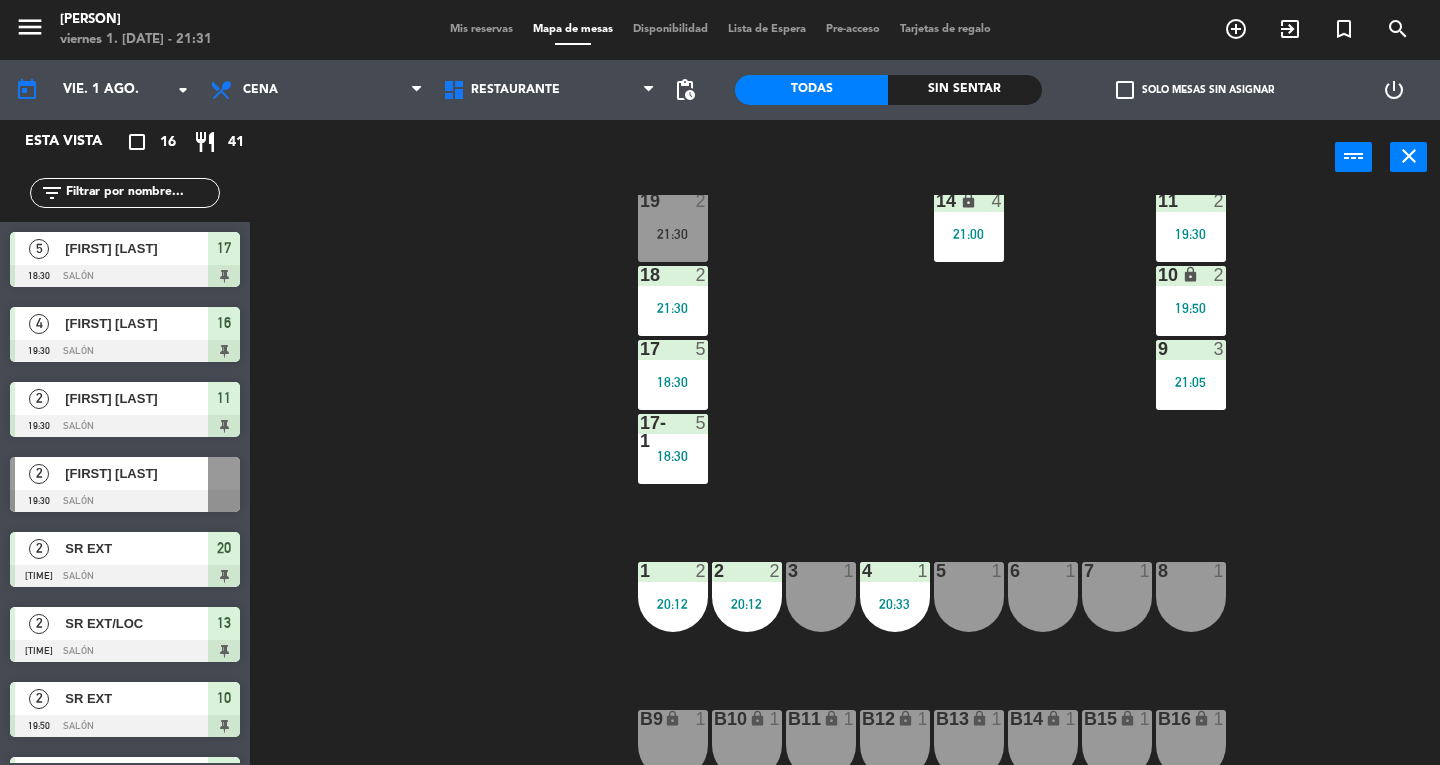 click on "5  1" at bounding box center [969, 597] 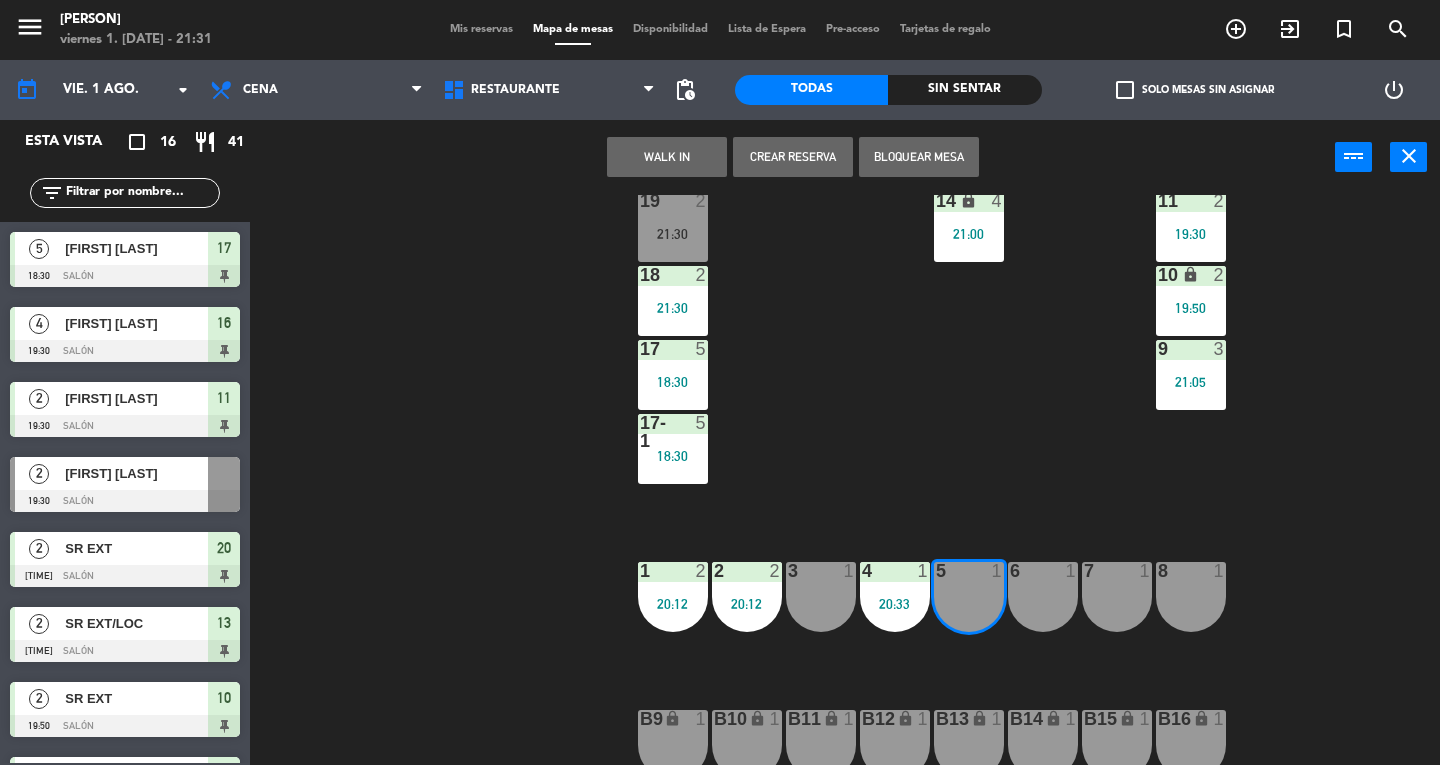 click on "WALK IN" at bounding box center [667, 157] 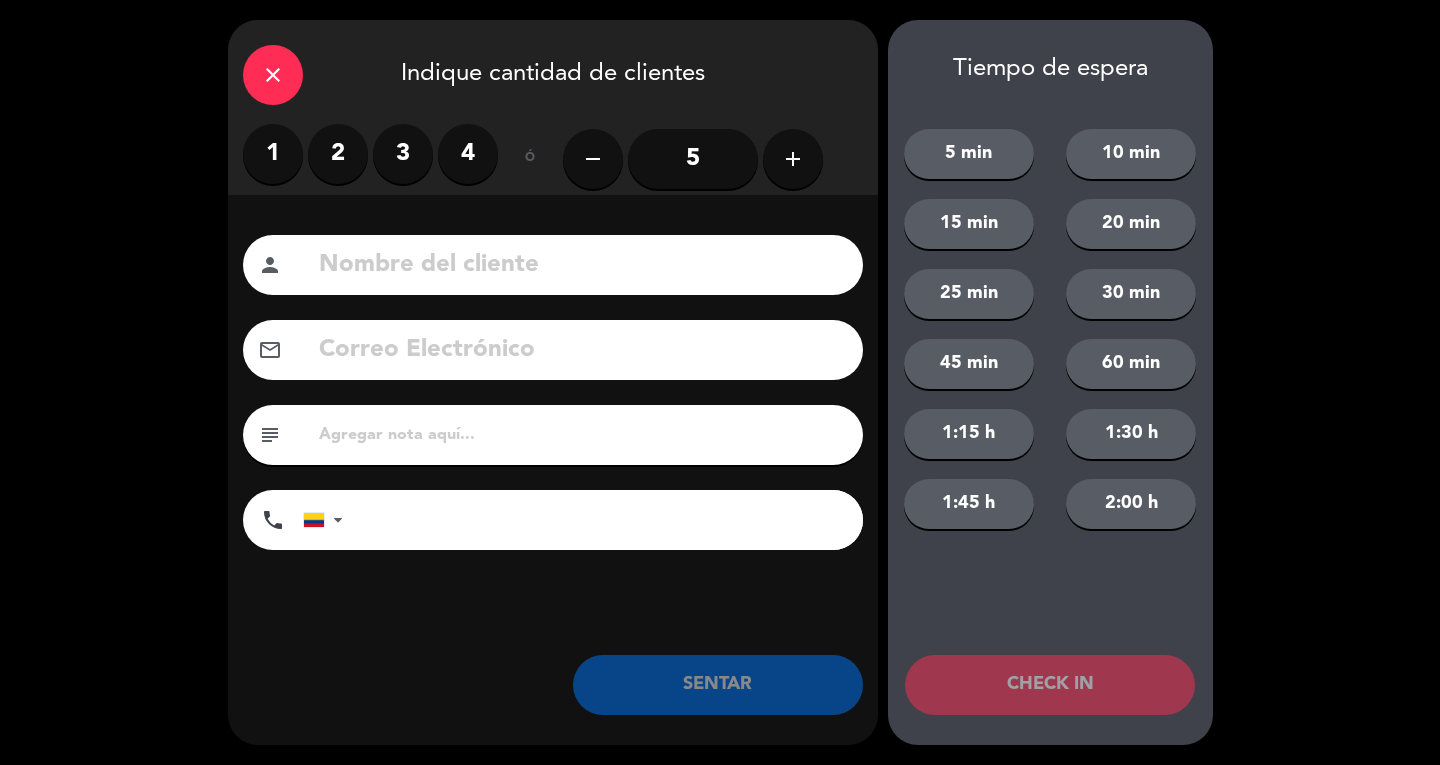 click on "1" at bounding box center [273, 154] 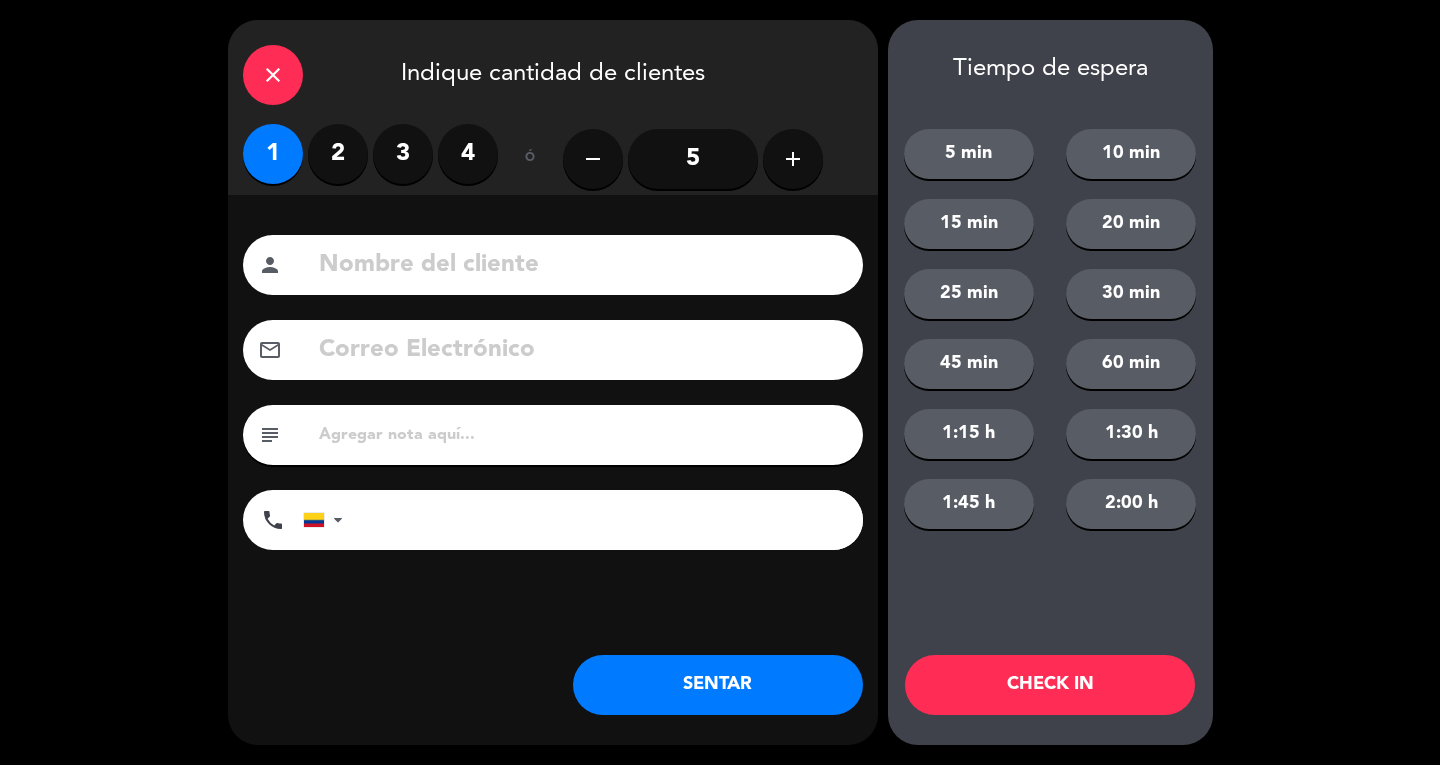 click 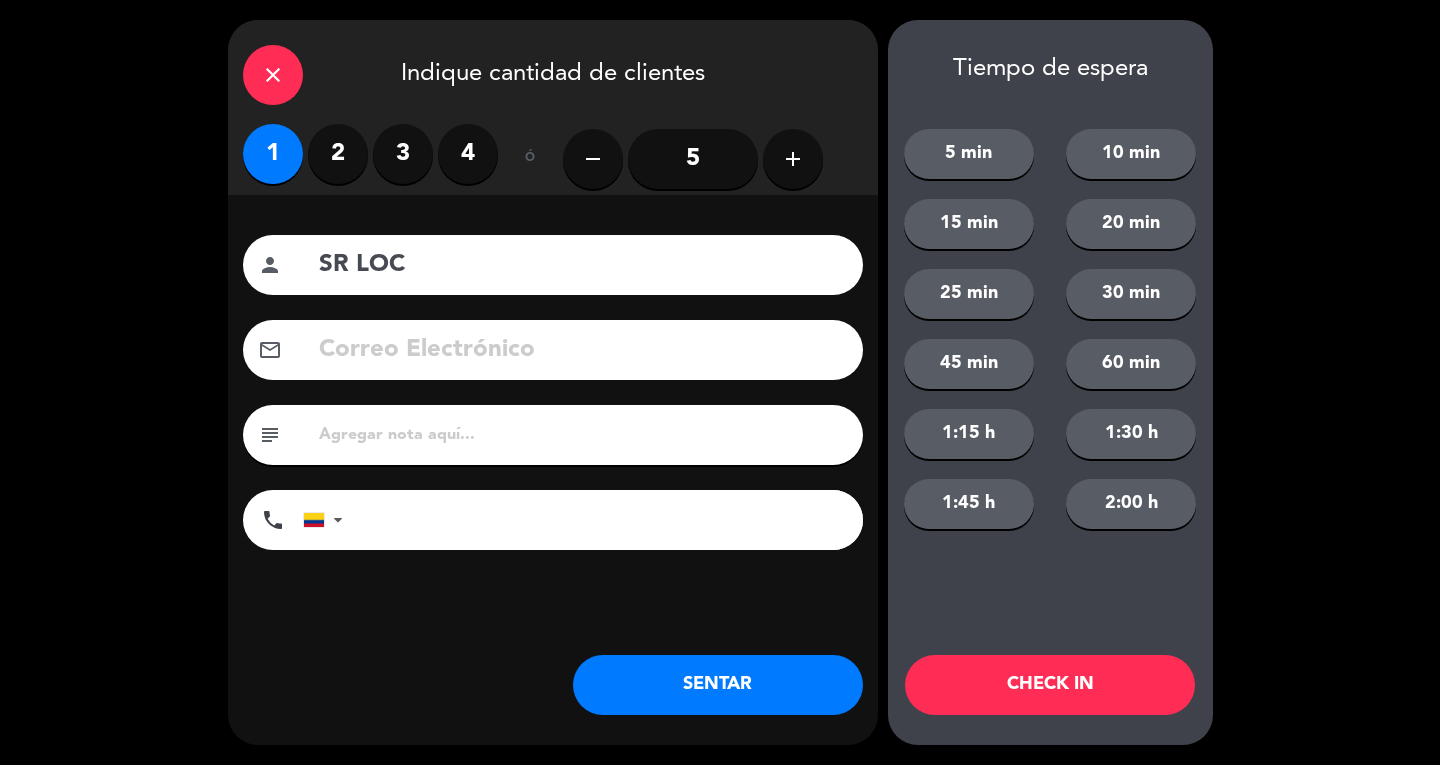 type on "SR LOC" 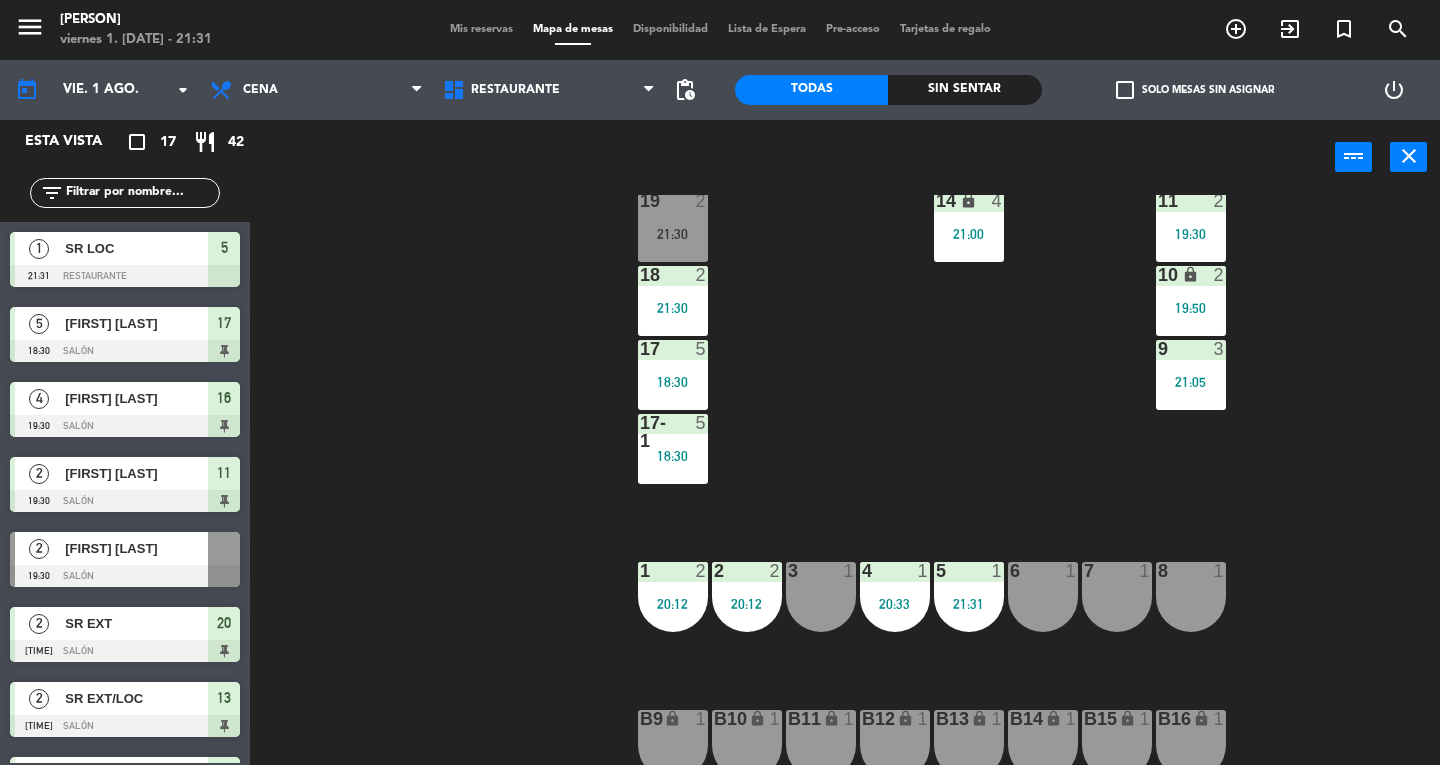 click on "3  1" at bounding box center (821, 597) 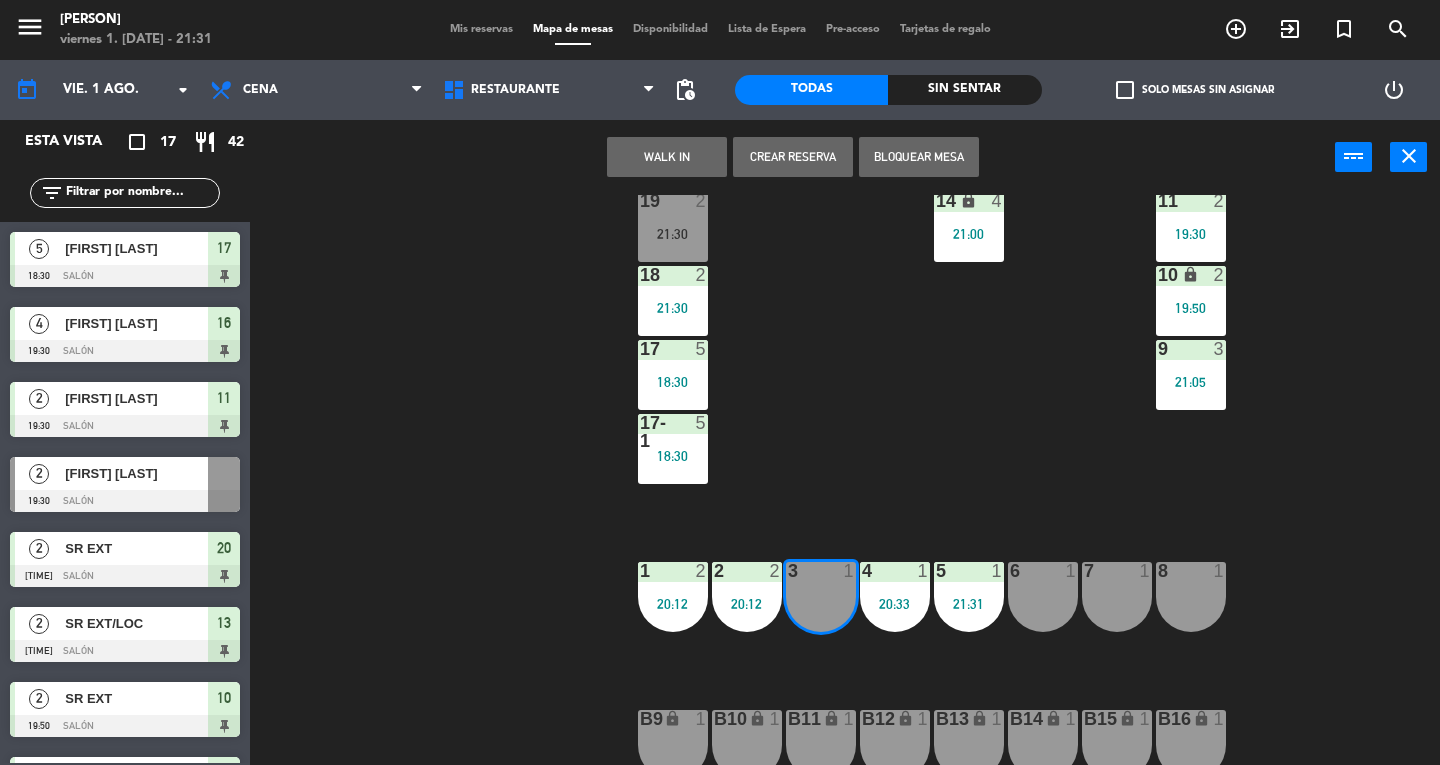 click on "WALK IN" at bounding box center [667, 157] 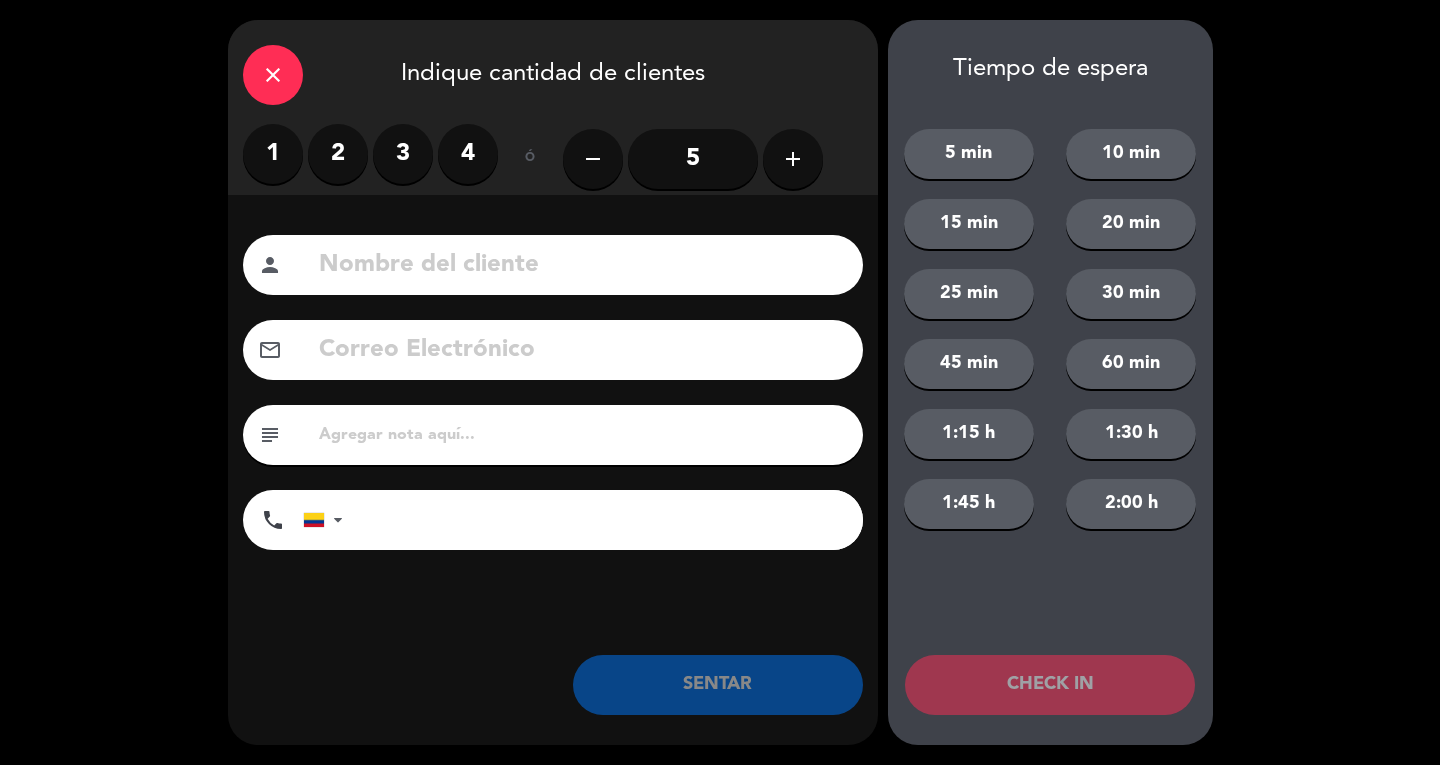 click on "1" at bounding box center (273, 154) 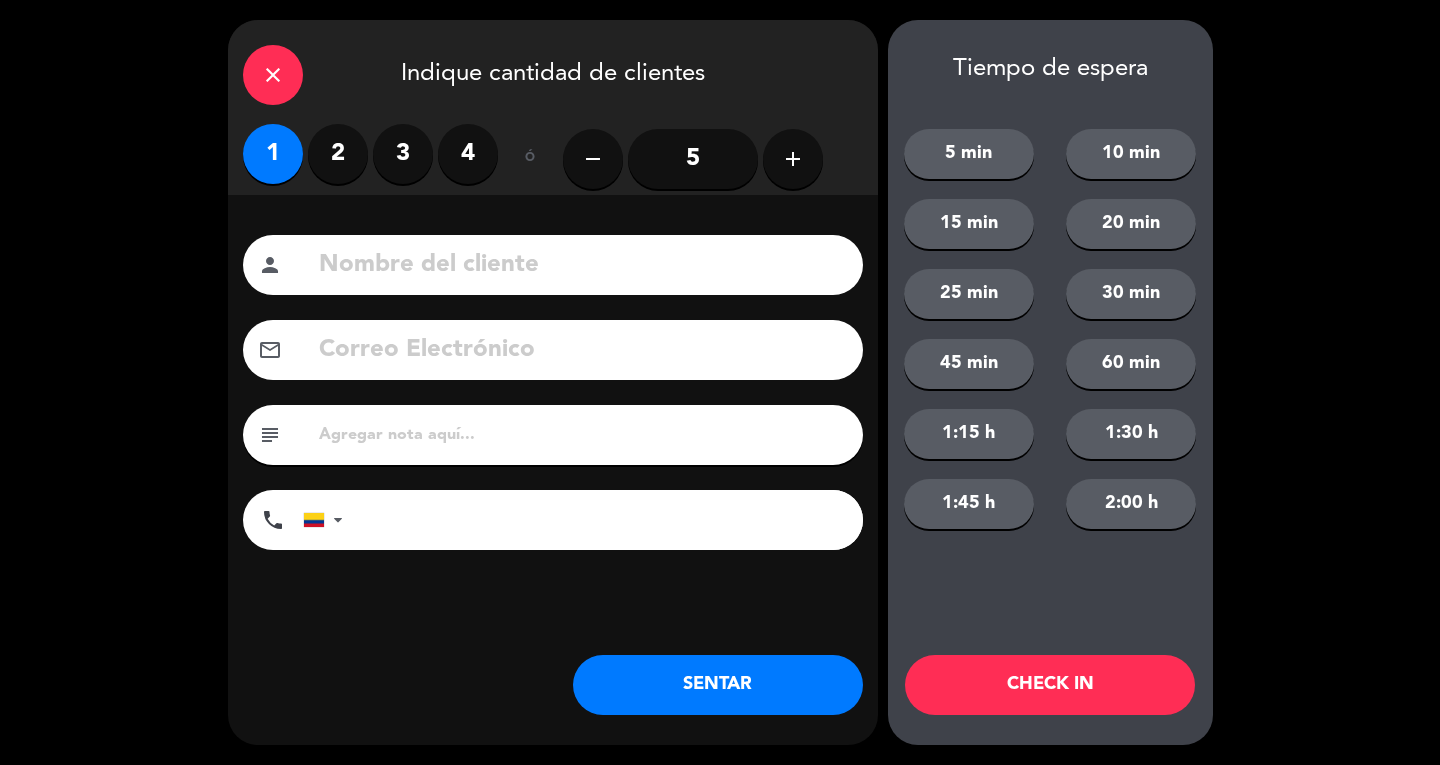 click 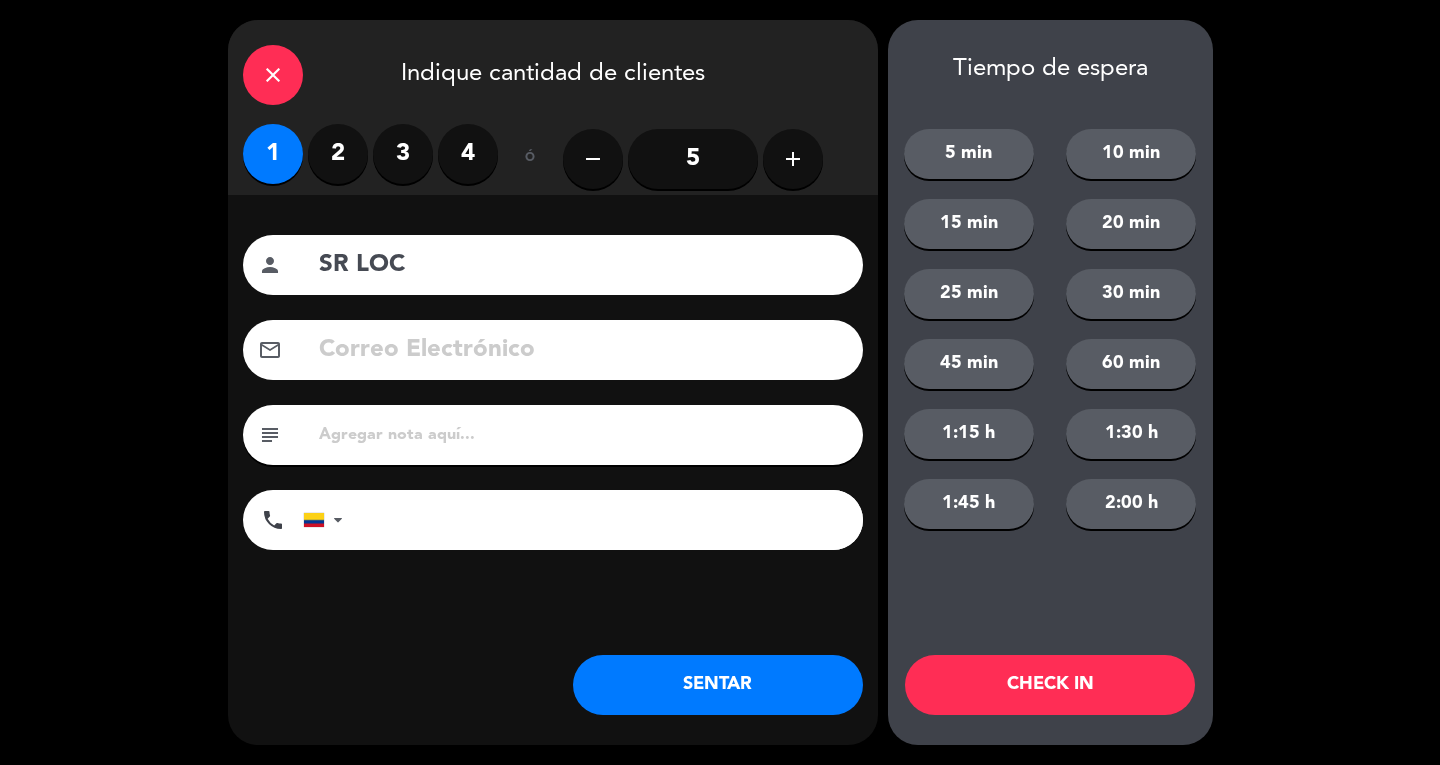 type on "SR LOC" 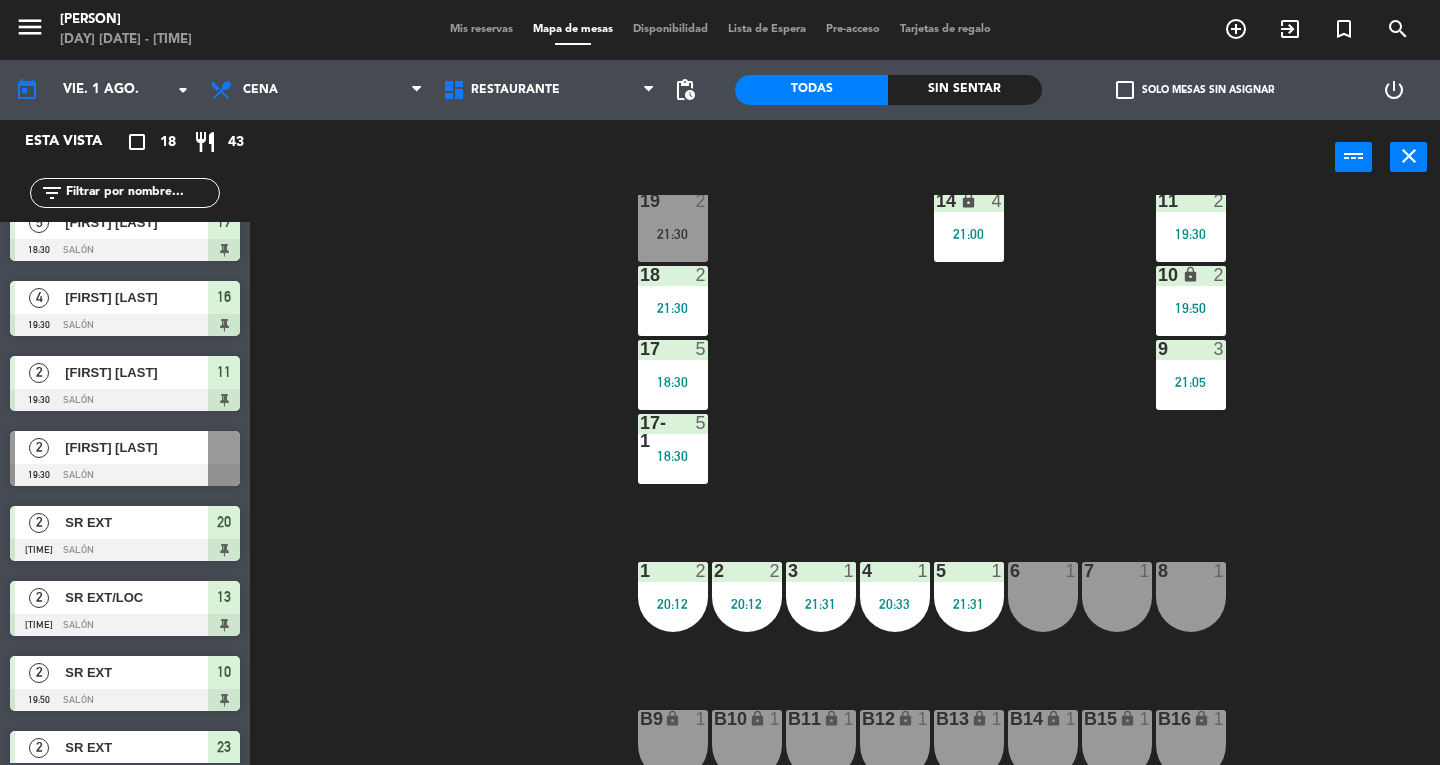 scroll, scrollTop: 26, scrollLeft: 0, axis: vertical 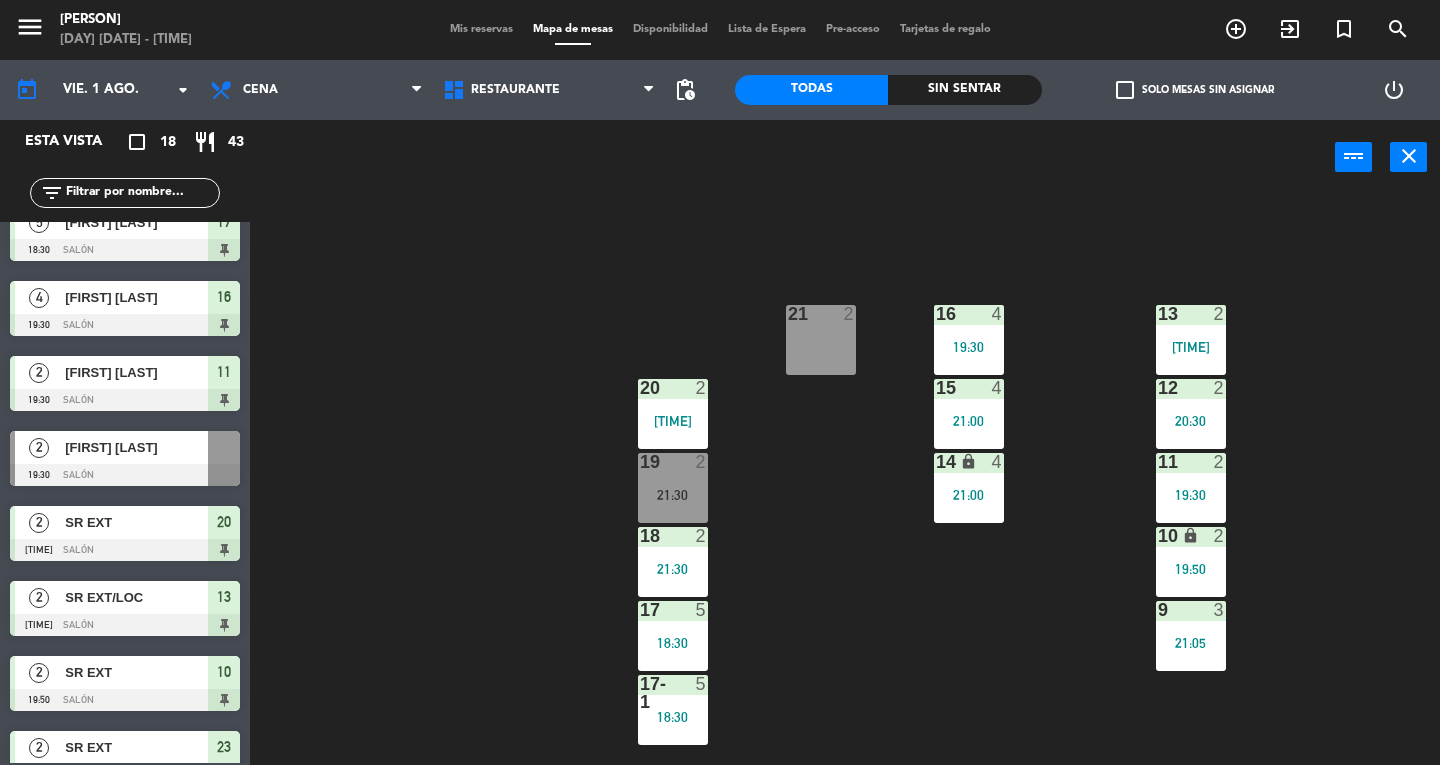 click on "19:30" at bounding box center (969, 347) 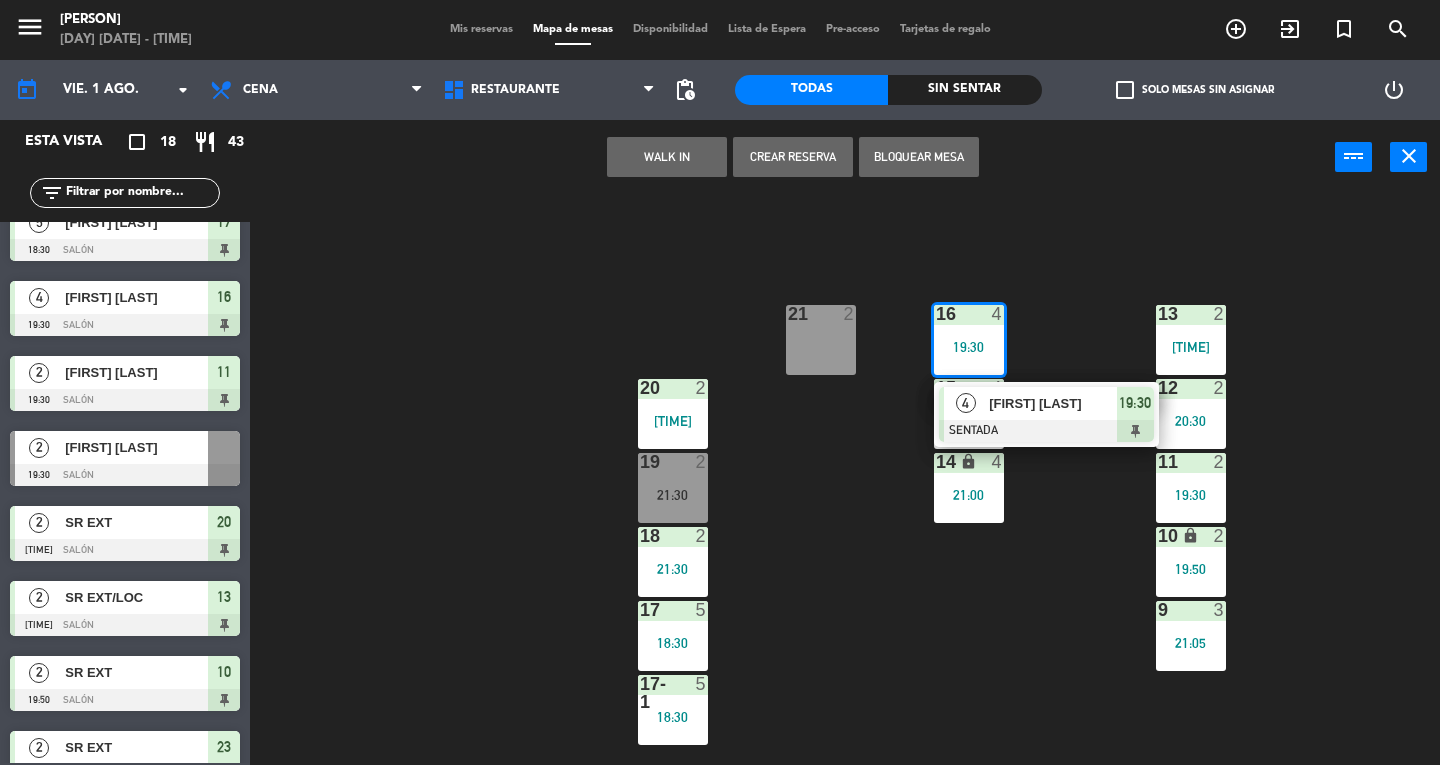 click on "13 2 19:44 16 4 19:30 21 2 12 2 20:30 15 4 21:00 20 2 19:44 11 2 19:30 14 lock 4 21:00 19 2 21:30 10 lock 2 19:50 18 2 21:30 9 3 21:05 17 5 18:30 17-1 5 18:30 1 2 20:12 2 2 20:12 3 1 21:31 4 1 20:33 5 1 21:31 6 1 7 1 8 1 B9 lock 1 B10 lock 1 B11 lock 1 B12 lock 1 B13 lock 1 B14 lock 1 B15 lock 1 B16 lock 1 A 2 23 2 20:12 31 6 B 2 C 2 C1 lock 20 C2 lock 23 C3 lock 23 22 2 32 4 D 2" 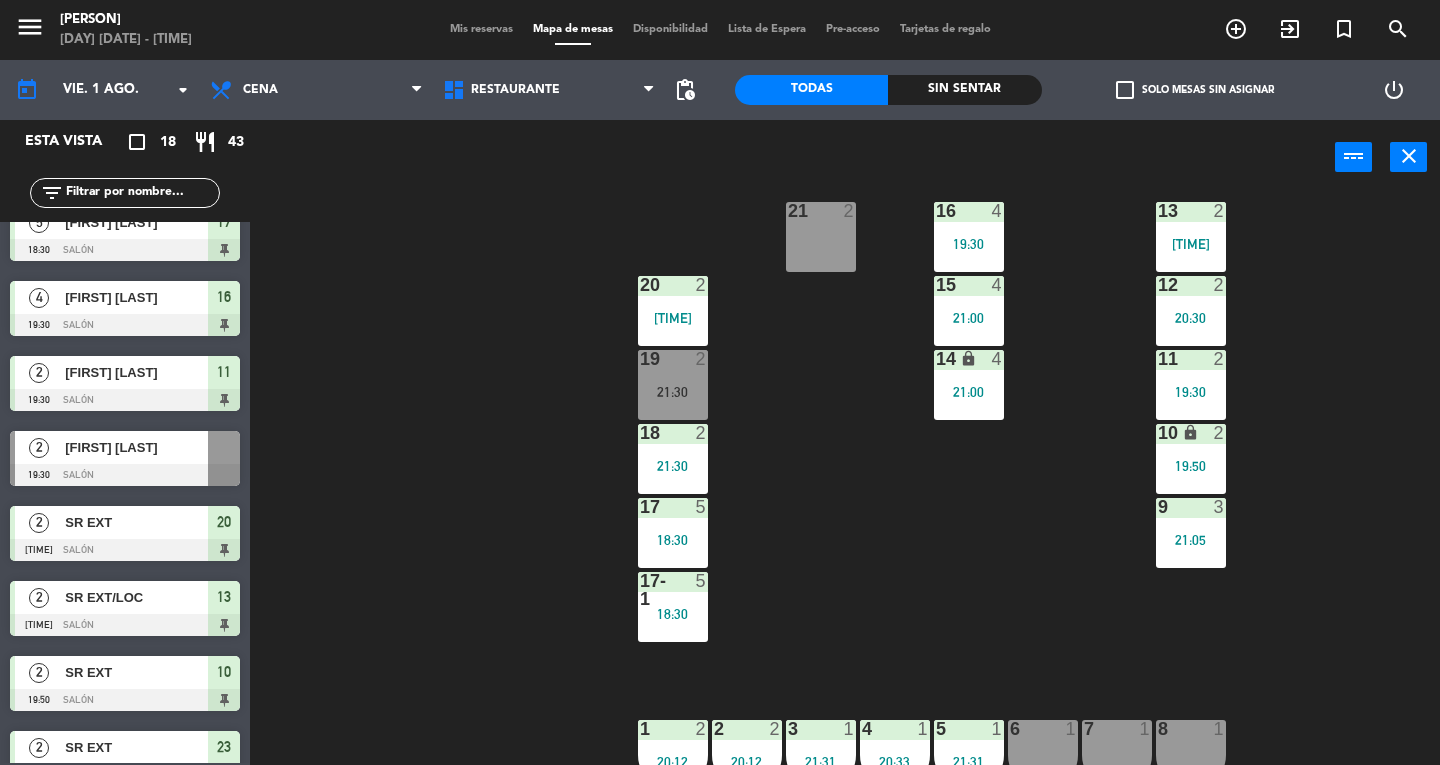scroll, scrollTop: 107, scrollLeft: 0, axis: vertical 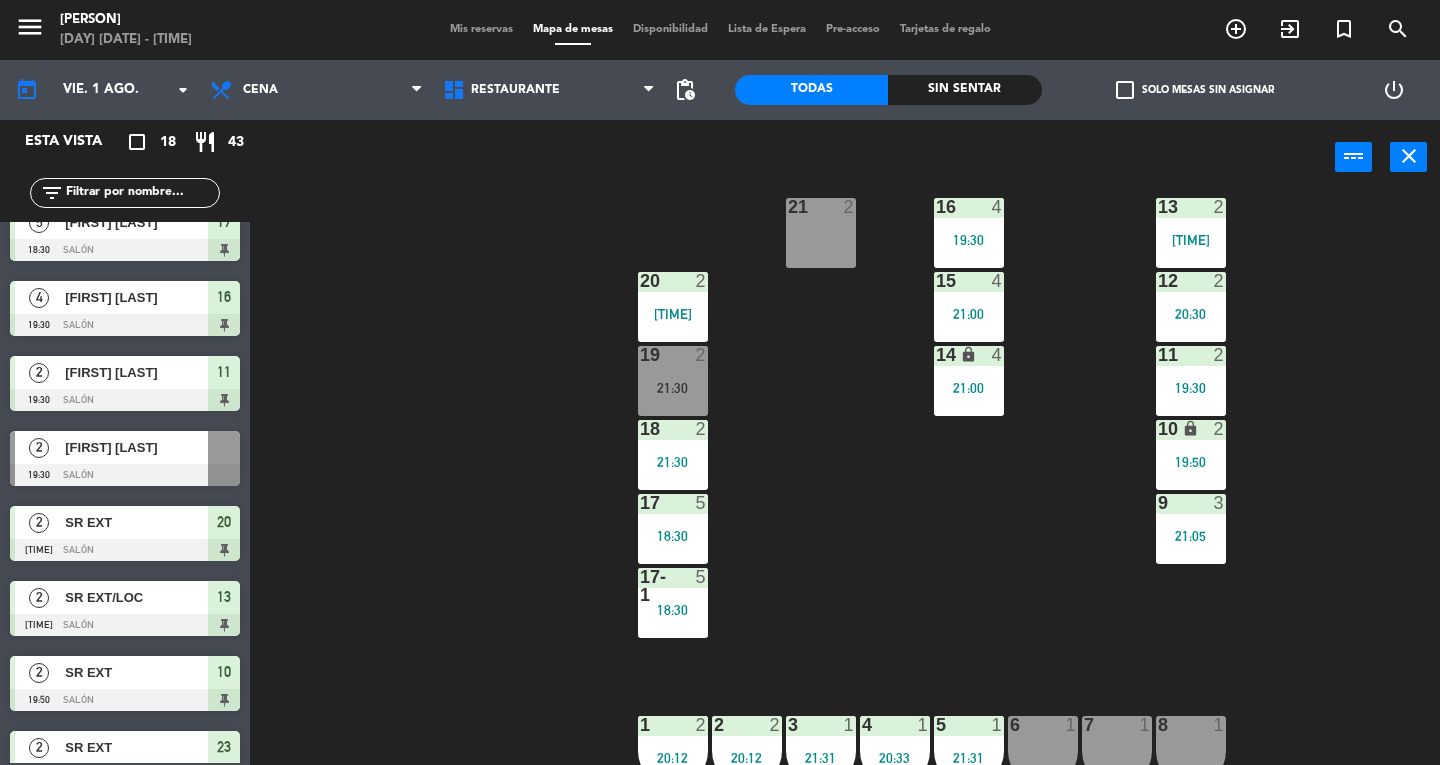 click on "Mis reservas" at bounding box center (481, 29) 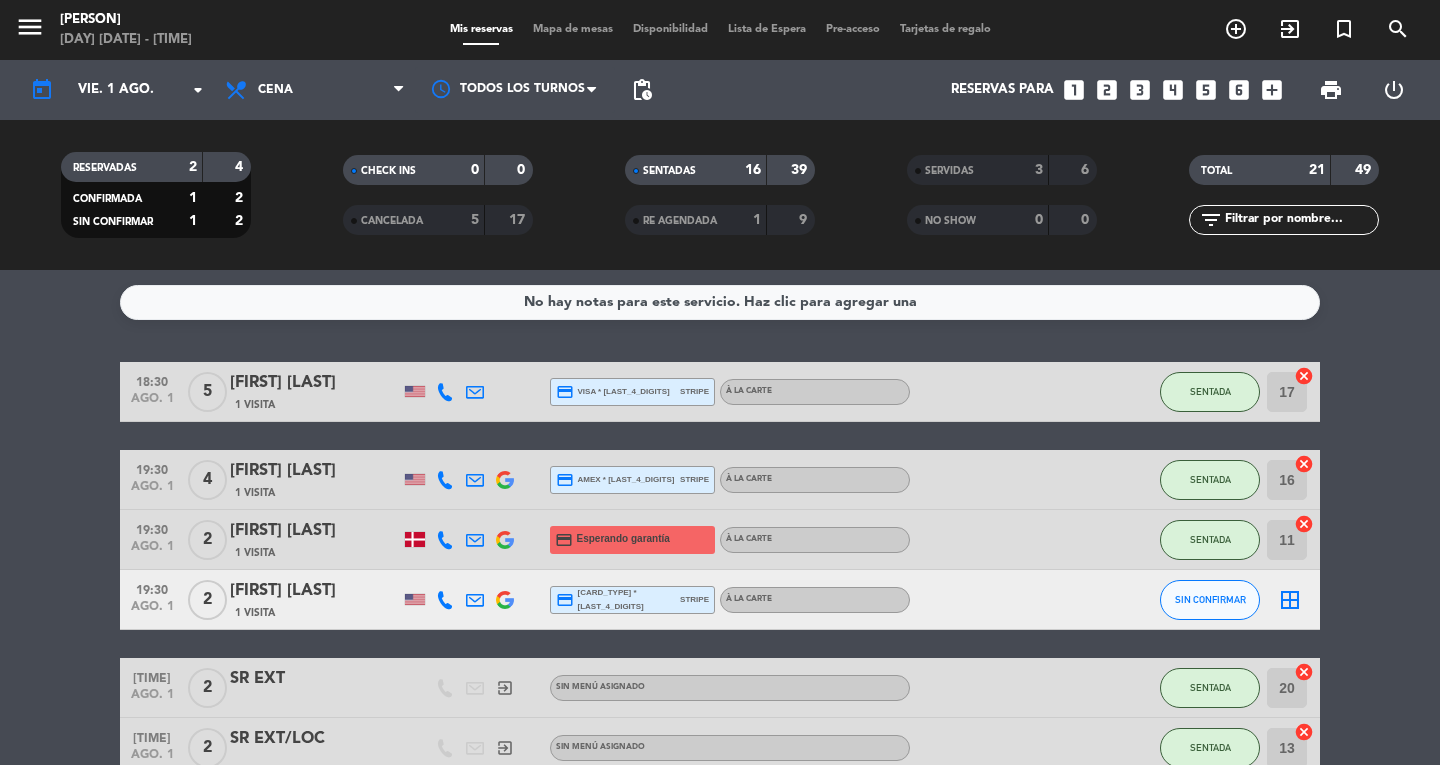 click on "menu" at bounding box center [30, 27] 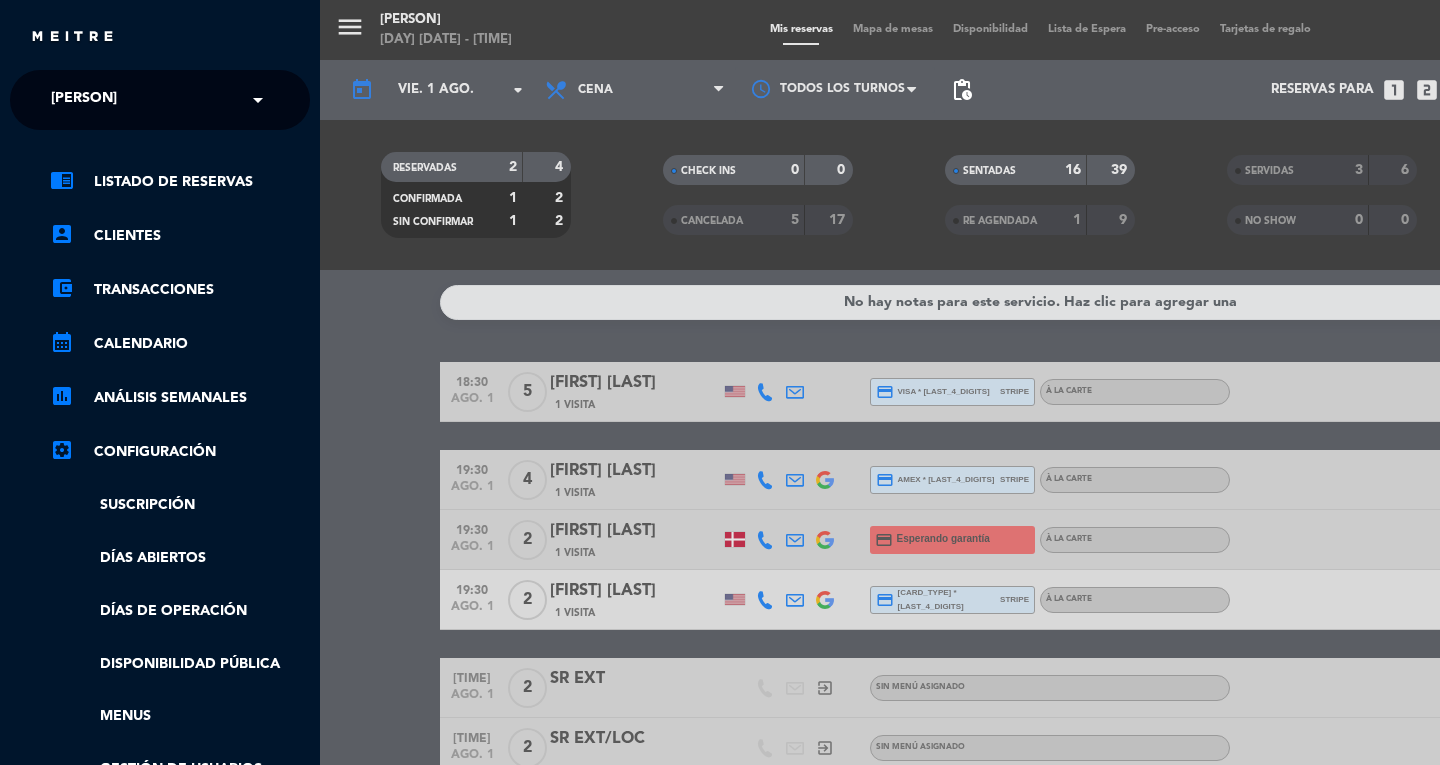 click 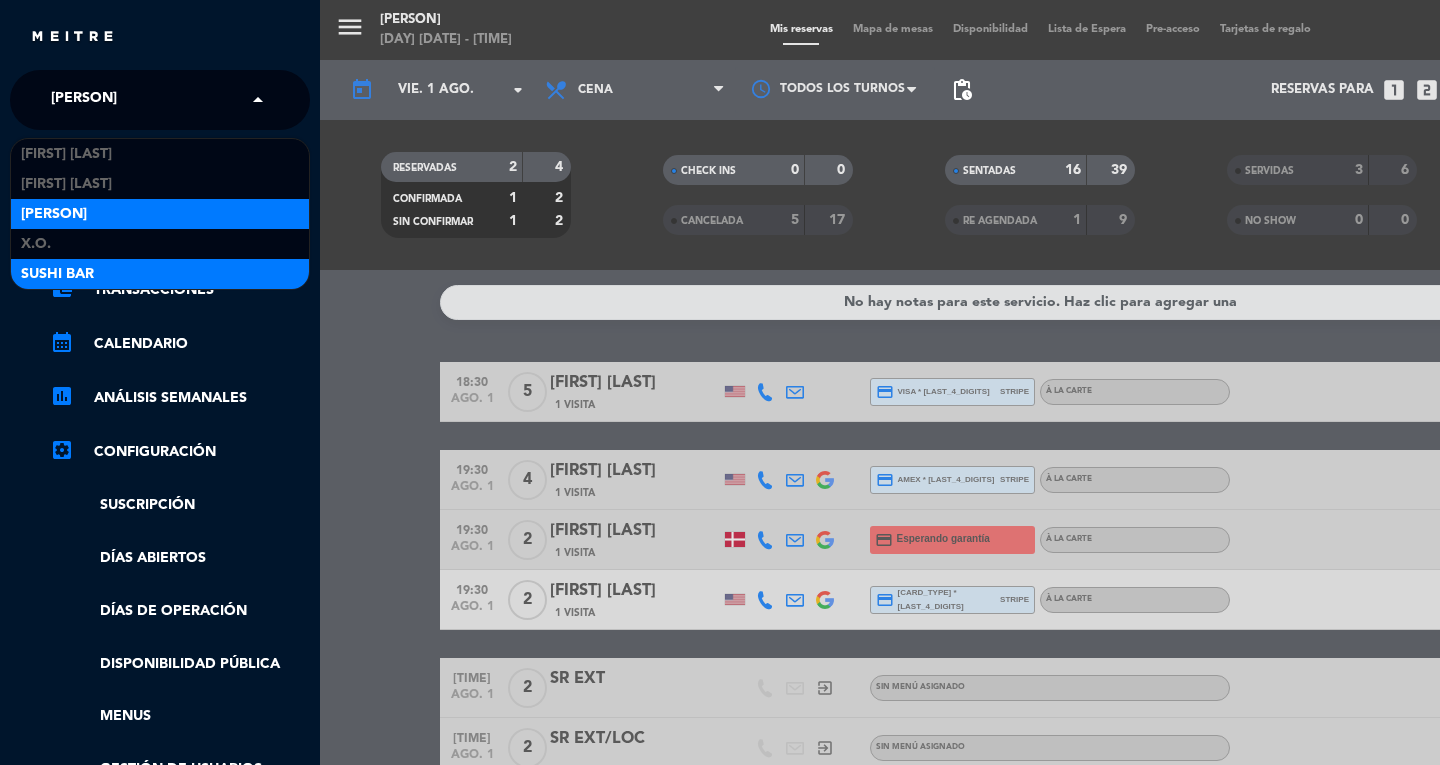 click on "SUSHI BAR" at bounding box center (160, 274) 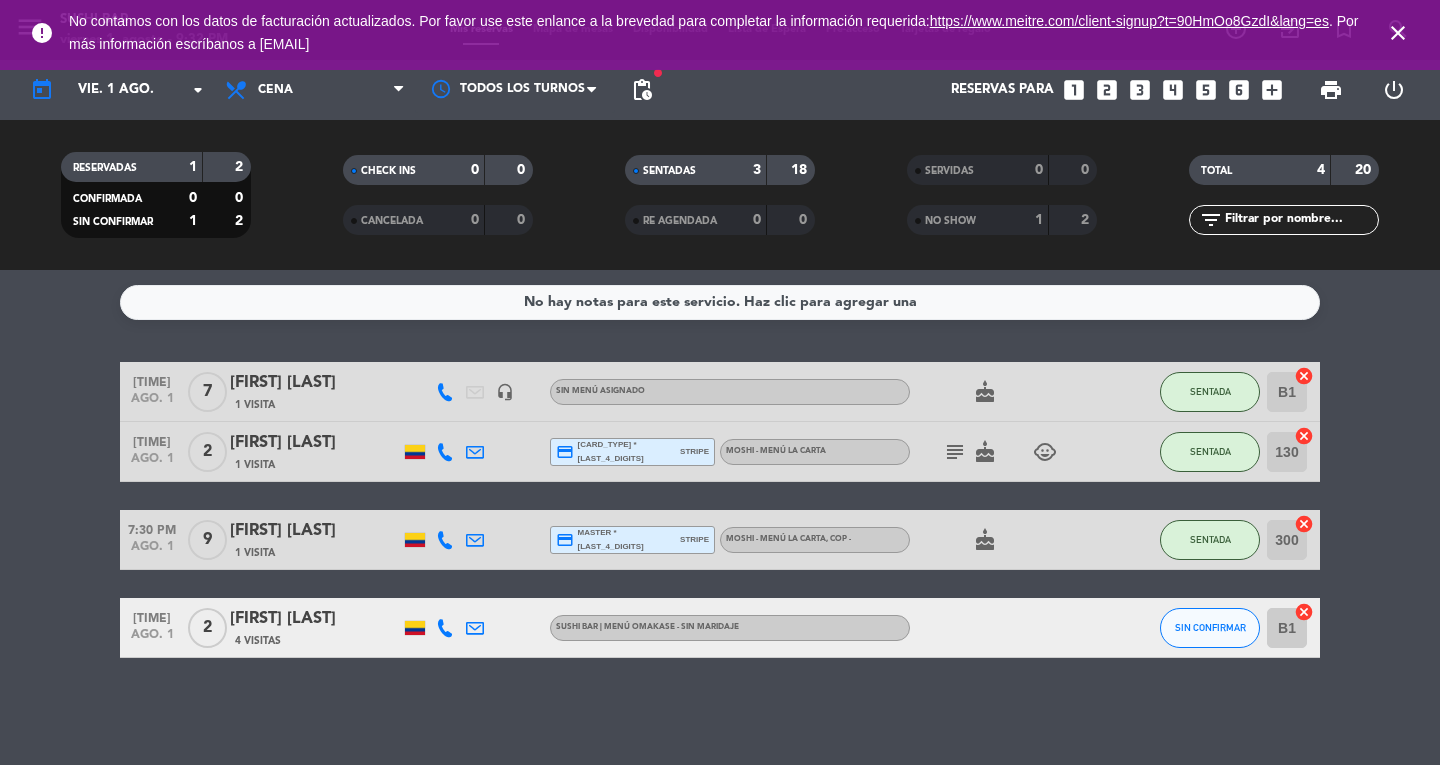 click on "close" at bounding box center [1398, 33] 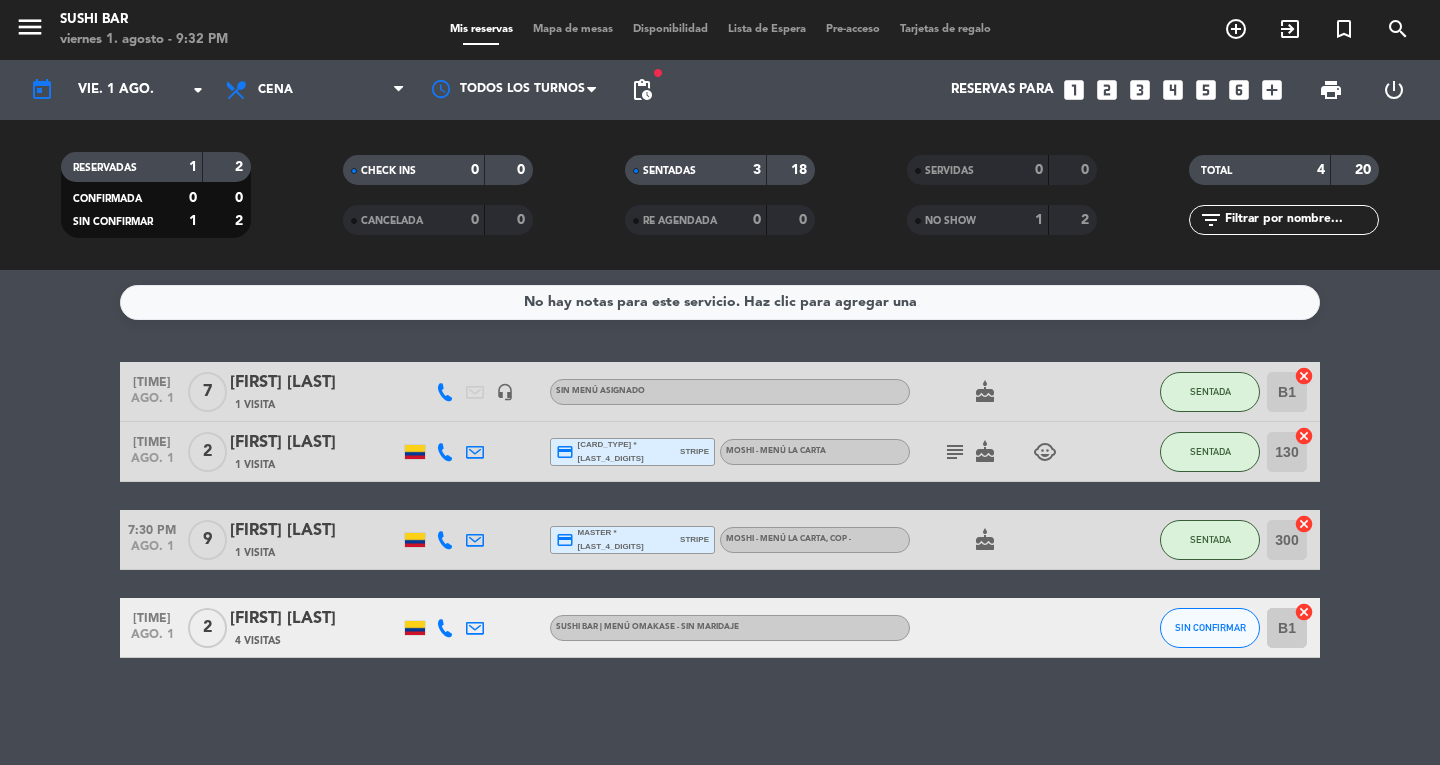 click on "Mapa de mesas" at bounding box center [573, 29] 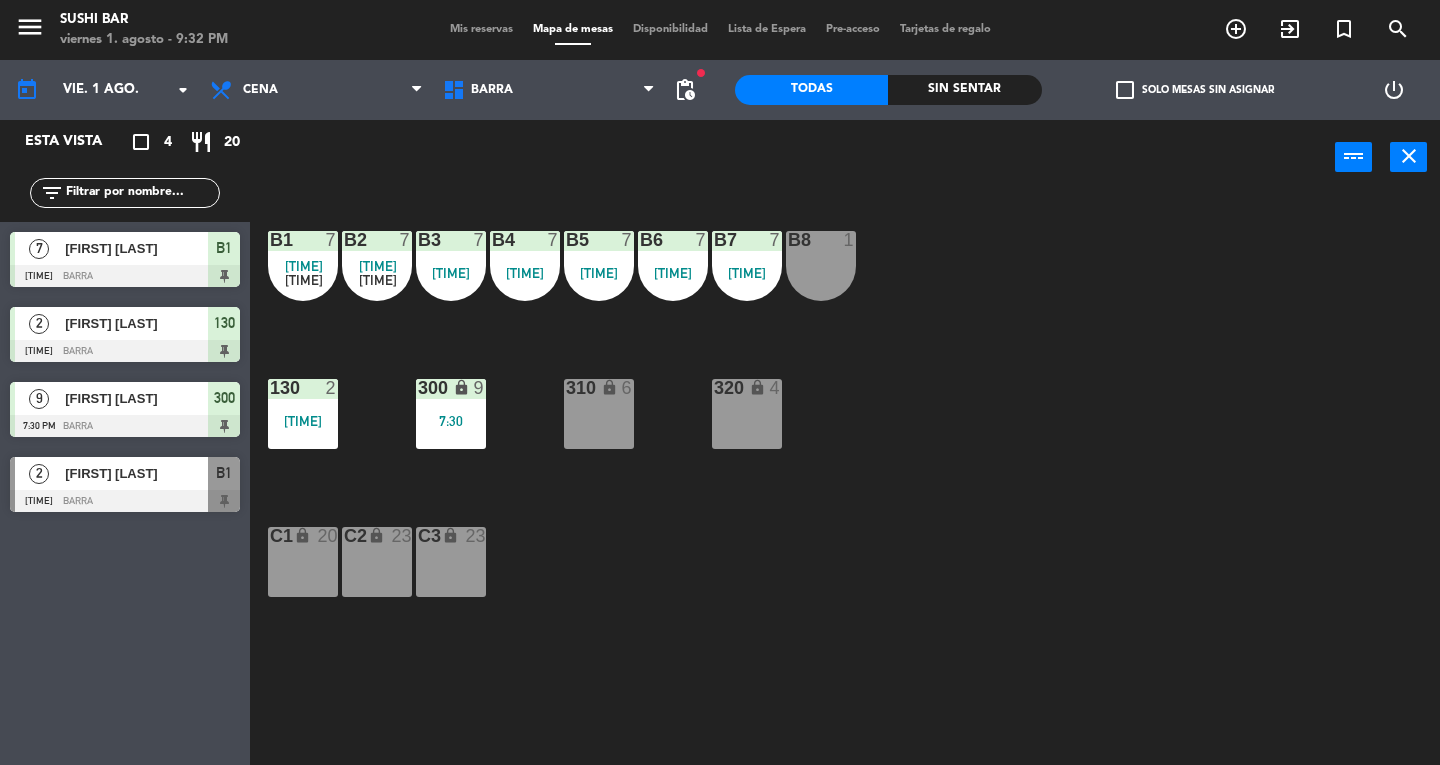 click on "B1  7" at bounding box center (303, 241) 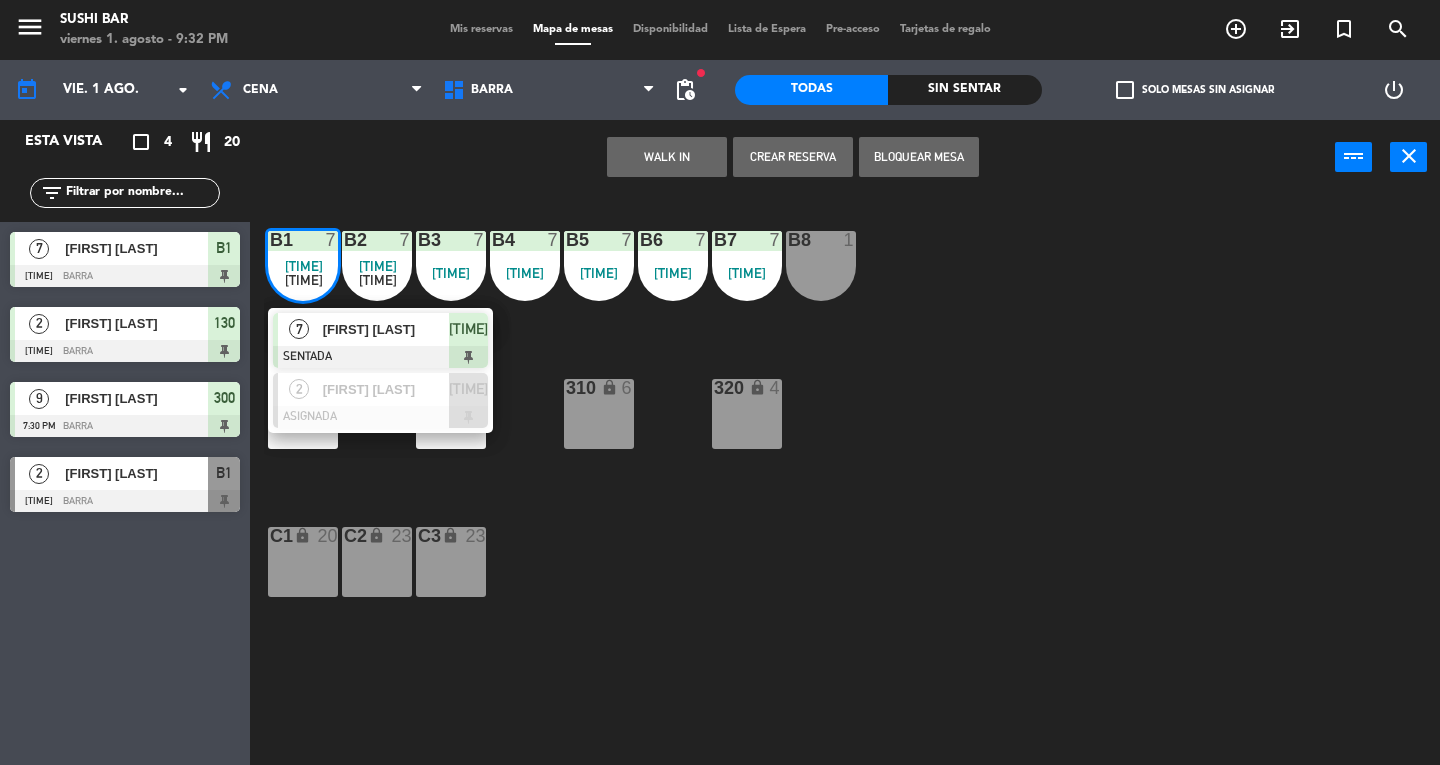 click on "[FIRST] [LAST]" at bounding box center (385, 329) 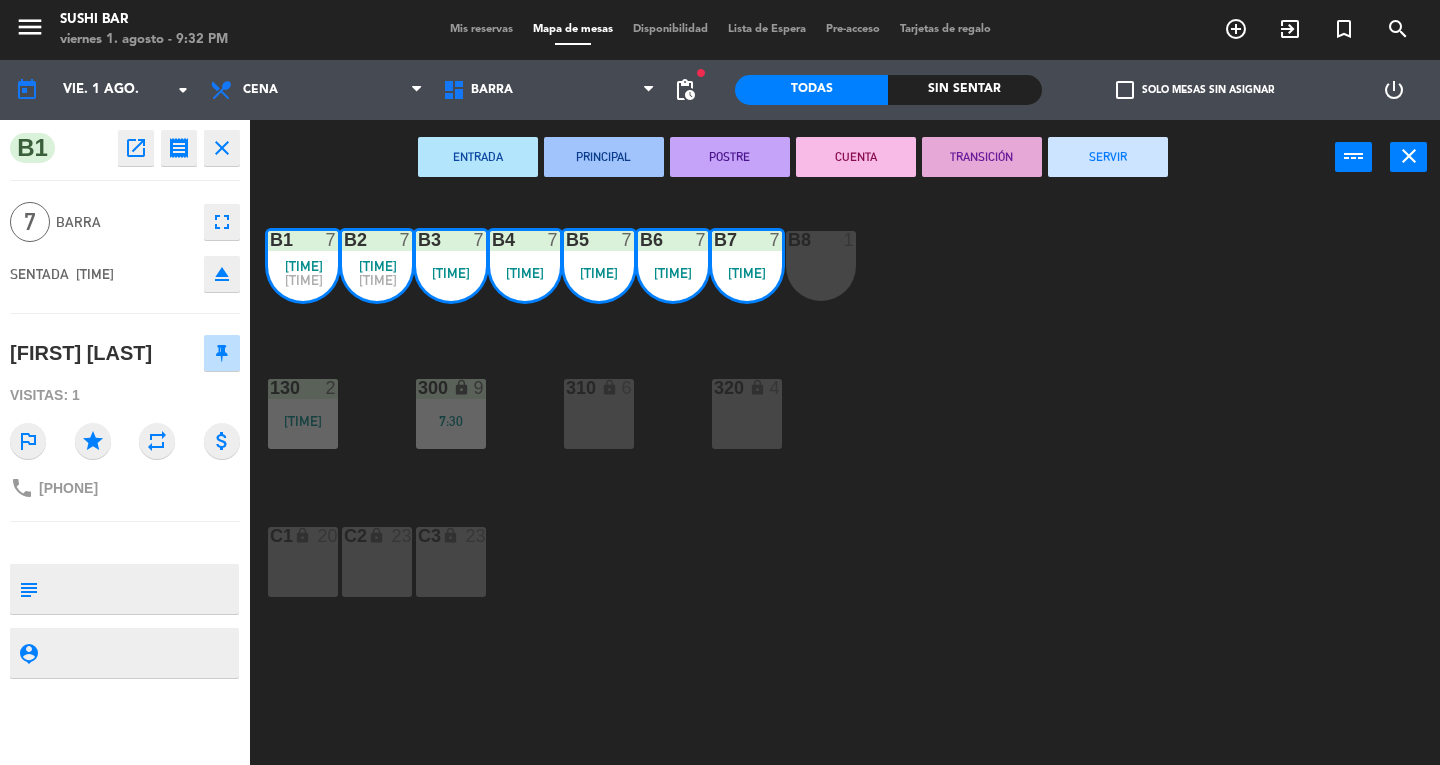 click on "SERVIR" at bounding box center [1108, 157] 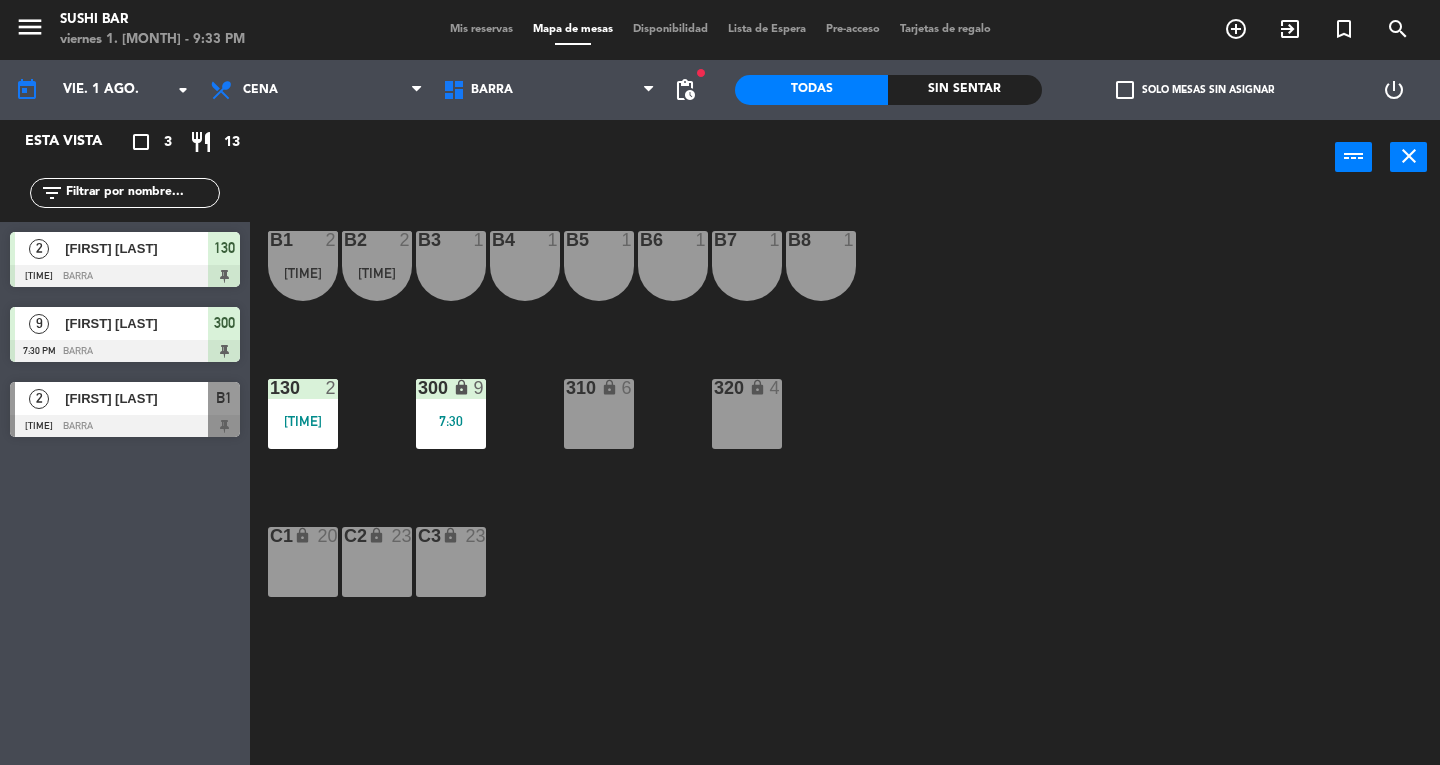 click on "B3 1" at bounding box center (451, 266) 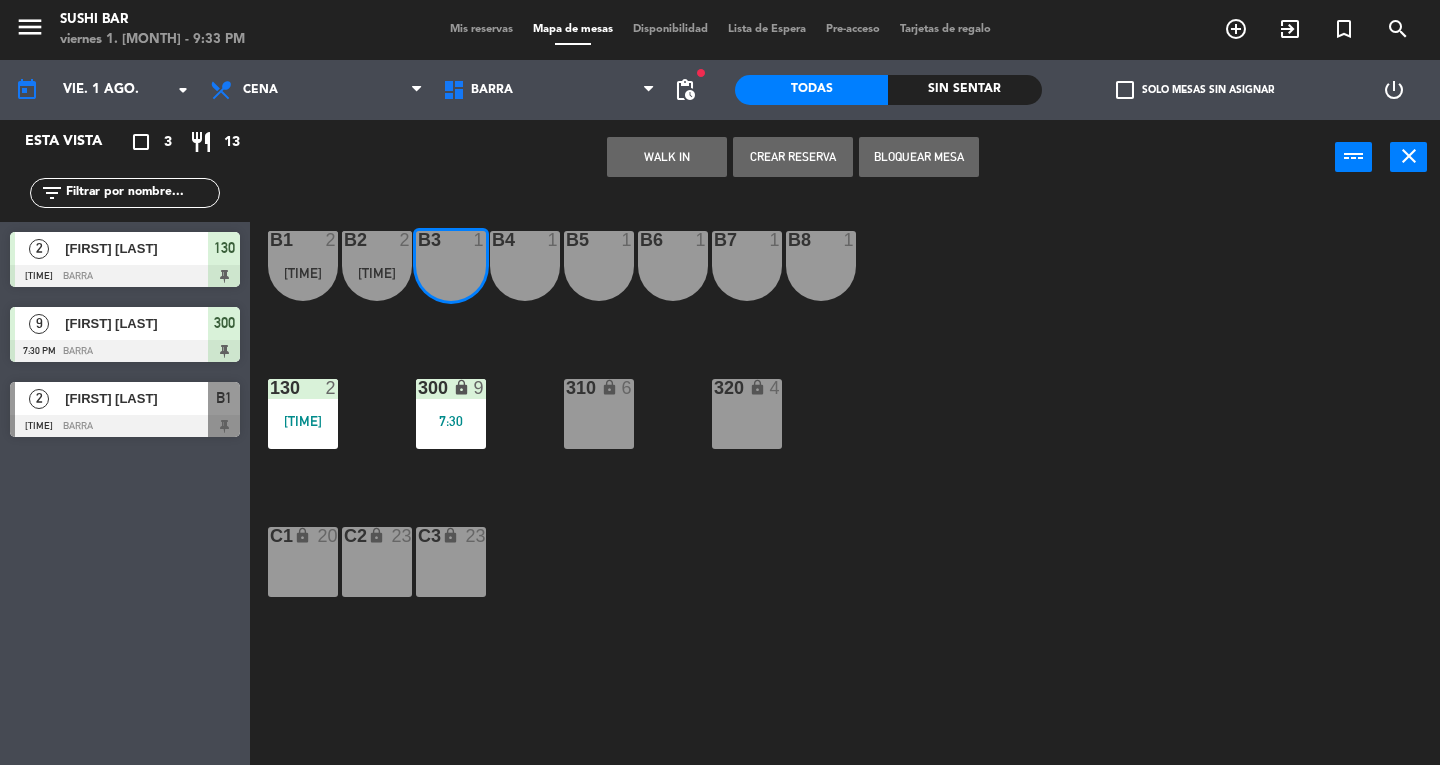 click on "B4  1" at bounding box center [525, 266] 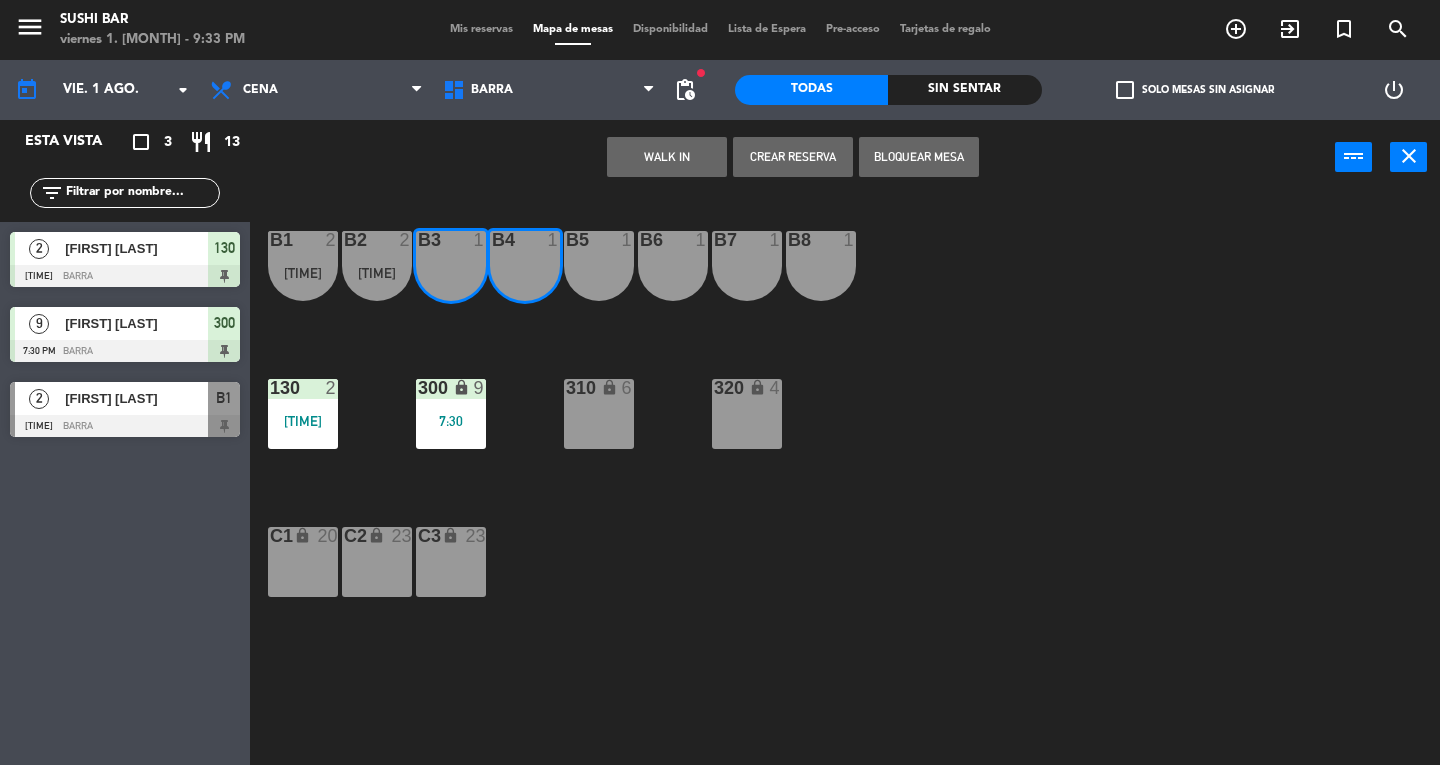 click on "WALK IN" at bounding box center [667, 157] 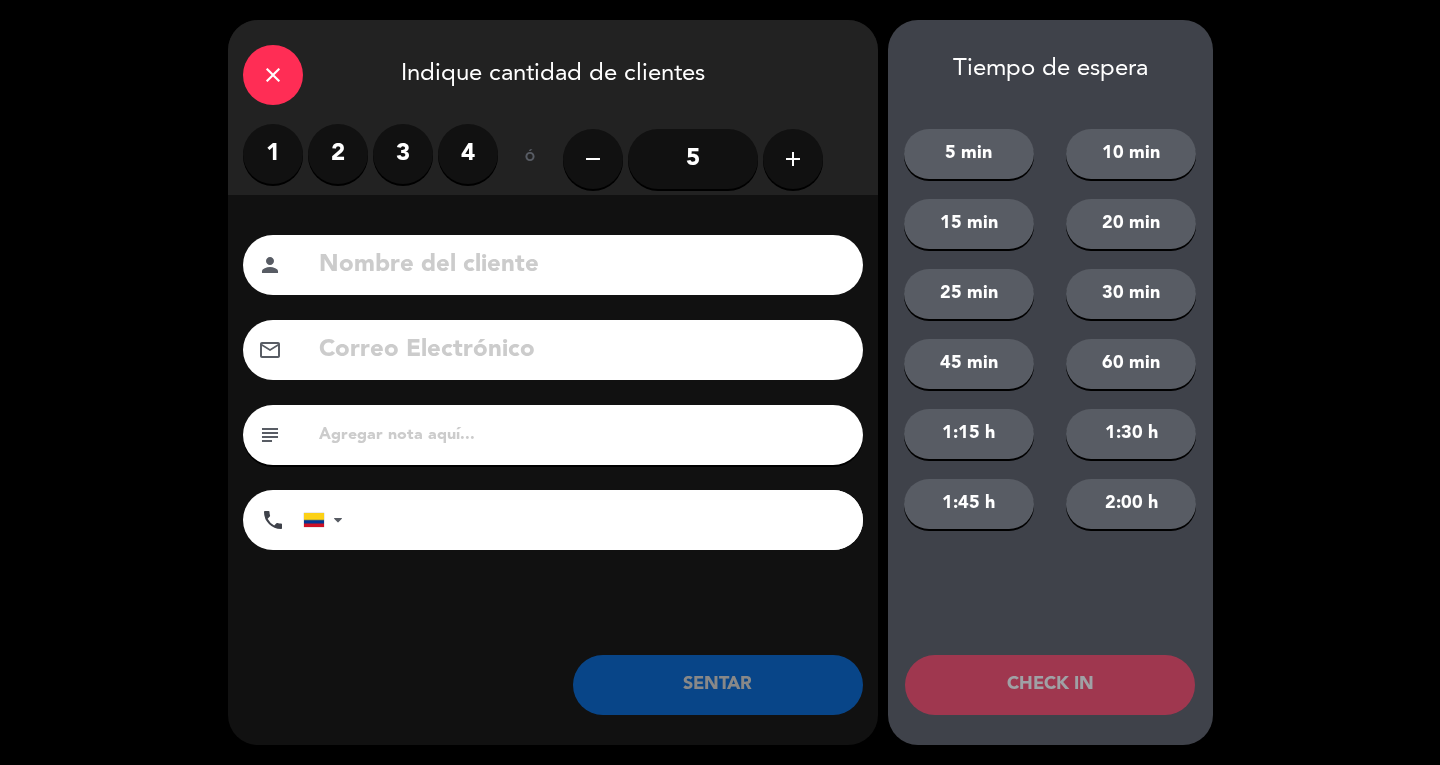 click on "2" at bounding box center (338, 154) 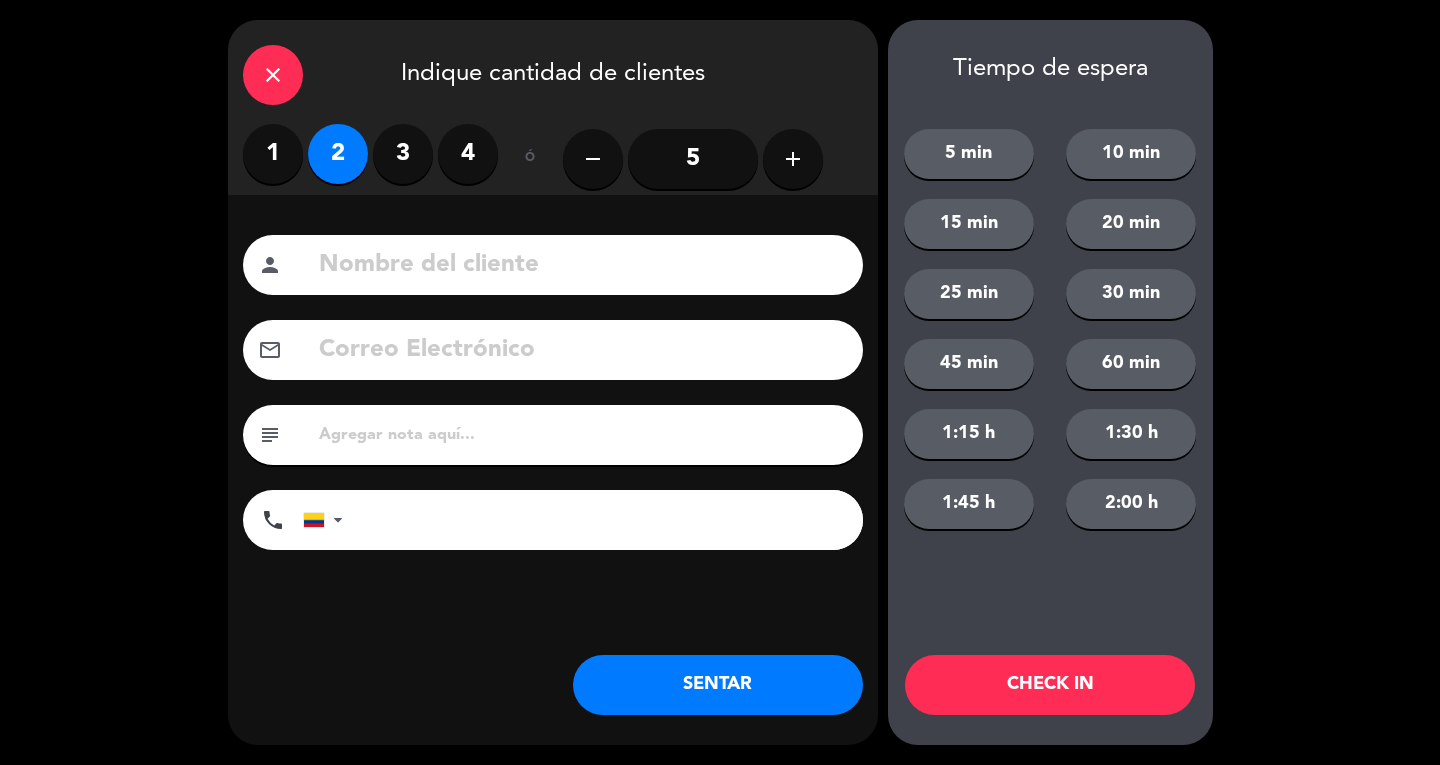click 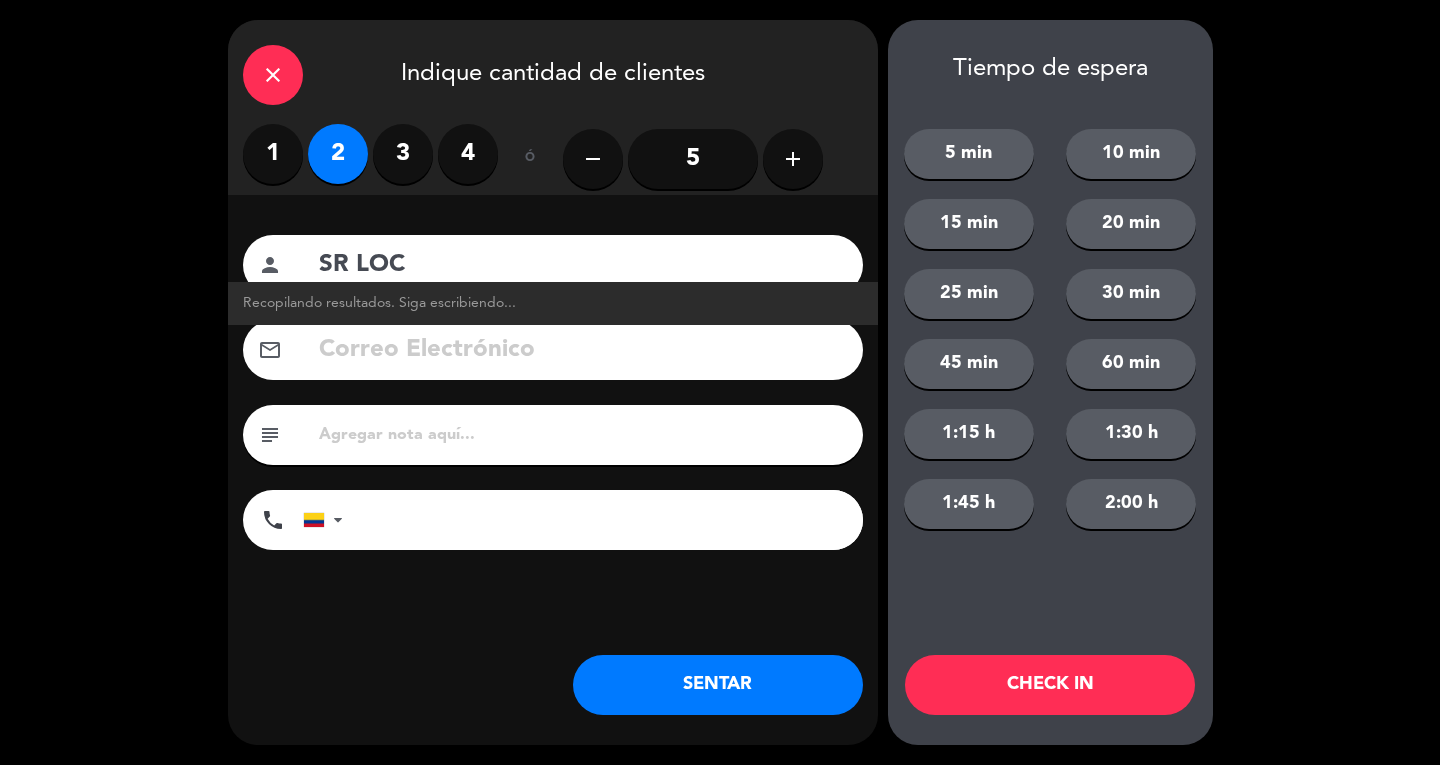 type on "SR LOC" 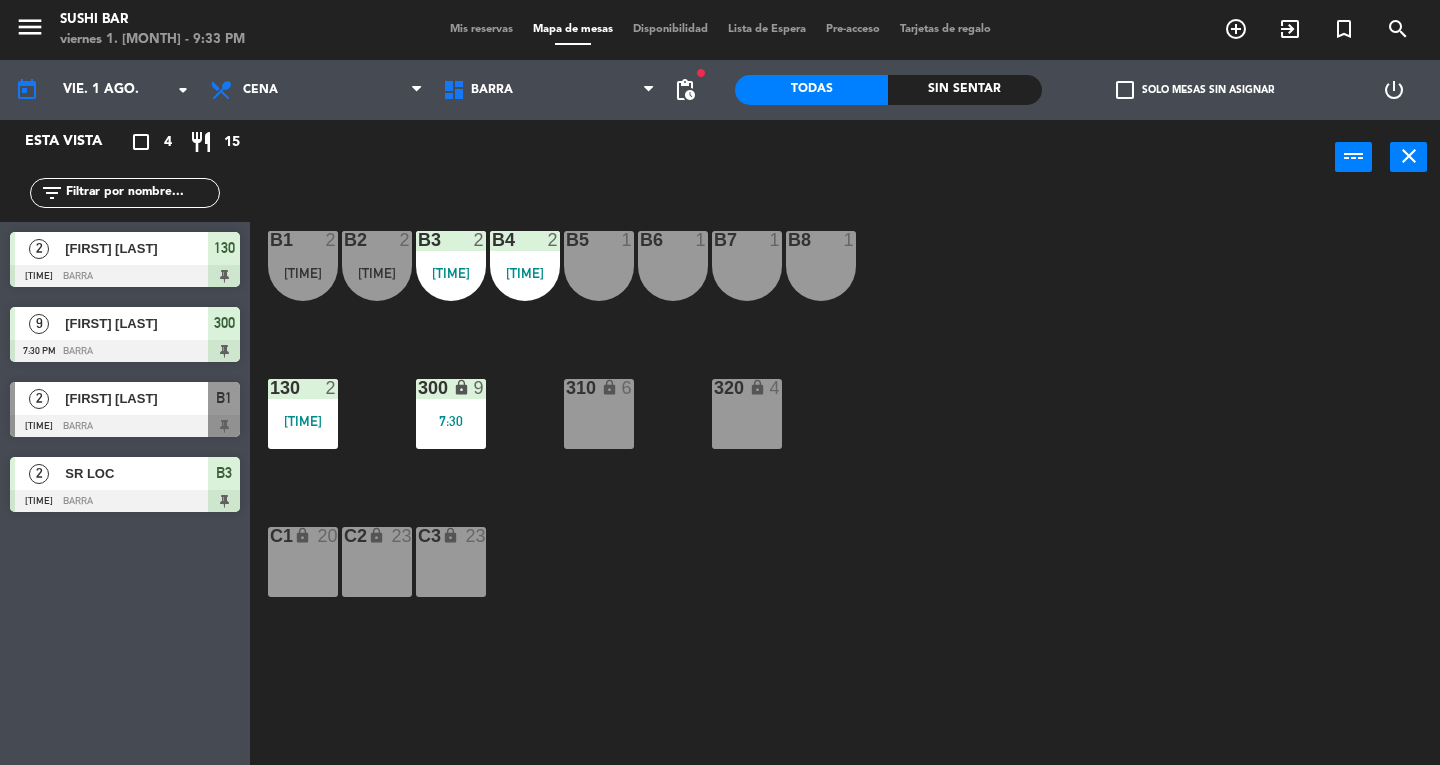click on "130  2   [TIME]" at bounding box center (303, 414) 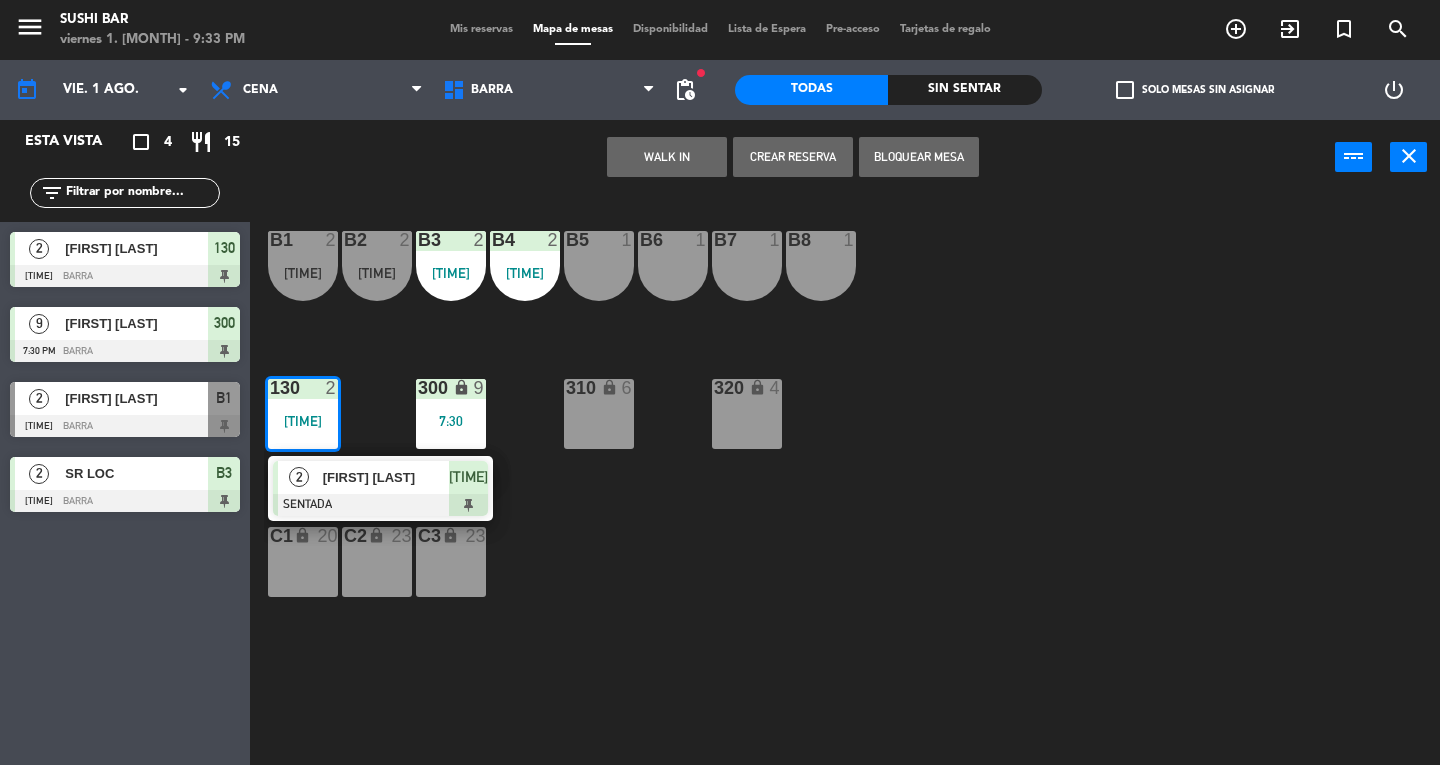 click at bounding box center [380, 505] 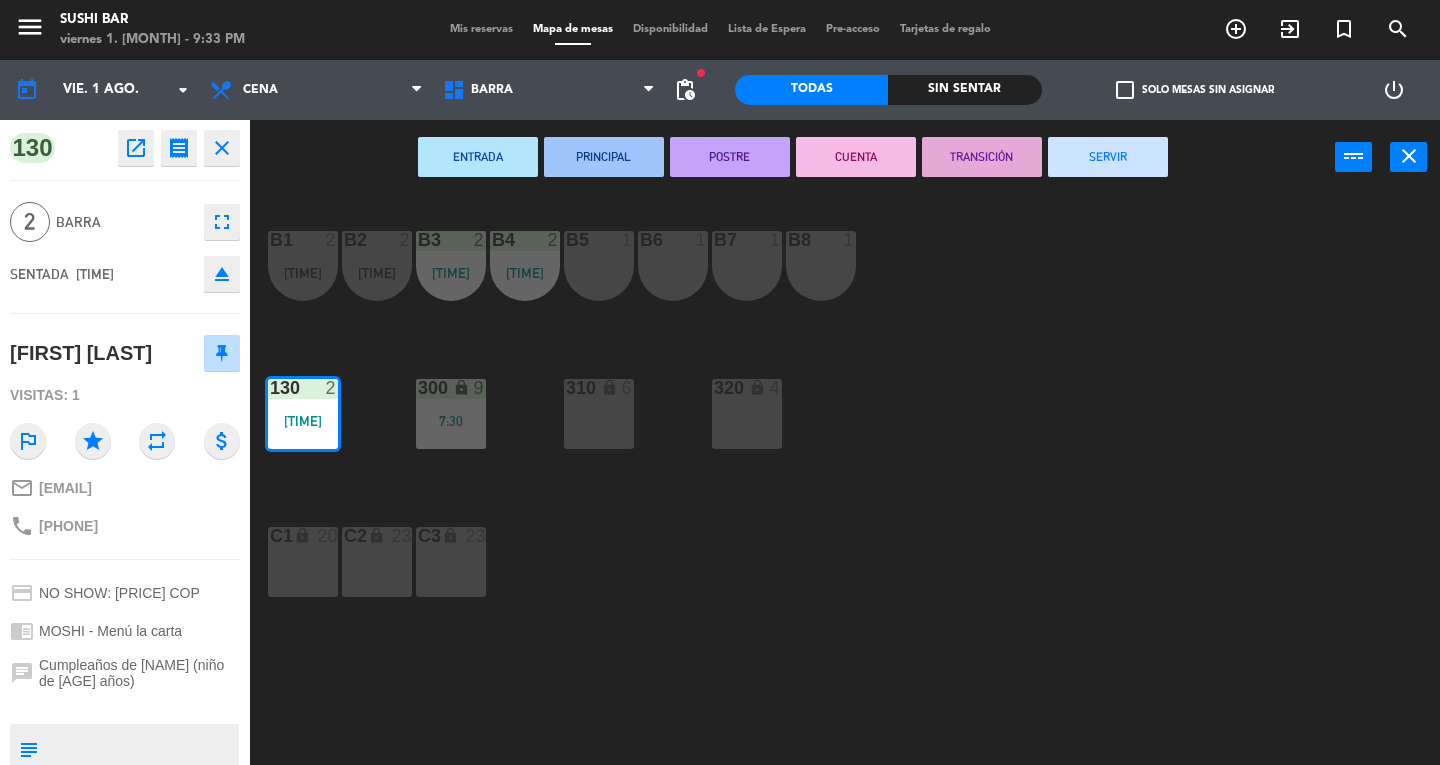 click on "SERVIR" at bounding box center (1108, 157) 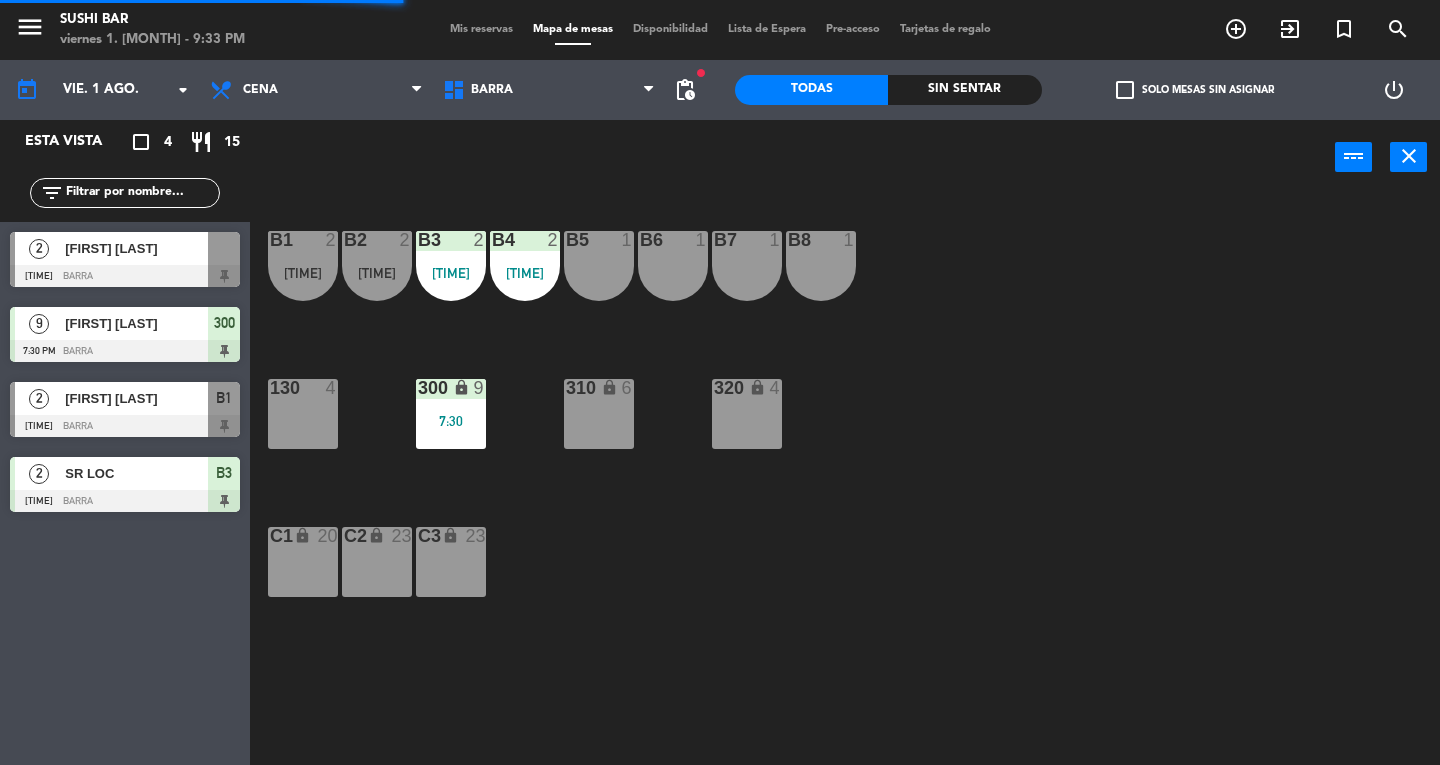 click at bounding box center [302, 388] 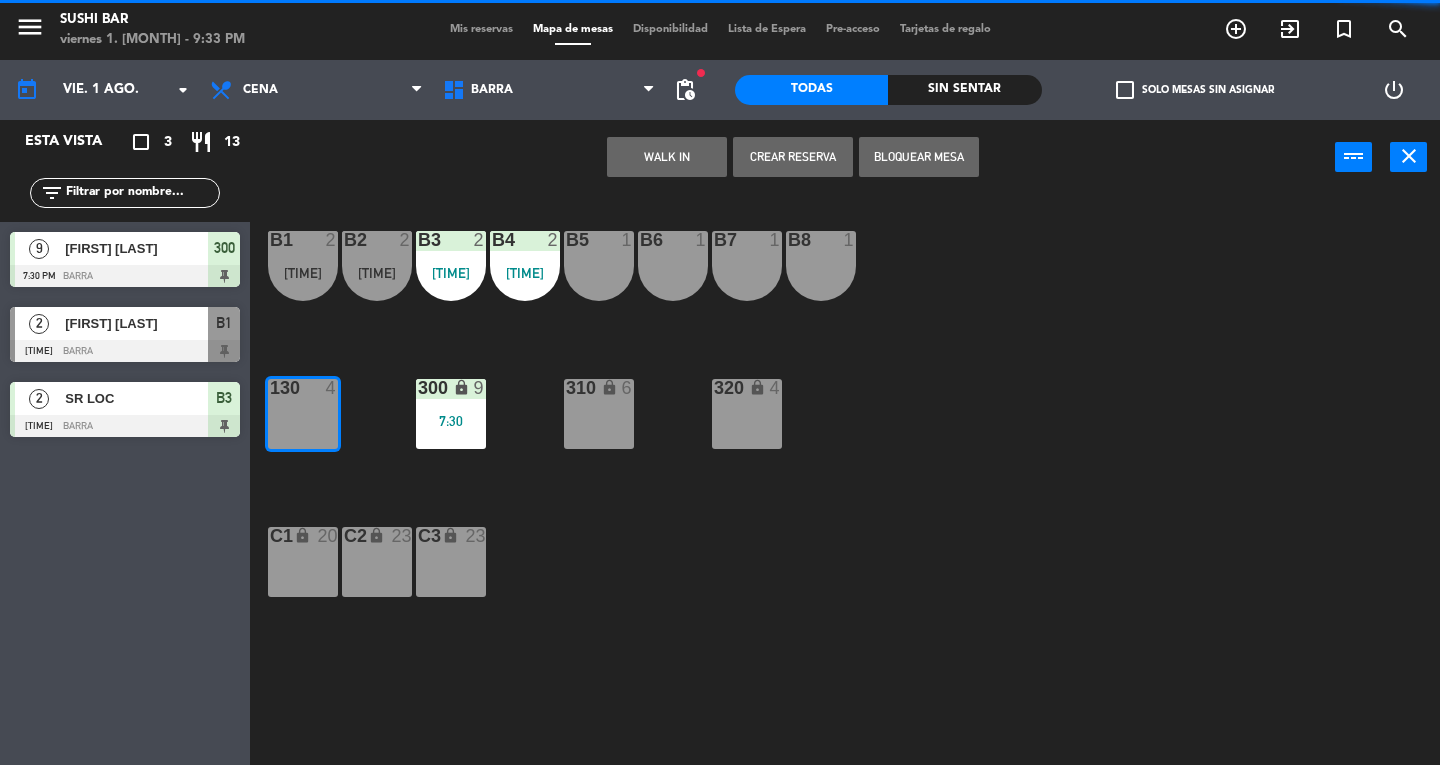 click on "WALK IN" at bounding box center (667, 157) 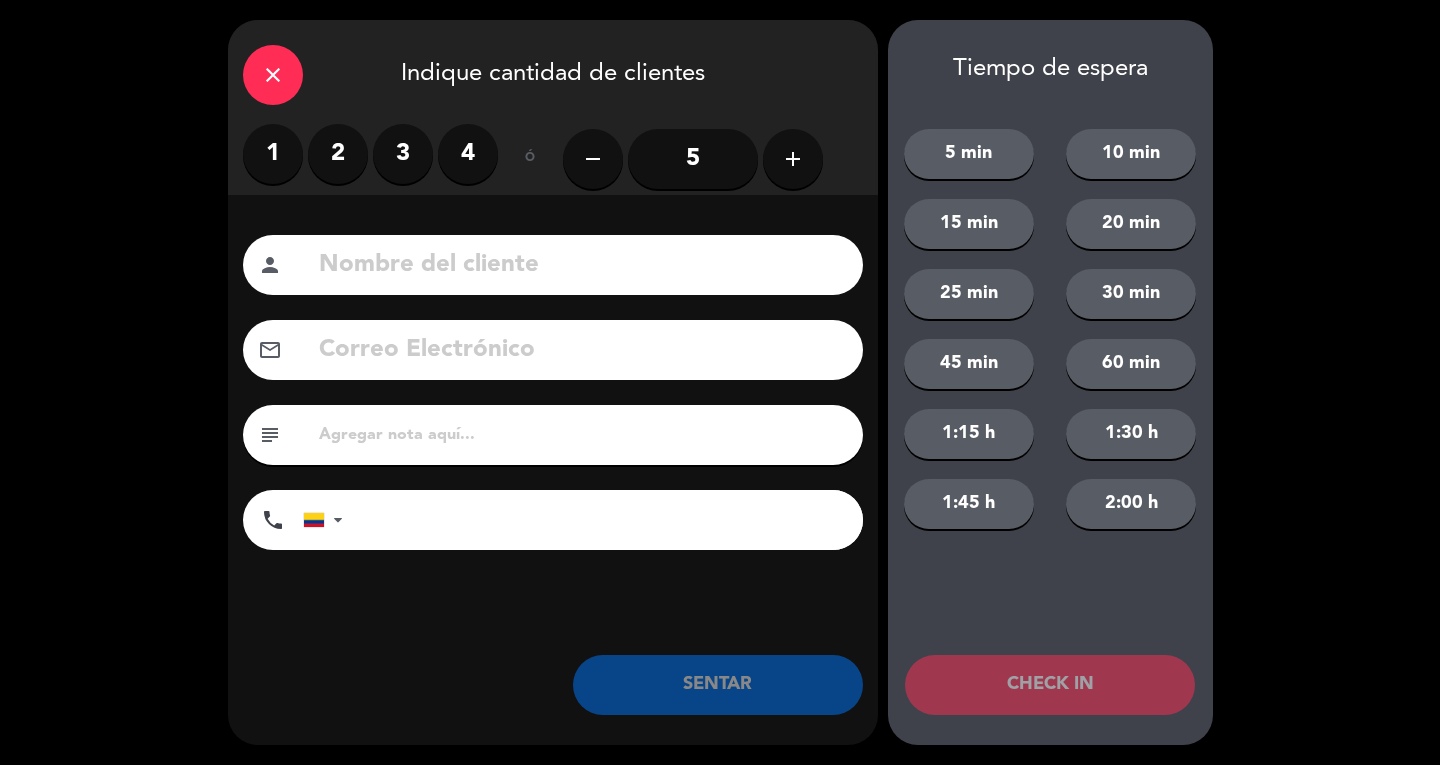 click 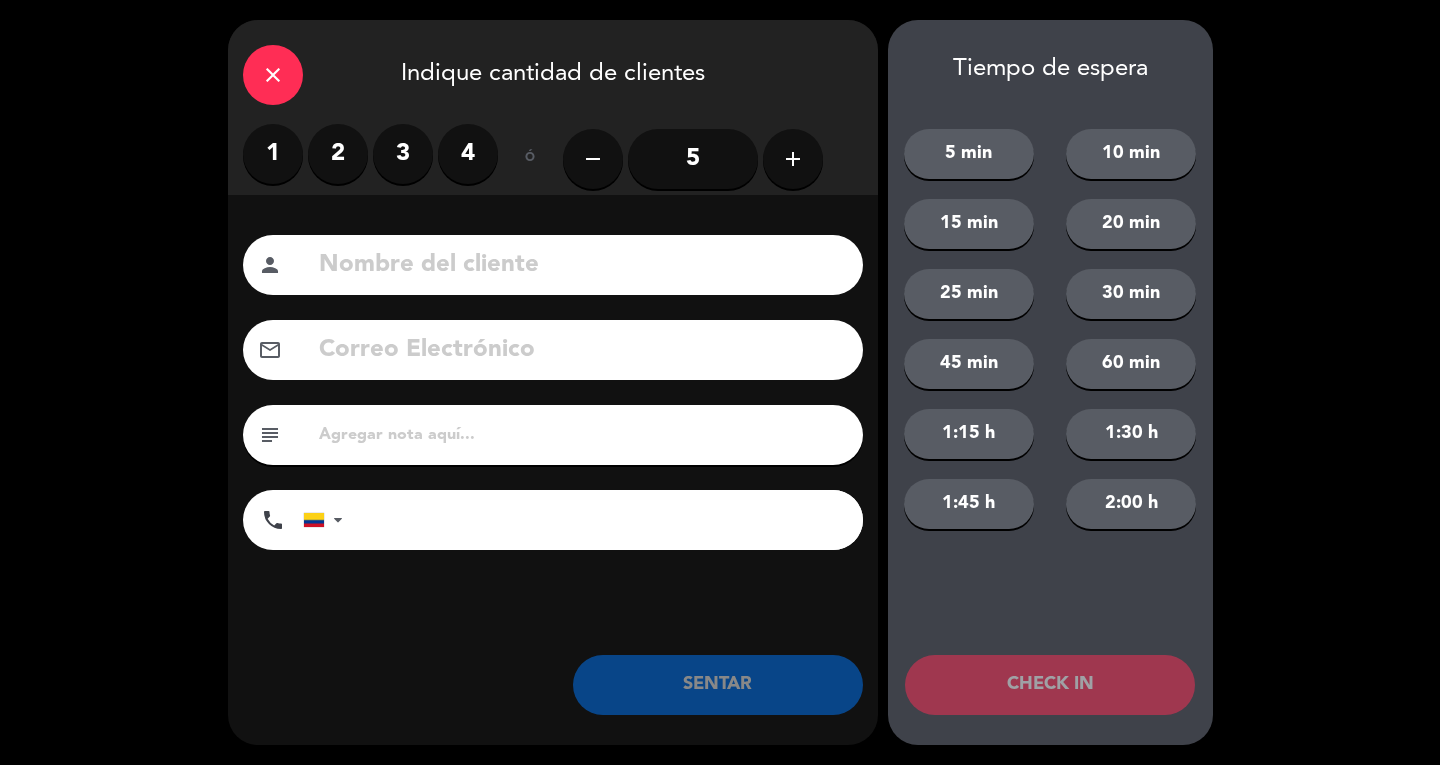click on "2" at bounding box center (338, 154) 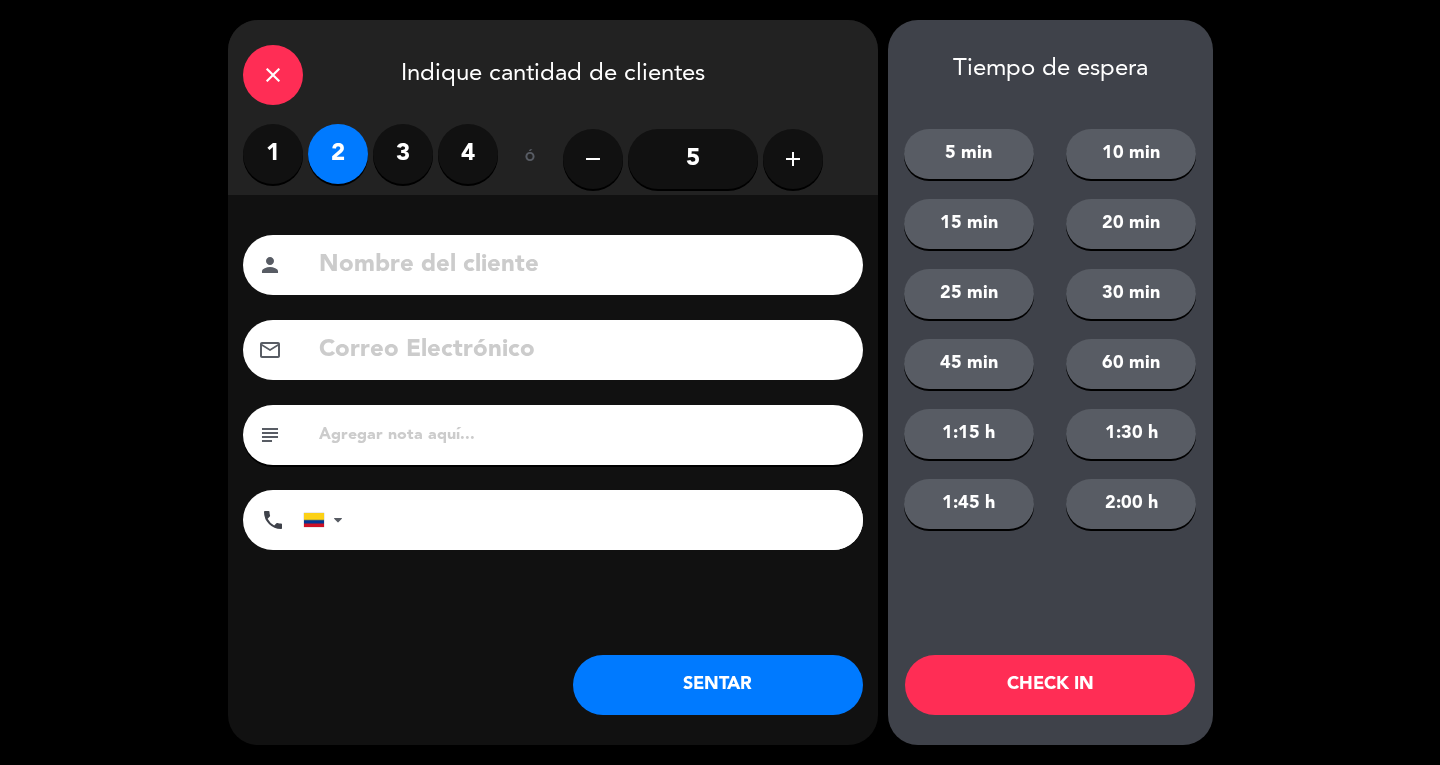 click 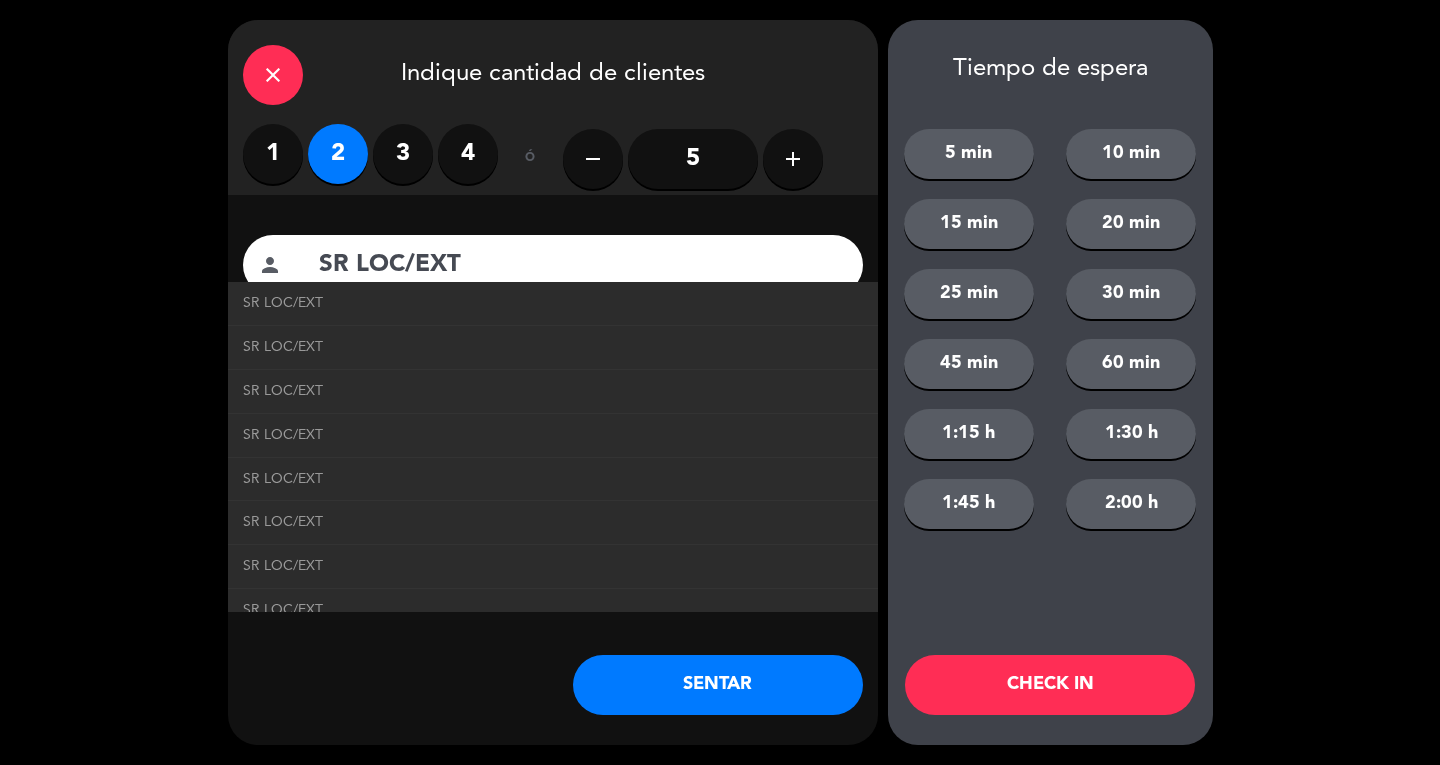 type on "SR LOC/EXT" 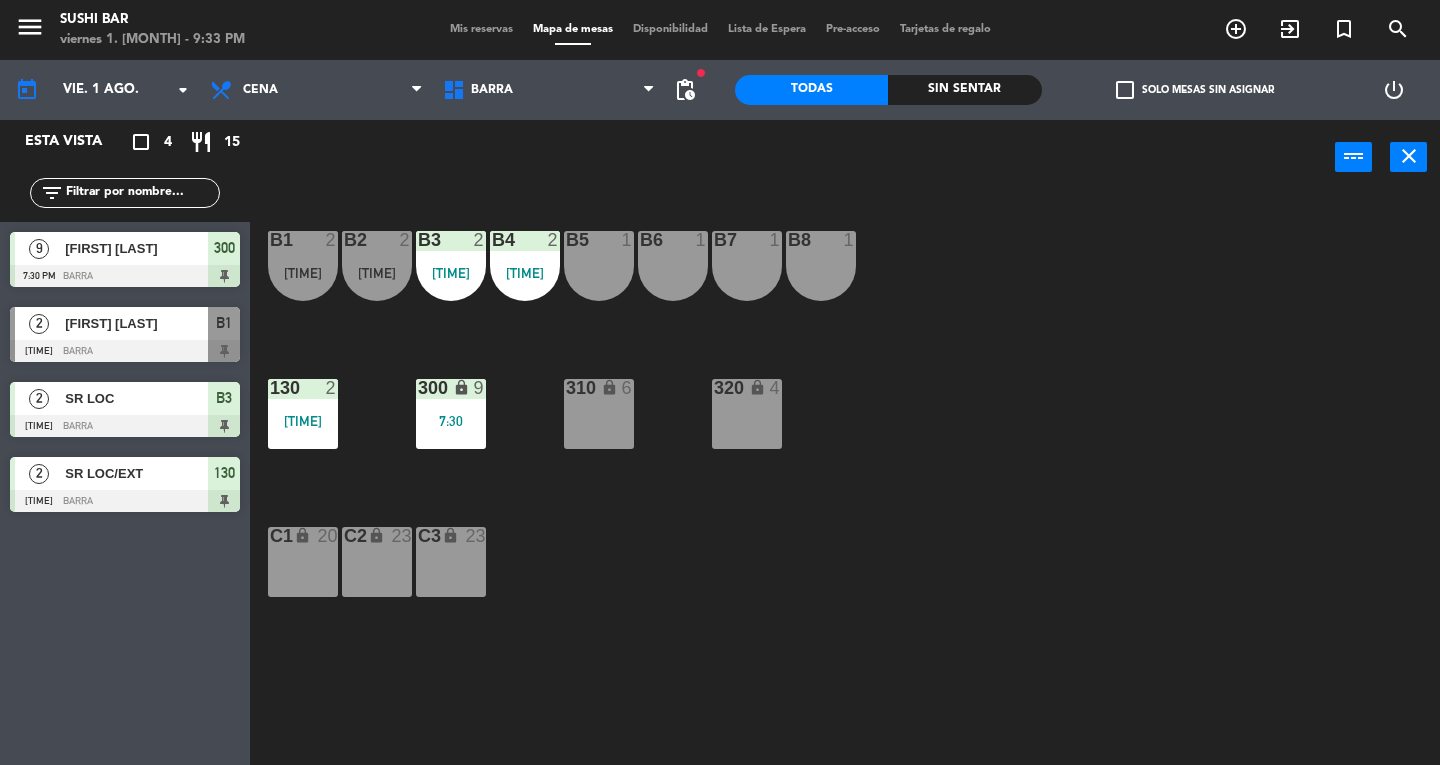 click on "7:30" at bounding box center (451, 421) 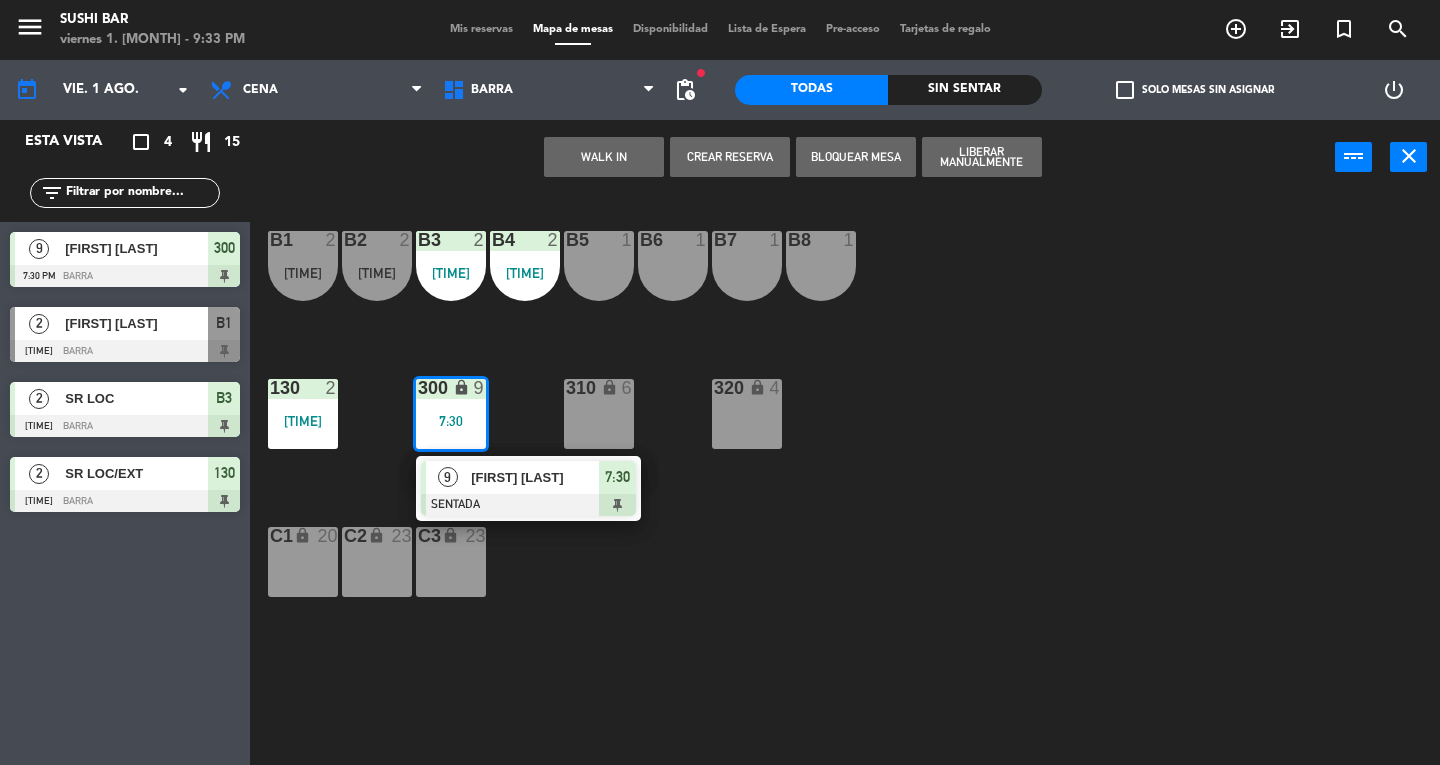 click on "[FIRST] [LAST]" at bounding box center (535, 477) 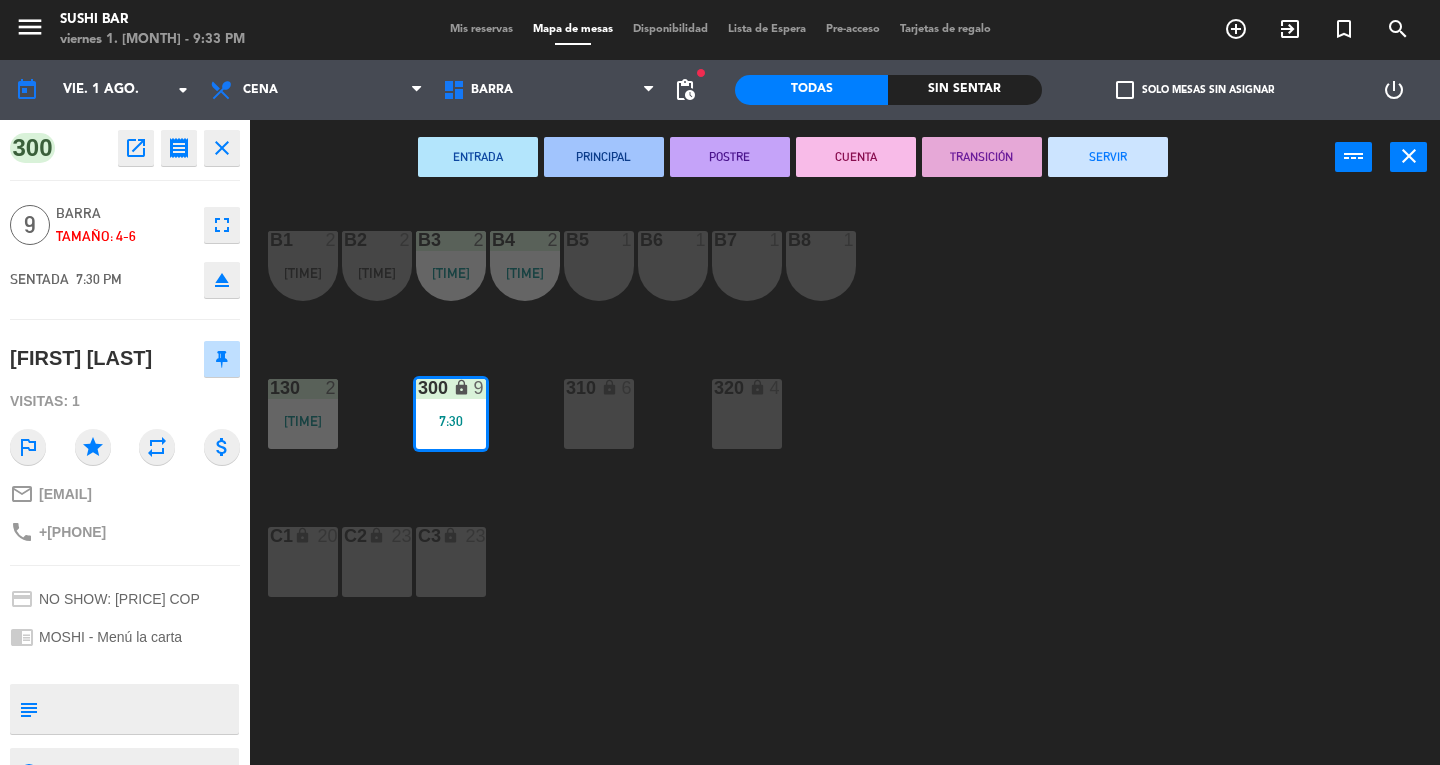 click on "SERVIR" at bounding box center [1108, 157] 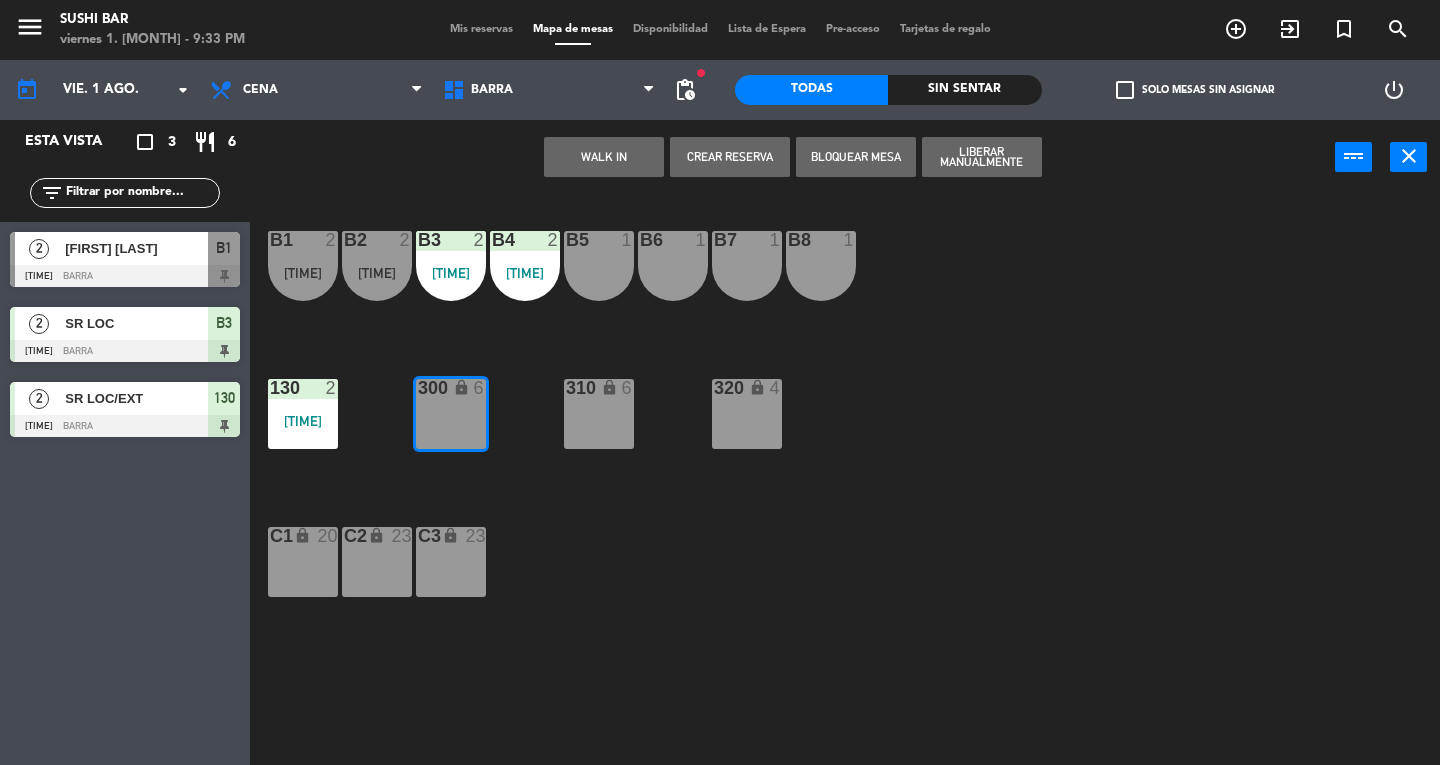 click on "WALK IN" at bounding box center [604, 157] 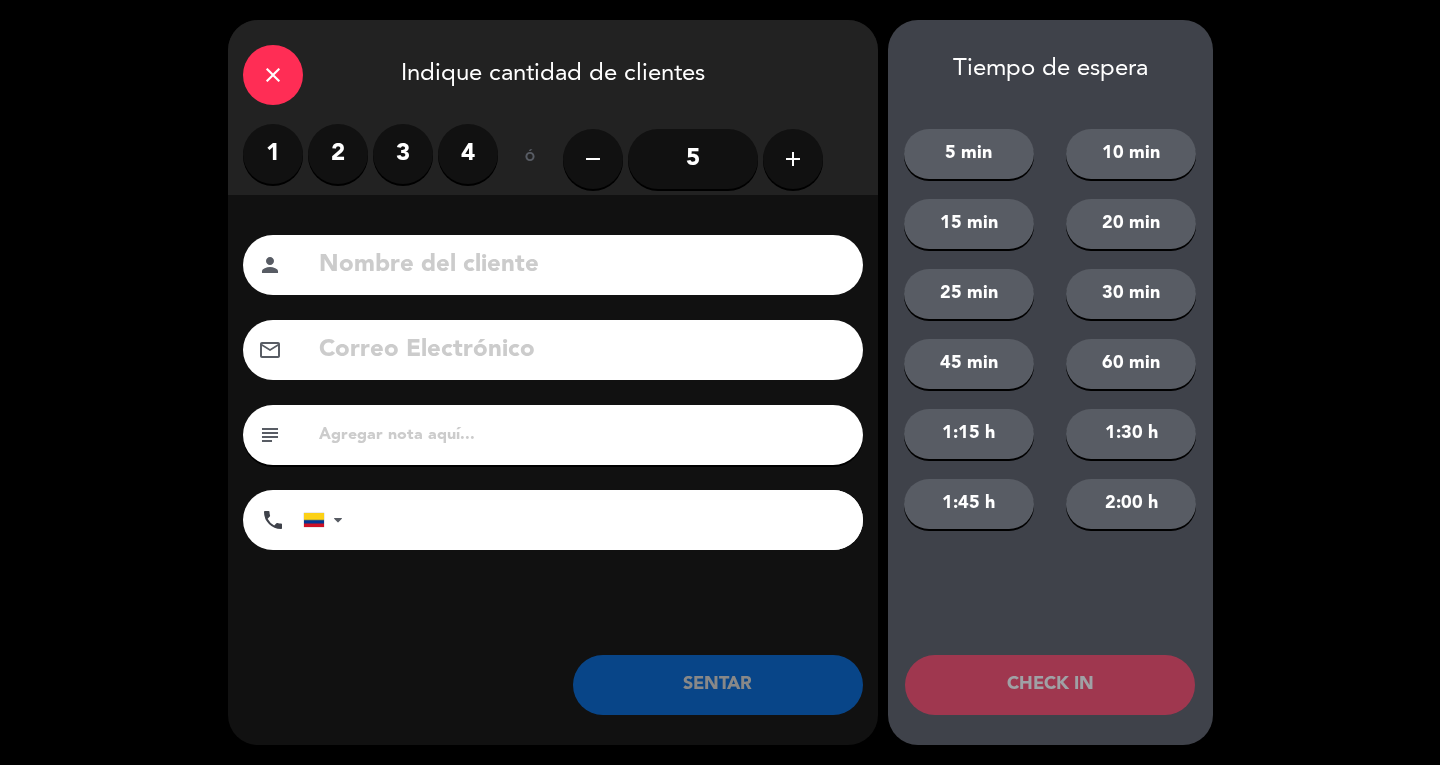 click on "2" at bounding box center (338, 154) 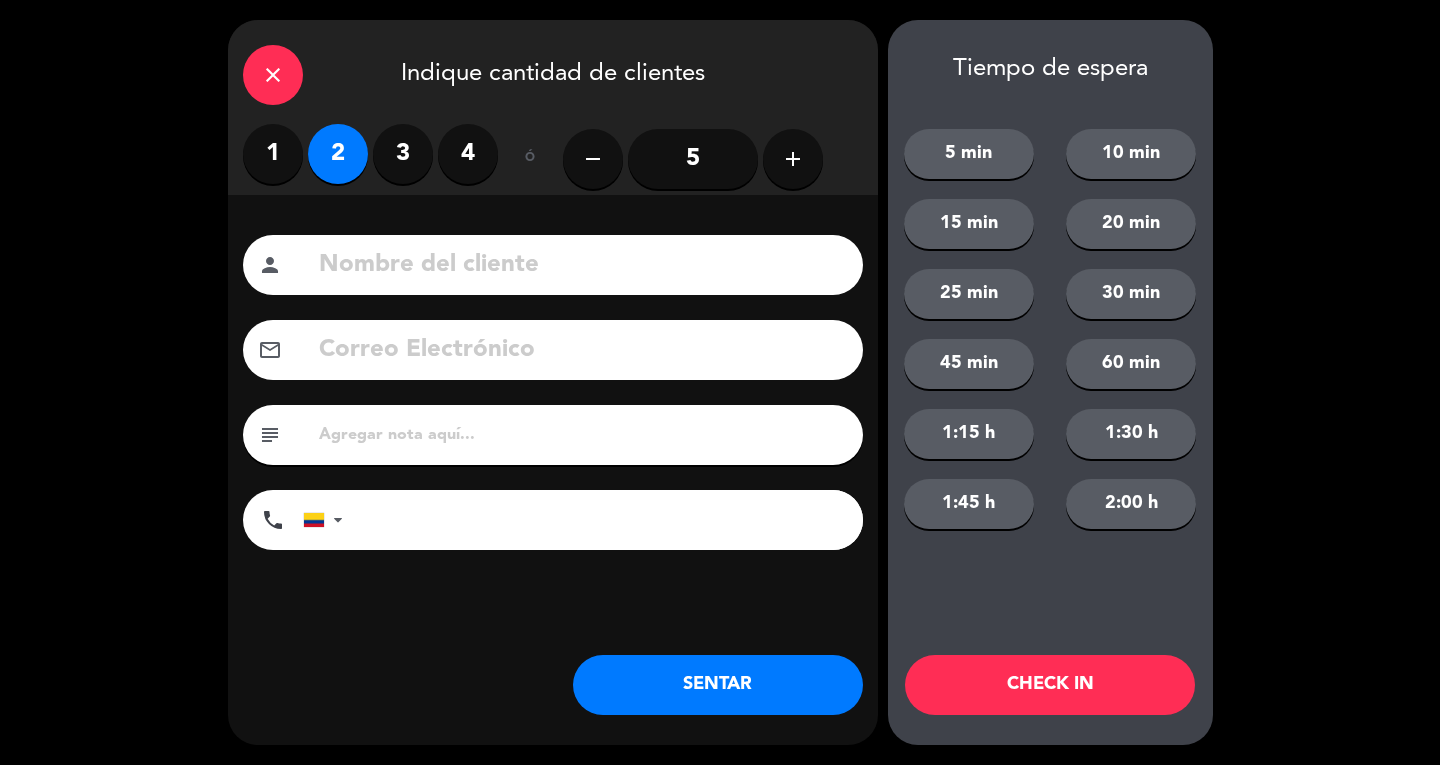 click 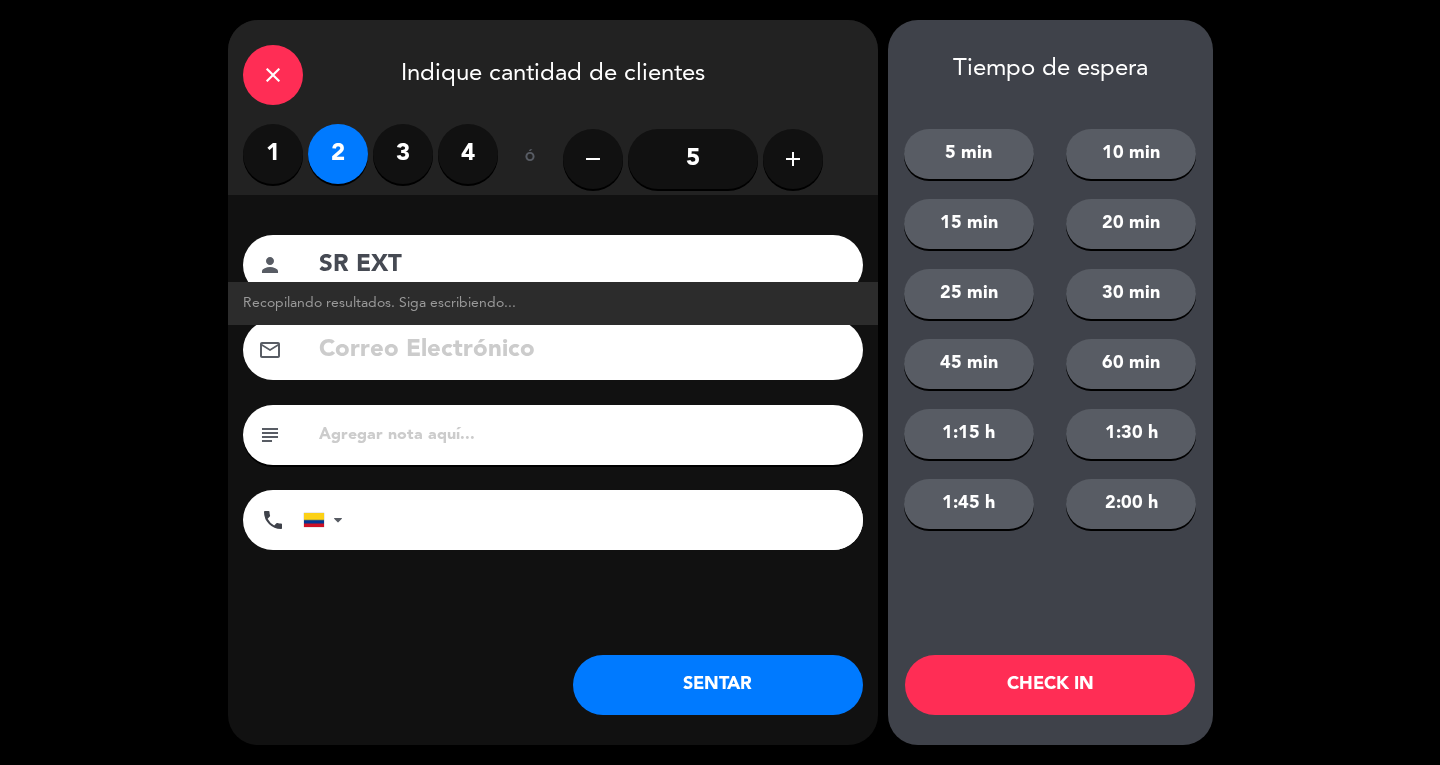 type on "SR EXT" 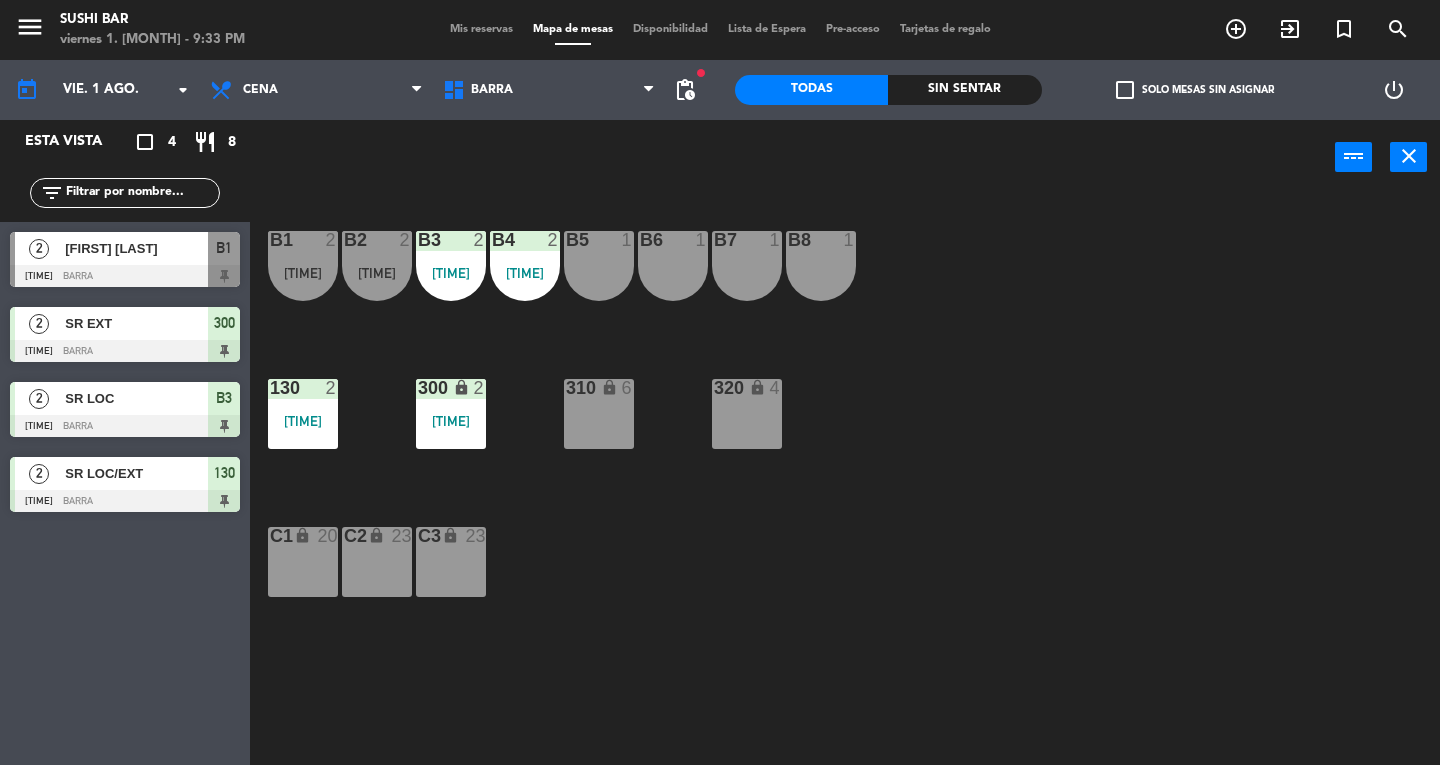 click on "[TIME]" at bounding box center (377, 273) 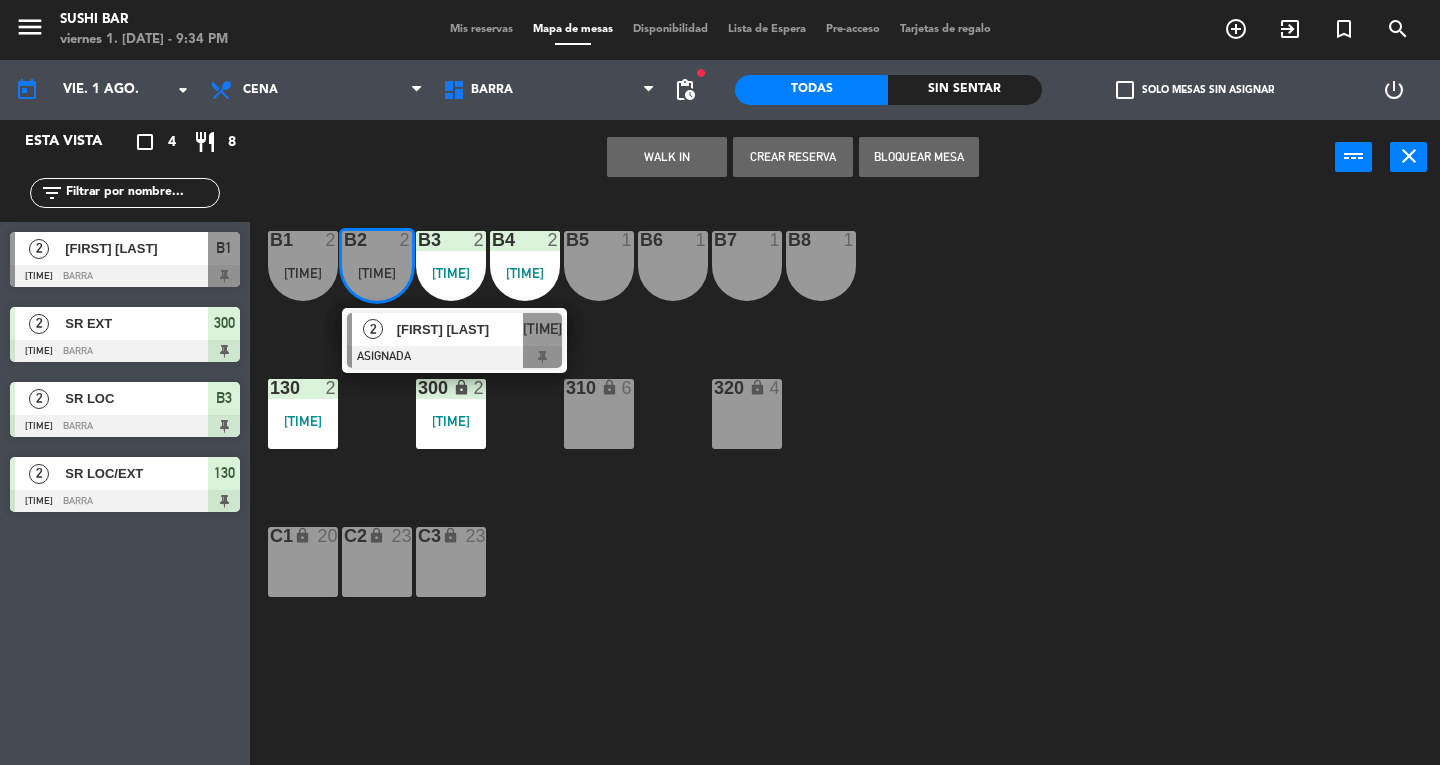 click on "[FIRST] [LAST]" at bounding box center [460, 329] 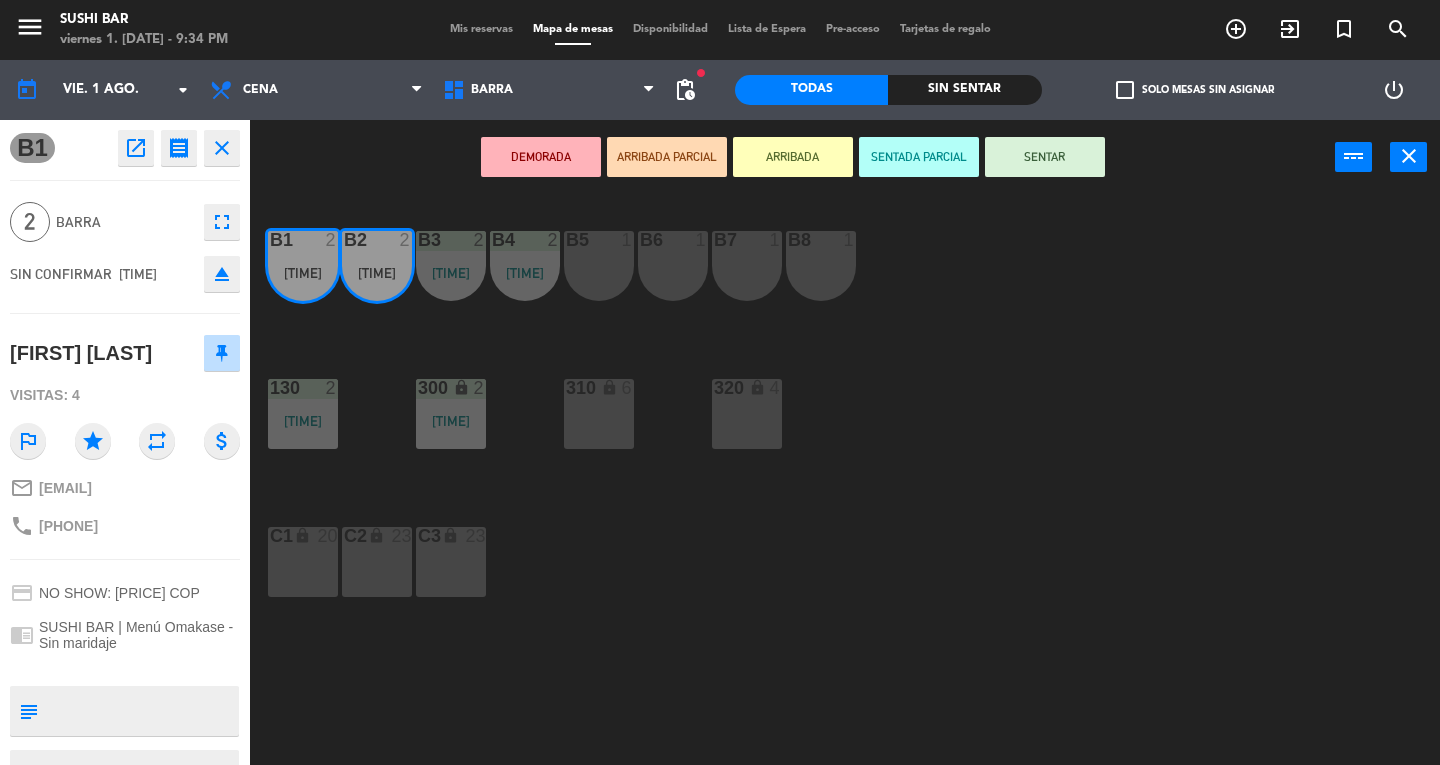 click on "SENTAR" at bounding box center (1045, 157) 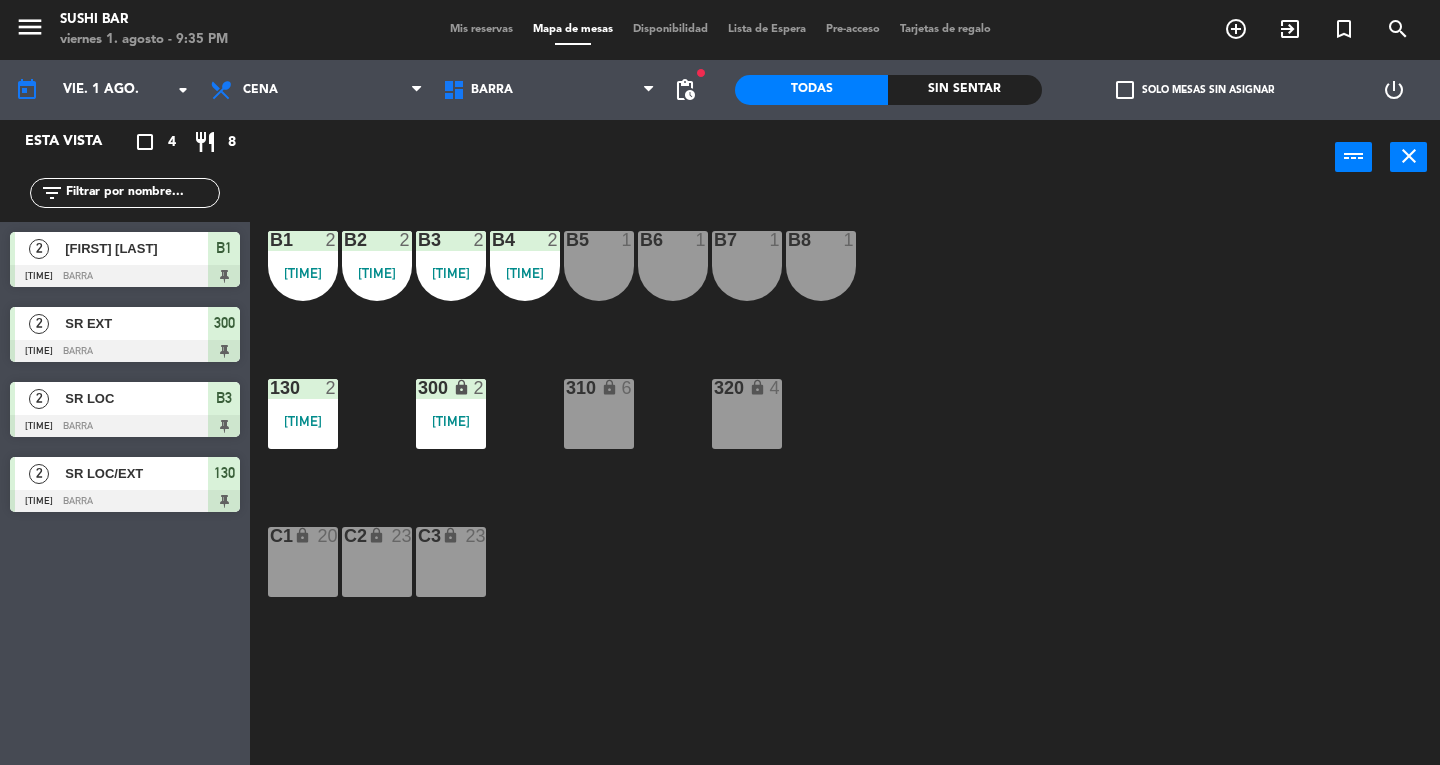 click on "[NUMBER] lock 6" at bounding box center (599, 414) 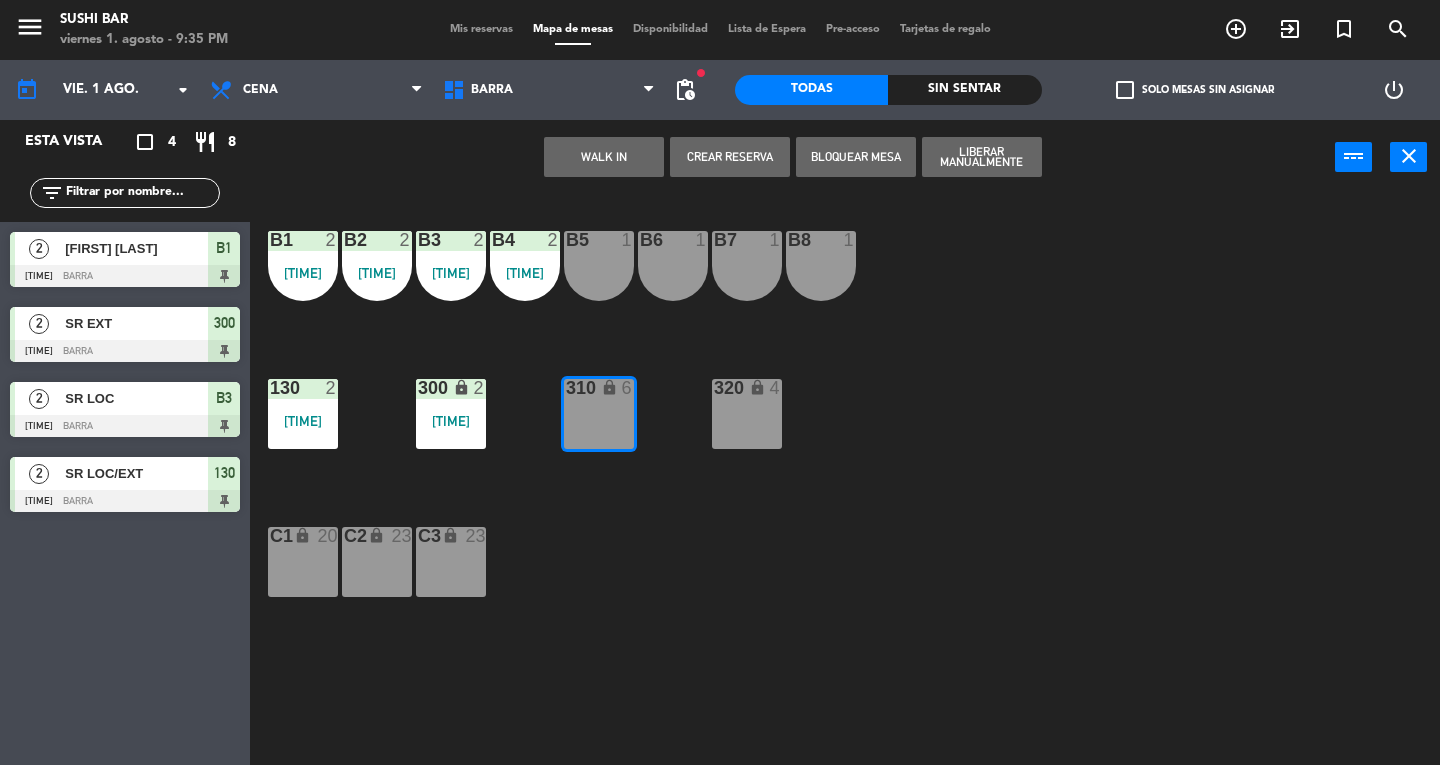 click on "WALK IN" at bounding box center [604, 157] 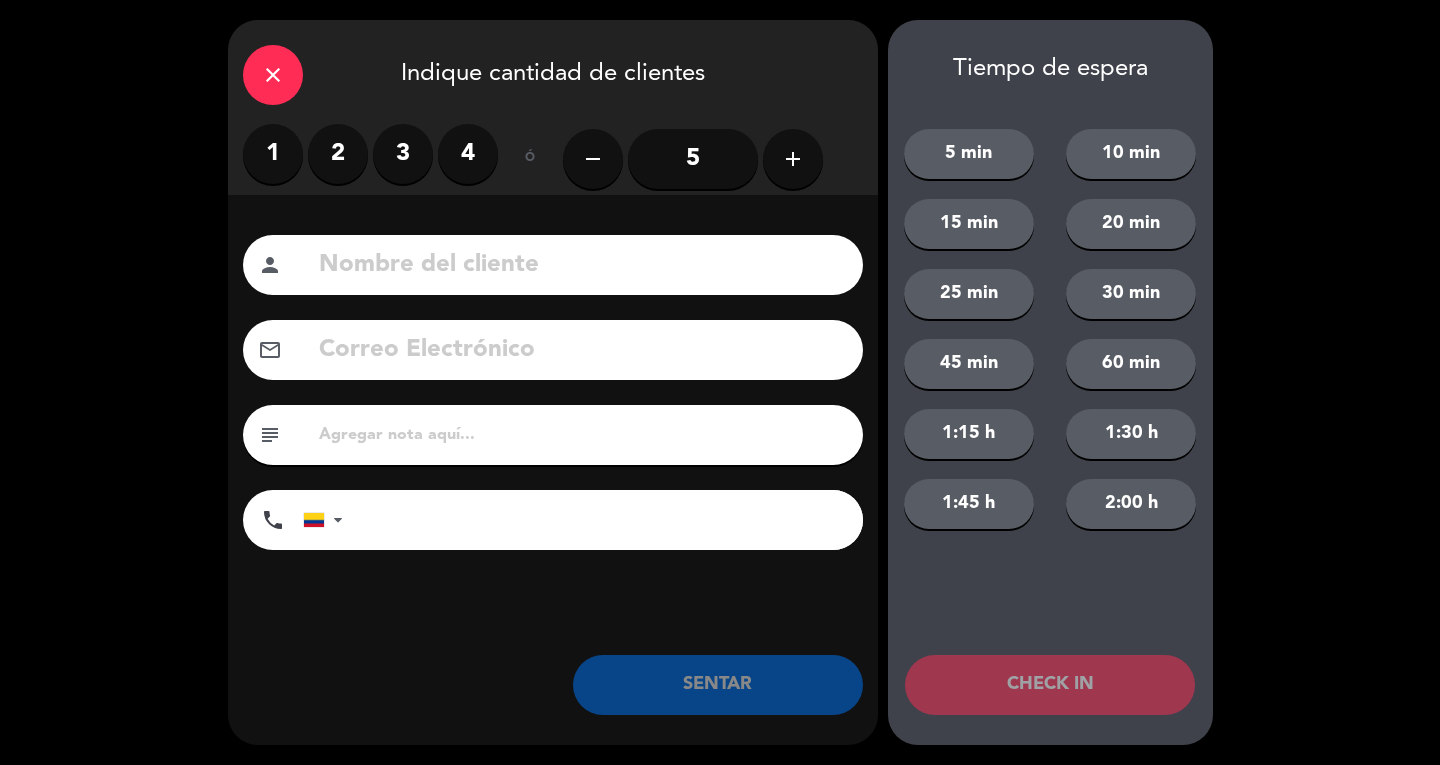 click on "2" at bounding box center [338, 154] 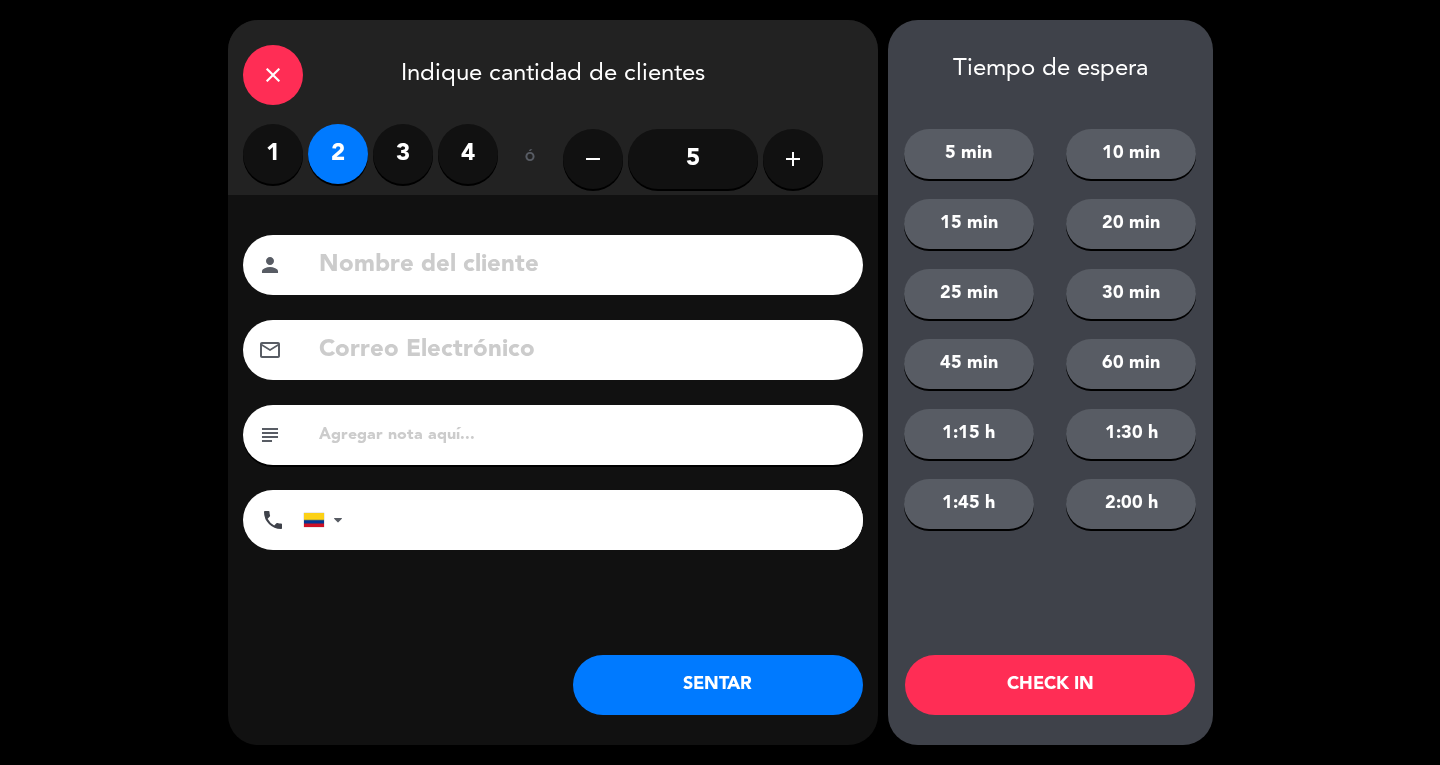 click 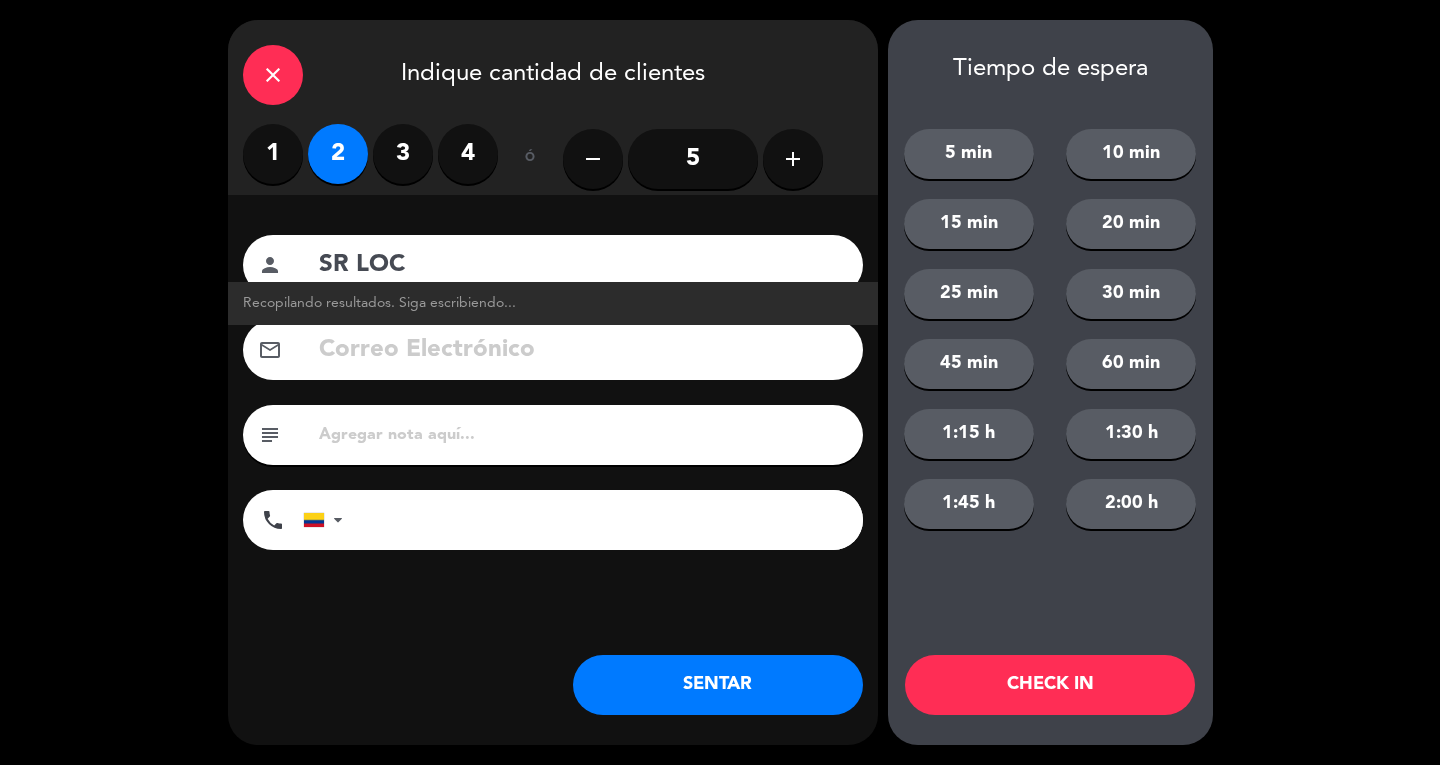 type on "SR LOC" 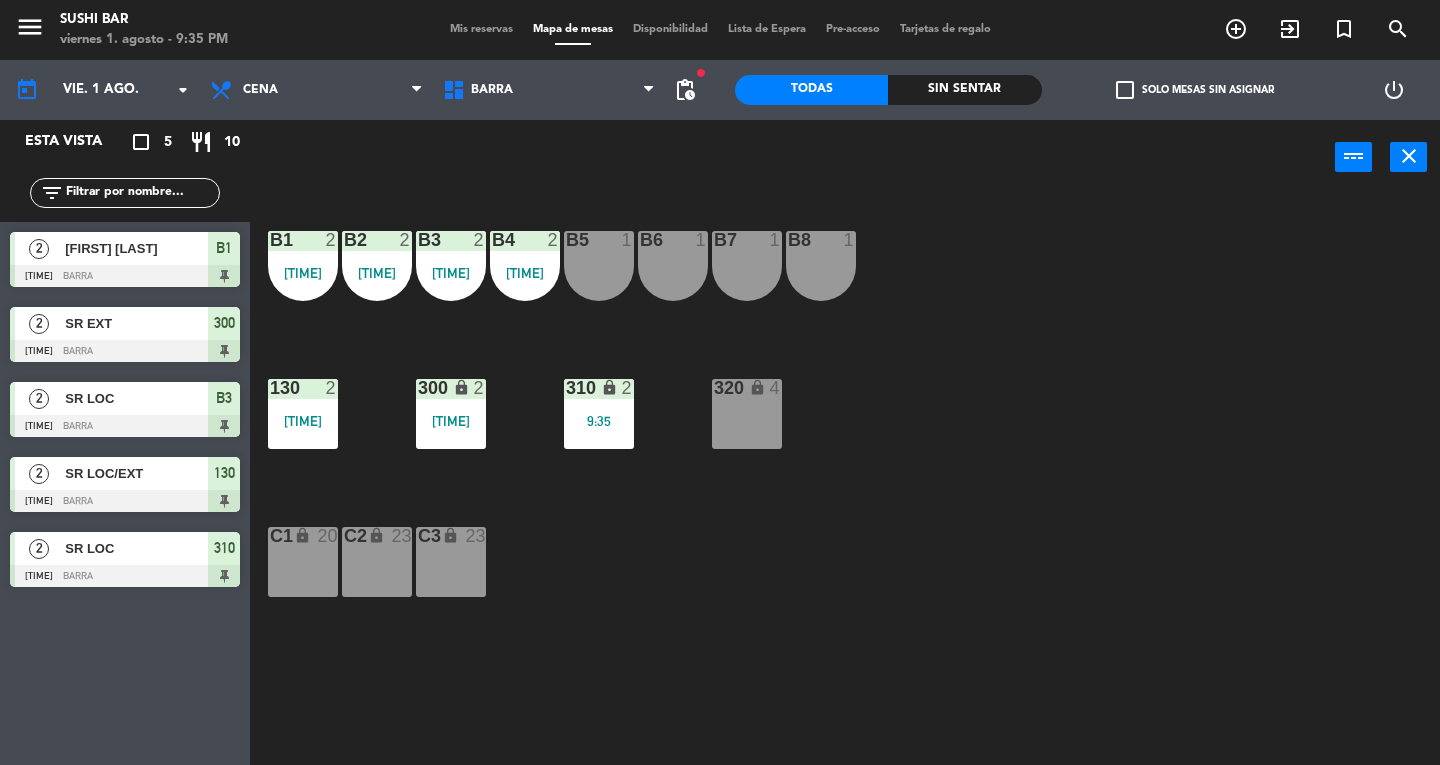 click on "9:35" at bounding box center (599, 421) 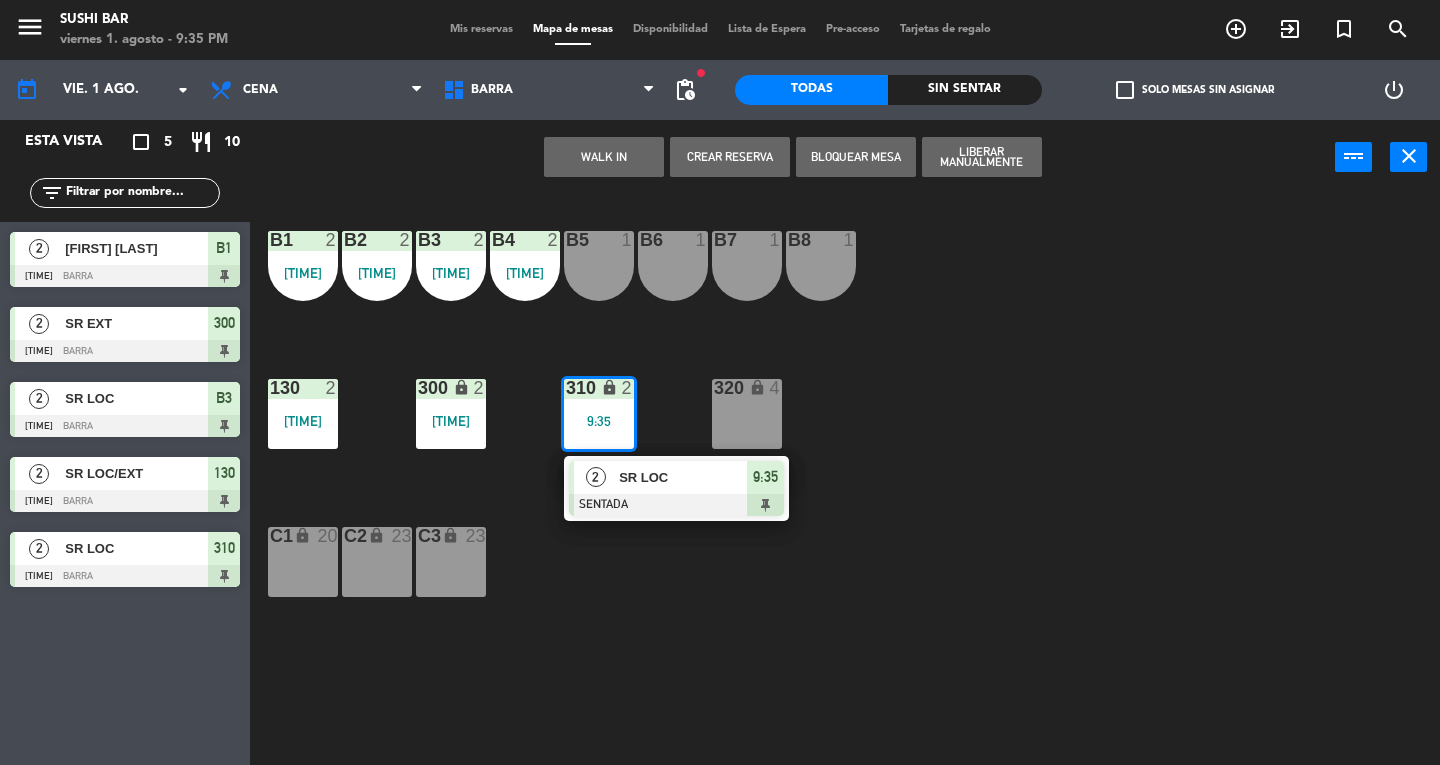 click on "300 lock  2   9:33" at bounding box center [451, 414] 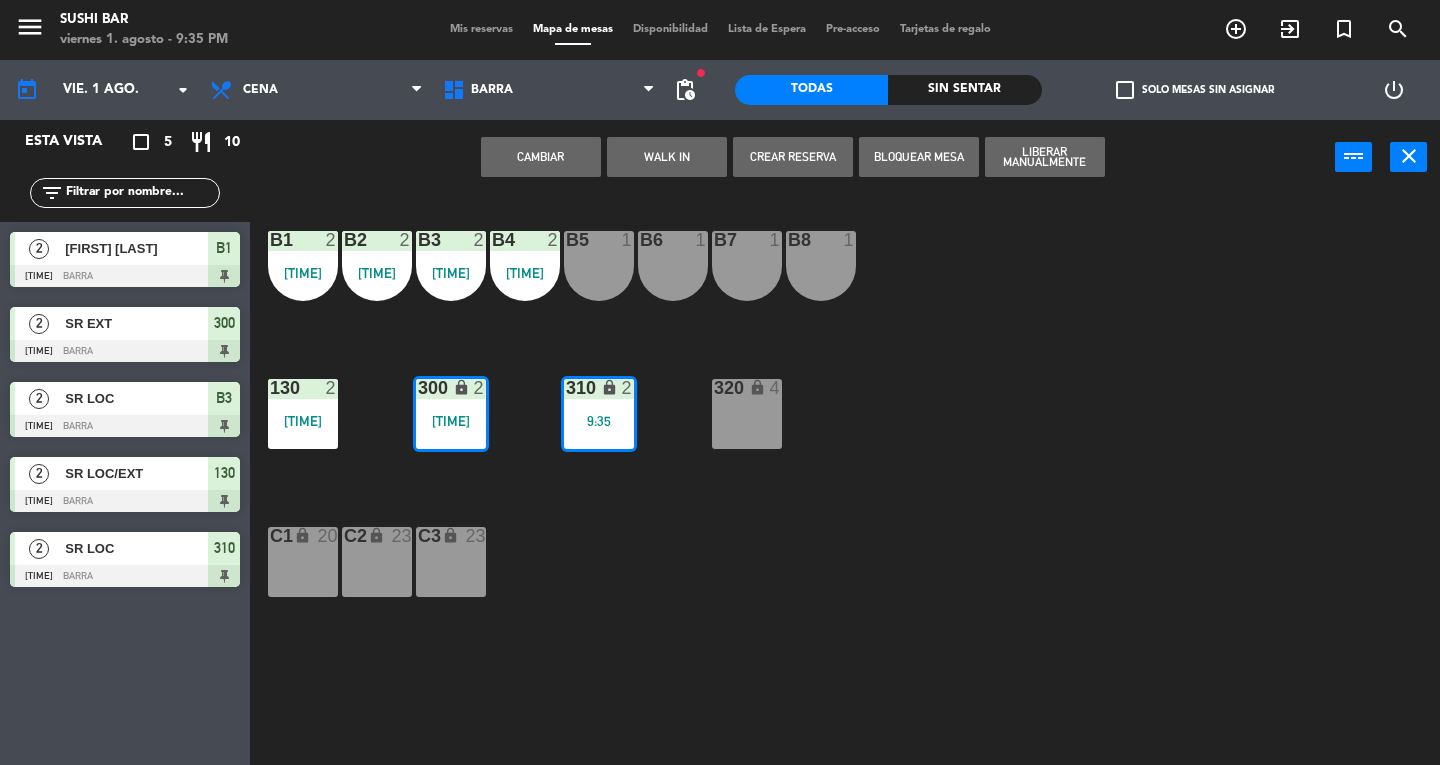 click on "B1  2   [TIME]  B2  2   [TIME]  B3  2   [TIME]  B4  2   [TIME]  B5  1  B6  1  B7  1  B8  1  130  2   [TIME]  300 lock  2   [TIME]  310 lock  2   [TIME]  320 lock  4  C1 lock  20  C2 lock  23  C3 lock  23" 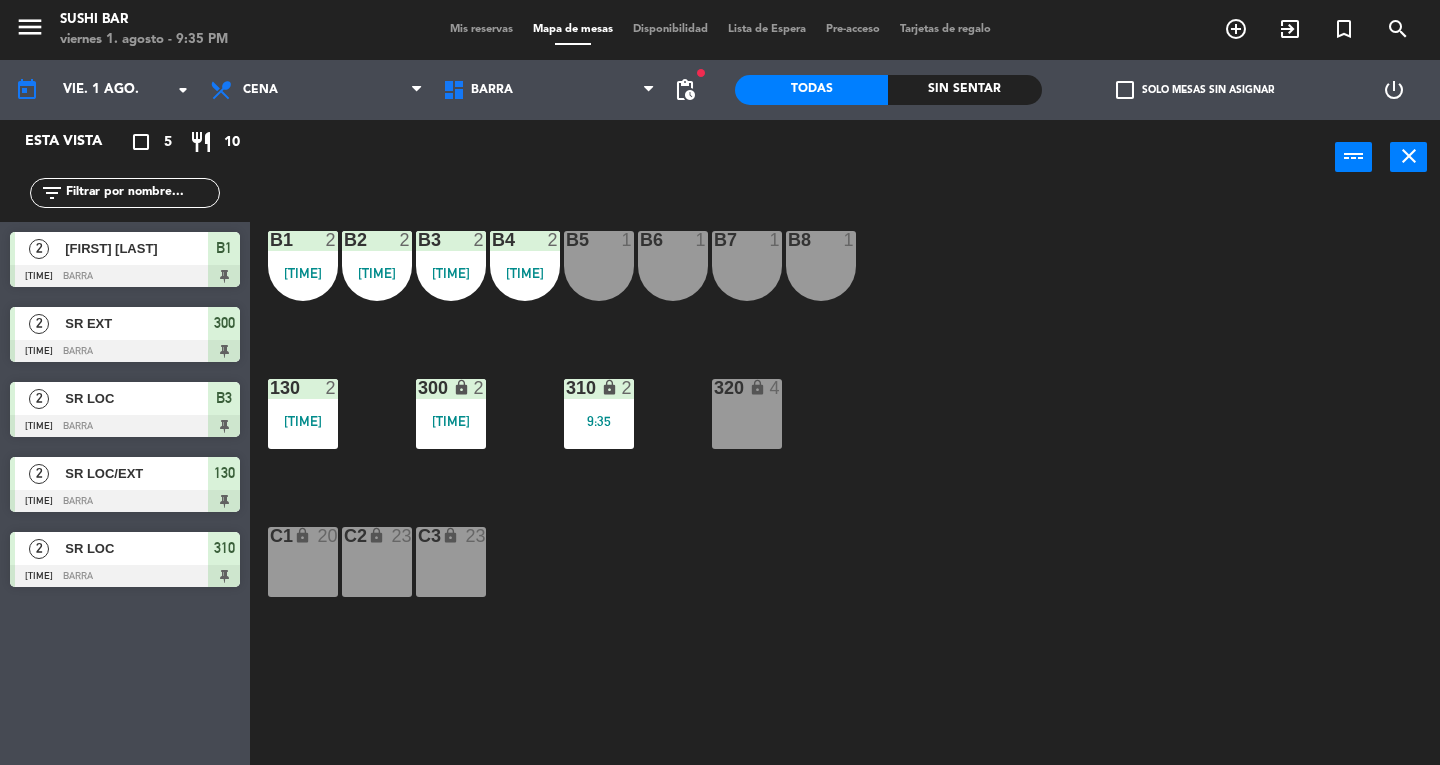 click on "300 lock  2   9:33" at bounding box center [451, 414] 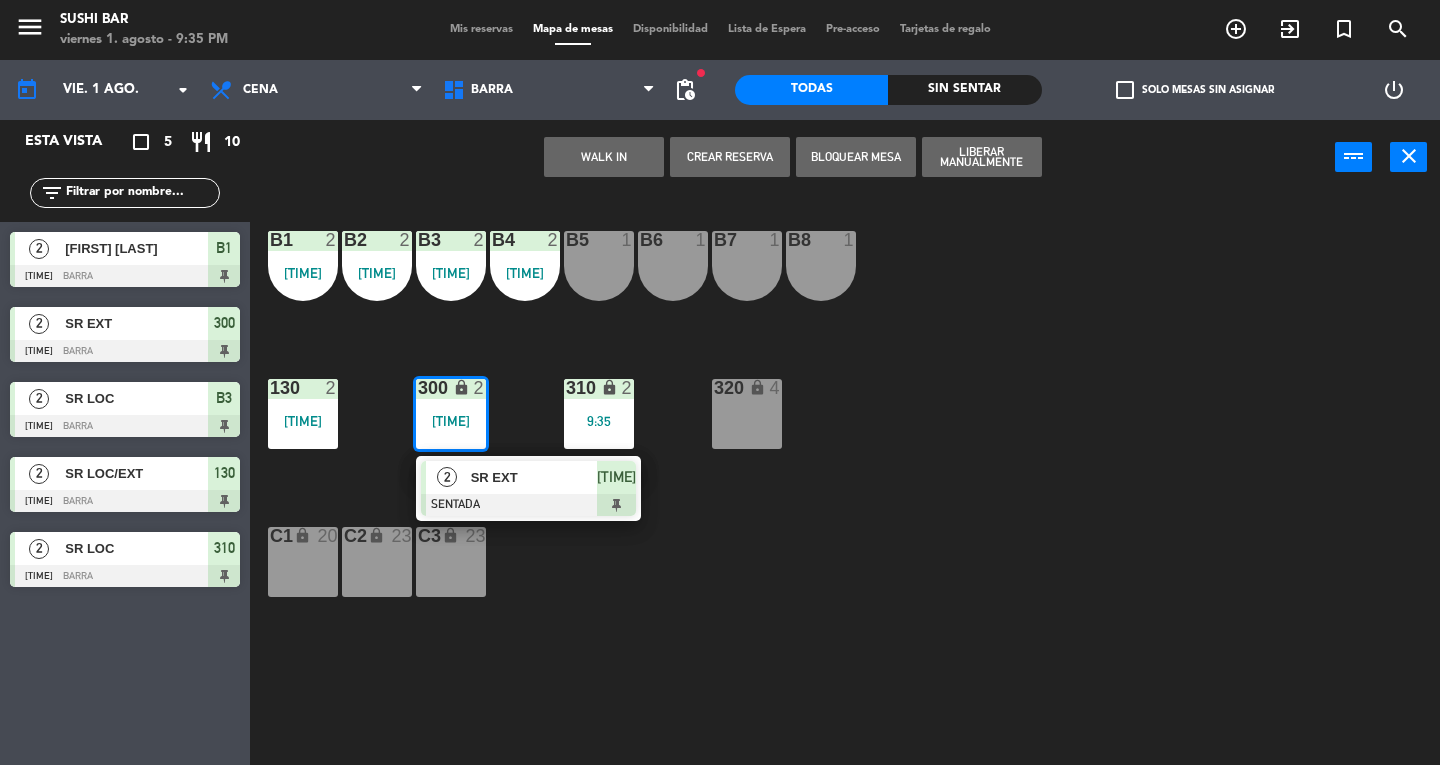 click on "B1  2   [TIME]  B2  2   [TIME]  B3  2   [TIME]  B4  2   [TIME]  B5  1  B6  1  B7  1  B8  1  130  2   [TIME]  300 lock  2   [TIME]   2   SR EXT   SENTADA  [TIME] 310 lock  2   [TIME]  320 lock  4  C1 lock  20  C2 lock  23  C3 lock  23" 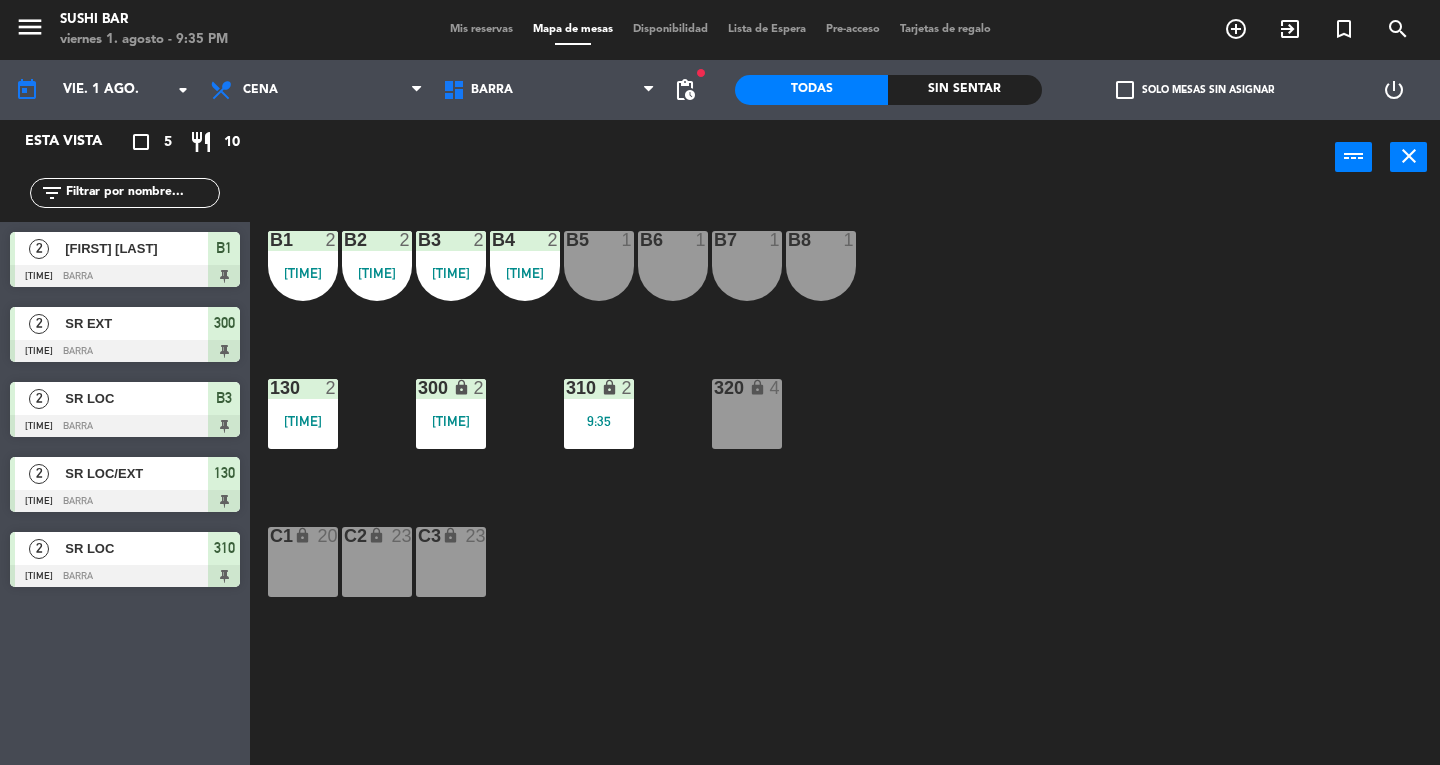 click on "B4 2 [TIME]" at bounding box center [525, 266] 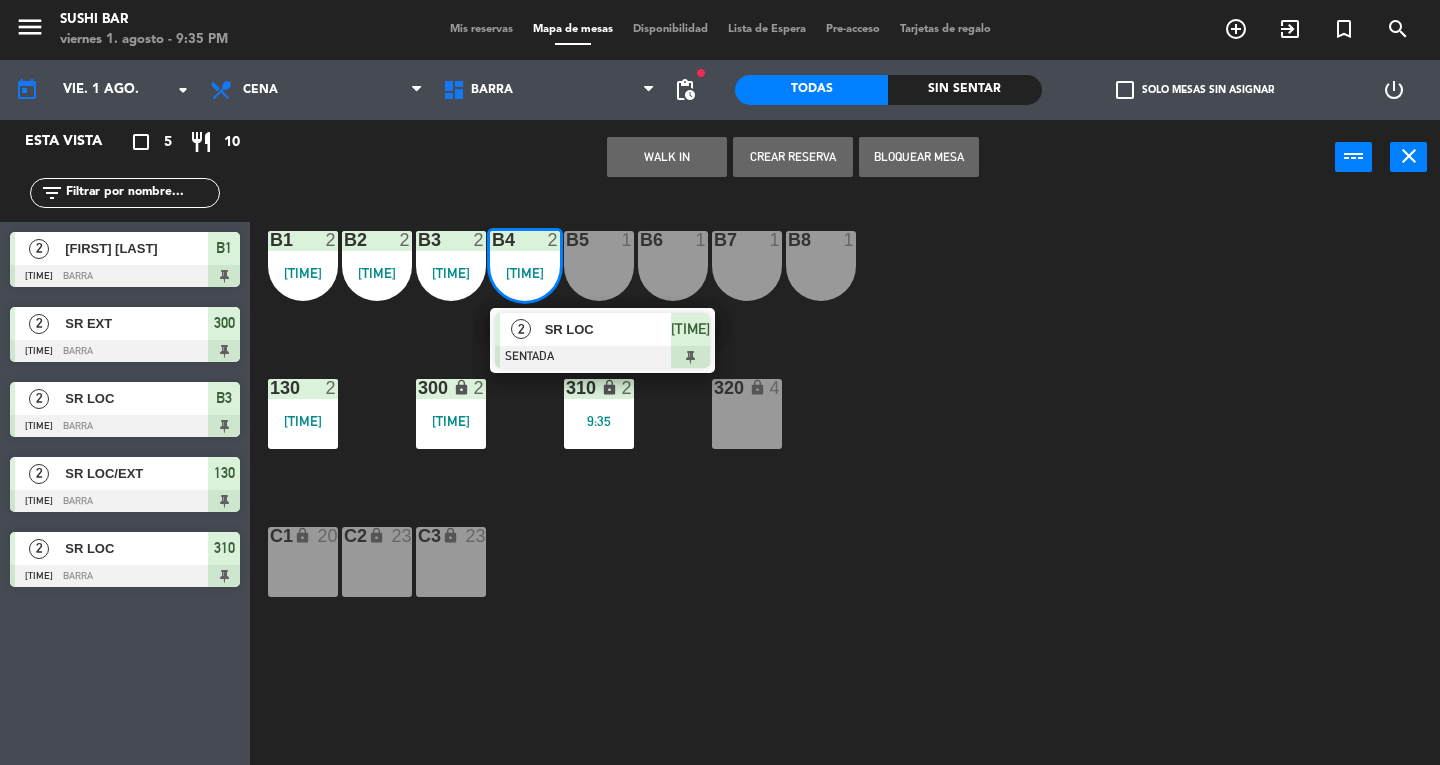click on "[TIME]" at bounding box center (451, 273) 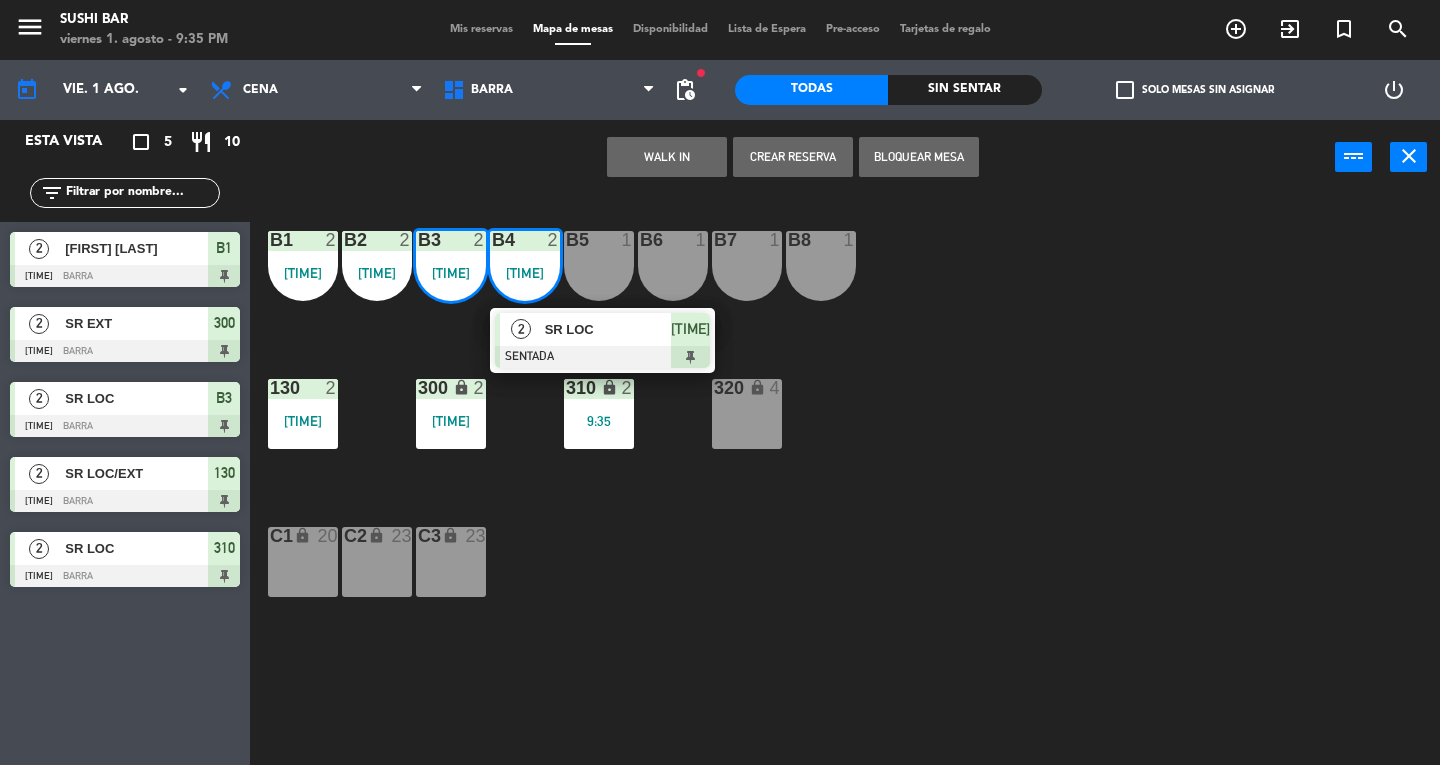 click on "B1 2 9:00 B2 2 9:00 B3 2 9:33 B4 2 9:33 2 SR LOC SENTADA 9:33 B5 1 B6 1 B7 1 B8 1 130 2 9:33 300 lock 2 9:33 310 lock 2 9:35 320 lock 4 C1 lock 20 C2 lock 23 C3 lock 23" 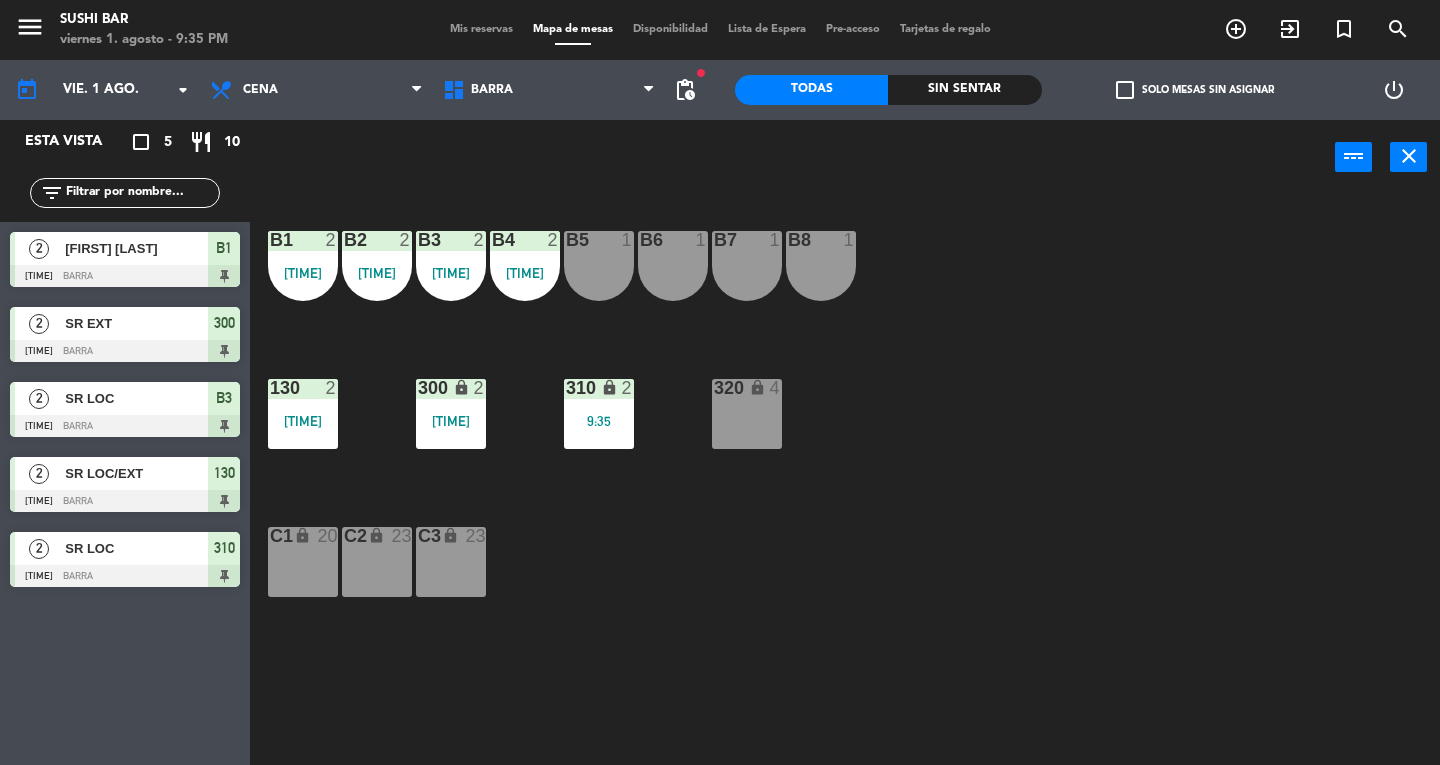 click on "[TIME]" at bounding box center [303, 421] 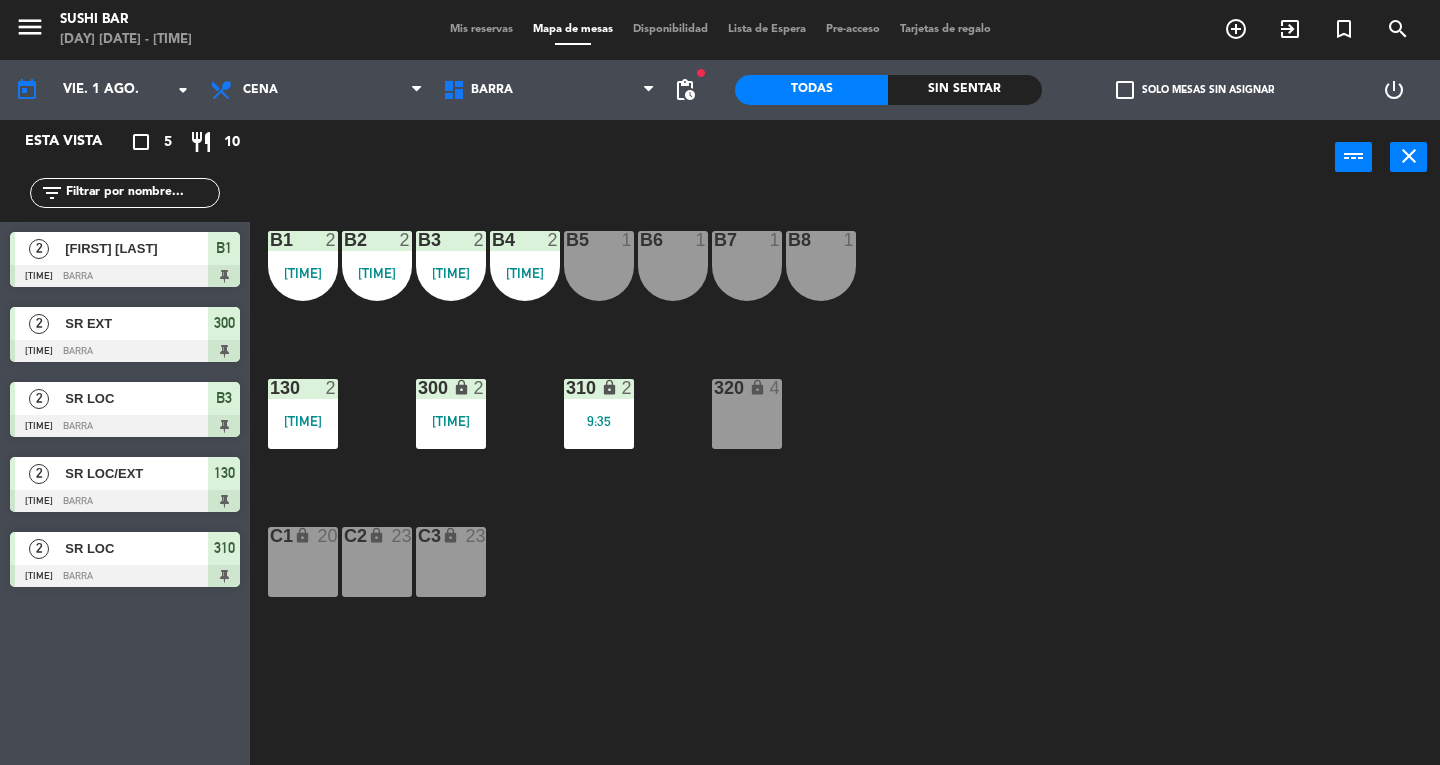 click on "Mis reservas" at bounding box center [481, 29] 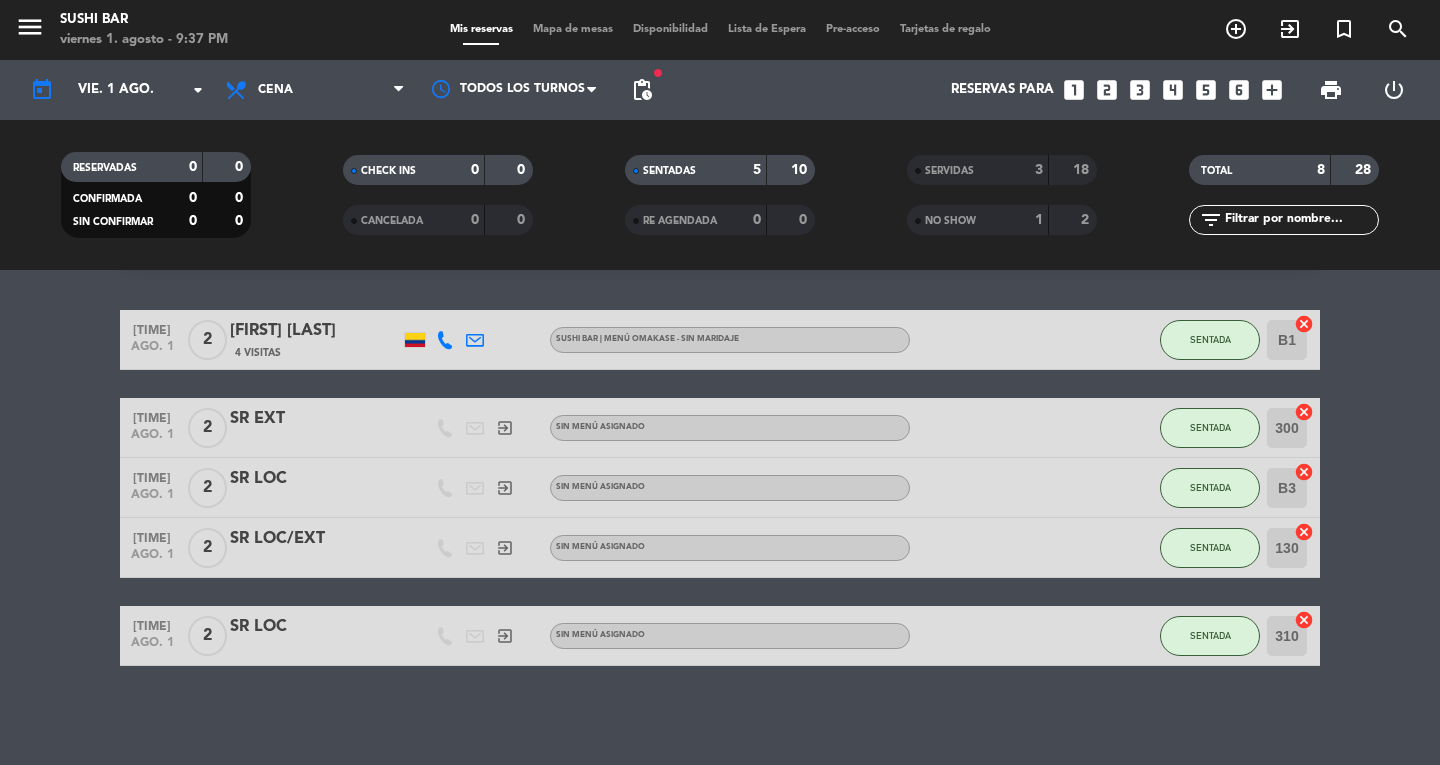scroll, scrollTop: 0, scrollLeft: 0, axis: both 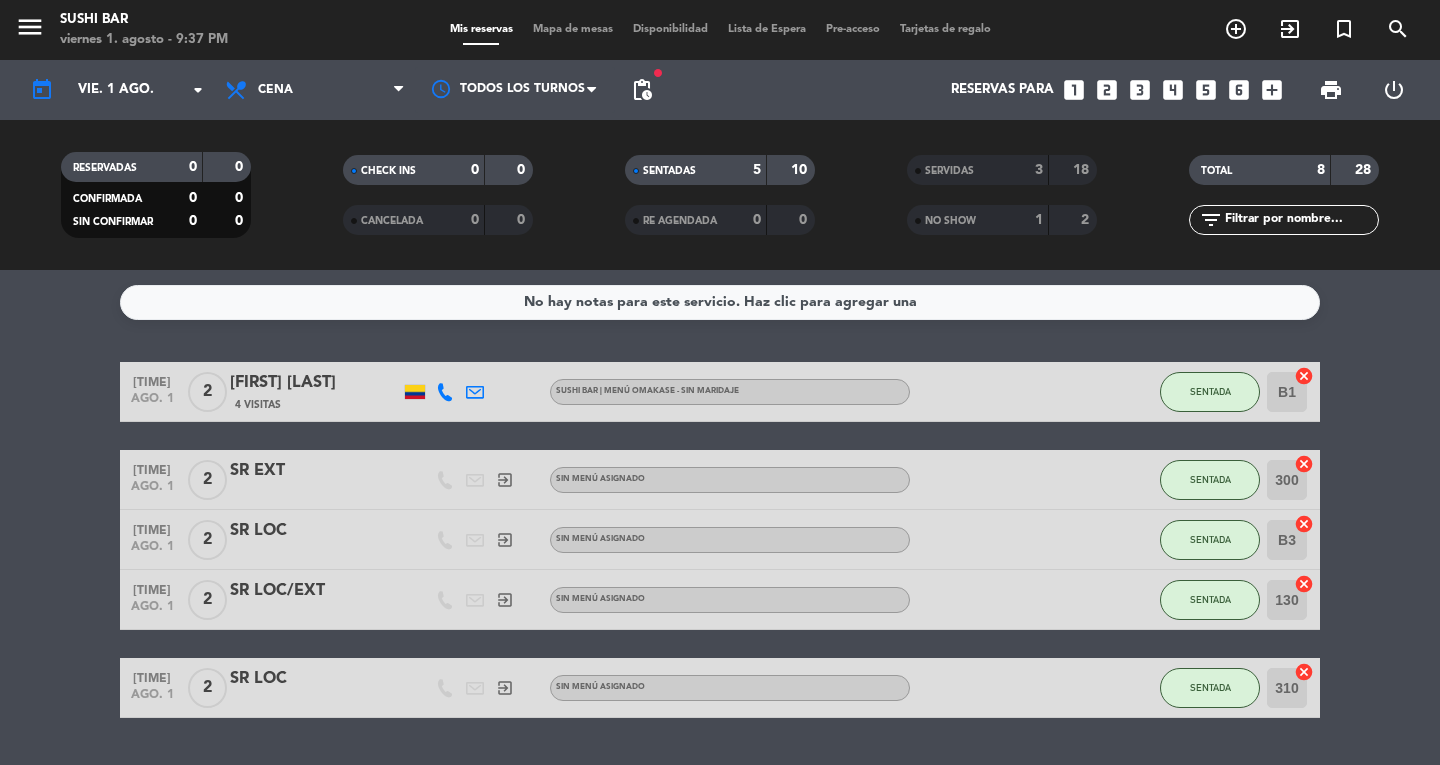 click on "menu" at bounding box center [30, 30] 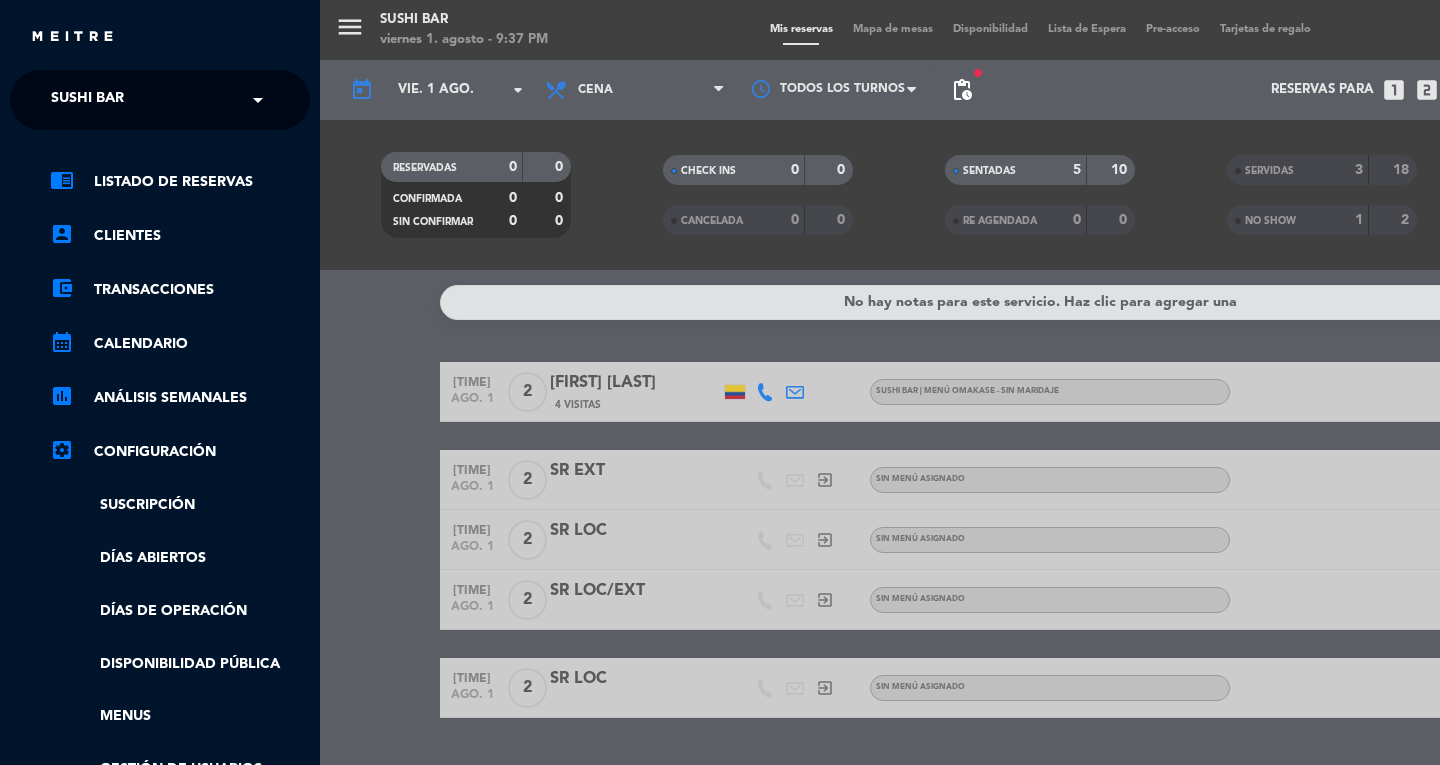 click 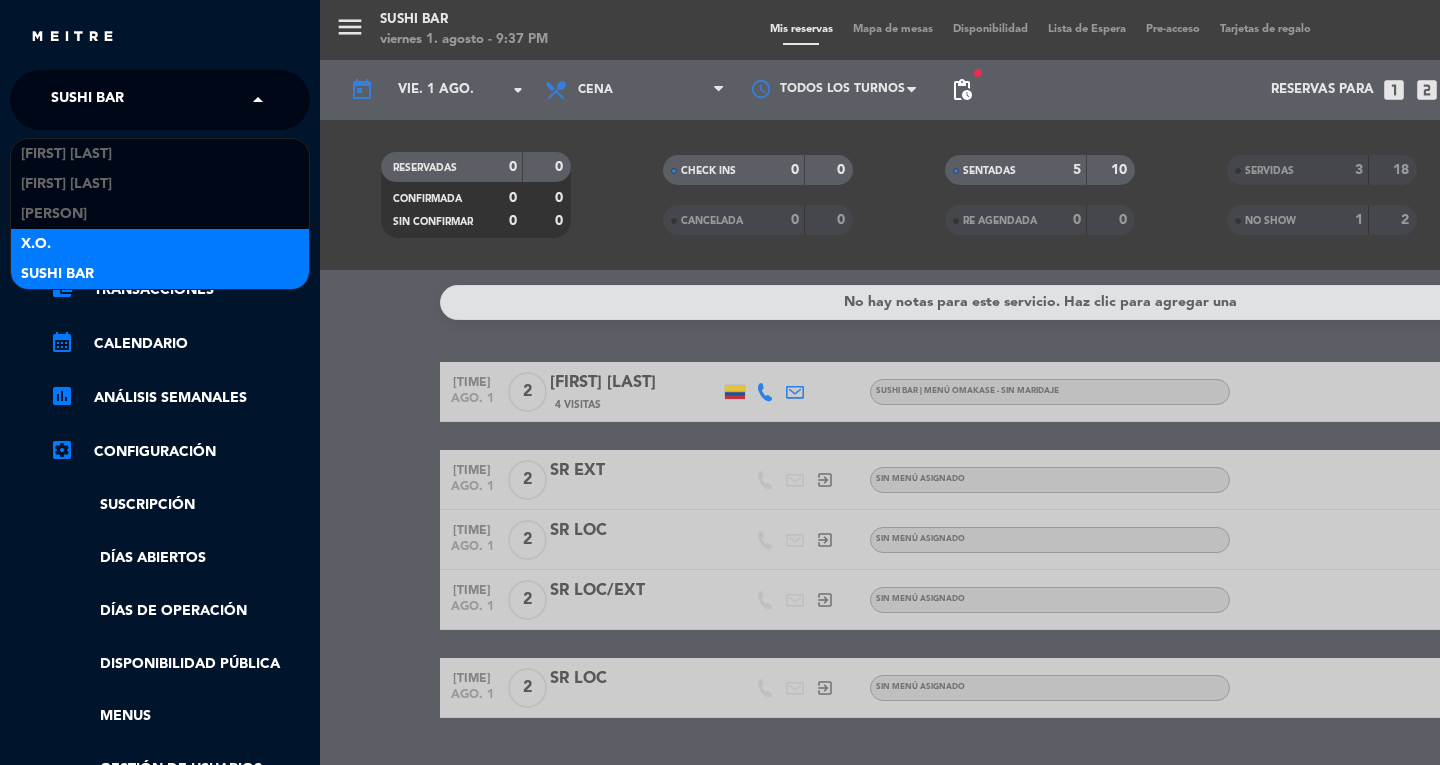 click on "X.O." at bounding box center [160, 244] 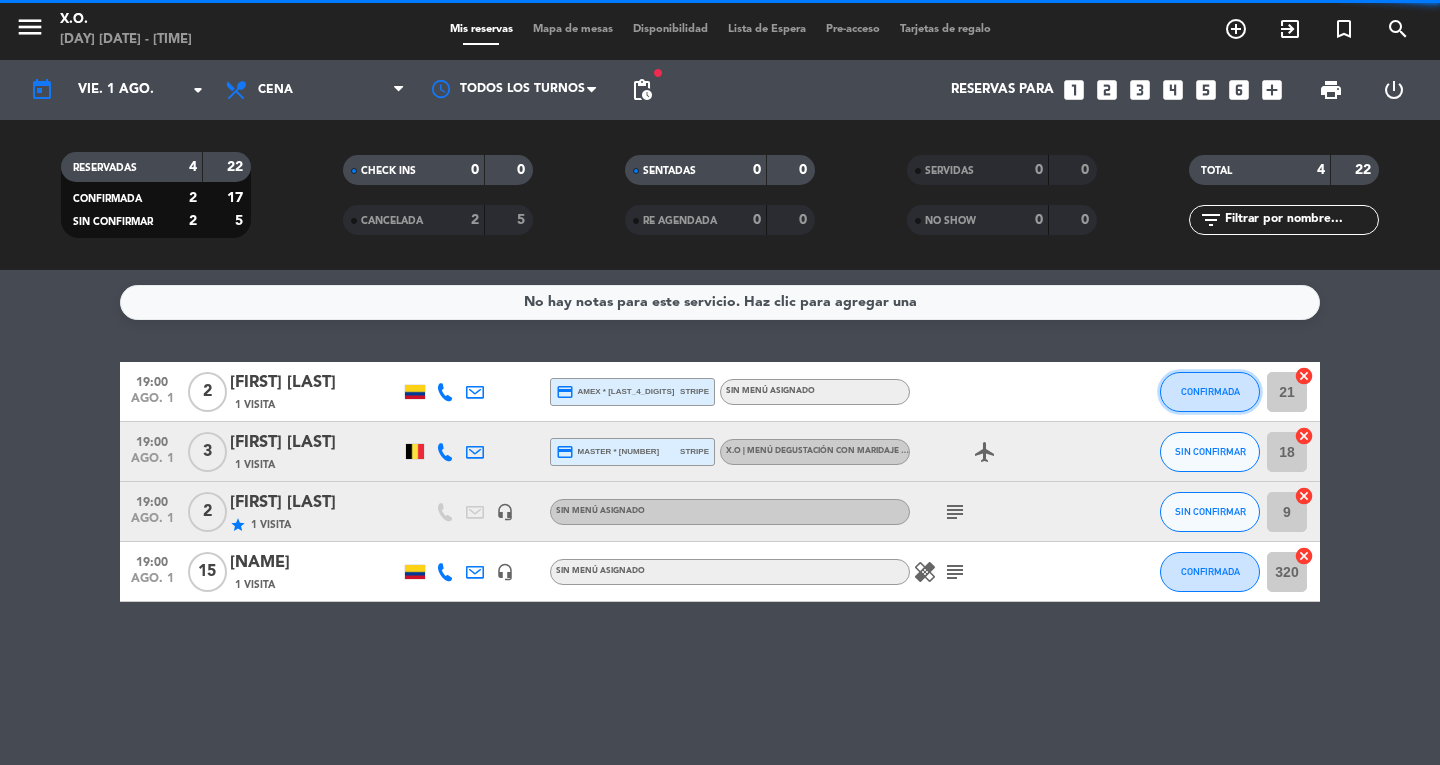 click on "CONFIRMADA" 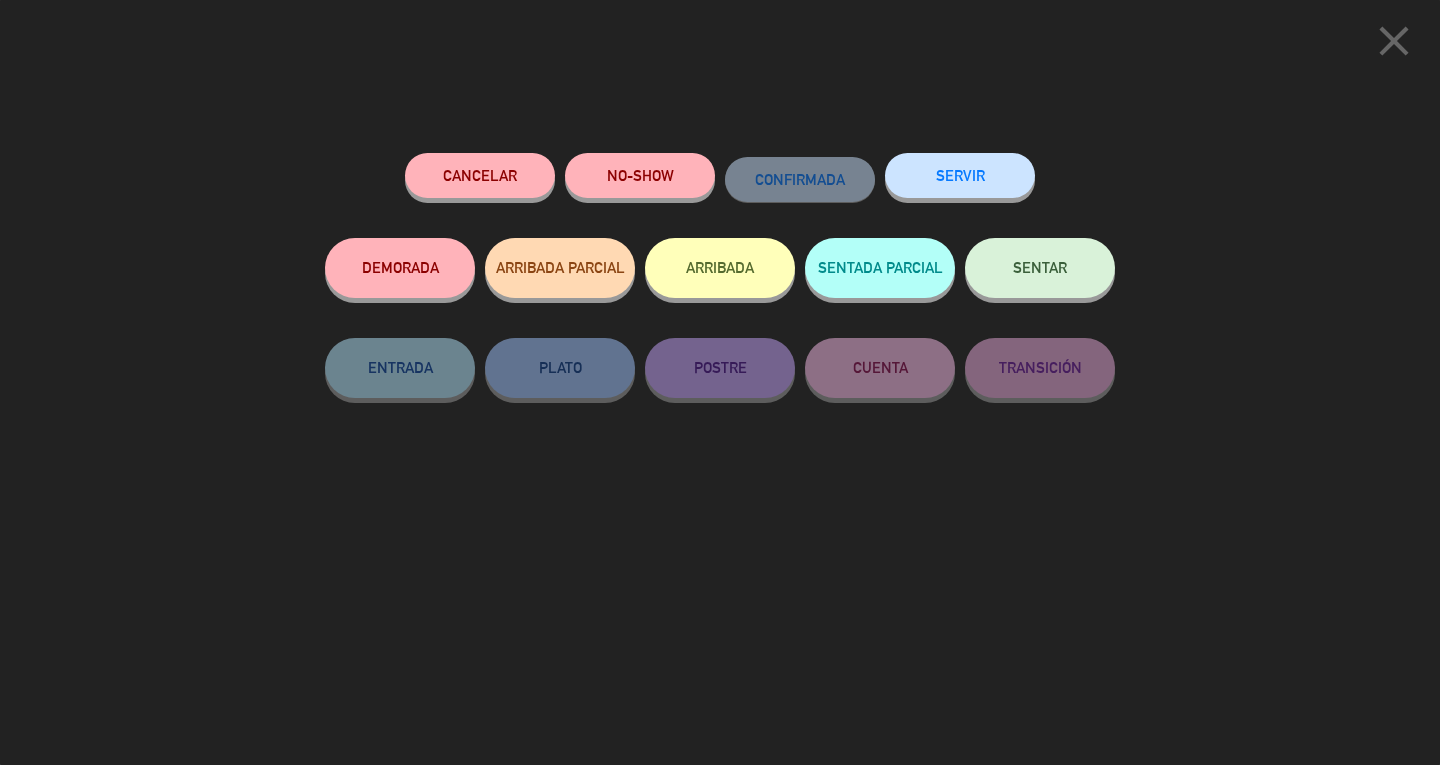 click on "SENTAR" 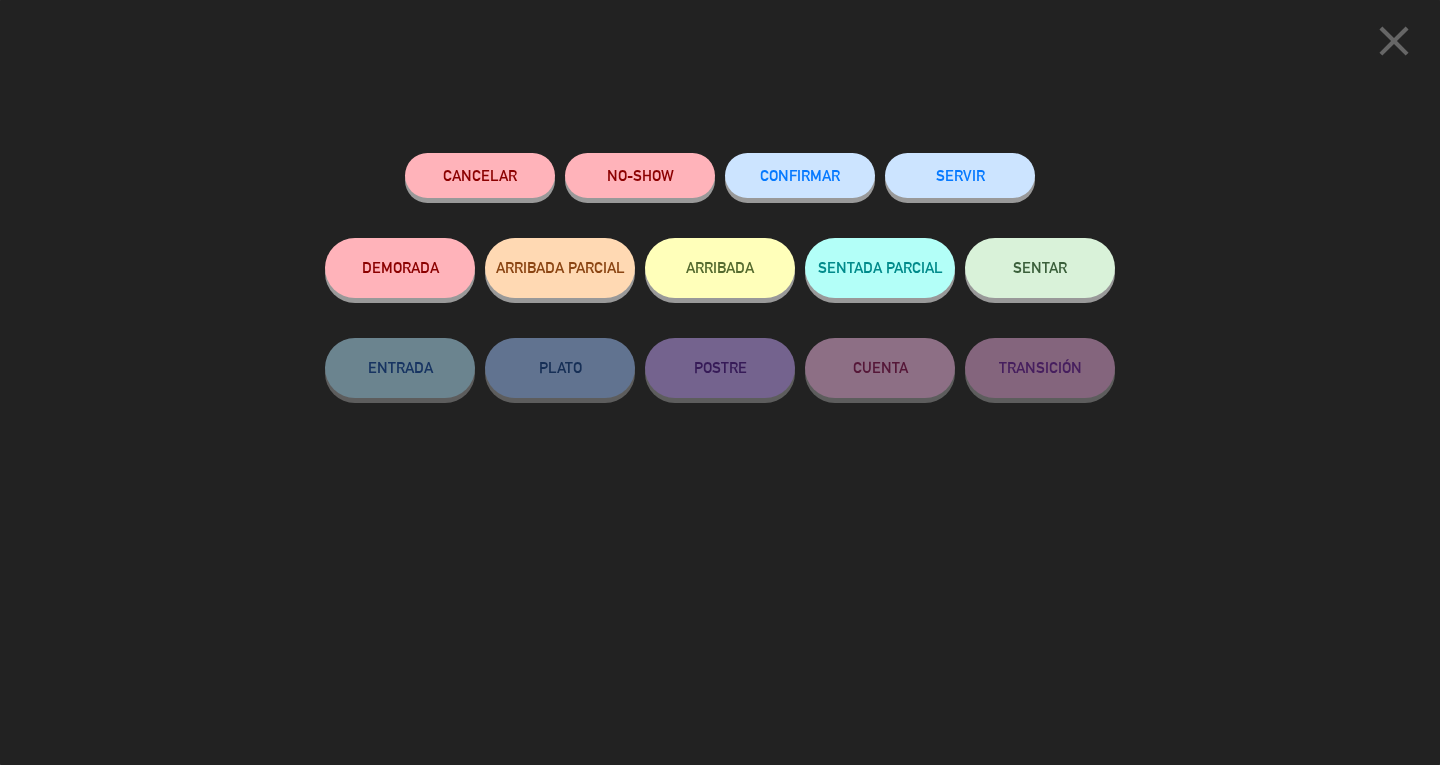 click on "SENTAR" 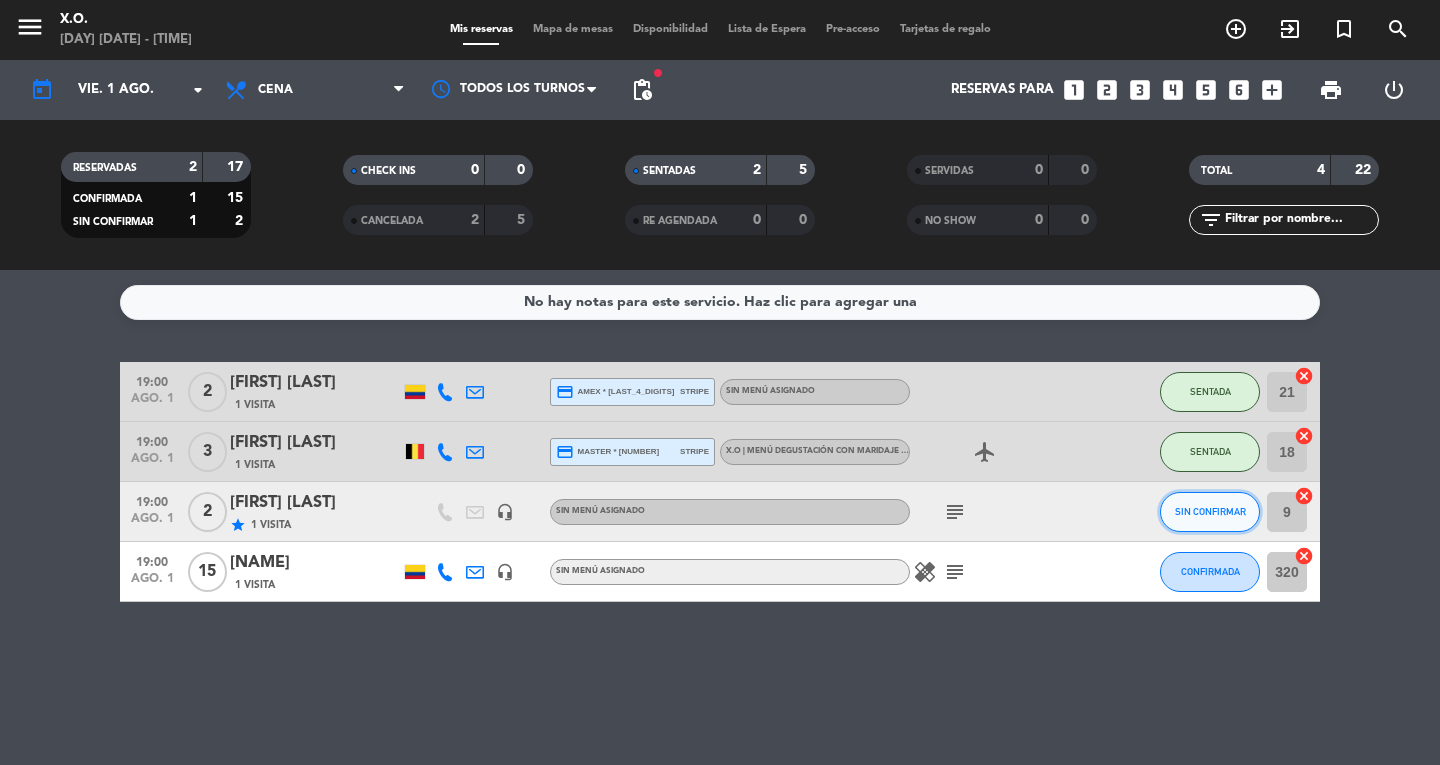 click on "SIN CONFIRMAR" 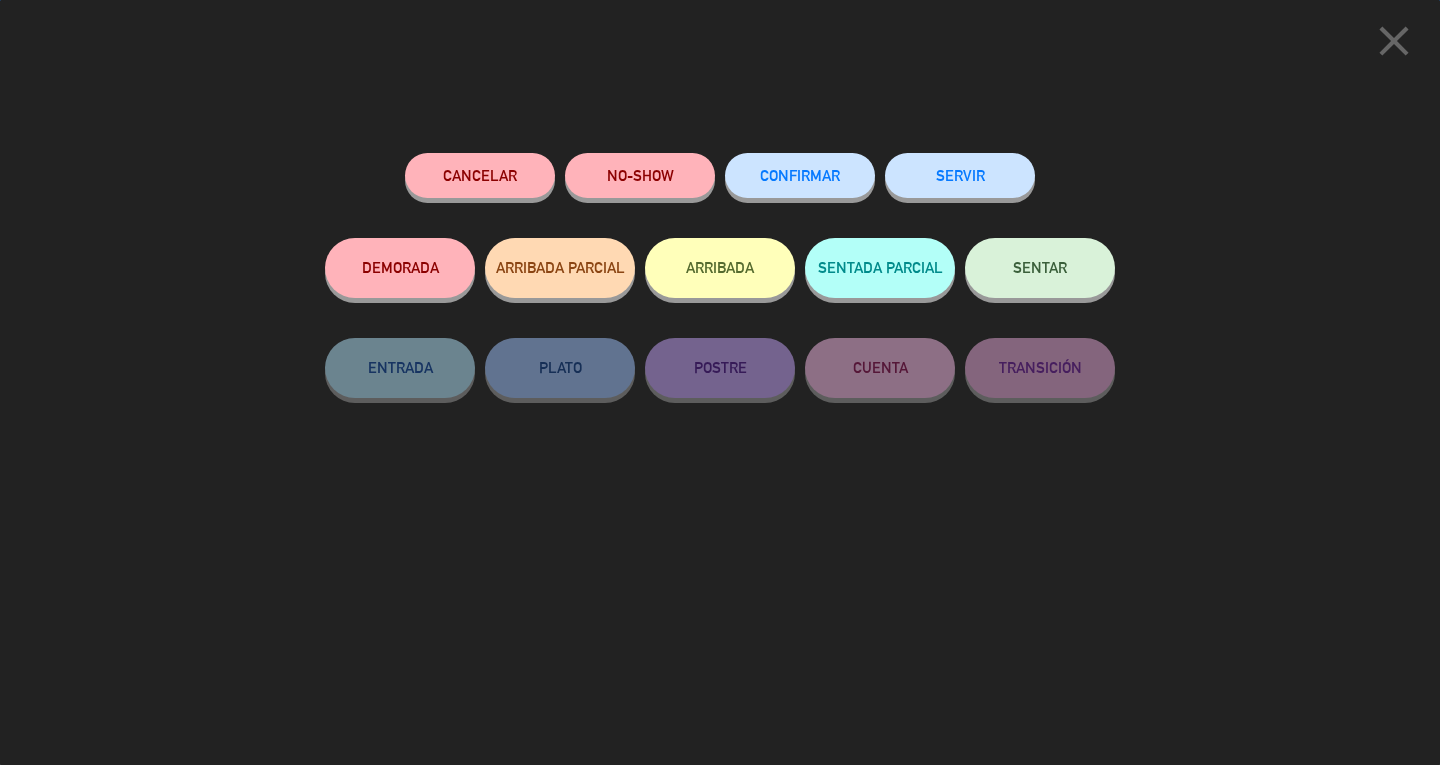 click on "SENTAR" 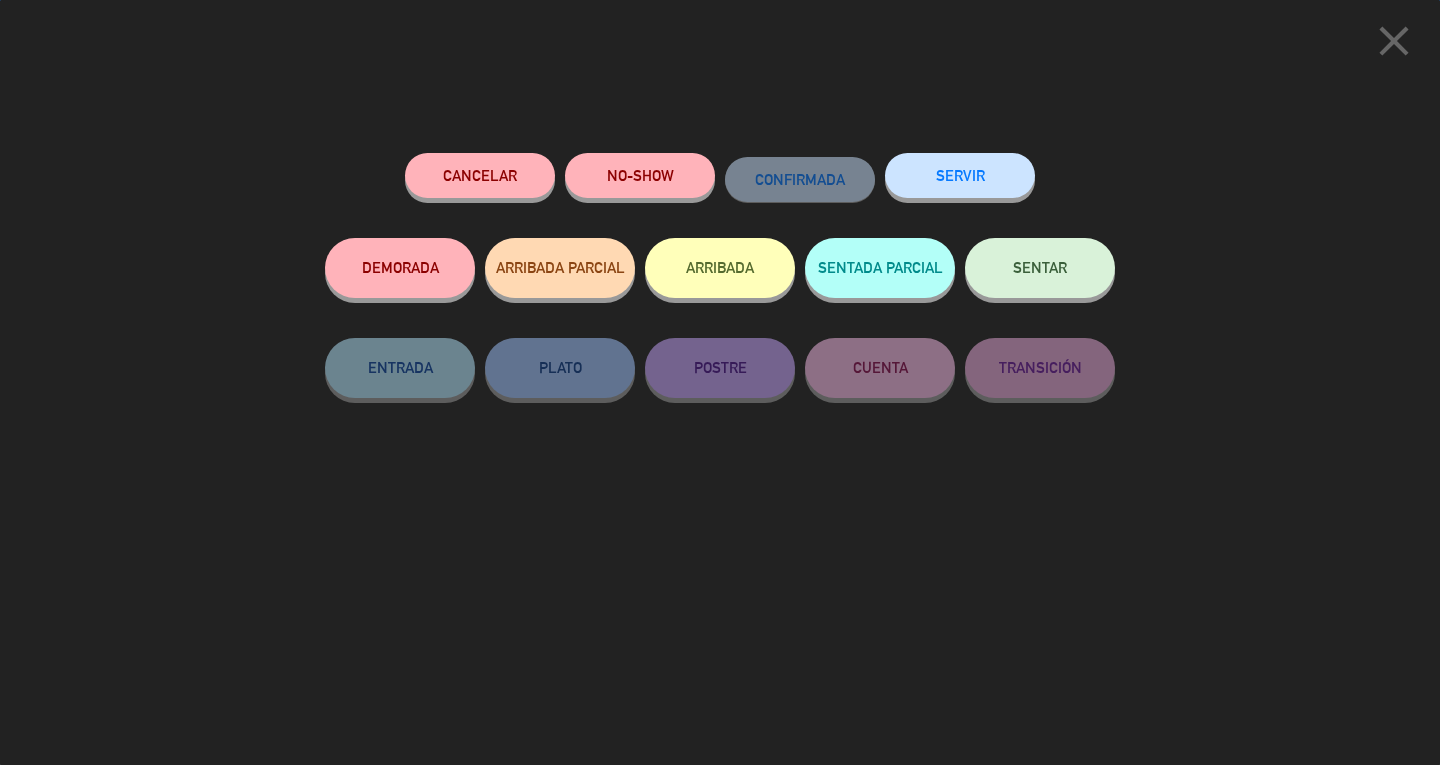 click on "SENTAR" 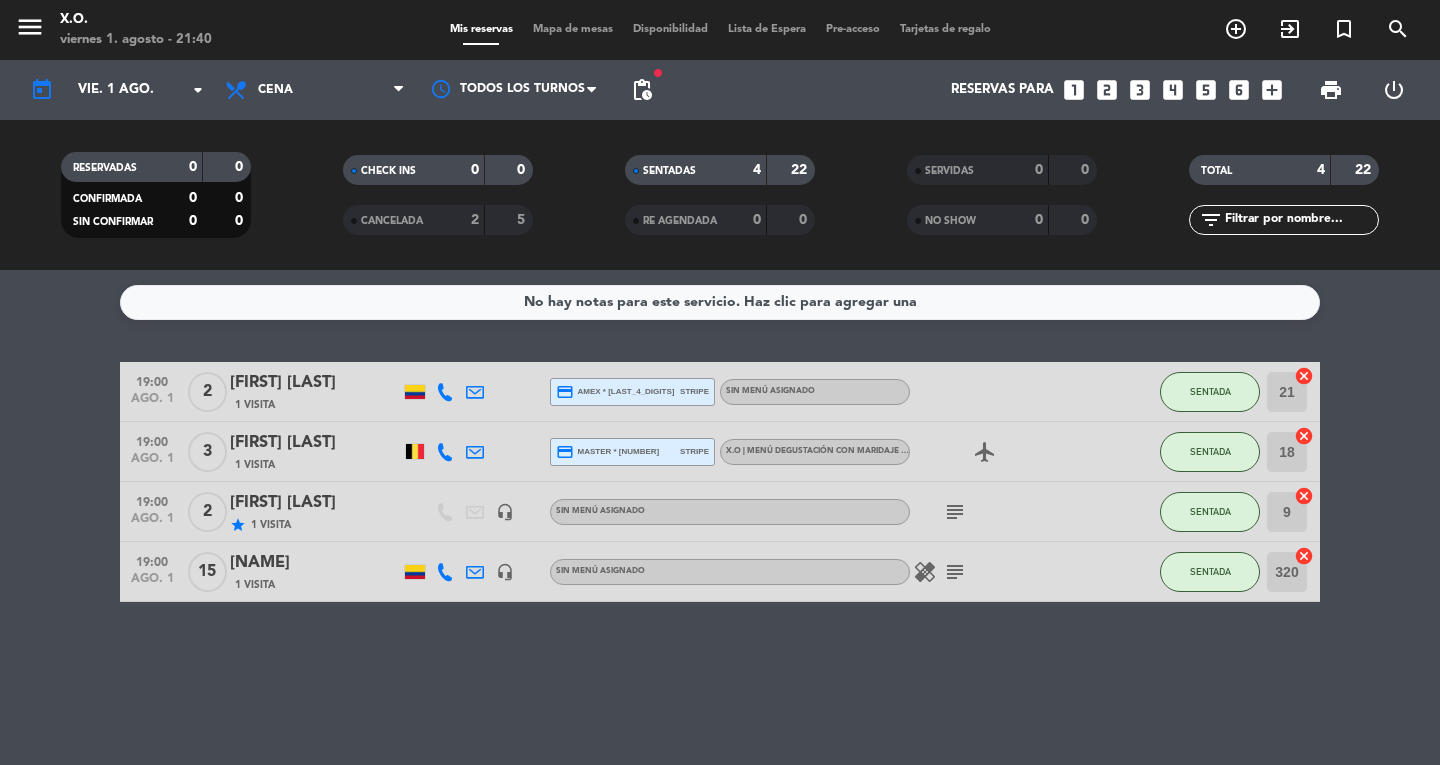 click on "menu" at bounding box center (30, 27) 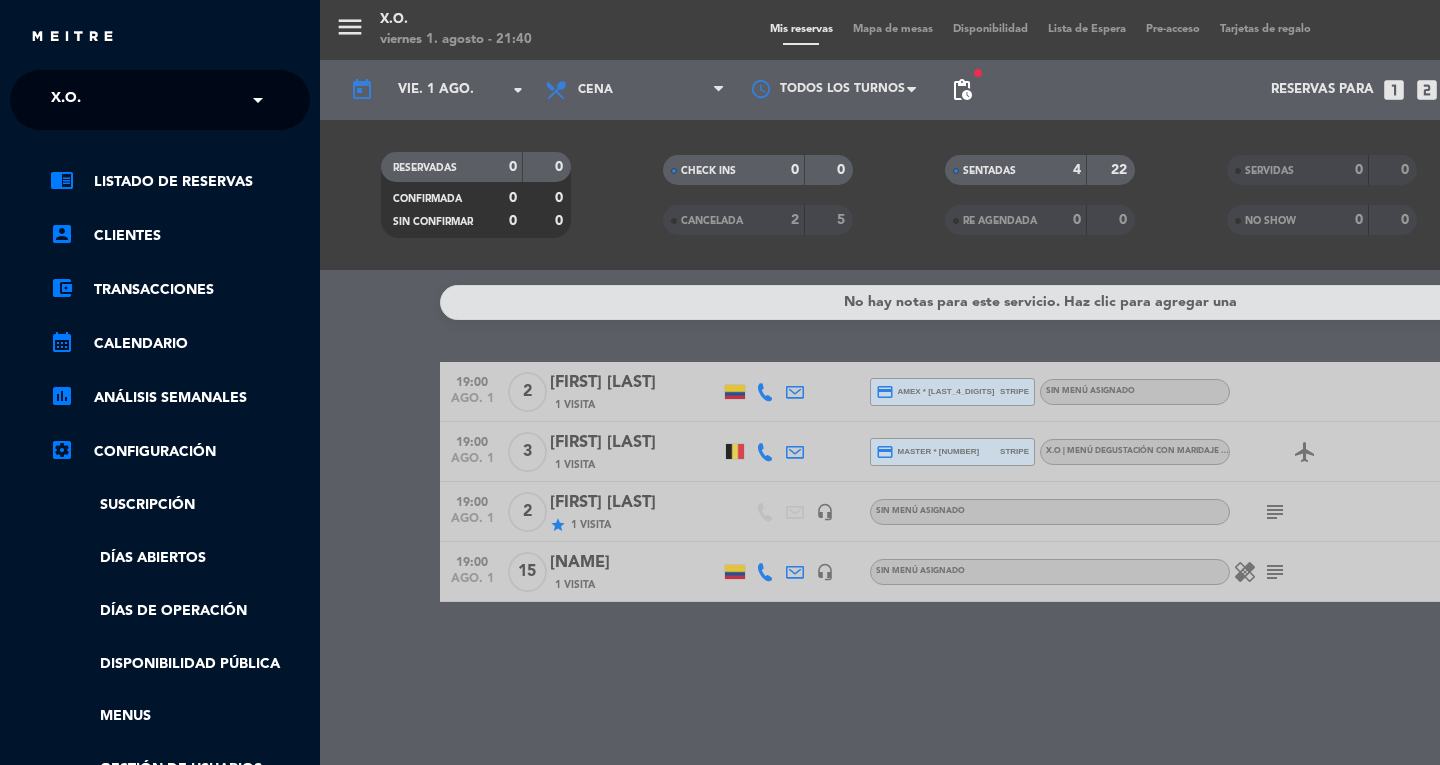 click 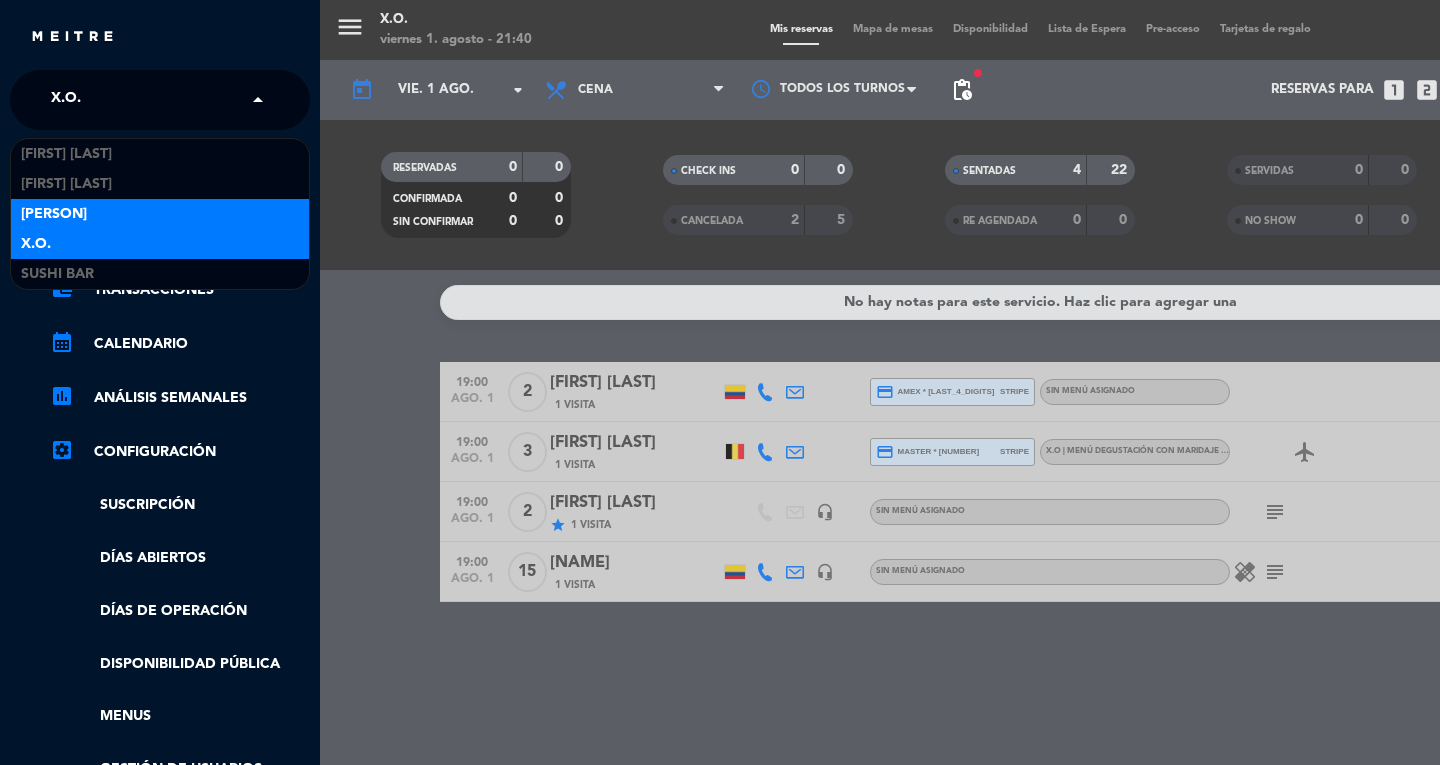 click on "[PERSON]" at bounding box center [54, 214] 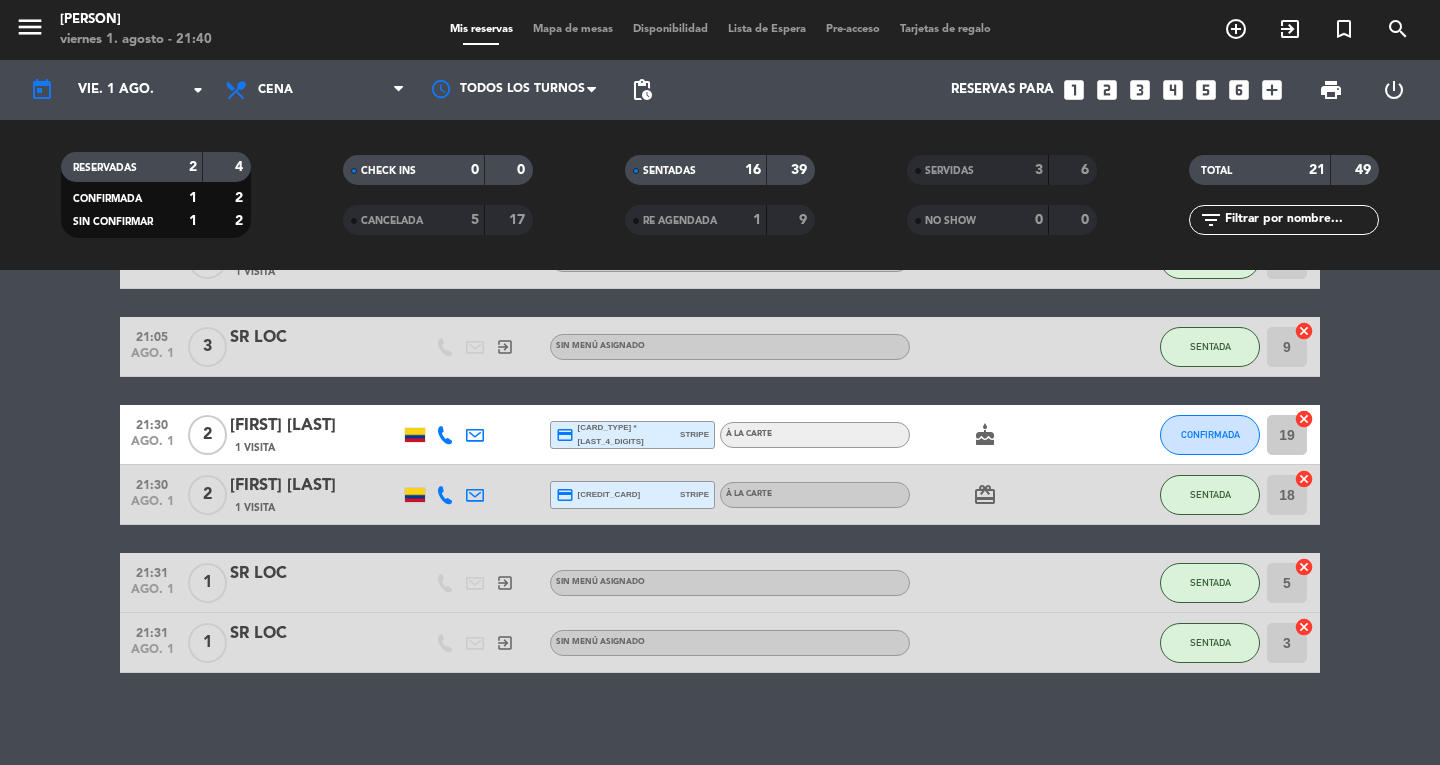 scroll, scrollTop: 1056, scrollLeft: 0, axis: vertical 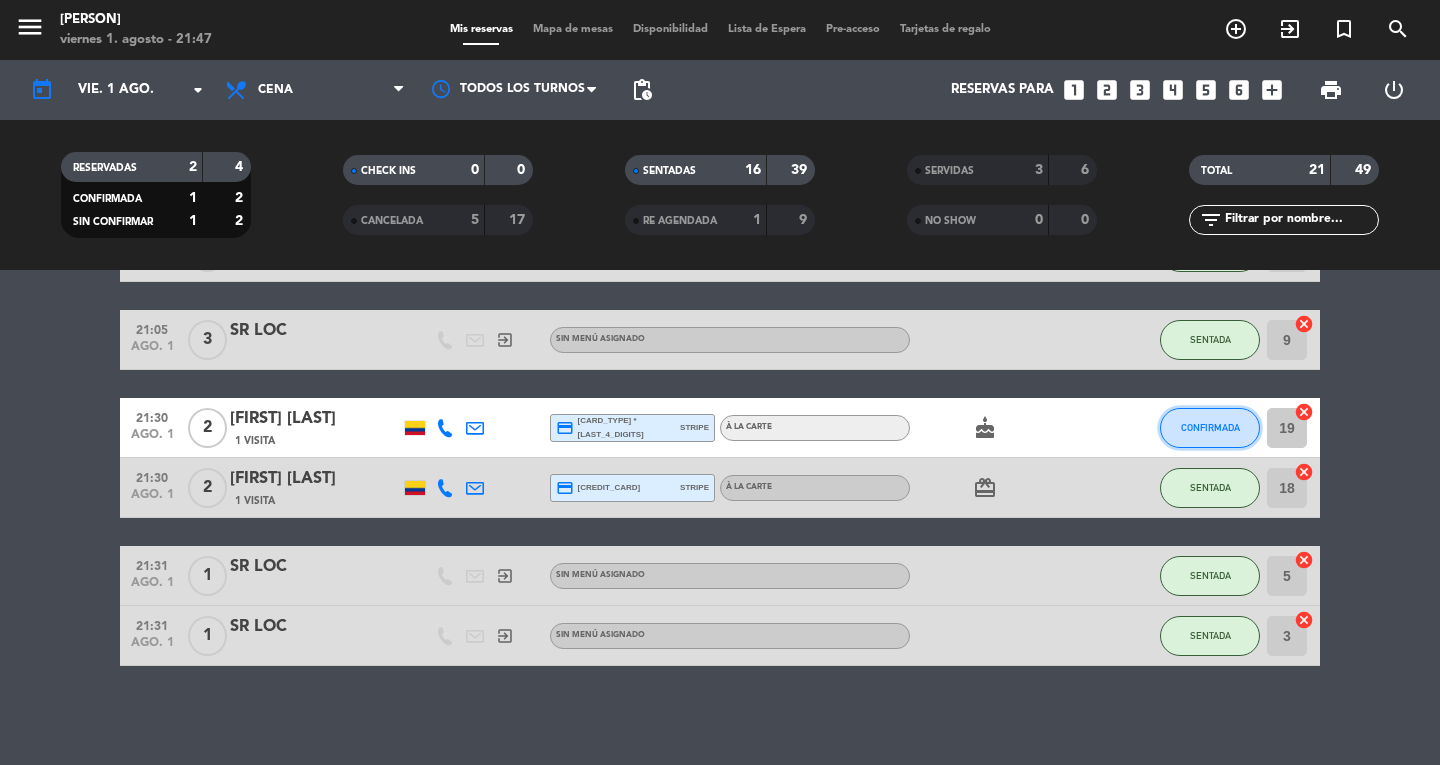 click on "CONFIRMADA" 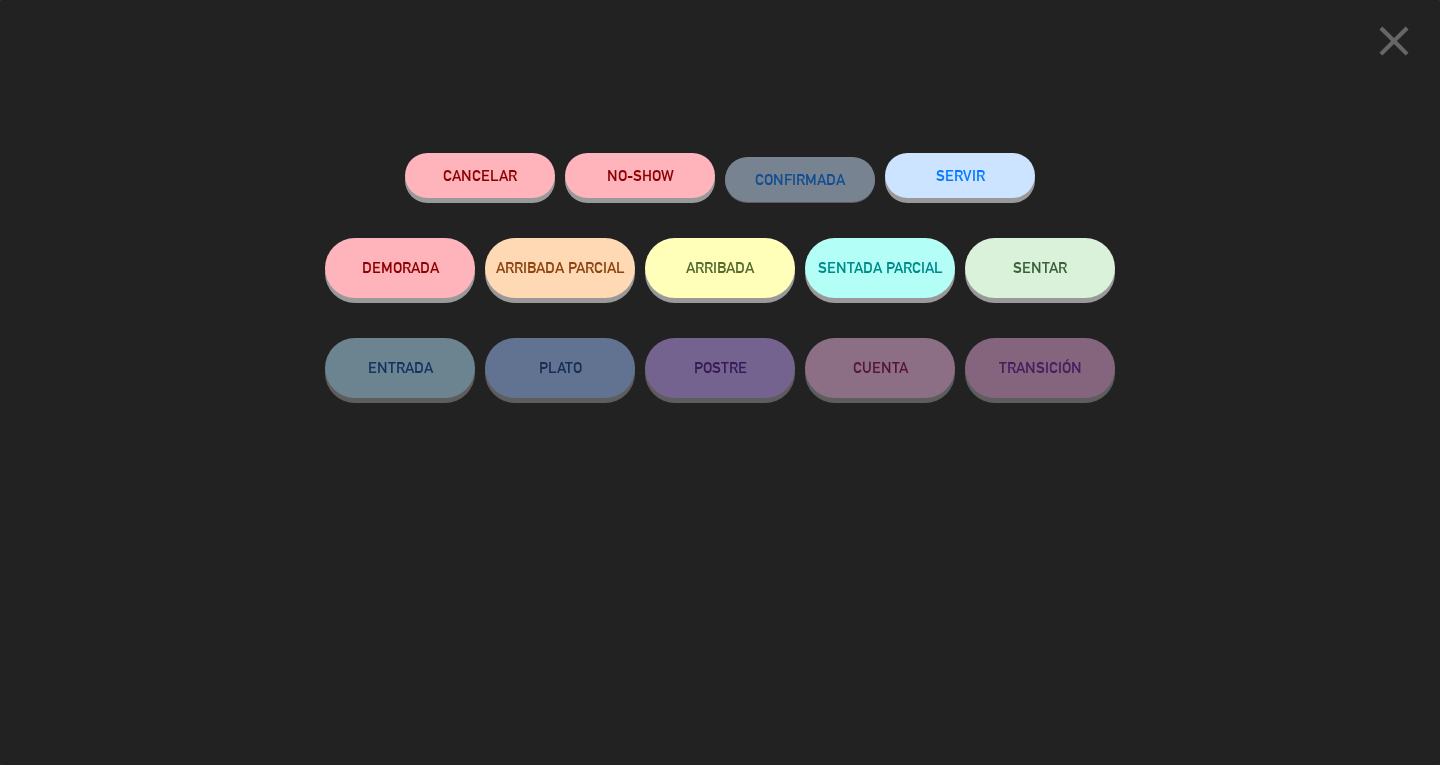 click on "SERVIR" 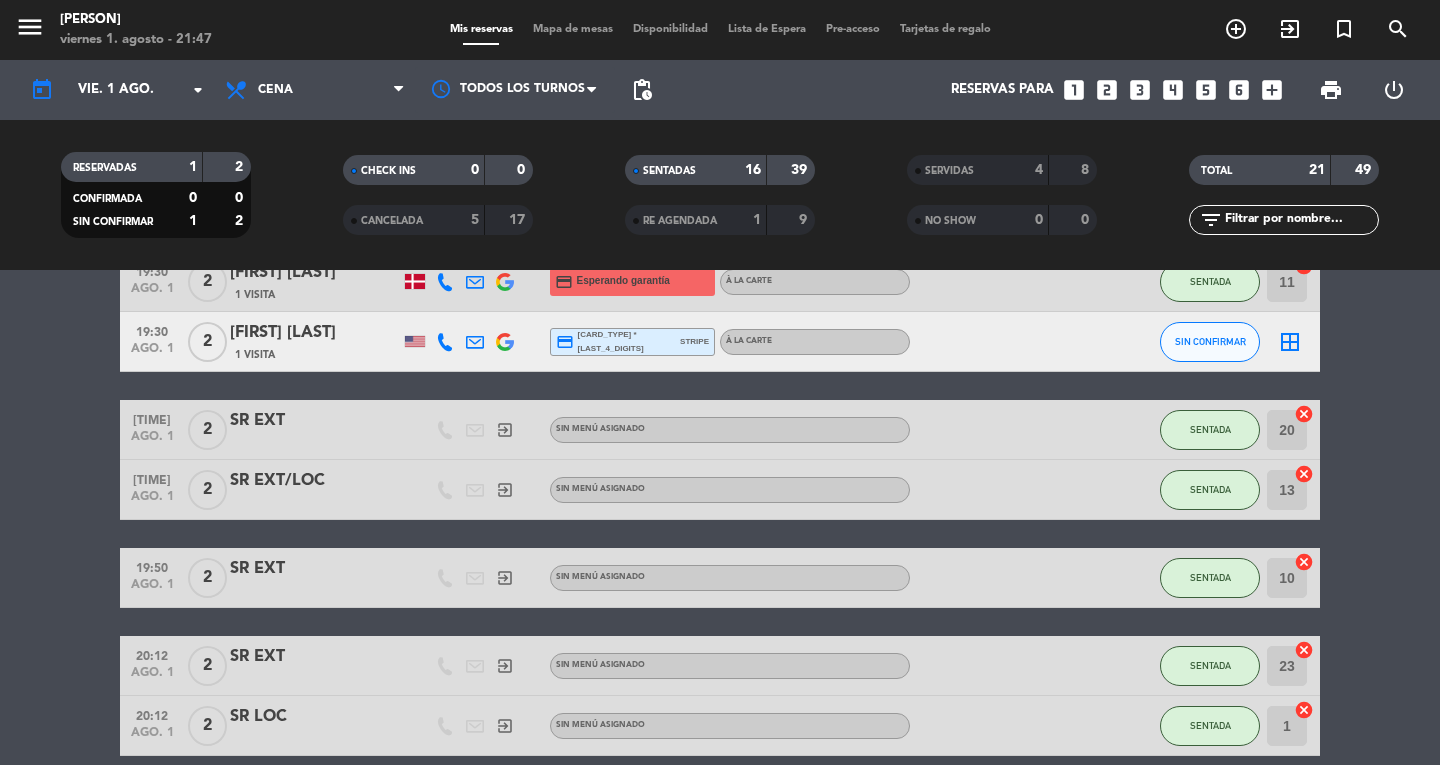 scroll, scrollTop: 0, scrollLeft: 0, axis: both 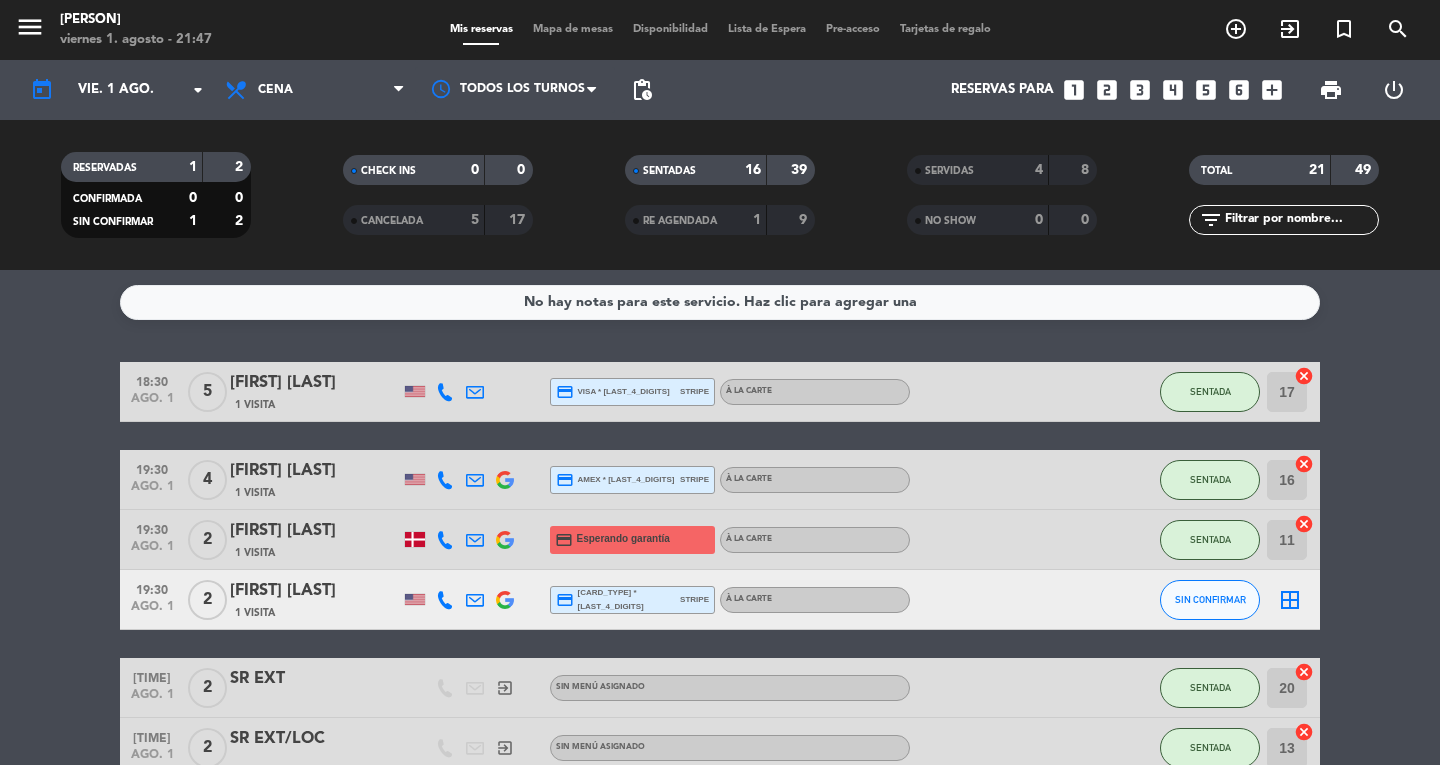 click on "RE AGENDADA" 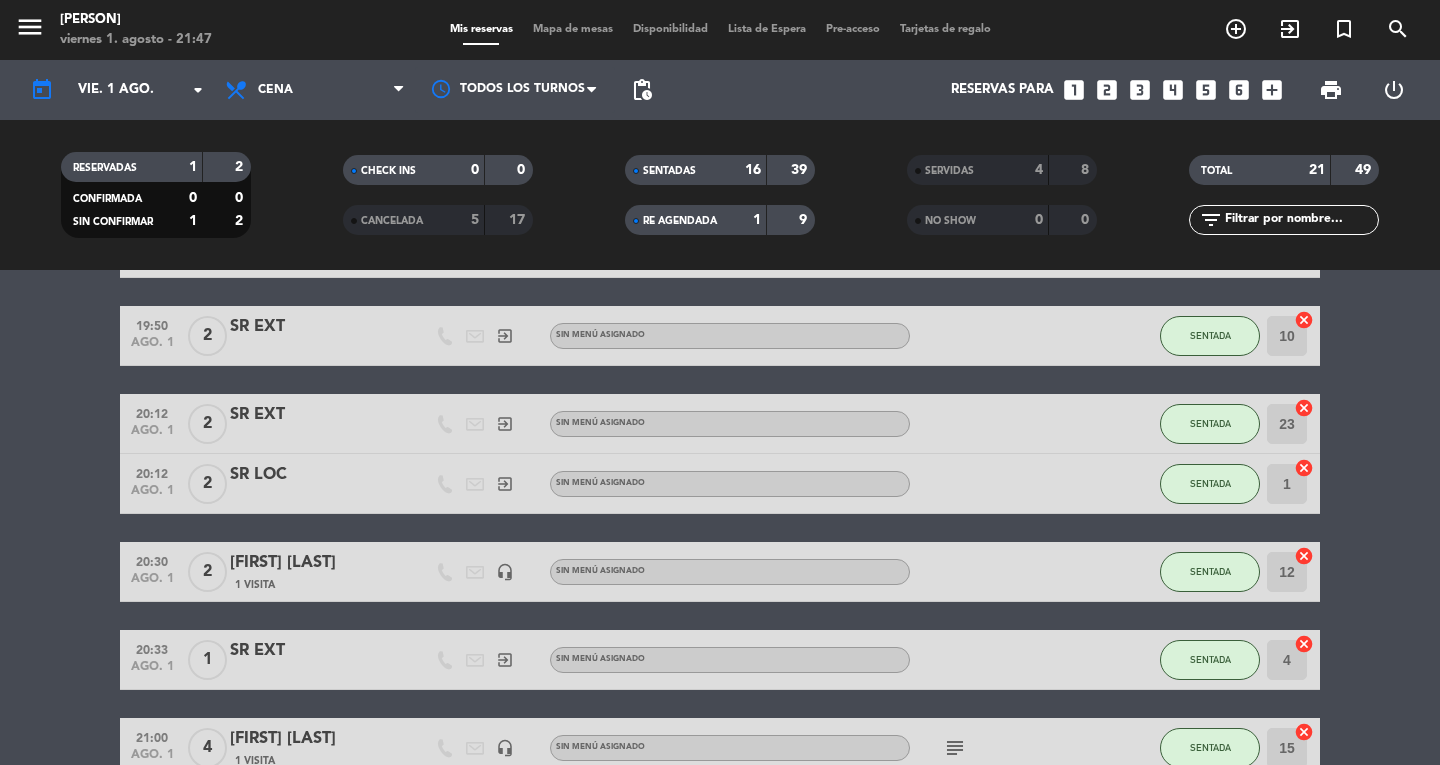 scroll, scrollTop: 0, scrollLeft: 0, axis: both 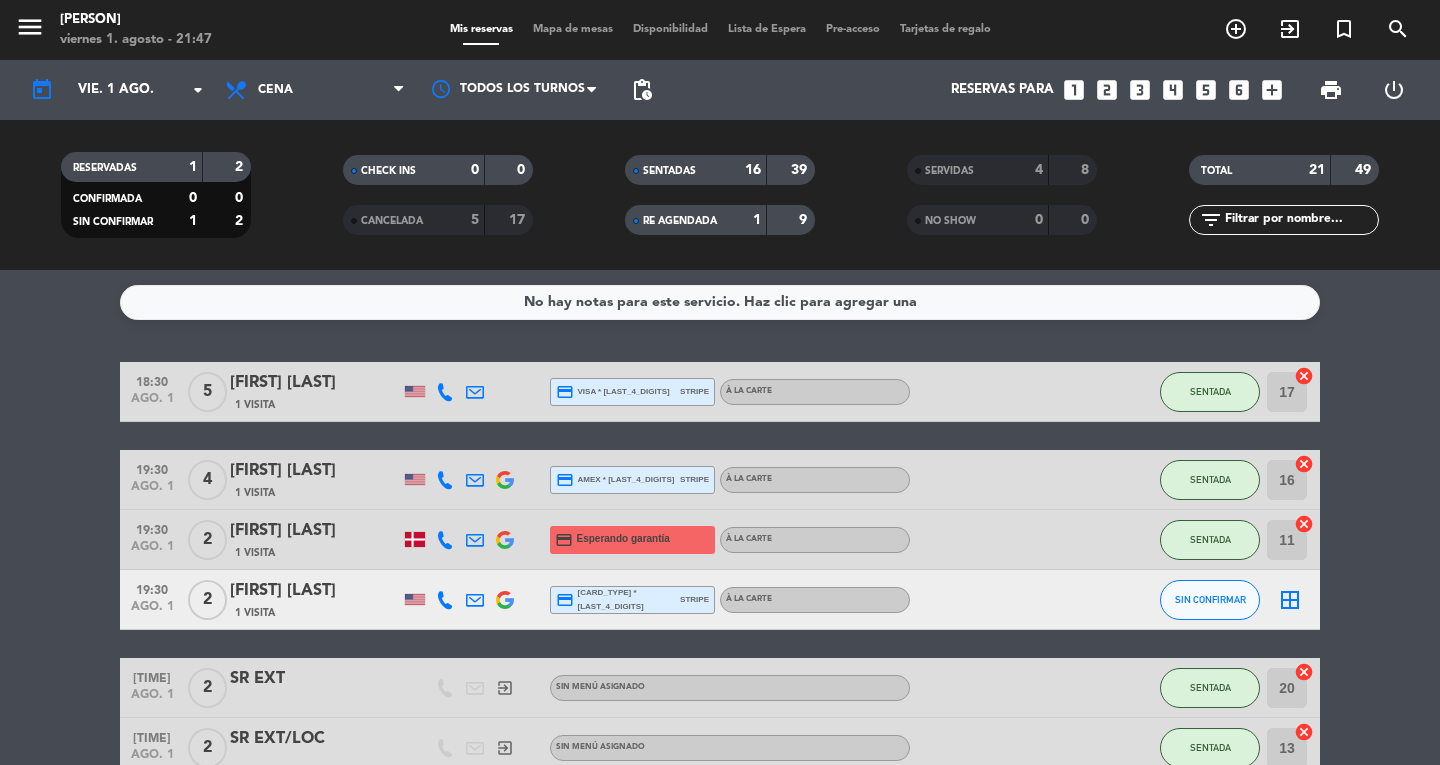 click on "RE AGENDADA" 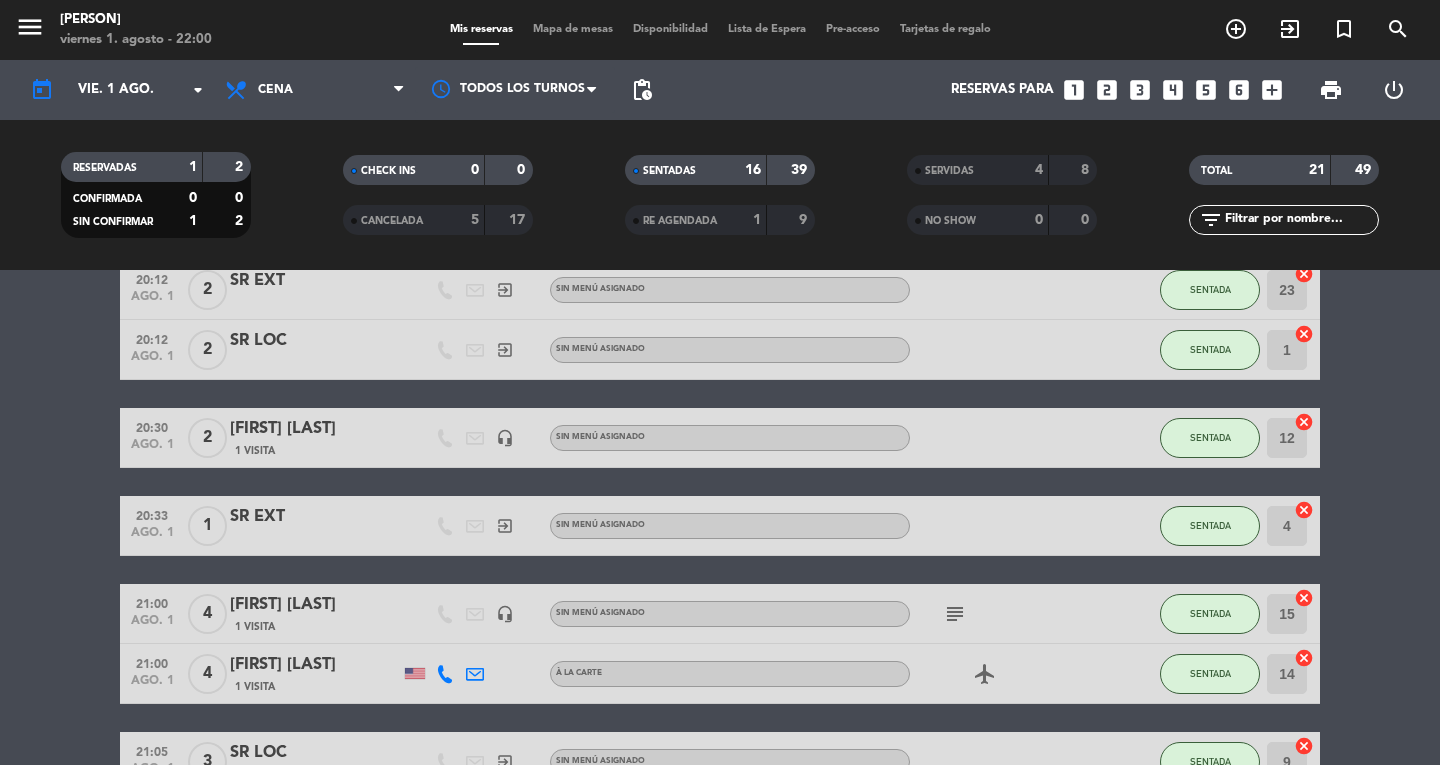 scroll, scrollTop: 0, scrollLeft: 0, axis: both 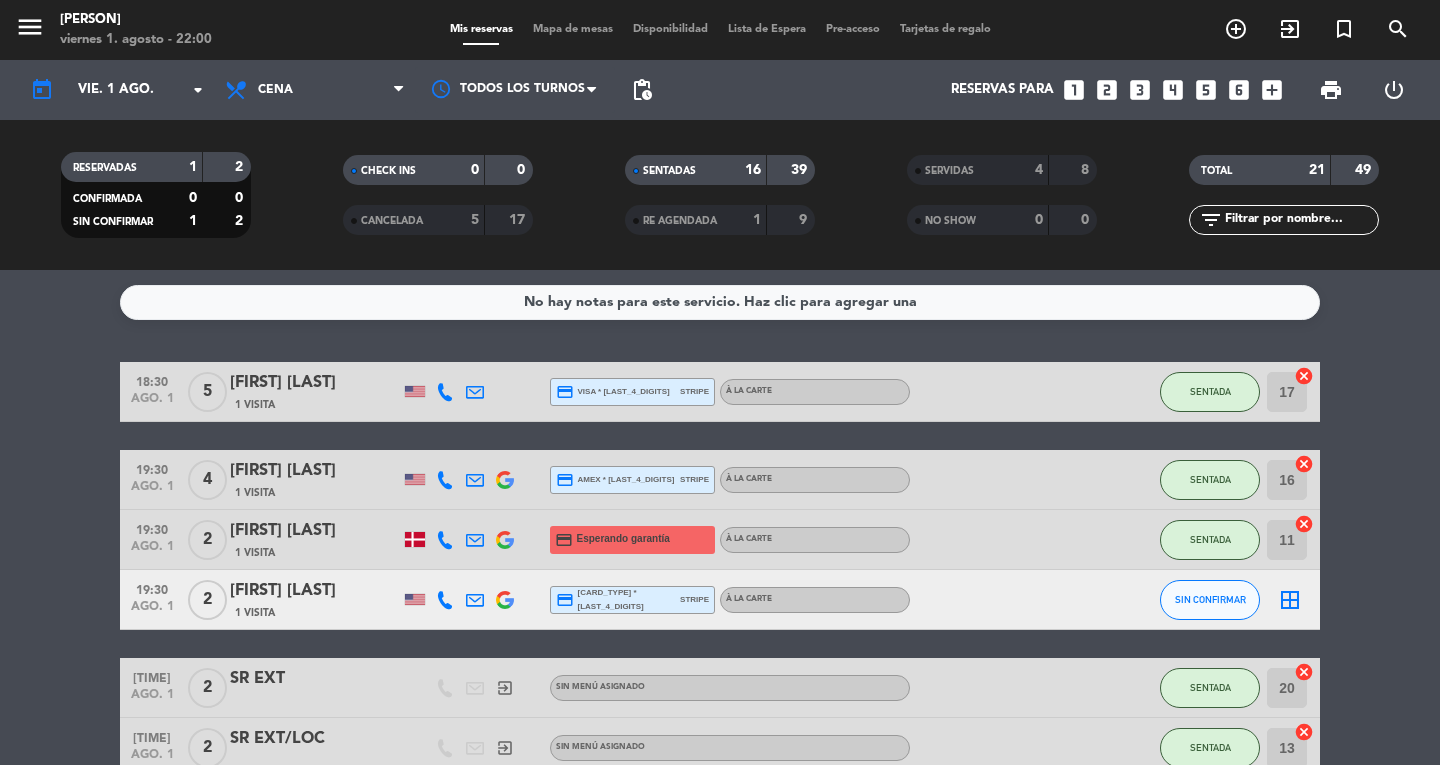 click on "Mapa de mesas" at bounding box center (573, 29) 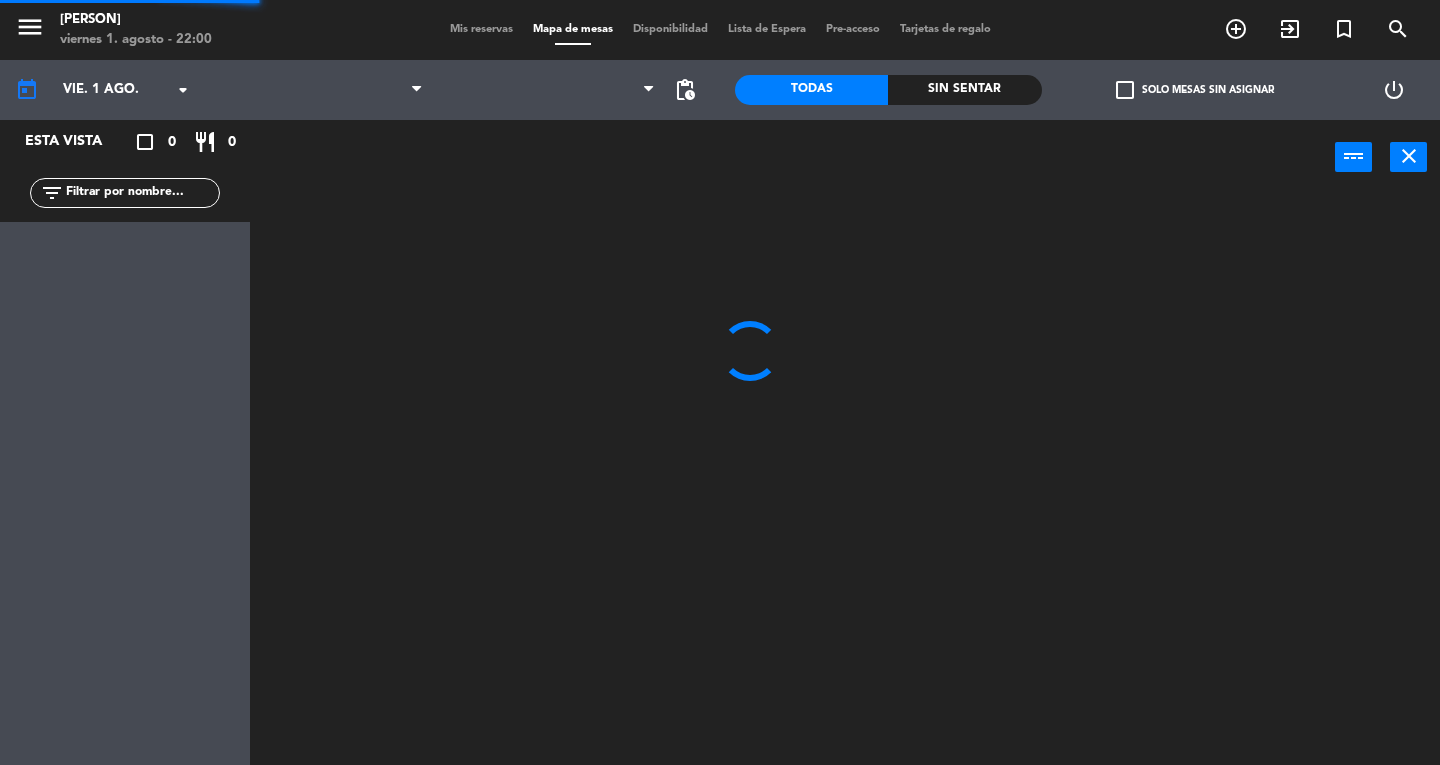 click on "Esta vista   crop_square  0  restaurant  0 filter_list" 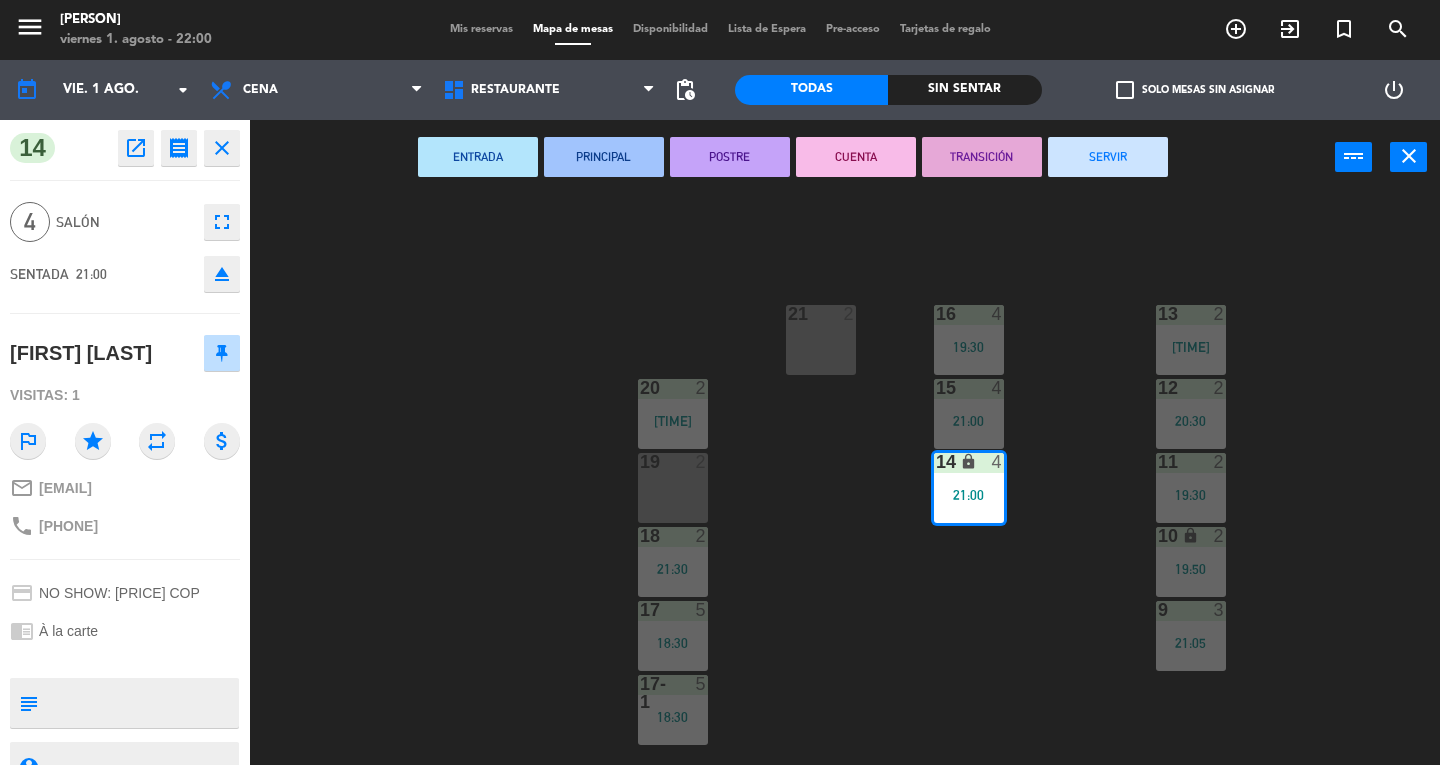 click on "14 lock 4 [TIME]" at bounding box center [969, 488] 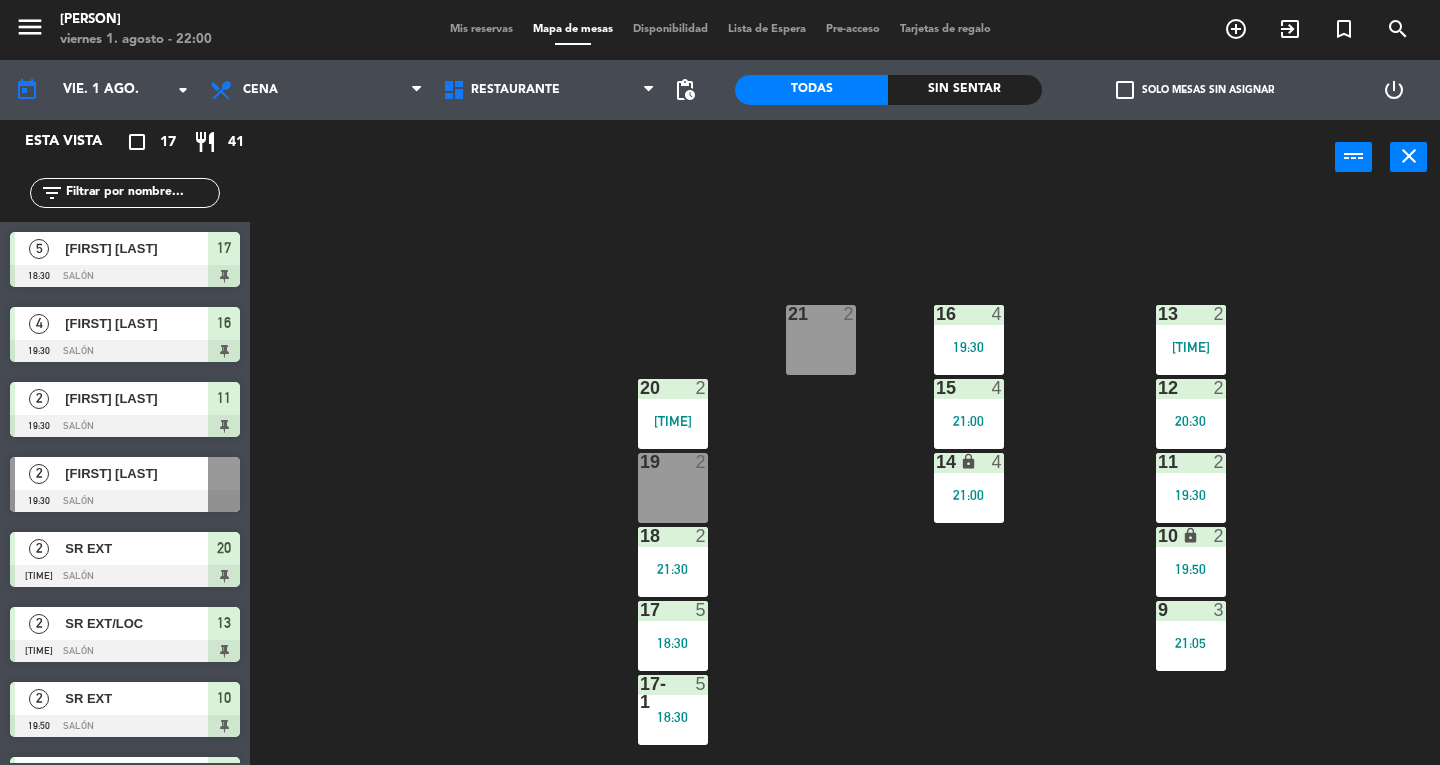 click on "14 lock 4 [TIME]" at bounding box center (969, 488) 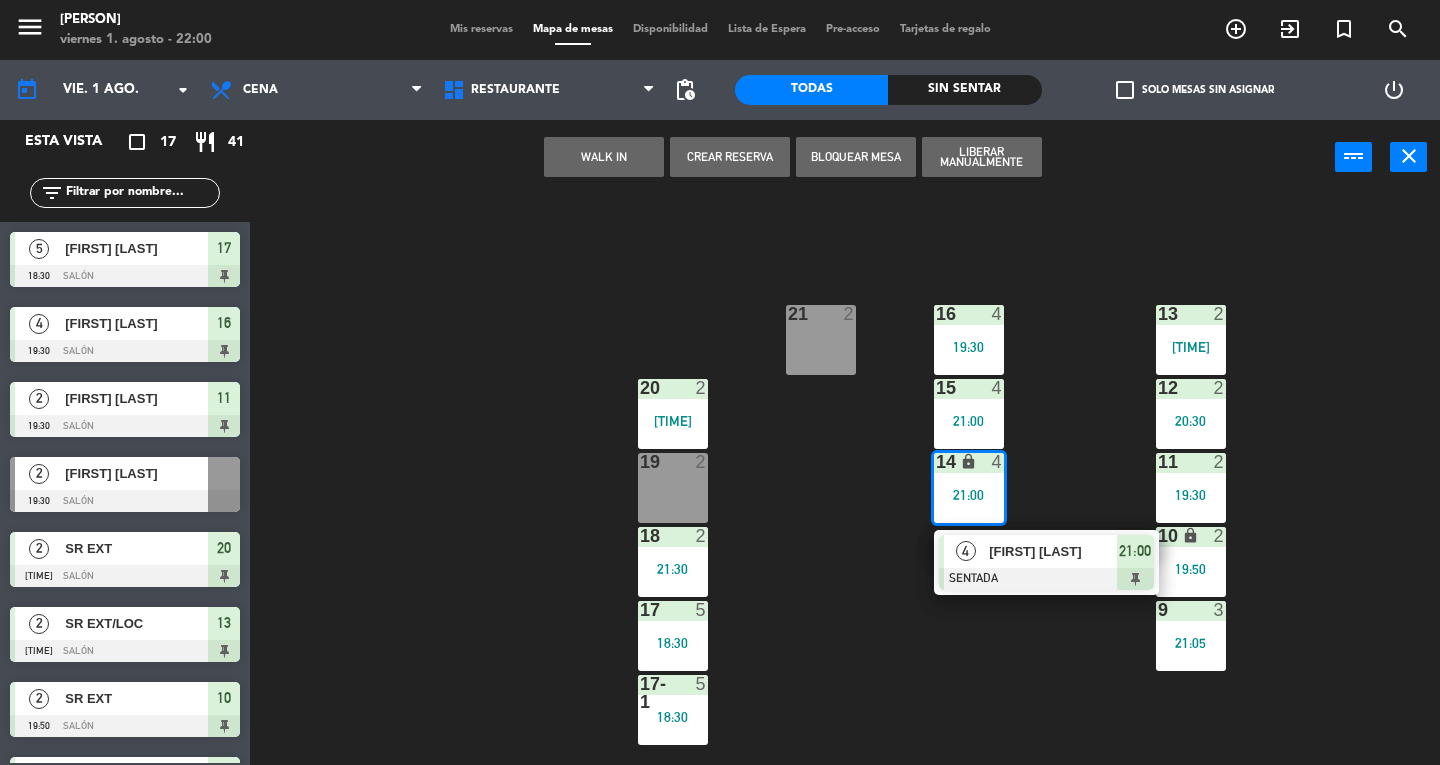 click at bounding box center (1046, 579) 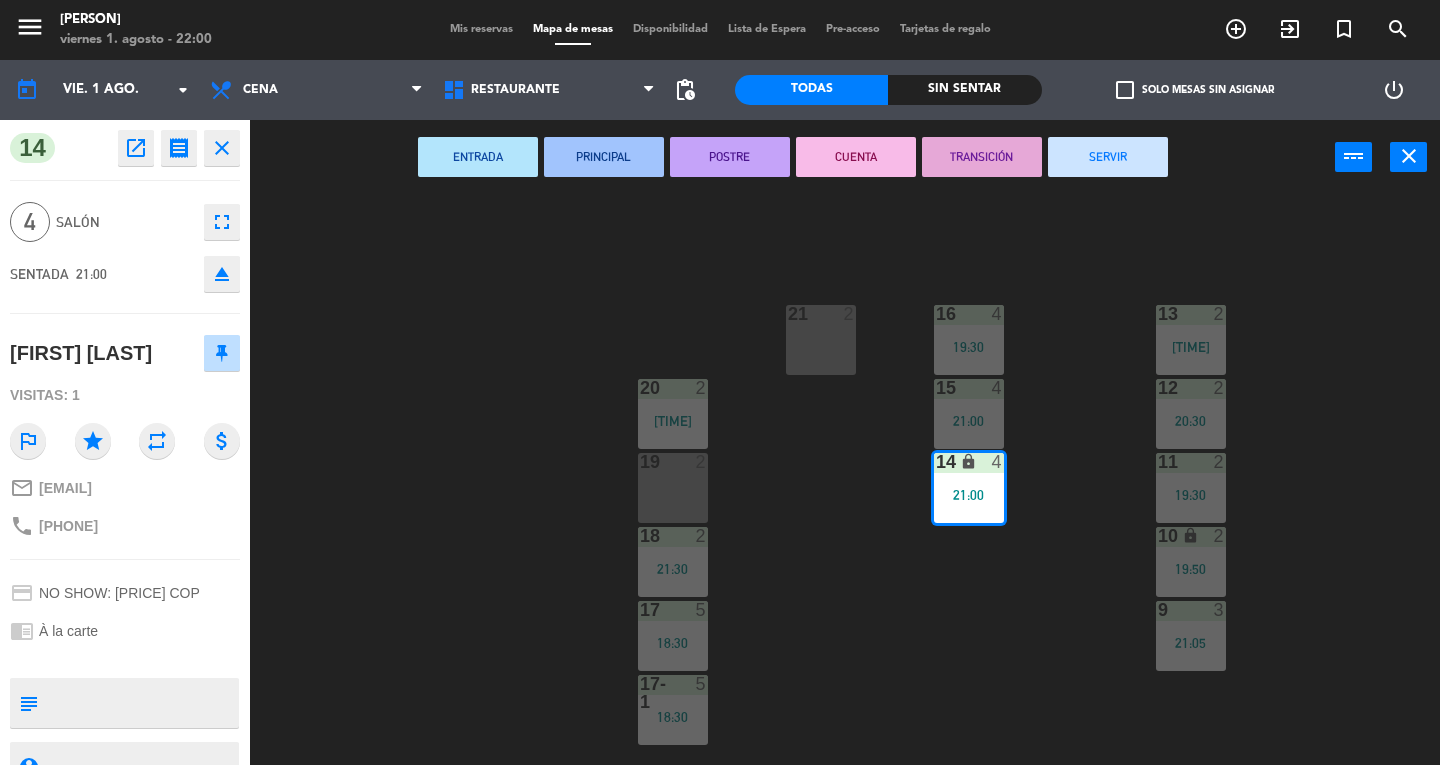 click on "SERVIR" at bounding box center (1108, 157) 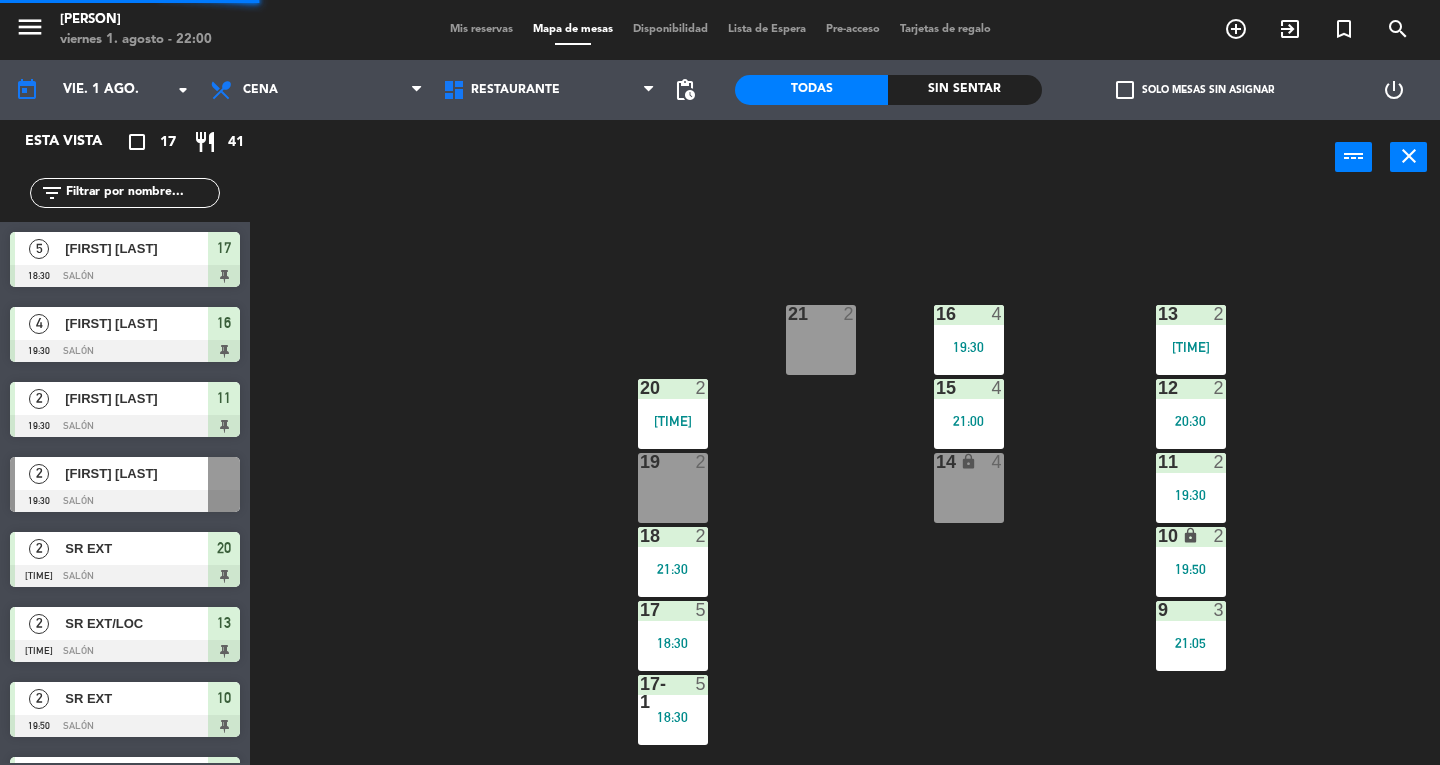 scroll, scrollTop: 80, scrollLeft: 0, axis: vertical 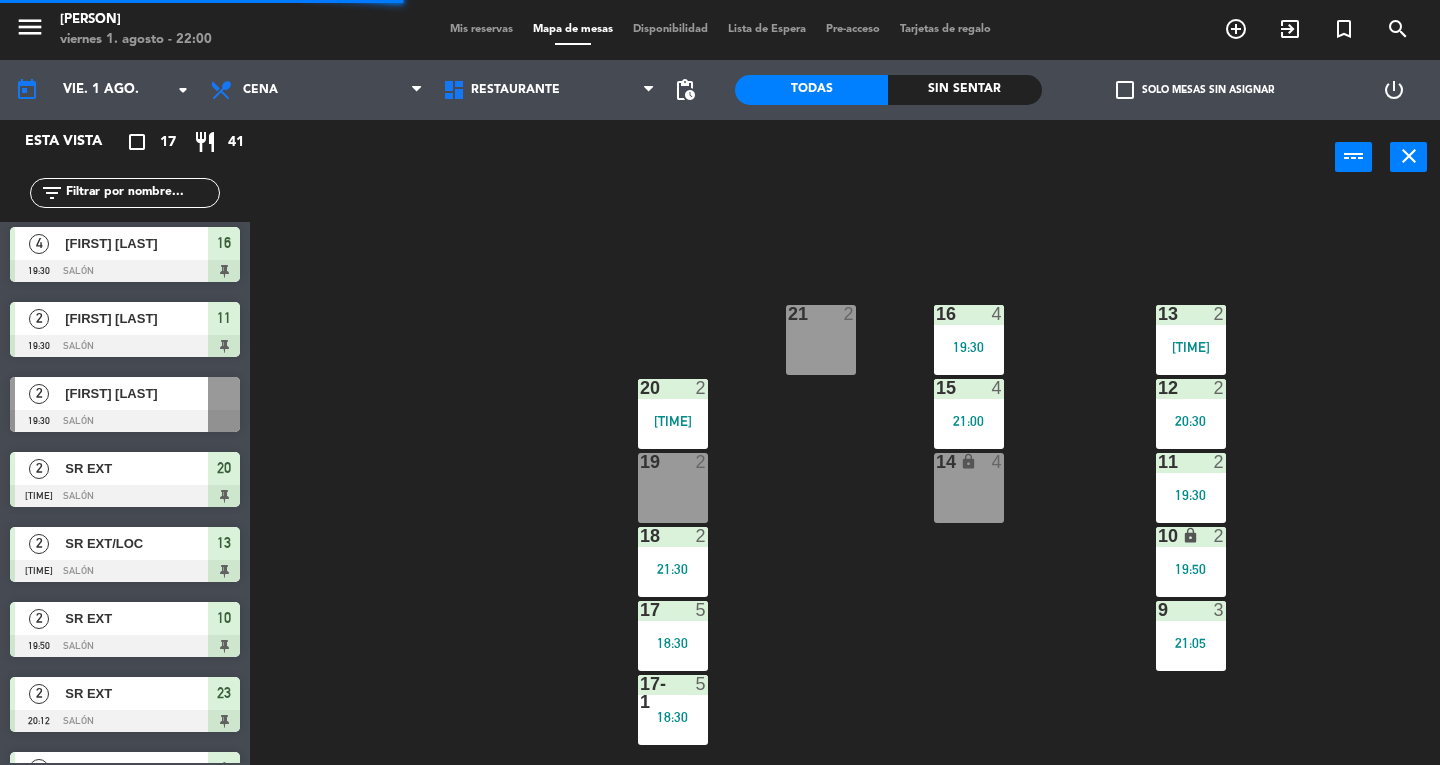click on "13  2   [TIME]  16  4   [TIME]  21  2  12  2   [TIME]  15  4   [TIME]  20  2   [TIME]  11  2   [TIME]  14 lock  4  19  2  10 lock  2   [TIME]  18  2   [TIME]  9  3   [TIME]  17  5   [TIME]  17-1  5   [TIME]  1  2   [TIME]  2  2   [TIME]  3  1   [TIME]  4  1   [TIME]  5  1   [TIME]  6  1  7  1  8  1  B9 lock  1  B10 lock  1  B11 lock  1  B12 lock  1  B13 lock  1  B14 lock  1  B15 lock  1  B16 lock  1  A  2  23  2   [TIME]  31  6  B  2  C  2  C1 lock  20  C2 lock  23  C3 lock  23  22  2  32  4  D  2" 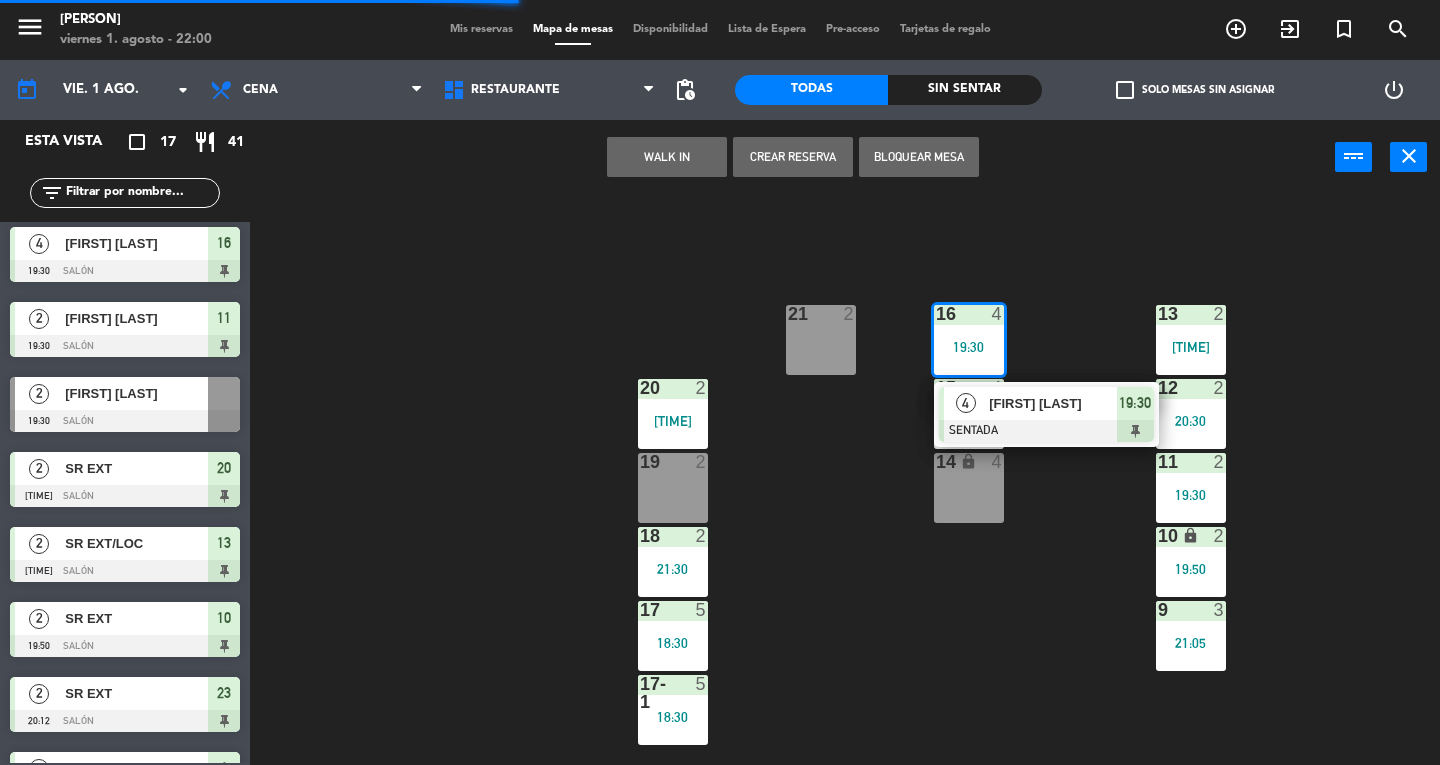 click on "4" at bounding box center [1002, 462] 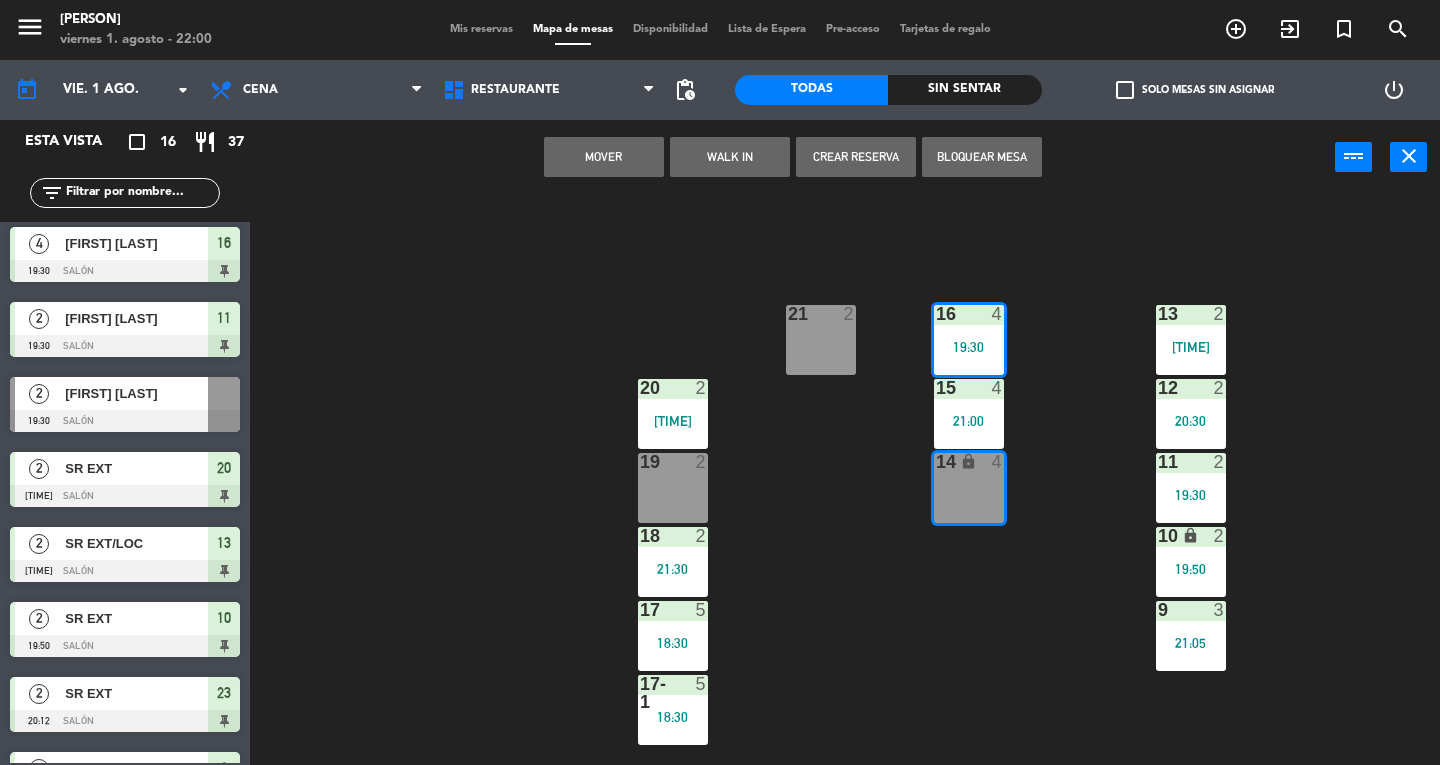click on "13  2   [TIME]  16  4   [TIME]  21  2  12  2   [TIME]  15  4   [TIME]  20  2   [TIME]  11  2   [TIME]  14 lock  4  19  2  10 lock  2   [TIME]  18  2   [TIME]  9  3   [TIME]  17  5   [TIME]  17-1  5   [TIME]  1  2   [TIME]  2  2   [TIME]  3  1   [TIME]  4  1   [TIME]  5  1   [TIME]  6  1  7  1  8  1  B9 lock  1  B10 lock  1  B11 lock  1  B12 lock  1  B13 lock  1  B14 lock  1  B15 lock  1  B16 lock  1  A  2  23  2   [TIME]  31  6  B  2  C  2  C1 lock  20  C2 lock  23  C3 lock  23  22  2  32  4  D  2" 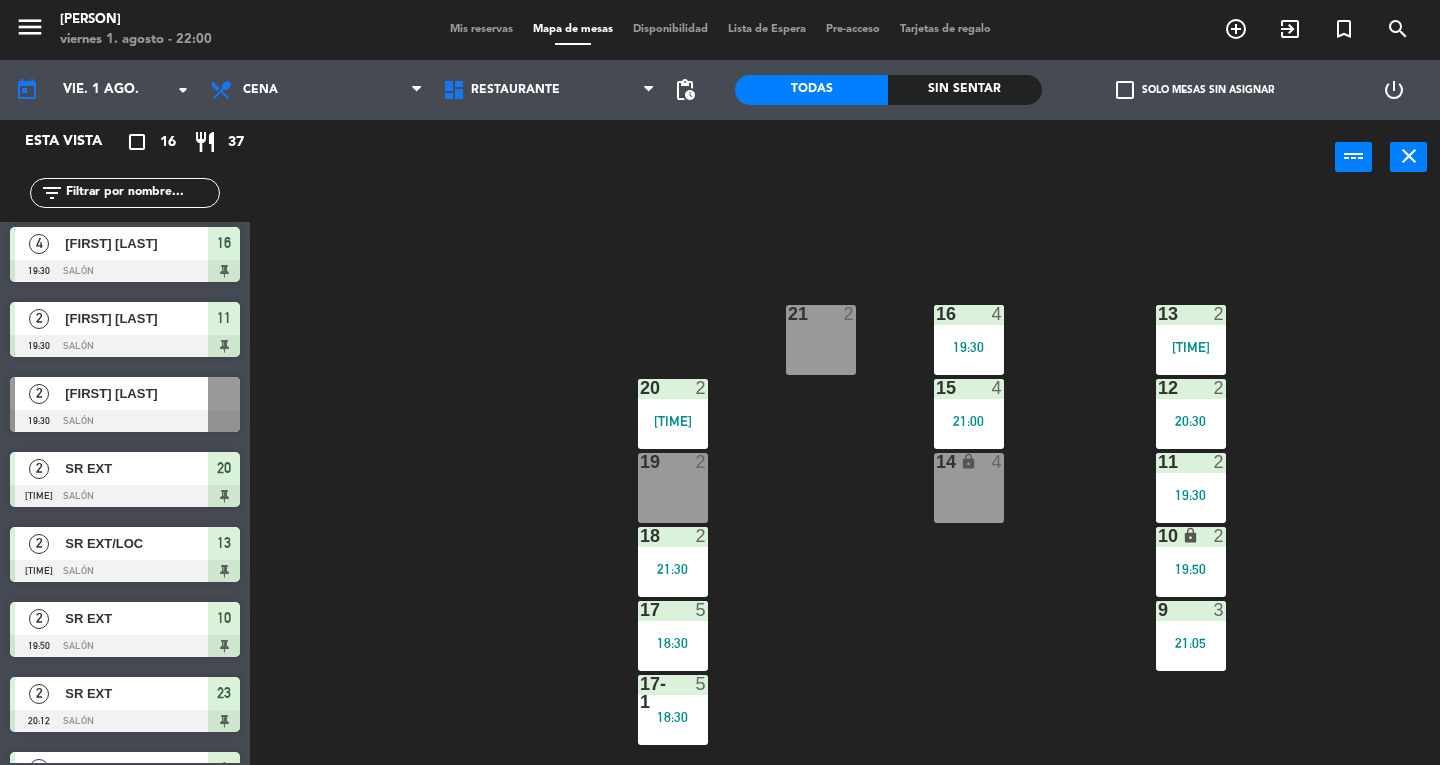 click on "4" at bounding box center (1002, 314) 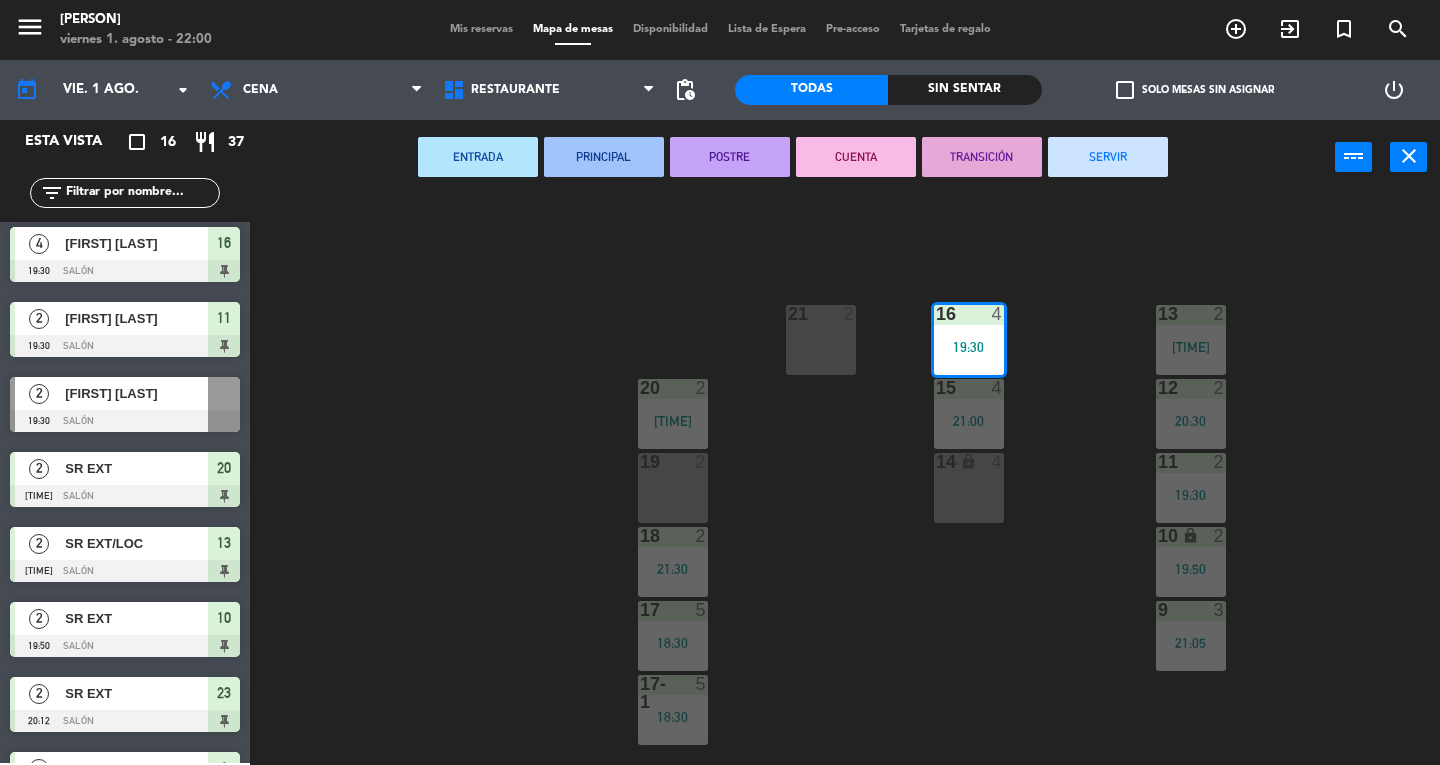 click on "SERVIR" at bounding box center [1108, 157] 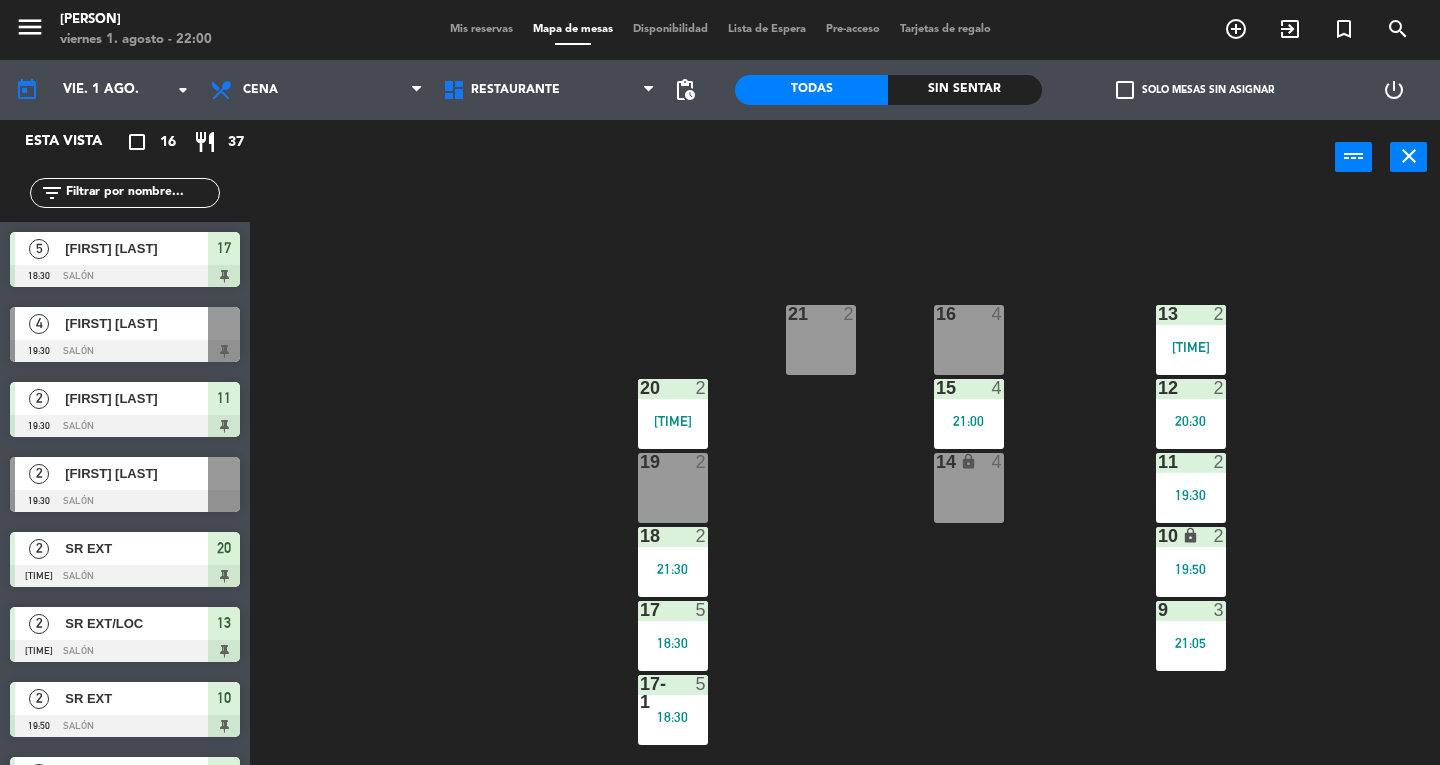 click on "15  4   21:00" at bounding box center (969, 414) 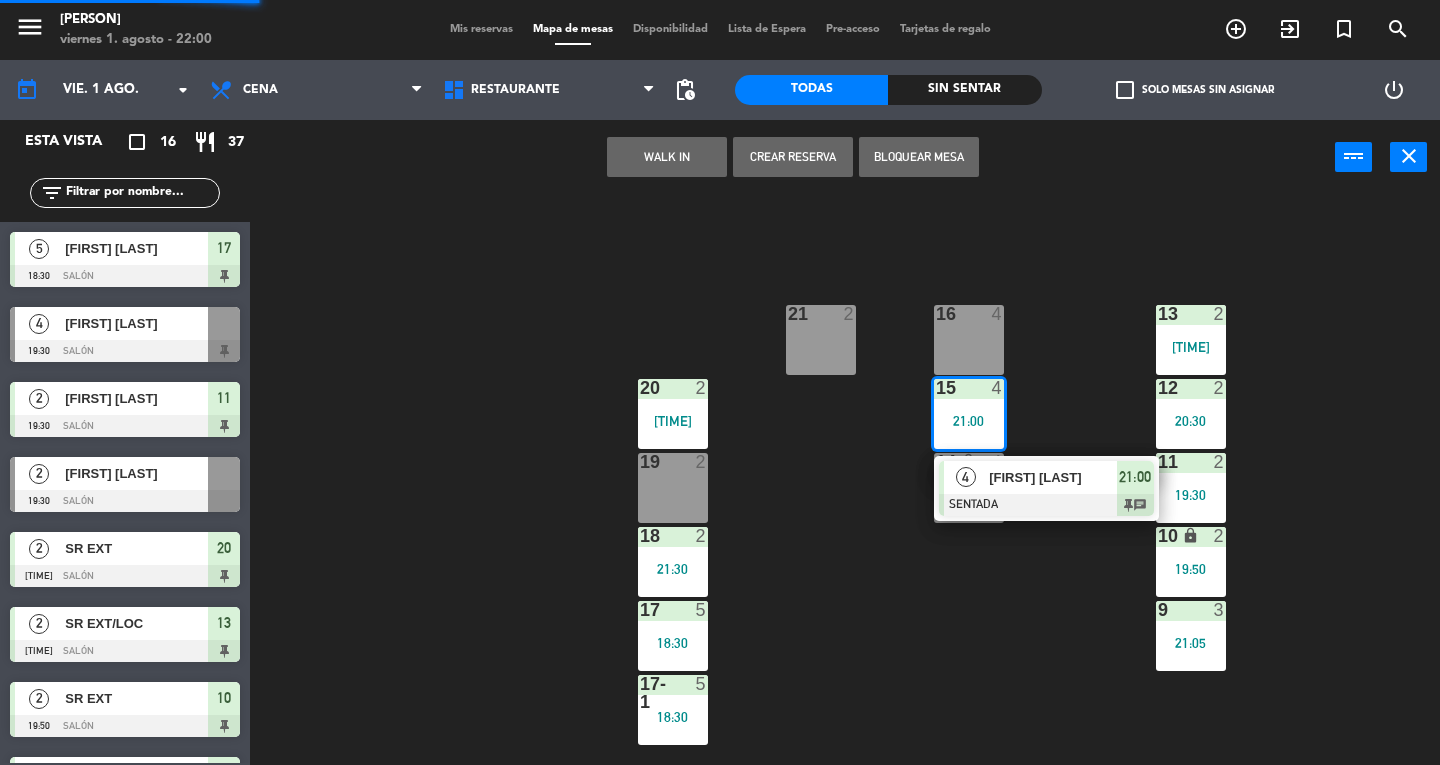 click on "[FIRST] [LAST]" at bounding box center [1053, 477] 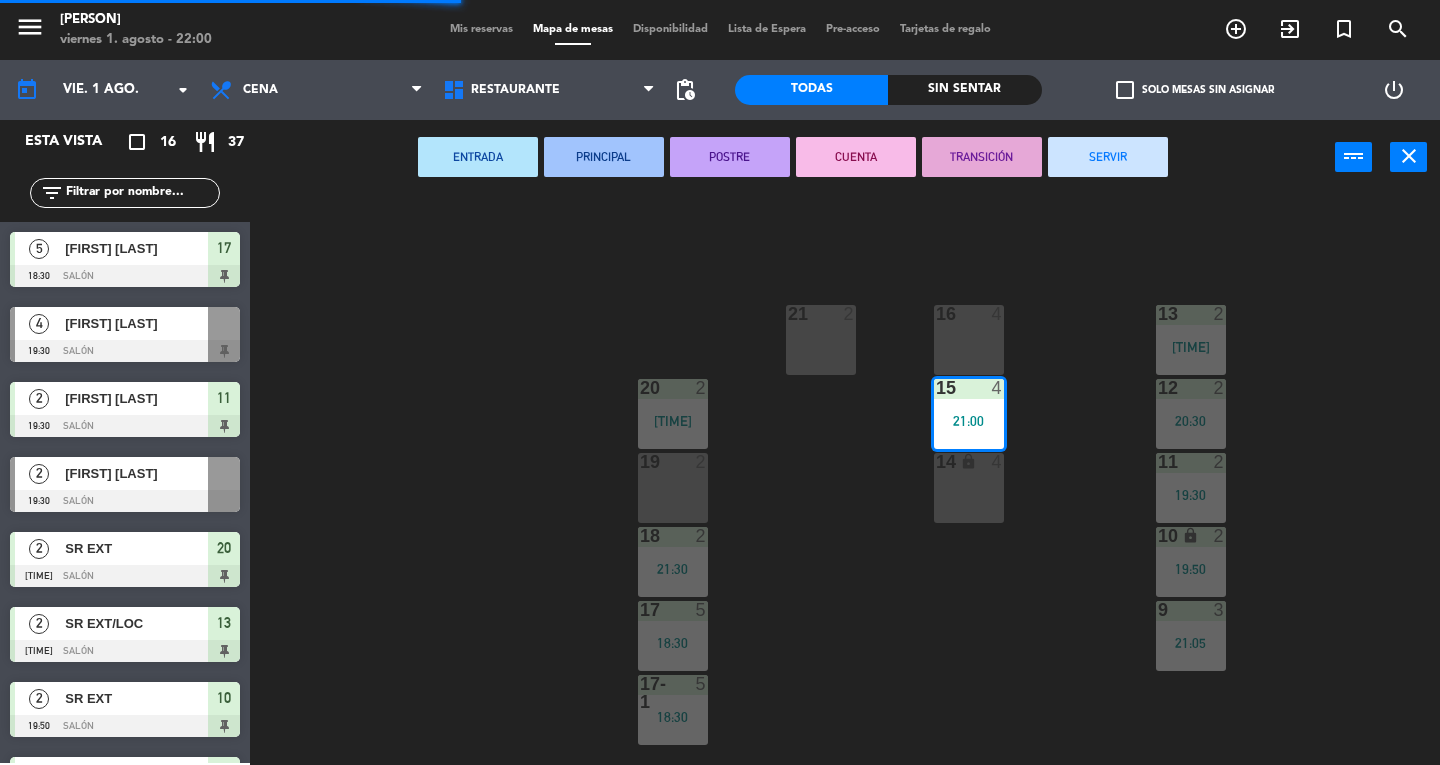 click on "SERVIR" at bounding box center [1108, 157] 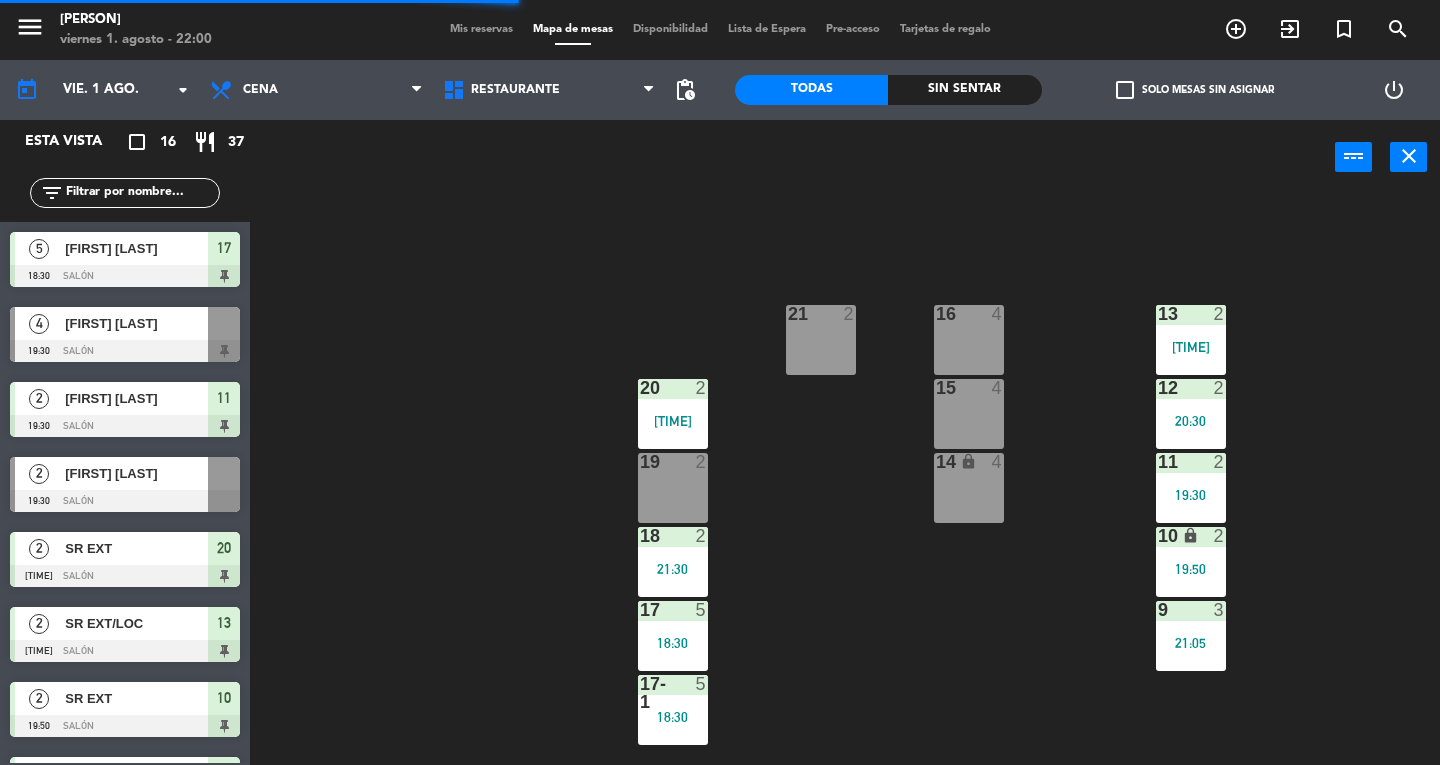 scroll, scrollTop: 54, scrollLeft: 0, axis: vertical 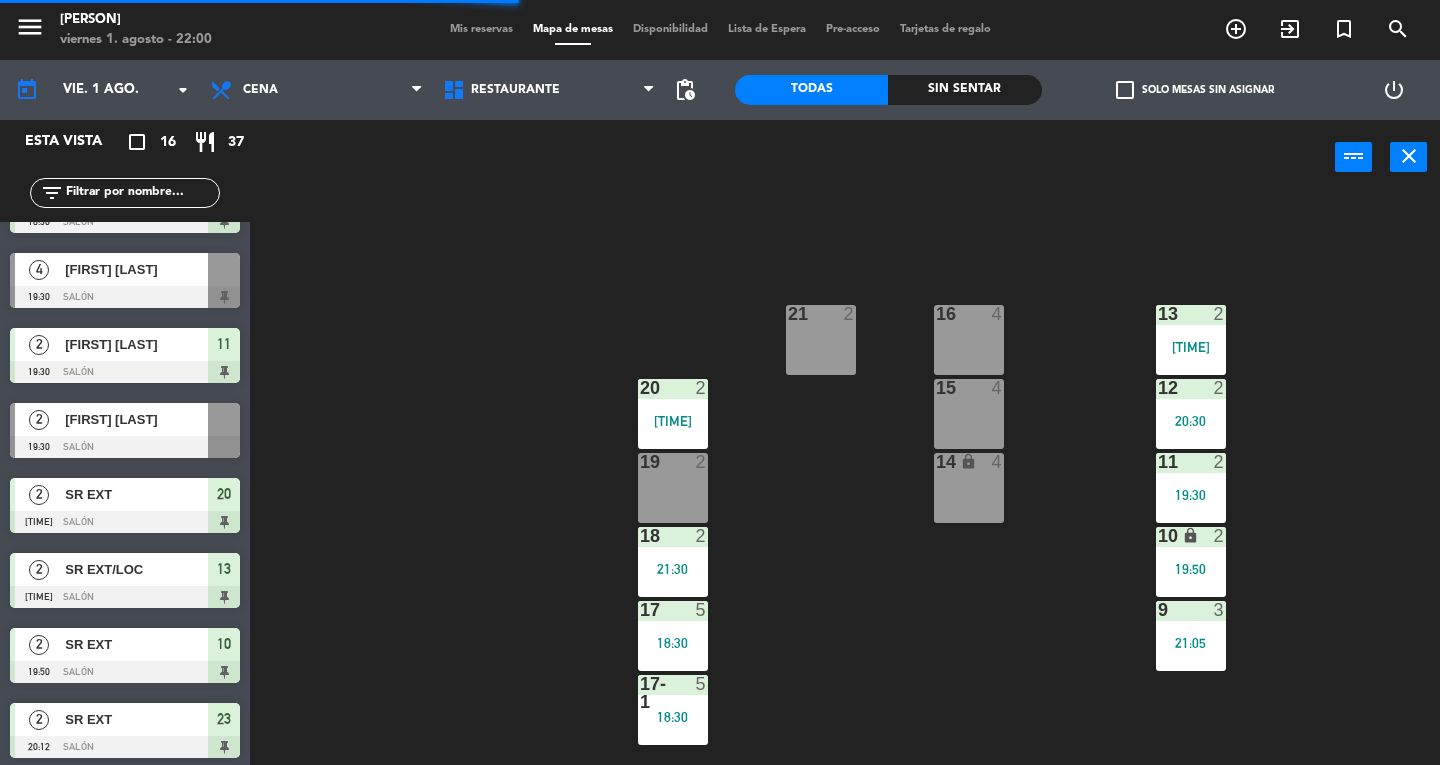 click on "[TIME]" at bounding box center (673, 421) 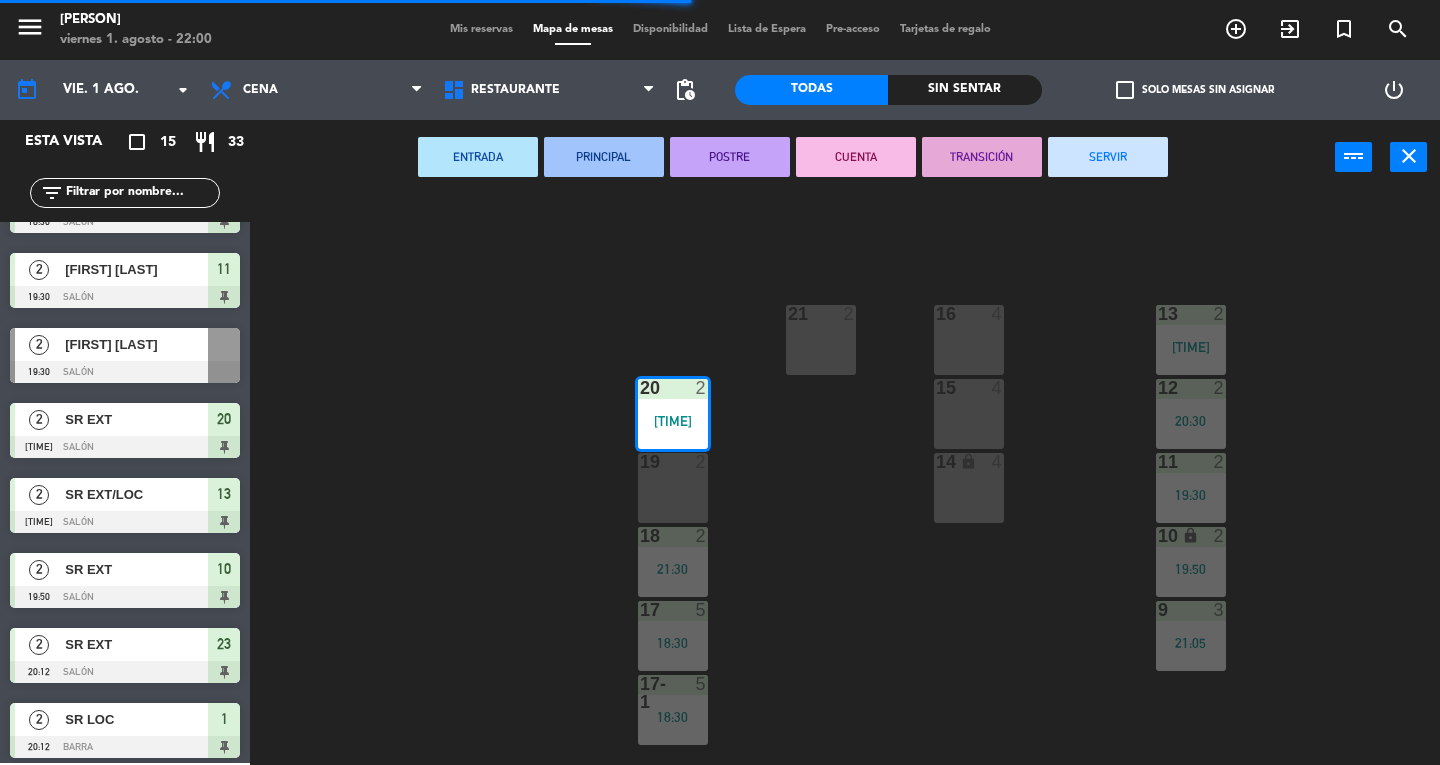 click on "SERVIR" at bounding box center [1108, 157] 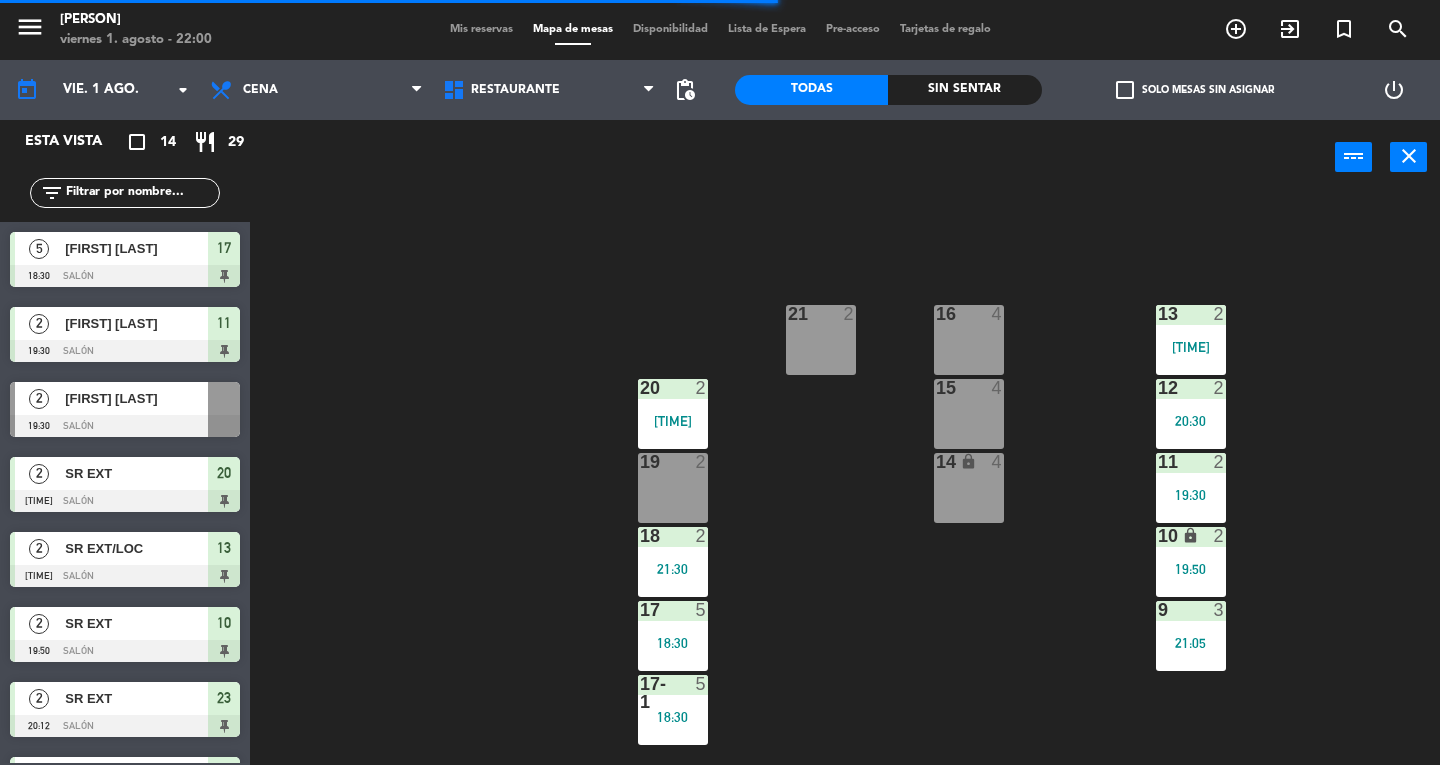 click on "18  2   21:30" at bounding box center [673, 562] 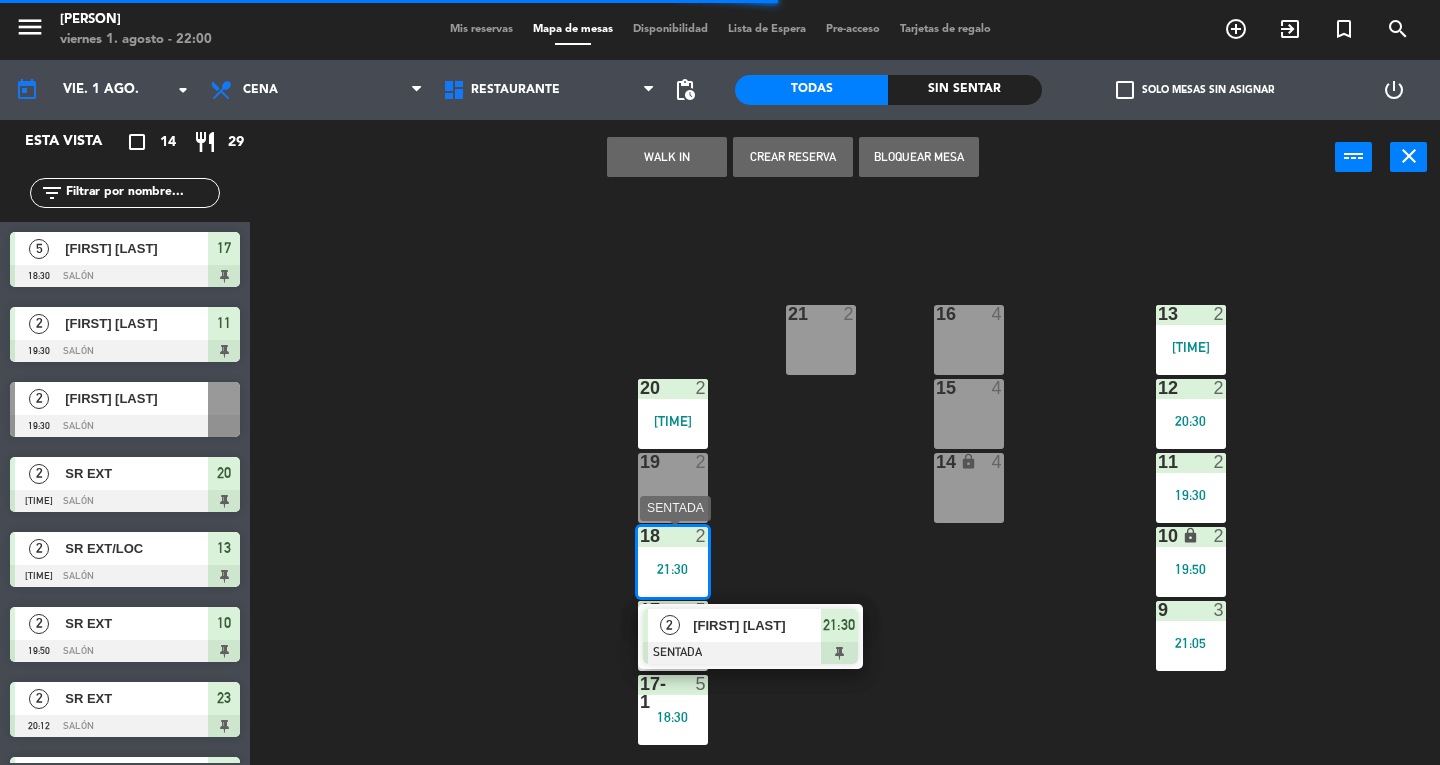 click on "[FIRST] [LAST]" at bounding box center [757, 625] 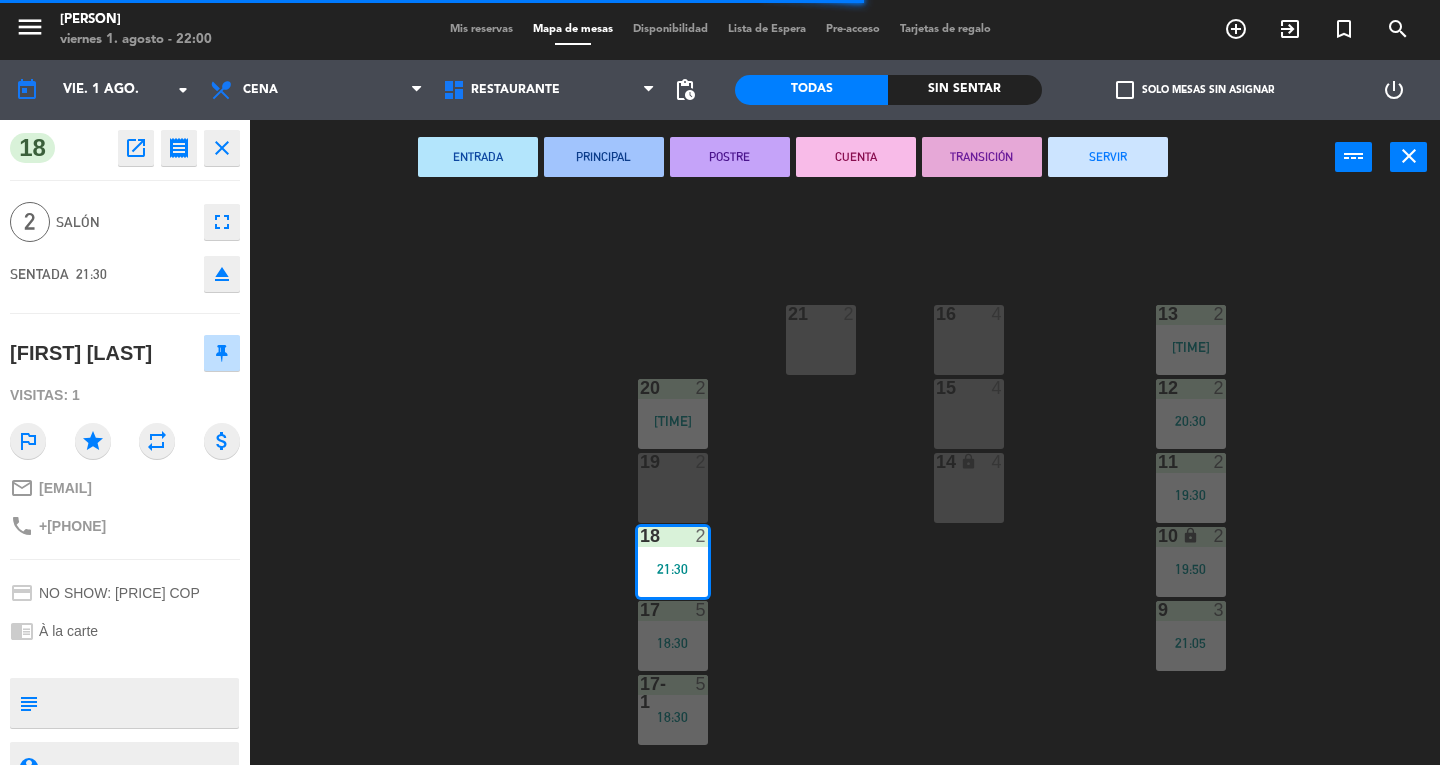 click on "SERVIR" at bounding box center (1108, 157) 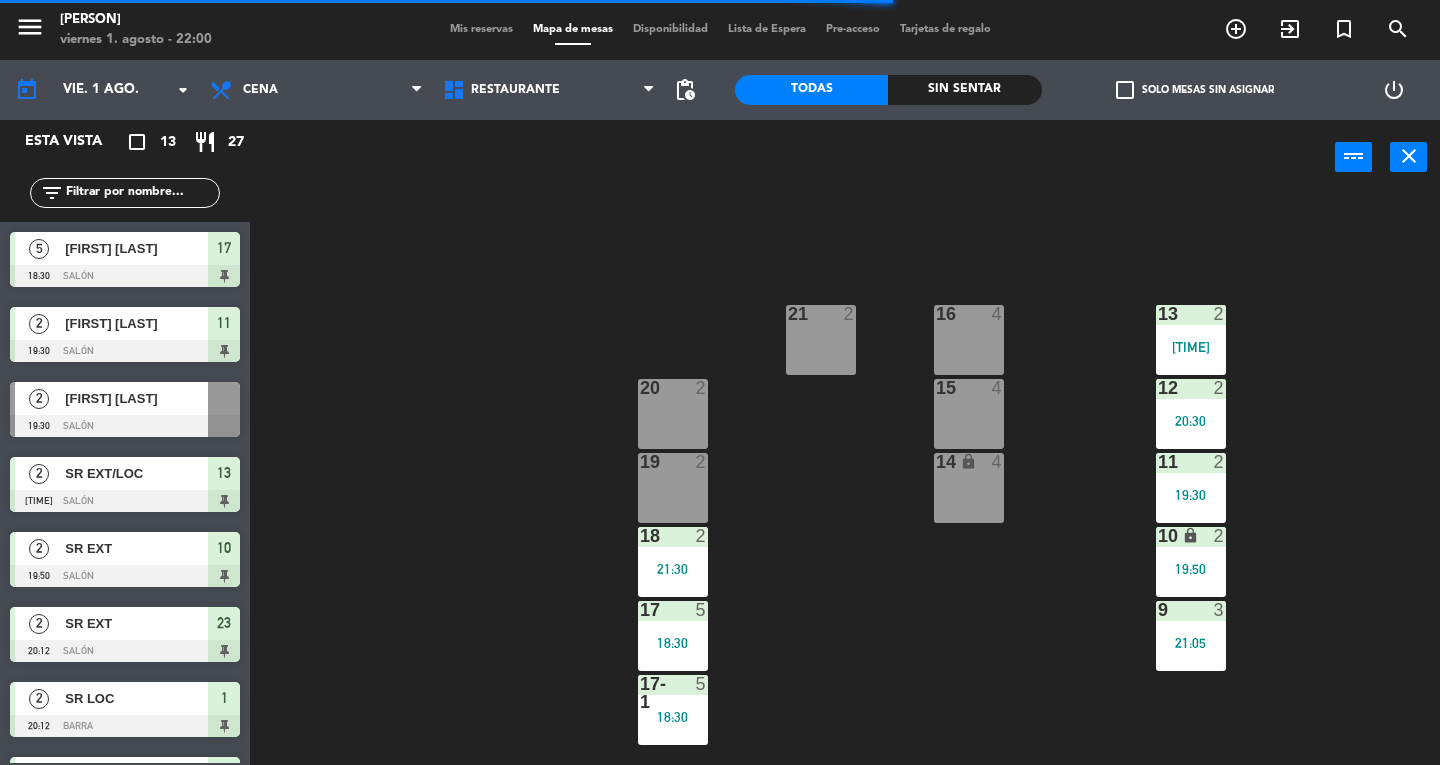scroll, scrollTop: 151, scrollLeft: 0, axis: vertical 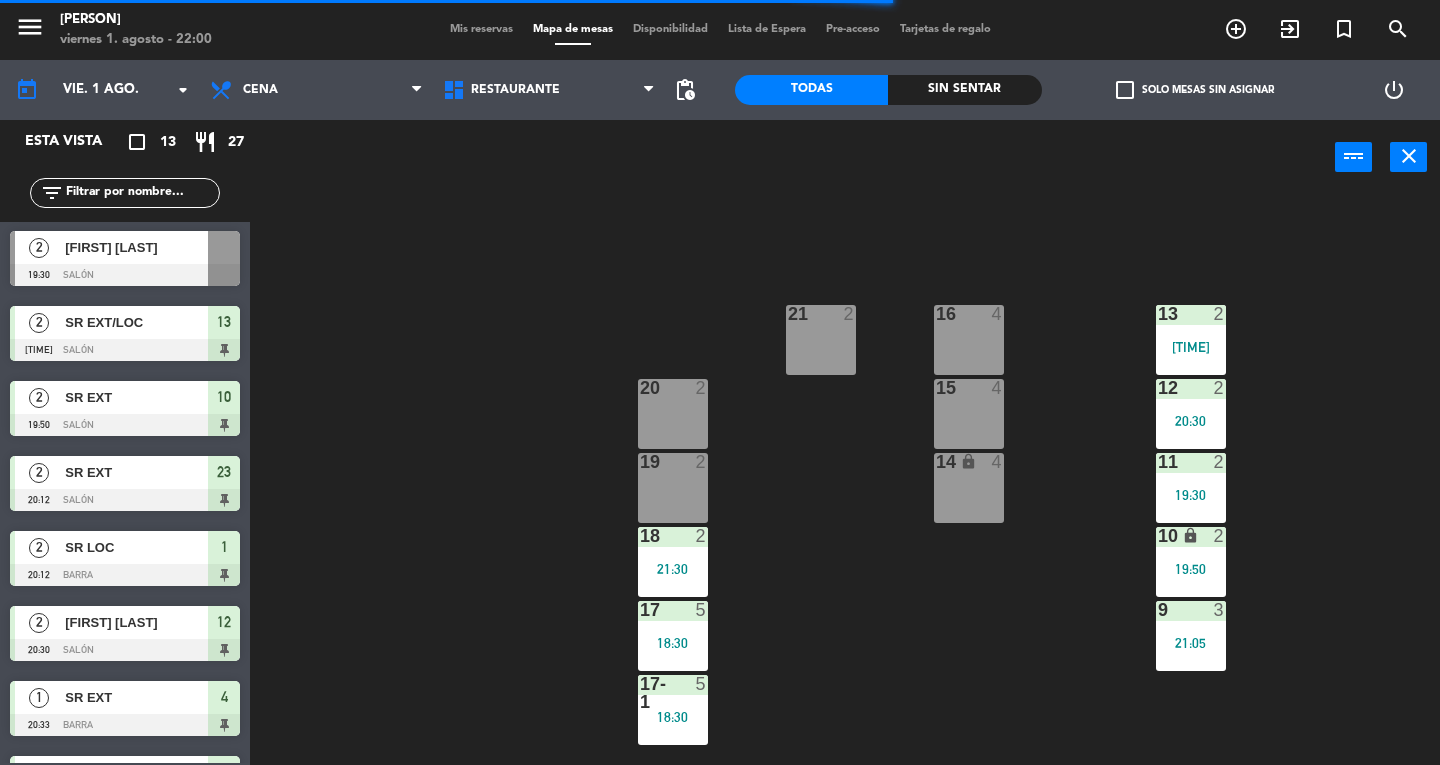 click on "5" at bounding box center (702, 610) 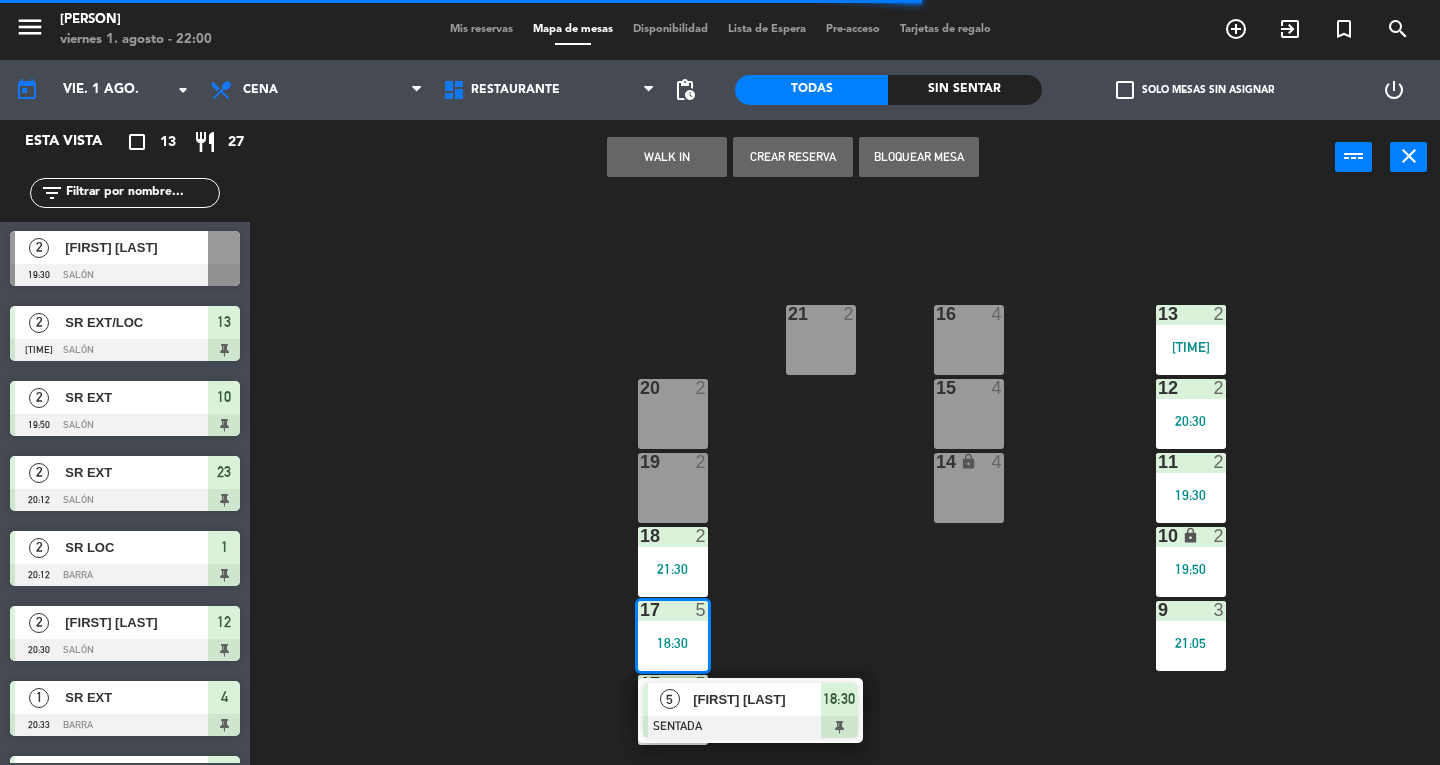 click on "5   [FIRST] [LAST]   SENTADA  [TIME]" at bounding box center (750, 710) 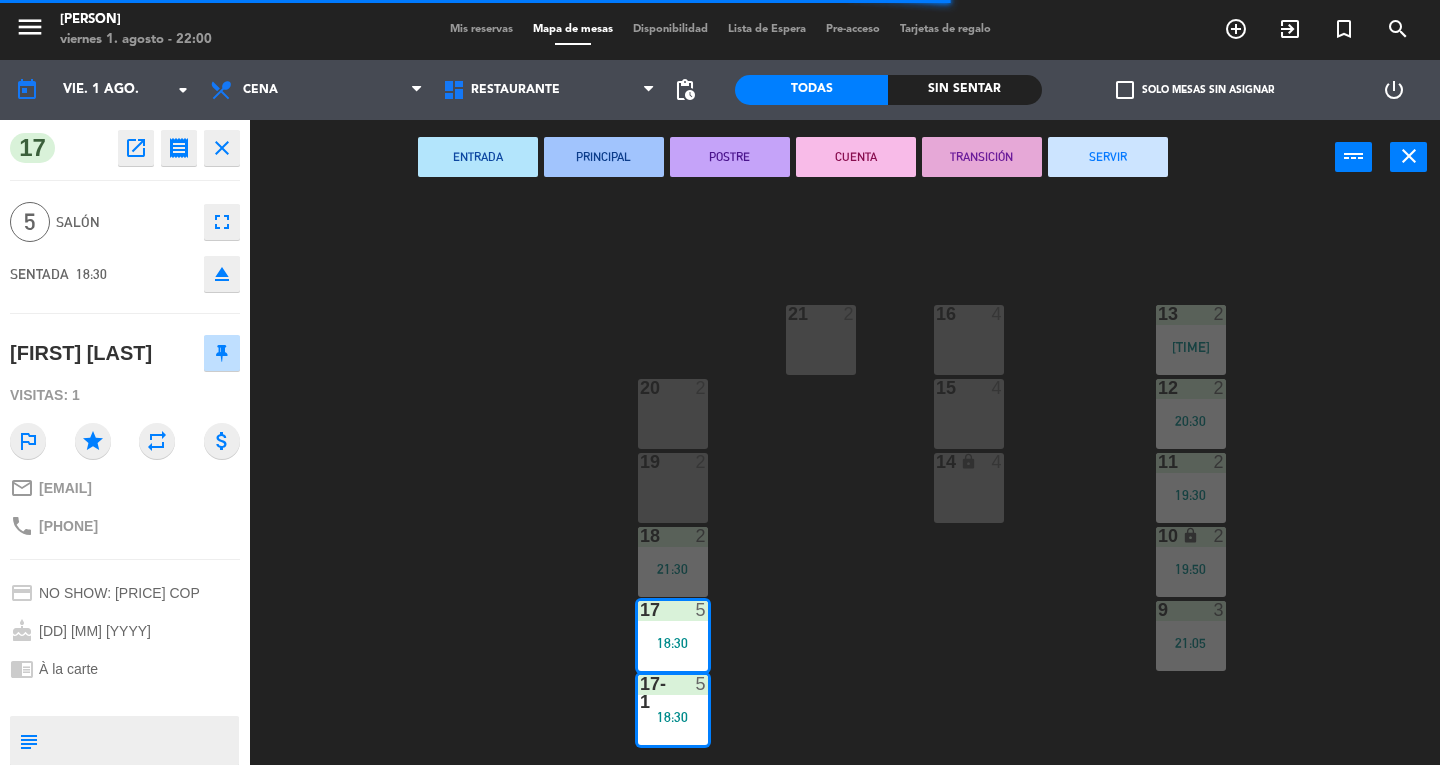 click on "SERVIR" at bounding box center (1108, 157) 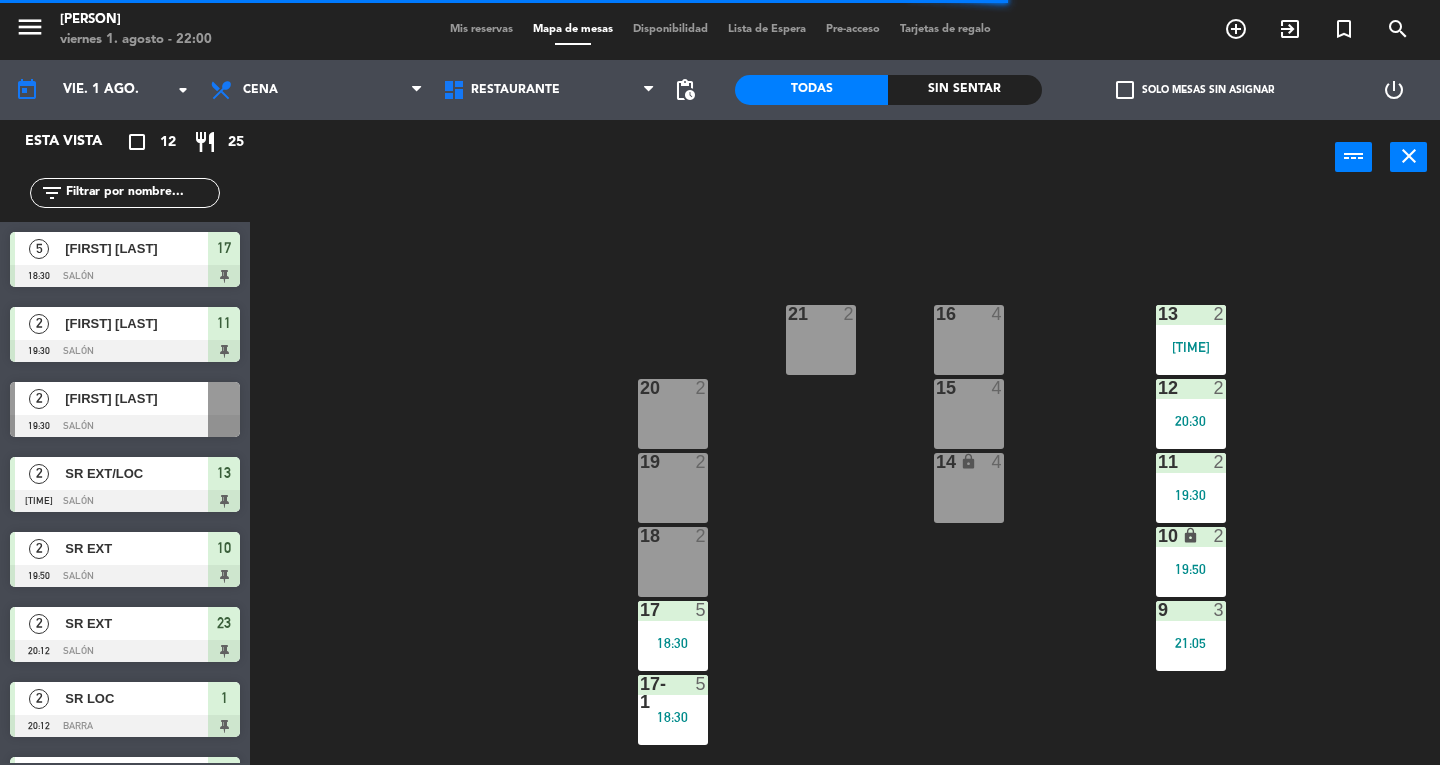 click at bounding box center [672, 693] 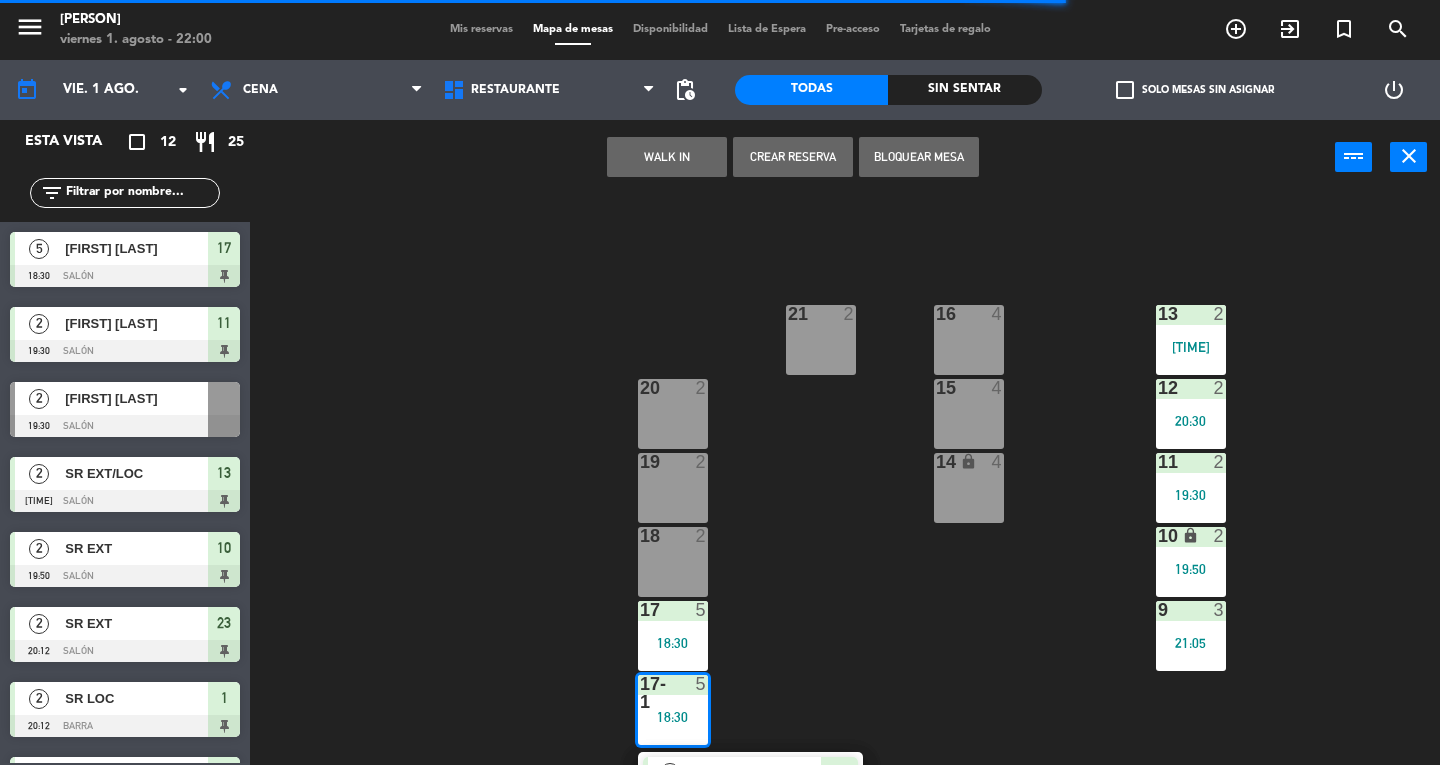 click on "13  2   19:44  16  4  21  2  12  2   20:30  15  4  20  2  11  2   19:30  14 lock  4  19  2  10 lock  2   19:50  18  2  9  3   21:05  17  5   18:30  17-1  5   18:30   5   [FIRST] [LAST]   SENTADA  18:30 1  2   20:12  2  2   20:12  3  1   21:31  4  1   20:33  5  1   21:31  6  1  7  1  8  1  B9 lock  1  B10 lock  1  B11 lock  1  B12 lock  1  B13 lock  1  B14 lock  1  B15 lock  1  B16 lock  1  A  2  23  2   20:12  31  6  B  2  C  2  C1 lock  20  C2 lock  23  C3 lock  23  22  2  32  4  D  2" 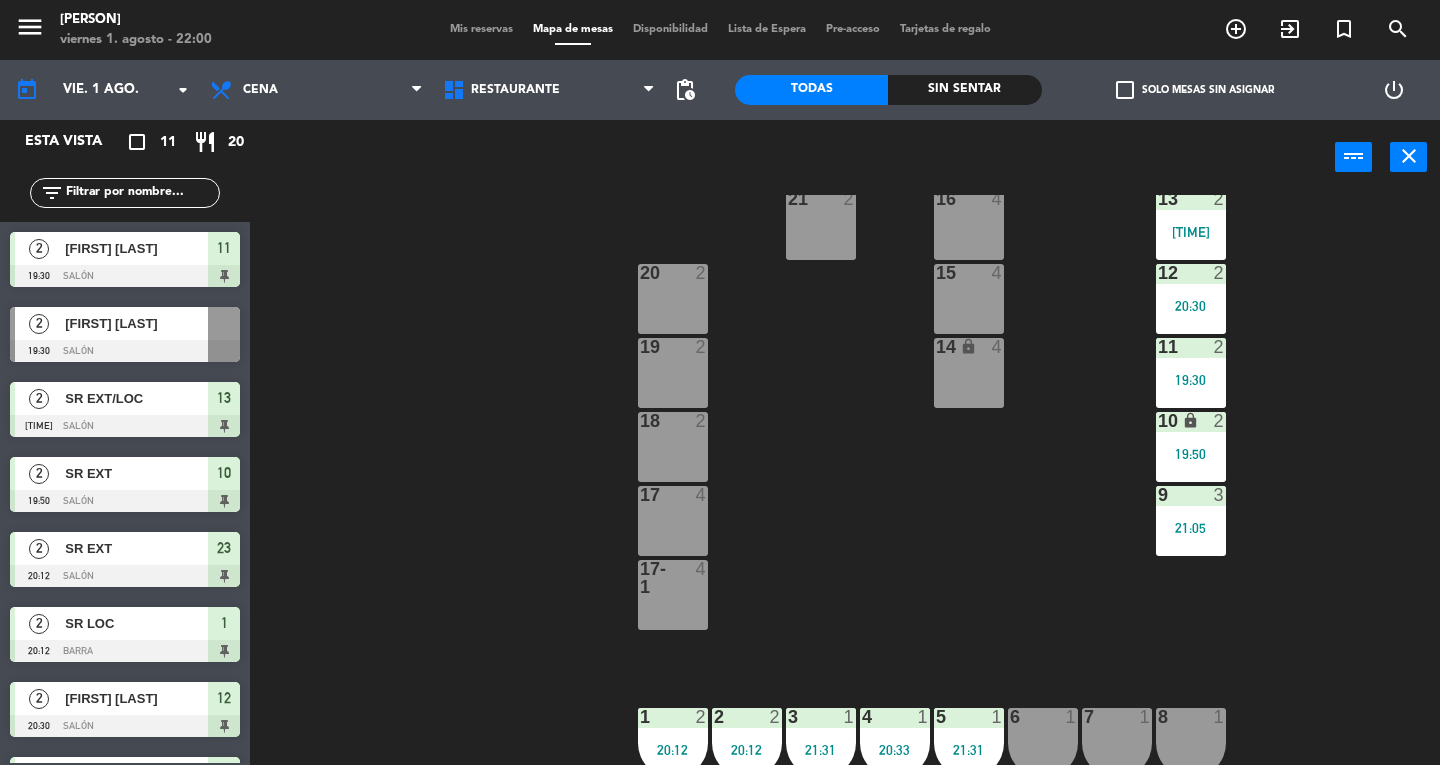 scroll, scrollTop: 114, scrollLeft: 0, axis: vertical 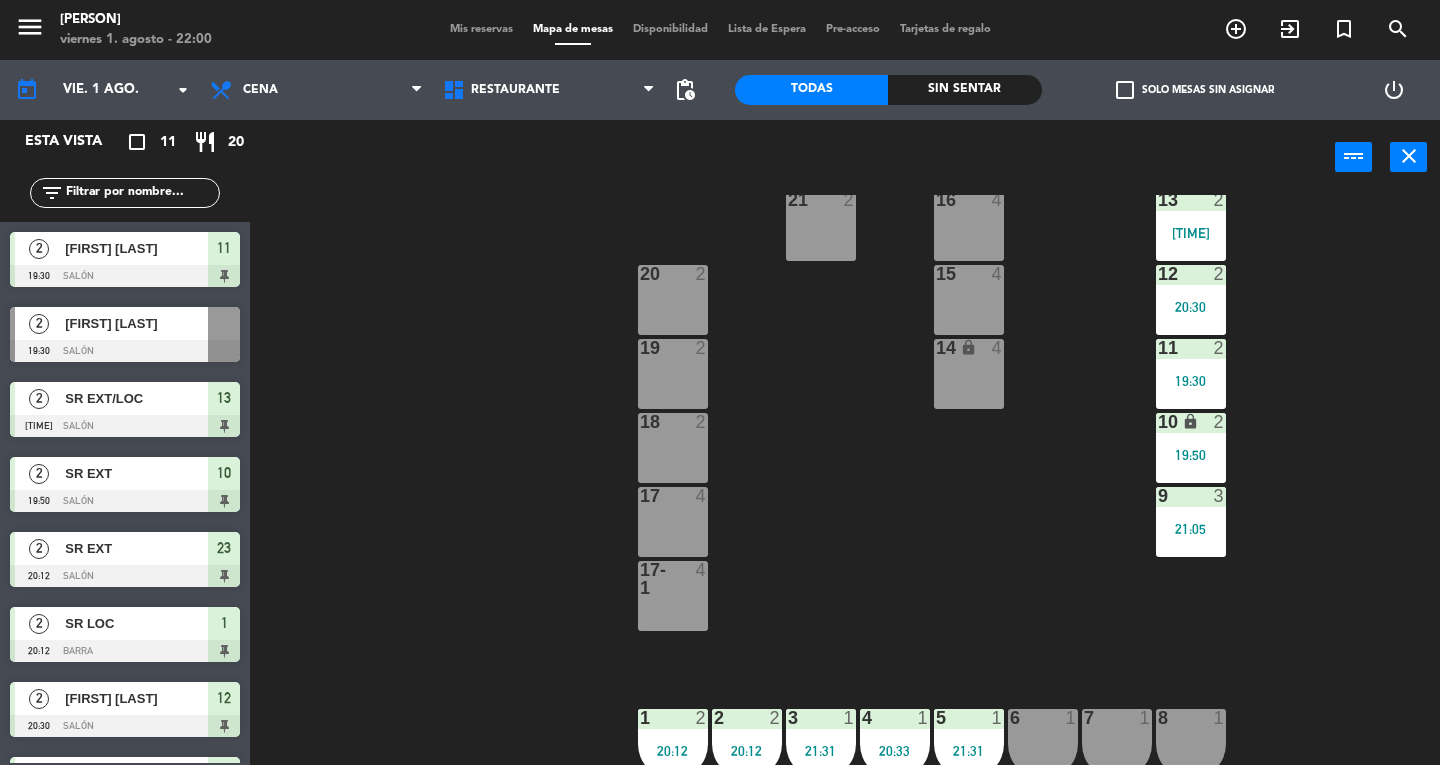 click on "13  2   19:44  16  4  21  2  12  2   20:30  15  4  20  2  11  2   19:30  14 lock  4  19  2  10 lock  2   19:50  18  2  9  3   21:05  17  4  17-1  4  1  2   20:12  2  2   20:12  3  1   21:31  4  1   20:33  5  1   21:31  6  1  7  1  8  1  B9 lock  1  B10 lock  1  B11 lock  1  B12 lock  1  B13 lock  1  B14 lock  1  B15 lock  1  B16 lock  1  A  2  23  2   20:12  31  6  B  2  C  2  C1 lock  20  C2 lock  23  C3 lock  23  22  2  32  4  D  2" 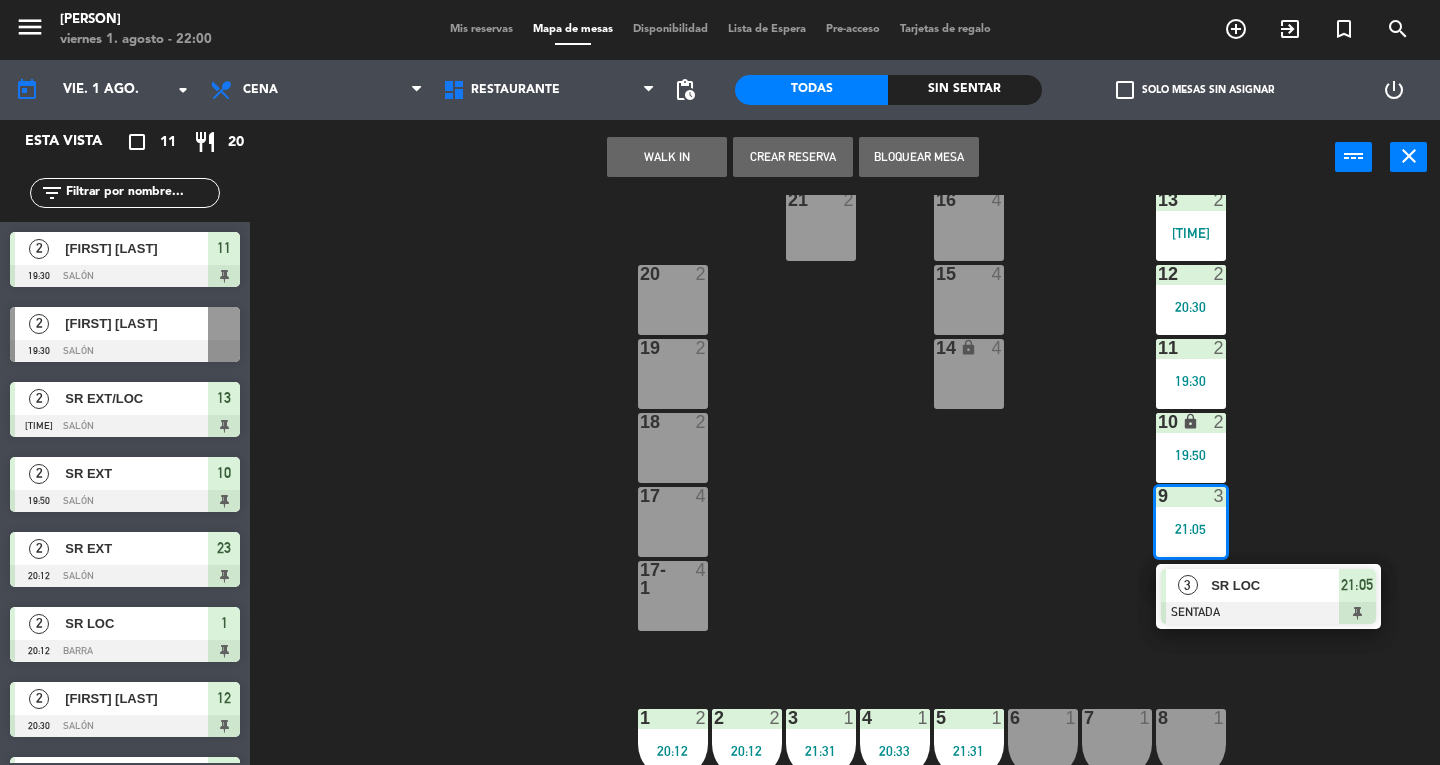 click on "SR LOC" at bounding box center (1275, 585) 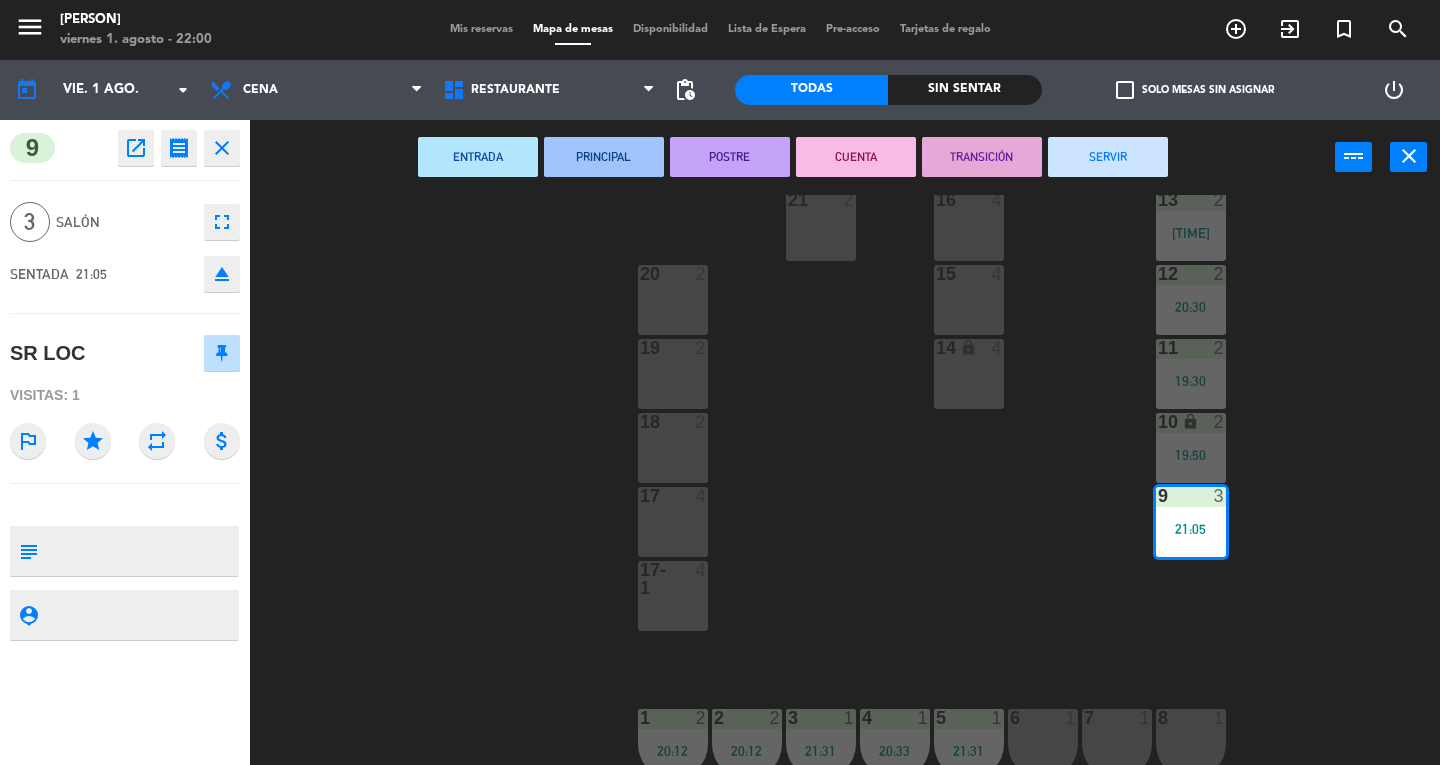 click on "SERVIR" at bounding box center (1108, 157) 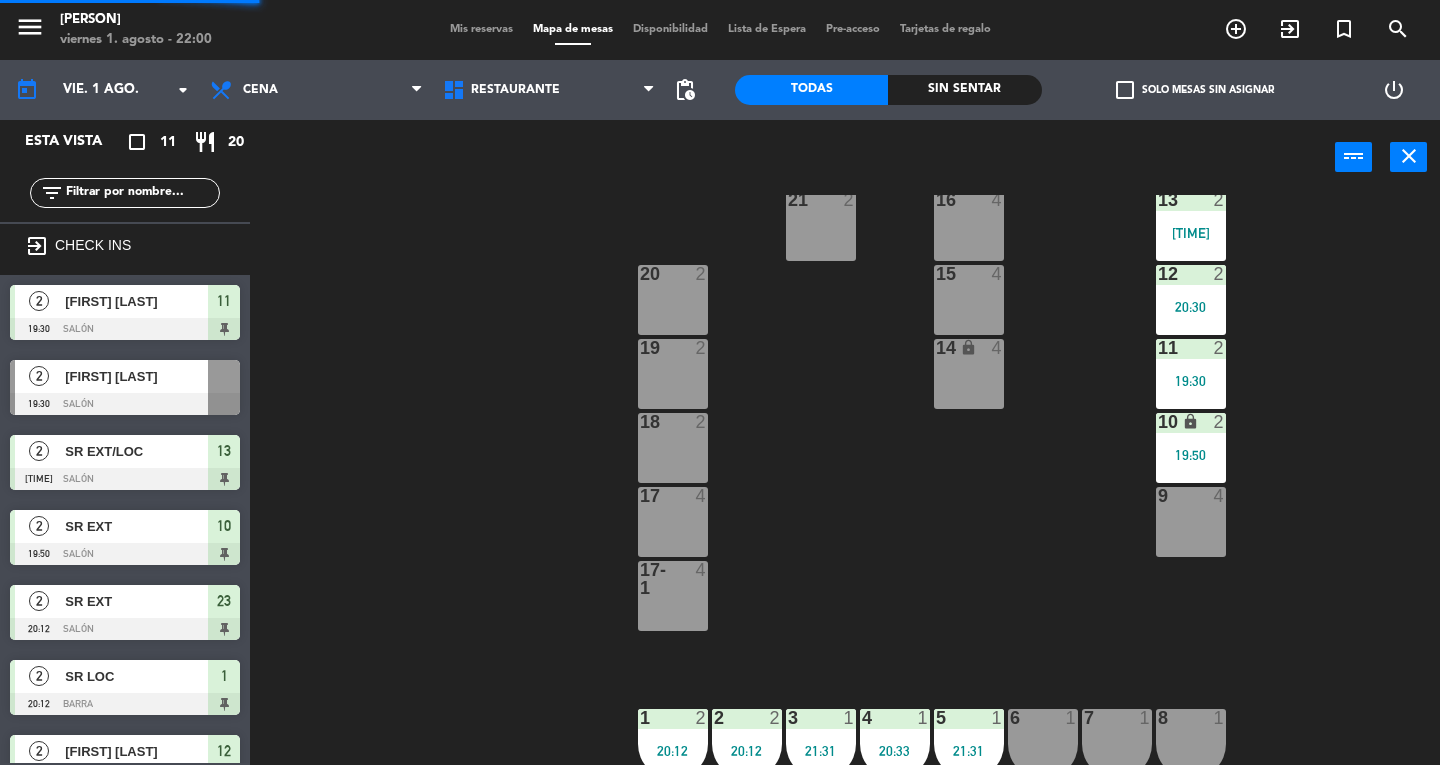 scroll, scrollTop: 90, scrollLeft: 0, axis: vertical 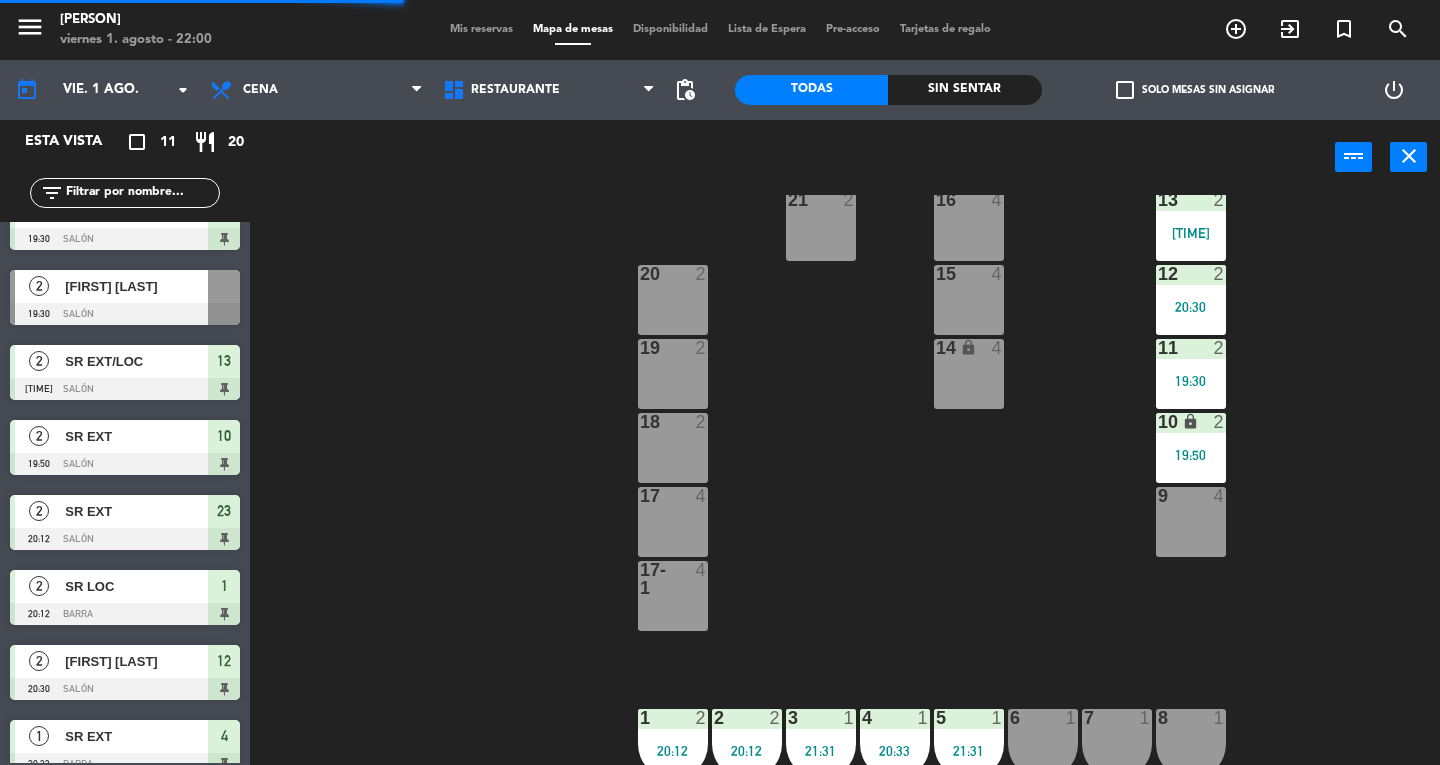 click on "13 2 19:44 16 4 21 2 12 2 20:30 15 4 20 2 11 2 19:30 14 lock 4 19 2 10 lock 2 19:50 18 2 9 4 17 4 17-1 4 1 2 20:12 2 2 20:12 3 1 21:31 4 1 20:33 5 1 21:31 6 1 7 1 8 1 B9 lock 1 B10 lock 1 B11 lock 1 B12 lock 1 B13 lock 1 B14 lock 1 B15 lock 1 B16 lock 1 A 2 23 2 20:12 31 6 B 2 C 2 C1 lock 20 C2 lock 23 C3 lock 23 22 2 32 4 D 2" 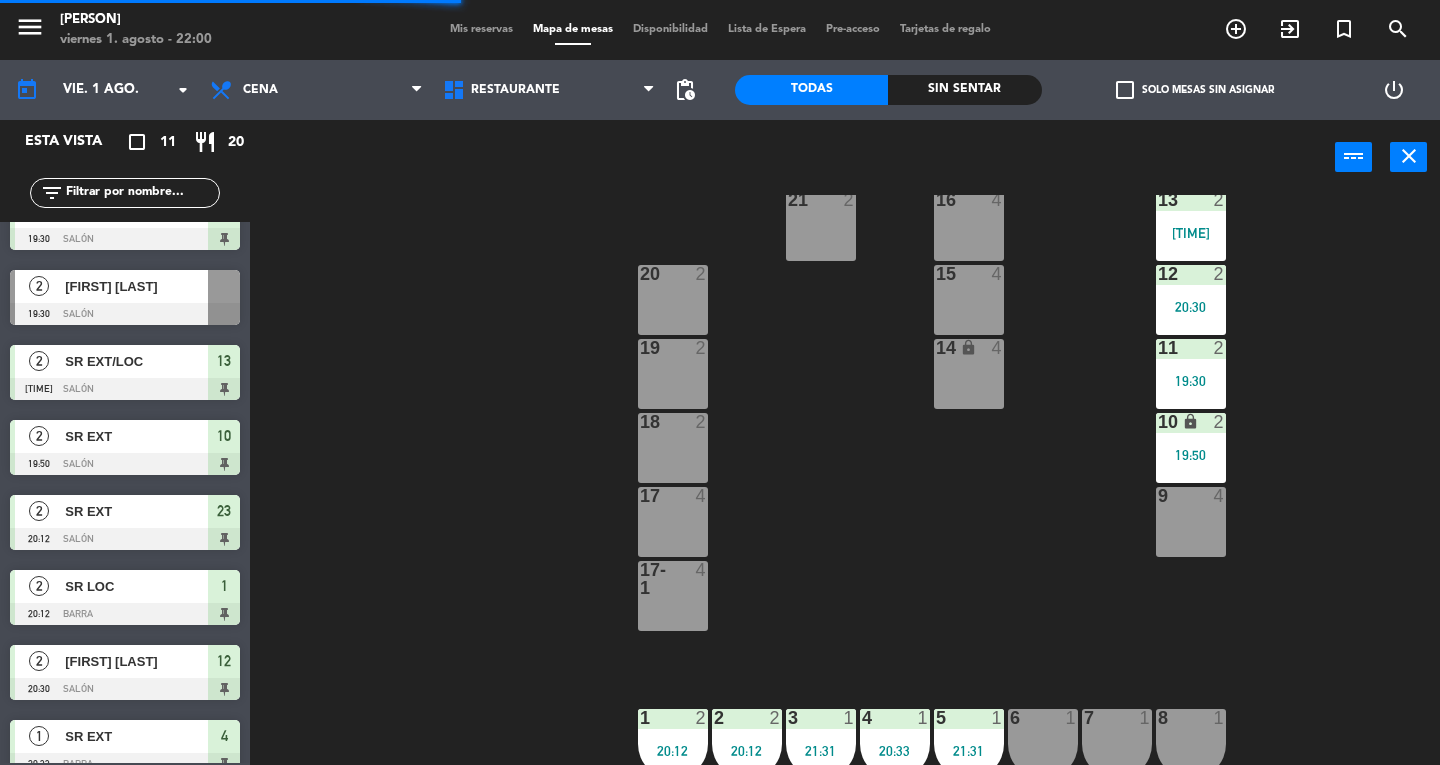 click on "19:50" at bounding box center [1191, 455] 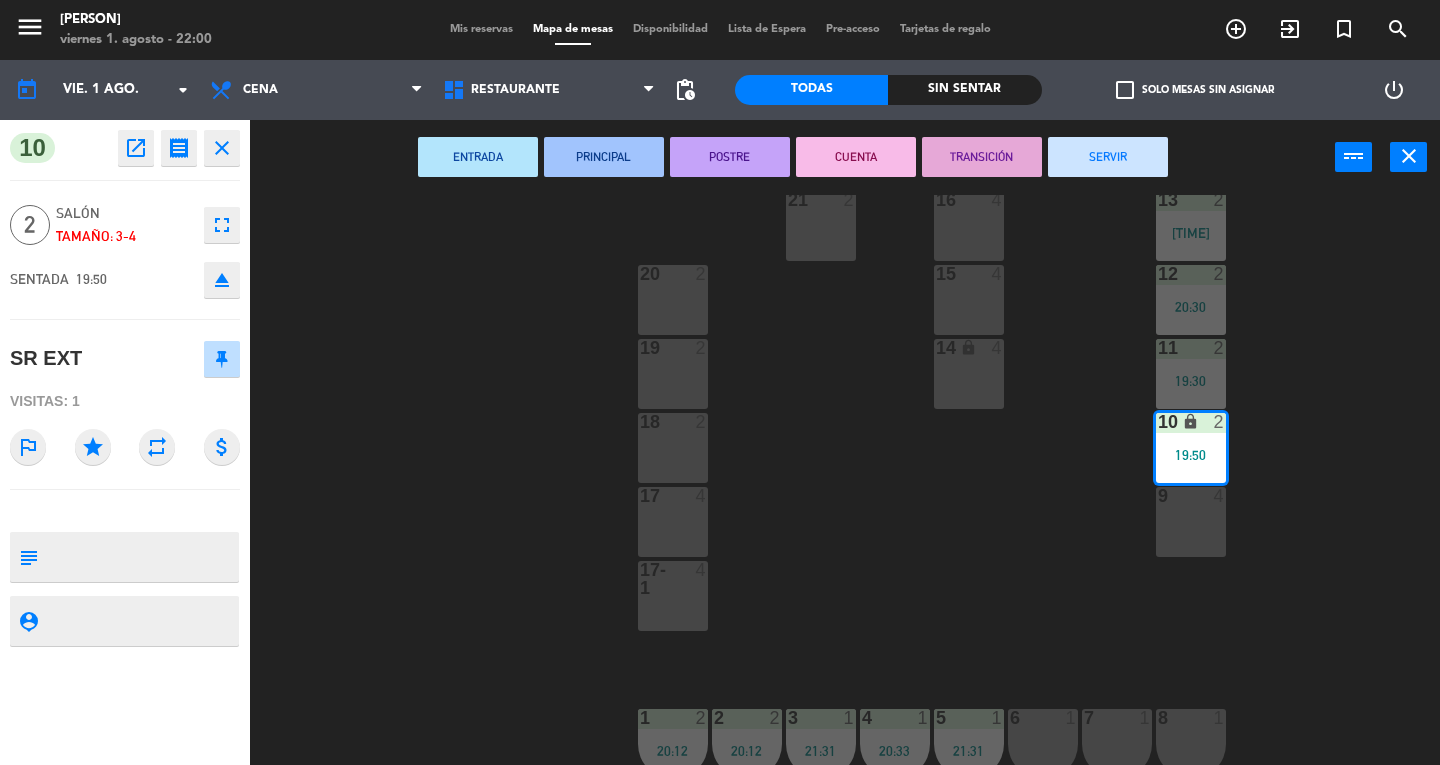 click on "SERVIR" at bounding box center (1108, 157) 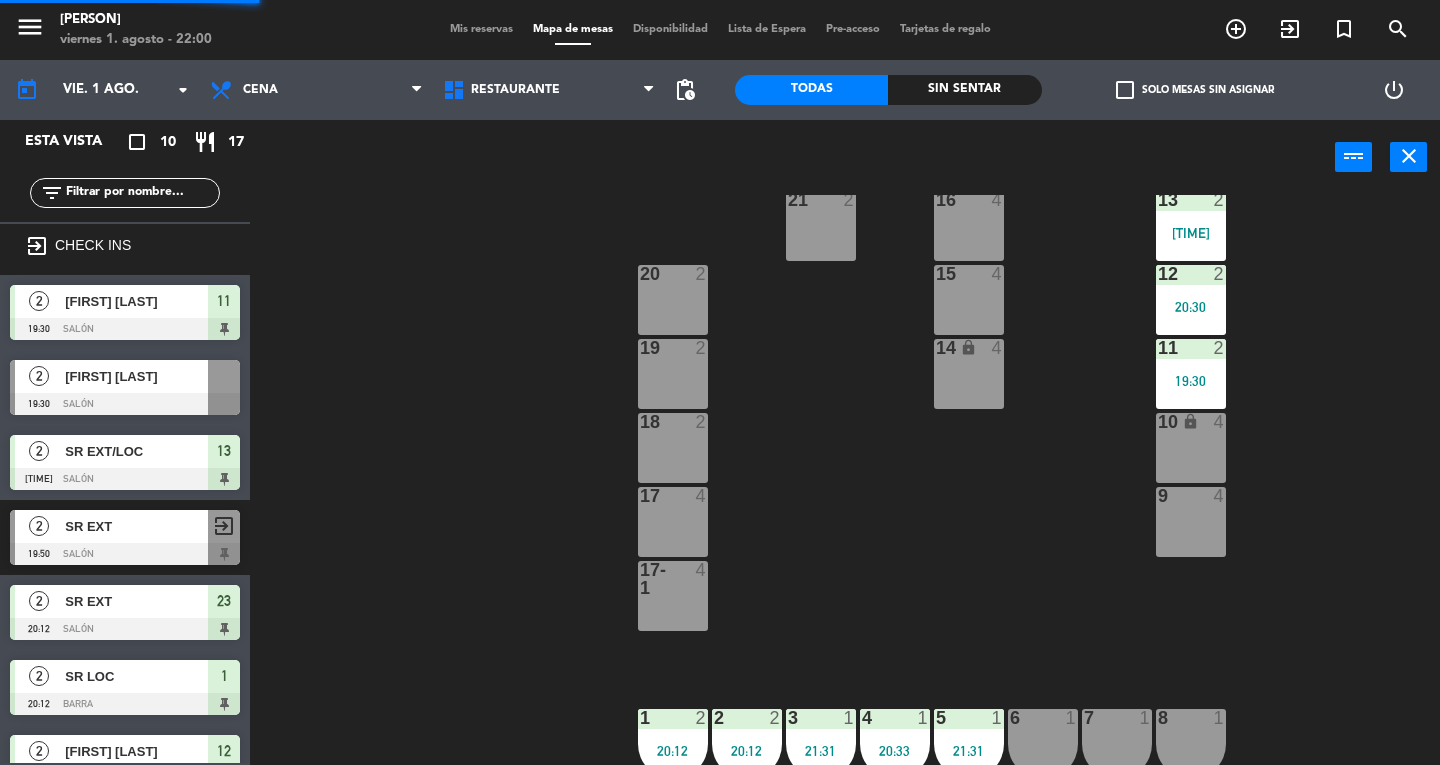 scroll, scrollTop: 0, scrollLeft: 0, axis: both 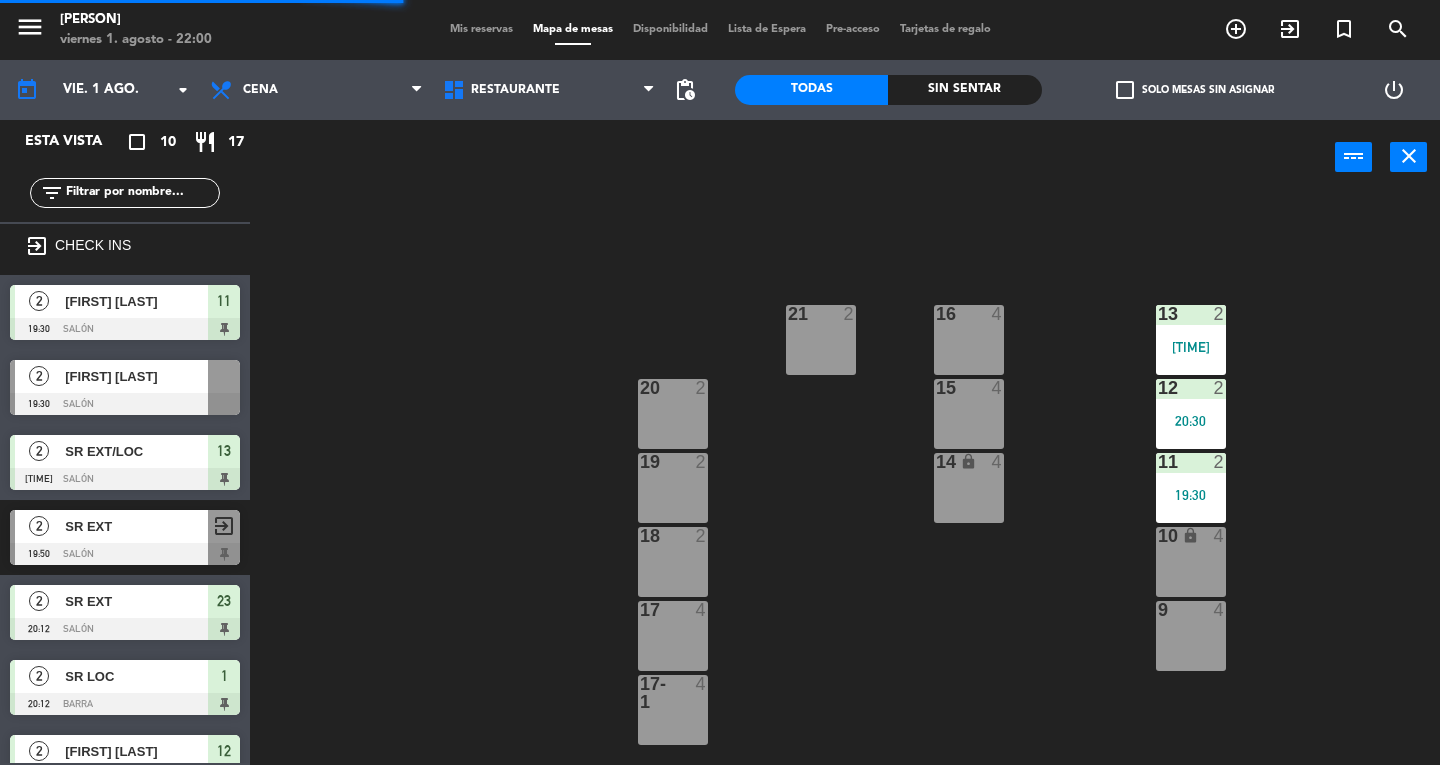 click on "19:30" at bounding box center [1191, 495] 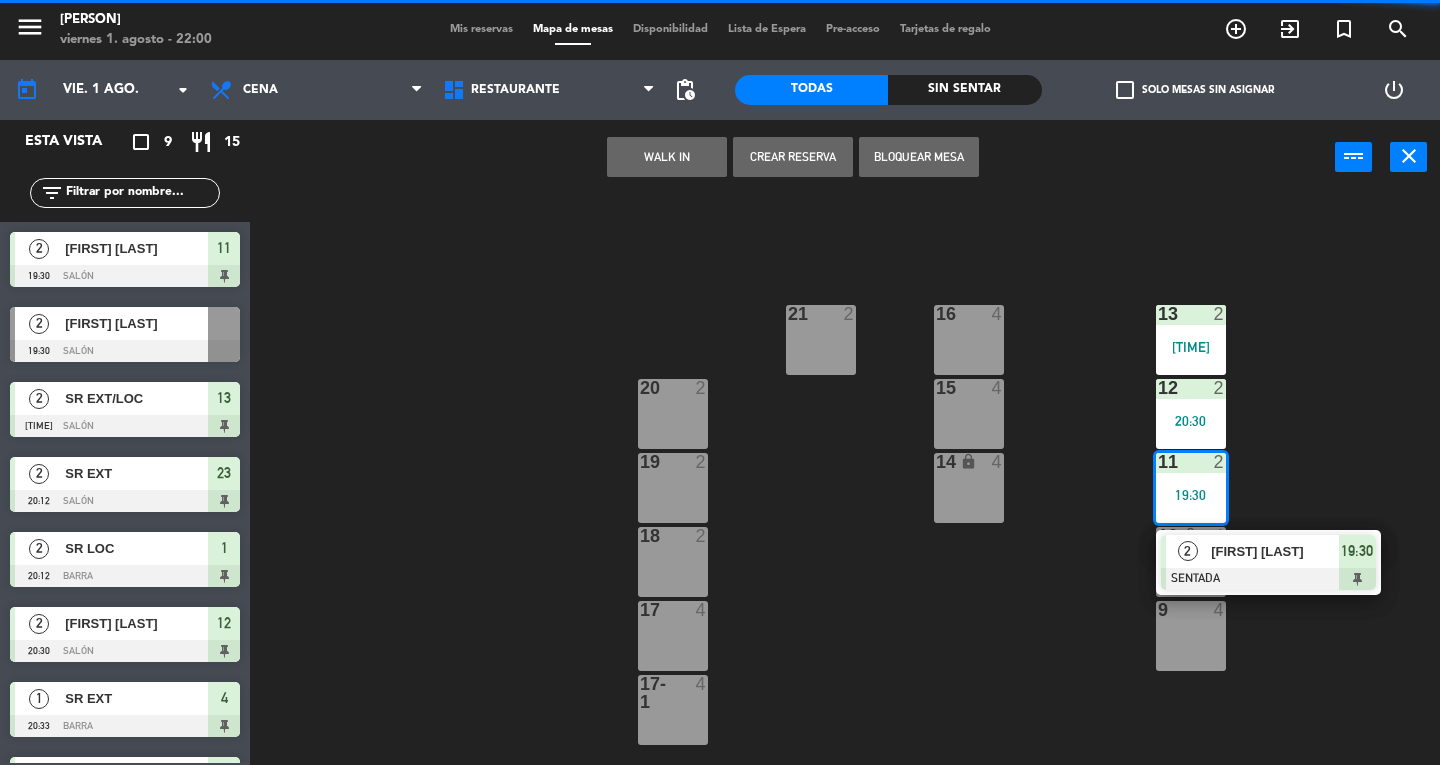 click at bounding box center (1268, 579) 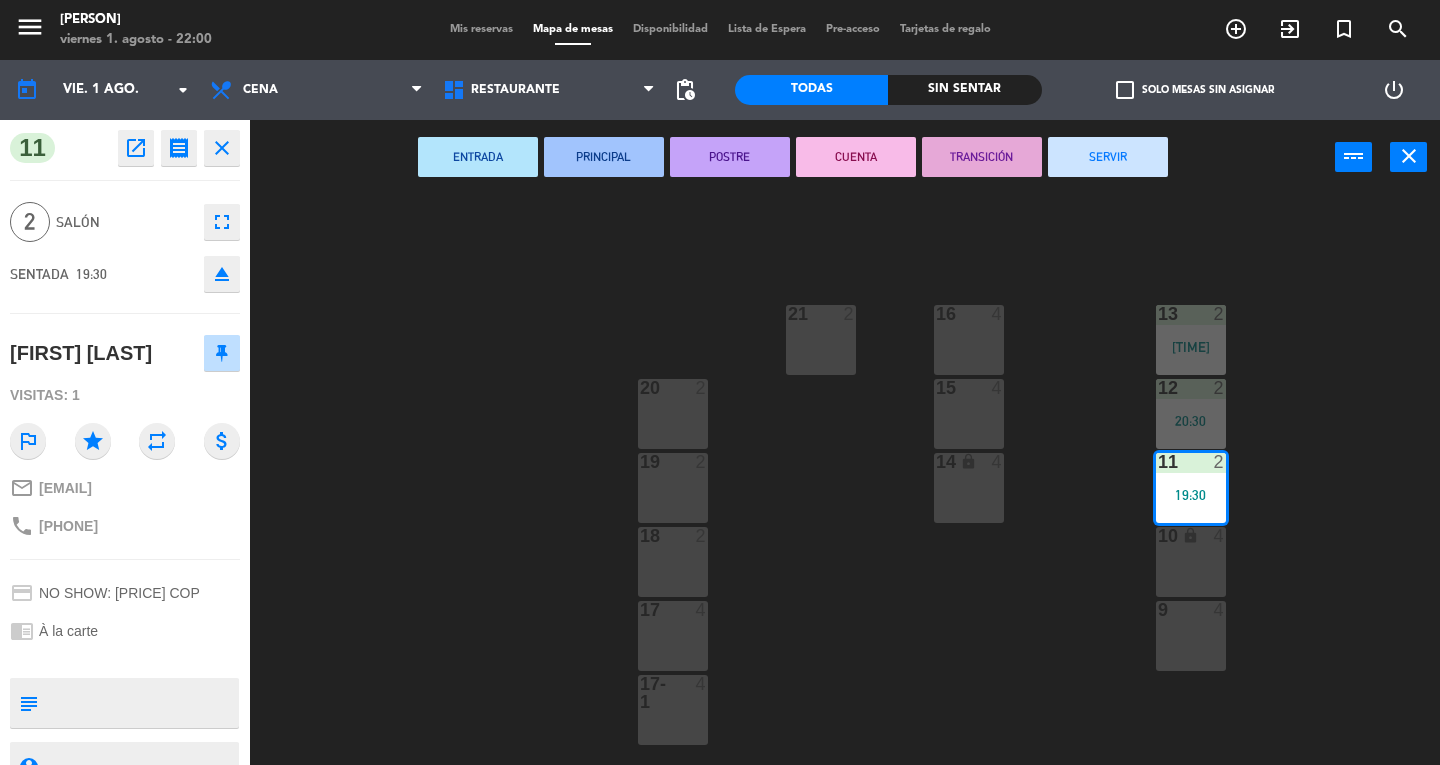 click on "SERVIR" at bounding box center [1108, 157] 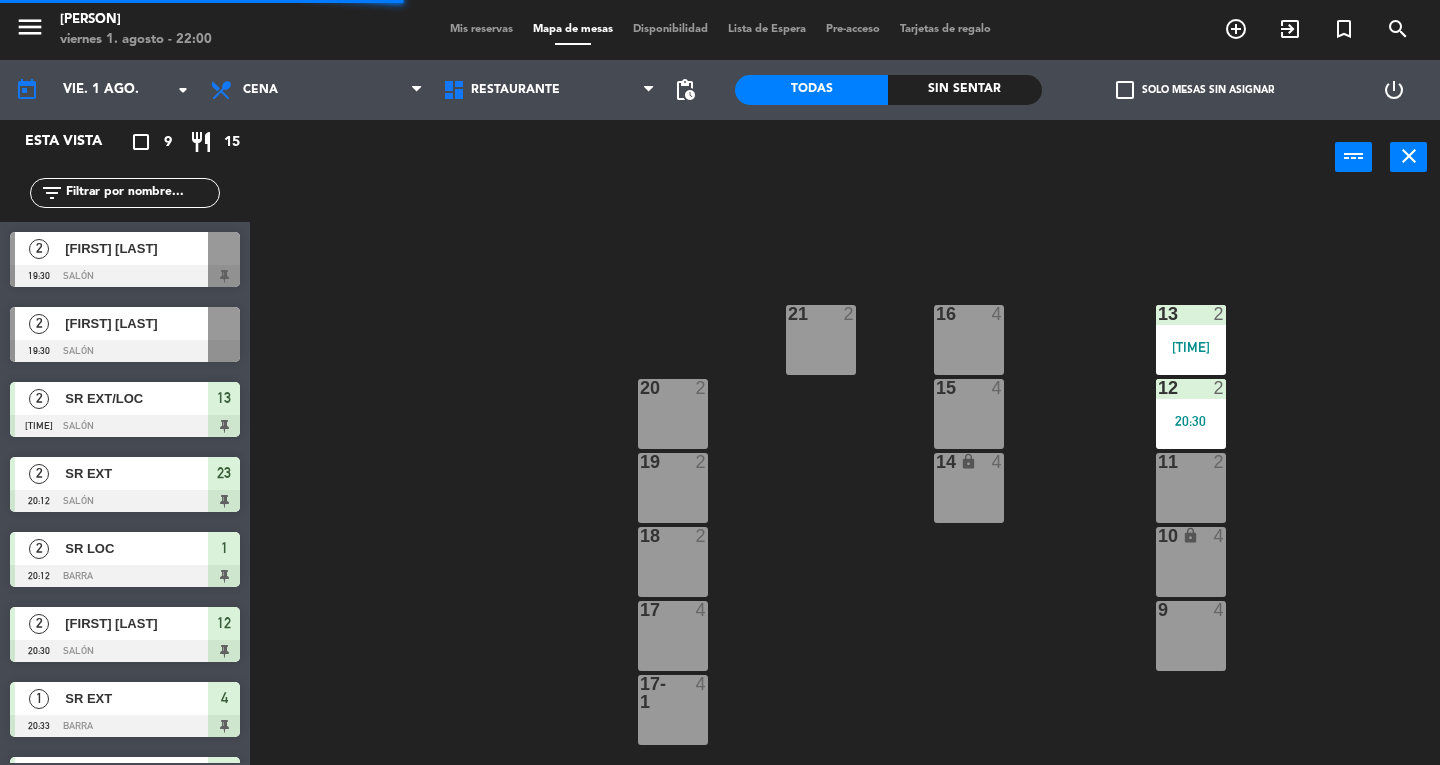 click on "20:30" at bounding box center (1191, 421) 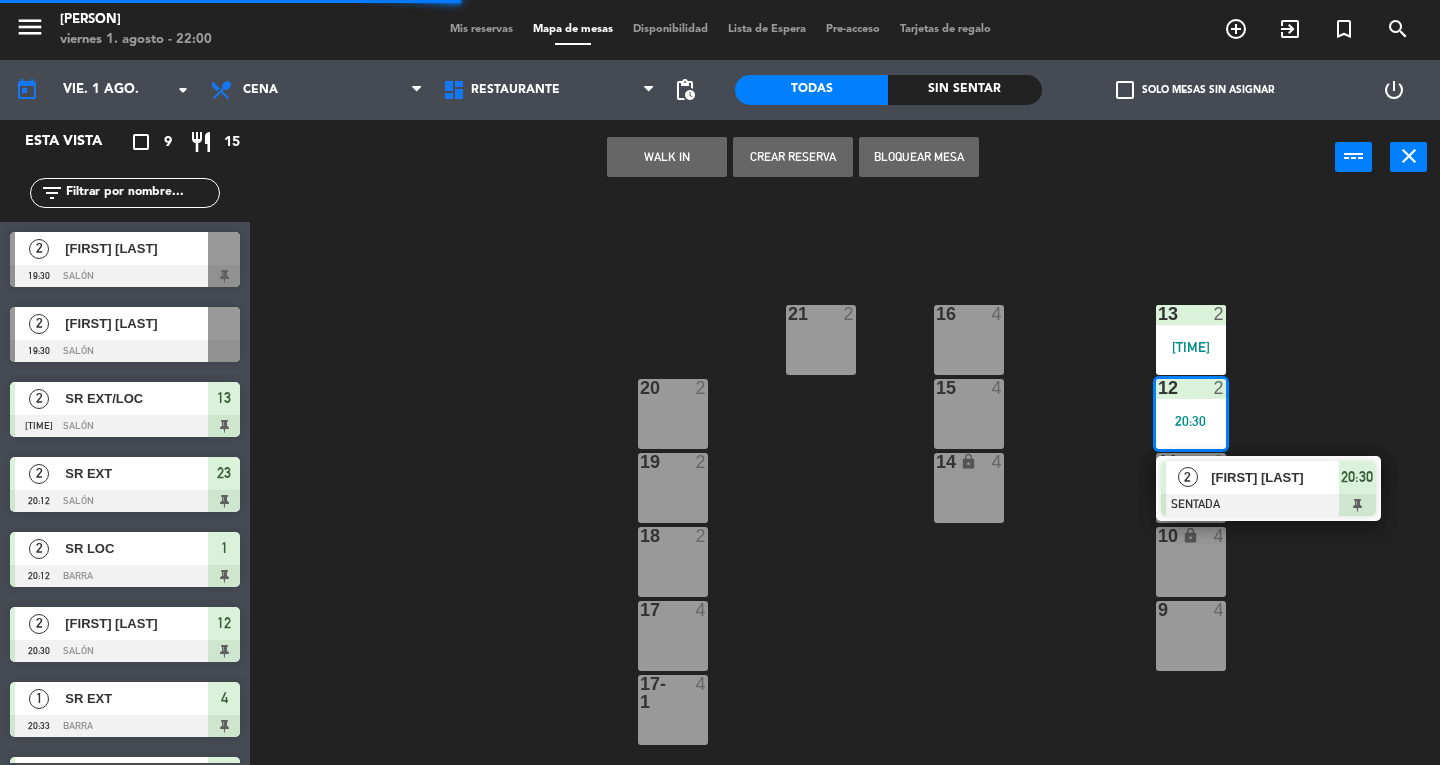 click on "[FIRST] [LAST]" at bounding box center [1275, 477] 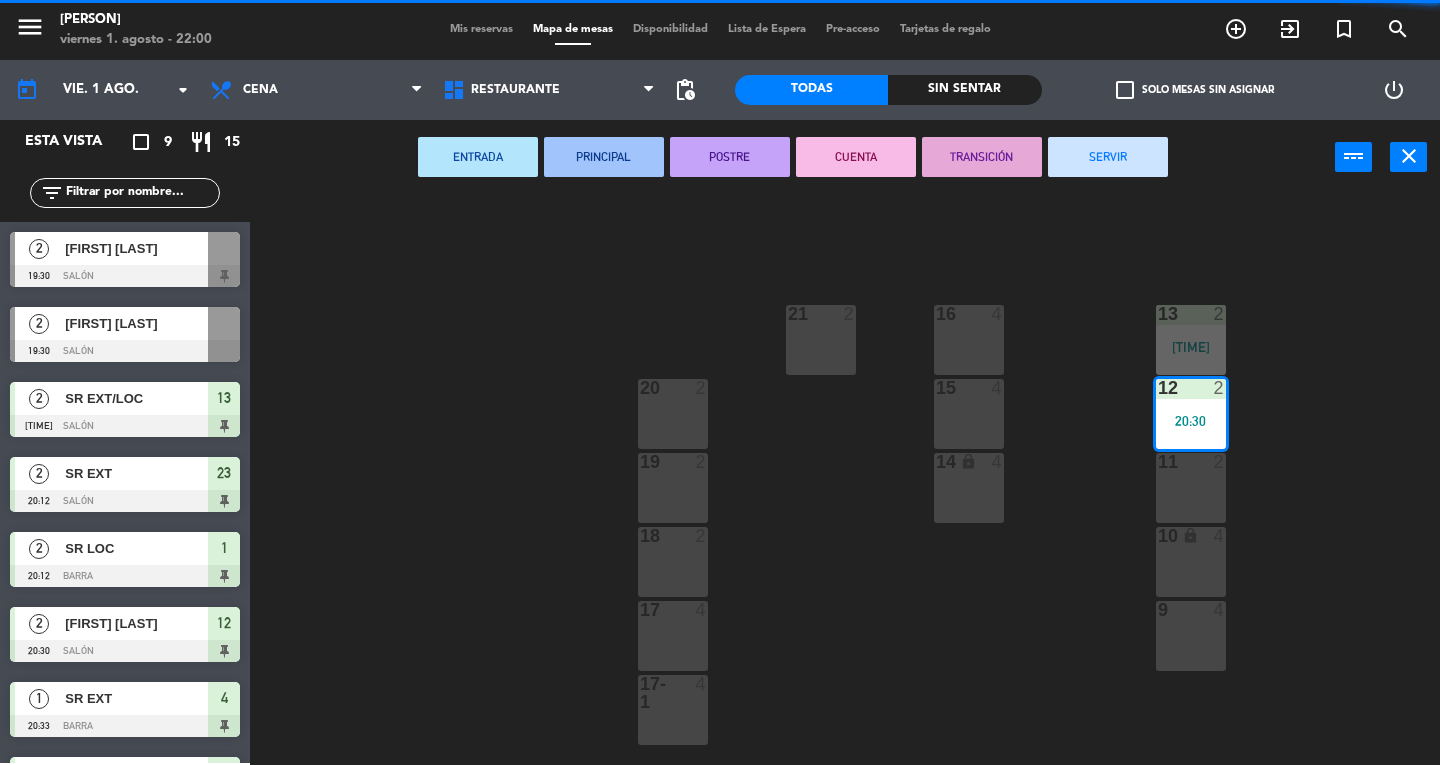 click on "SERVIR" at bounding box center [1108, 157] 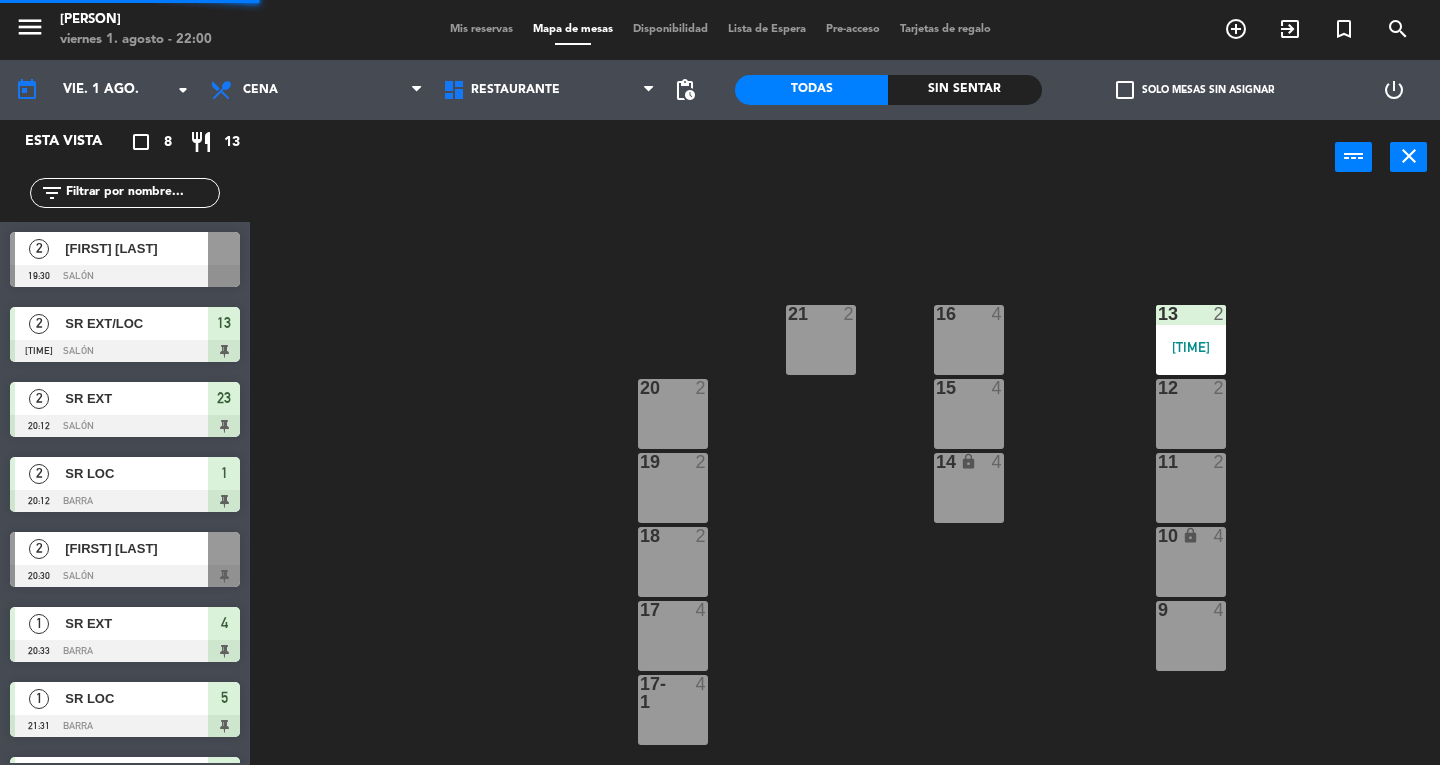 click on "[TIME]" at bounding box center (1191, 347) 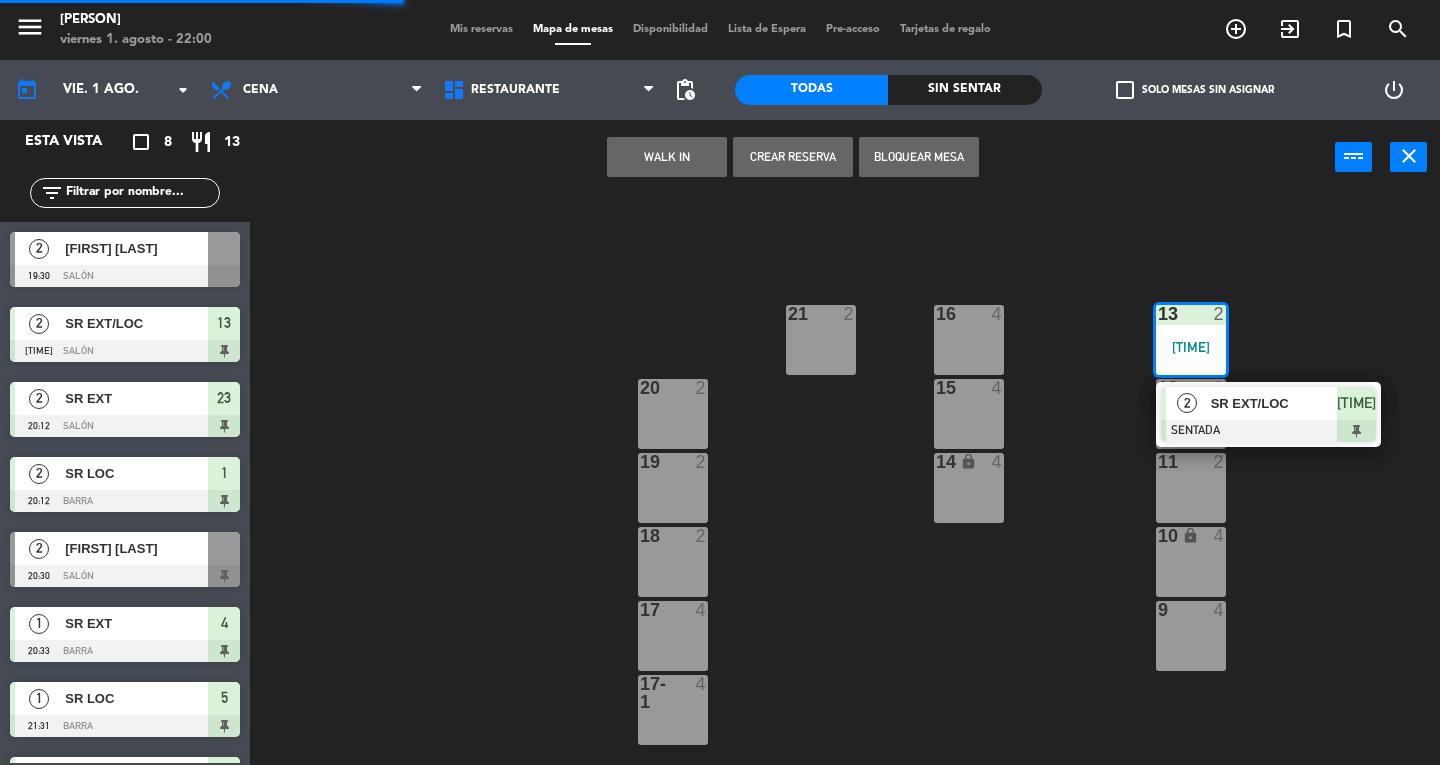 click at bounding box center (1268, 431) 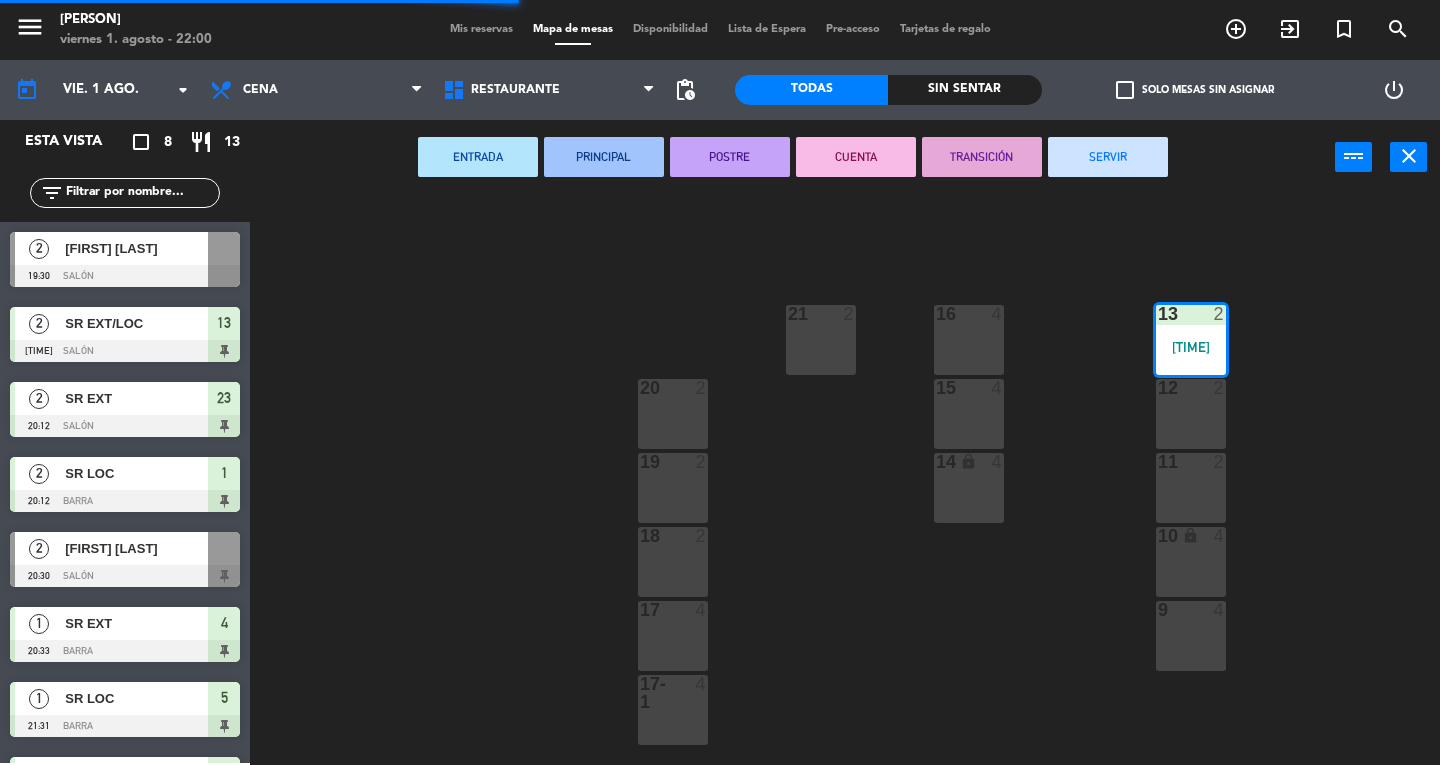 click on "SERVIR" at bounding box center (1108, 157) 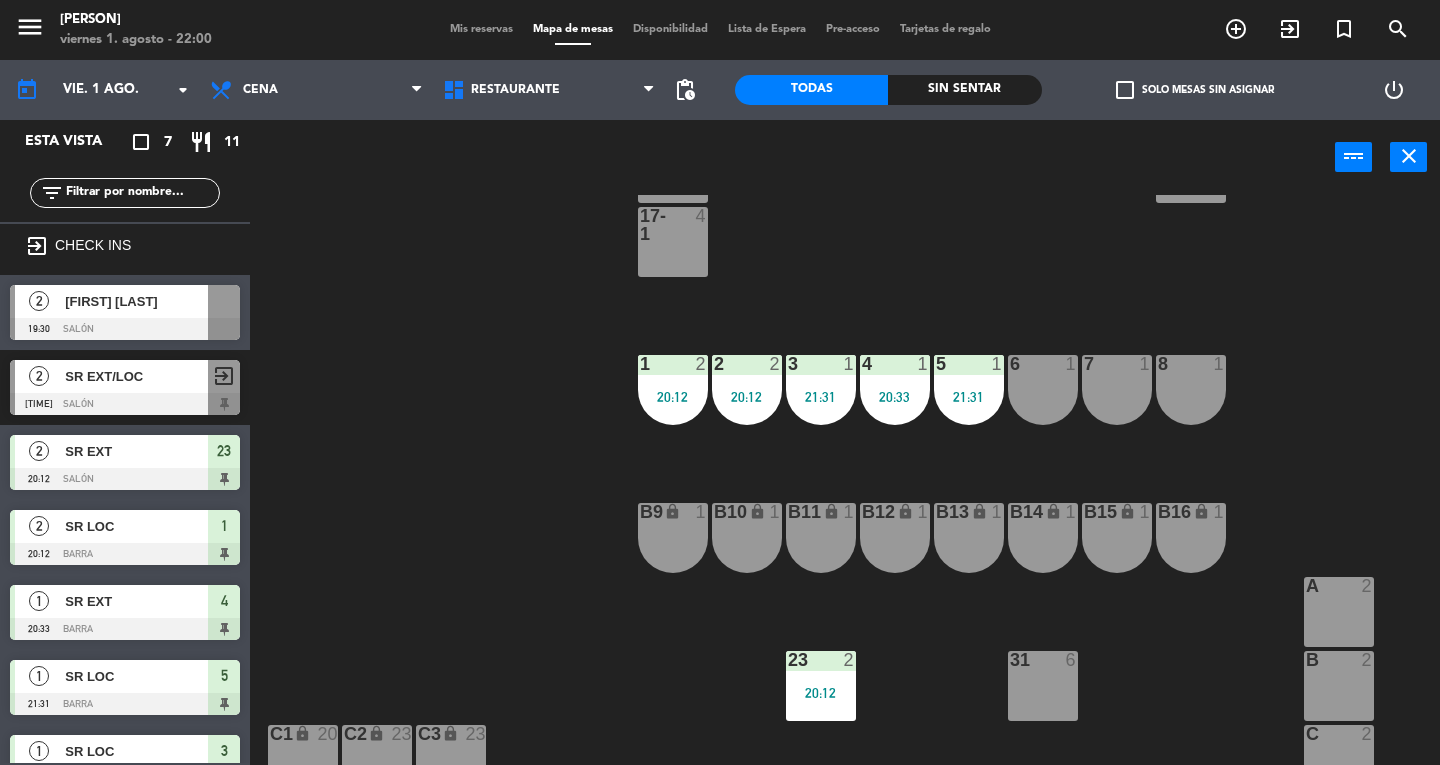scroll, scrollTop: 571, scrollLeft: 0, axis: vertical 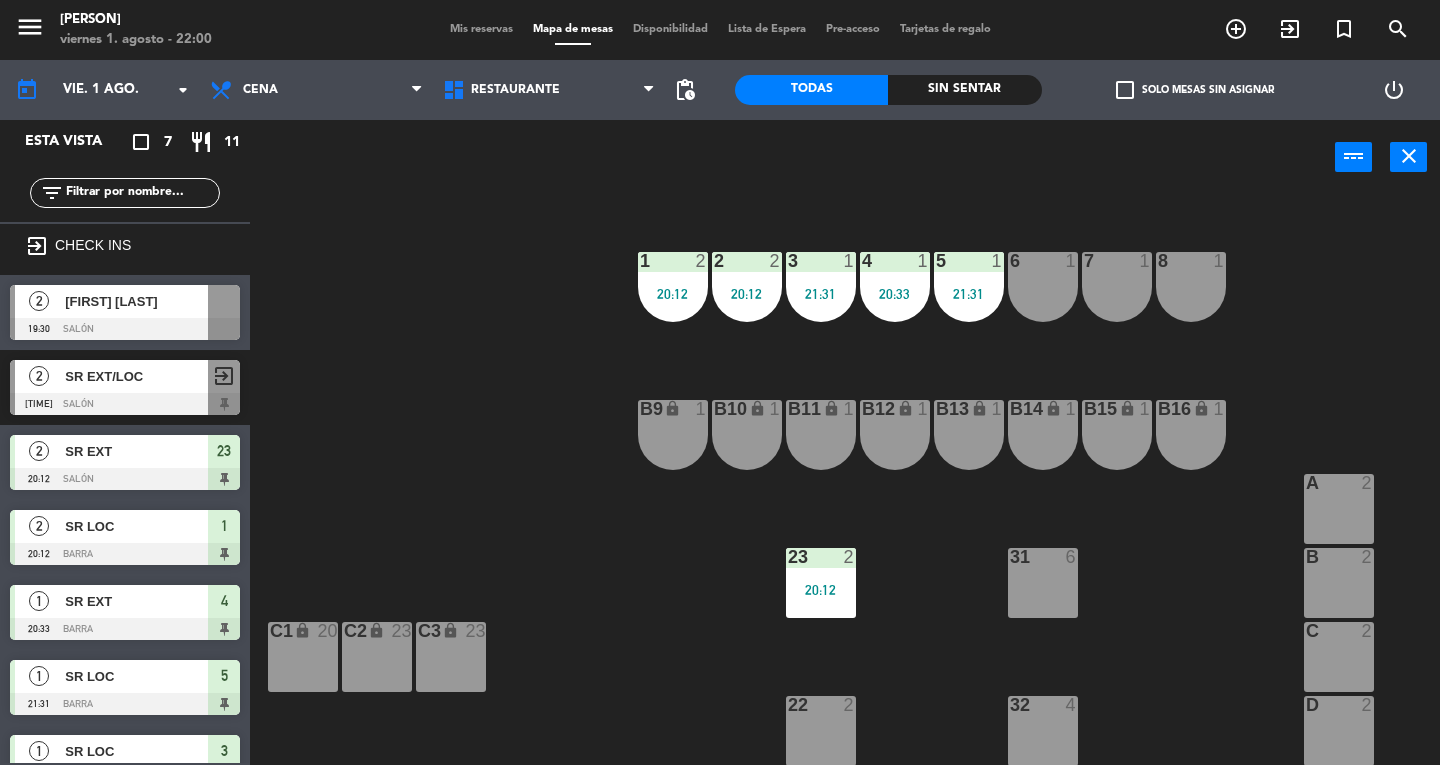 click on "21:31" at bounding box center [969, 294] 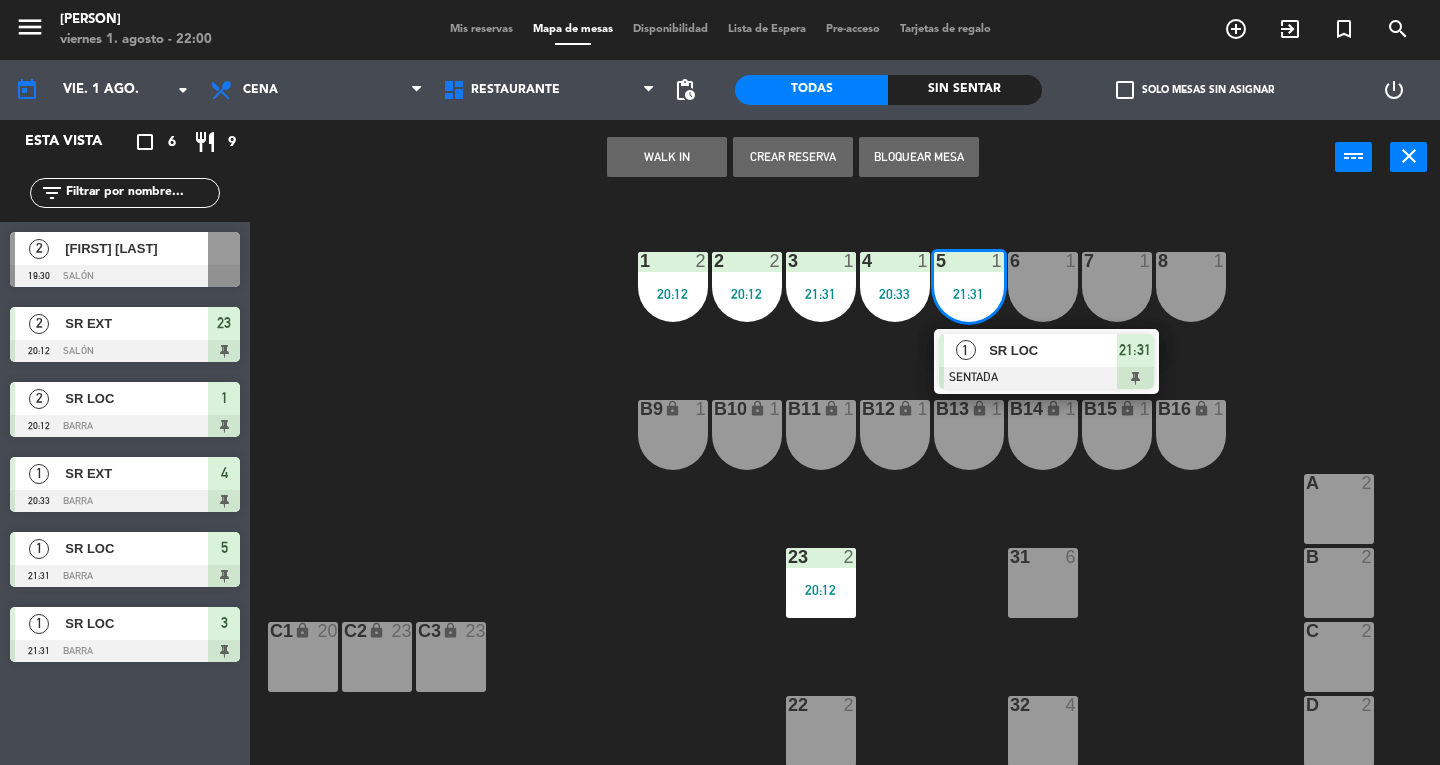 click at bounding box center (1046, 378) 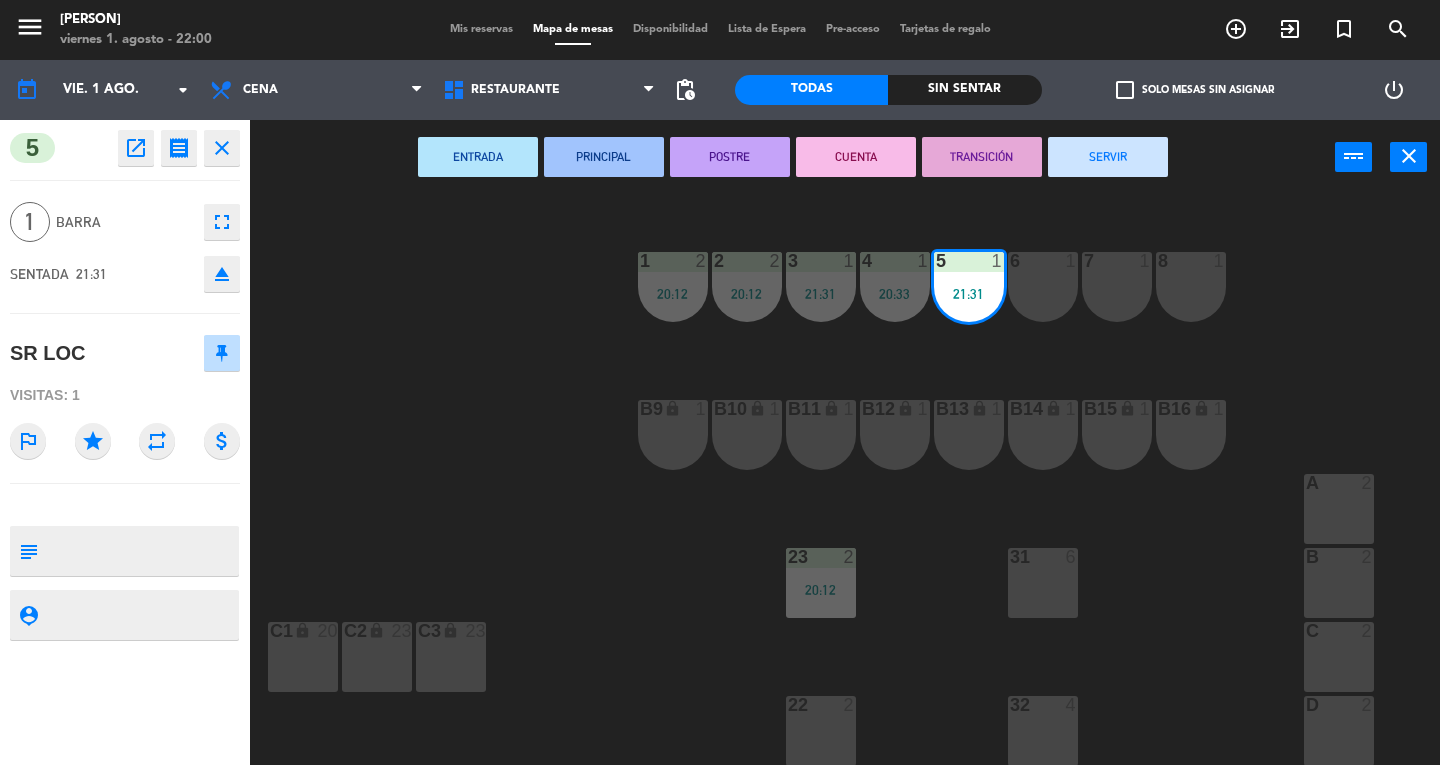 click on "SERVIR" at bounding box center (1108, 157) 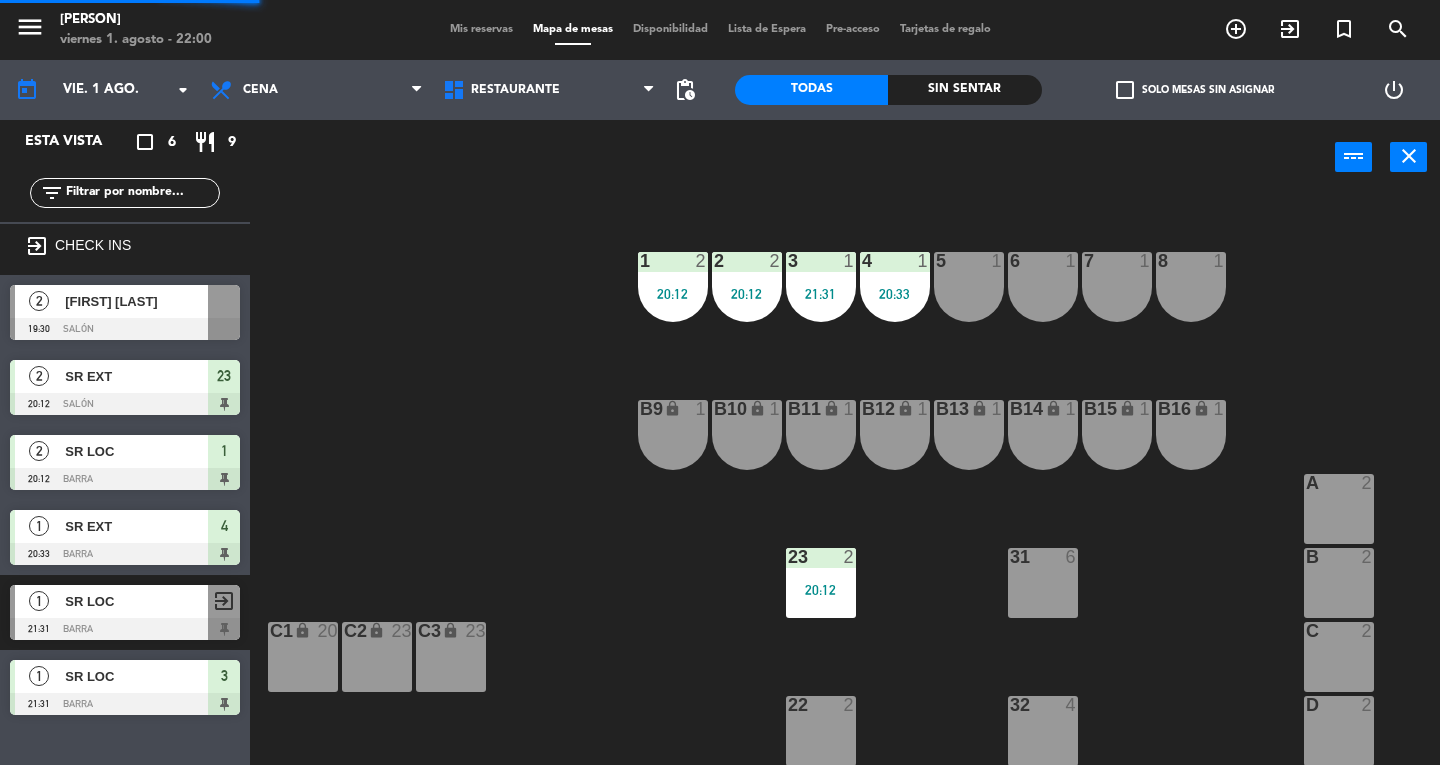 scroll, scrollTop: 0, scrollLeft: 0, axis: both 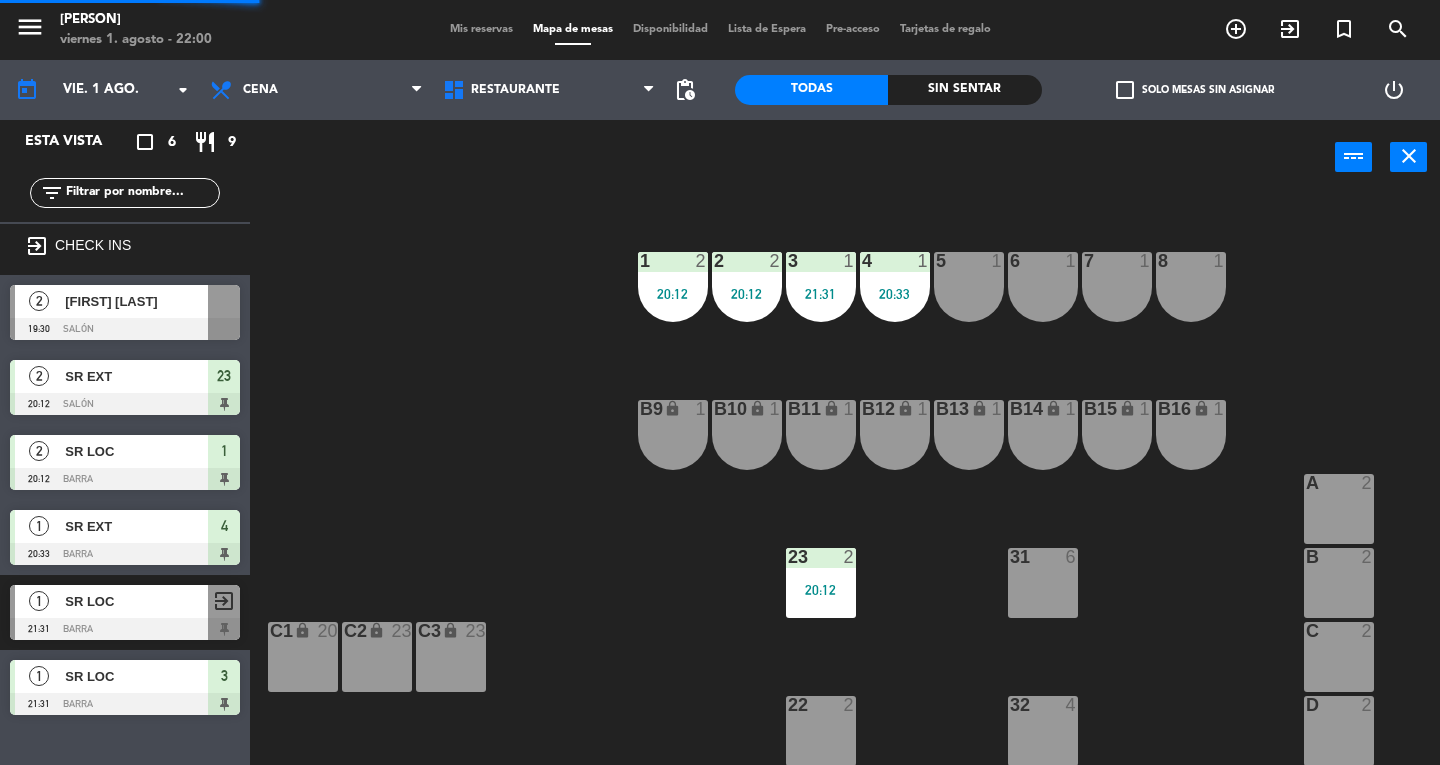 click on "3" at bounding box center (788, 261) 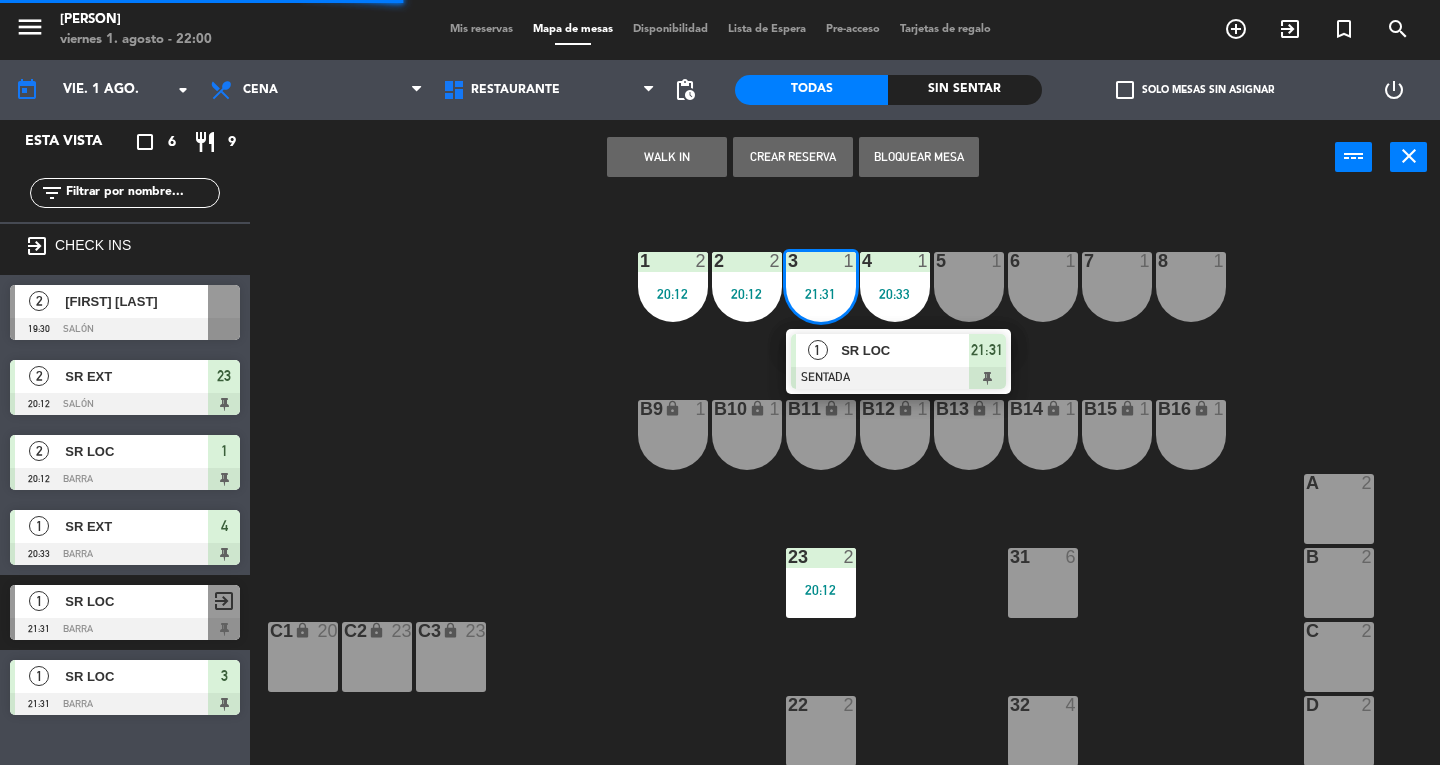 click on "SR LOC" at bounding box center [904, 350] 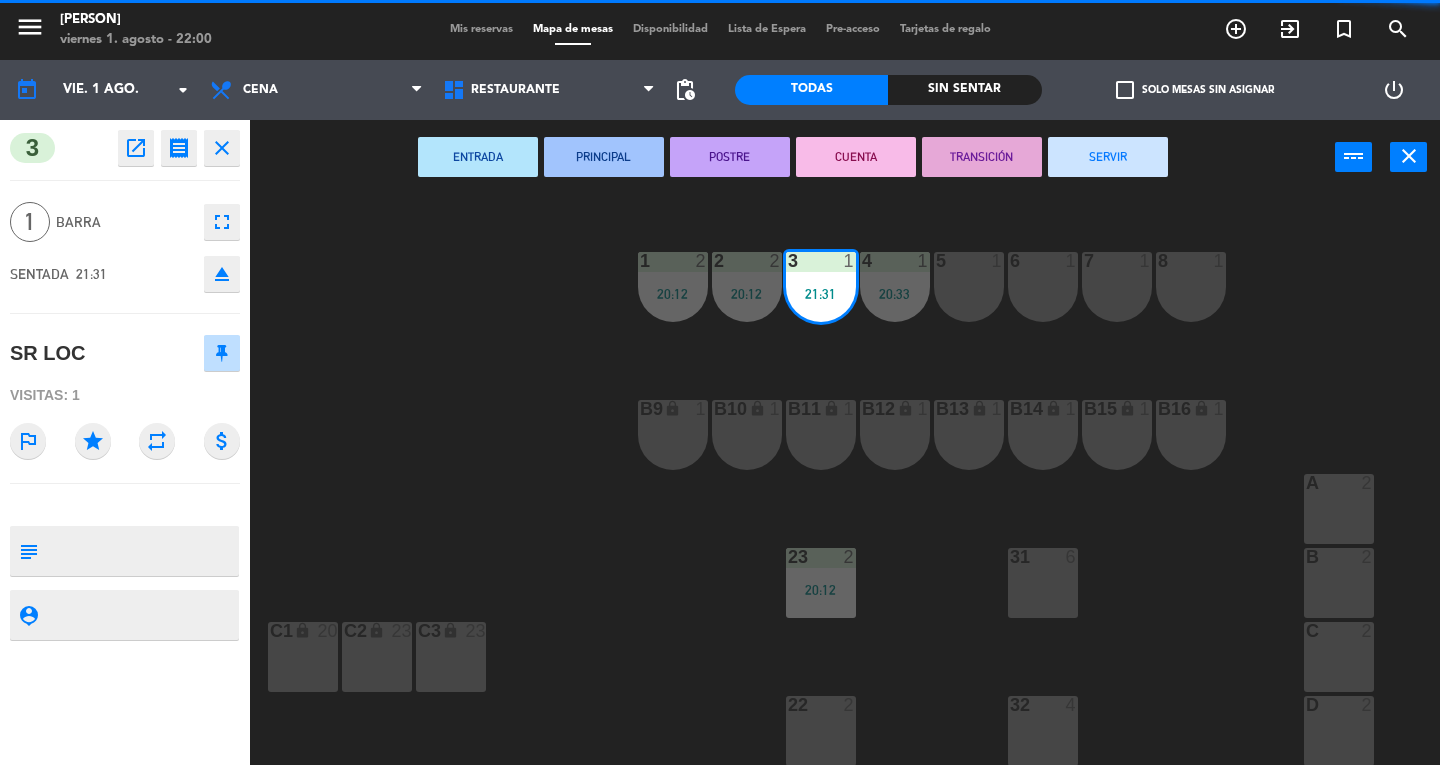 click on "SERVIR" at bounding box center (1108, 157) 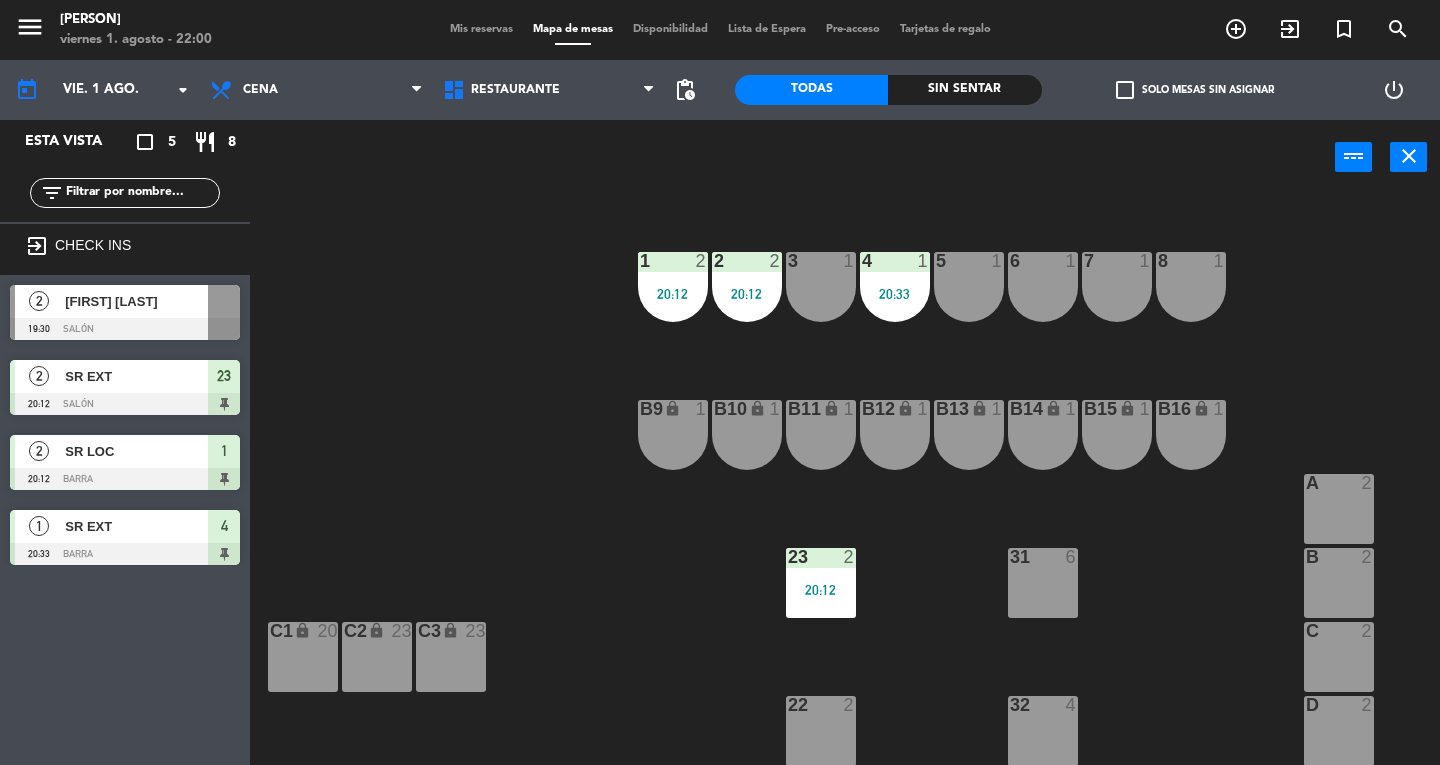 scroll, scrollTop: 0, scrollLeft: 0, axis: both 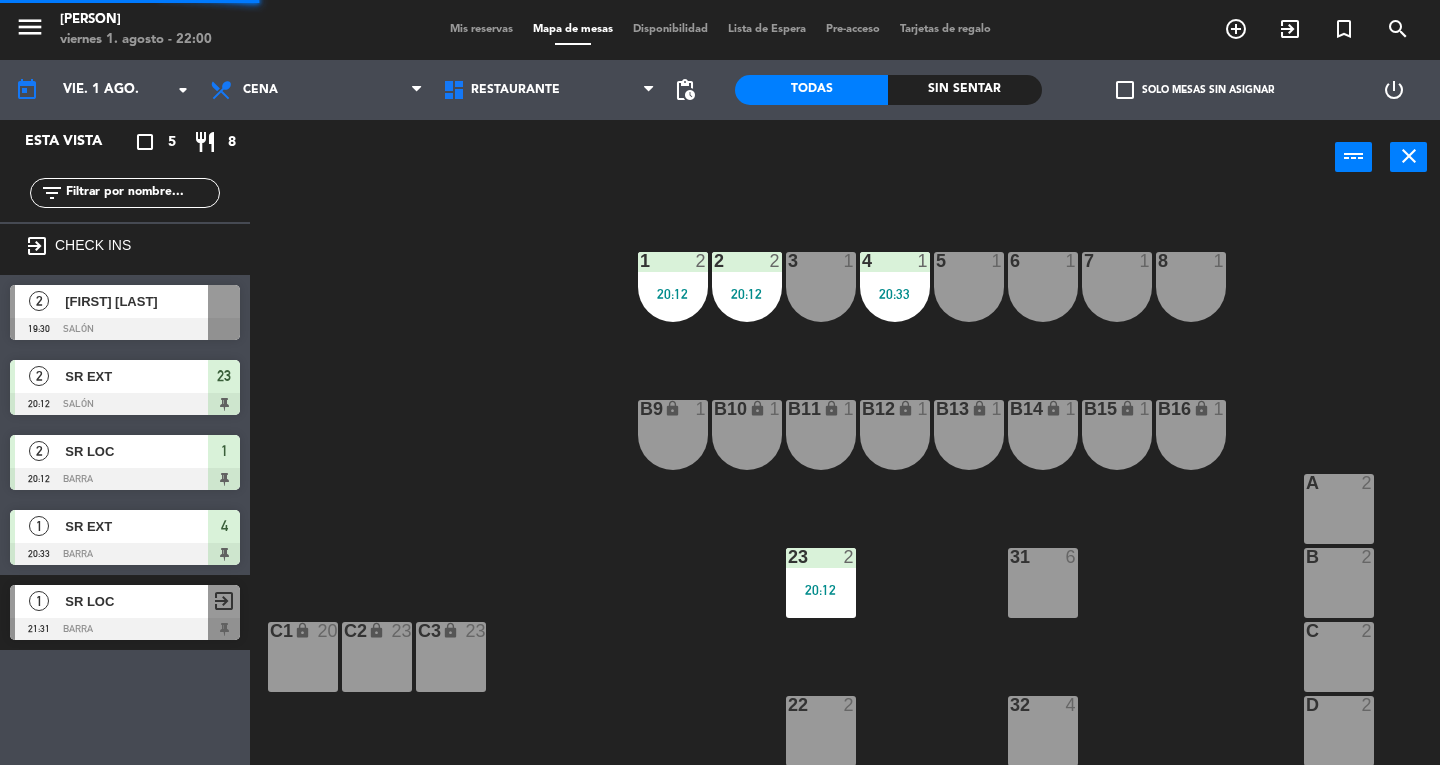 click on "2  2   20:12" at bounding box center [747, 287] 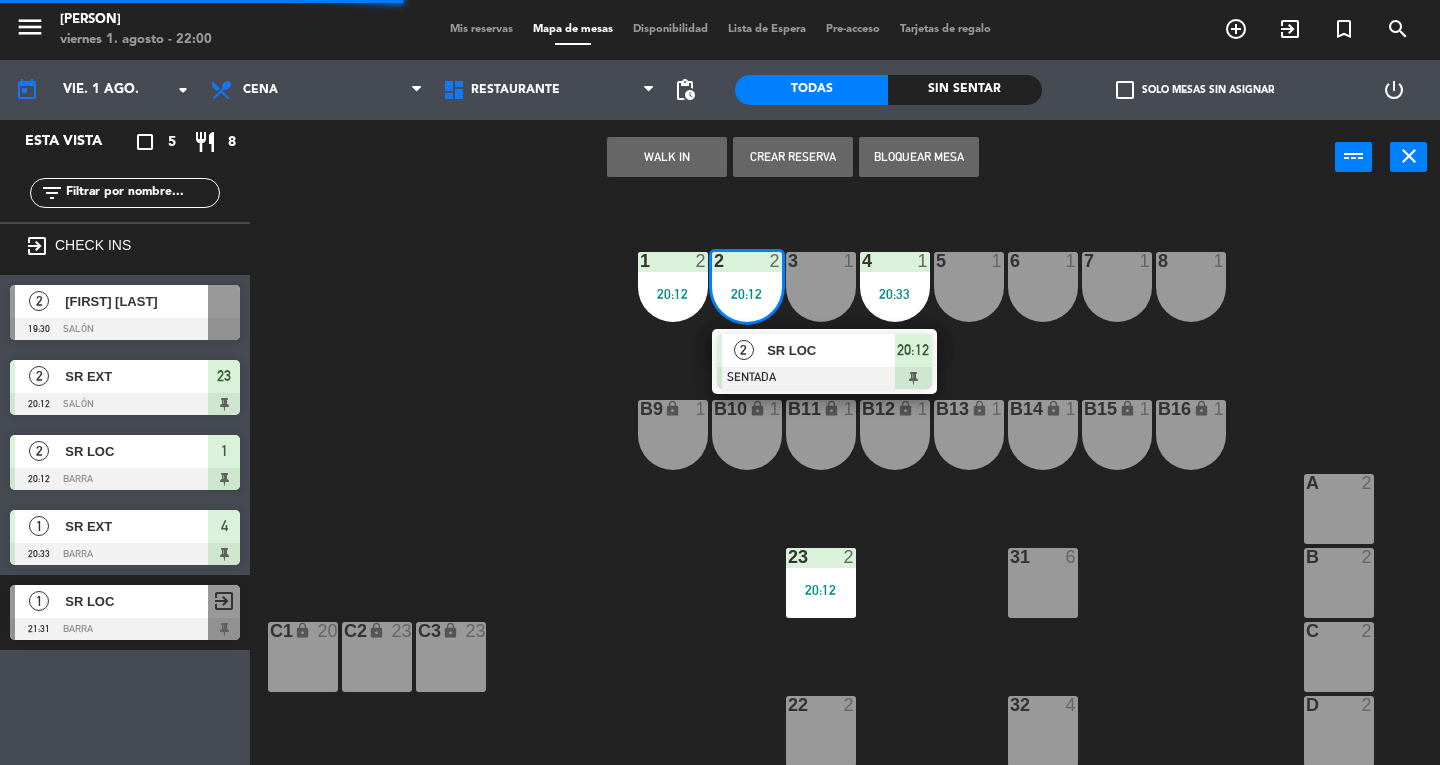 click at bounding box center (824, 378) 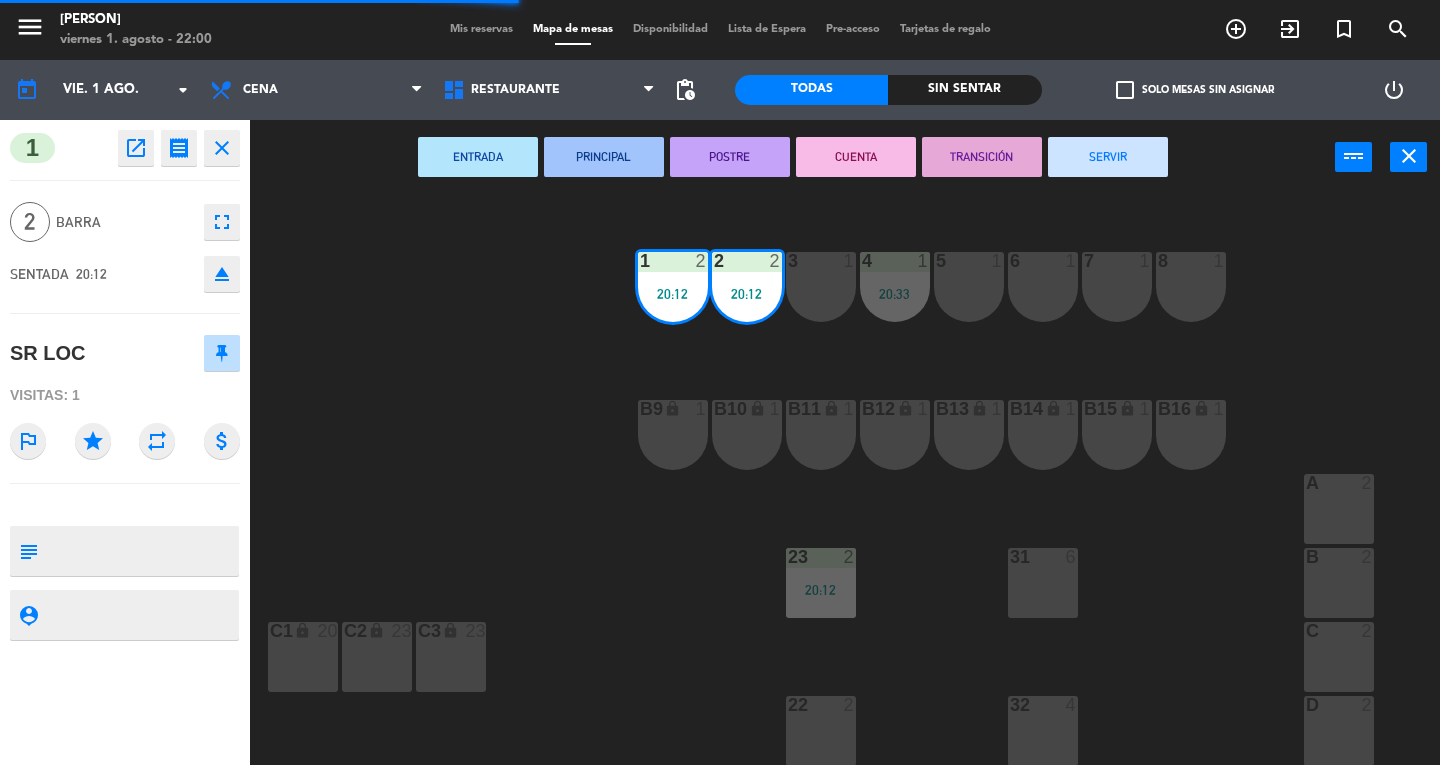 click on "SERVIR" at bounding box center [1108, 157] 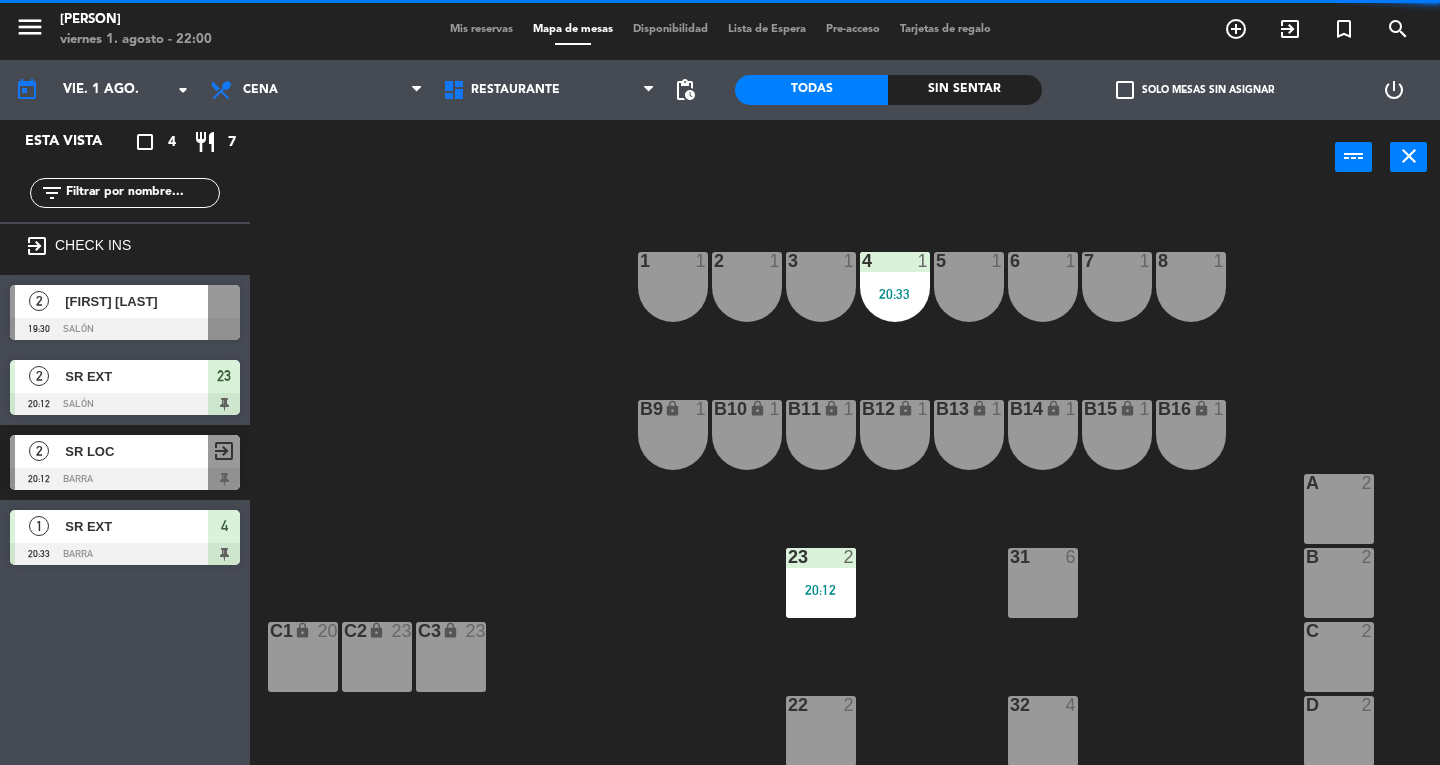 click on "20:33" at bounding box center [895, 294] 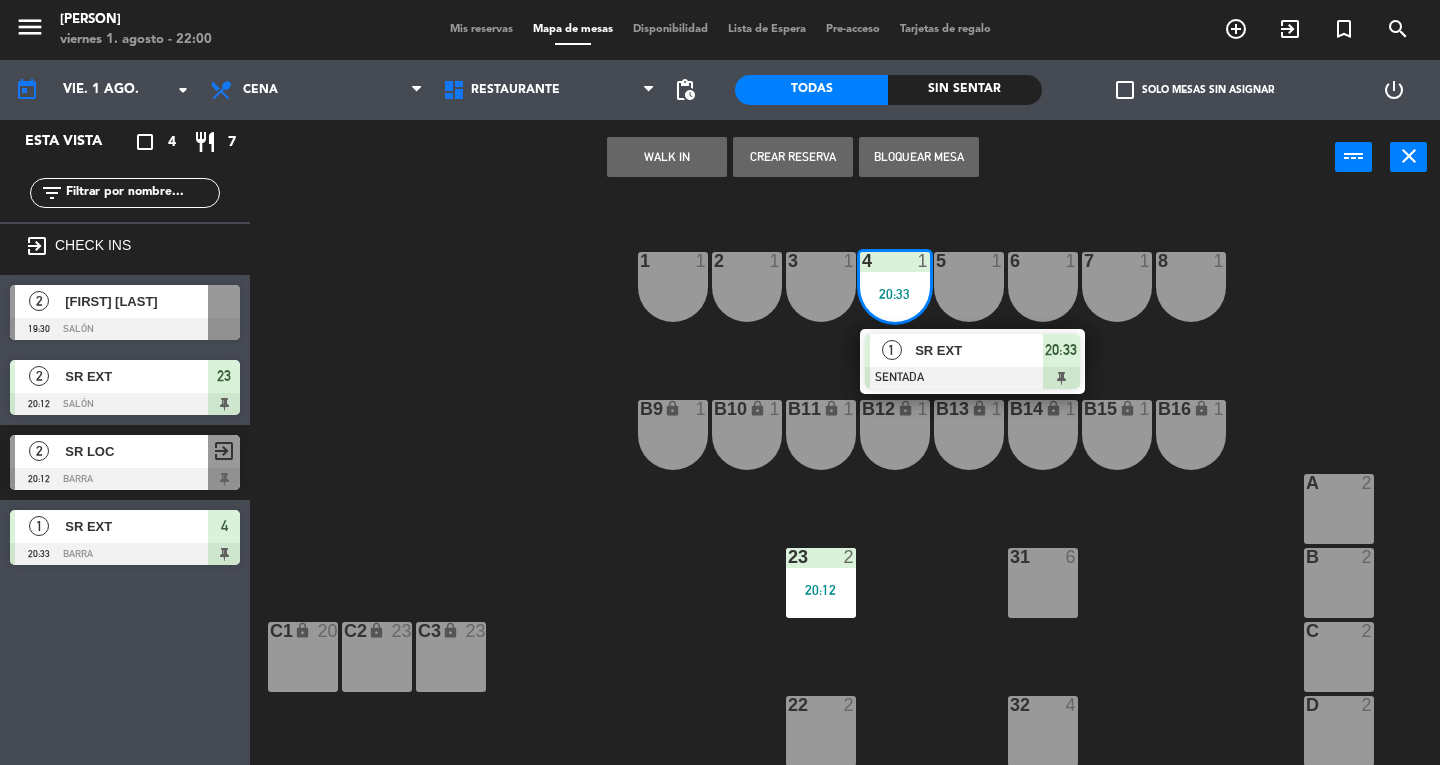 click at bounding box center [972, 378] 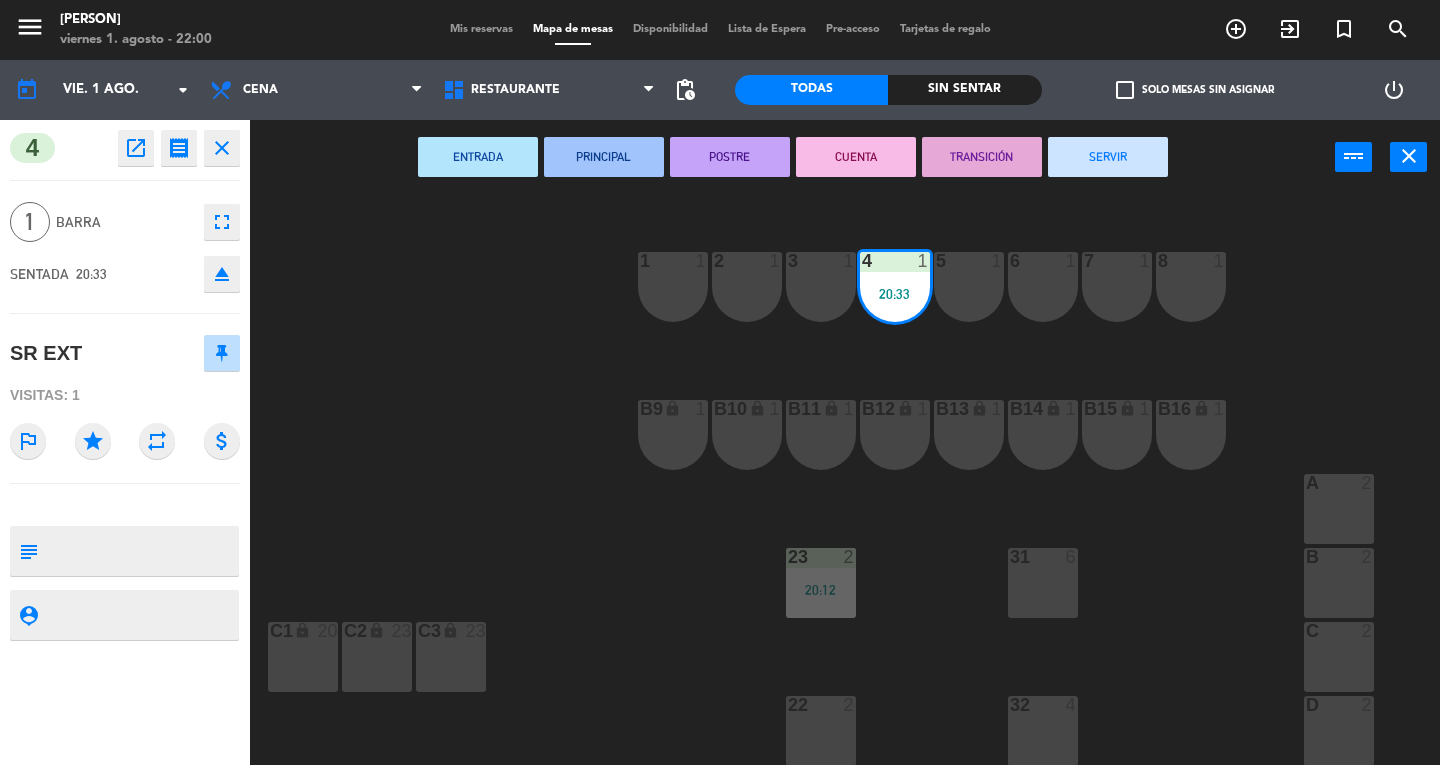 click on "SERVIR" at bounding box center [1108, 157] 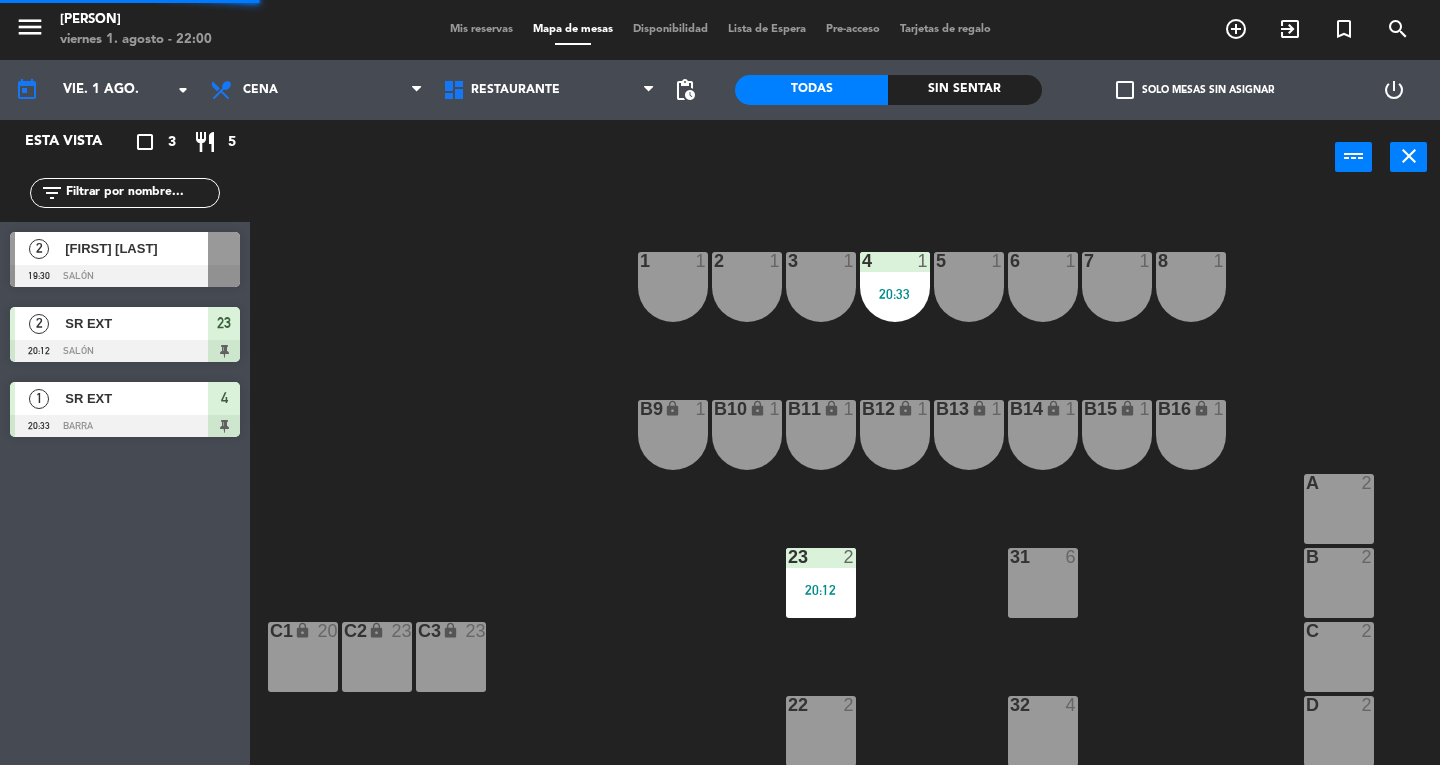 click on "23  2   [TIME]" at bounding box center (821, 583) 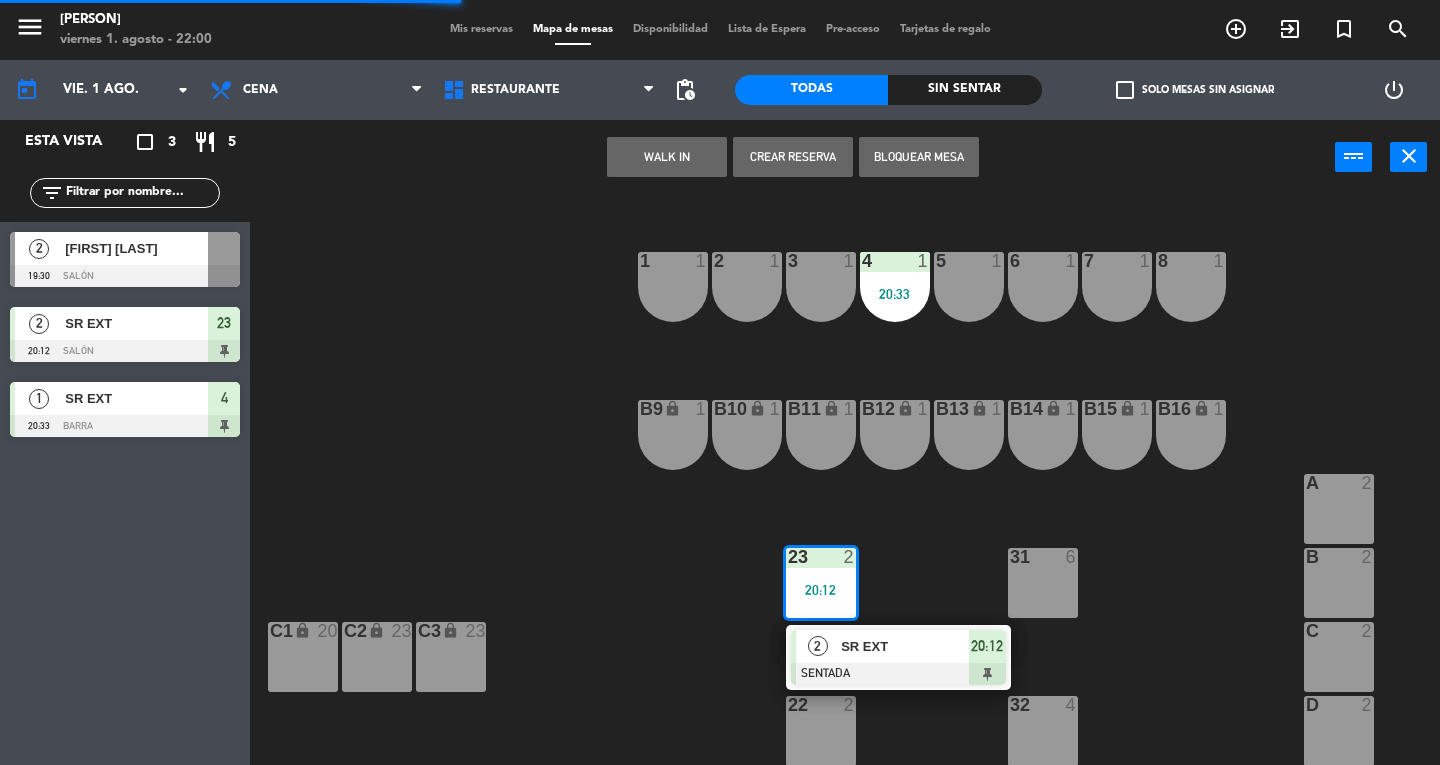click on "SR EXT" at bounding box center [905, 646] 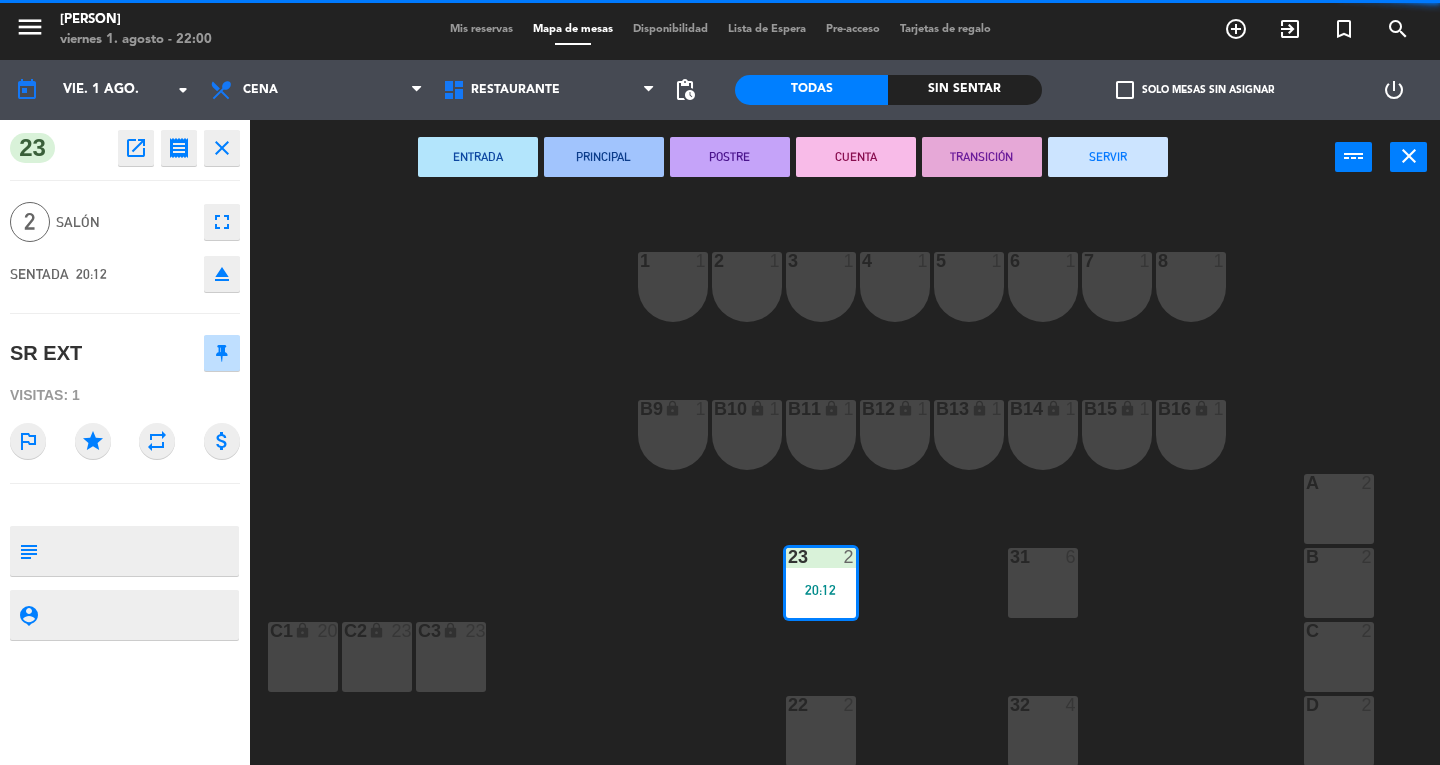 click on "SERVIR" at bounding box center [1108, 157] 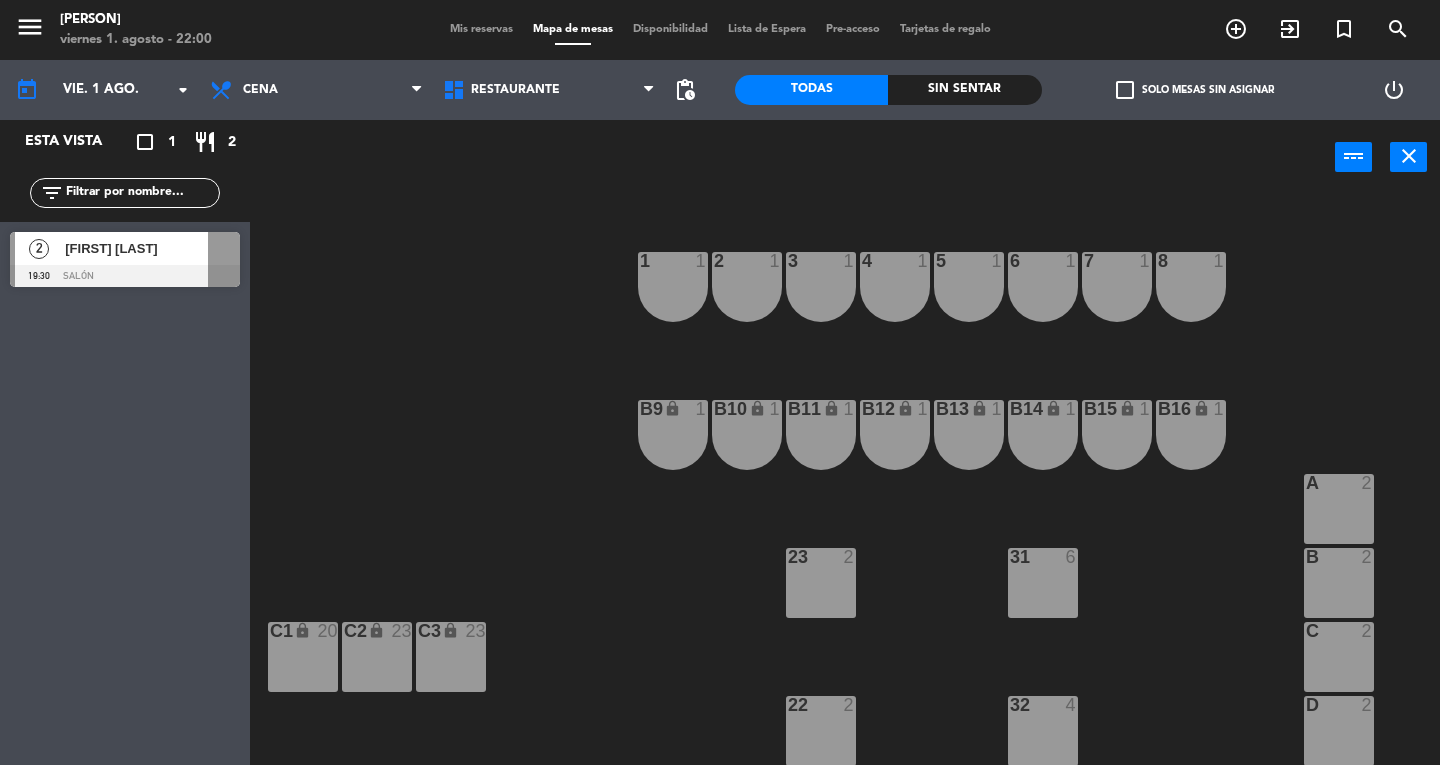 click on "[FIRST] [LAST]" at bounding box center [136, 248] 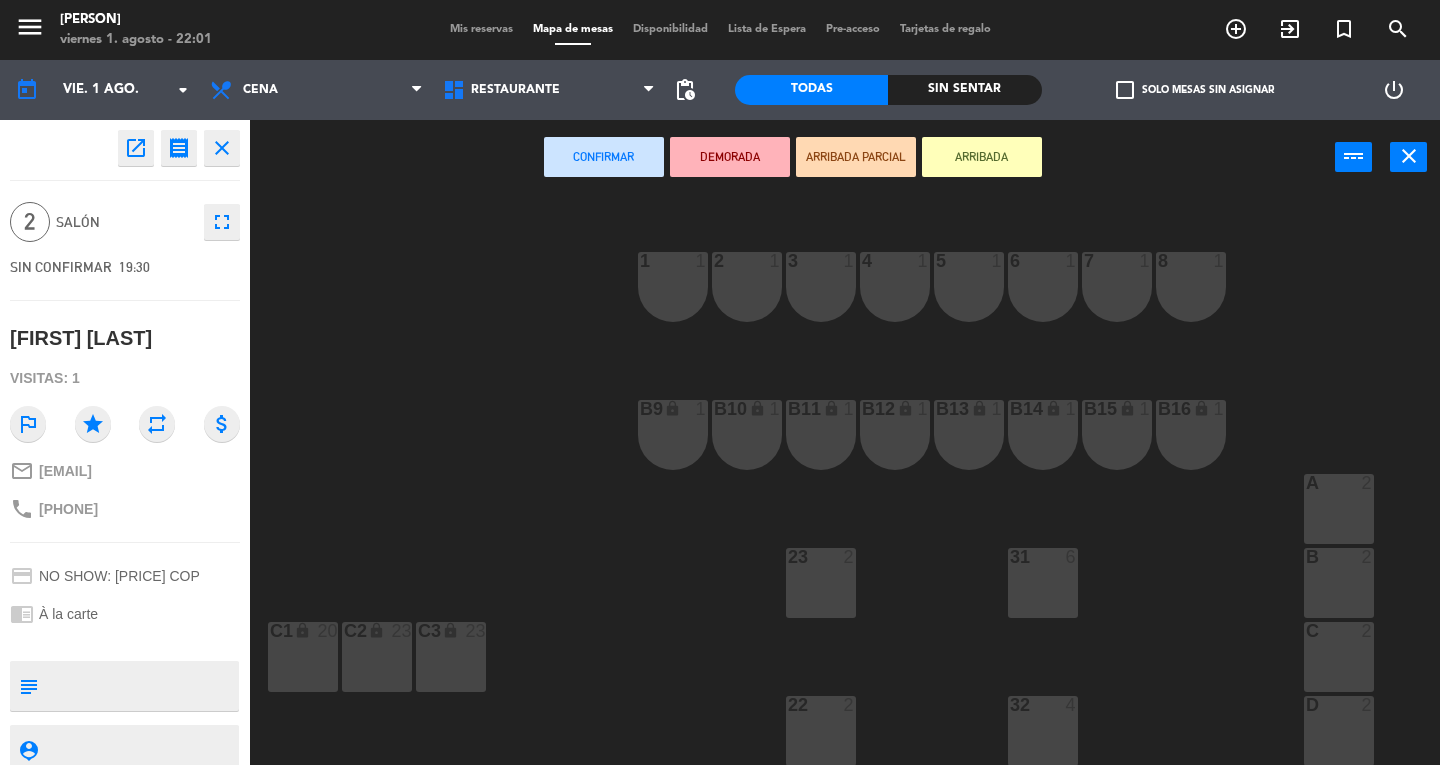 click on "close" at bounding box center (1409, 156) 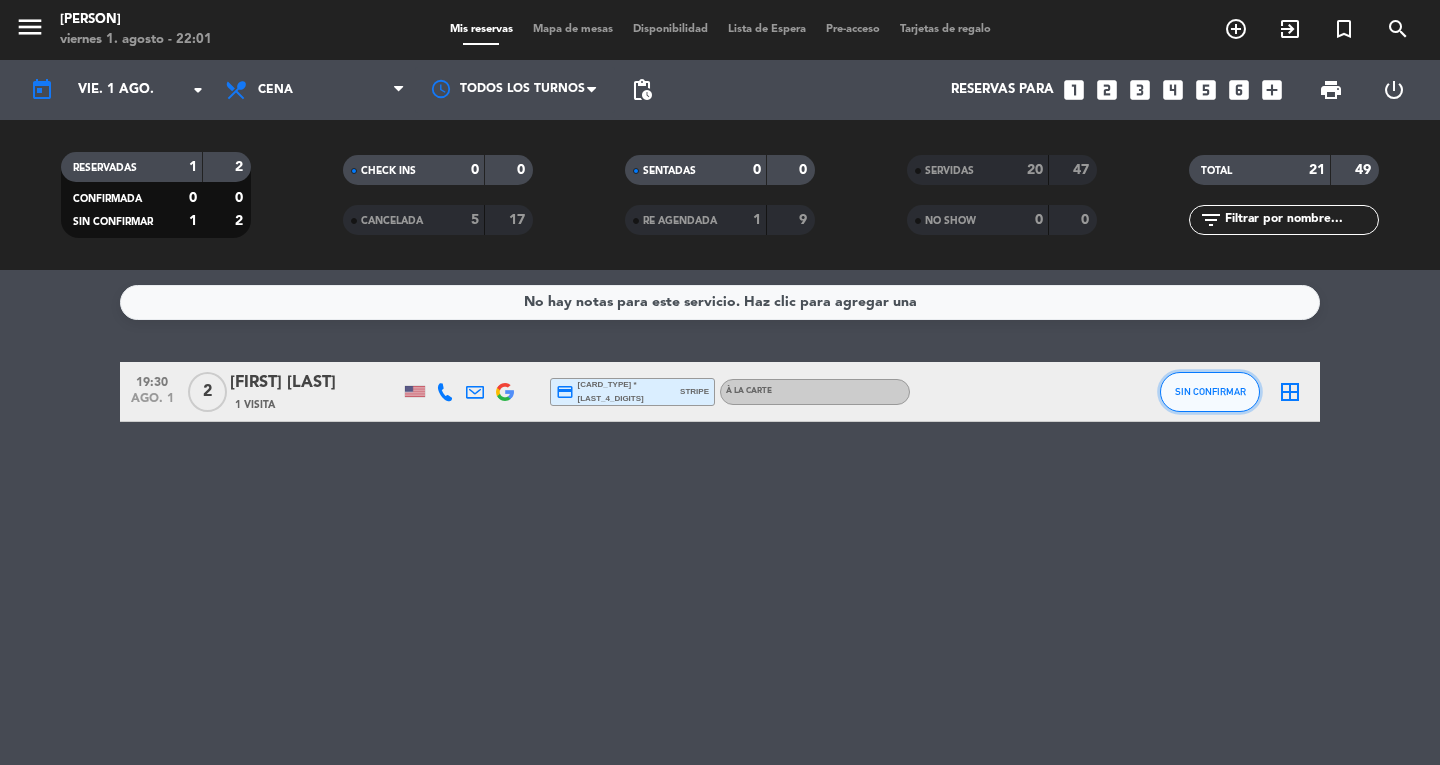 click on "SIN CONFIRMAR" 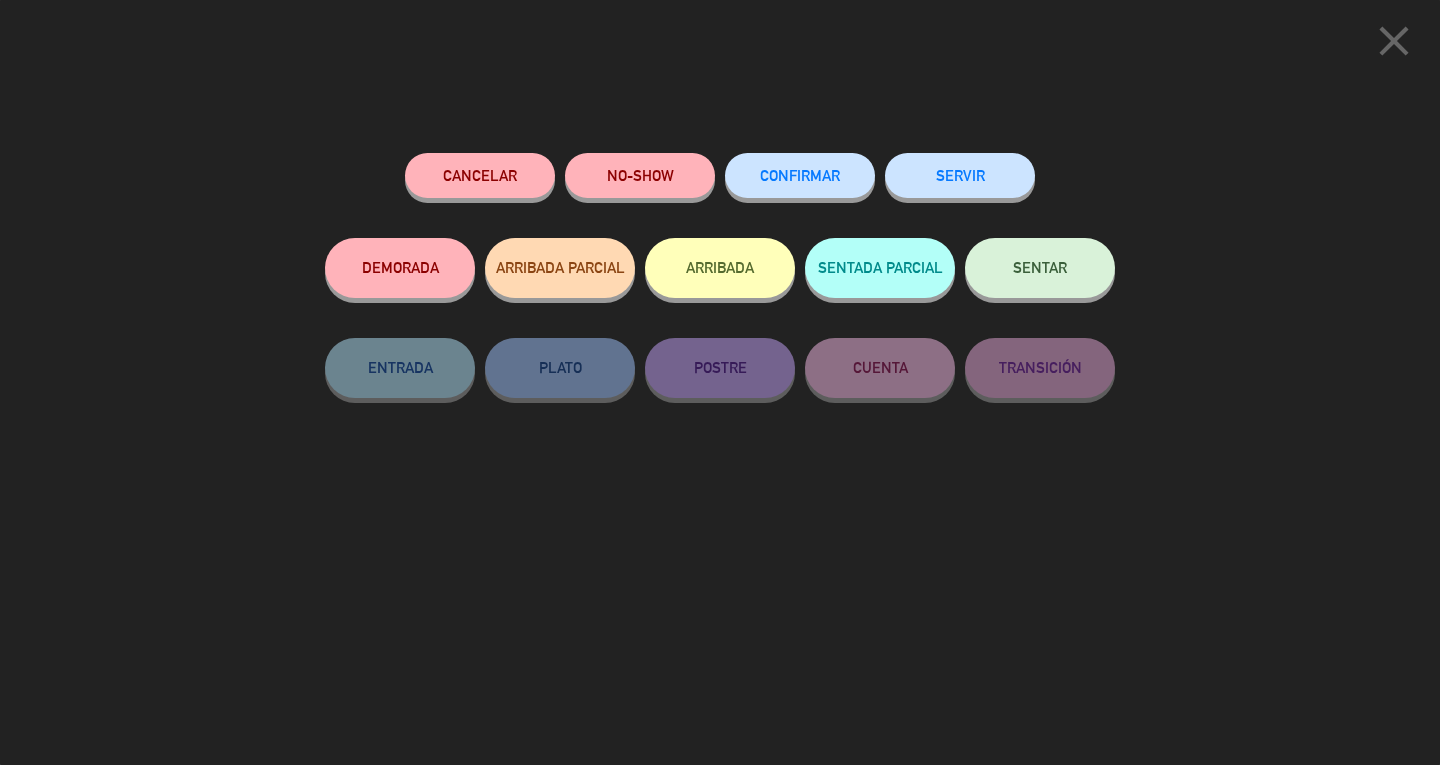 click on "SERVIR" 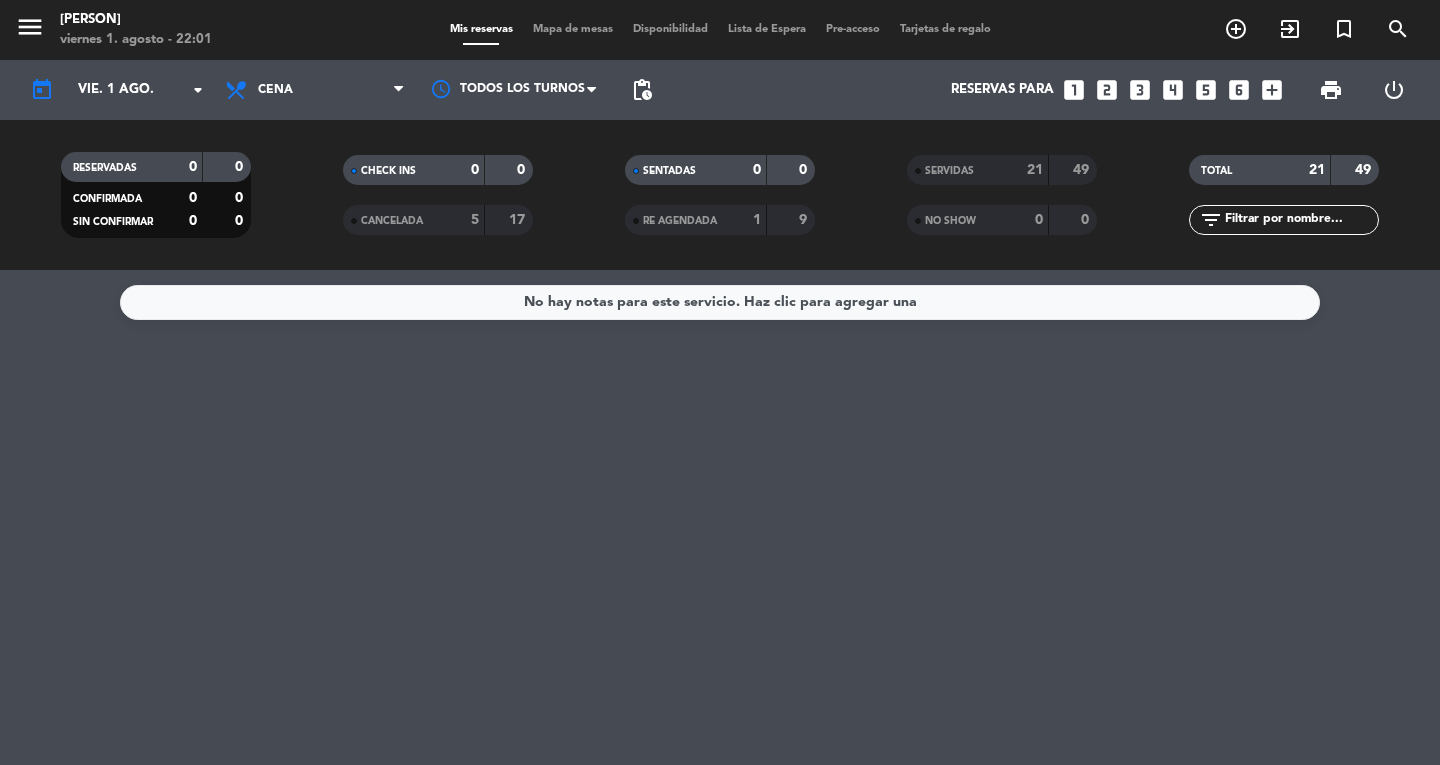 click on "menu" at bounding box center (30, 27) 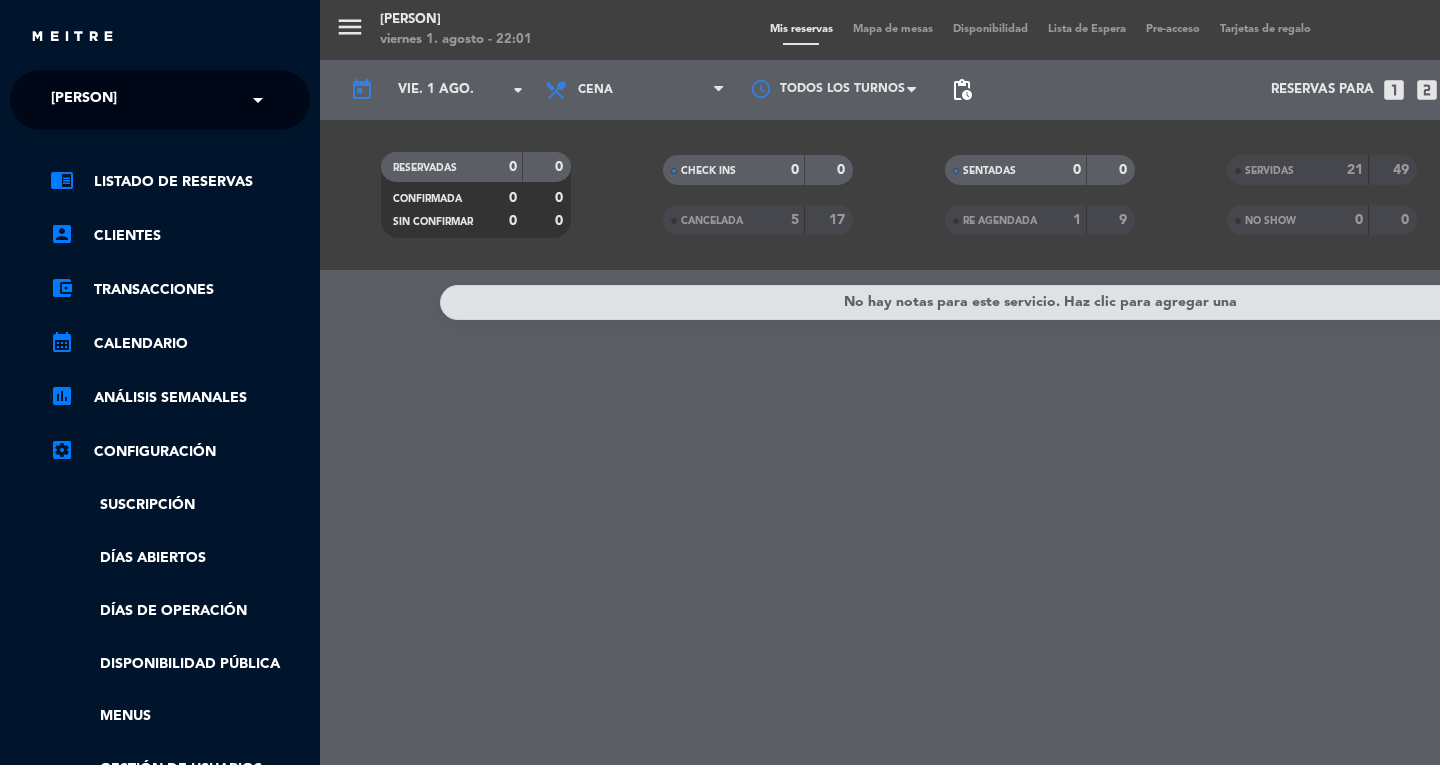click on "[PERSON]" 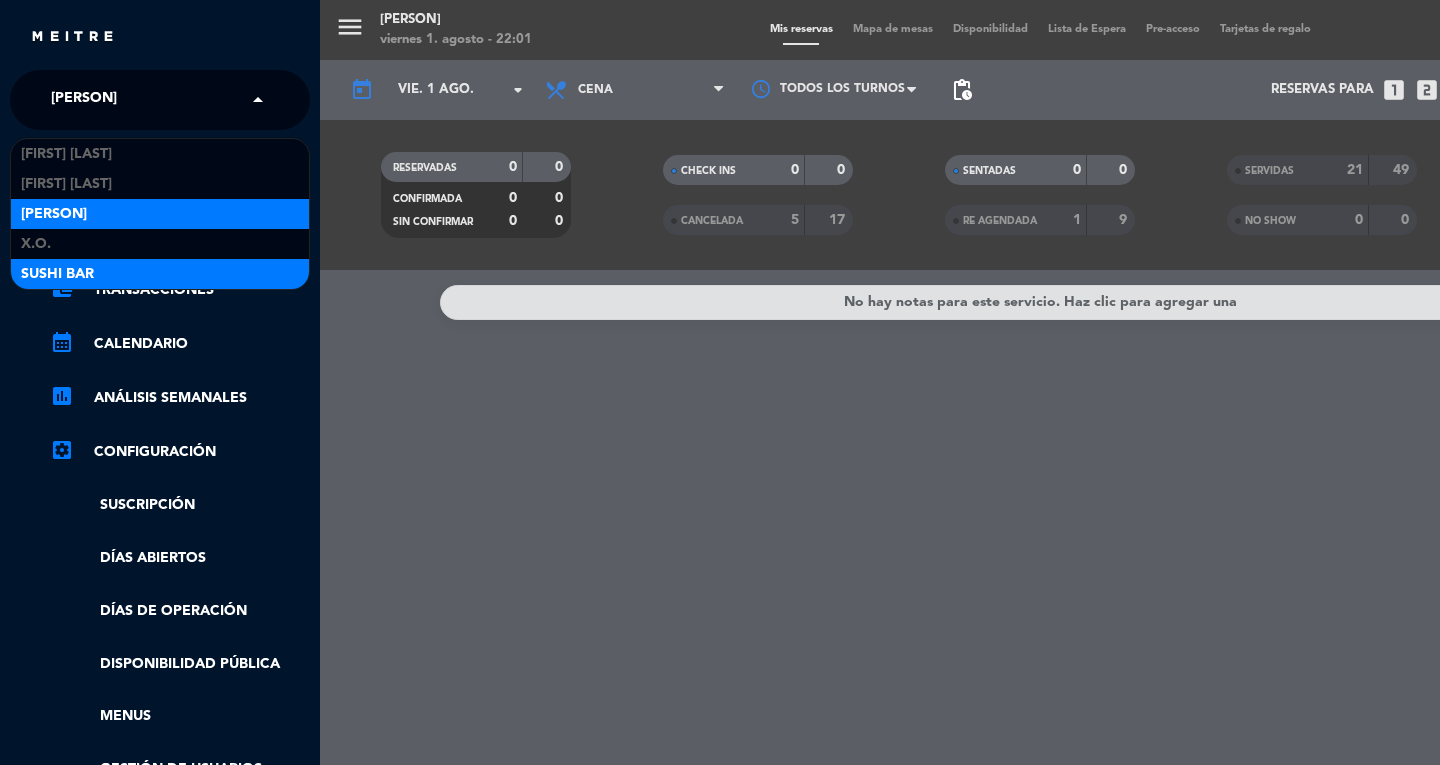 click on "SUSHI BAR" at bounding box center [57, 274] 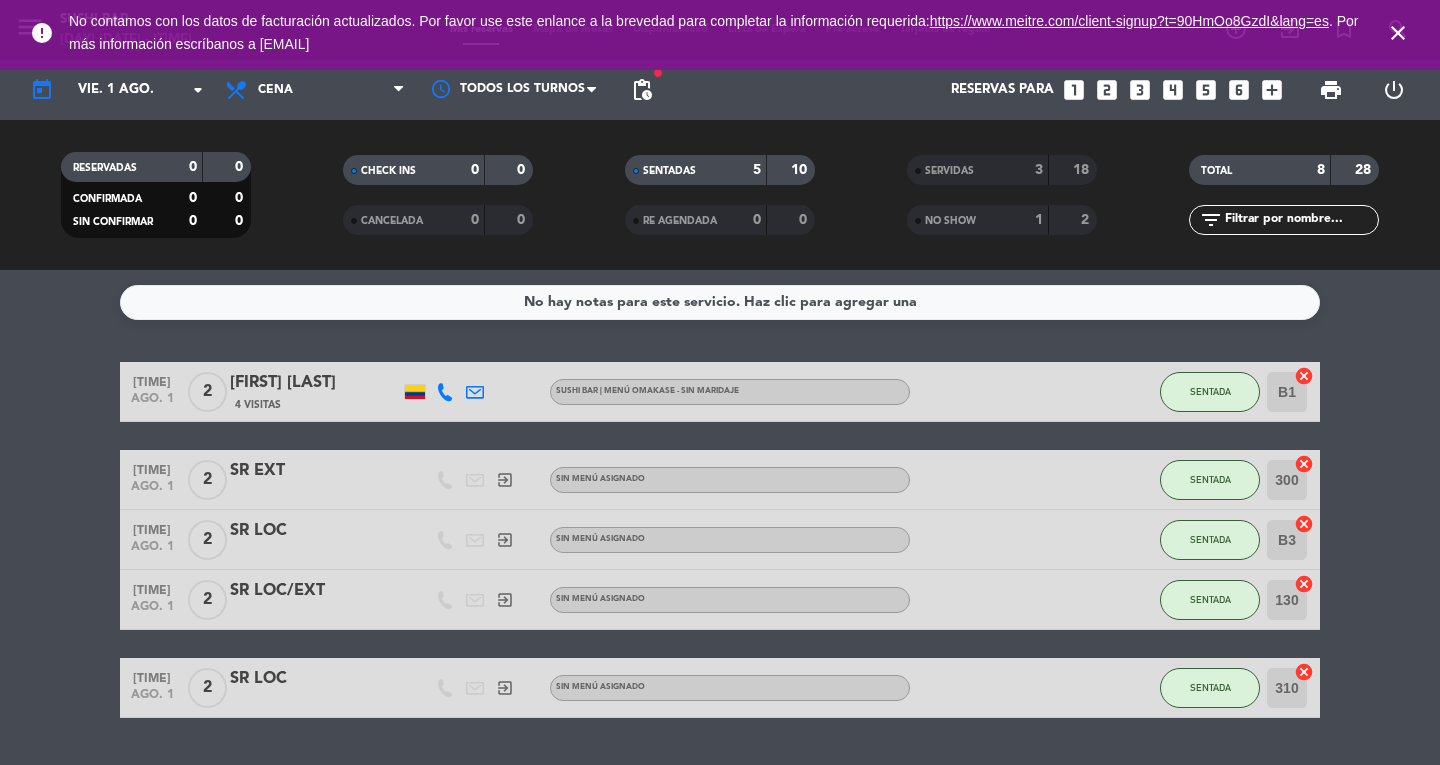 click on "close" at bounding box center [1398, 33] 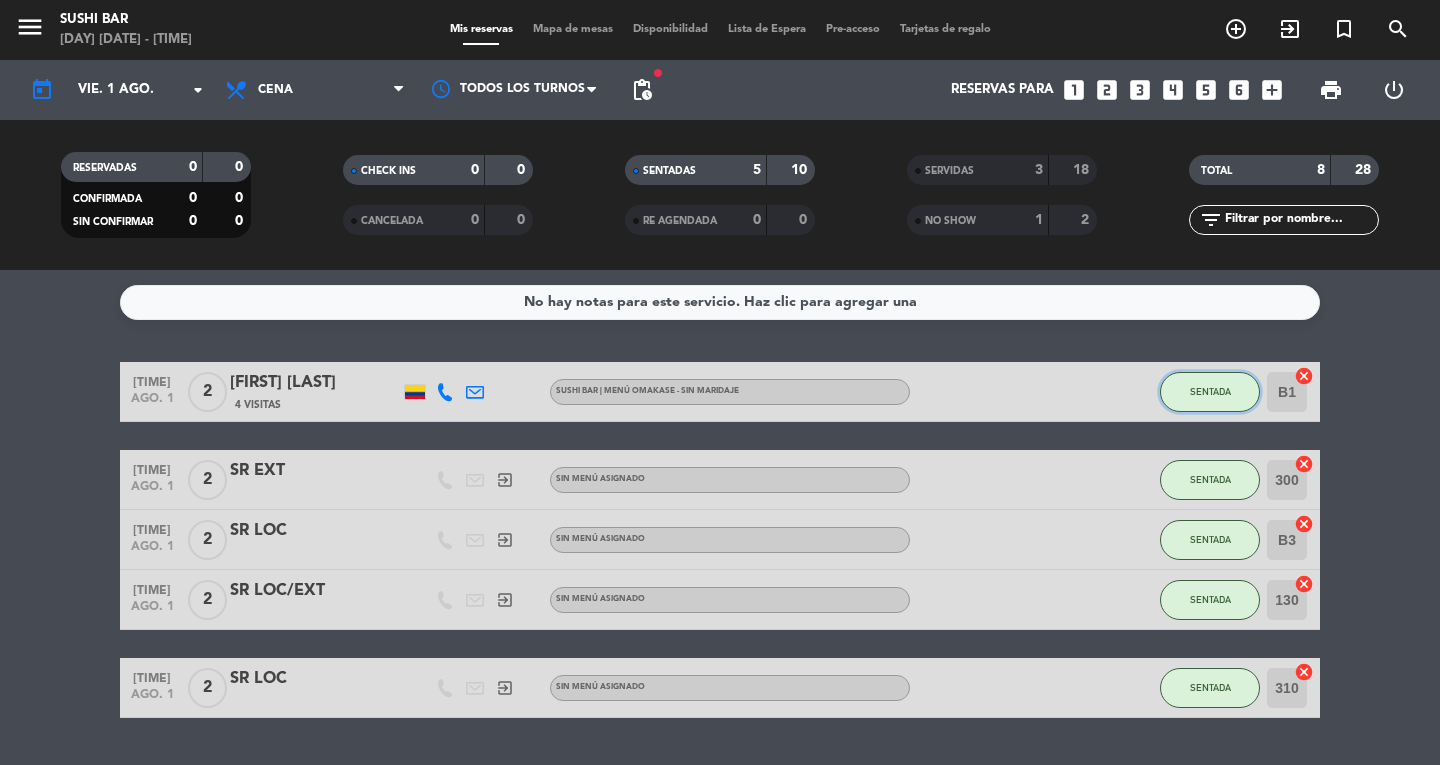 click on "SENTADA" 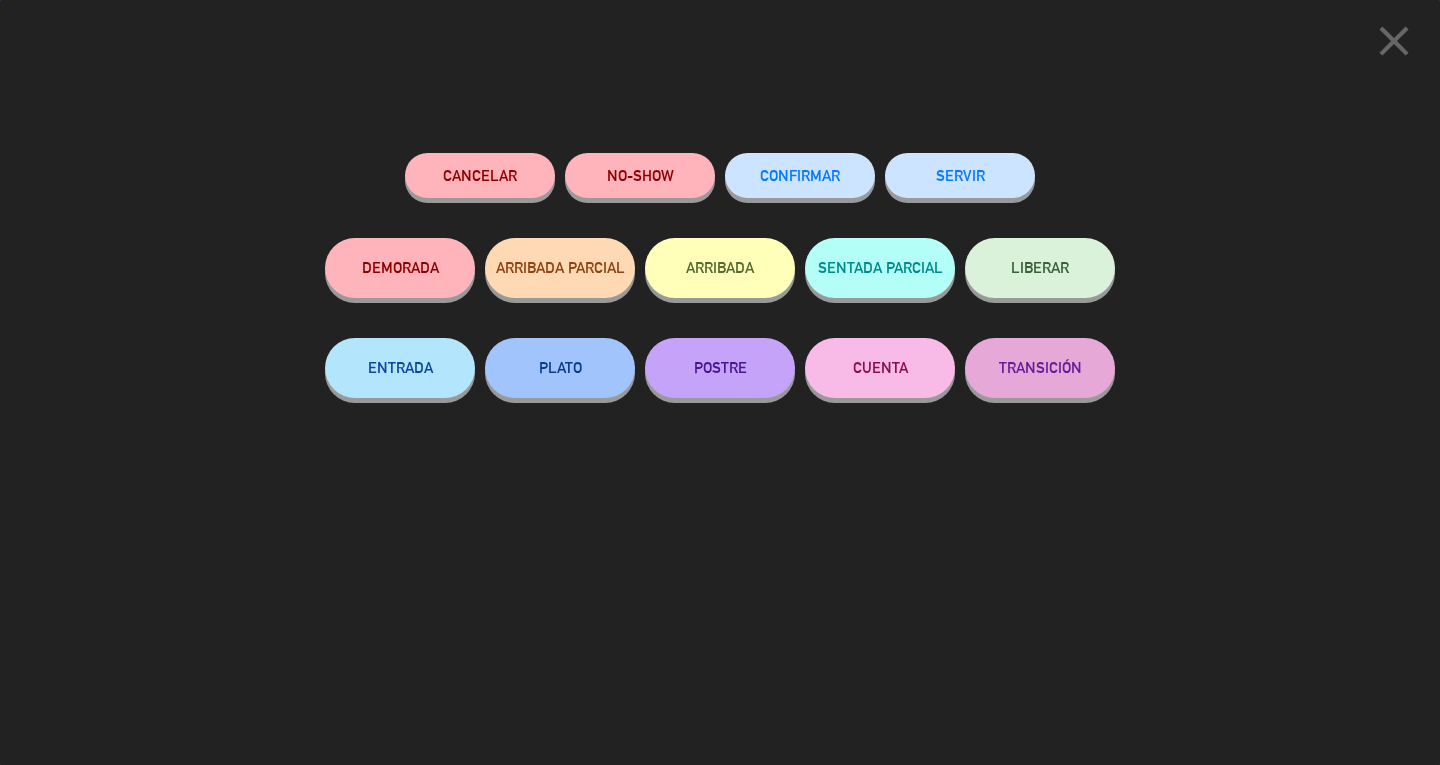 click on "SERVIR" 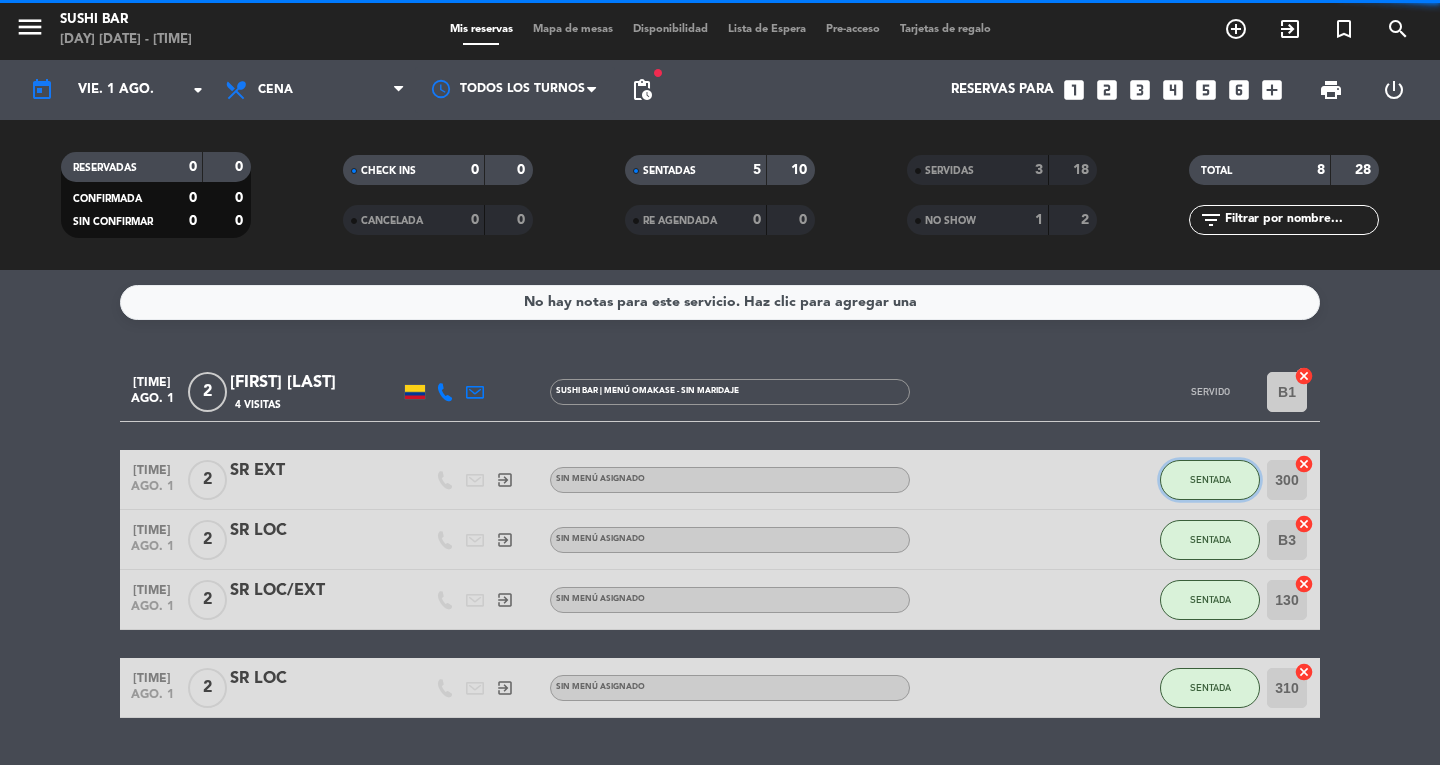 click on "SENTADA" 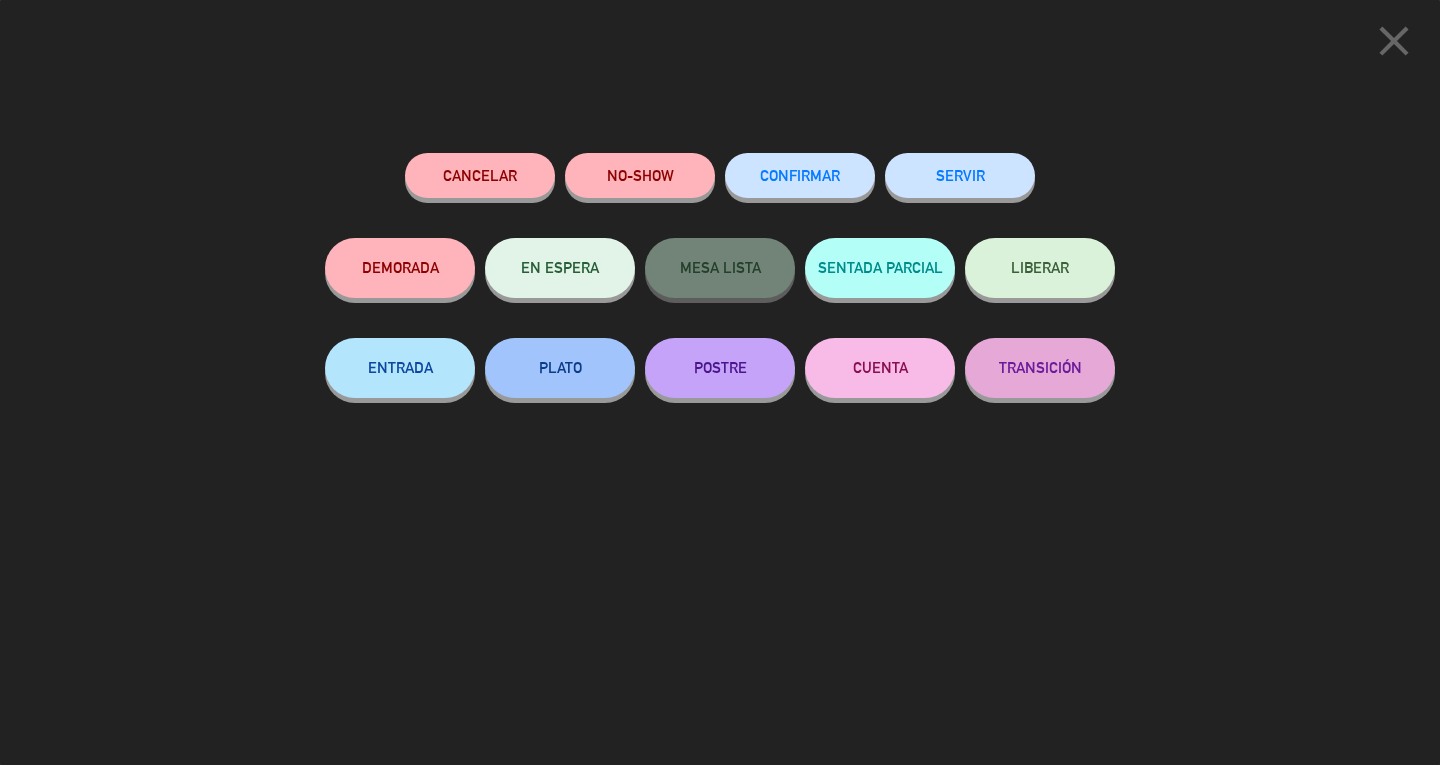 click on "SERVIR" 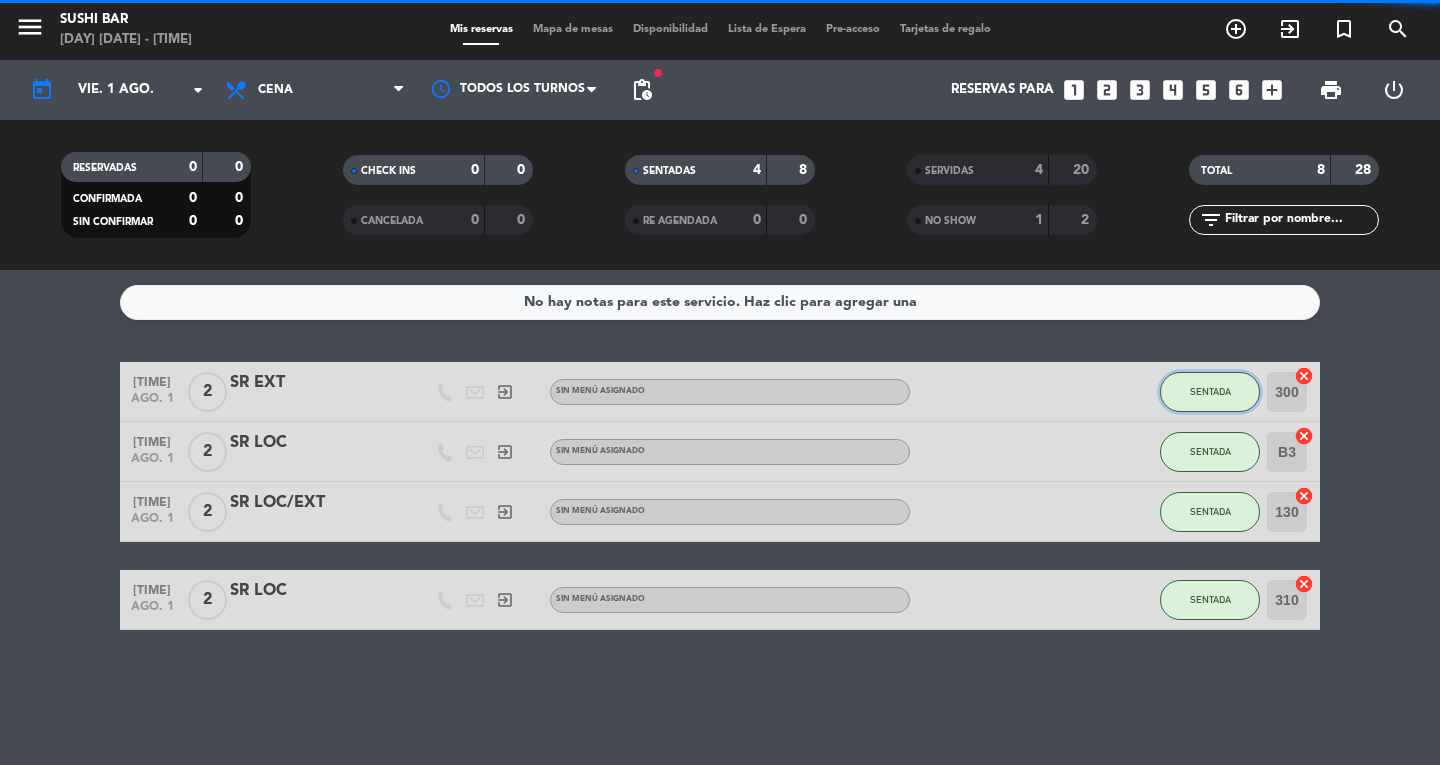 click on "SENTADA" 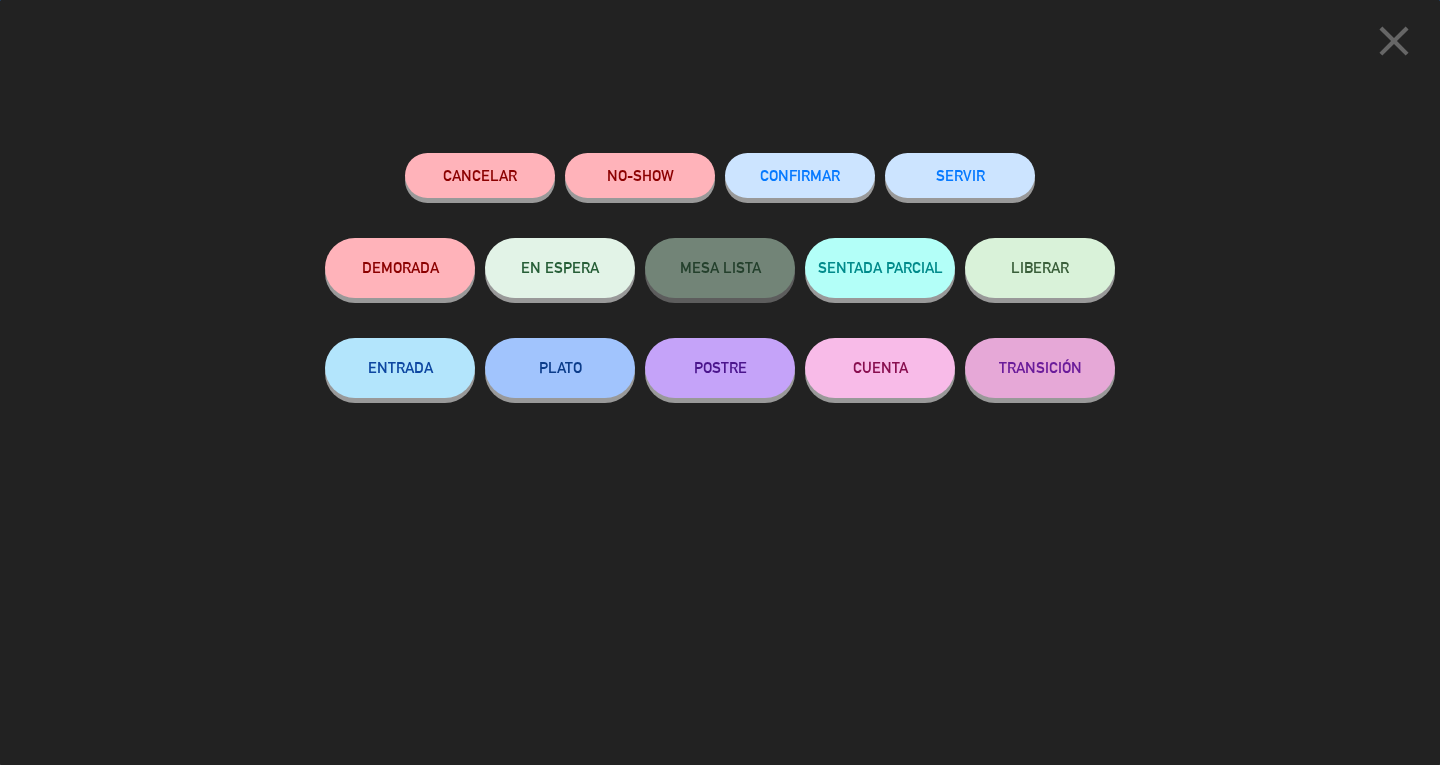 click on "SERVIR" 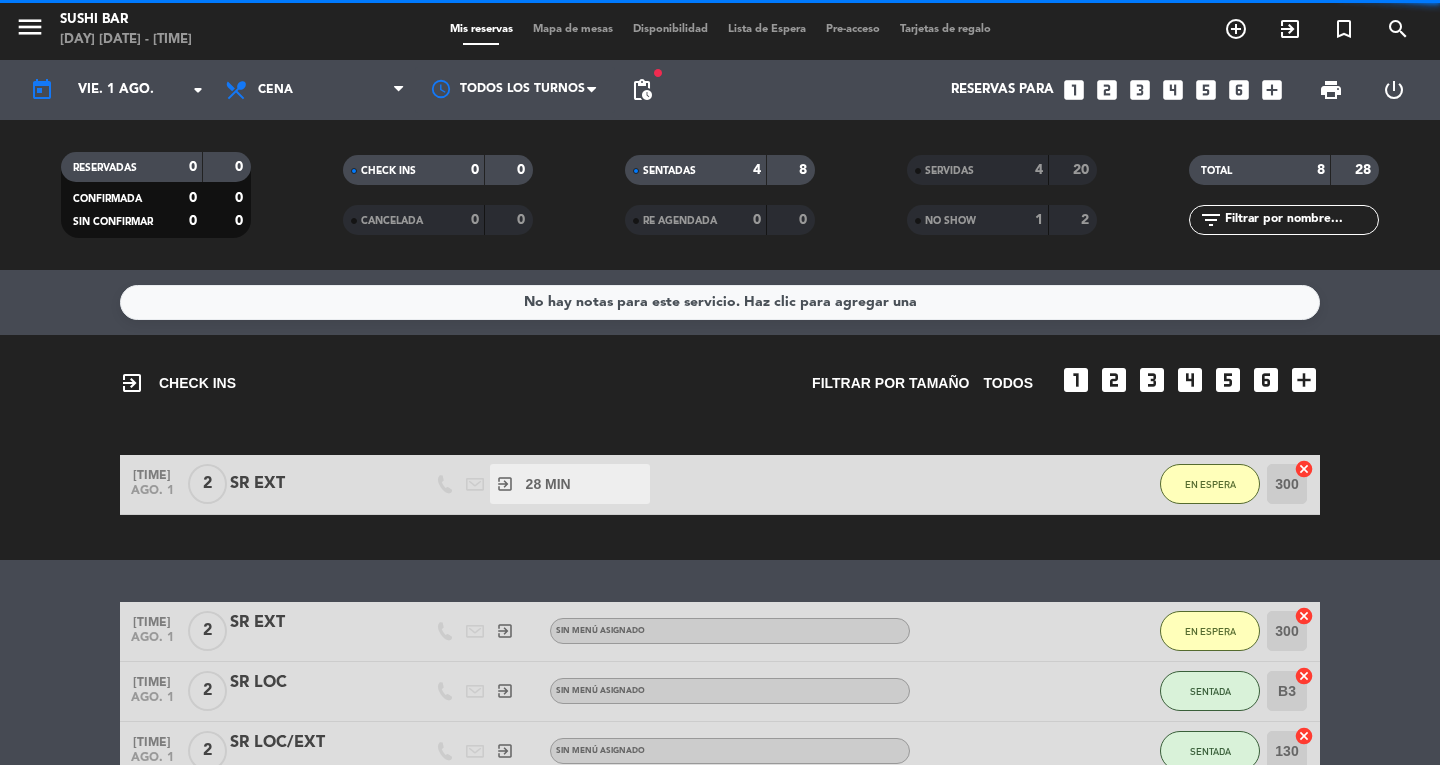 click on "looks_4" 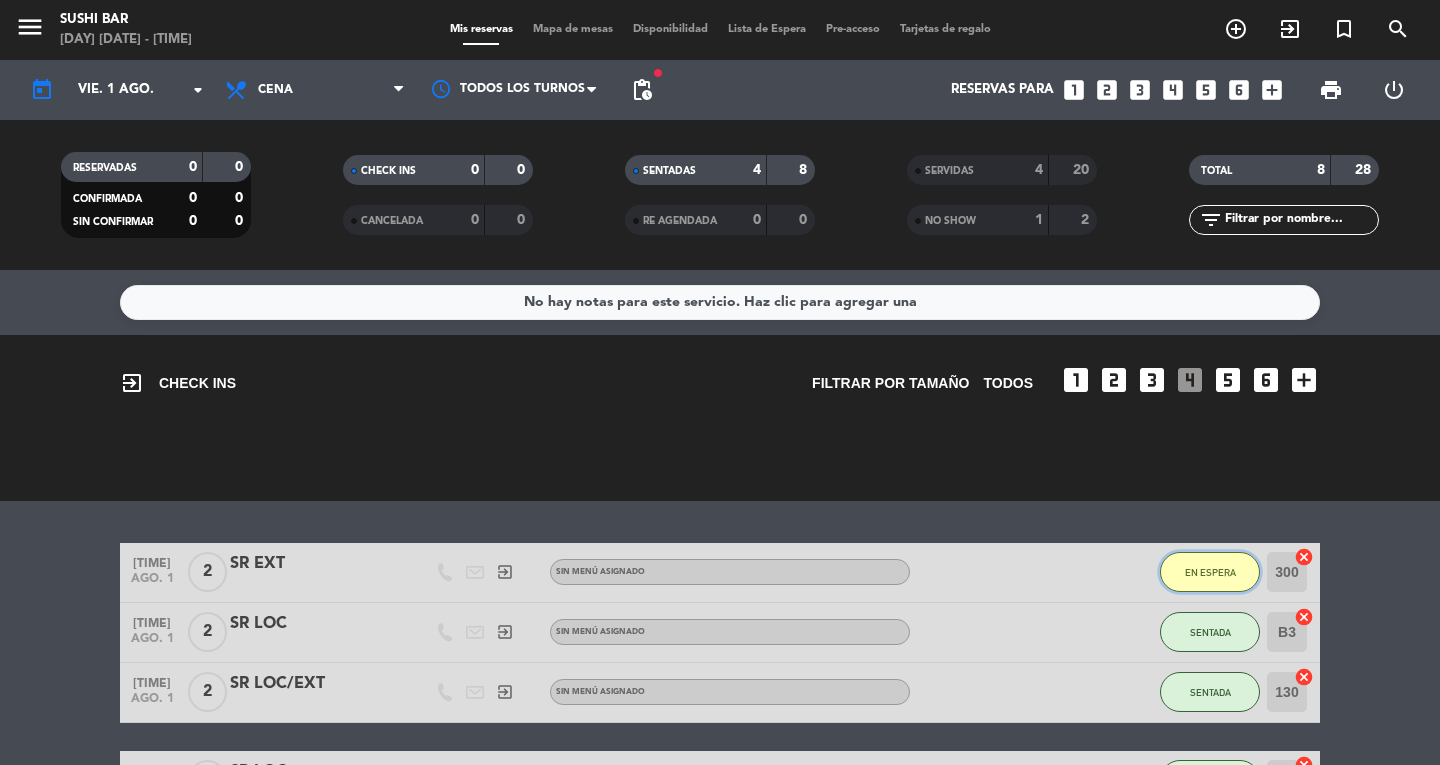 click on "EN ESPERA" 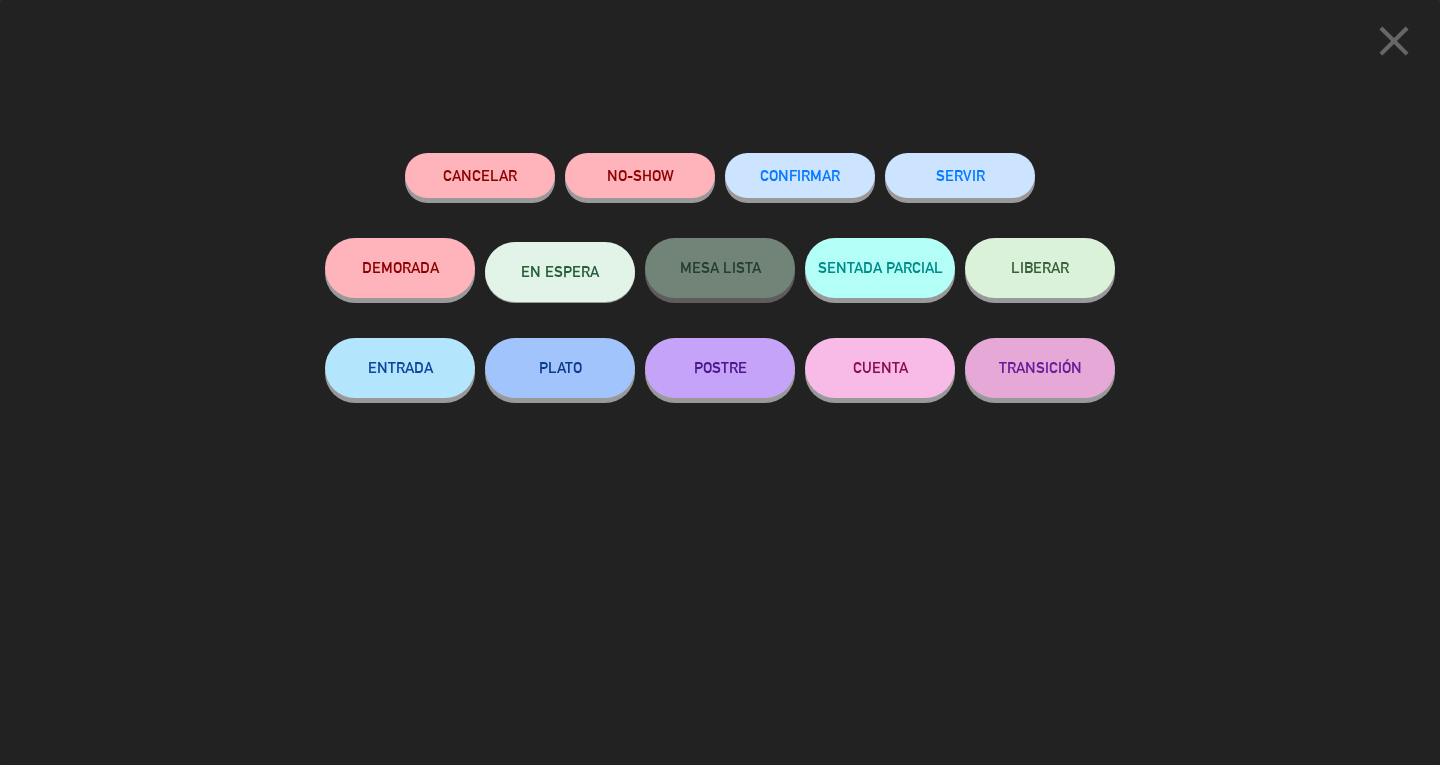 click on "SERVIR" 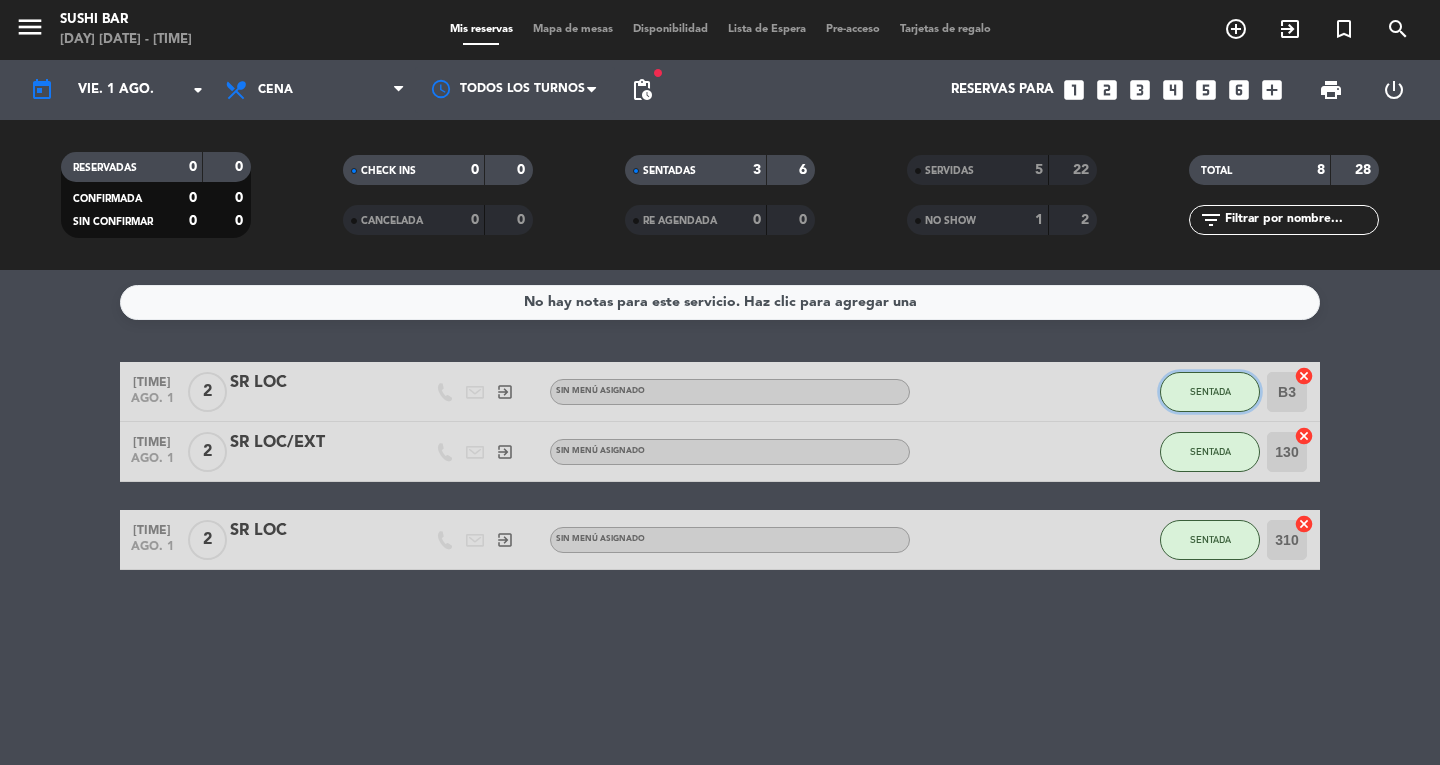 click on "SENTADA" 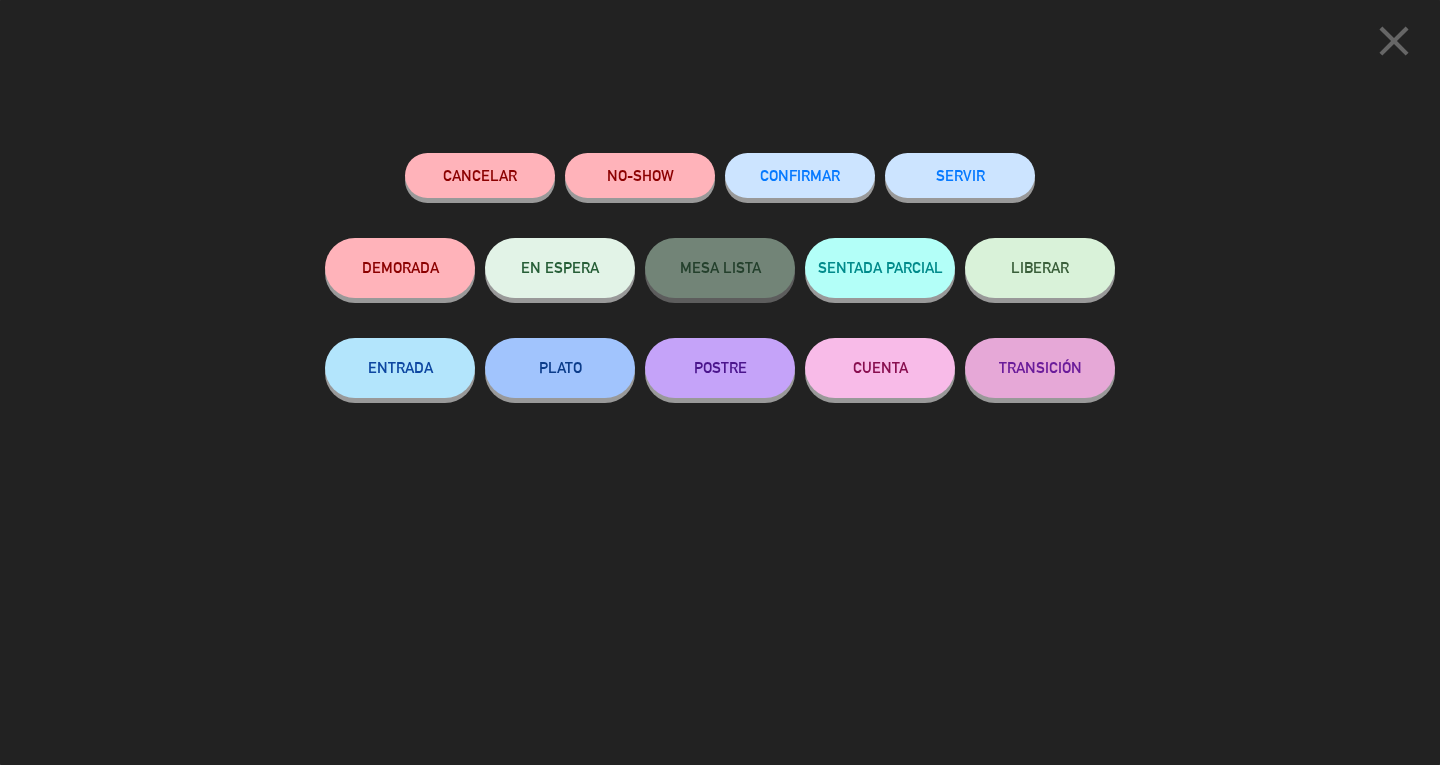 click on "SERVIR" 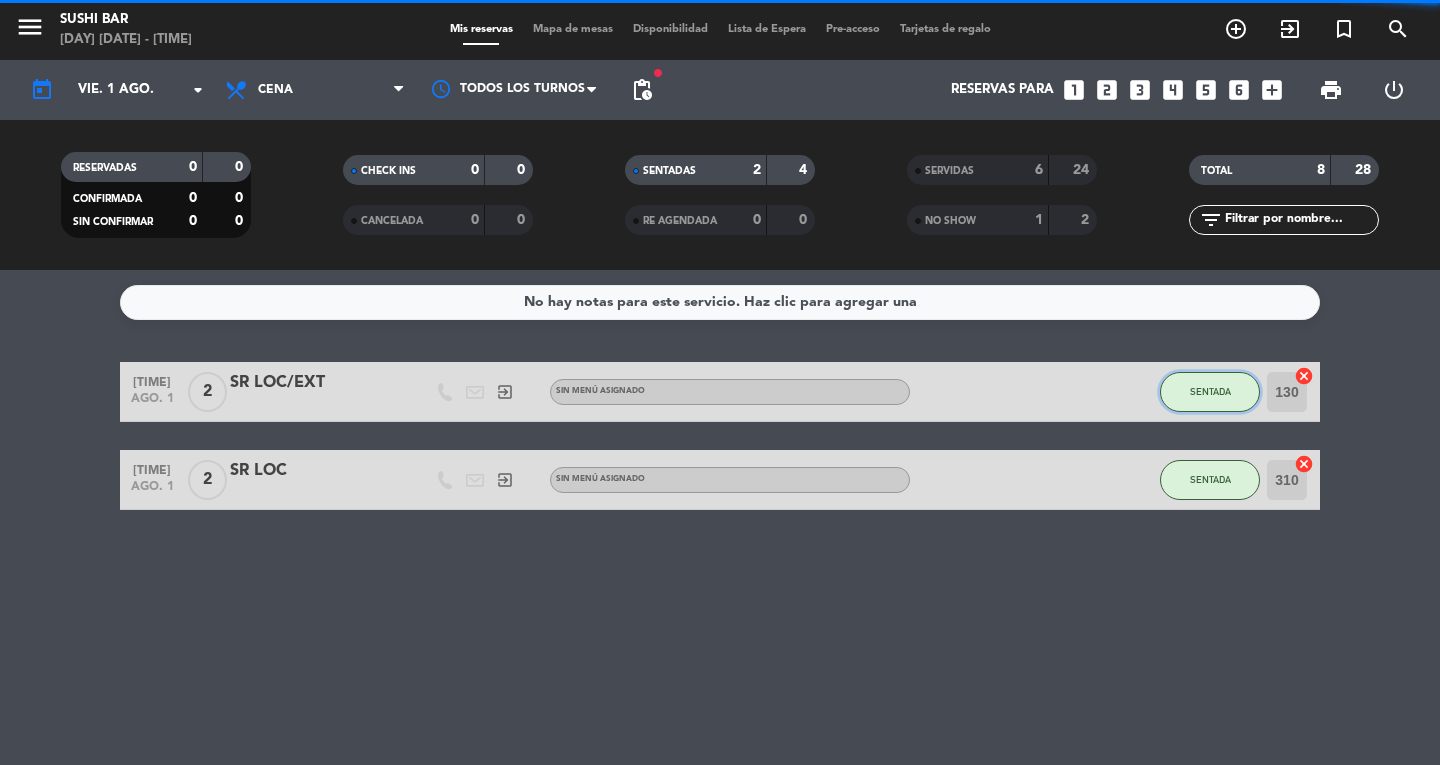 click on "SENTADA" 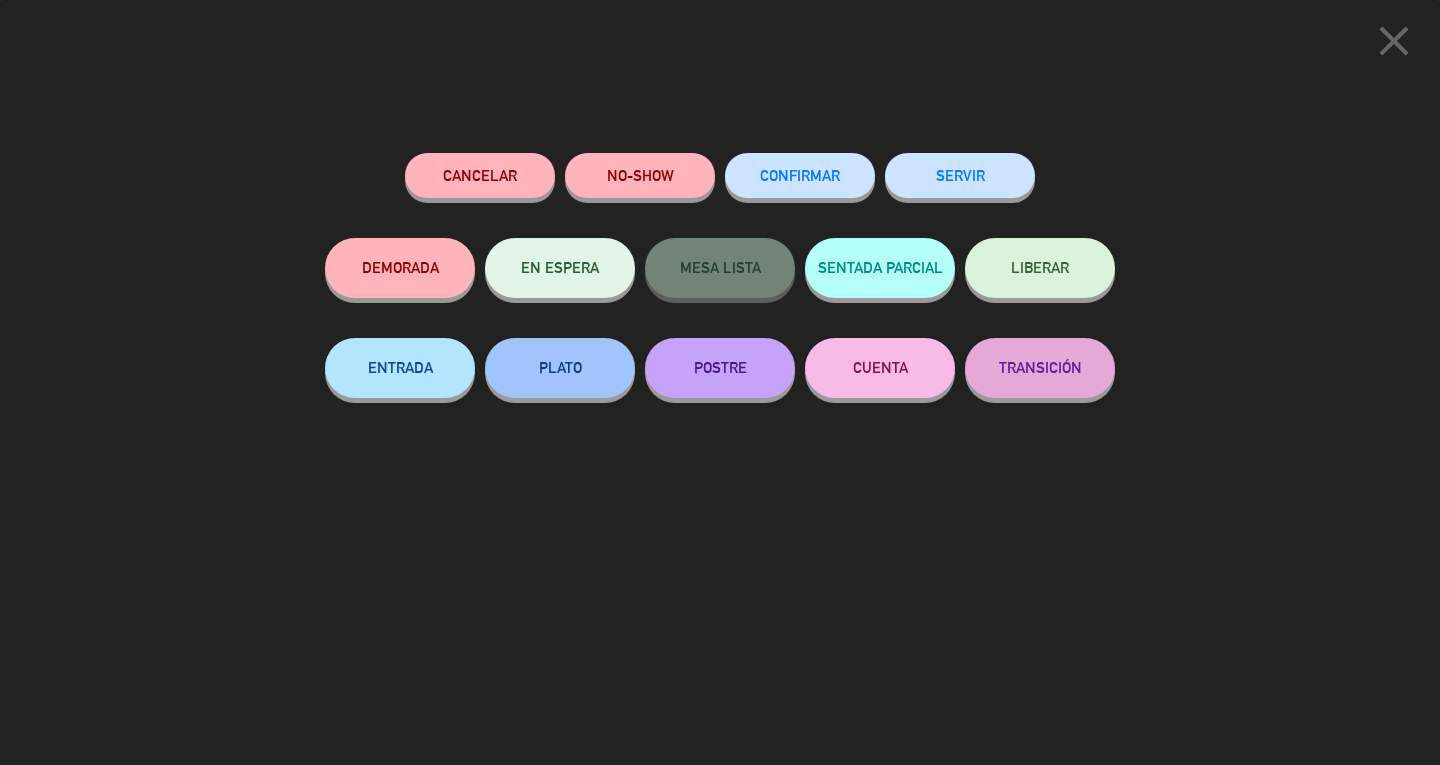 click on "SERVIR" 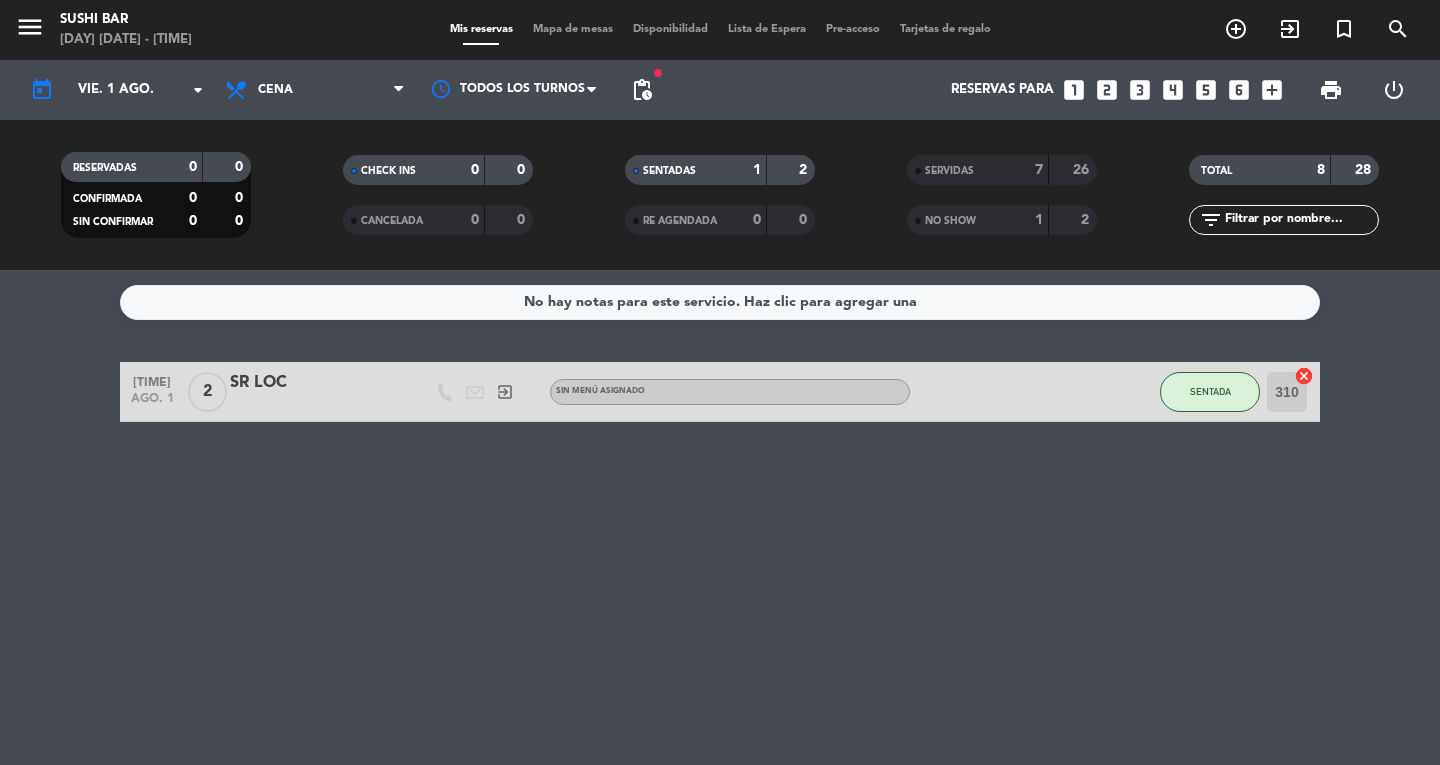 click on "SENTADA" 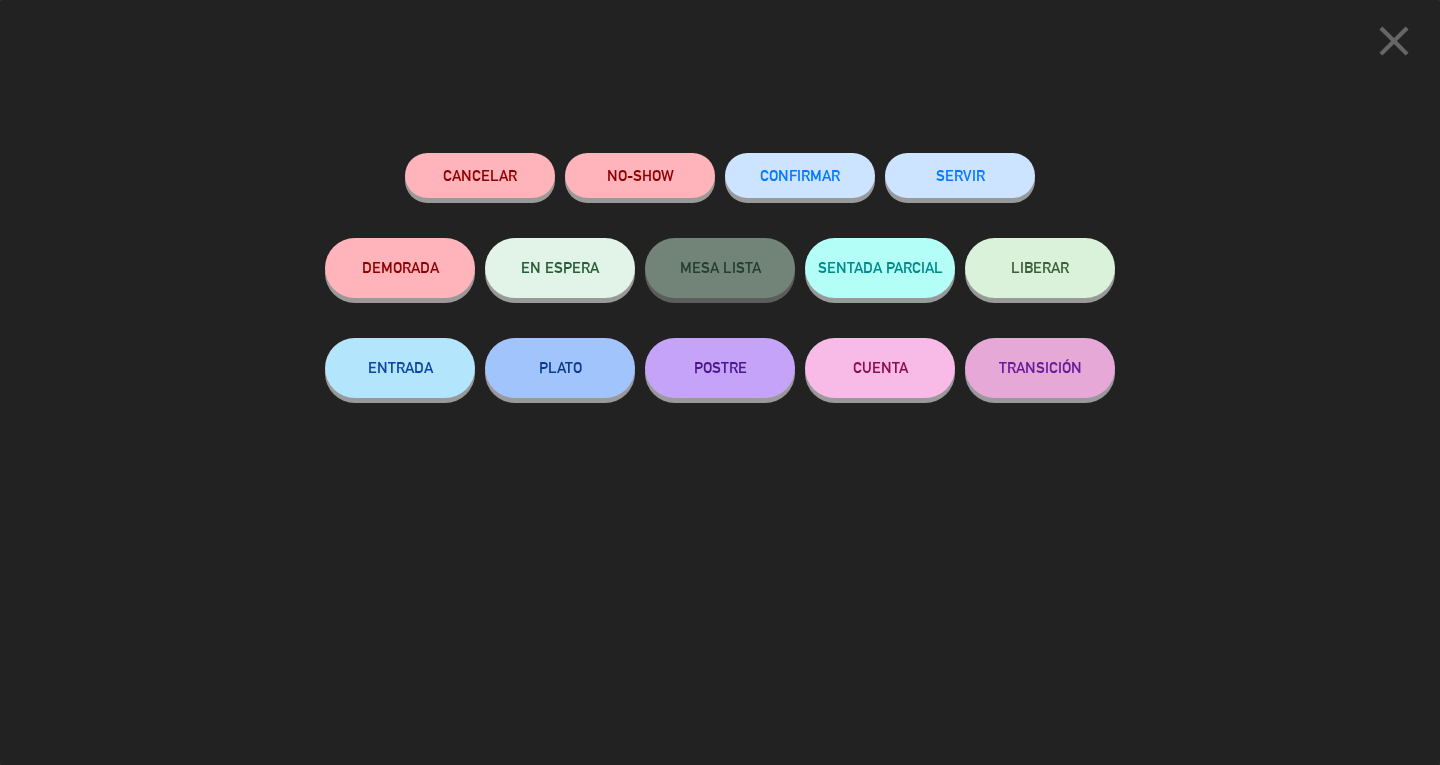 click on "SERVIR" 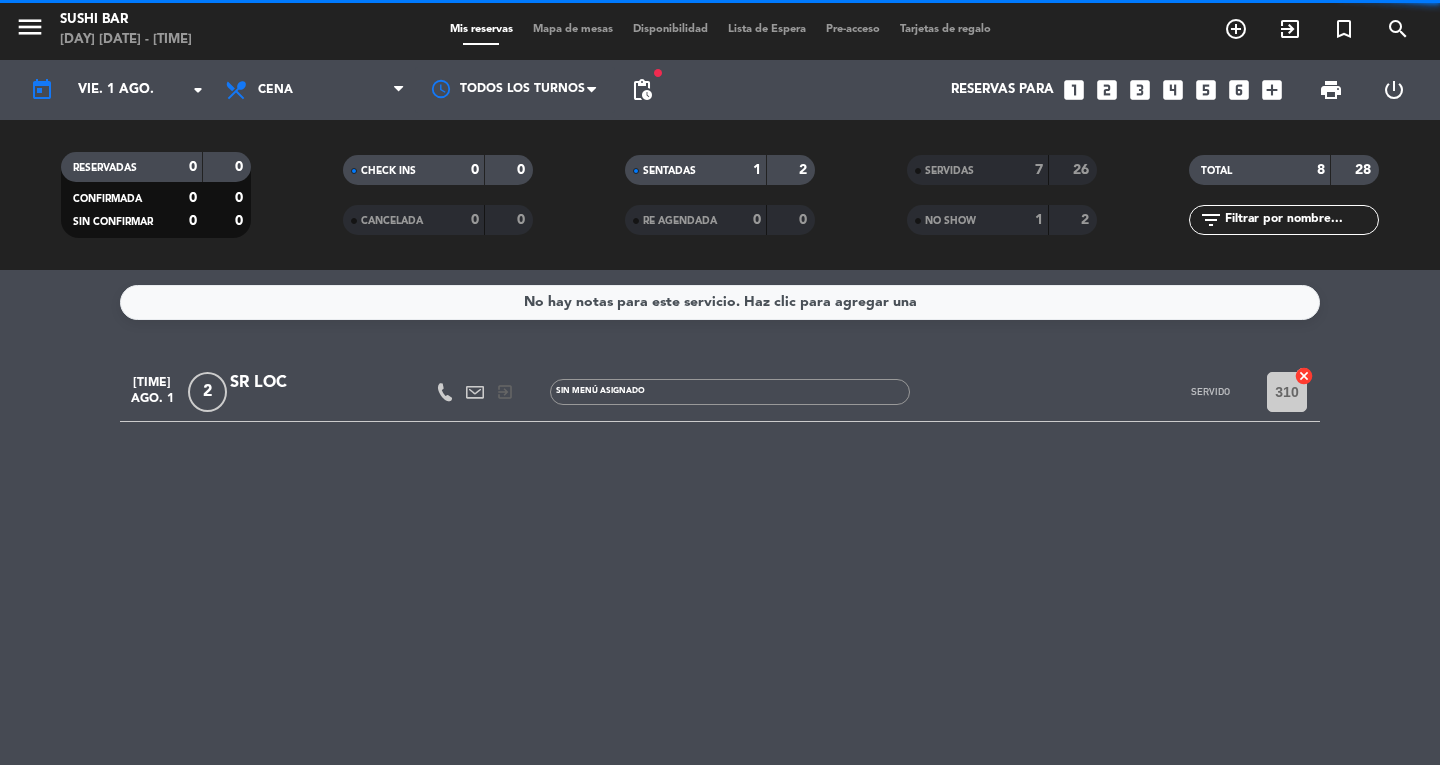click on "menu" at bounding box center (30, 27) 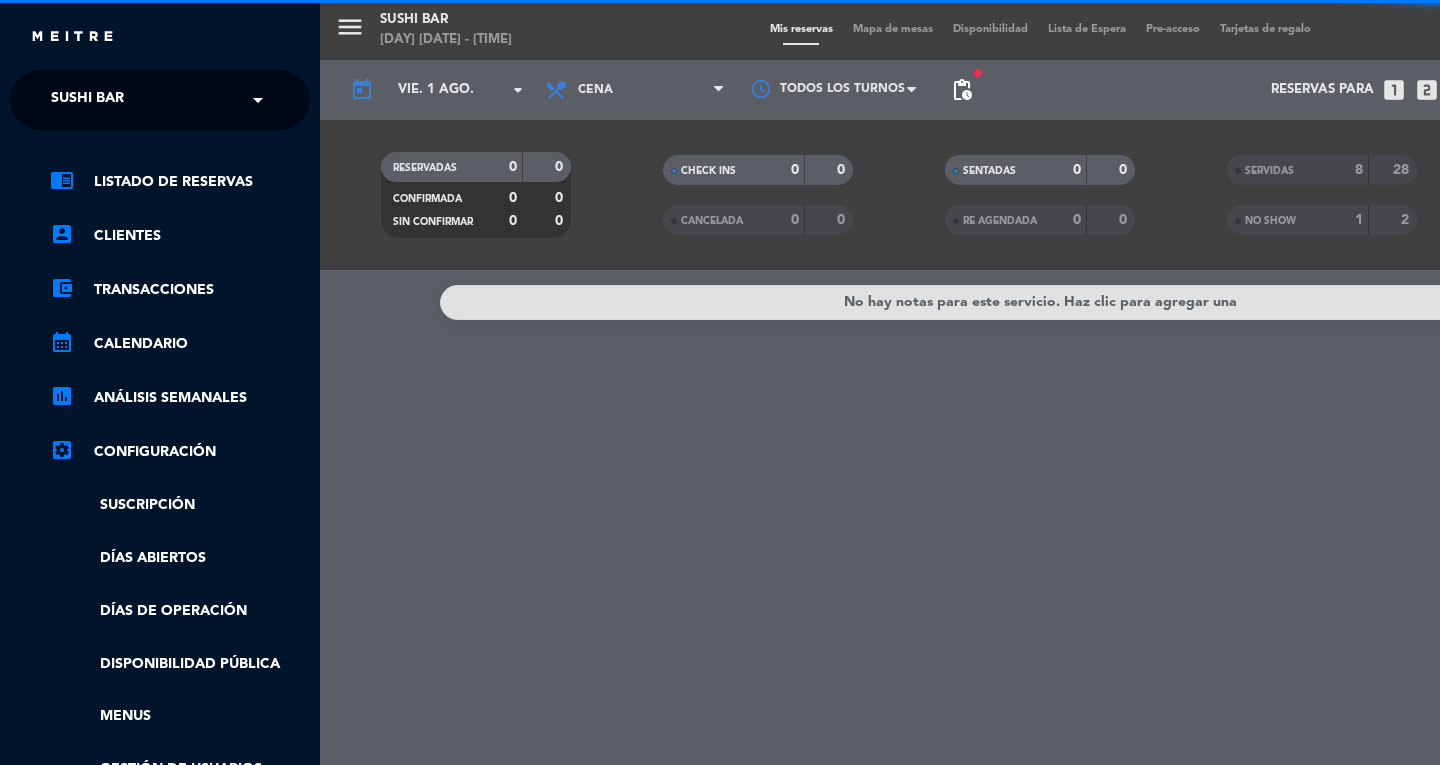 click on "SUSHI BAR" 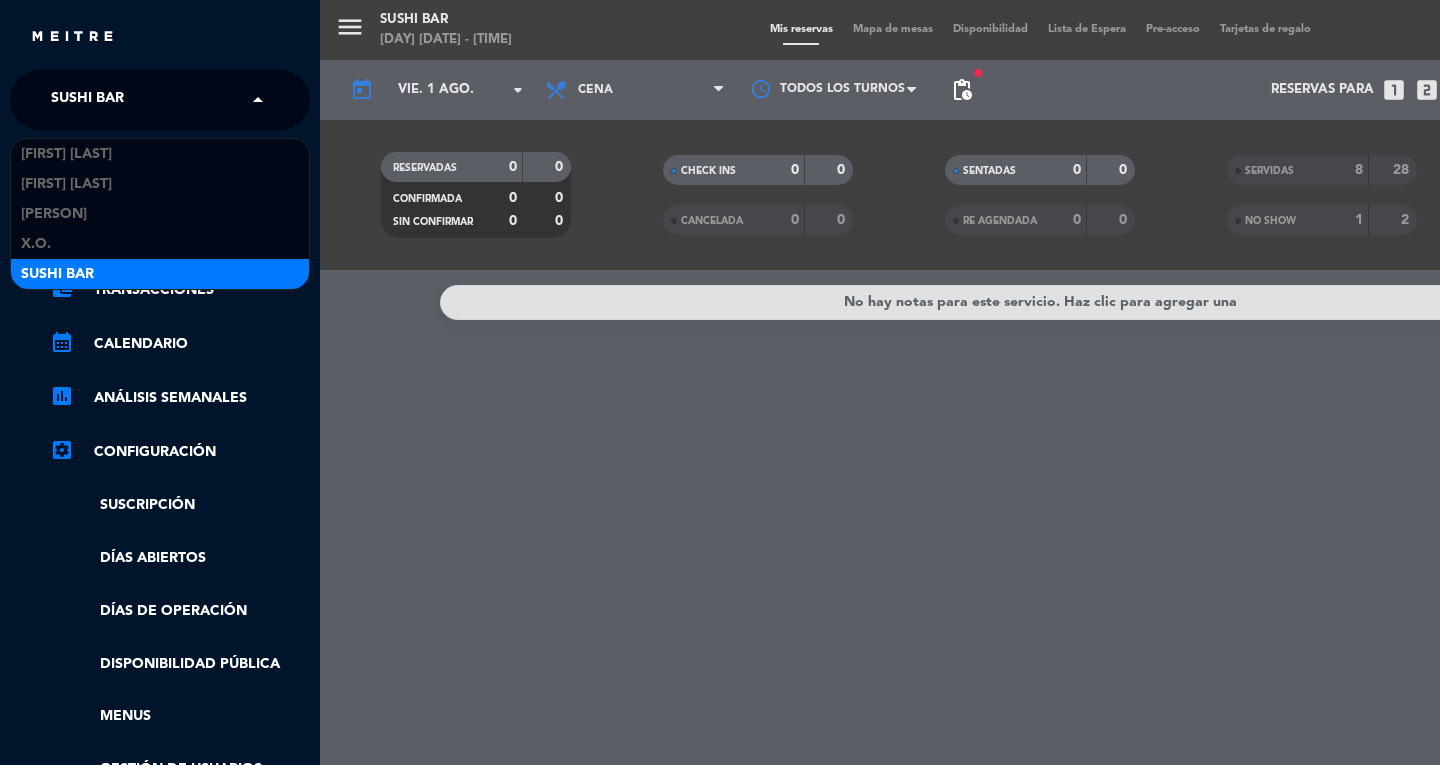 click on "X.O." at bounding box center (36, 244) 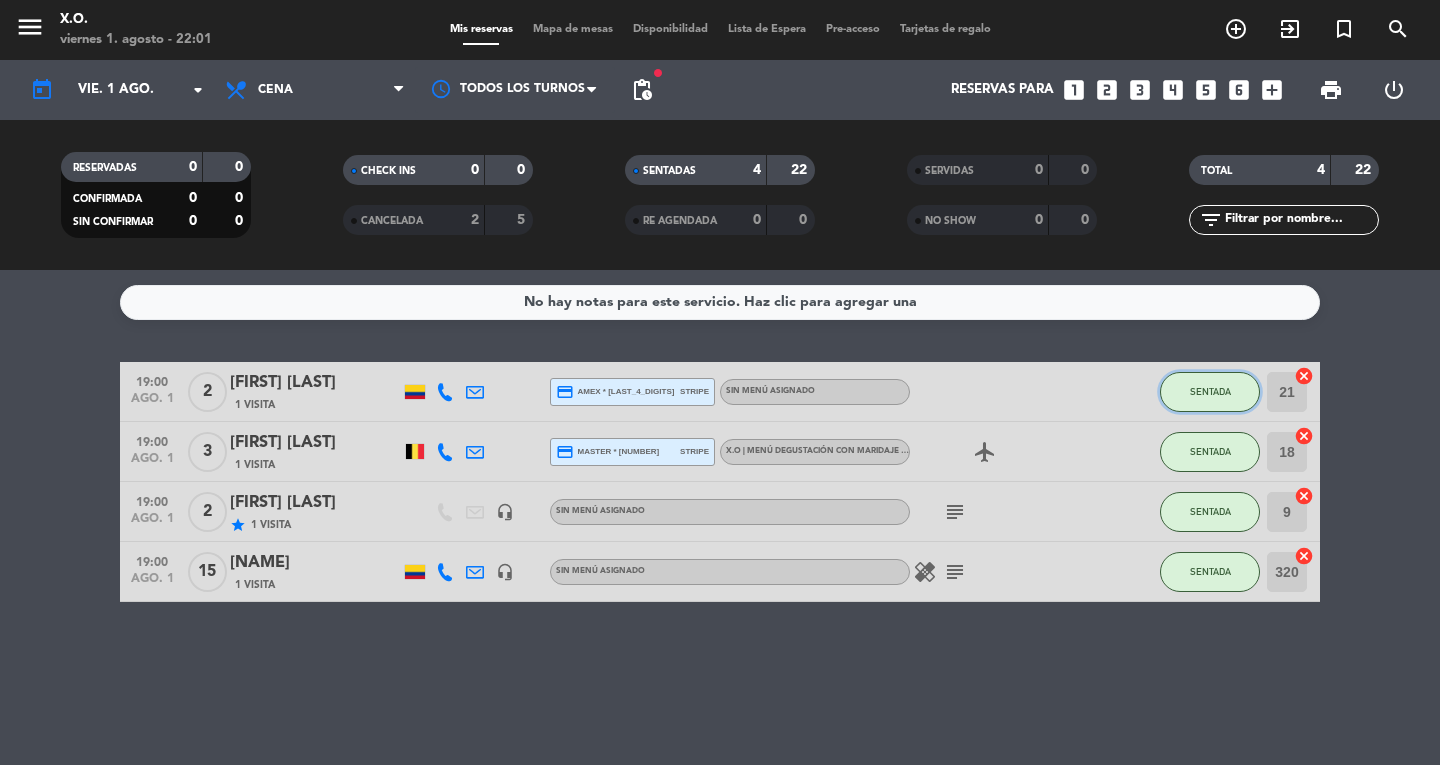 click on "SENTADA" 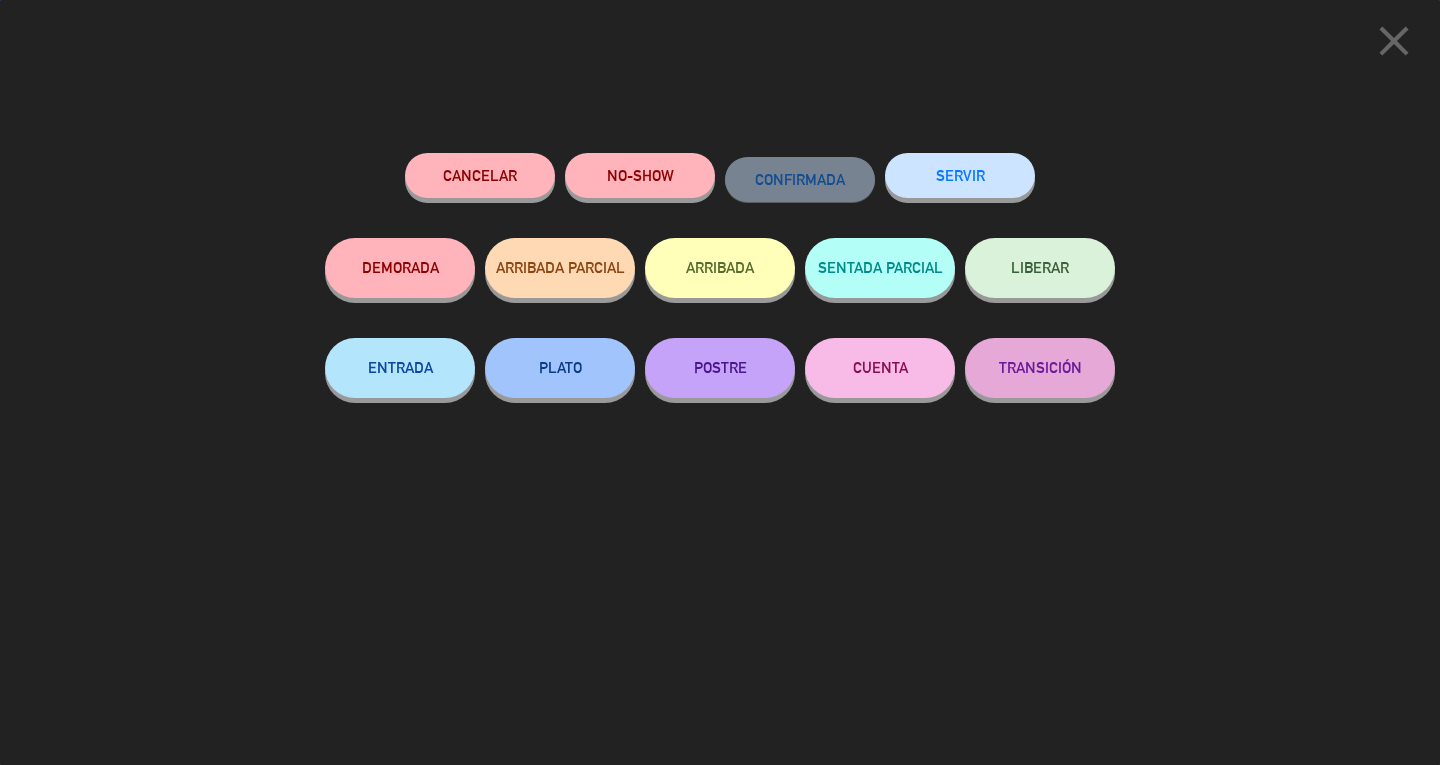 click on "SERVIR" 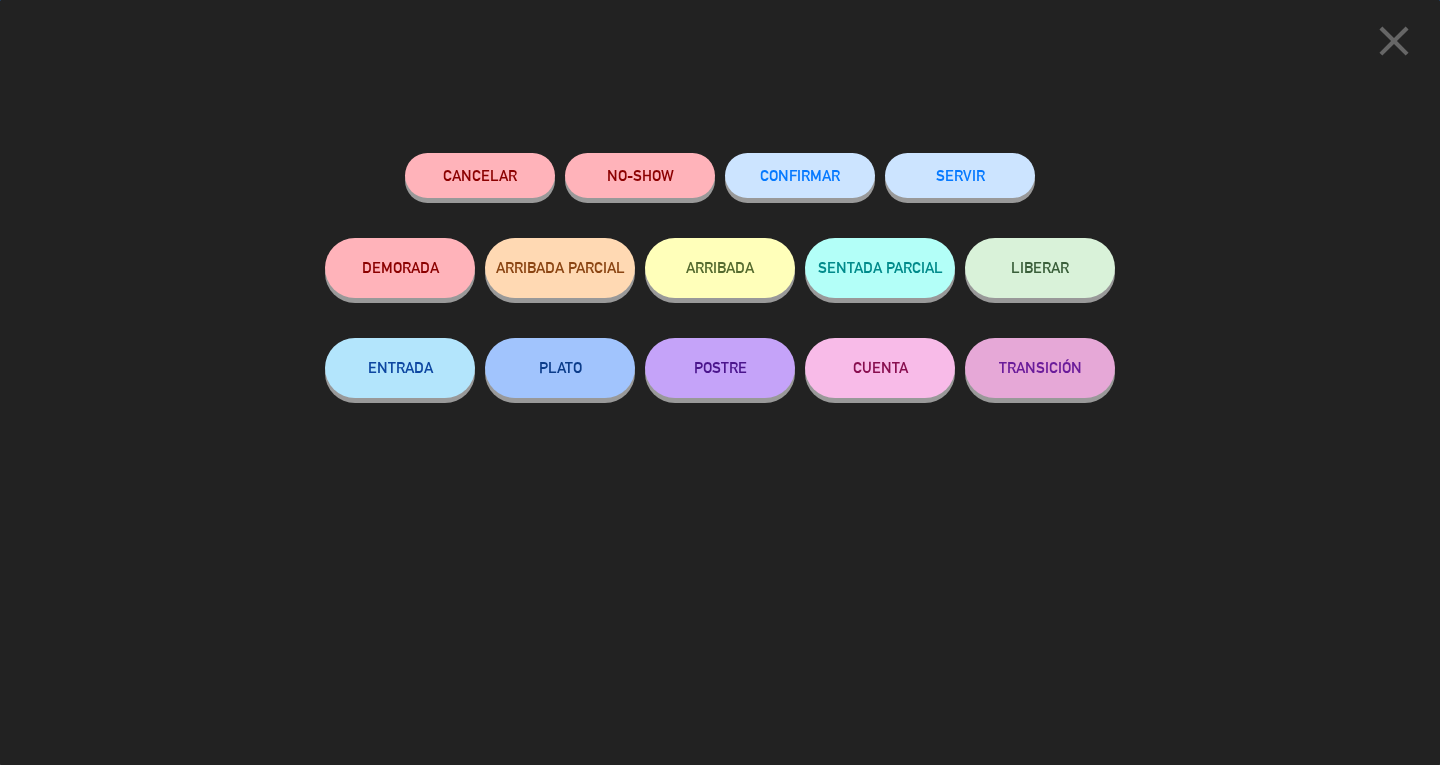click on "SERVIR" 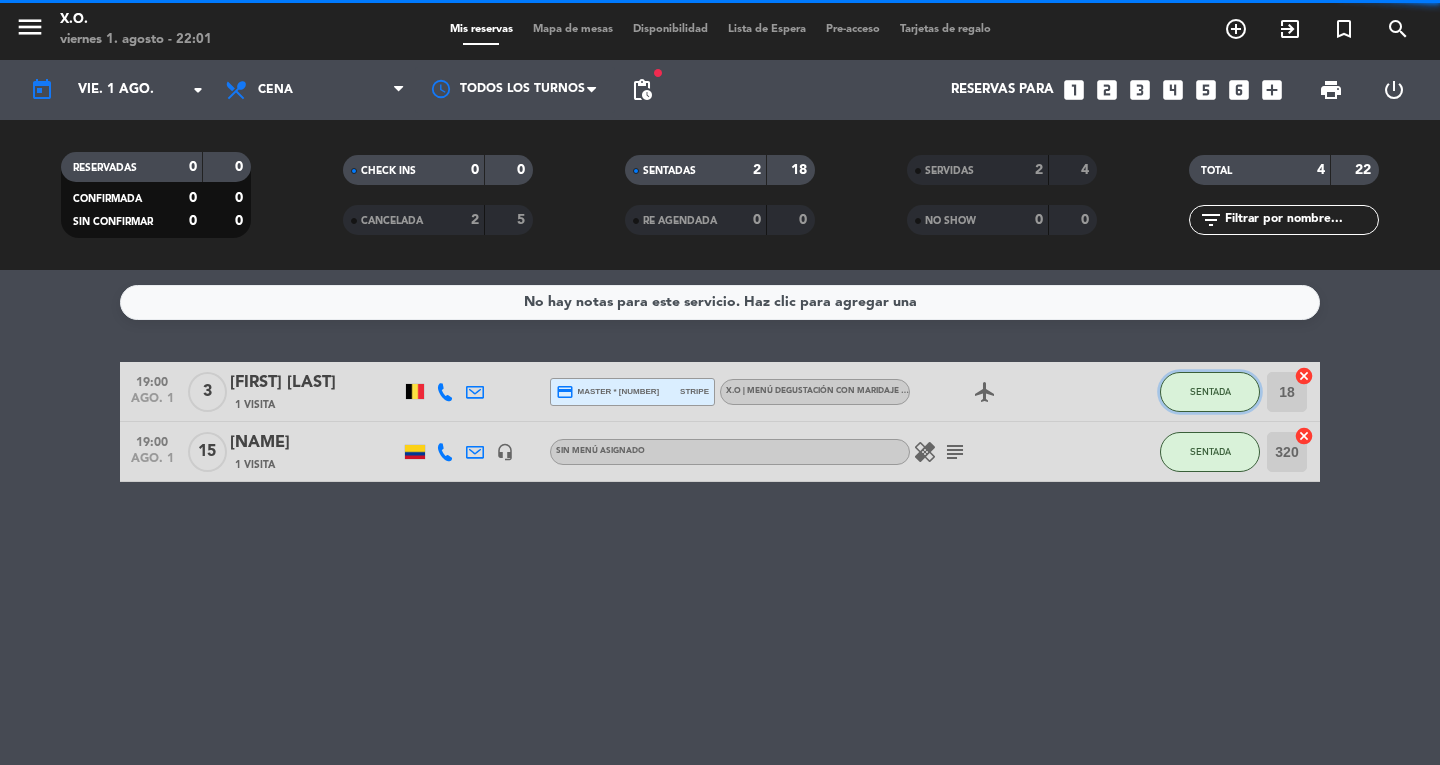 click on "SENTADA" 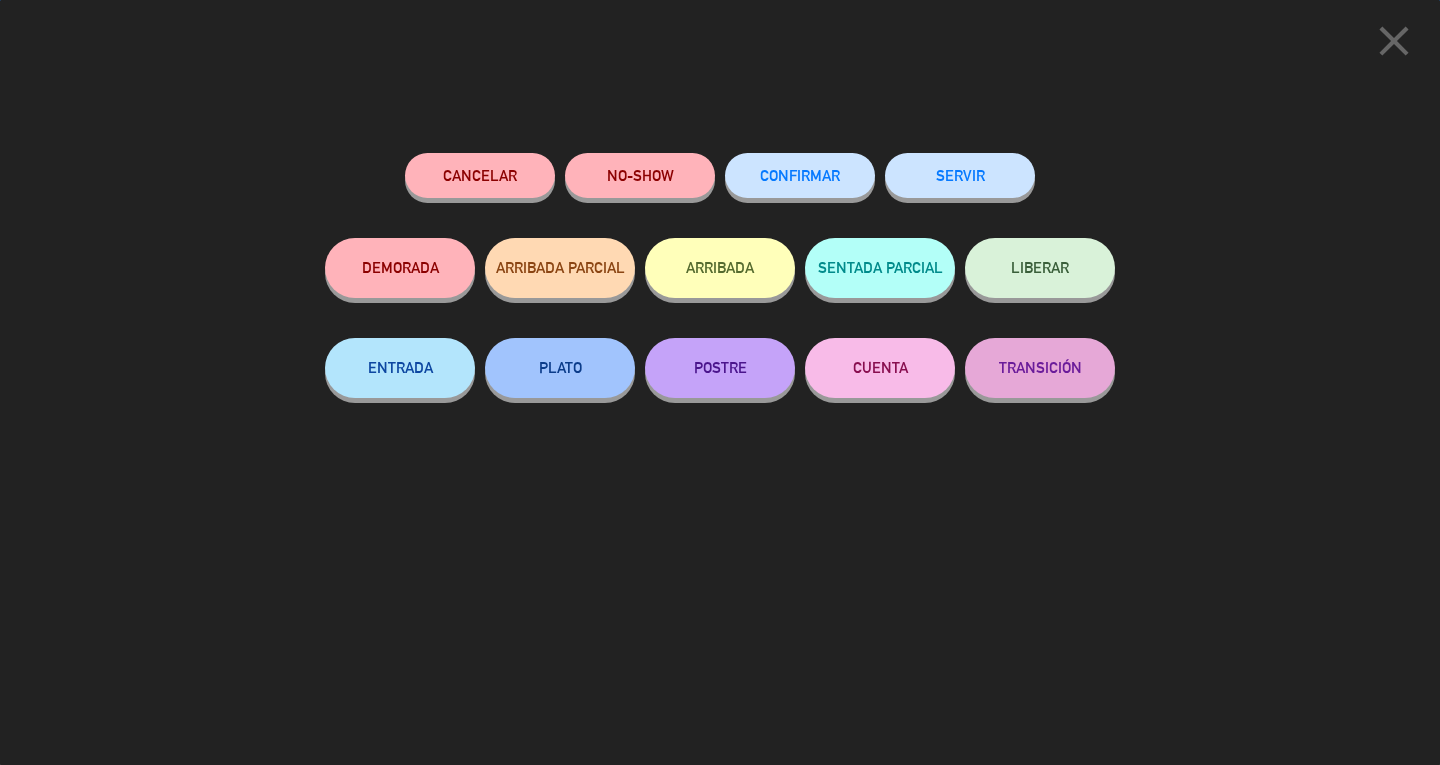 click on "SERVIR" 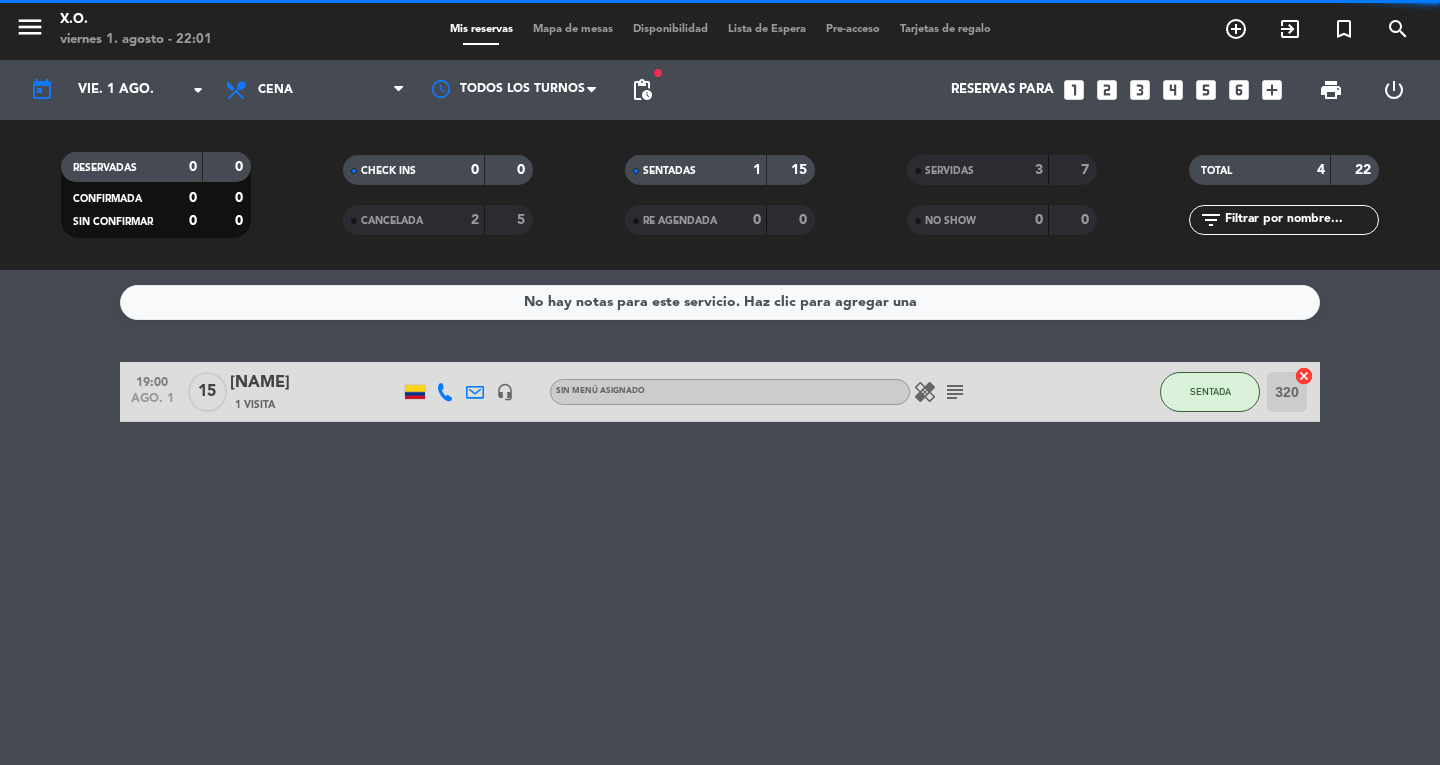 click on "SENTADA" 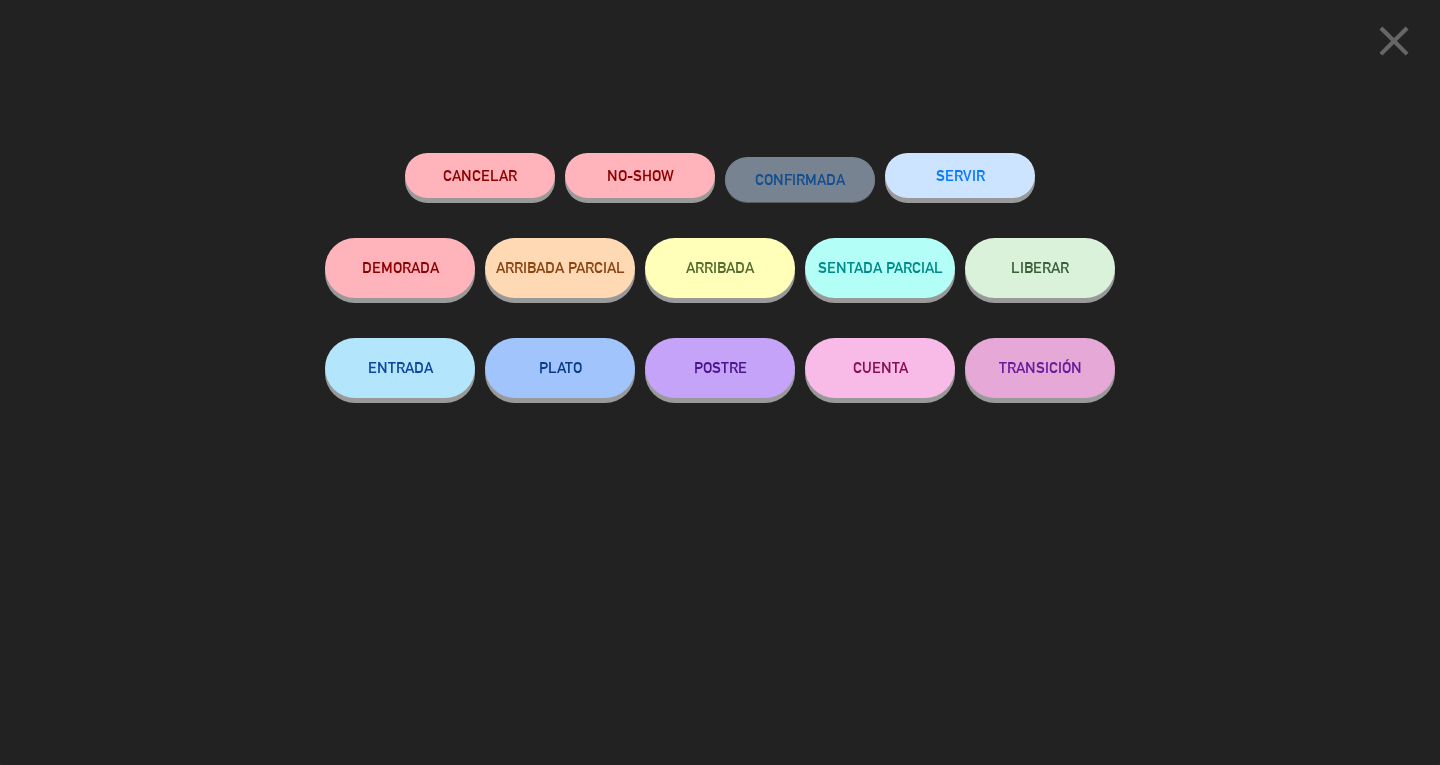 click on "SERVIR" 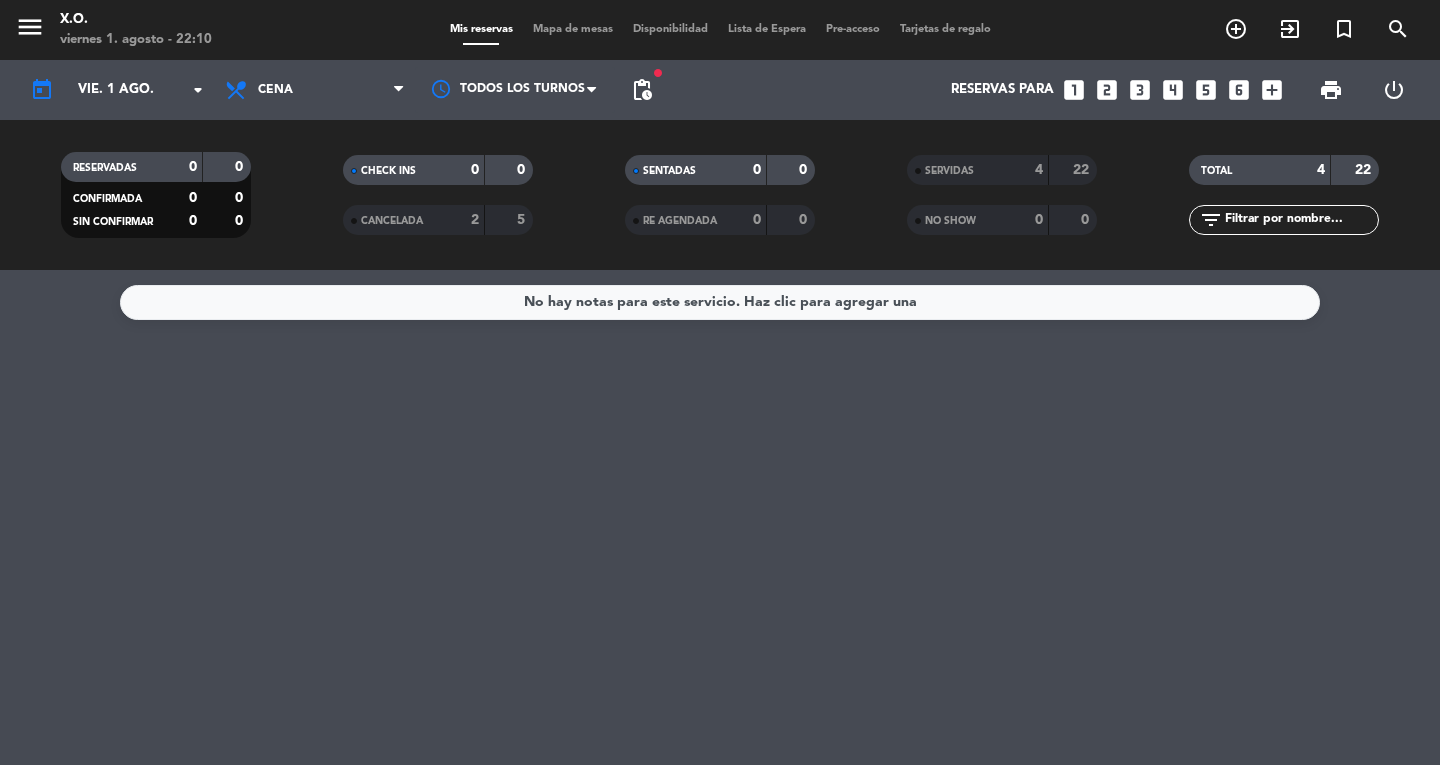 click on "No hay notas para este servicio. Haz clic para agregar una" 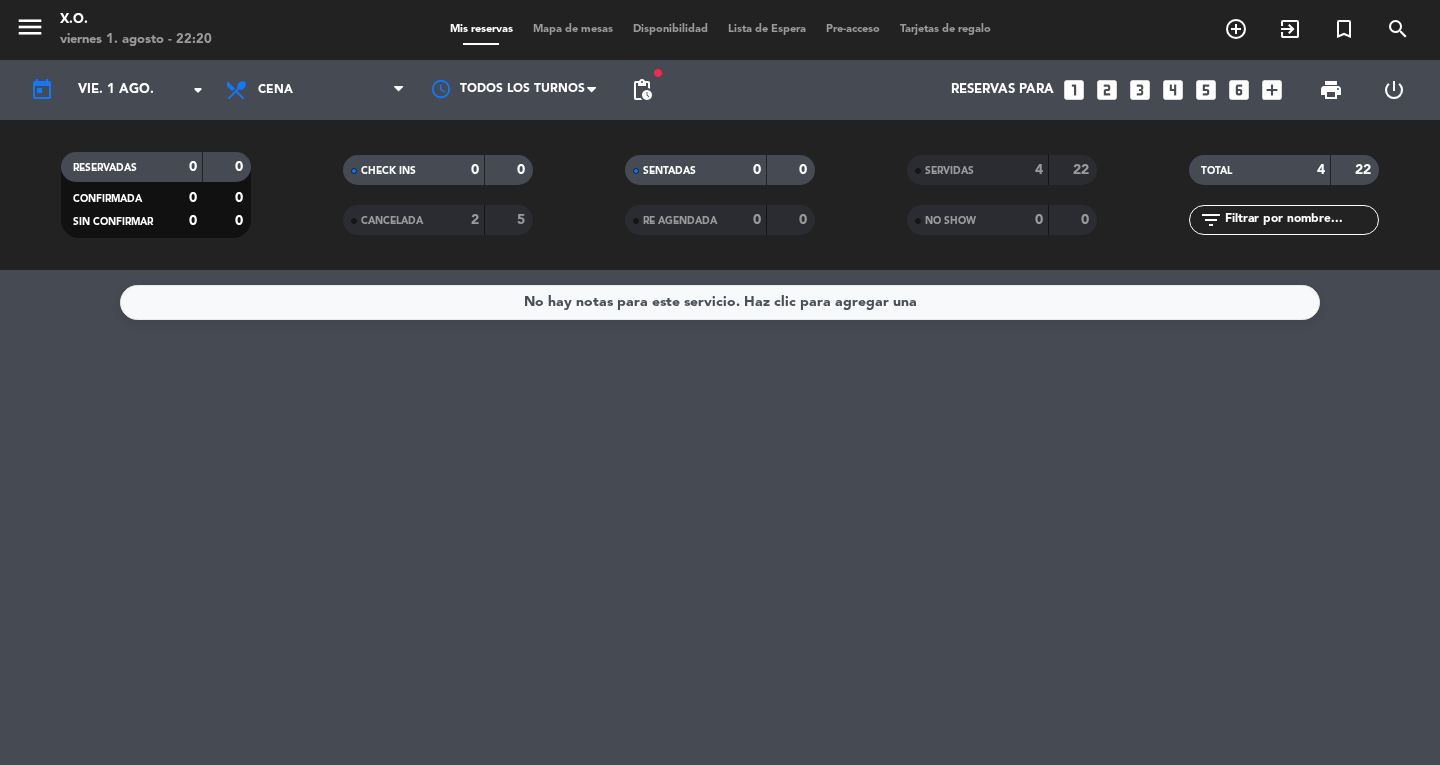 click on "menu" at bounding box center [30, 27] 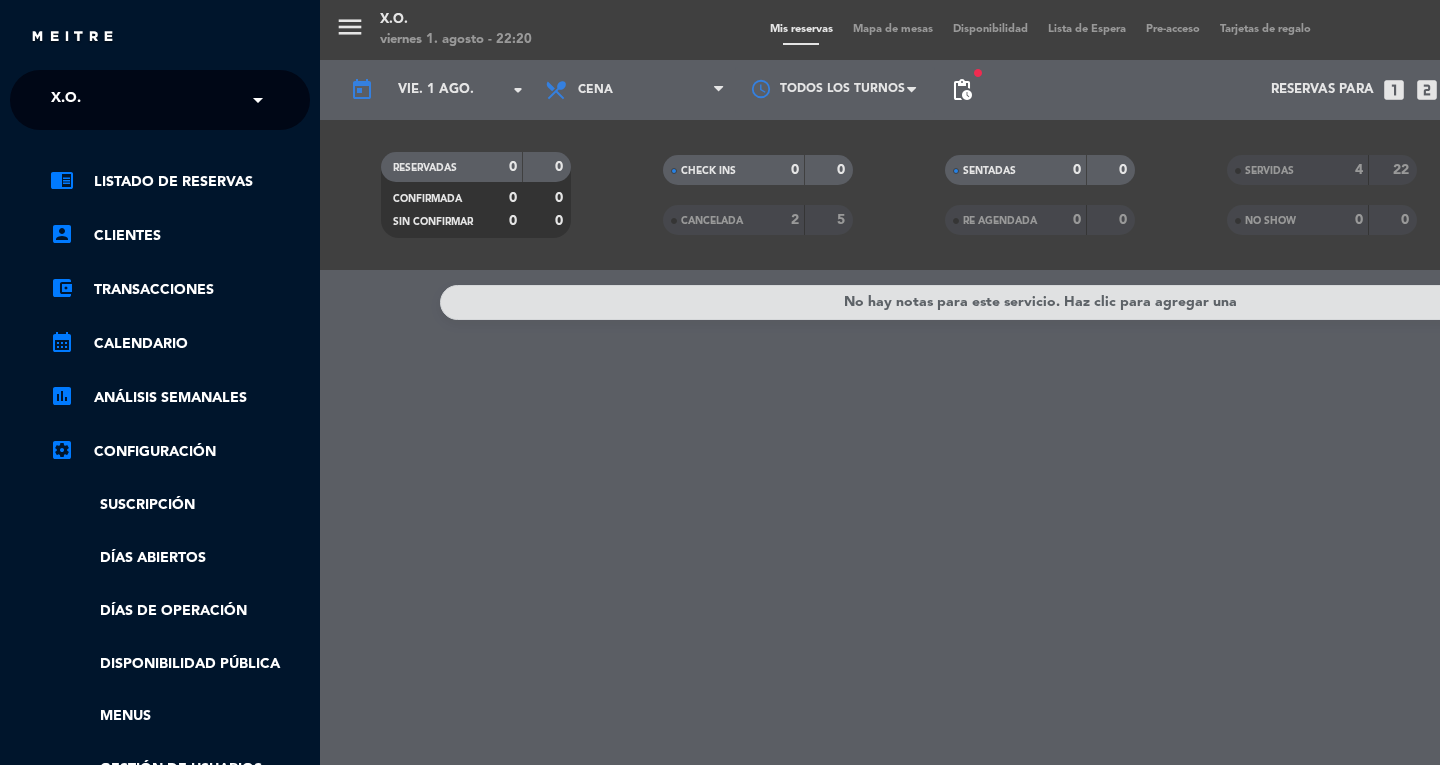 click 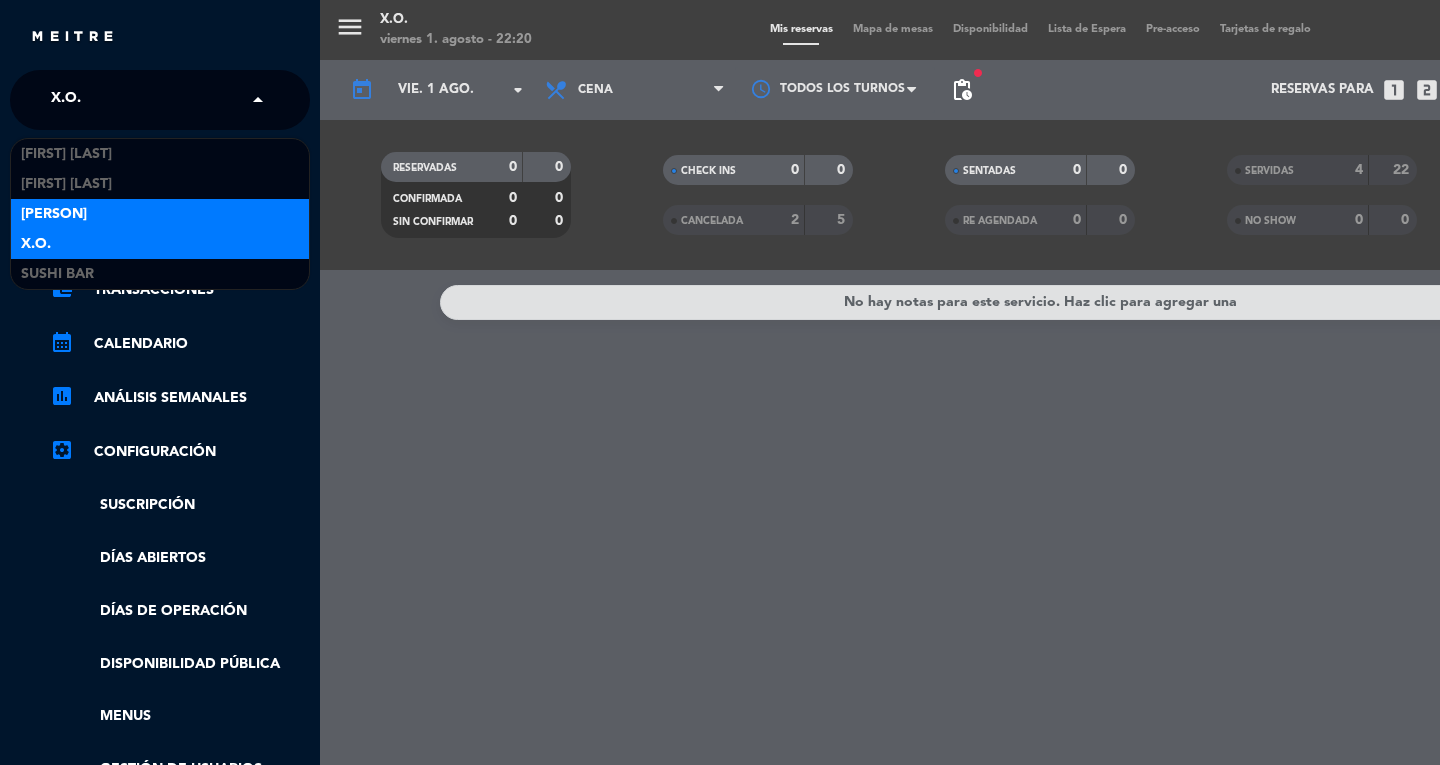 click on "[PERSON]" at bounding box center (54, 214) 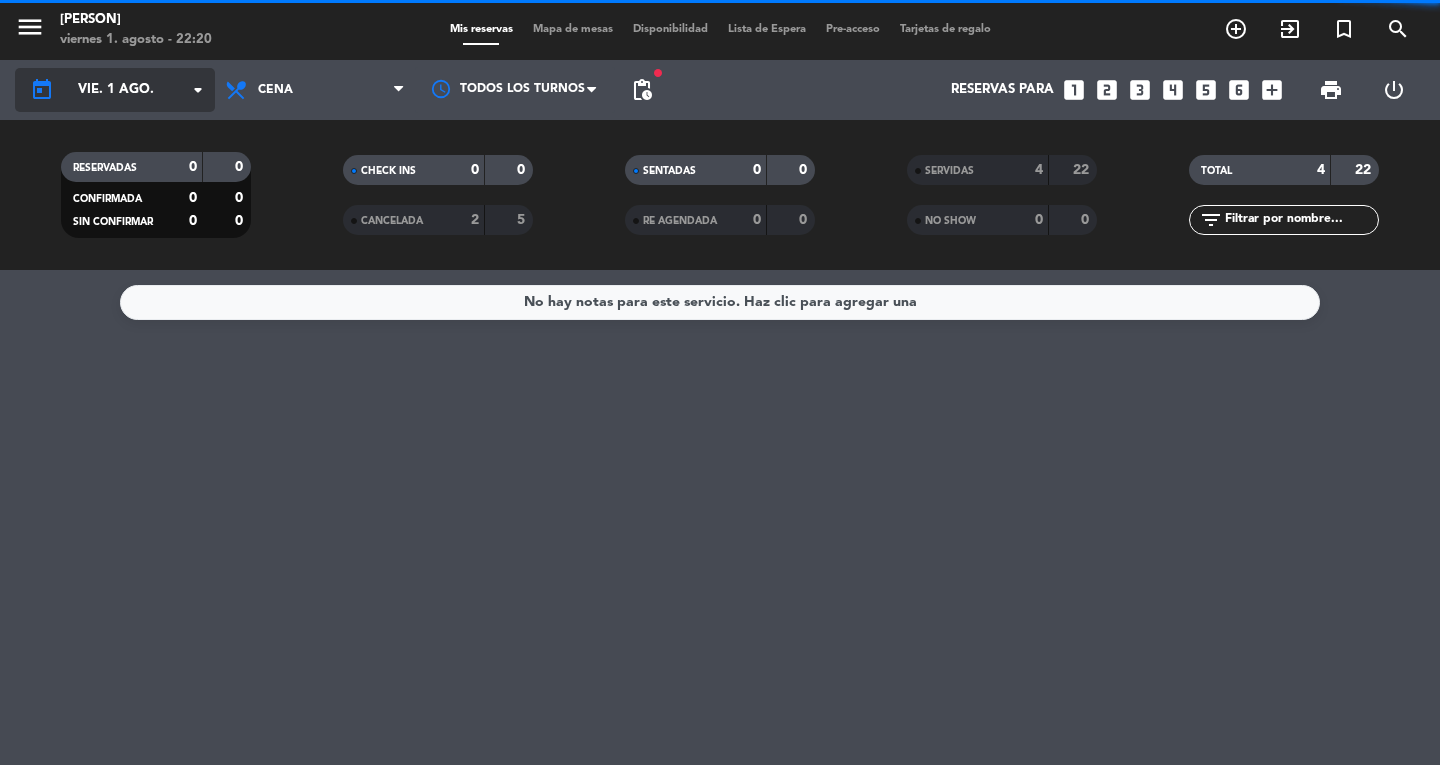 click on "vie. 1 ago." 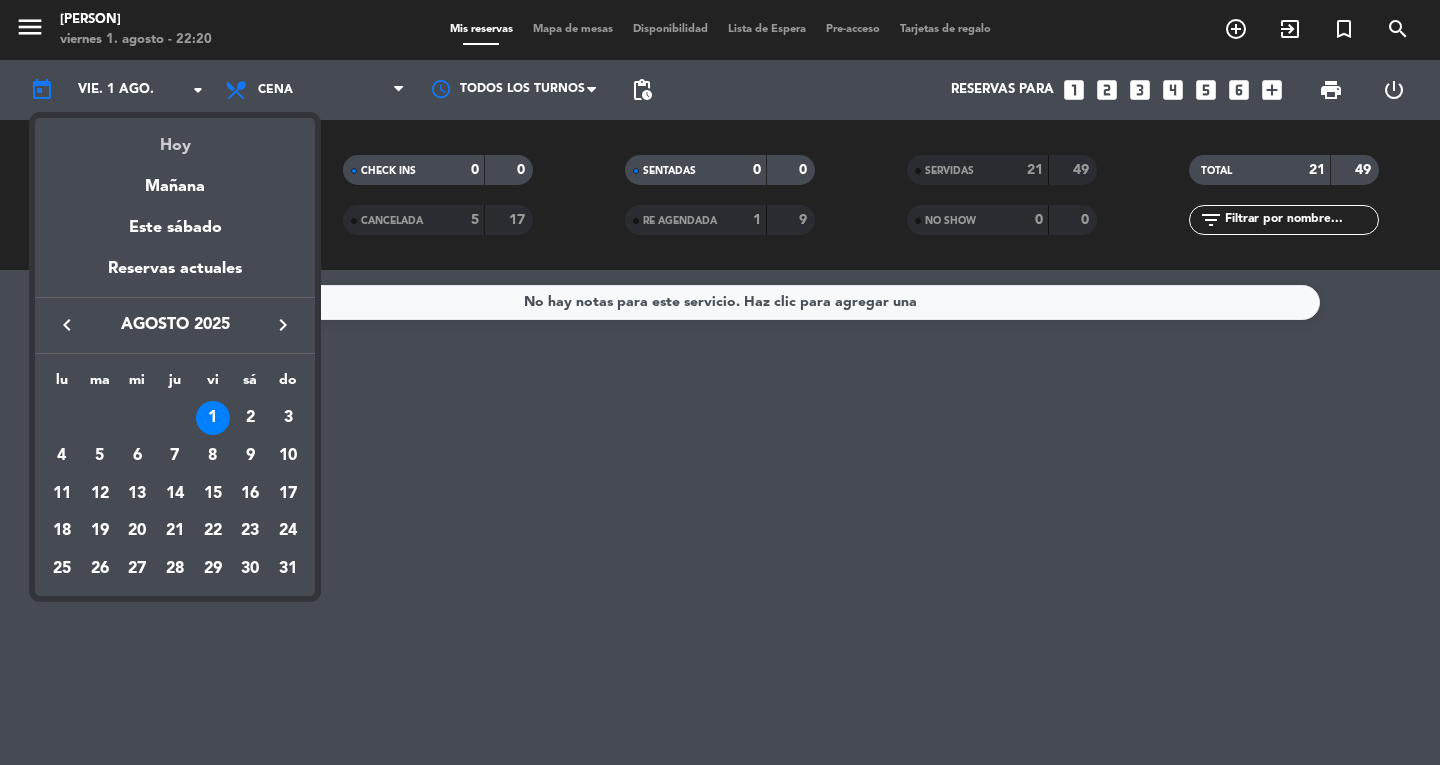 click on "Hoy" at bounding box center [175, 138] 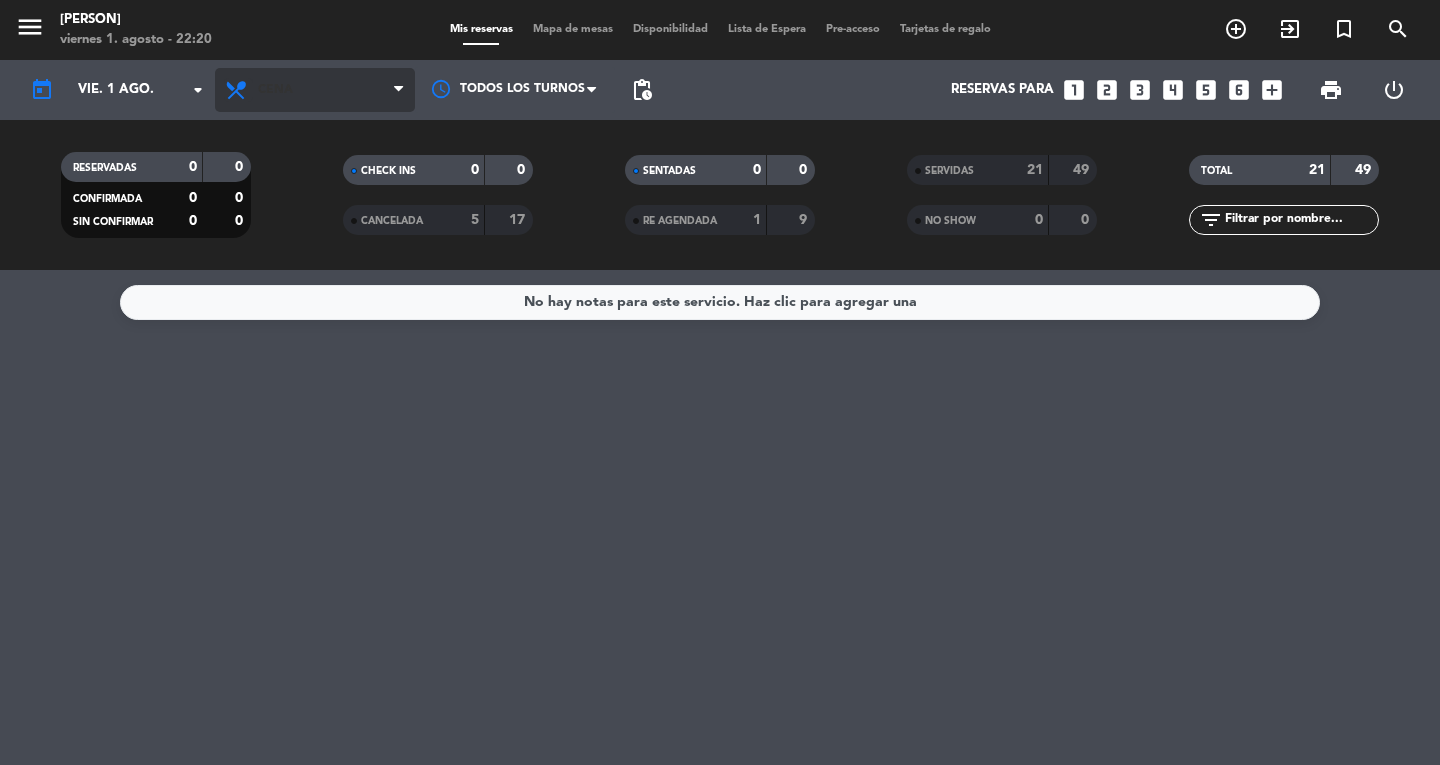 click at bounding box center [238, 90] 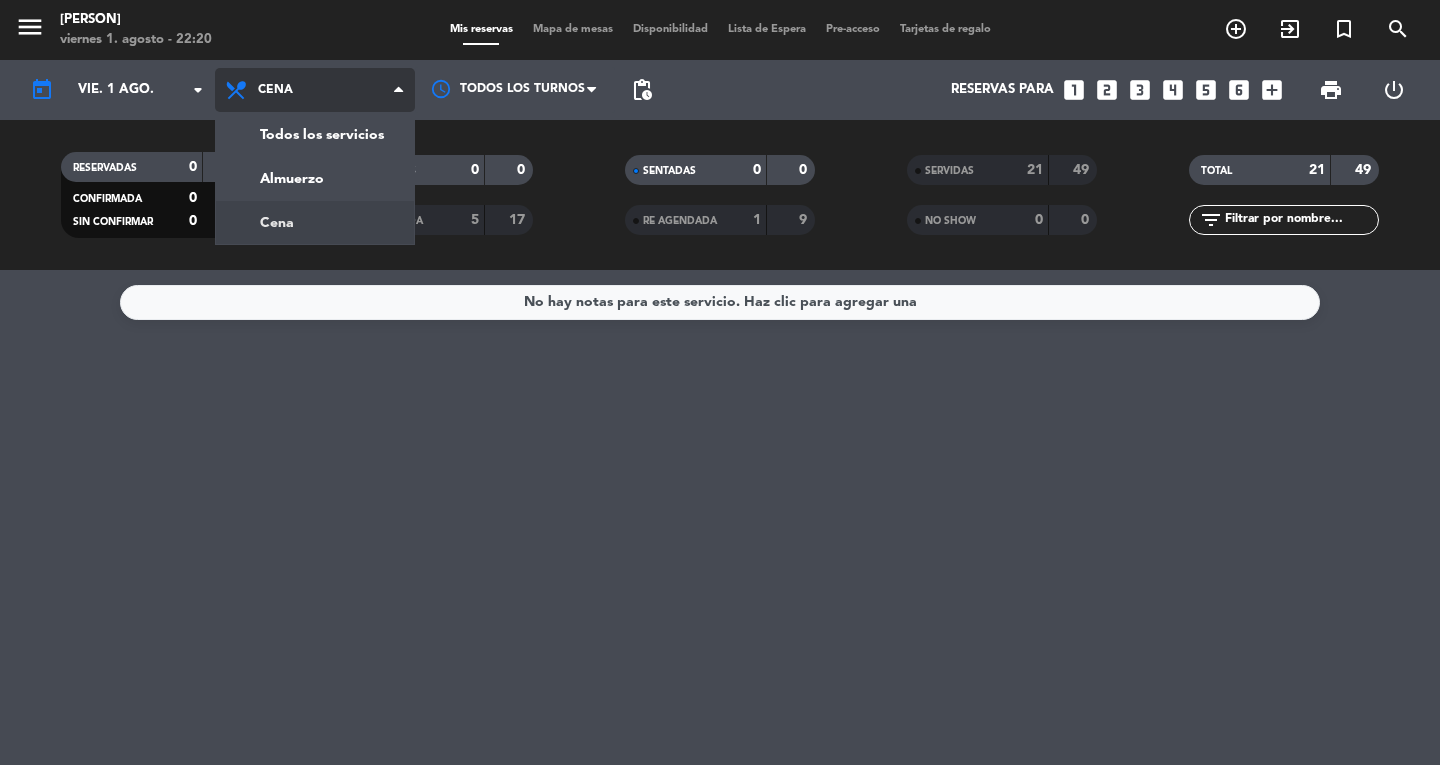 click on "menu  Don Diablo   viernes 1. agosto - 22:20   Mis reservas   Mapa de mesas   Disponibilidad   Lista de Espera   Pre-acceso   Tarjetas de regalo  add_circle_outline exit_to_app turned_in_not search today    vie. 1 ago. arrow_drop_down  Todos los servicios  Almuerzo  Cena  Cena  Todos los servicios  Almuerzo  Cena Todos los turnos pending_actions  Reservas para   looks_one   looks_two   looks_3   looks_4   looks_5   looks_6   add_box  print  power_settings_new   RESERVADAS   0   0   CONFIRMADA   0   0   SIN CONFIRMAR   0   0   CHECK INS   0   0   CANCELADA   5   17   SENTADAS   0   0   RE AGENDADA   1   9   SERVIDAS   21   49   NO SHOW   0   0   TOTAL   21   49  filter_list" 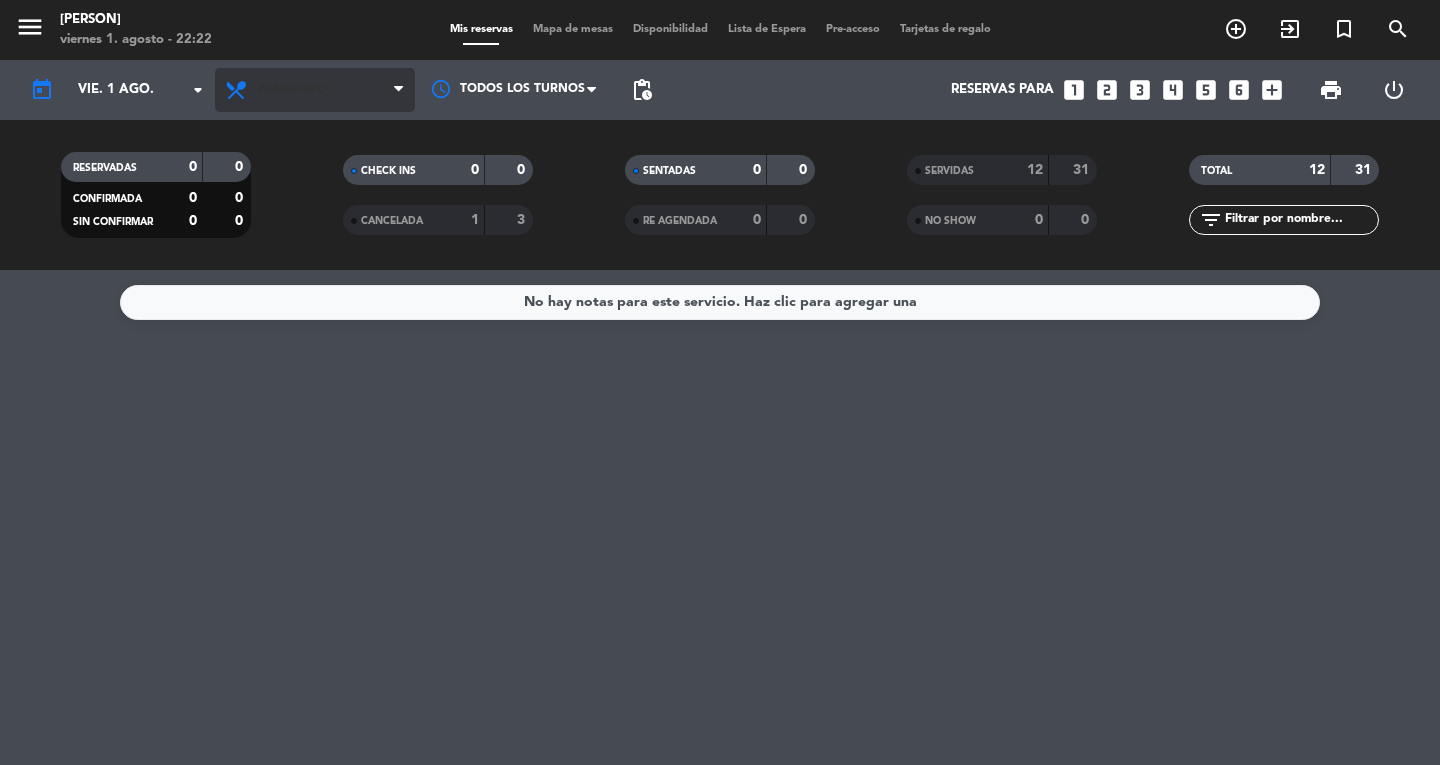 click on "Almuerzo" at bounding box center [292, 90] 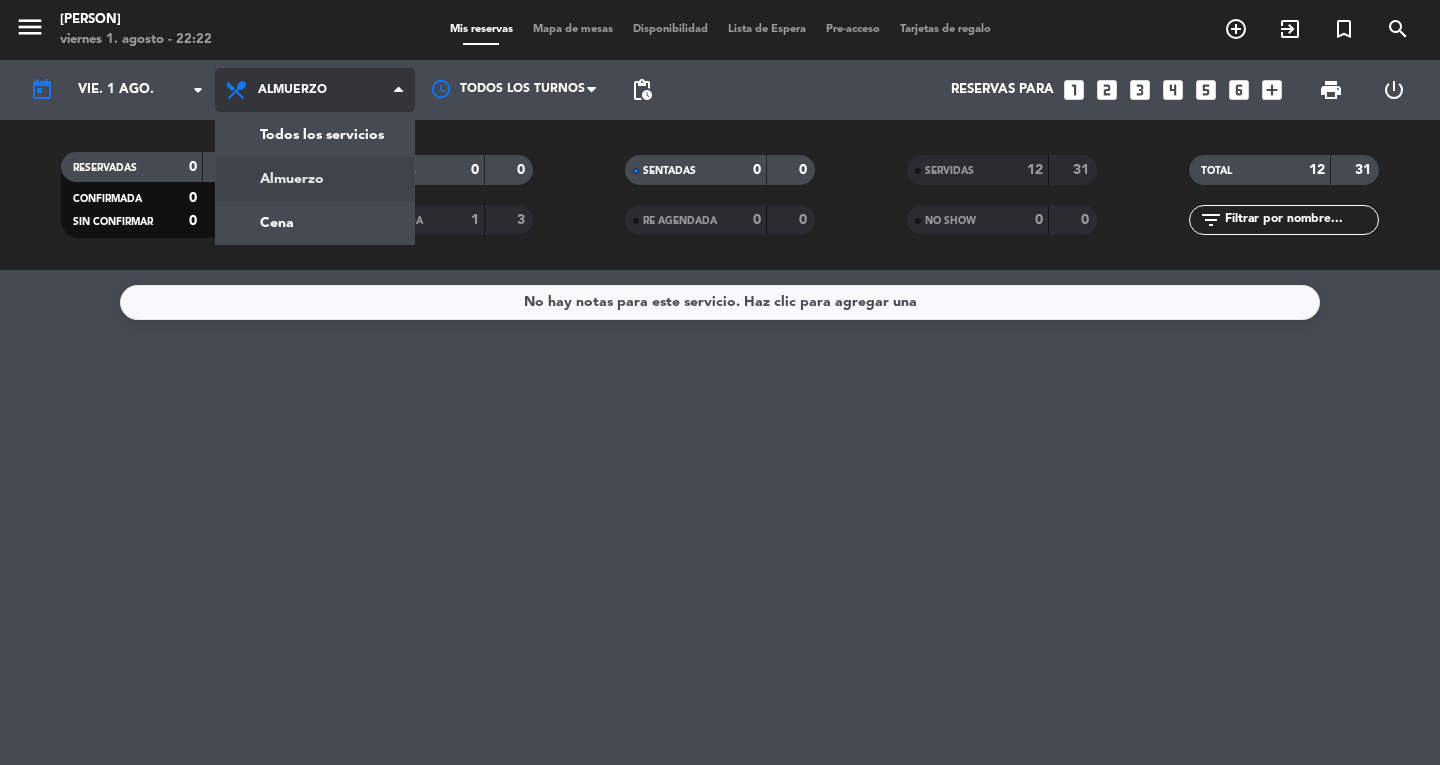 click on "menu  Don Diablo   [DAY] [DATE] - [TIME]   Mis reservas   Mapa de mesas   Disponibilidad   Lista de Espera   Pre-acceso   Tarjetas de regalo  add_circle_outline exit_to_app turned_in_not search today    [DAY ABBR] [DATE ABBR]  arrow_drop_down  Todos los servicios  Almuerzo  Cena  Almuerzo  Todos los servicios  Almuerzo  Cena Todos los turnos pending_actions  Reservas para   looks_one   looks_two   looks_3   looks_4   looks_5   looks_6   add_box  print  power_settings_new   RESERVADAS   0   0   CONFIRMADA   0   0   SIN CONFIRMAR   0   0   CHECK INS   0   0   CANCELADA   1   3   SENTADAS   0   0   RE AGENDADA   0   0   SERVIDAS   12   31   NO SHOW   0   0   TOTAL   12   31  filter_list" 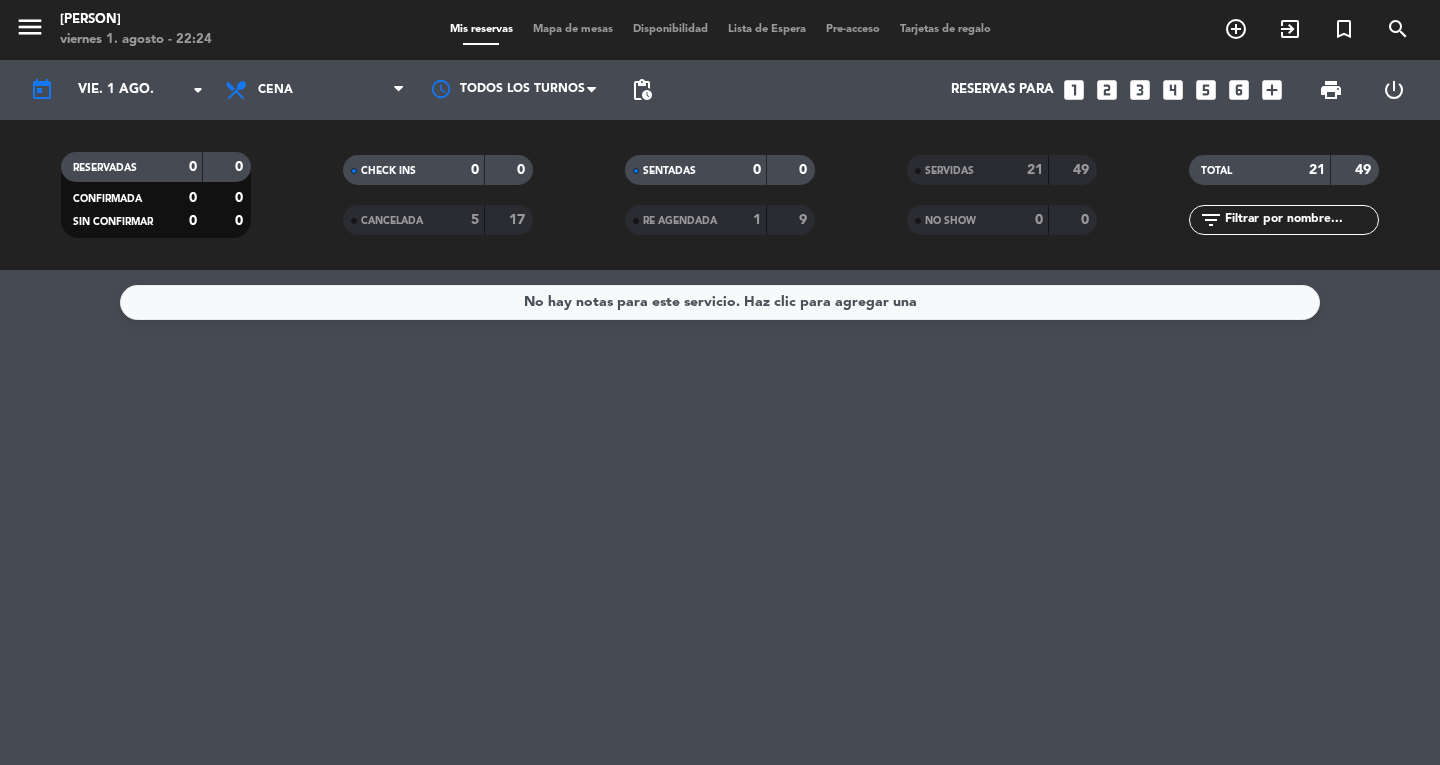 click on "menu" at bounding box center (30, 27) 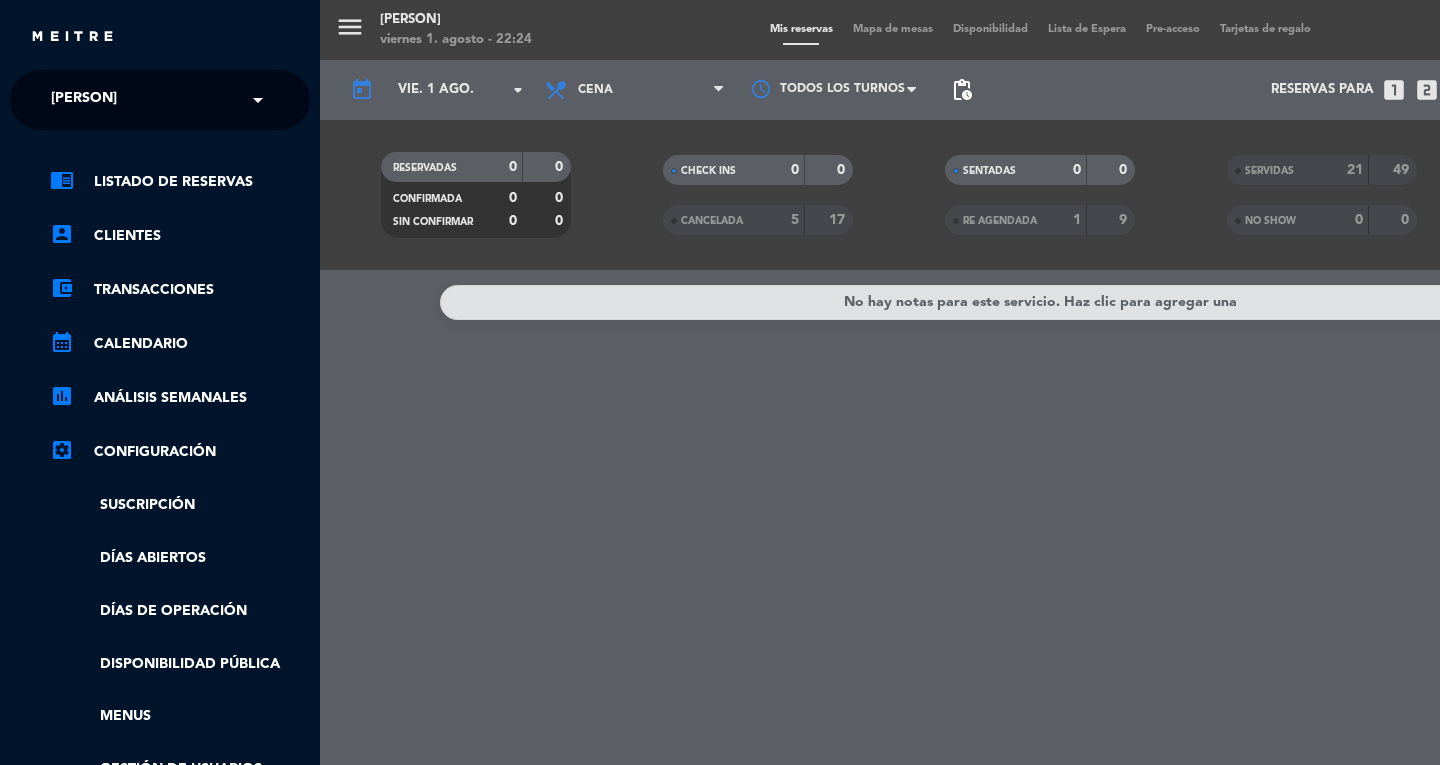 click on "× Don Diablo" 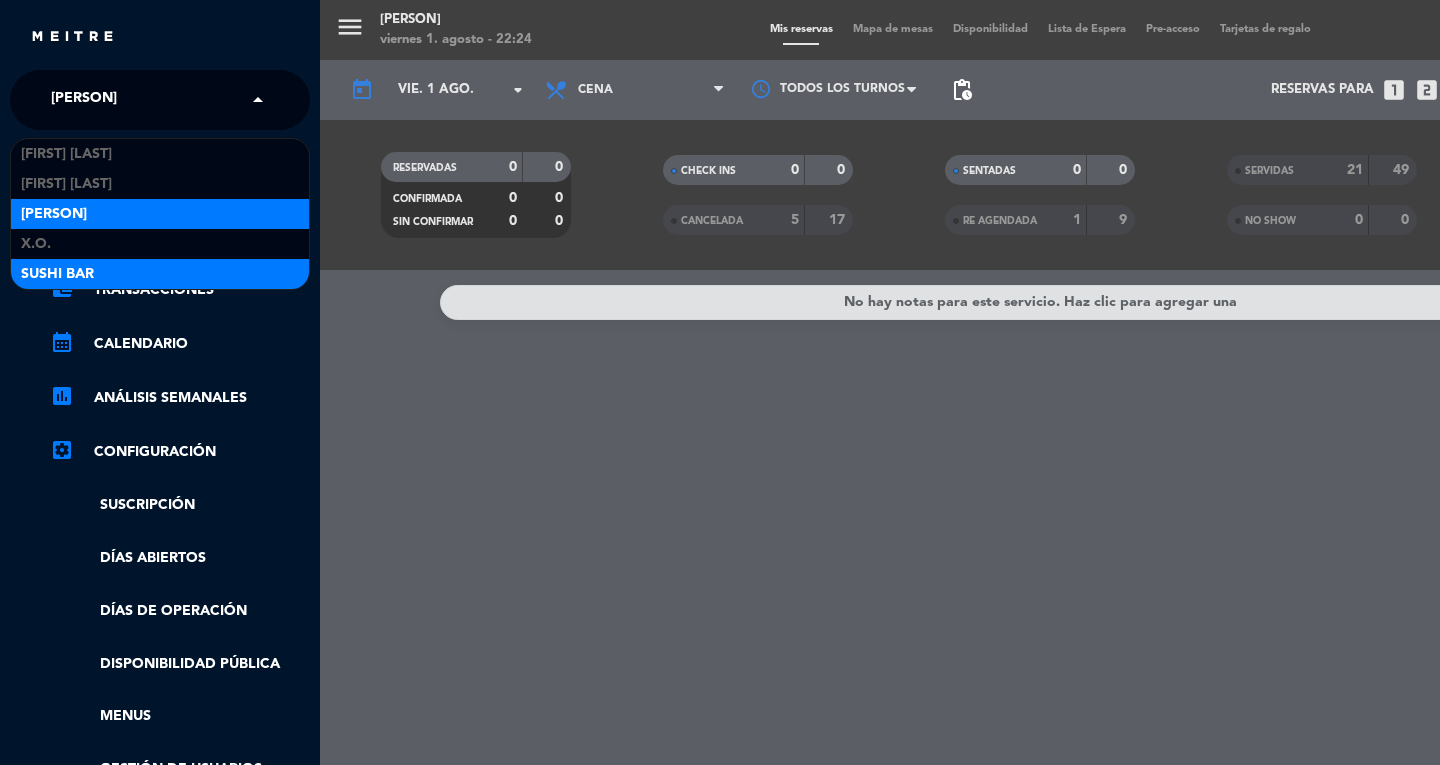 click on "SUSHI BAR" at bounding box center (57, 274) 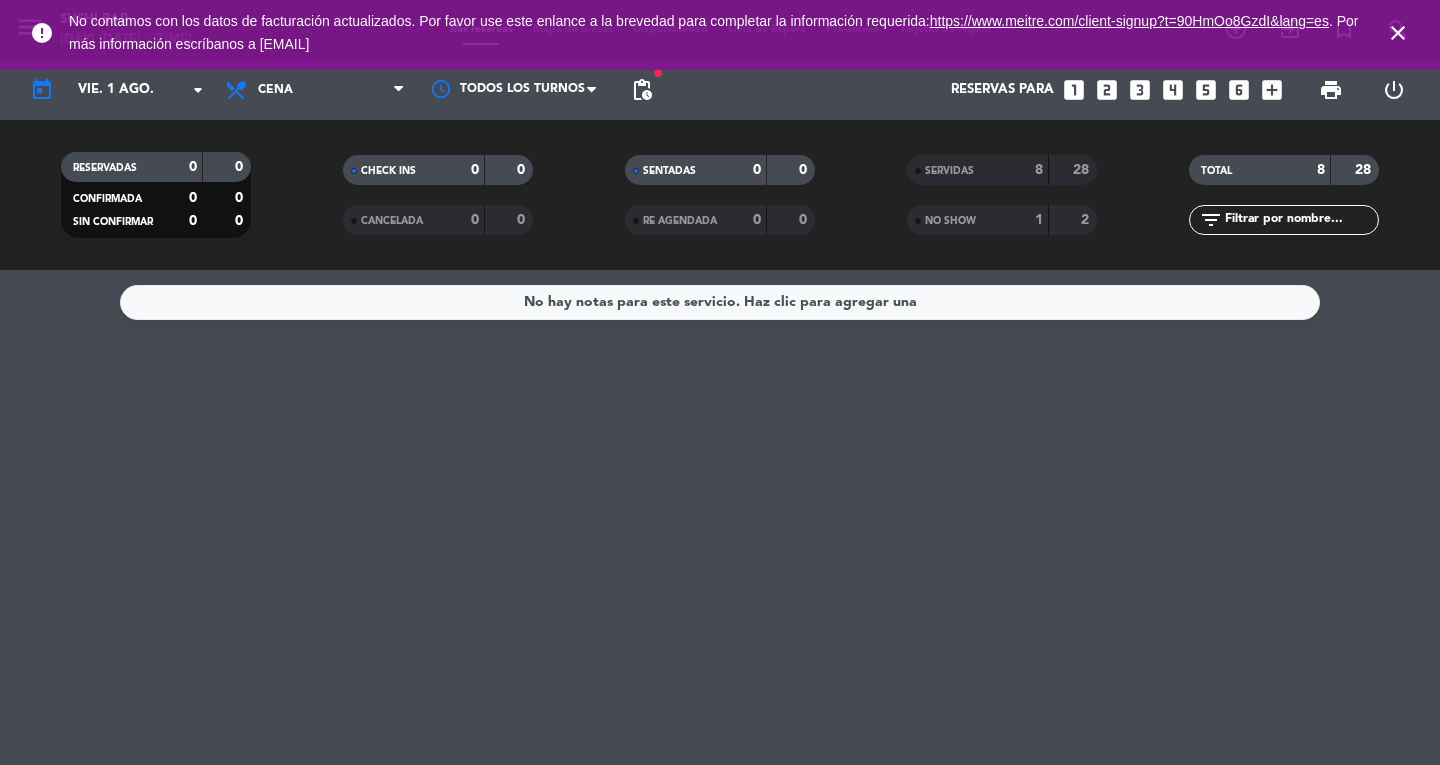 click on "close" at bounding box center [1398, 33] 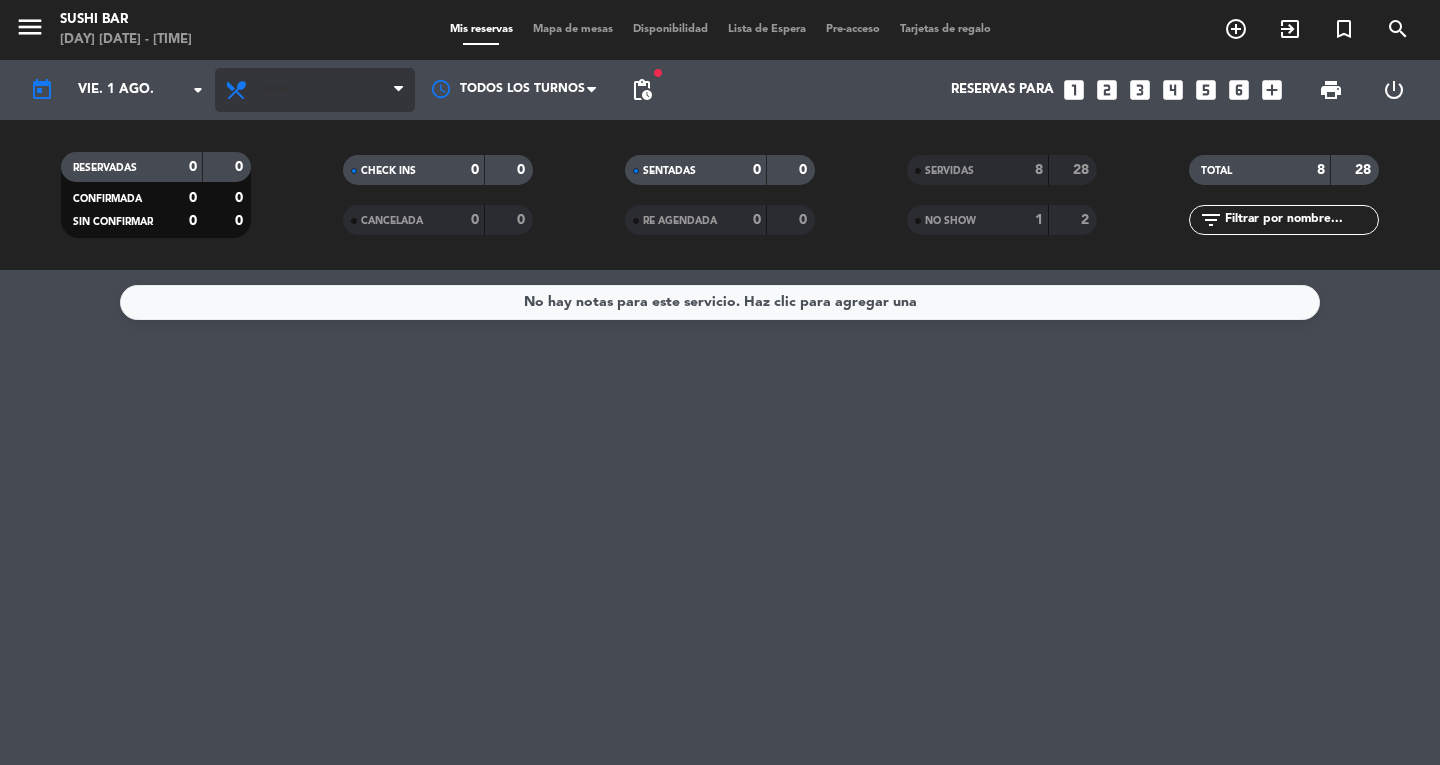 click on "Cena" at bounding box center (315, 90) 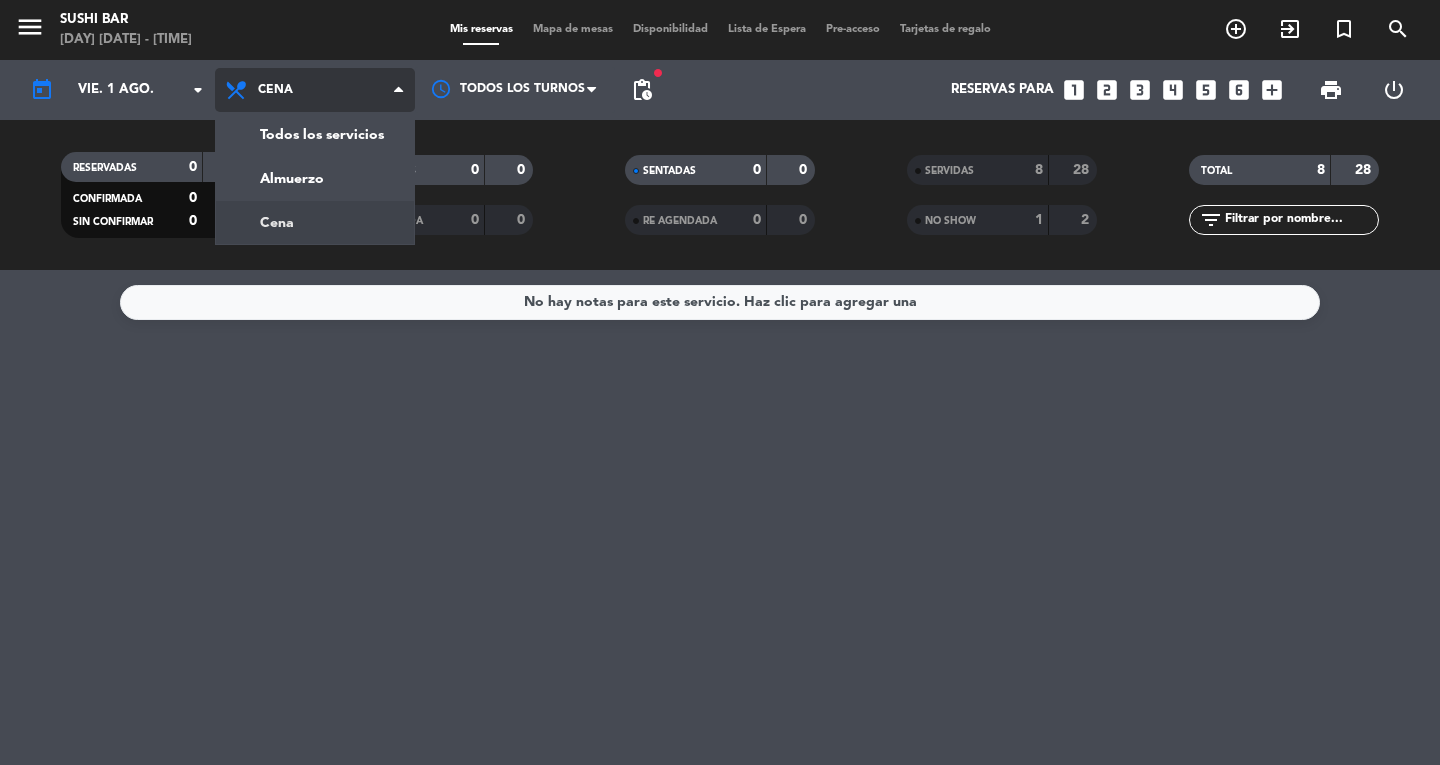 click on "menu  SUSHI BAR   [DAY] [DATE] - [TIME]   Mis reservas   Mapa de mesas   Disponibilidad   Lista de Espera   Pre-acceso   Tarjetas de regalo  add_circle_outline exit_to_app turned_in_not search today    [DAY ABBR]. [DATE ABBR]  arrow_drop_down  Todos los servicios  Almuerzo  Cena  Cena  Todos los servicios  Almuerzo  Cena Todos los turnos fiber_manual_record pending_actions  Reservas para   looks_one   looks_two   looks_3   looks_4   looks_5   looks_6   add_box  print  power_settings_new   RESERVADAS   0   0   CONFIRMADA   0   0   SIN CONFIRMAR   0   0   CHECK INS   0   0   CANCELADA   0   0   SENTADAS   0   0   RE AGENDADA   0   0   SERVIDAS   8   28   NO SHOW   1   2   TOTAL   8   28  filter_list" 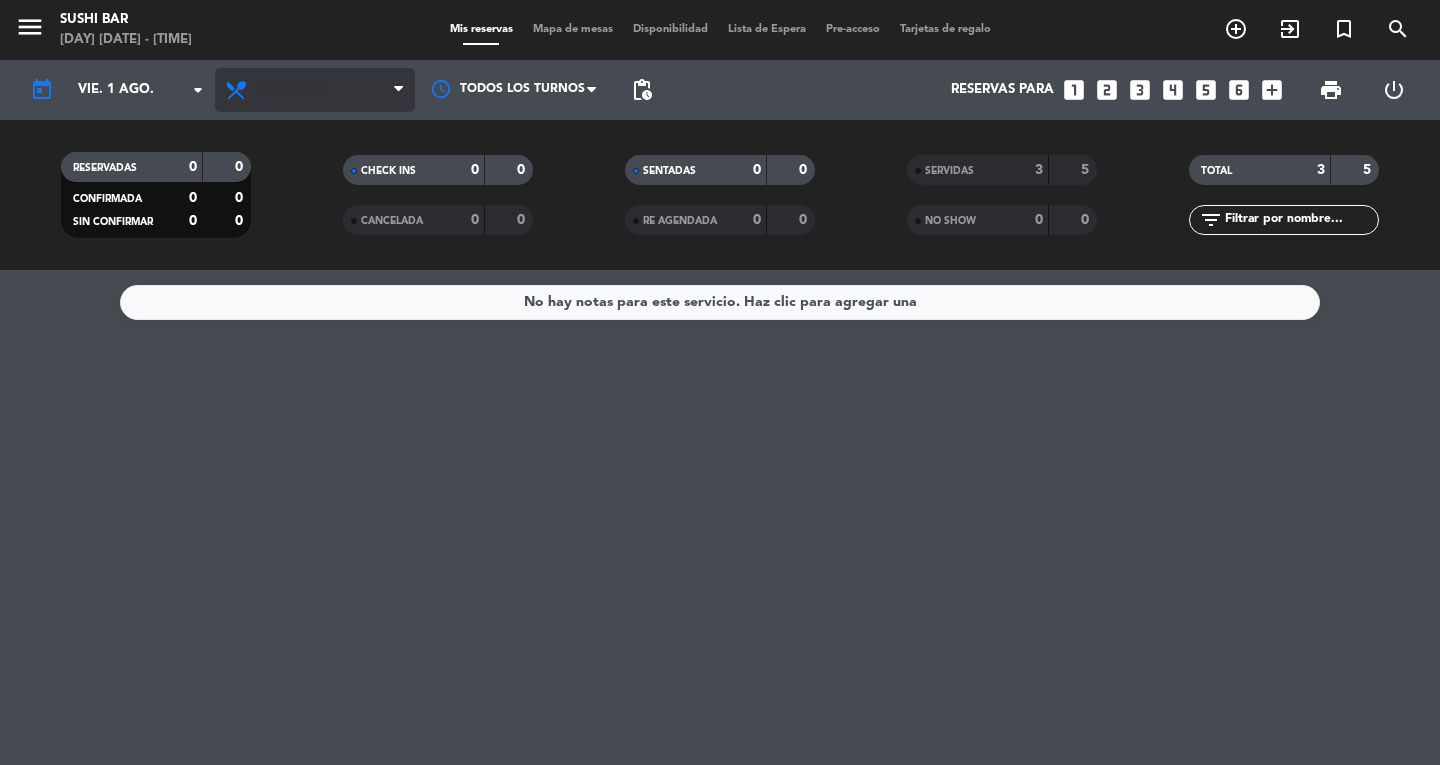 click on "Almuerzo" at bounding box center (315, 90) 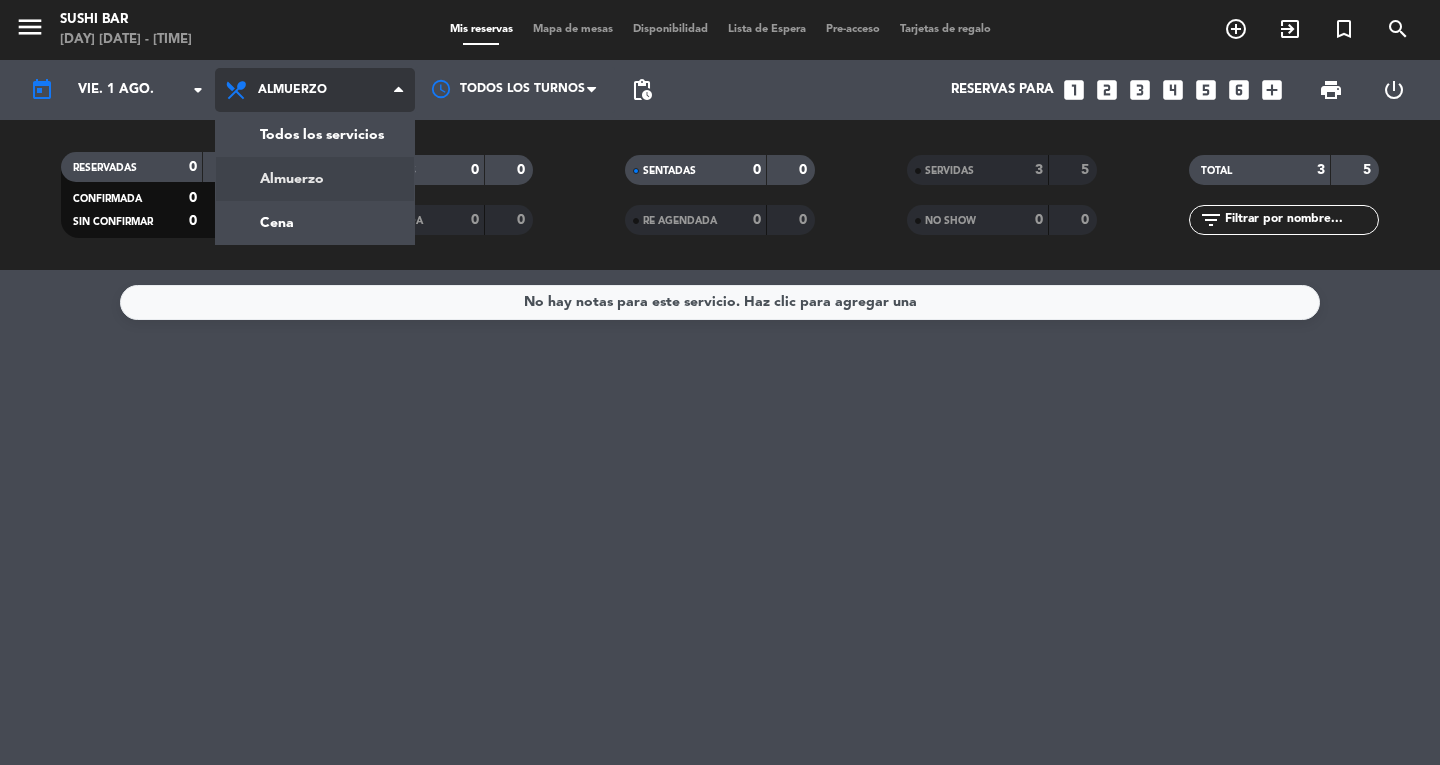 click on "menu  SUSHI BAR   [DAY] [DATE] - [TIME]   Mis reservas   Mapa de mesas   Disponibilidad   Lista de Espera   Pre-acceso   Tarjetas de regalo  add_circle_outline exit_to_app turned_in_not search today    [DAY ABBR]. [DATE ABBR]  arrow_drop_down  Todos los servicios  Almuerzo  Cena  Almuerzo  Todos los servicios  Almuerzo  Cena Todos los turnos pending_actions  Reservas para   looks_one   looks_two   looks_3   looks_4   looks_5   looks_6   add_box  print  power_settings_new   RESERVADAS   0   0   CONFIRMADA   0   0   SIN CONFIRMAR   0   0   CHECK INS   0   0   CANCELADA   0   0   SENTADAS   0   0   RE AGENDADA   0   0   SERVIDAS   3   5   NO SHOW   0   0   TOTAL   3   5  filter_list" 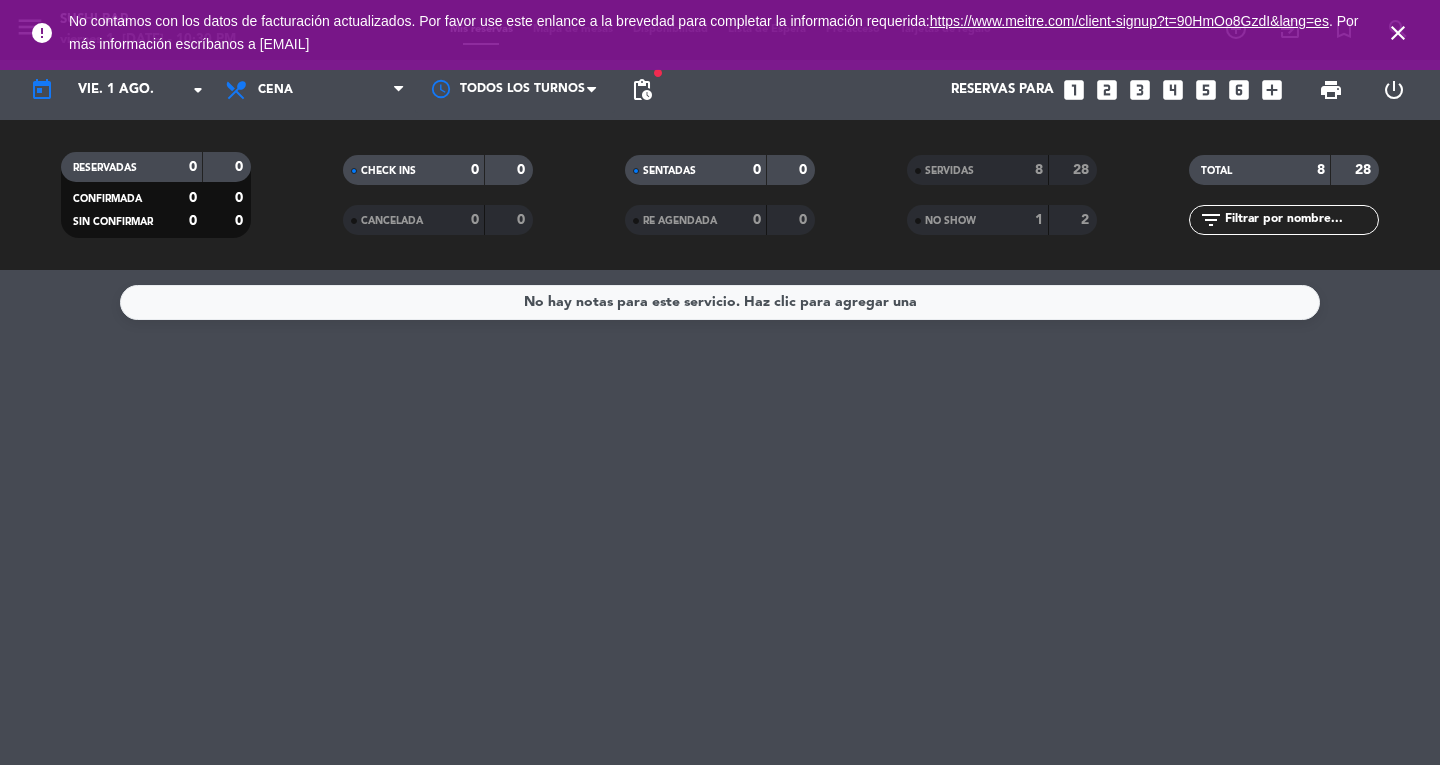 click on "close" at bounding box center (1398, 33) 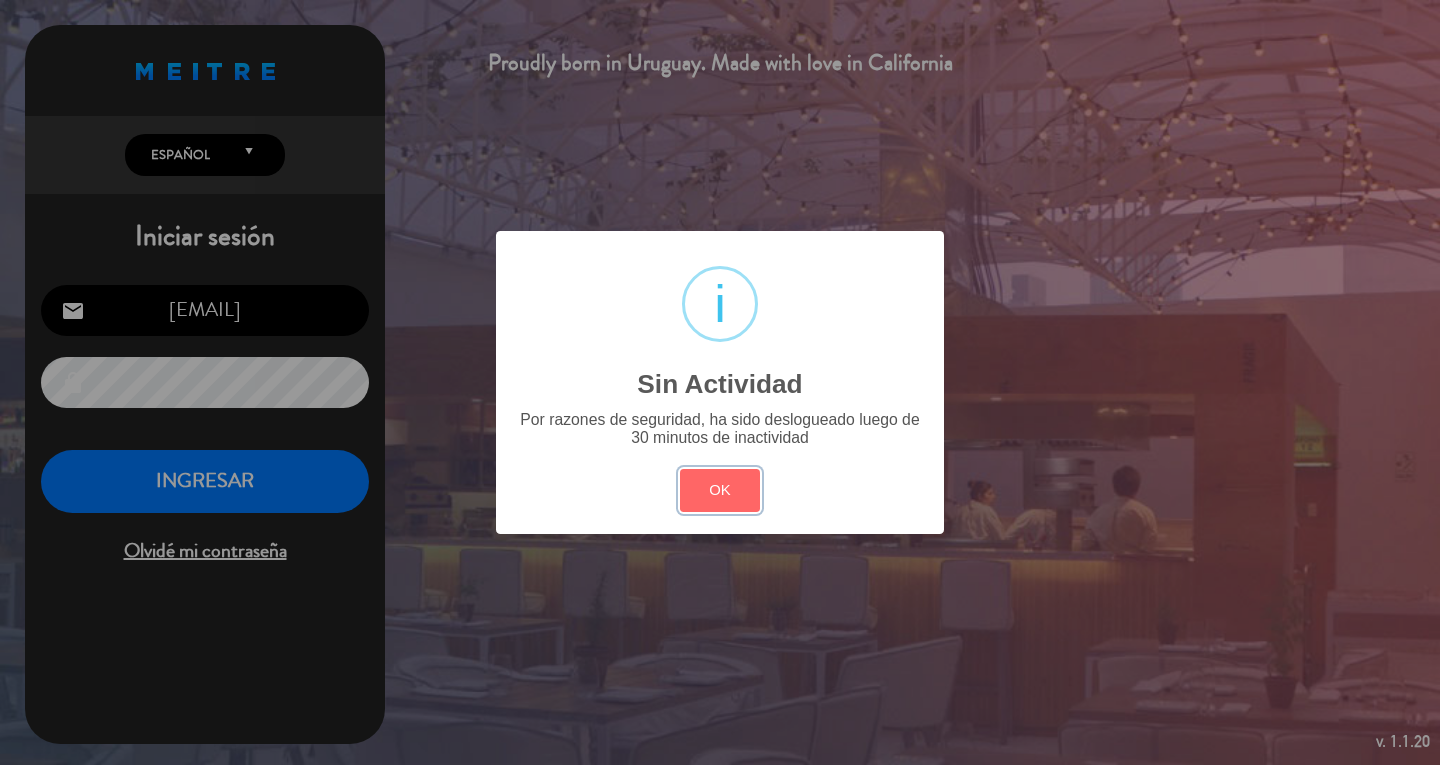 click on "OK" at bounding box center [720, 490] 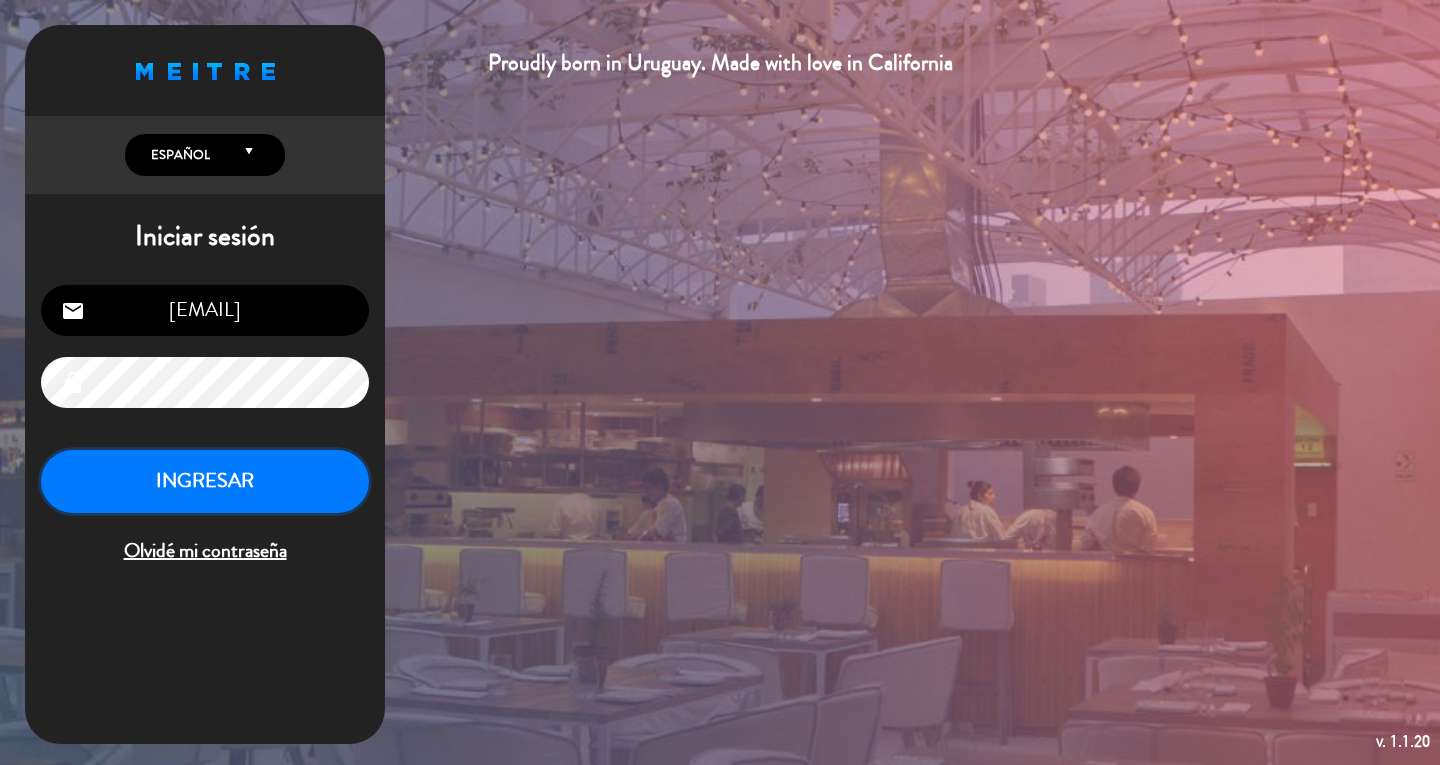 click on "INGRESAR" at bounding box center (205, 481) 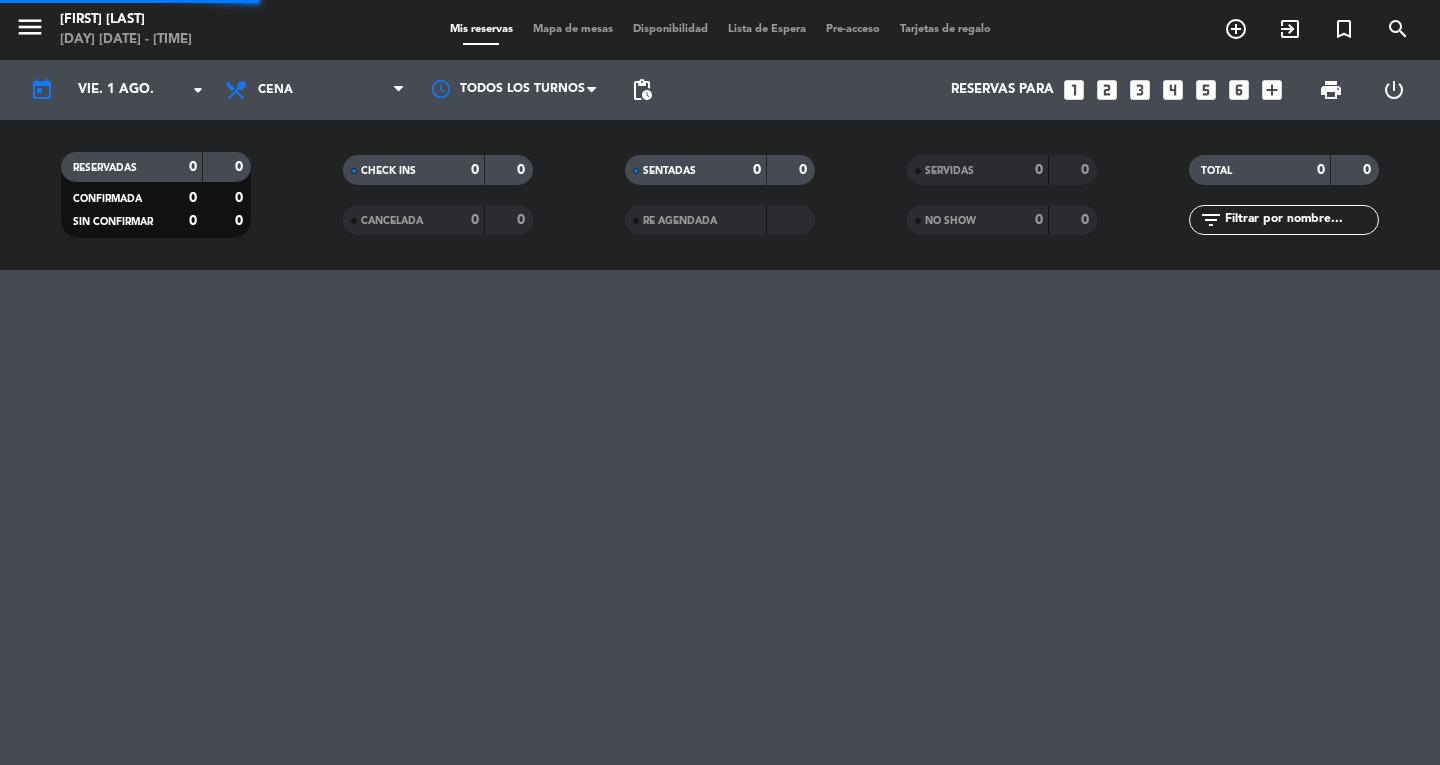 click on "menu" at bounding box center (30, 27) 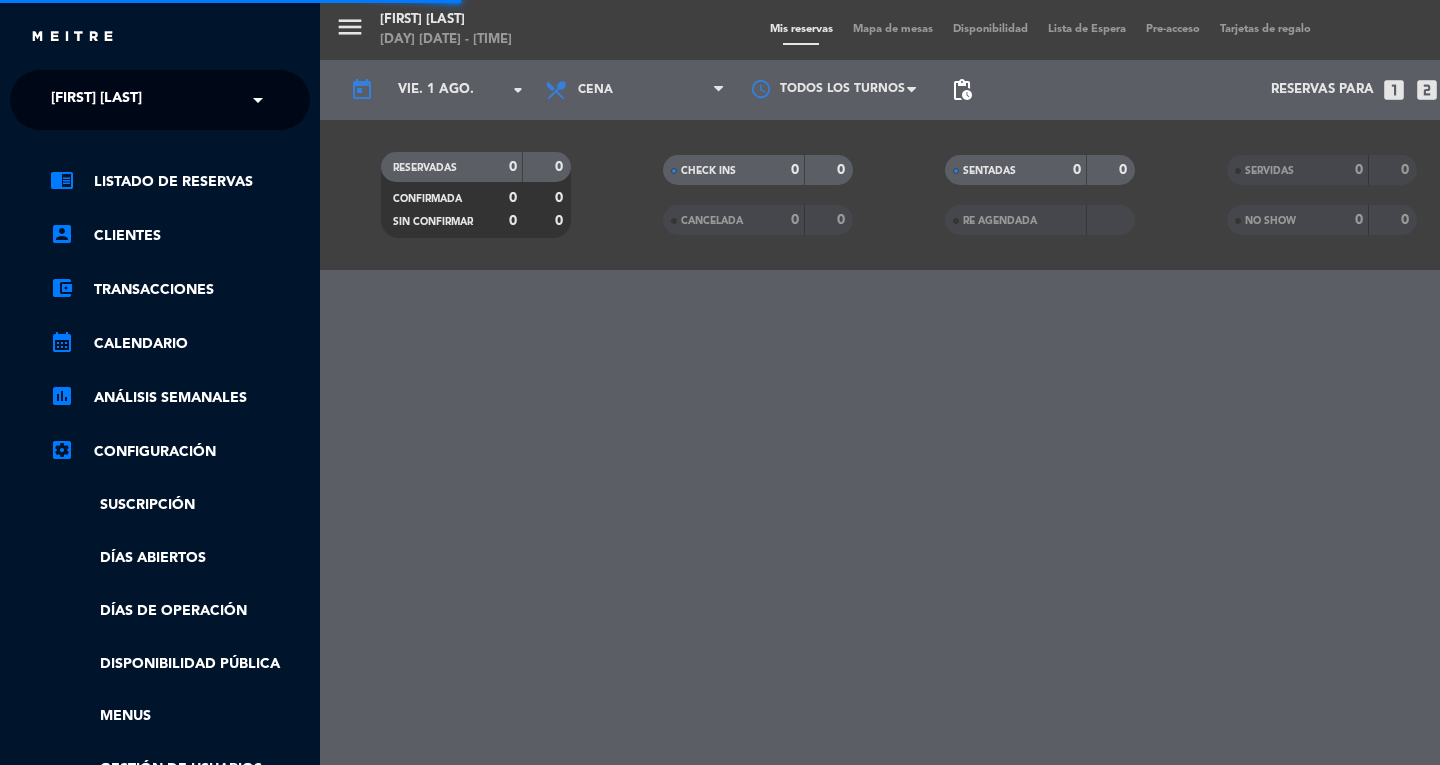 click on "[FIRST] [LAST]" 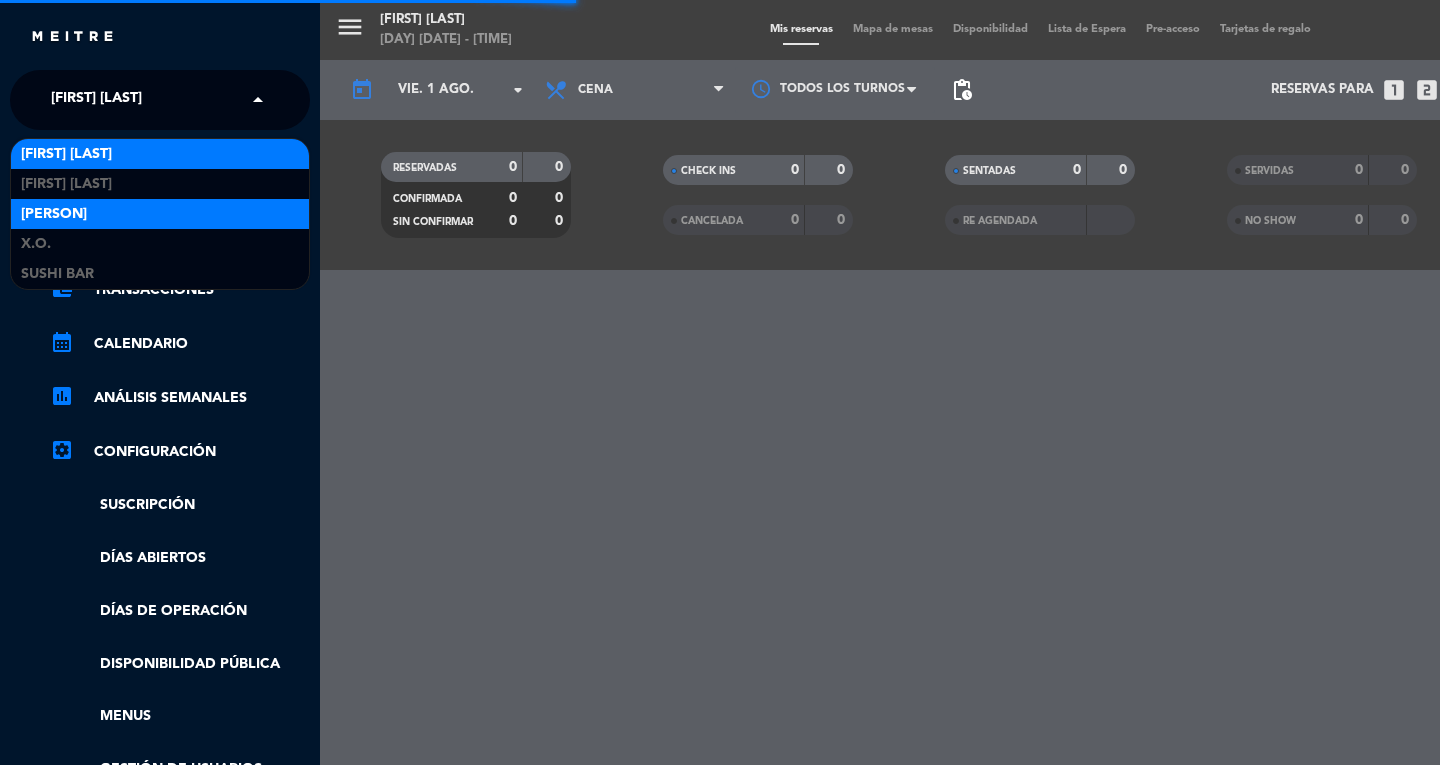 click on "[PERSON]" at bounding box center (160, 214) 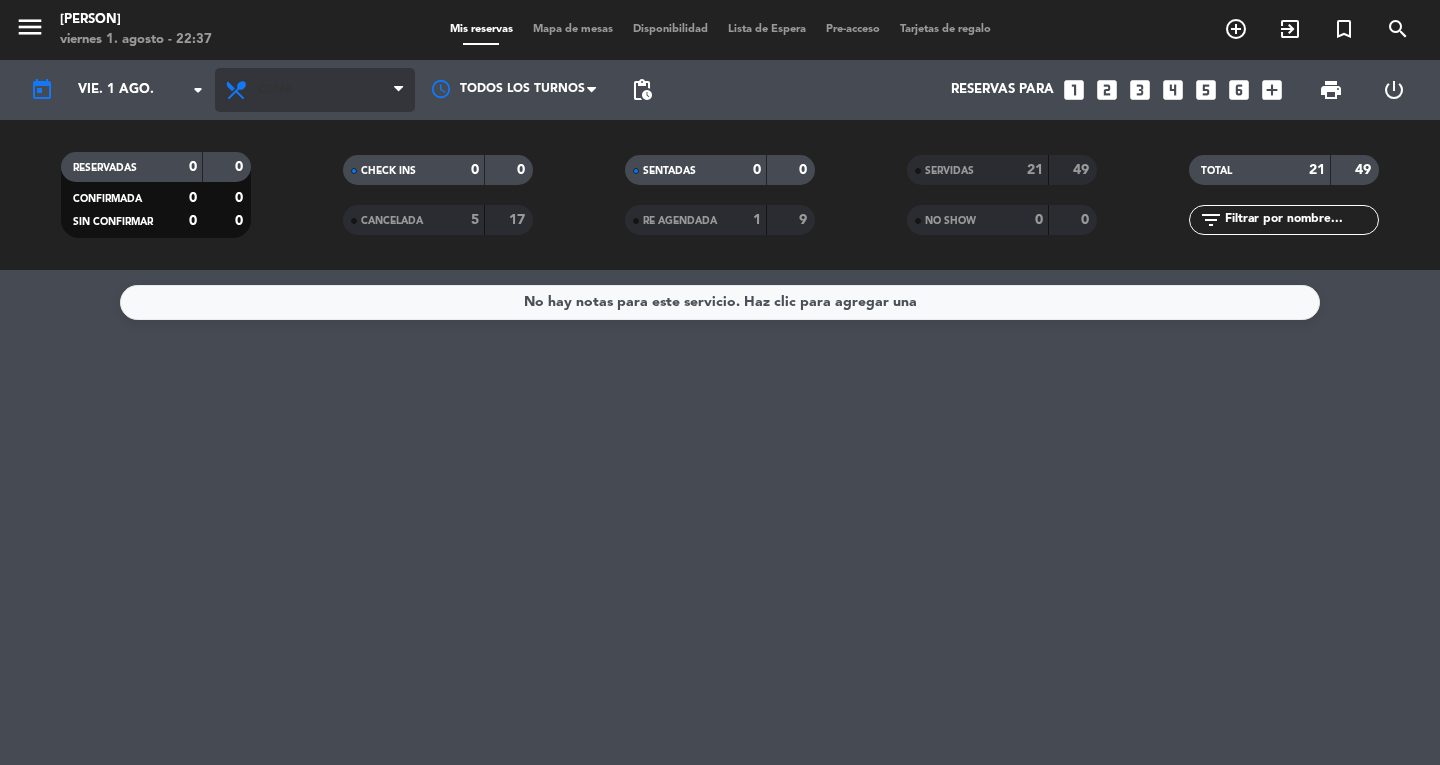 click on "Cena" at bounding box center [275, 90] 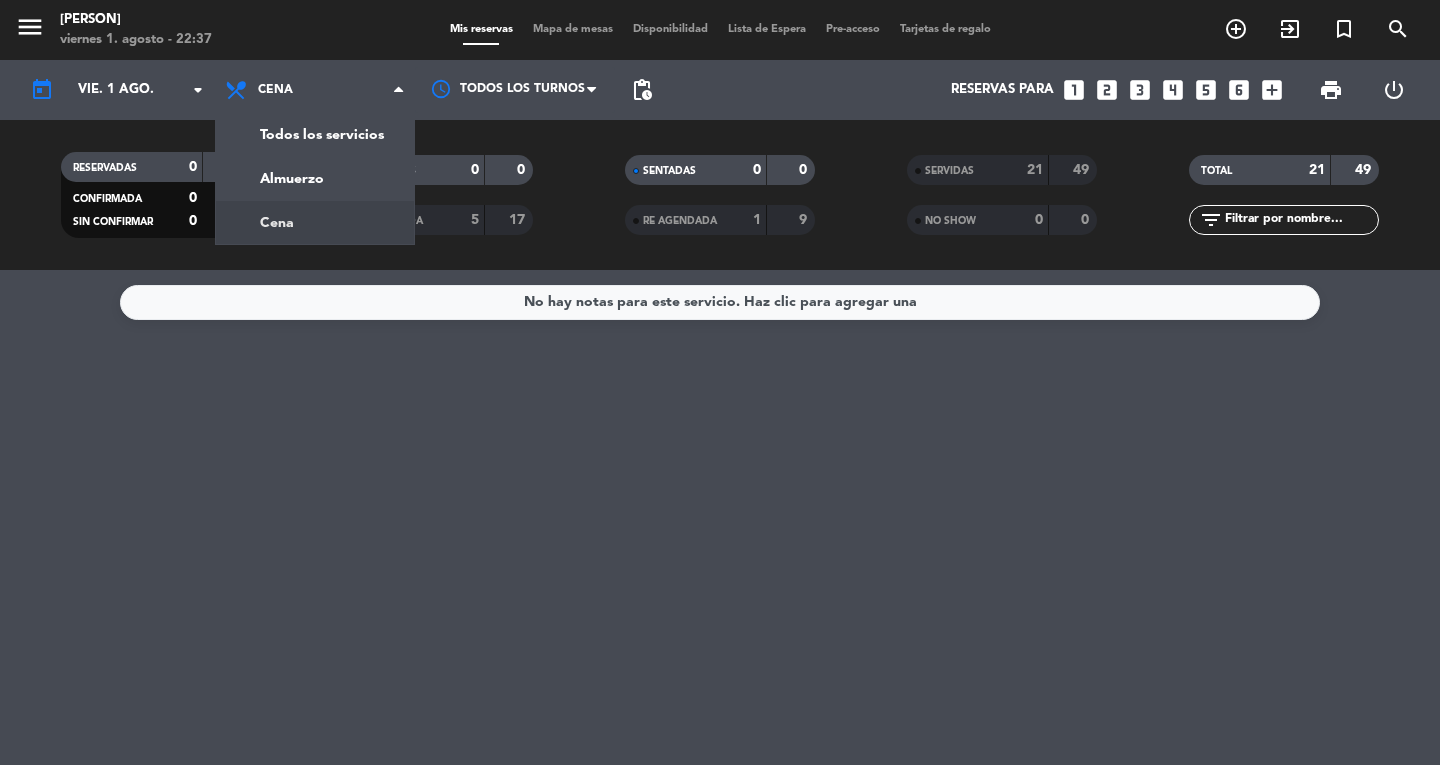 click on "No hay notas para este servicio. Haz clic para agregar una" 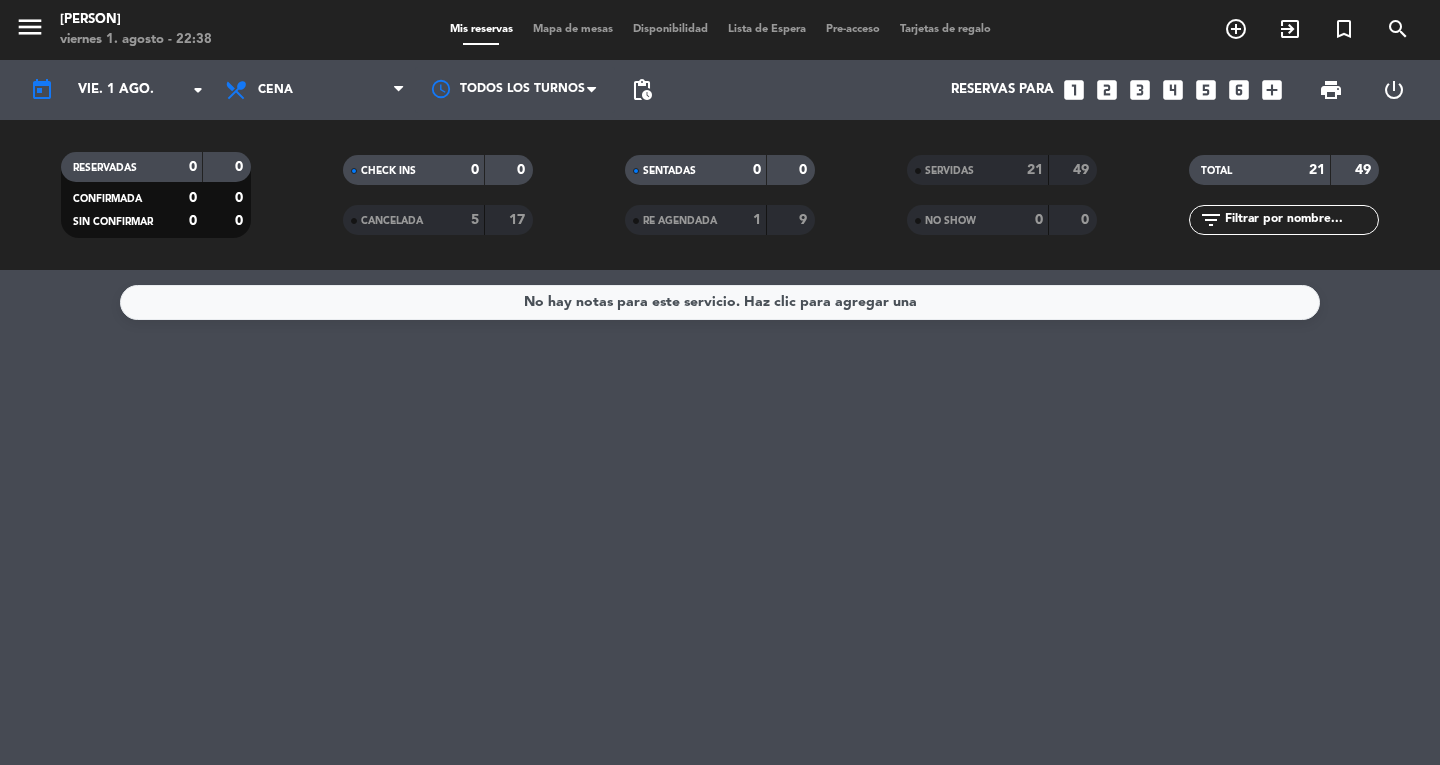 click on "menu" at bounding box center (30, 27) 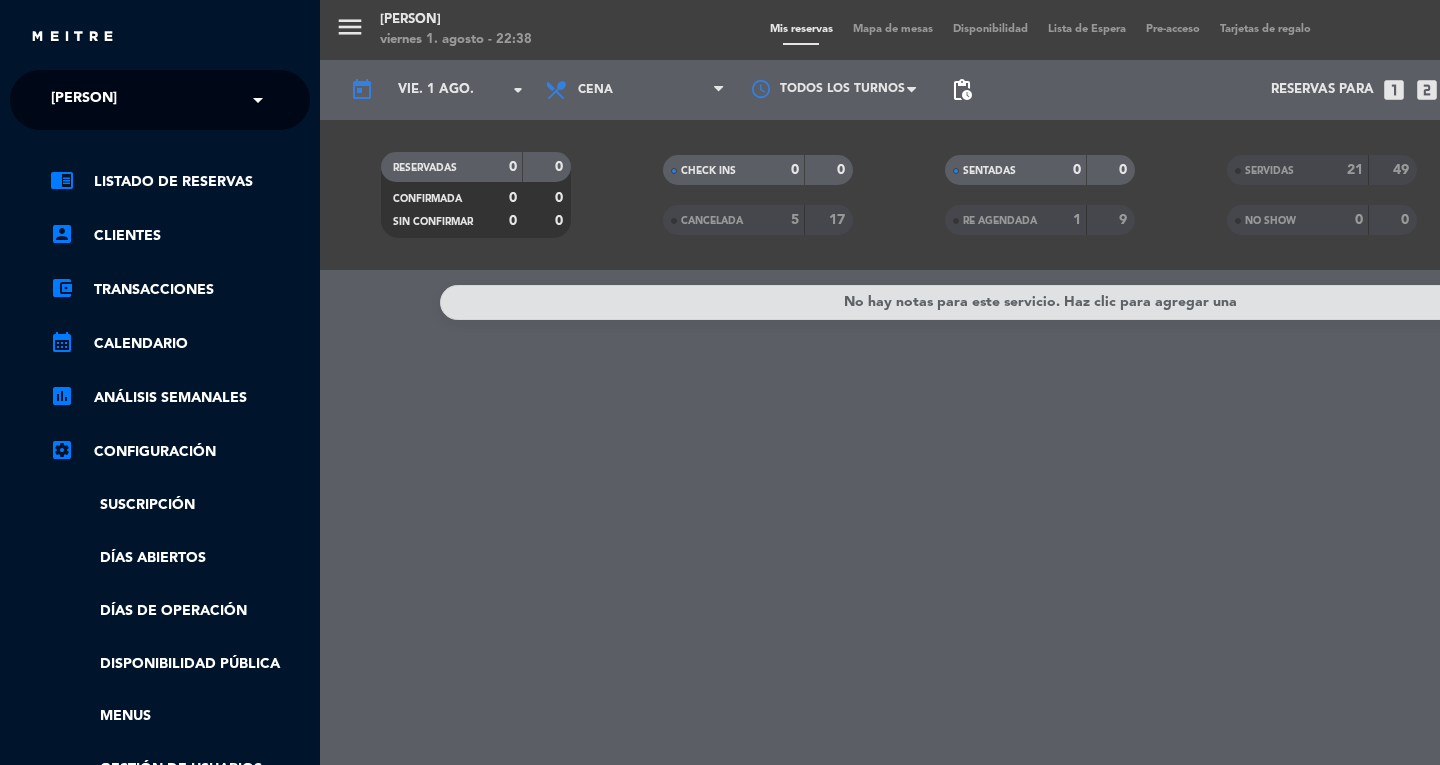 click 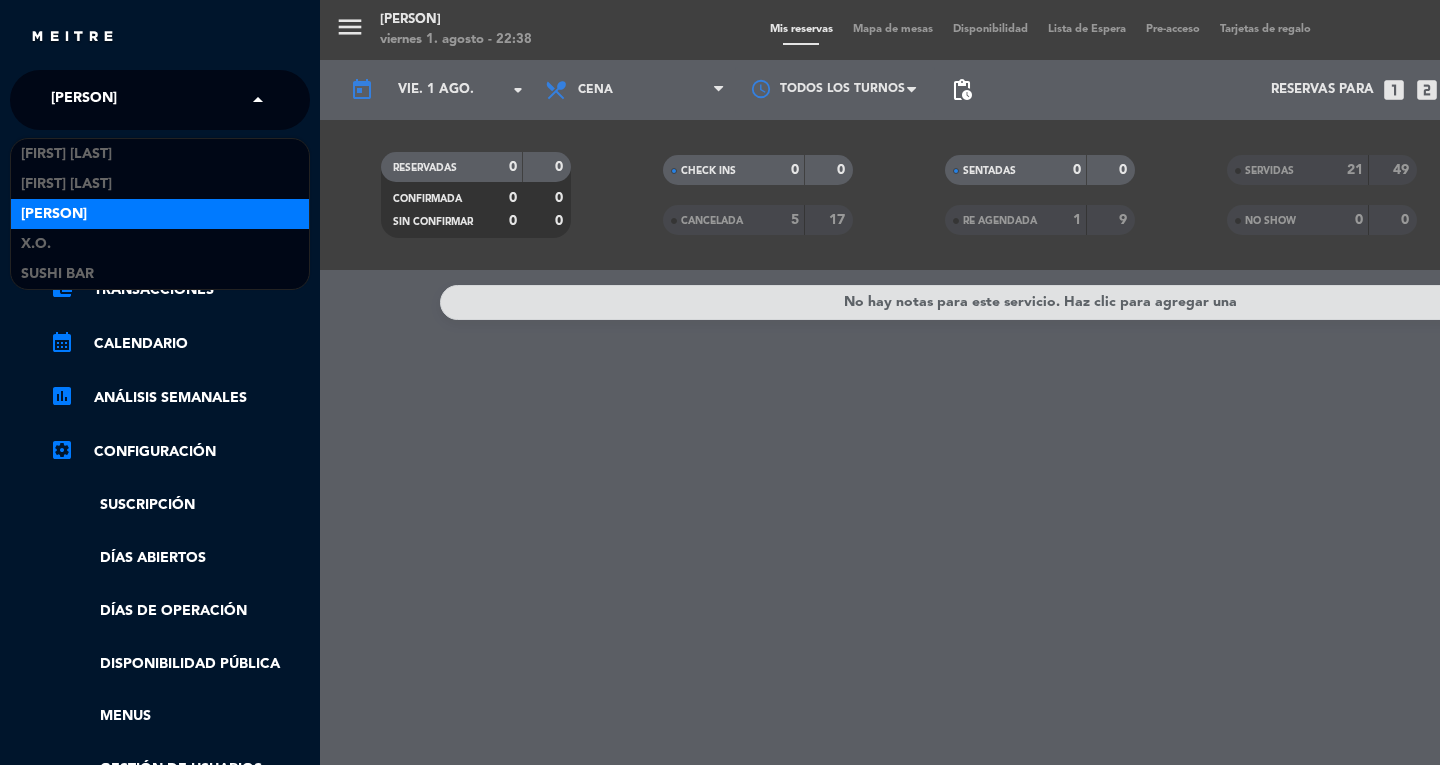 click on "X.O." at bounding box center [160, 244] 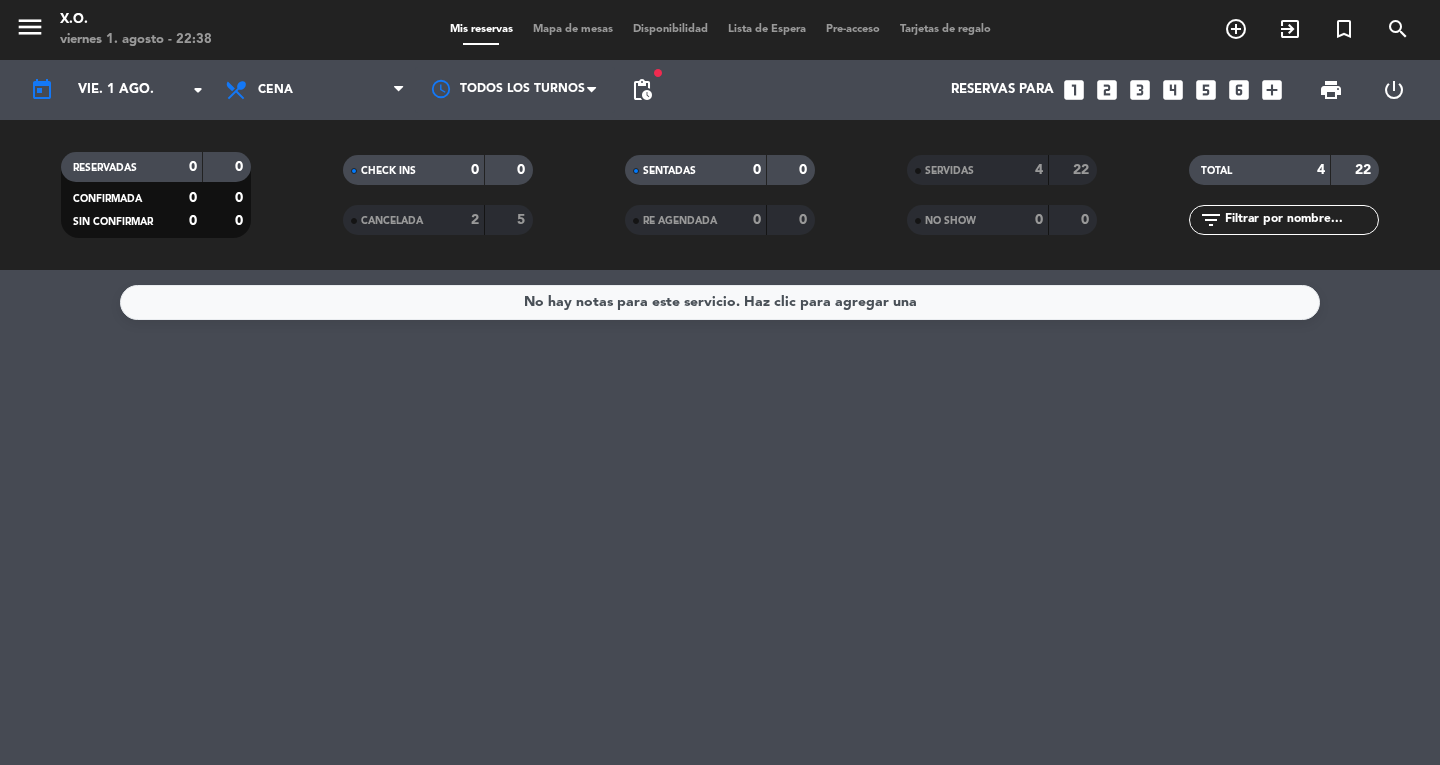 click on "menu" at bounding box center [30, 27] 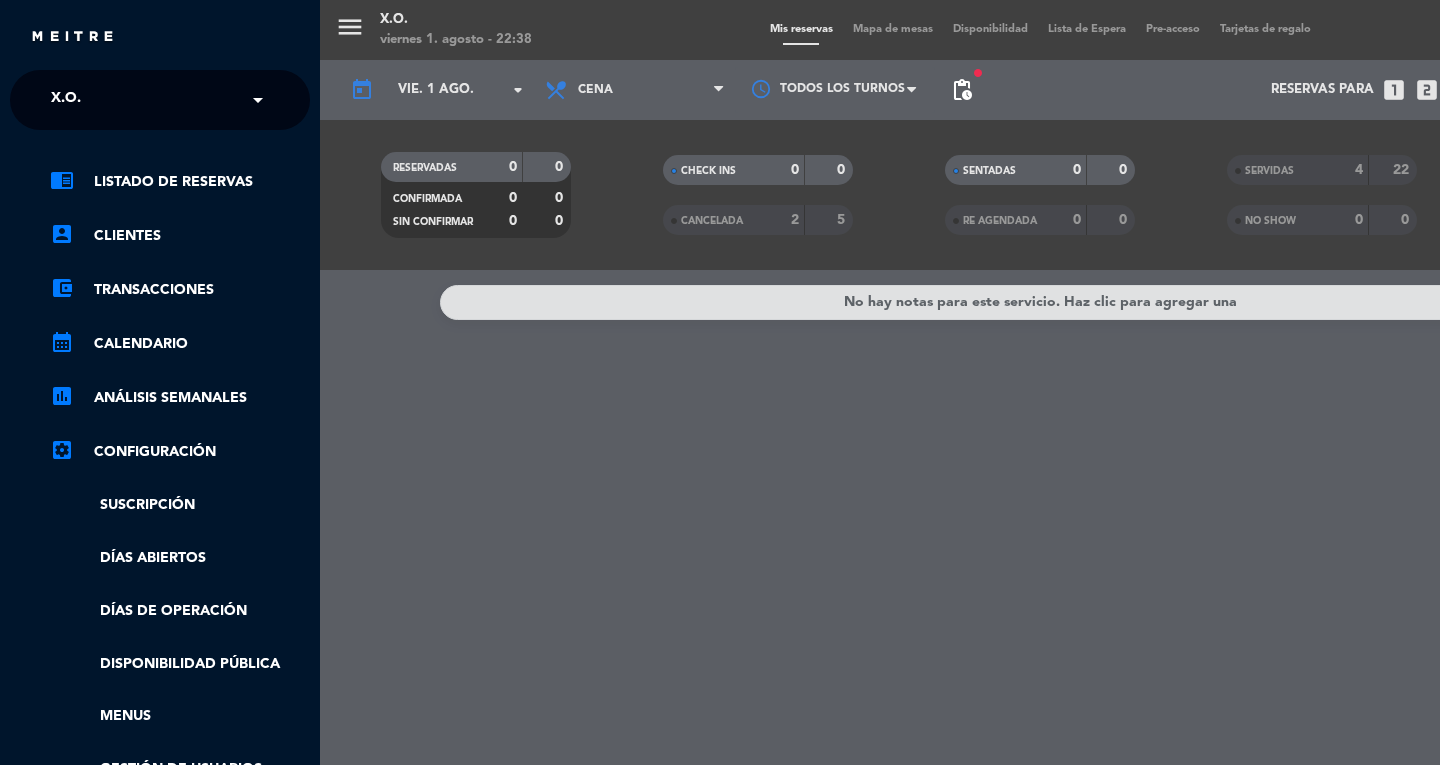 click 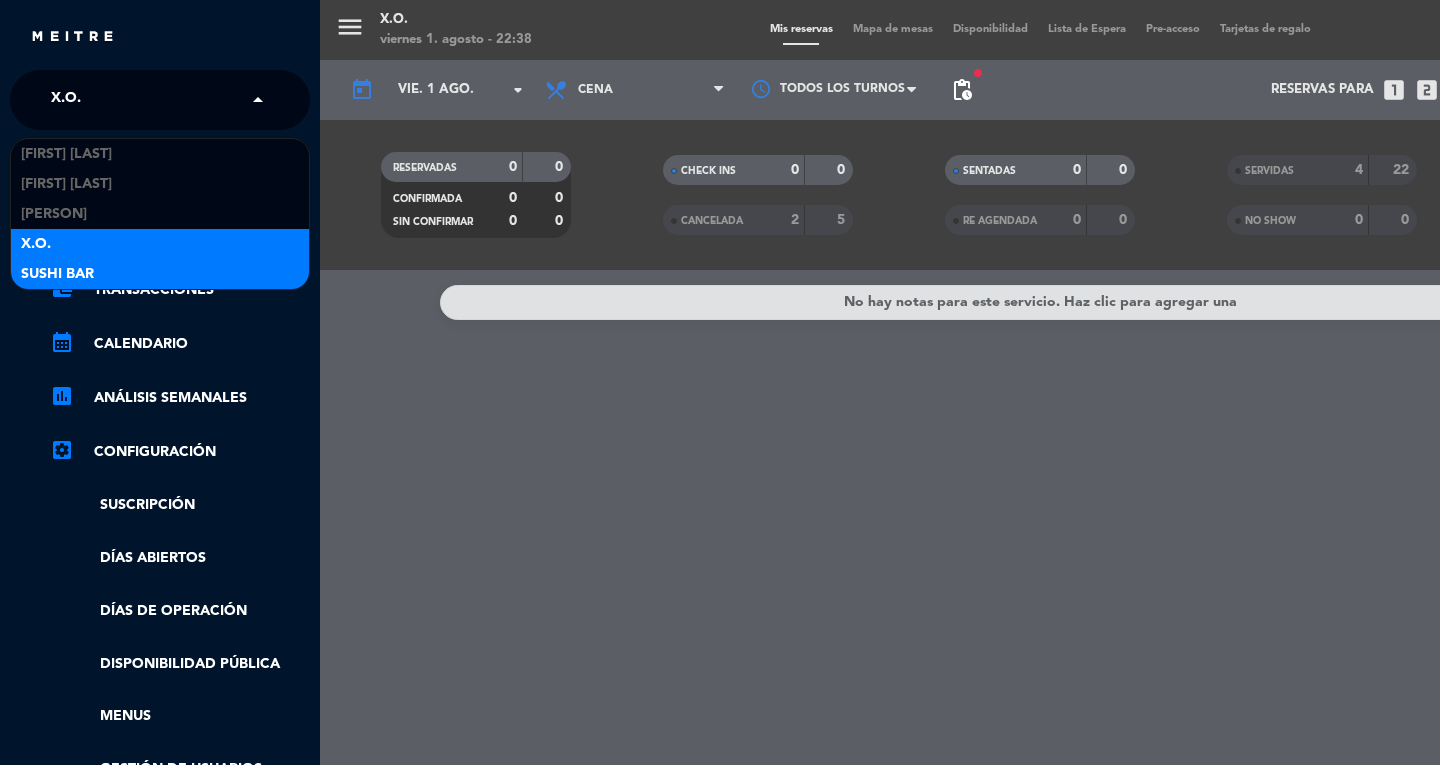 click on "SUSHI BAR" at bounding box center [160, 274] 